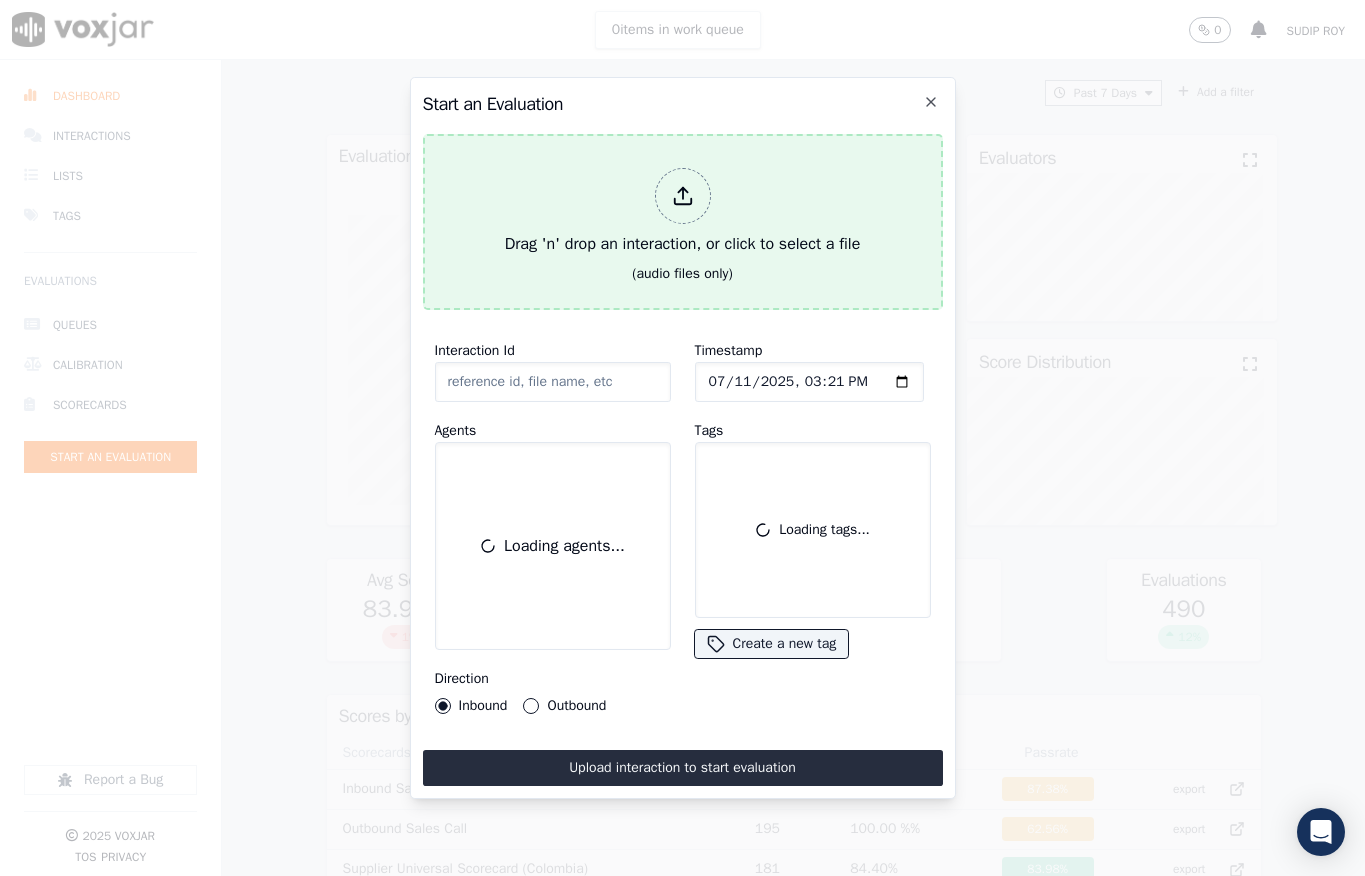 scroll, scrollTop: 0, scrollLeft: 0, axis: both 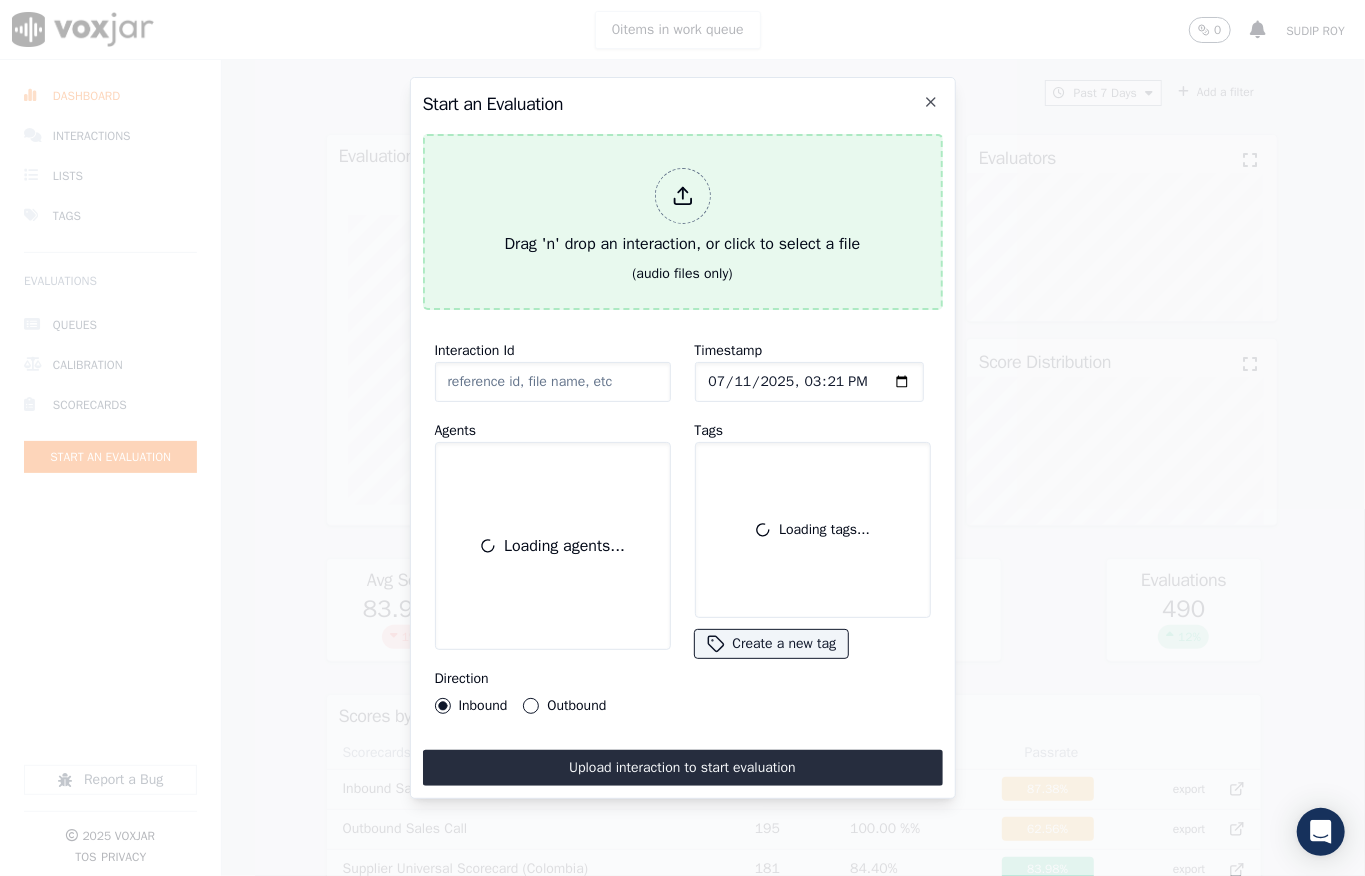 click at bounding box center [683, 196] 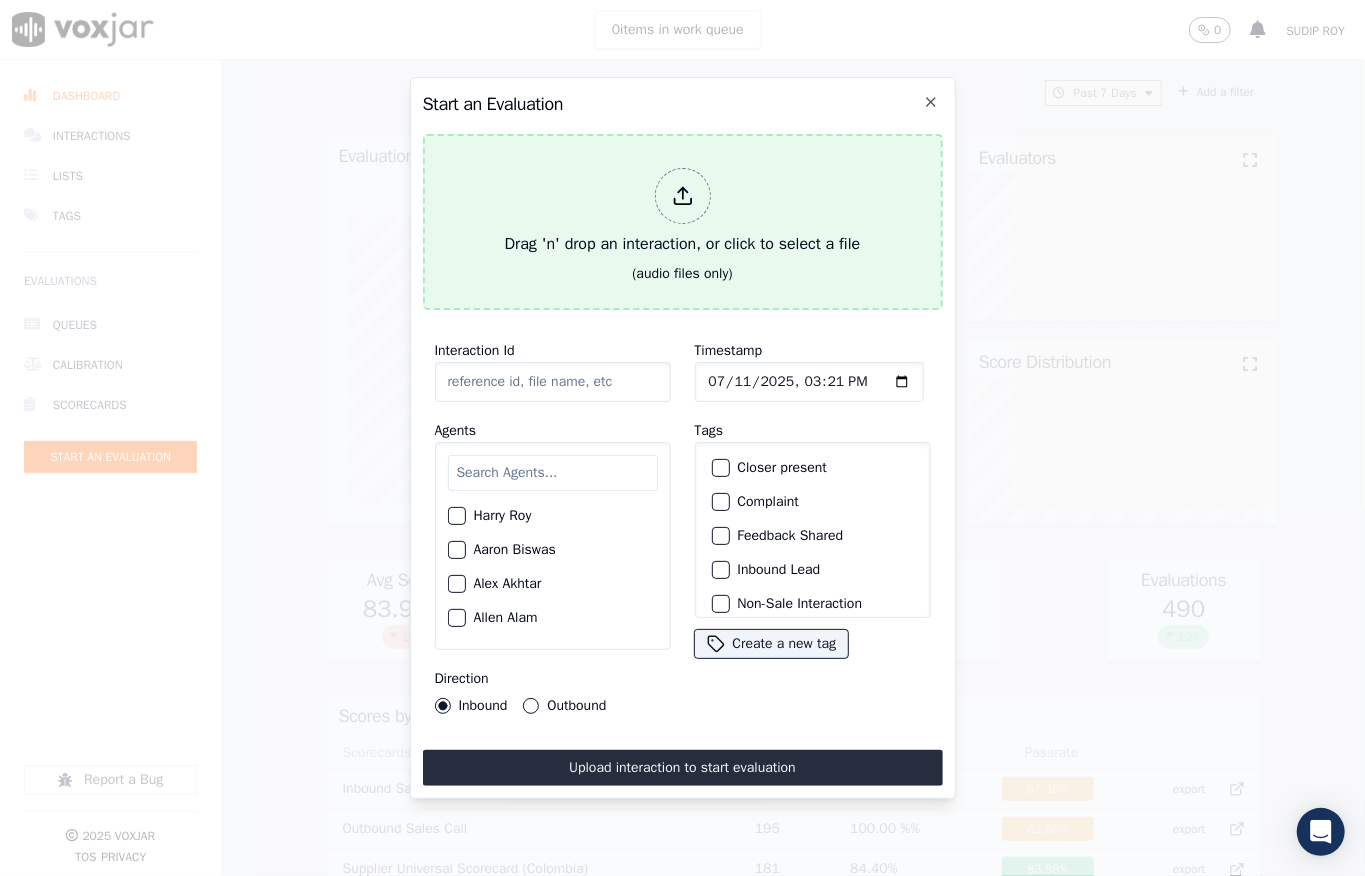 type on "20250710-185914_5088406253-all.mp3" 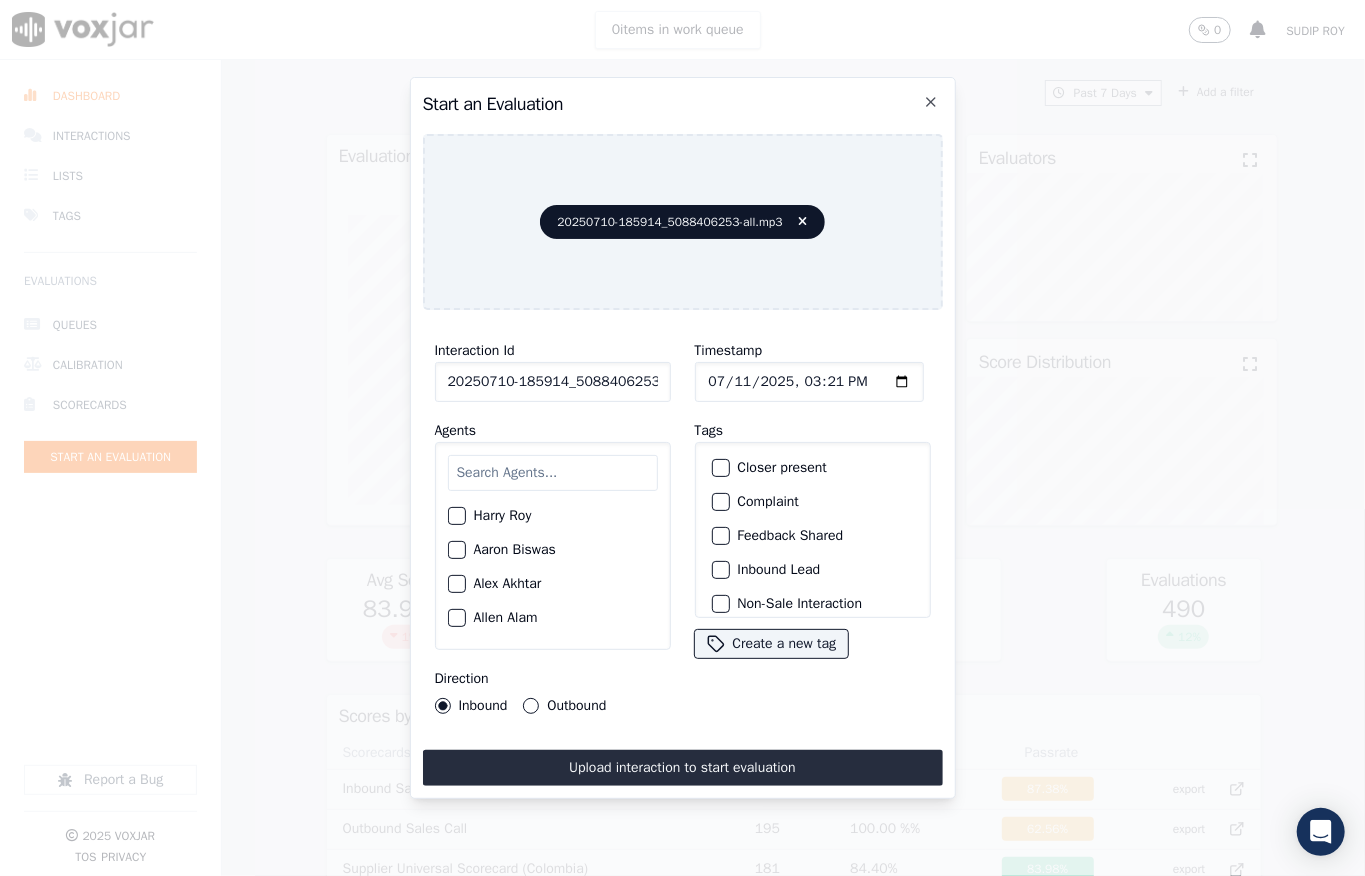 click on "Timestamp" 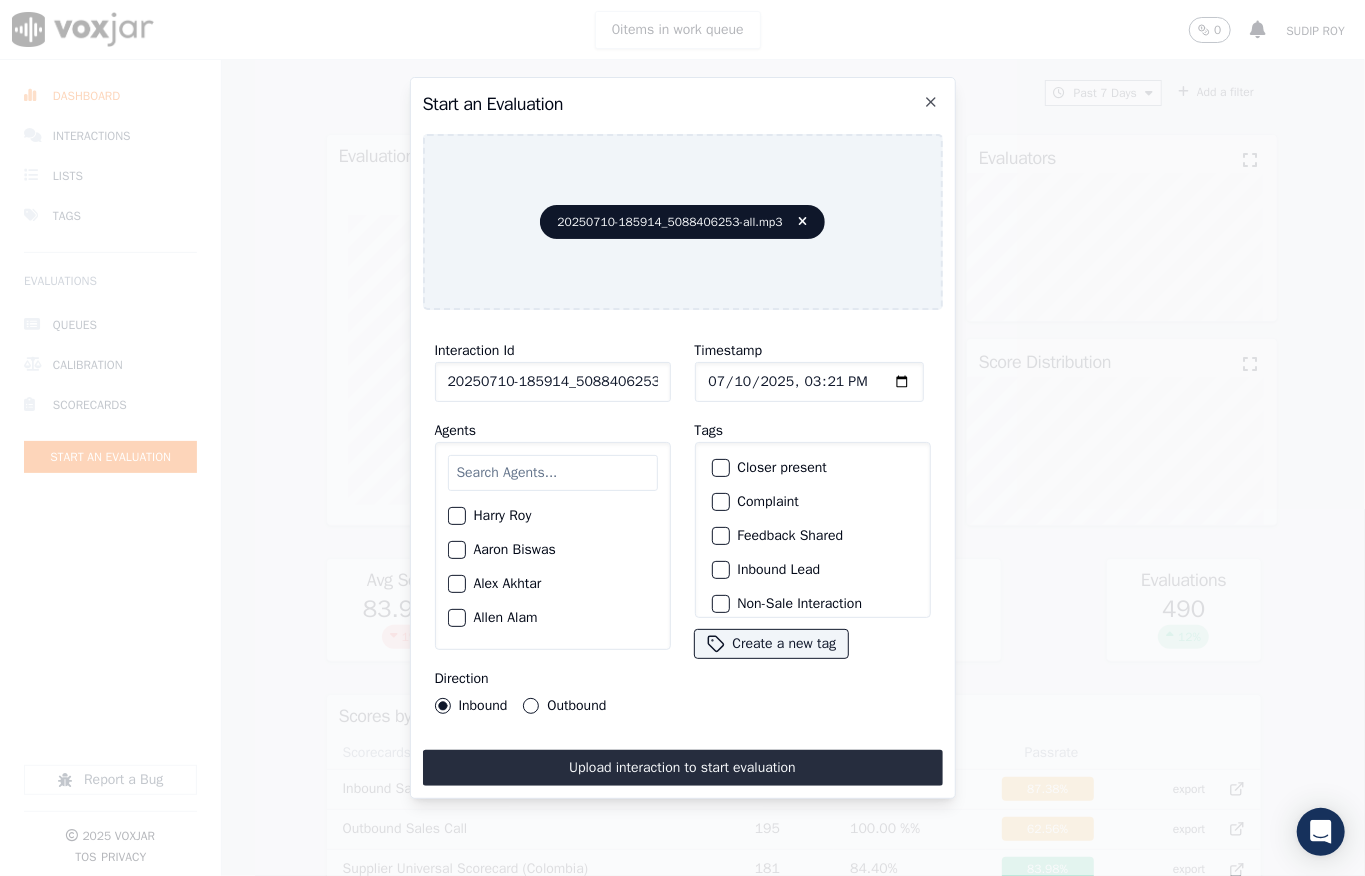 scroll, scrollTop: 0, scrollLeft: 45, axis: horizontal 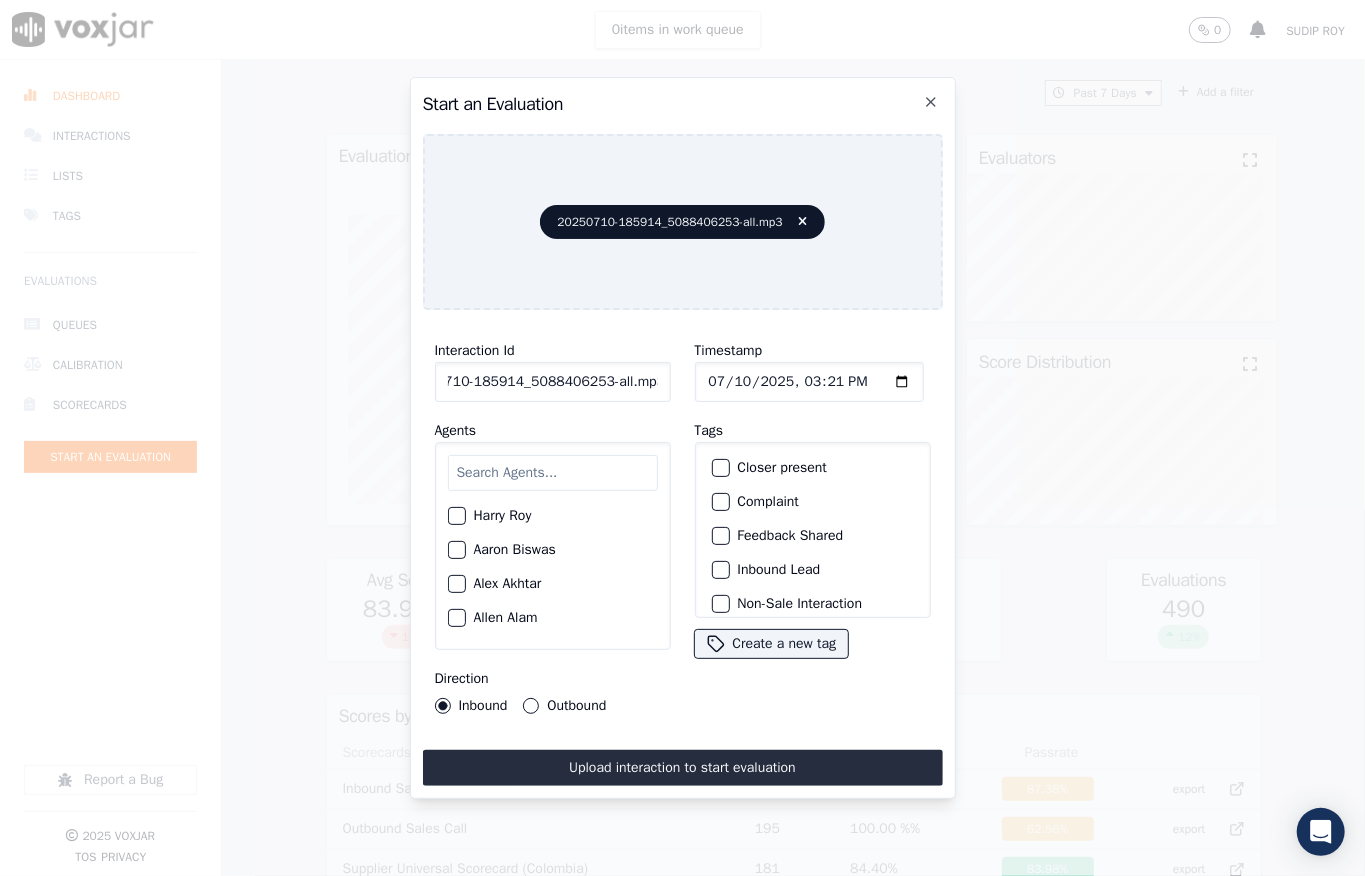 drag, startPoint x: 644, startPoint y: 369, endPoint x: 689, endPoint y: 369, distance: 45 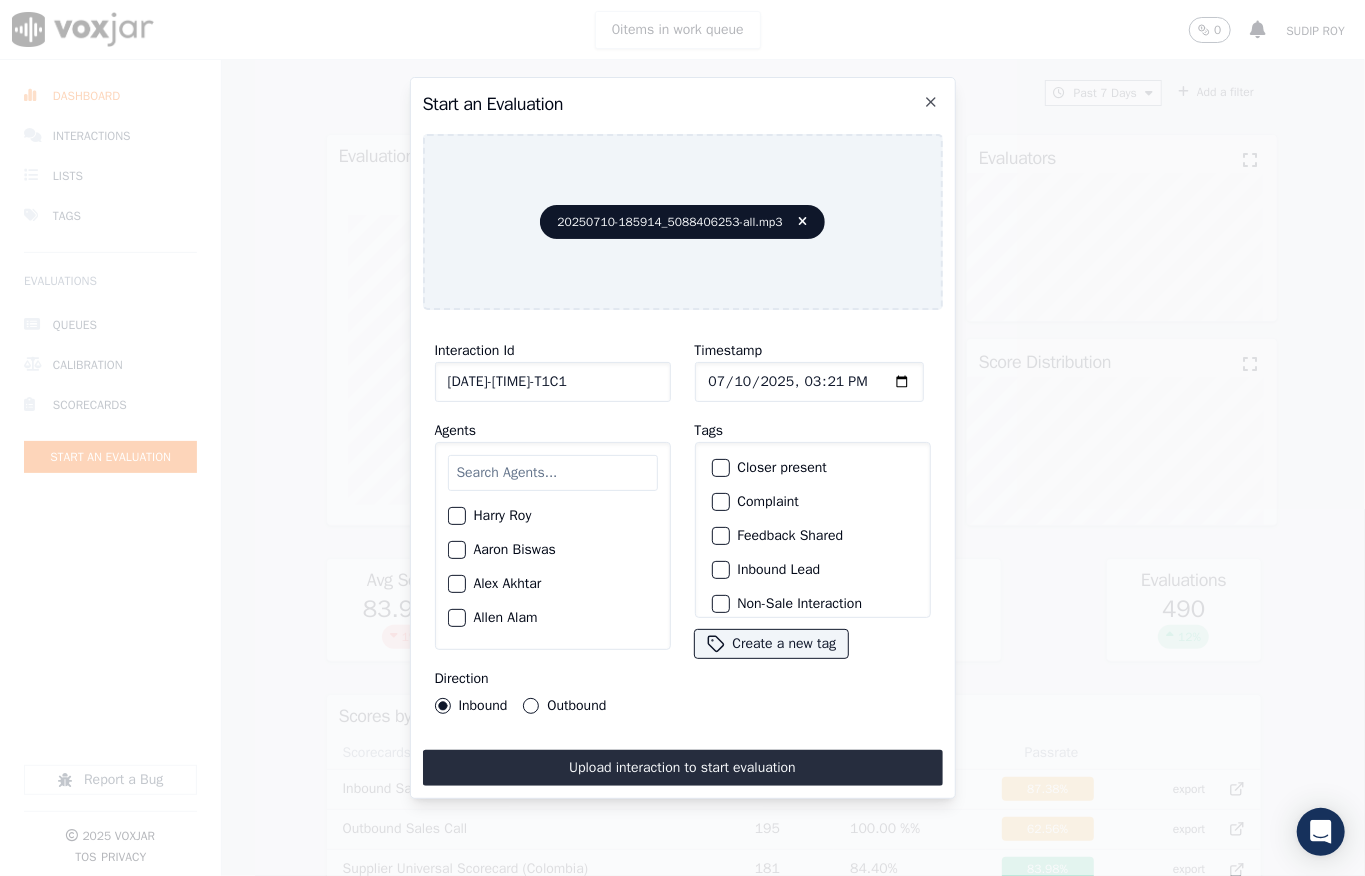 scroll, scrollTop: 0, scrollLeft: 32, axis: horizontal 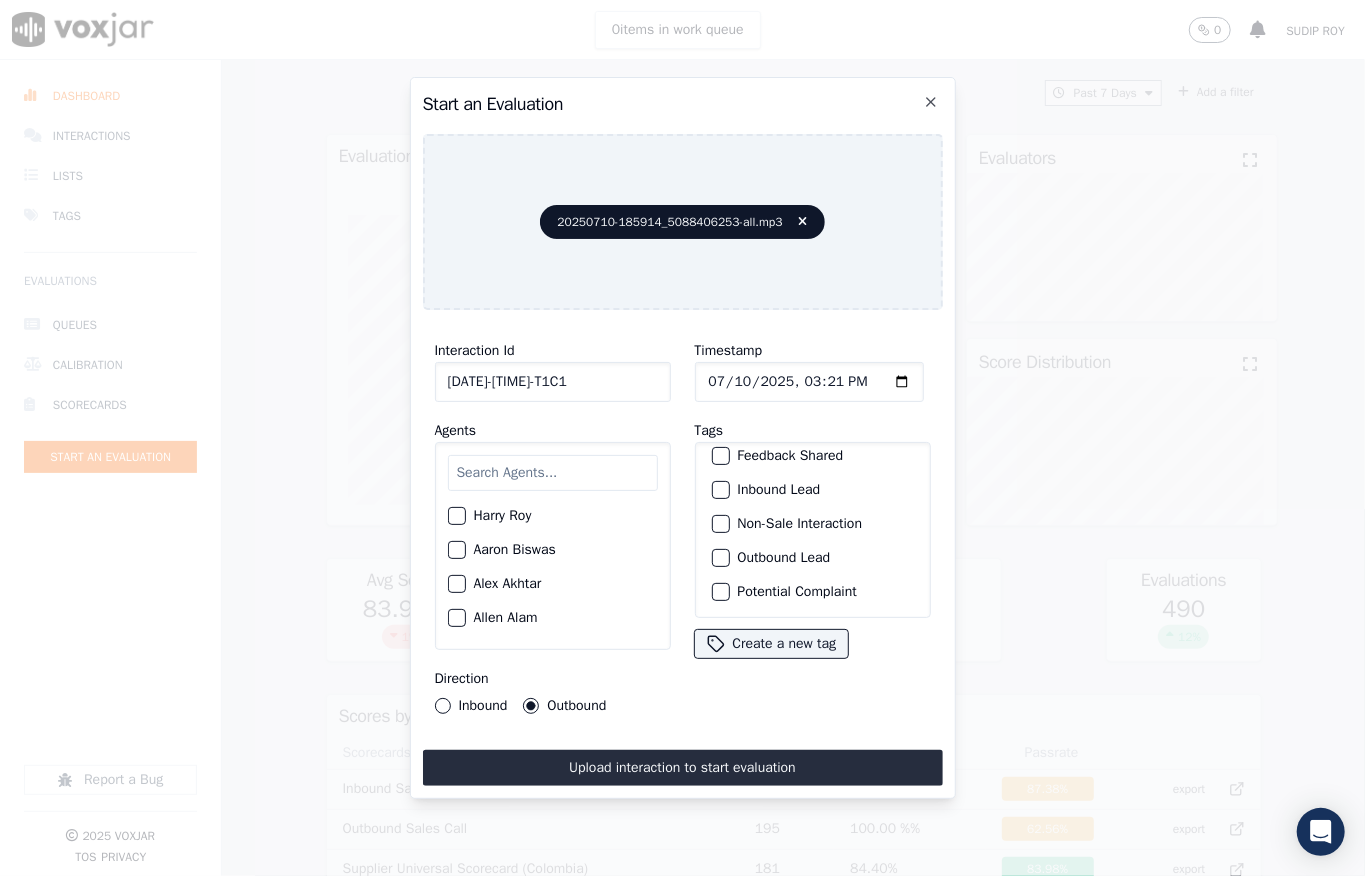 click at bounding box center [720, 558] 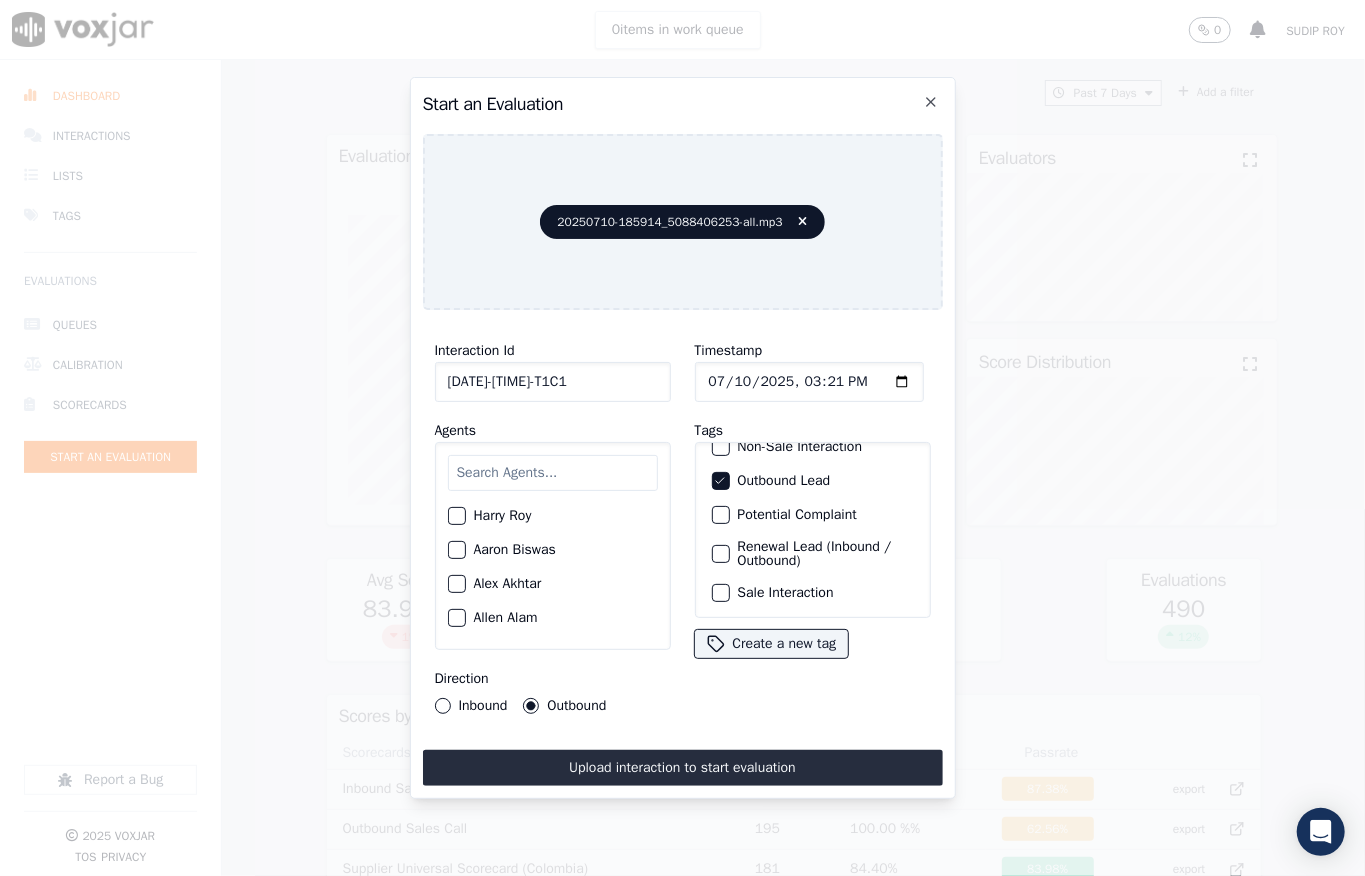 scroll, scrollTop: 200, scrollLeft: 0, axis: vertical 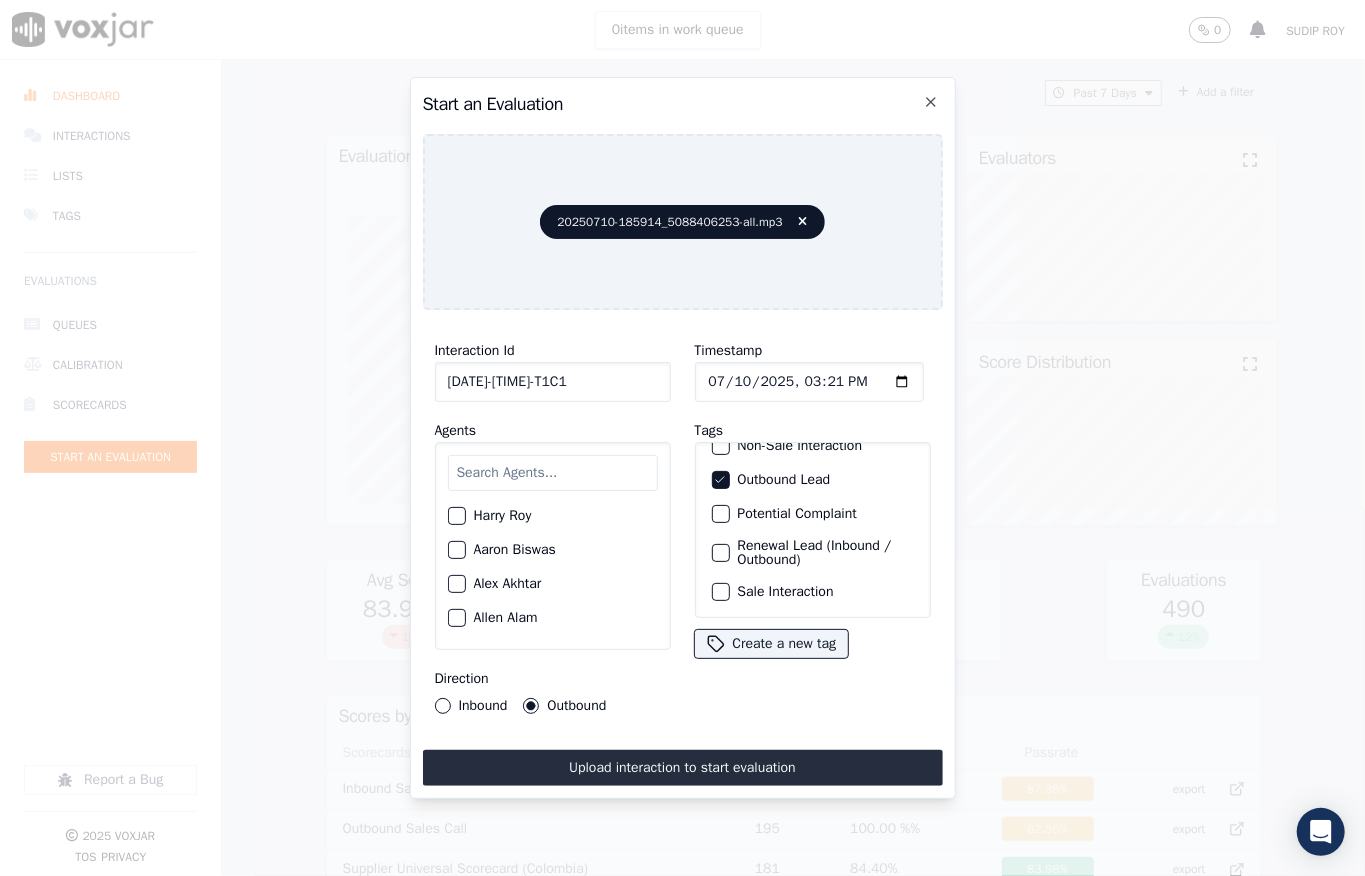 click at bounding box center [720, 592] 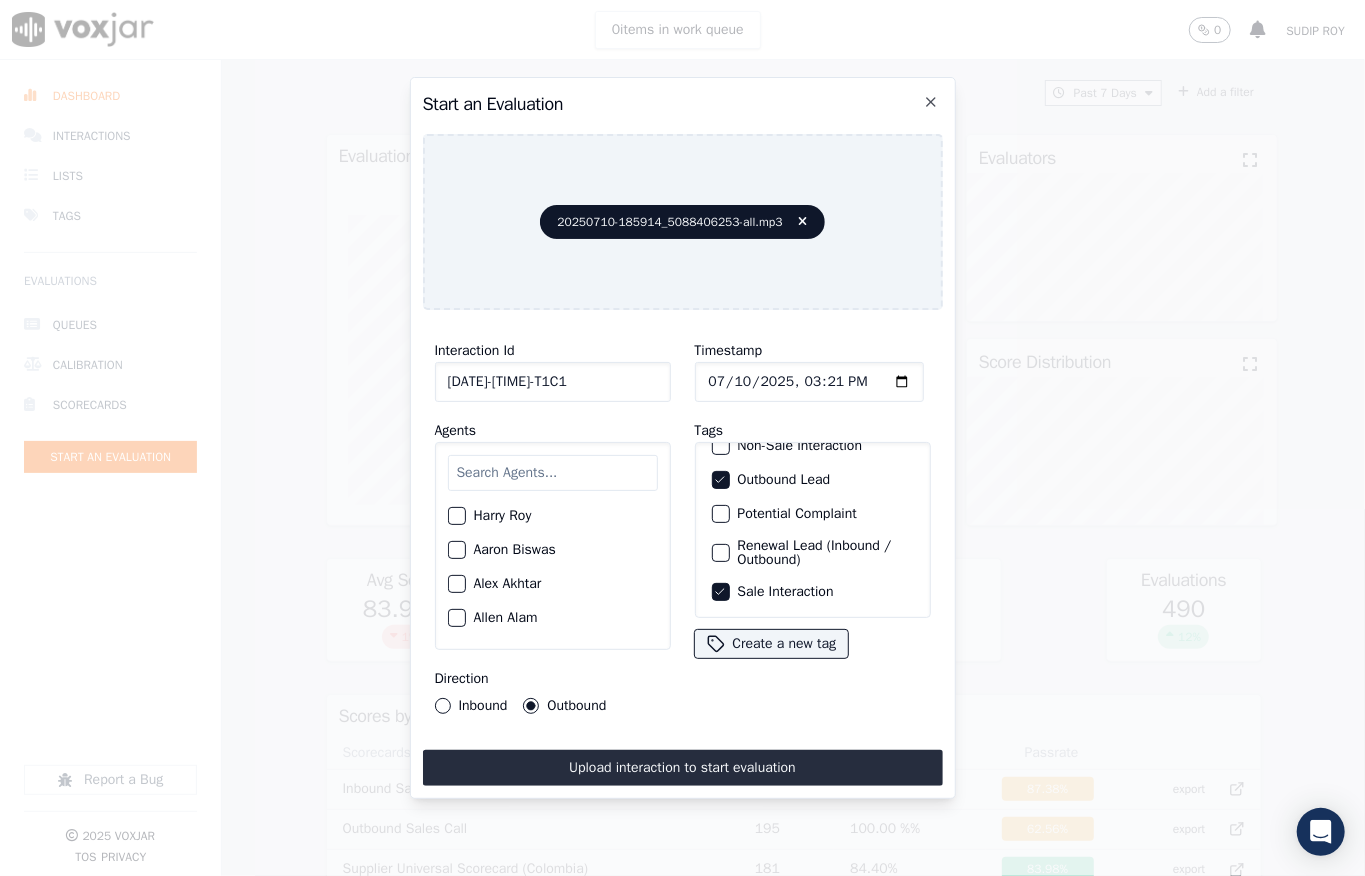 click at bounding box center (553, 473) 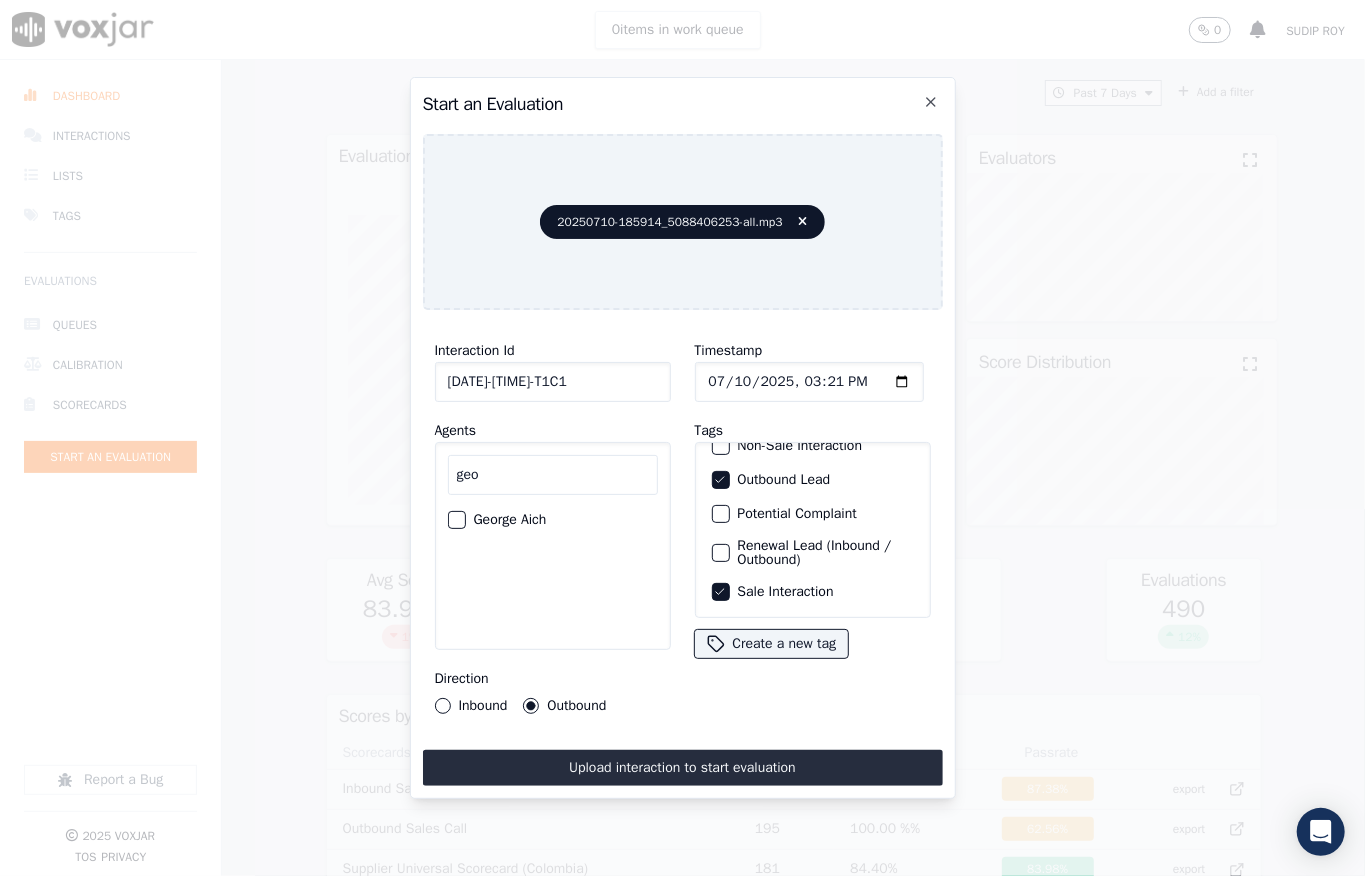 type on "geo" 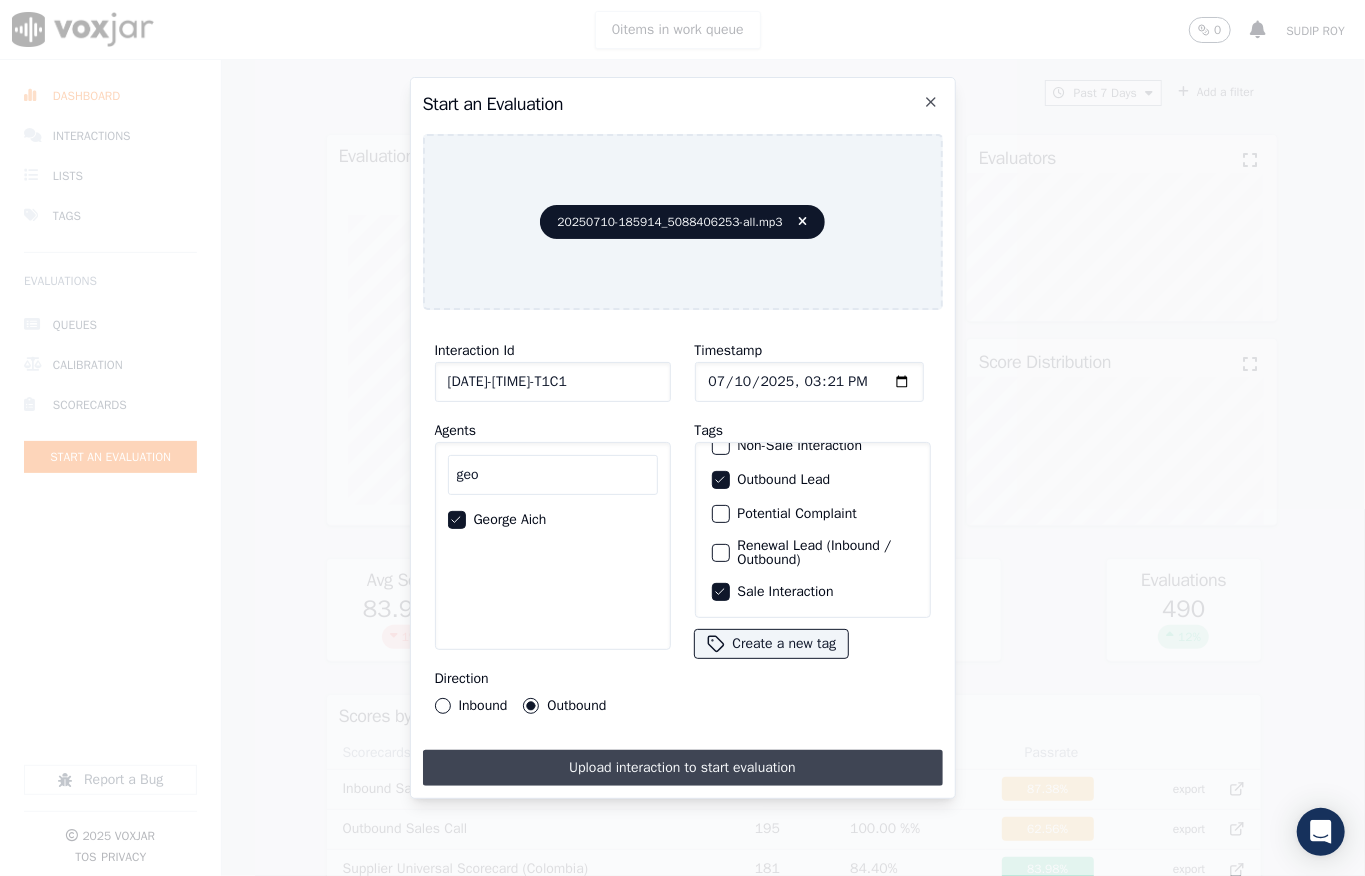 click on "Upload interaction to start evaluation" at bounding box center (683, 768) 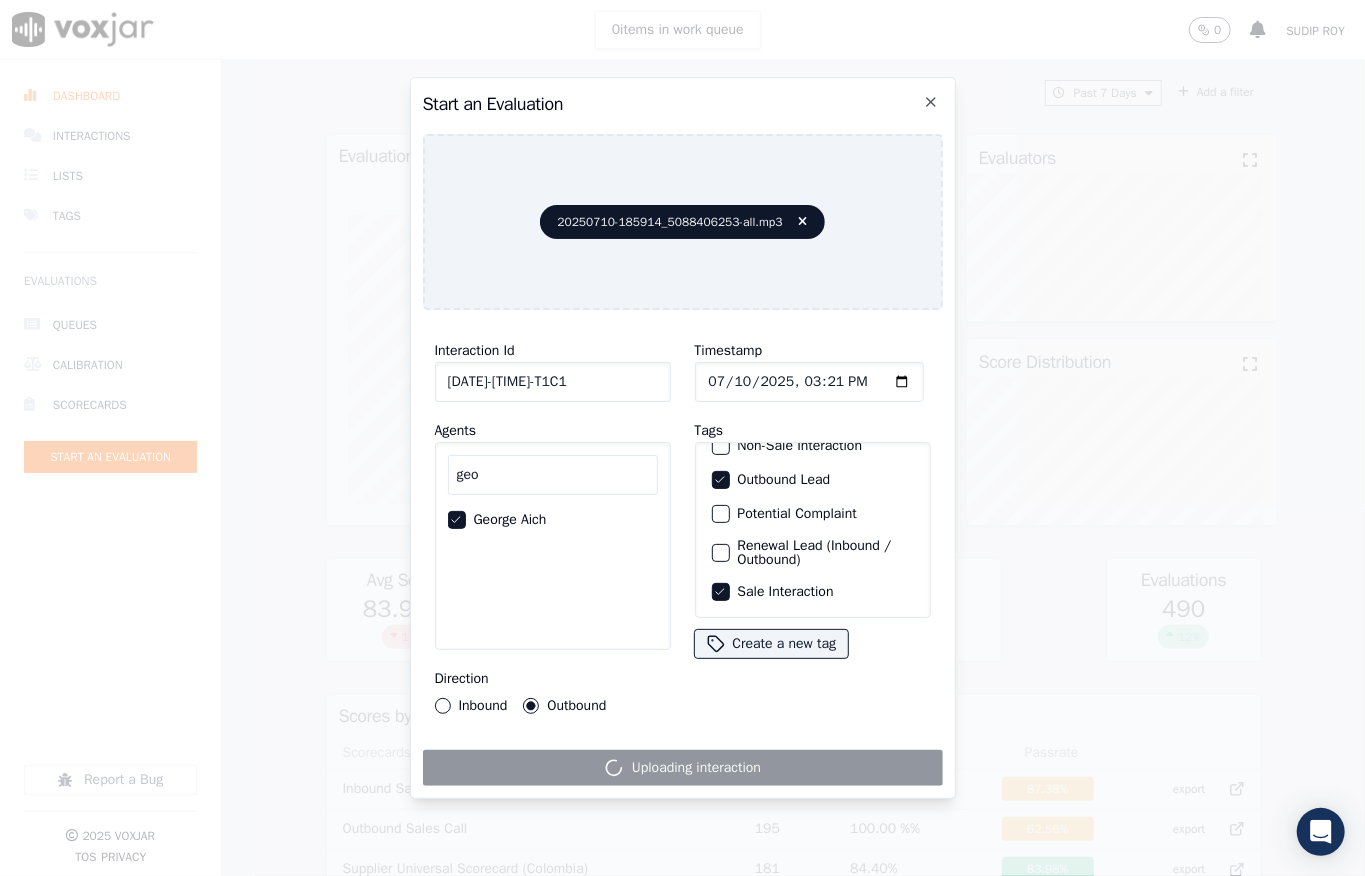 scroll, scrollTop: 0, scrollLeft: 32, axis: horizontal 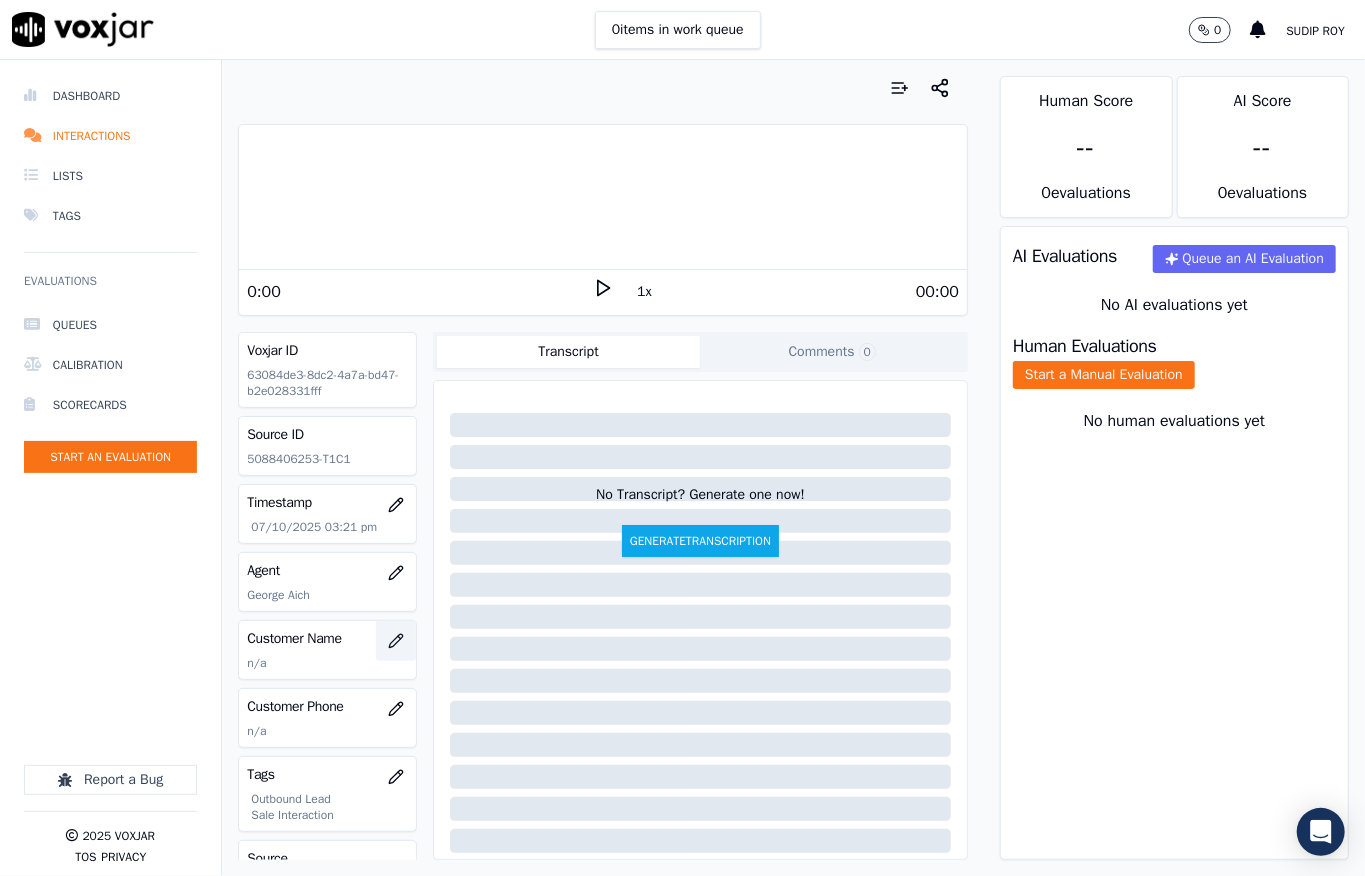 click 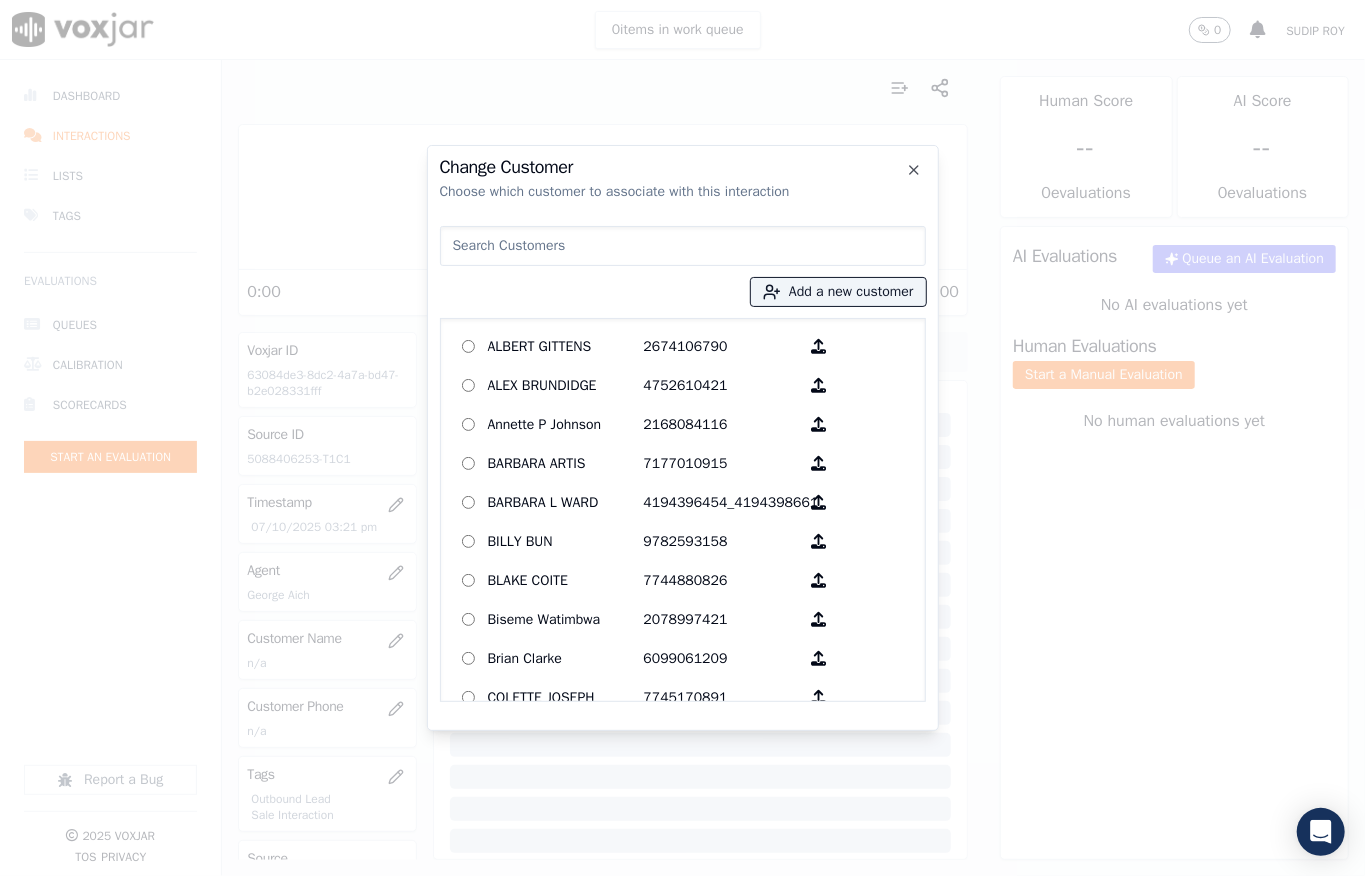 type on "Ernst Armand" 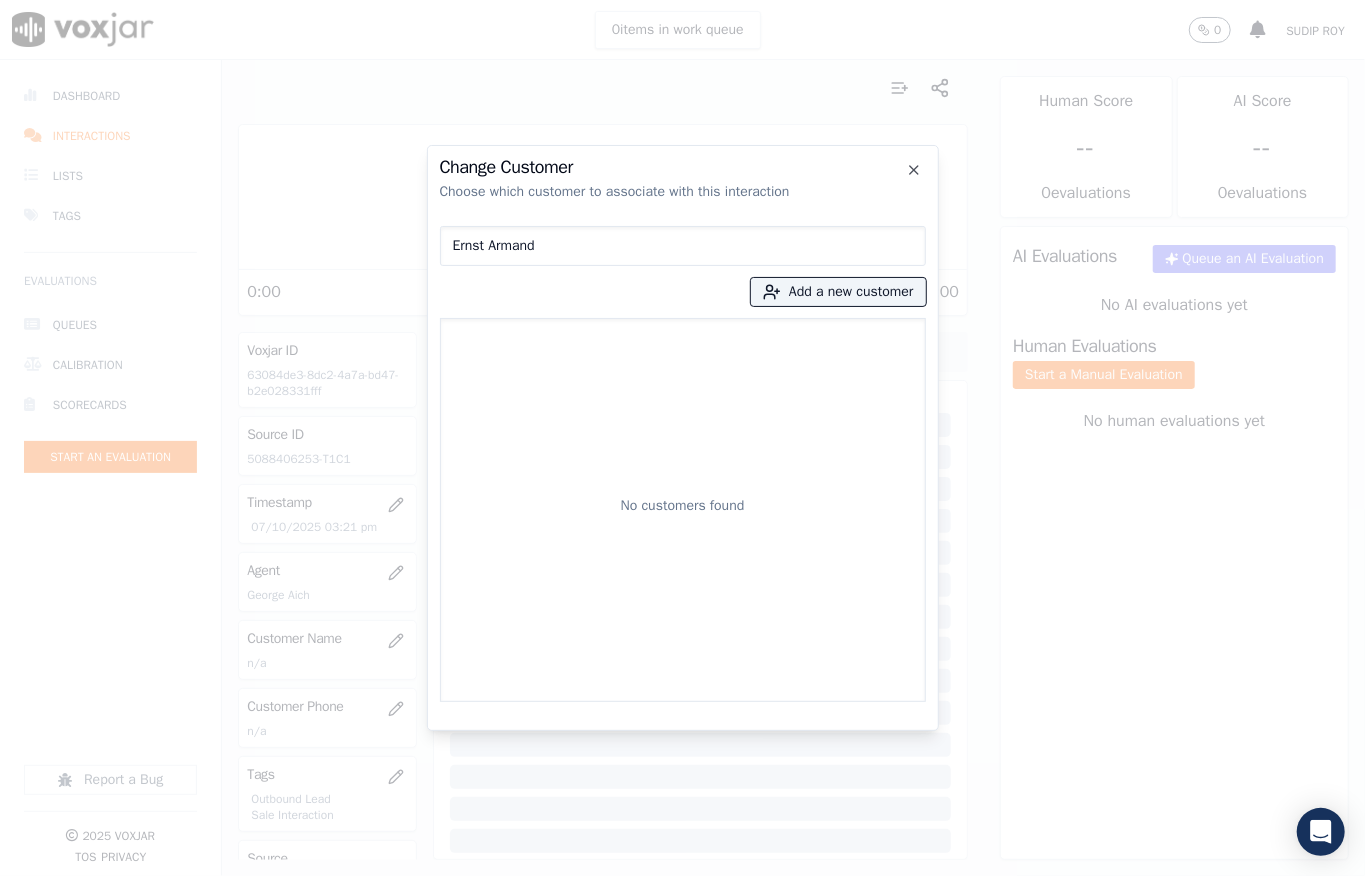 drag, startPoint x: 573, startPoint y: 245, endPoint x: 297, endPoint y: 229, distance: 276.46338 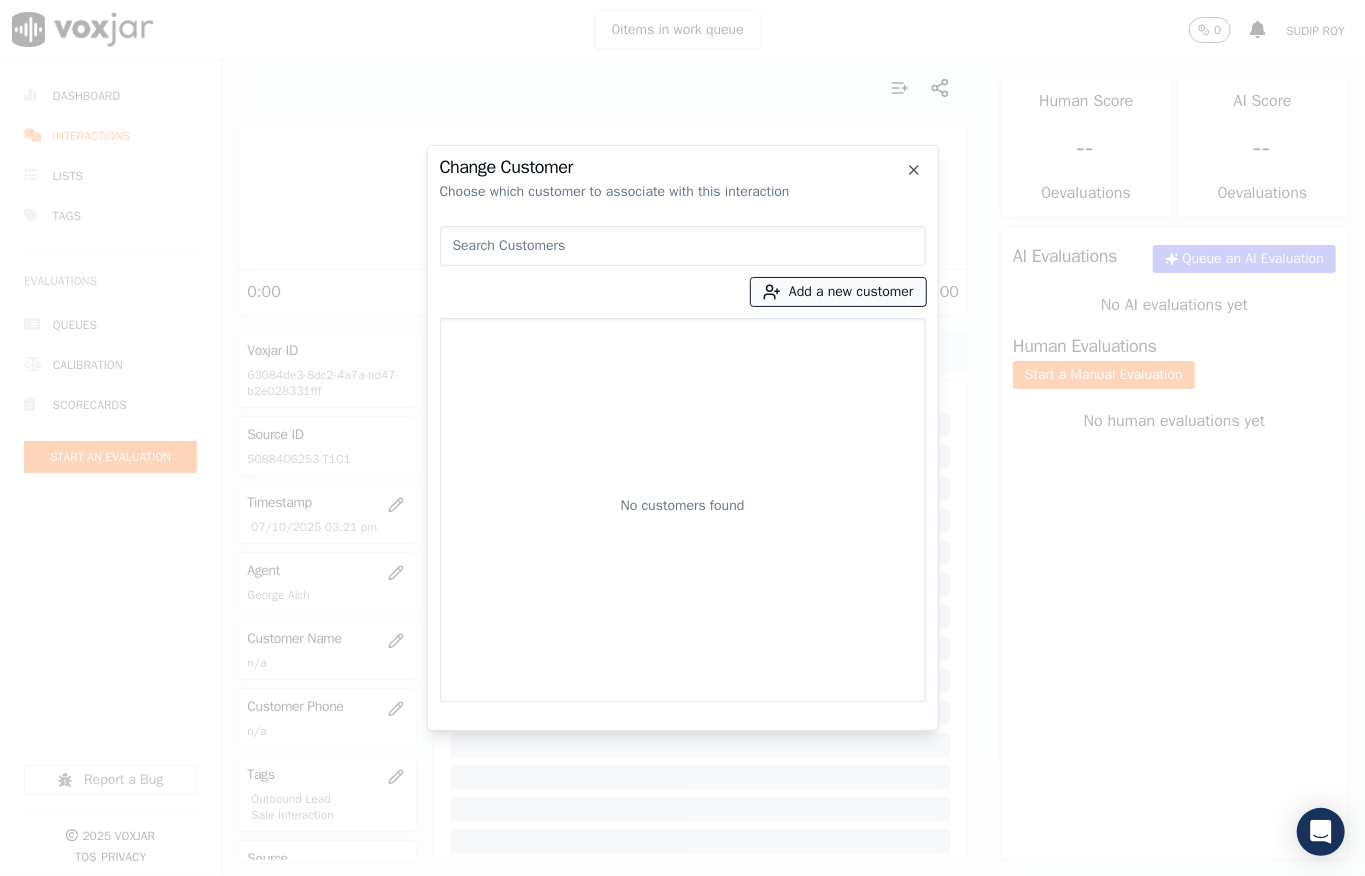 click on "Add a new customer" at bounding box center (838, 292) 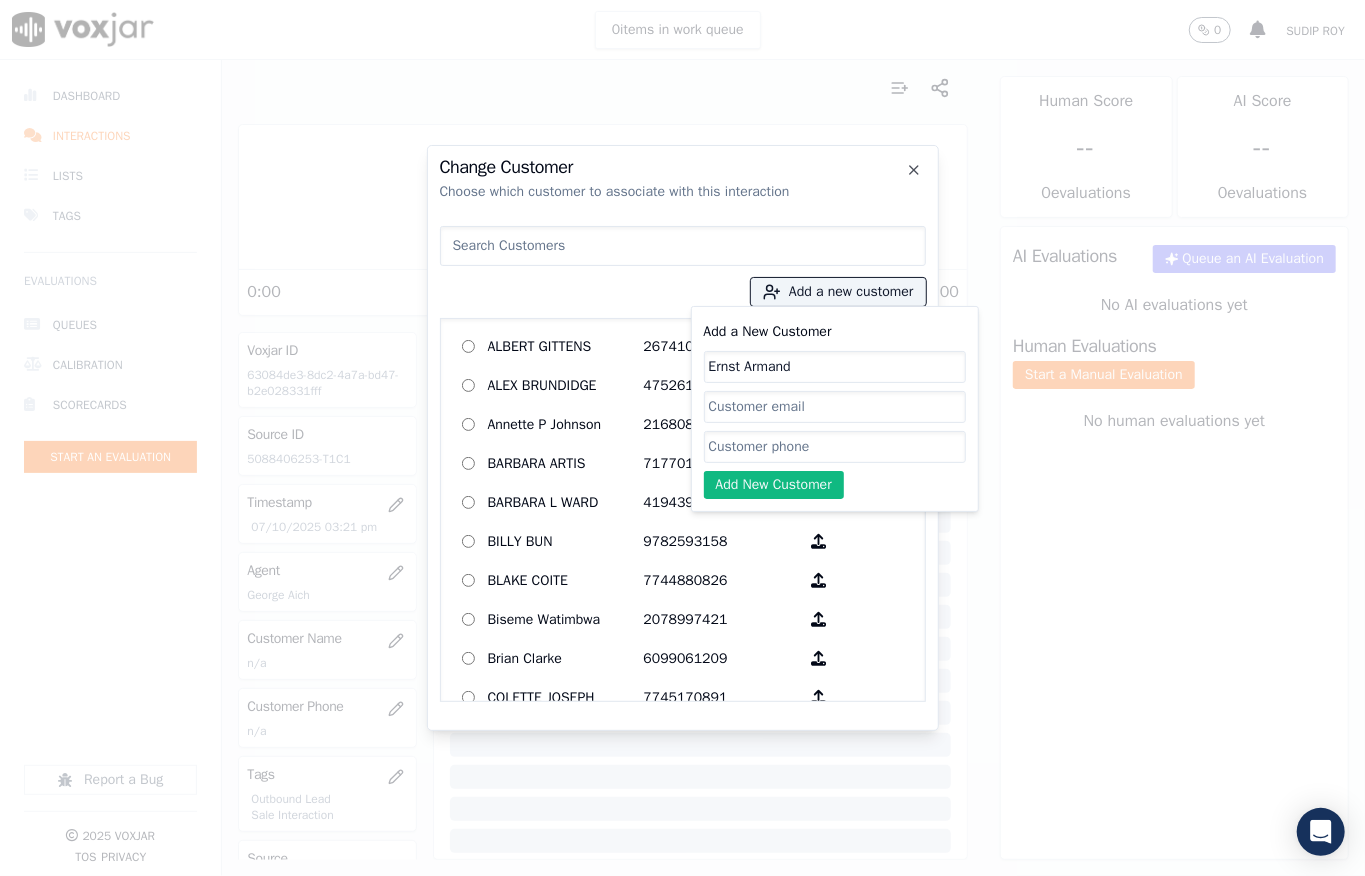 type on "Ernst Armand" 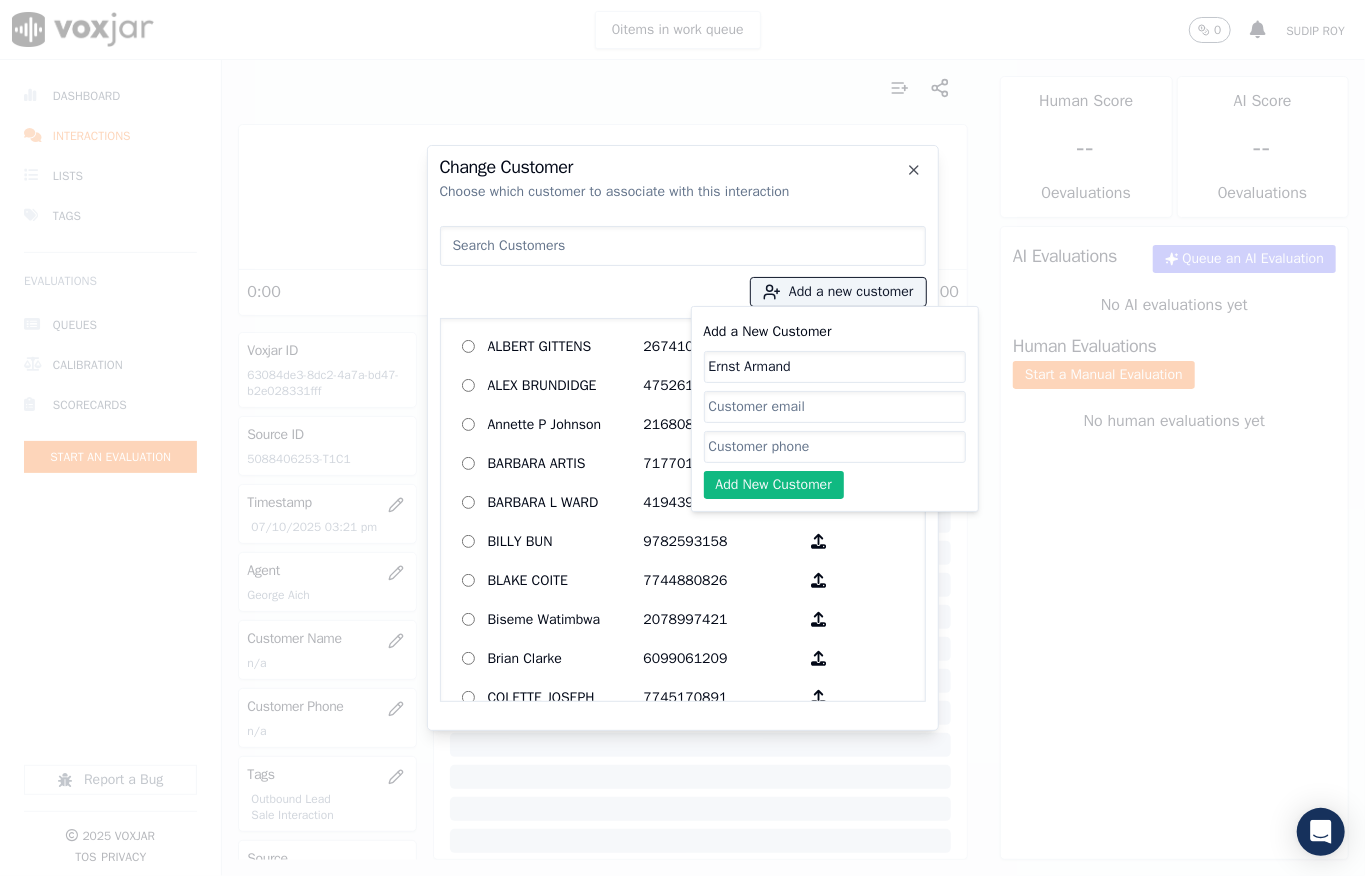 click on "Add a New Customer" 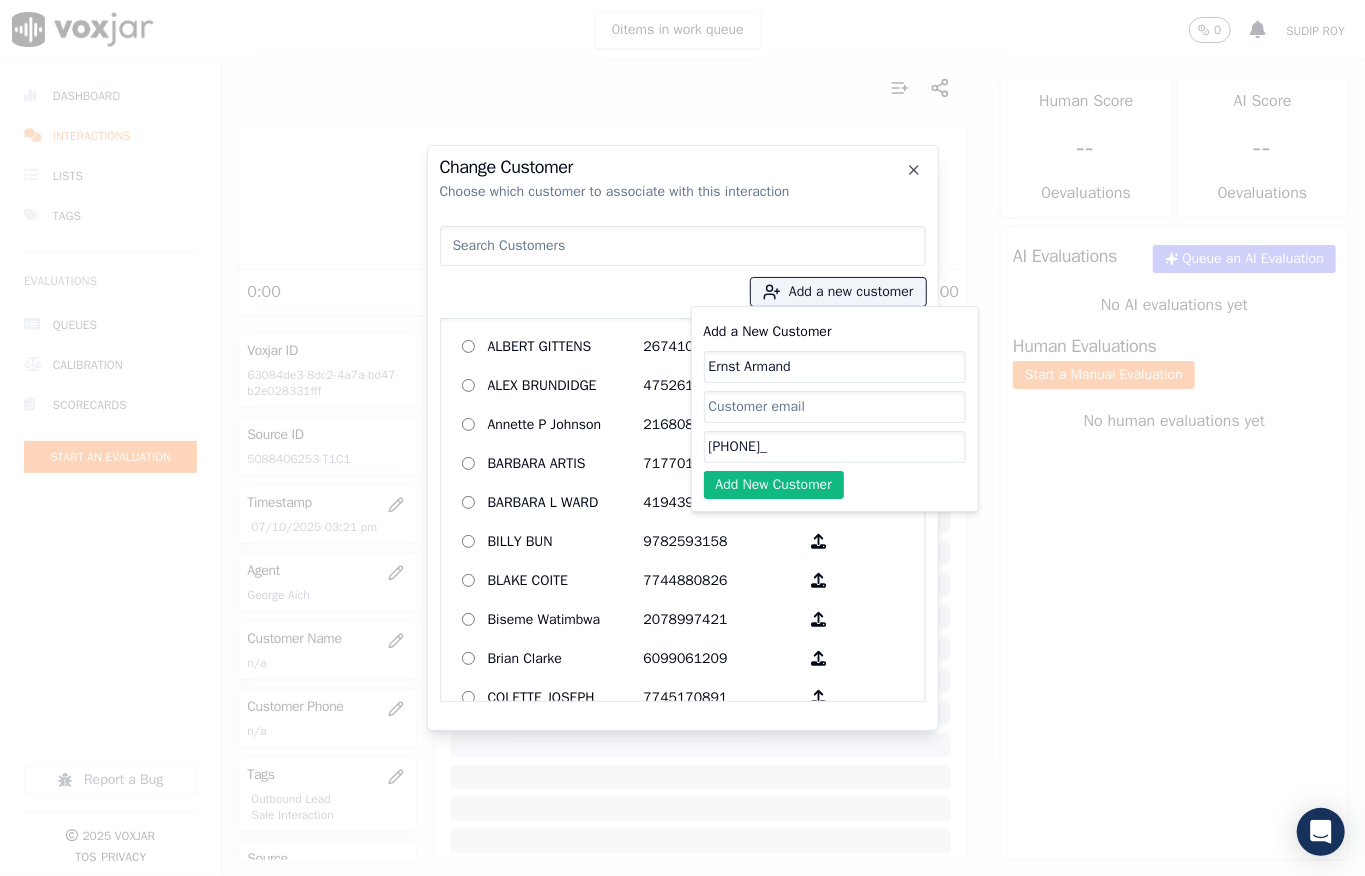 paste on "5088406252" 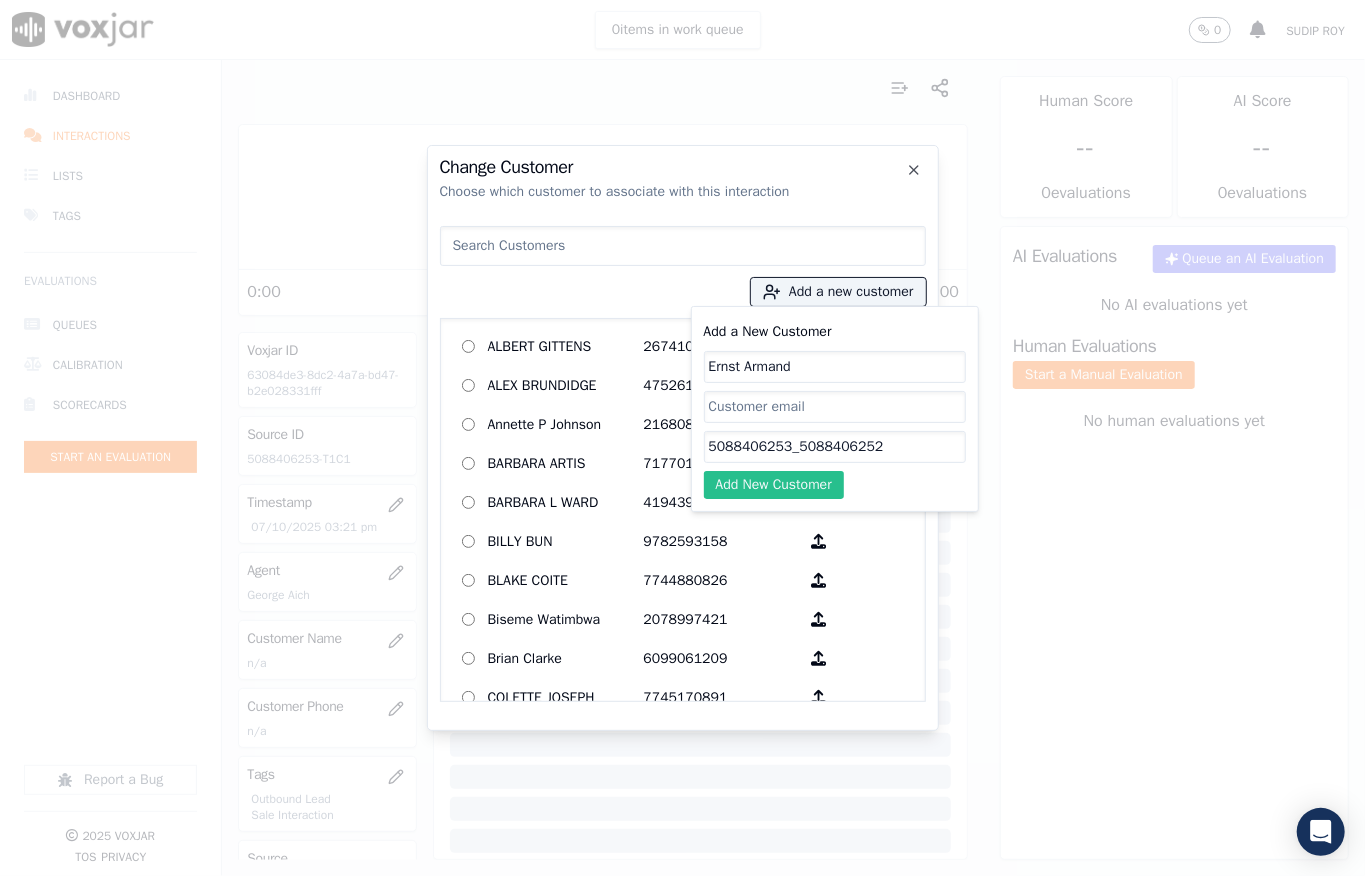 type on "5088406253_5088406252" 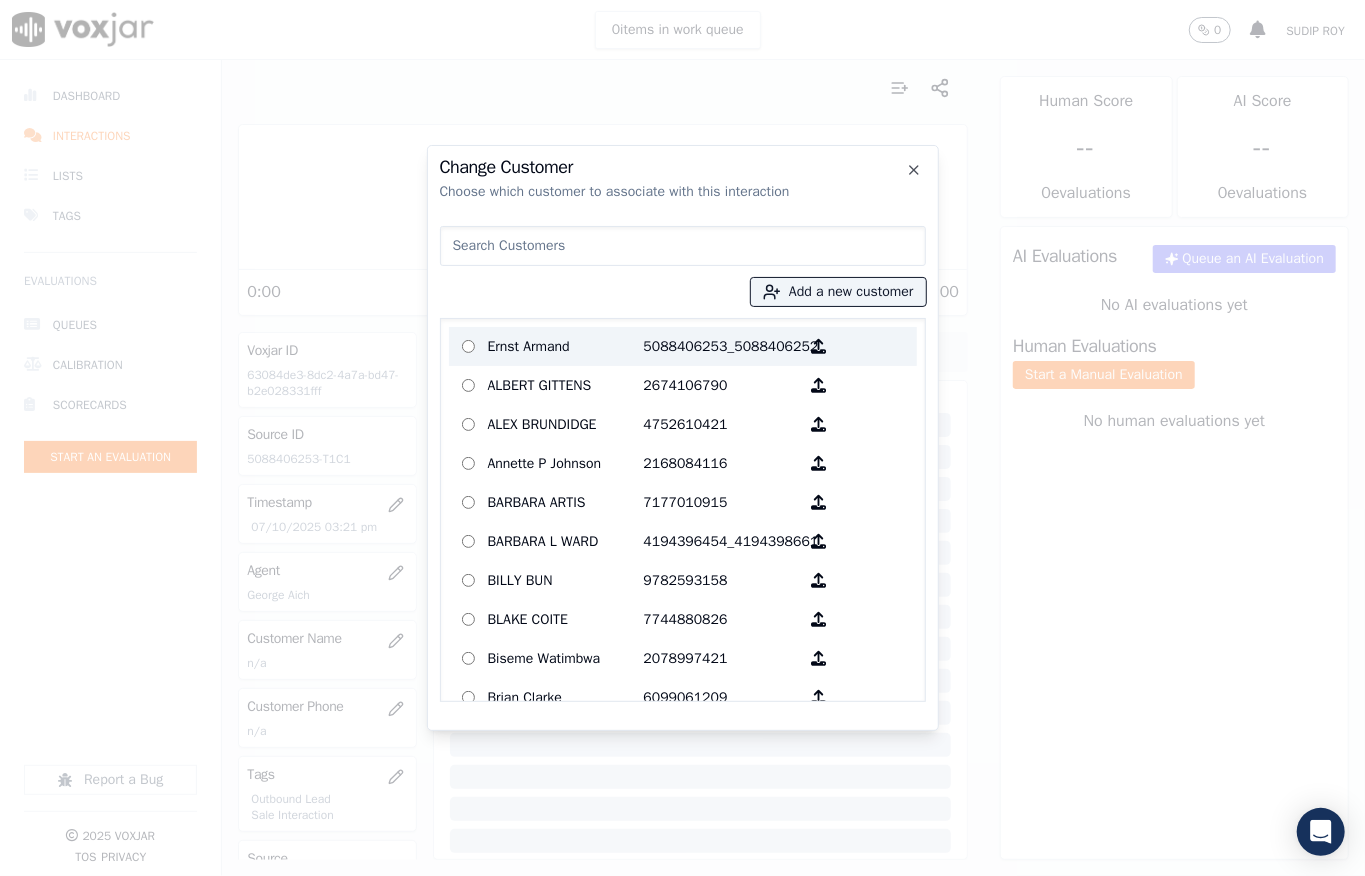 click on "Ernst Armand" at bounding box center (566, 346) 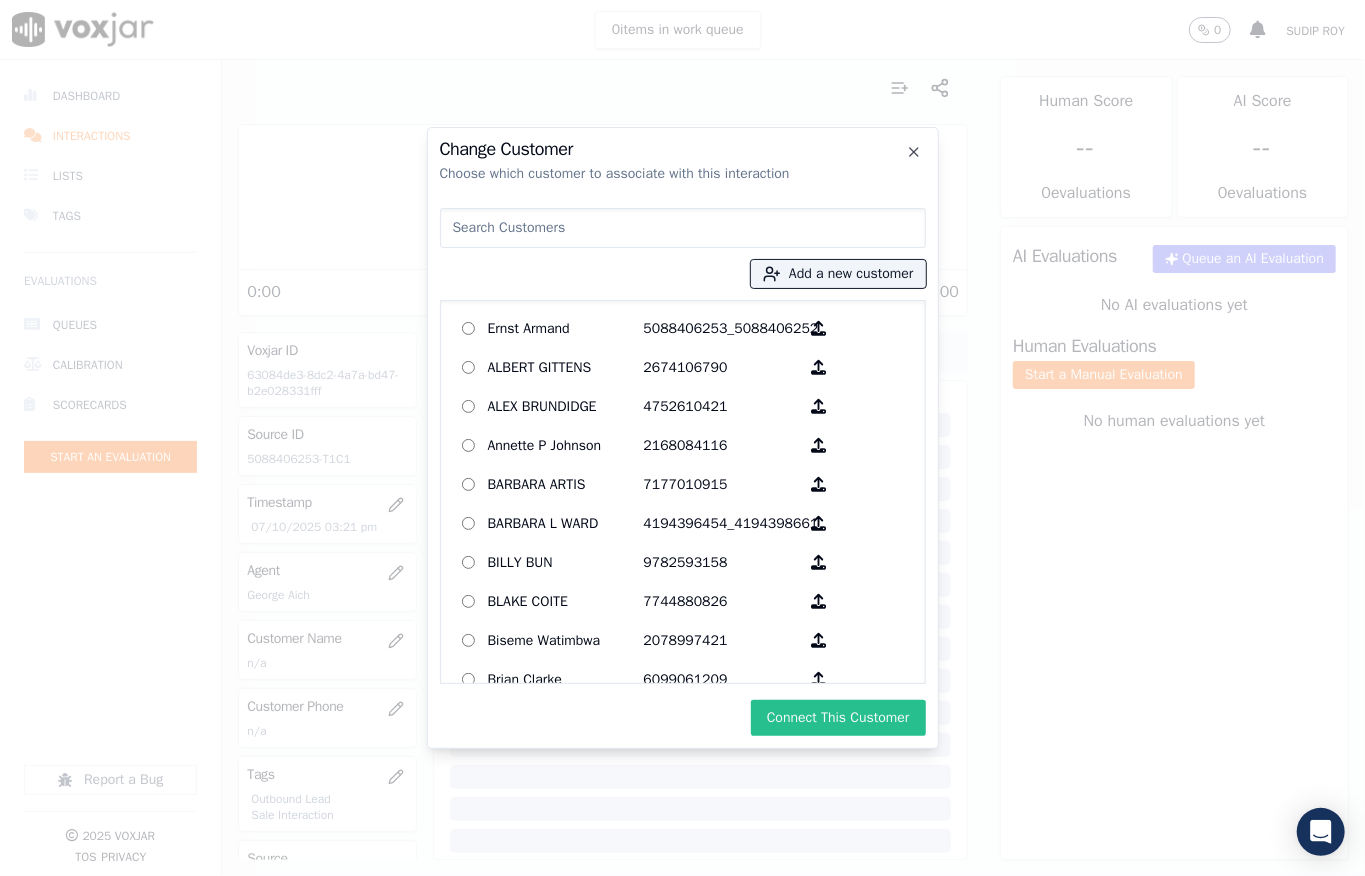 click on "Connect This Customer" at bounding box center [838, 718] 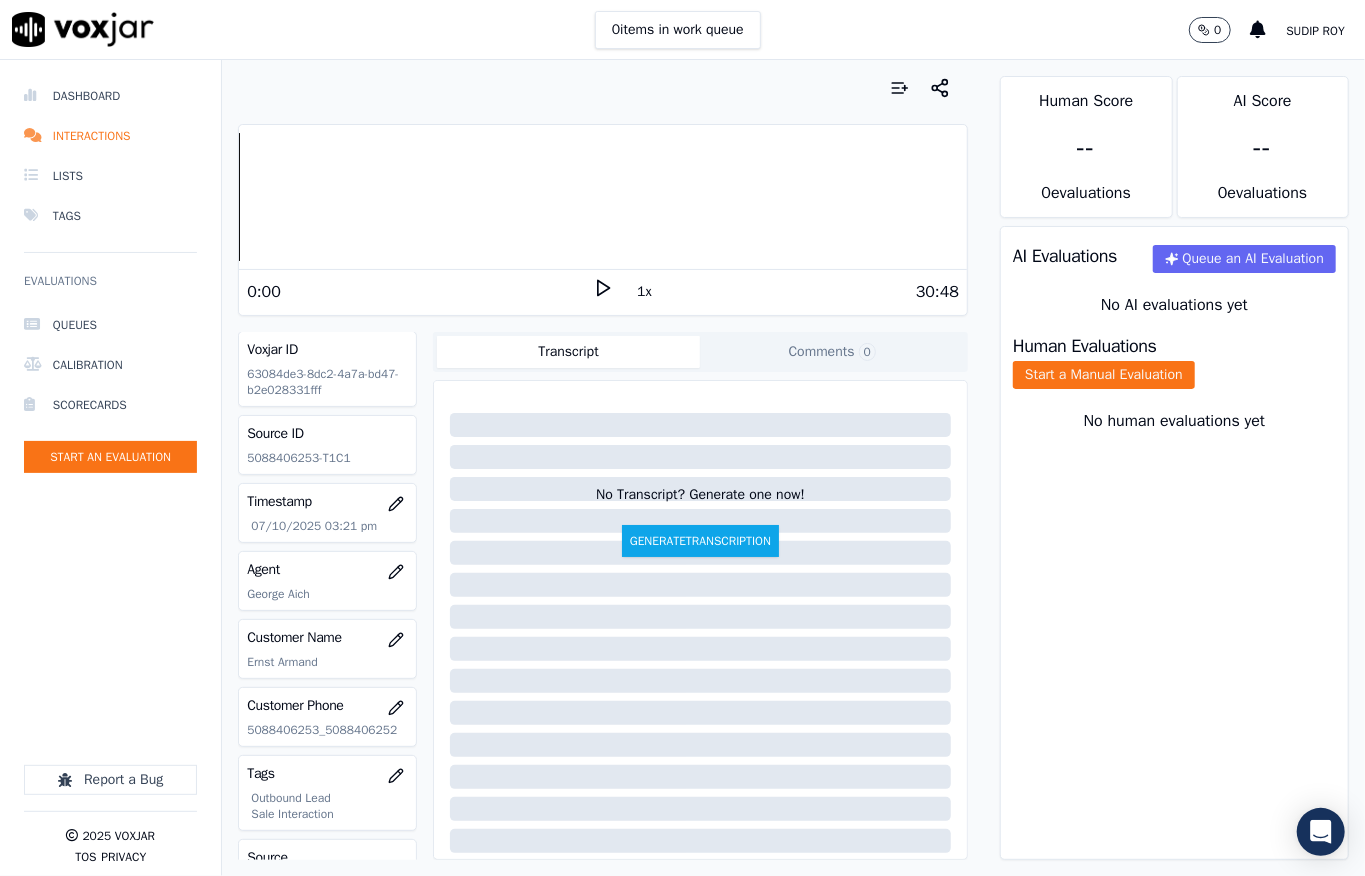 scroll, scrollTop: 0, scrollLeft: 0, axis: both 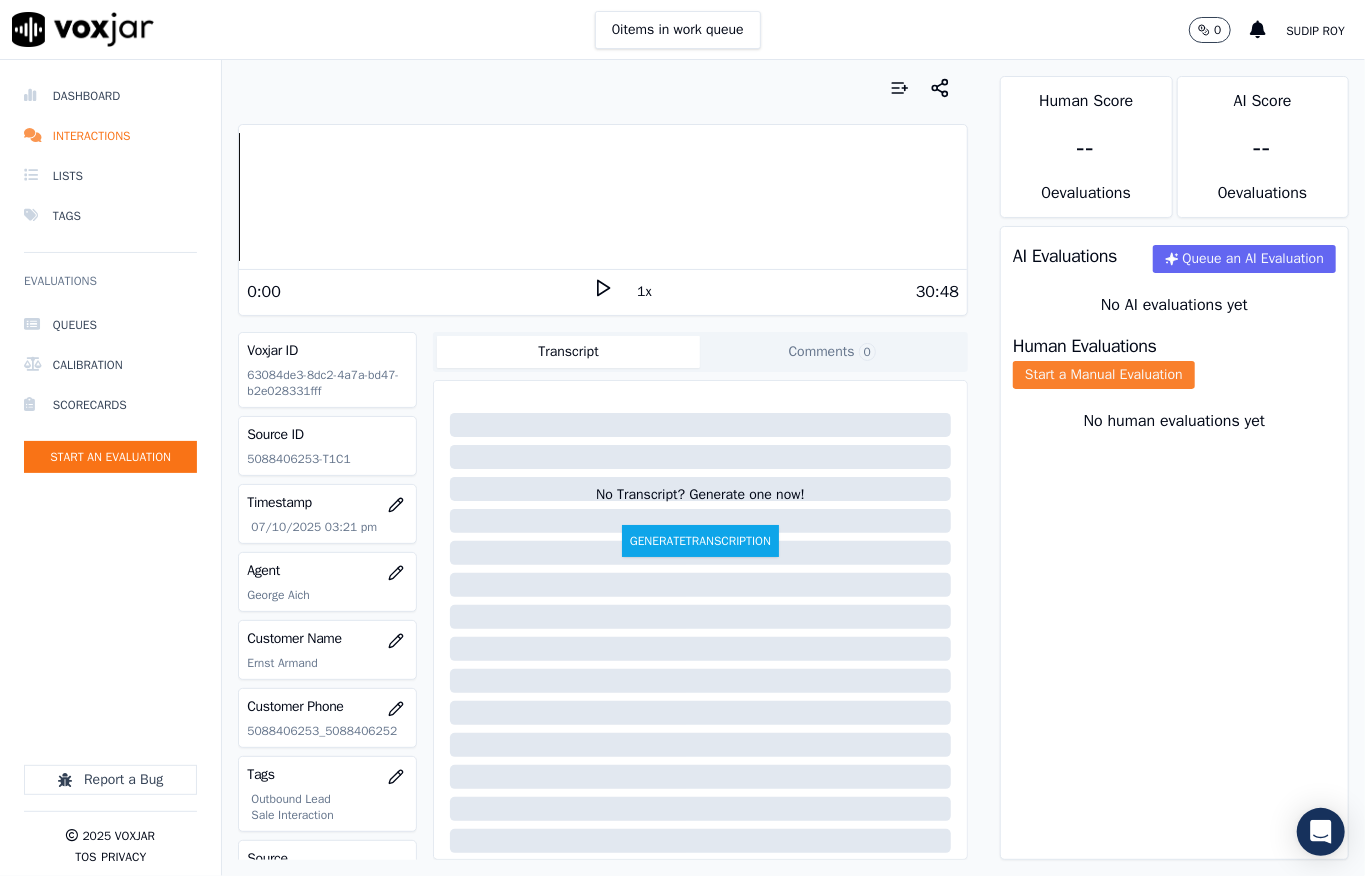 click on "Start a Manual Evaluation" 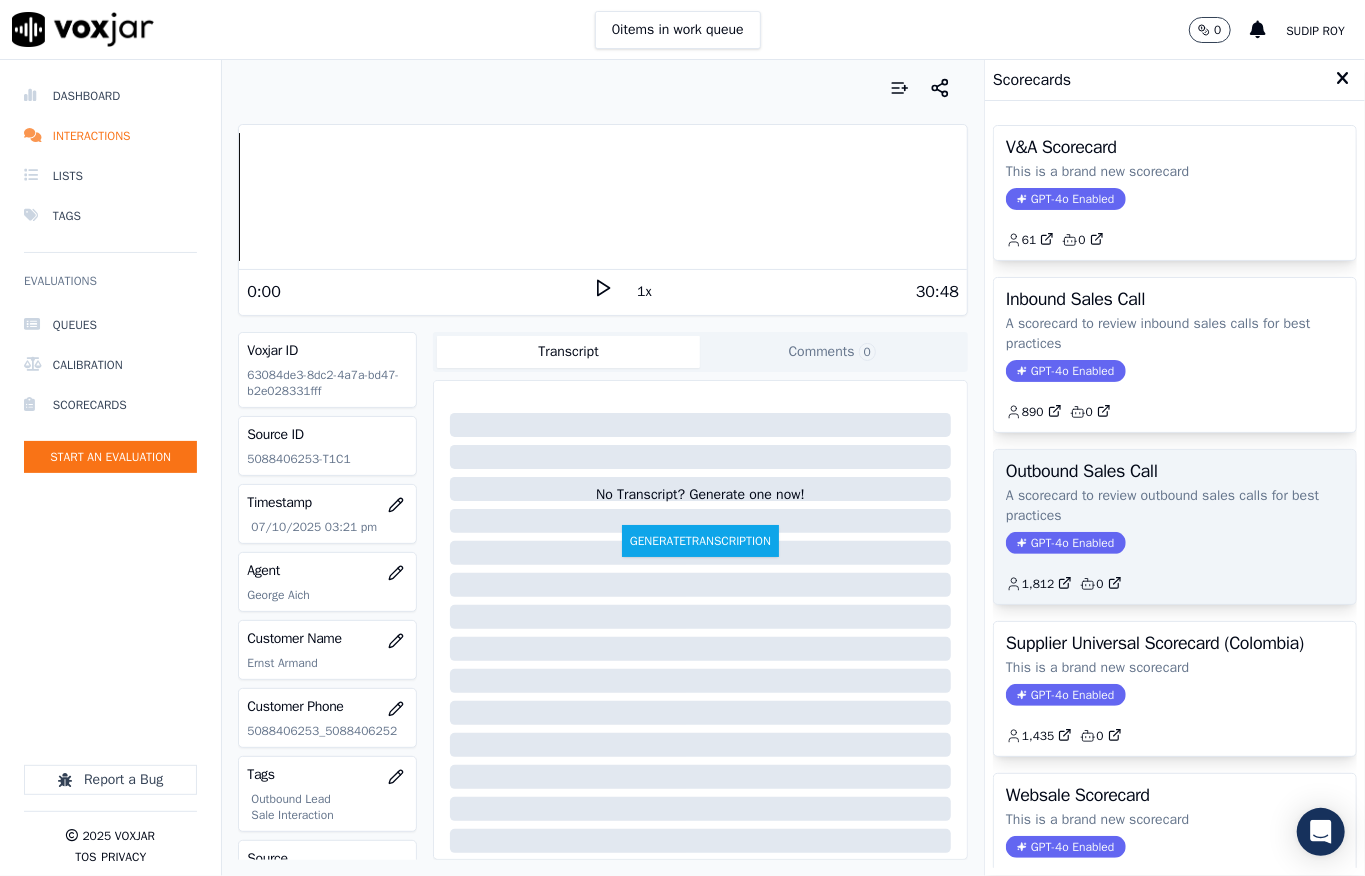 click on "GPT-4o Enabled" at bounding box center [1065, 543] 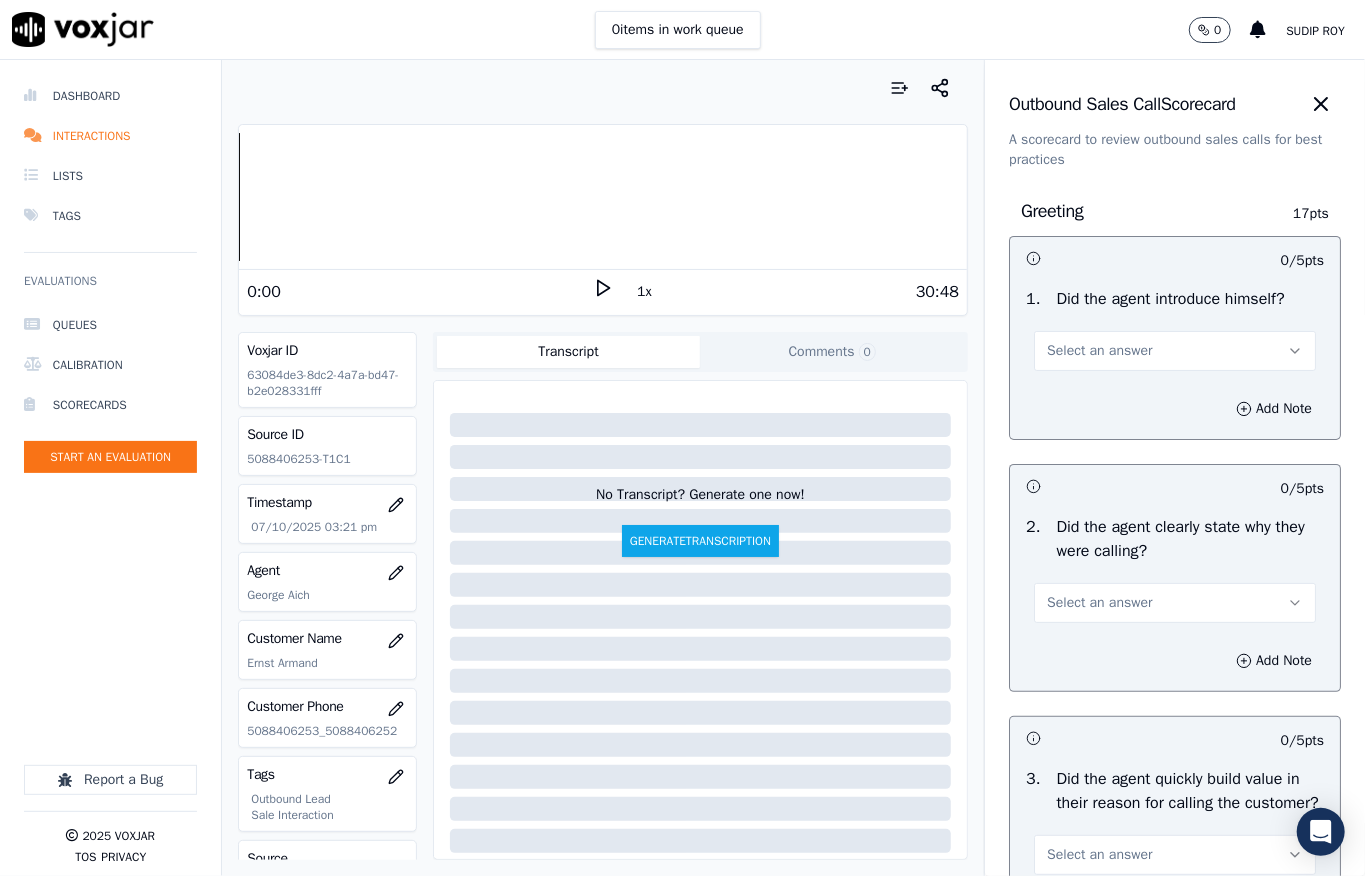 click on "Select an answer" at bounding box center [1175, 351] 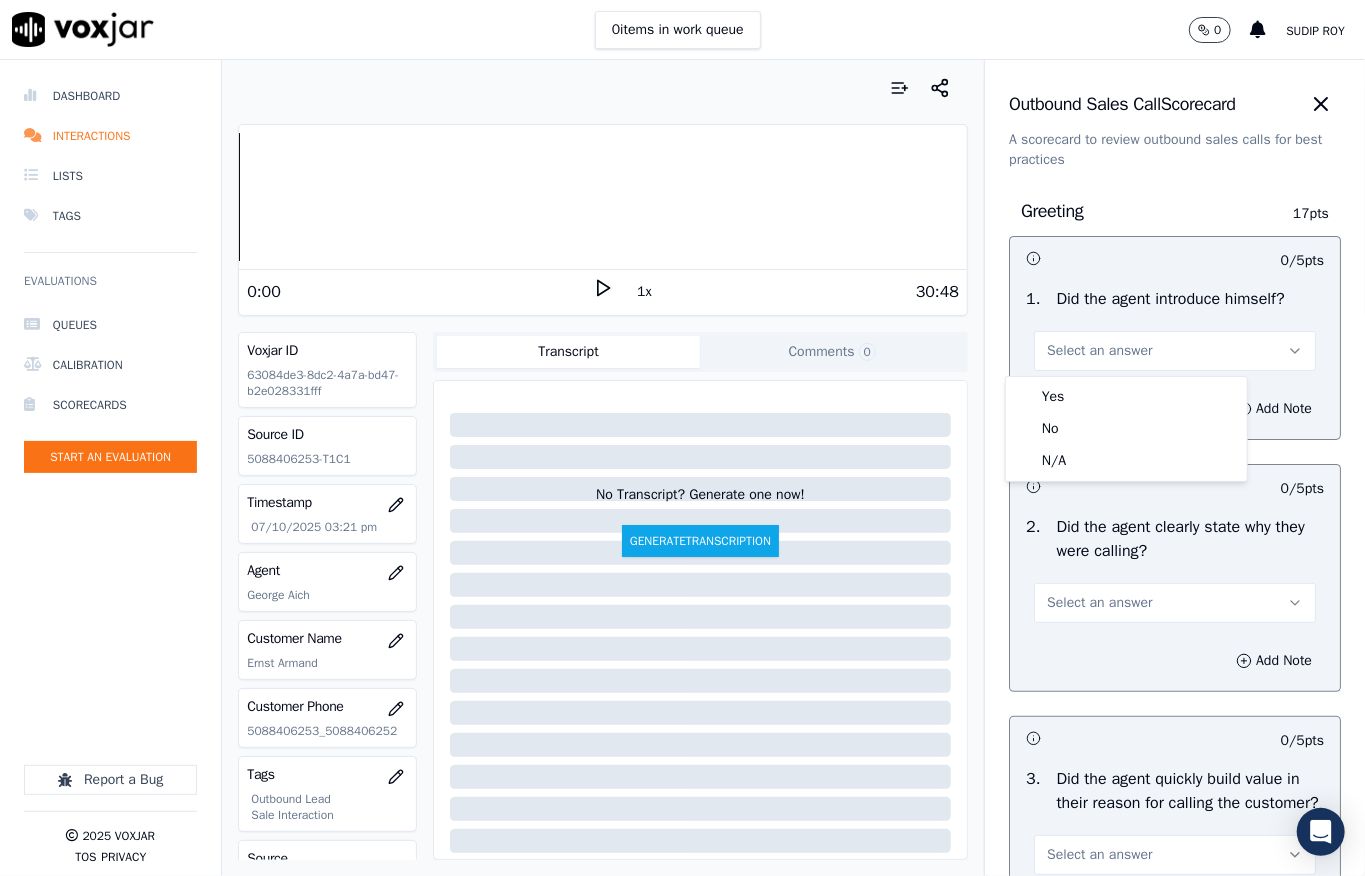click on "Yes   No     N/A" at bounding box center [1126, 429] 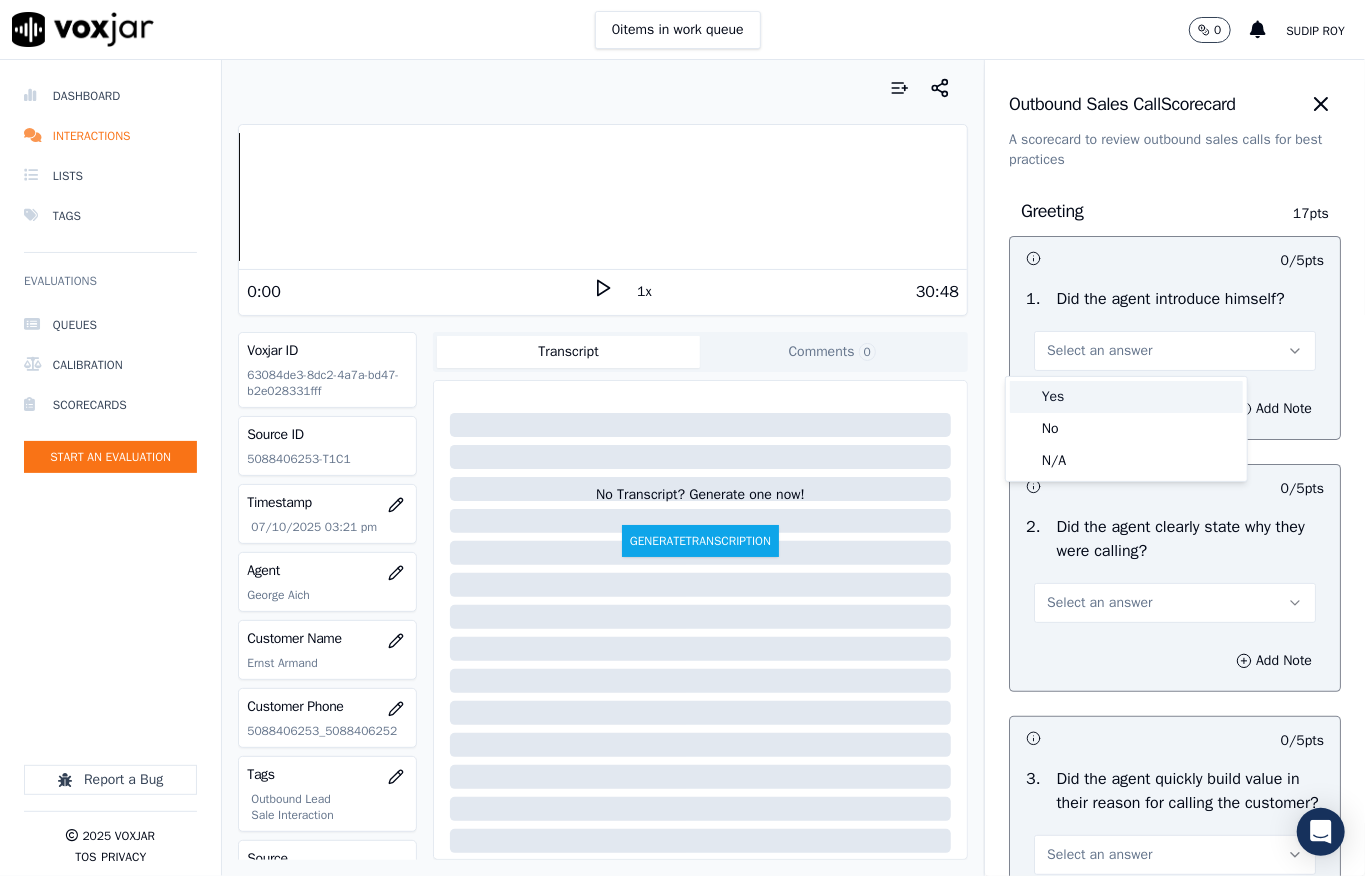 click on "Yes" at bounding box center (1126, 397) 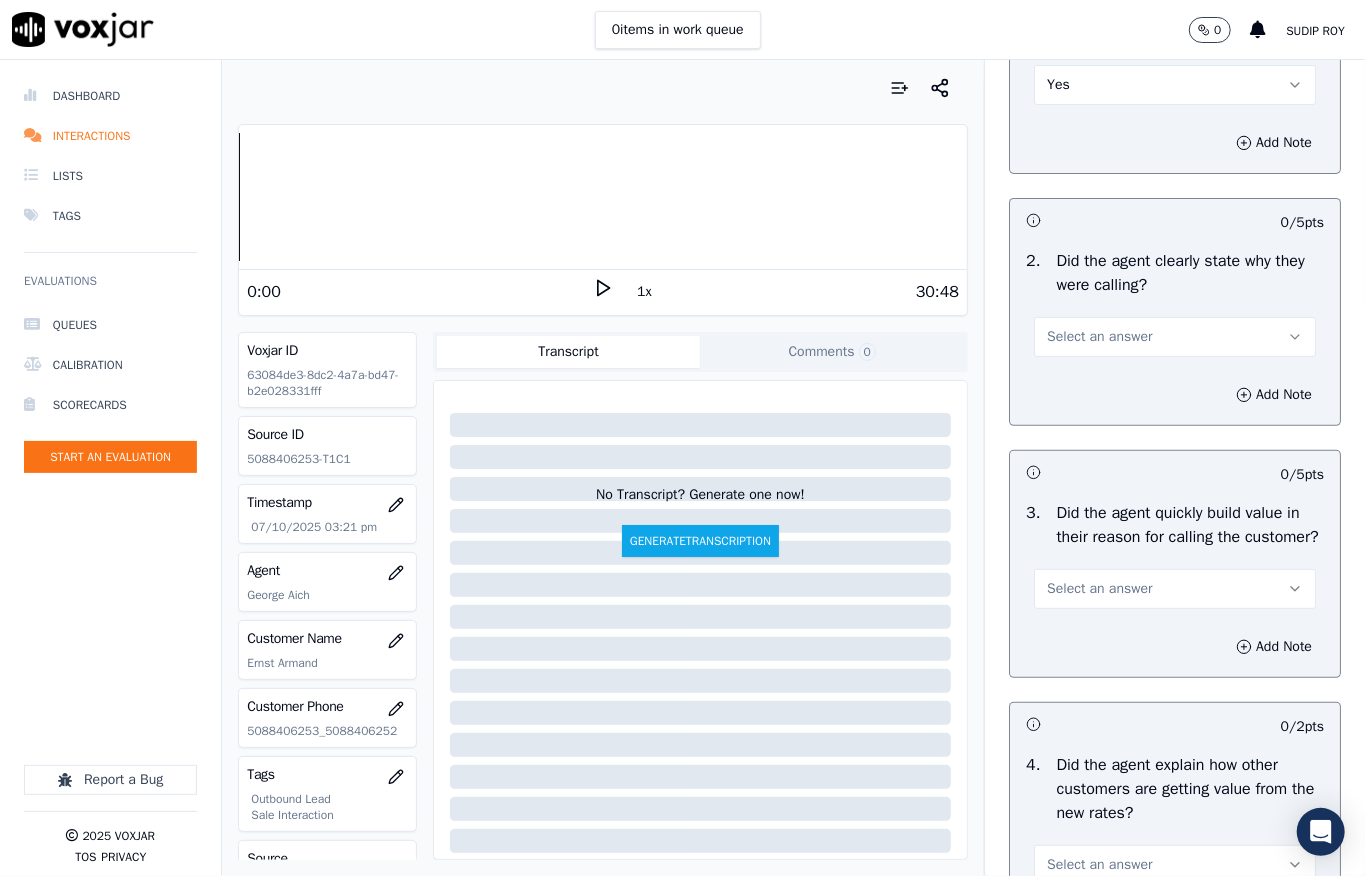 click on "Select an answer" at bounding box center (1099, 337) 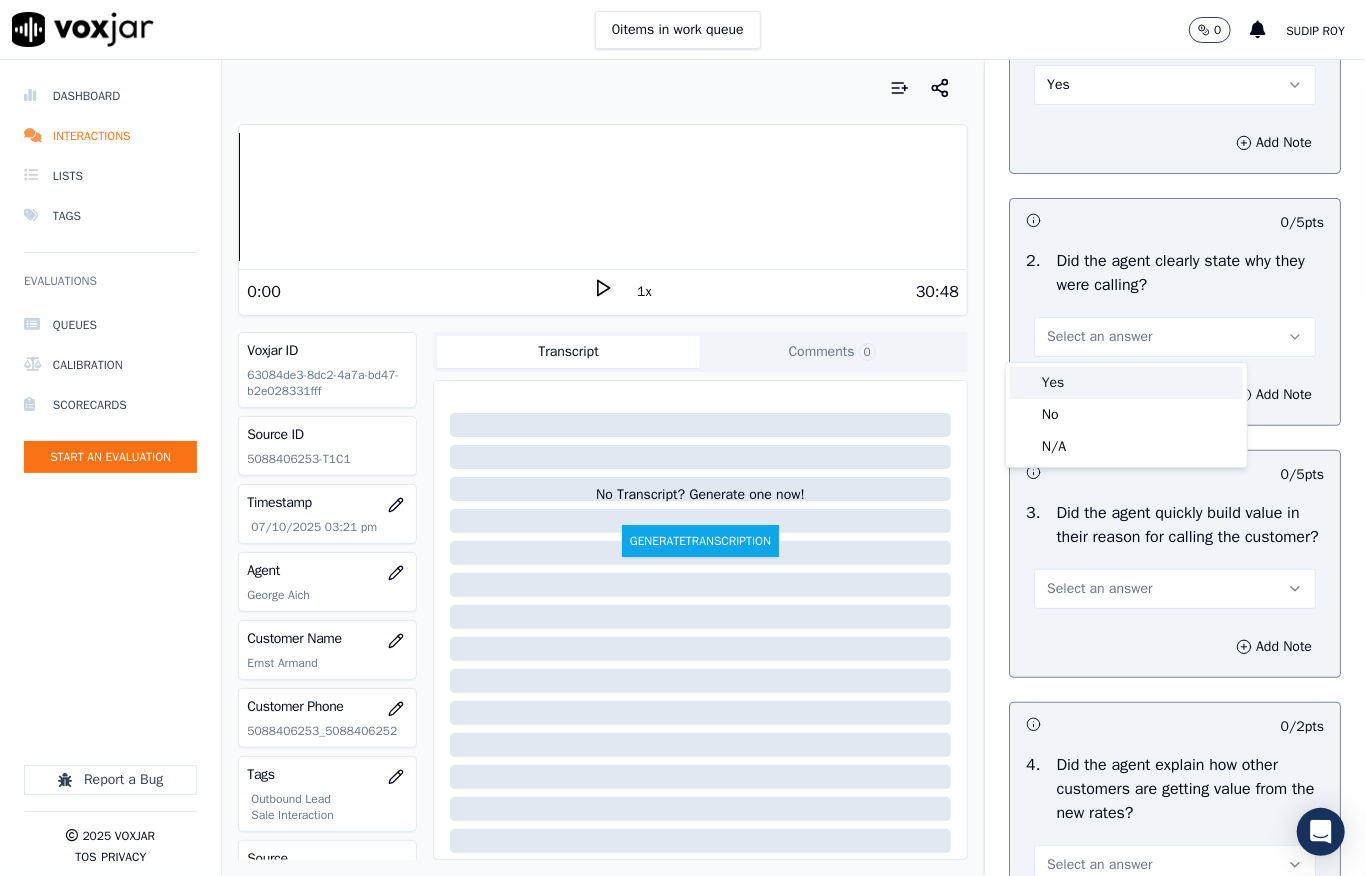 click on "Yes" at bounding box center [1126, 383] 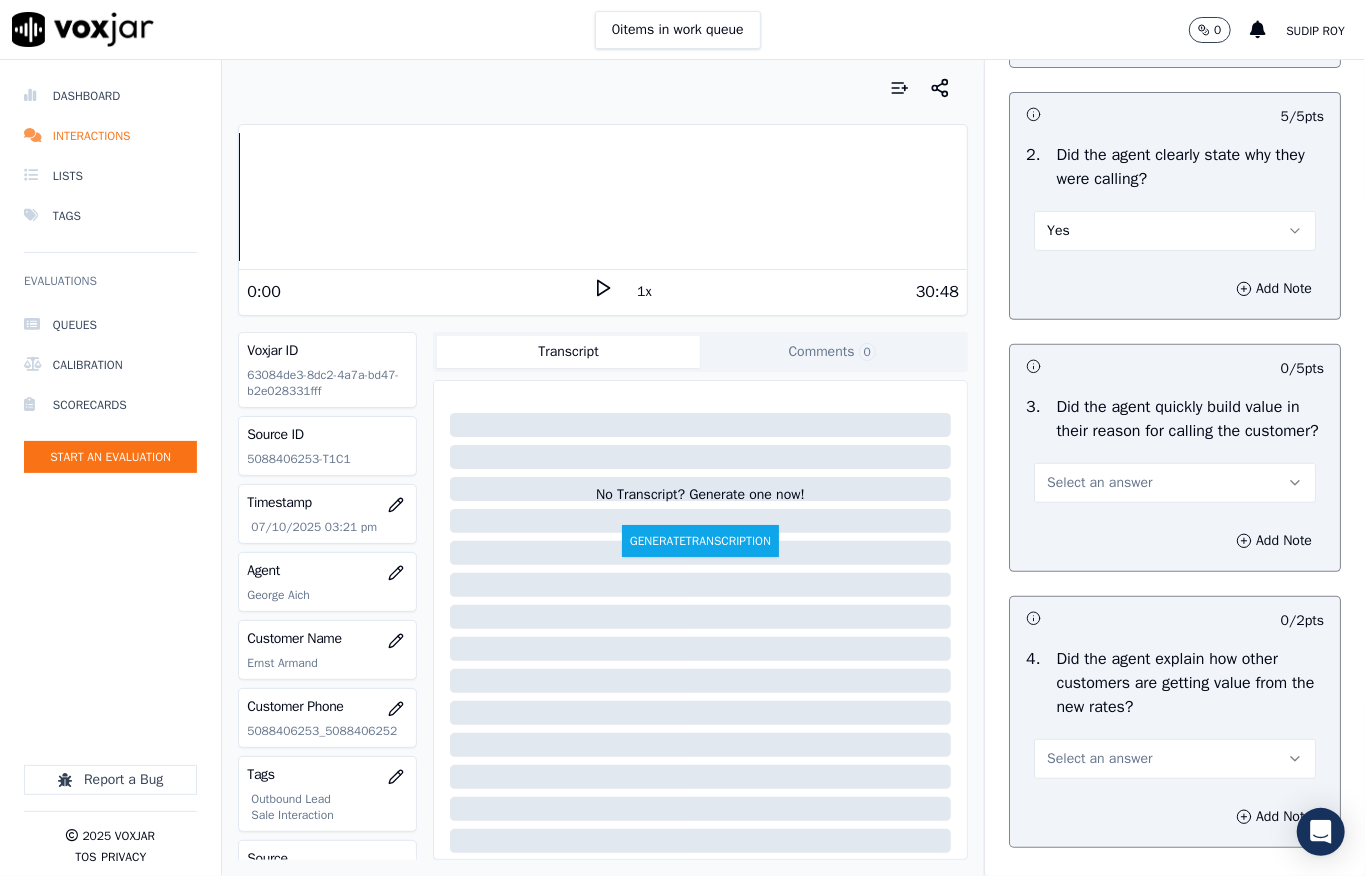 scroll, scrollTop: 533, scrollLeft: 0, axis: vertical 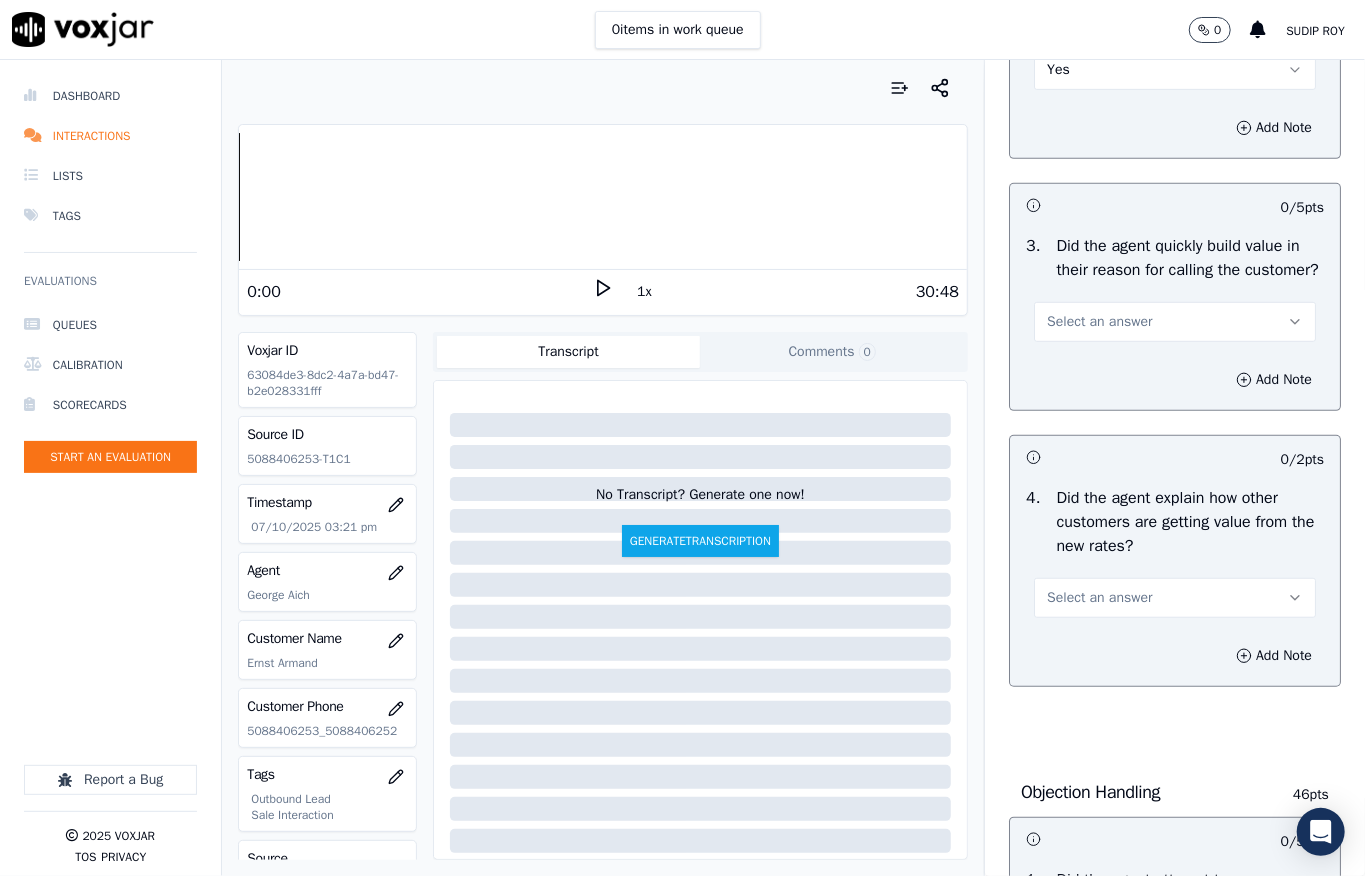 click on "Select an answer" at bounding box center (1099, 322) 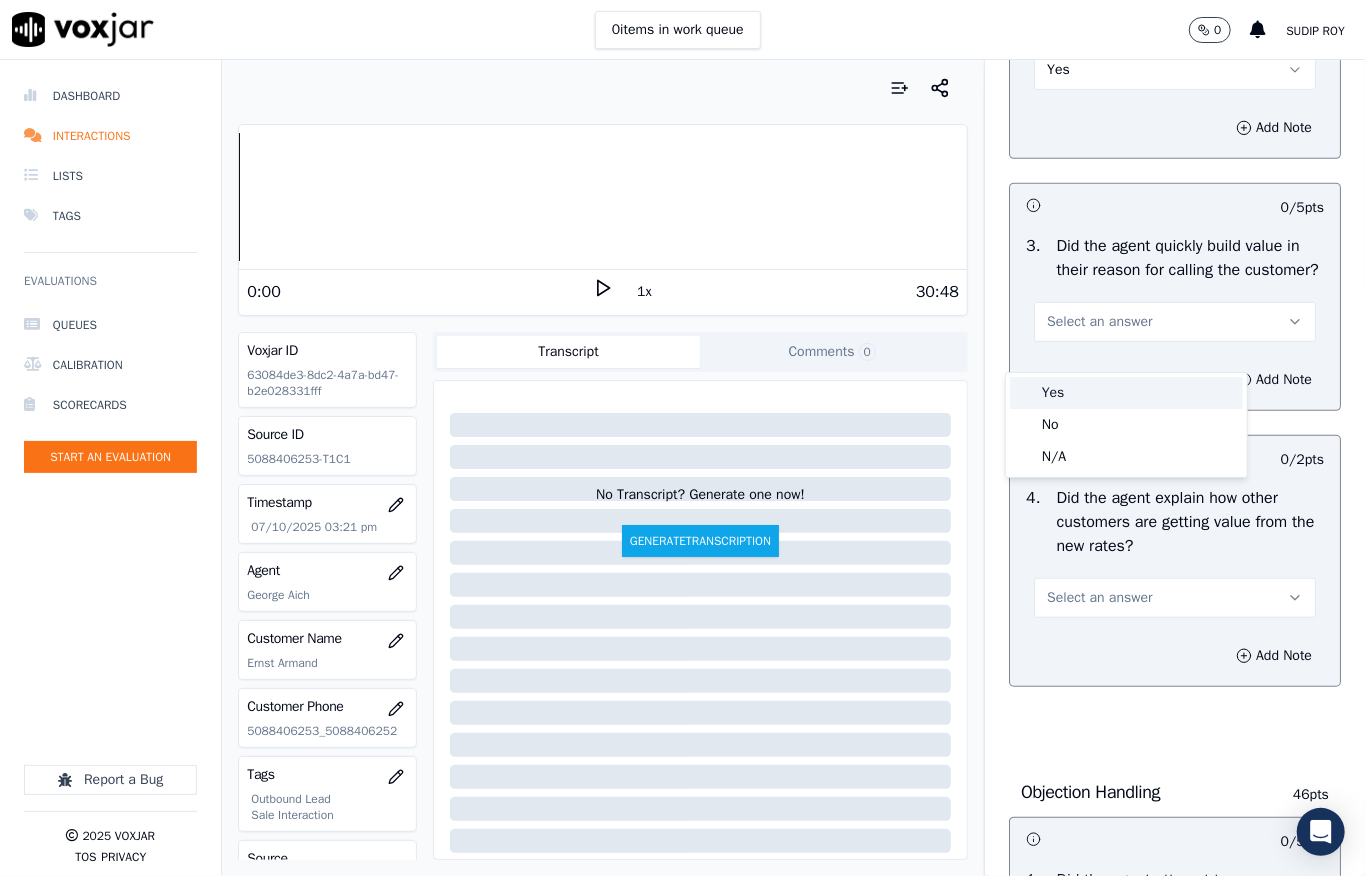 click on "Yes" at bounding box center (1126, 393) 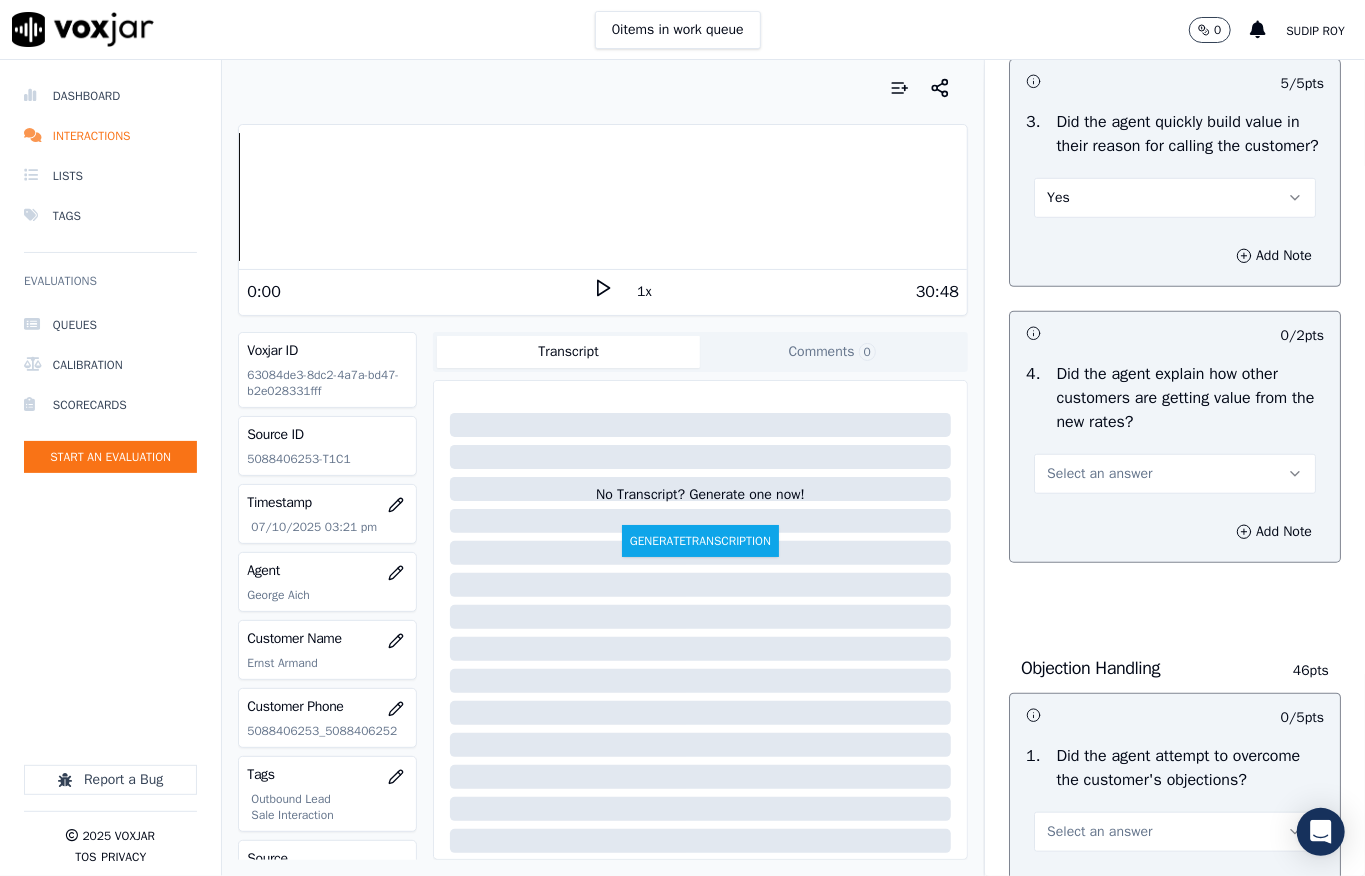 scroll, scrollTop: 933, scrollLeft: 0, axis: vertical 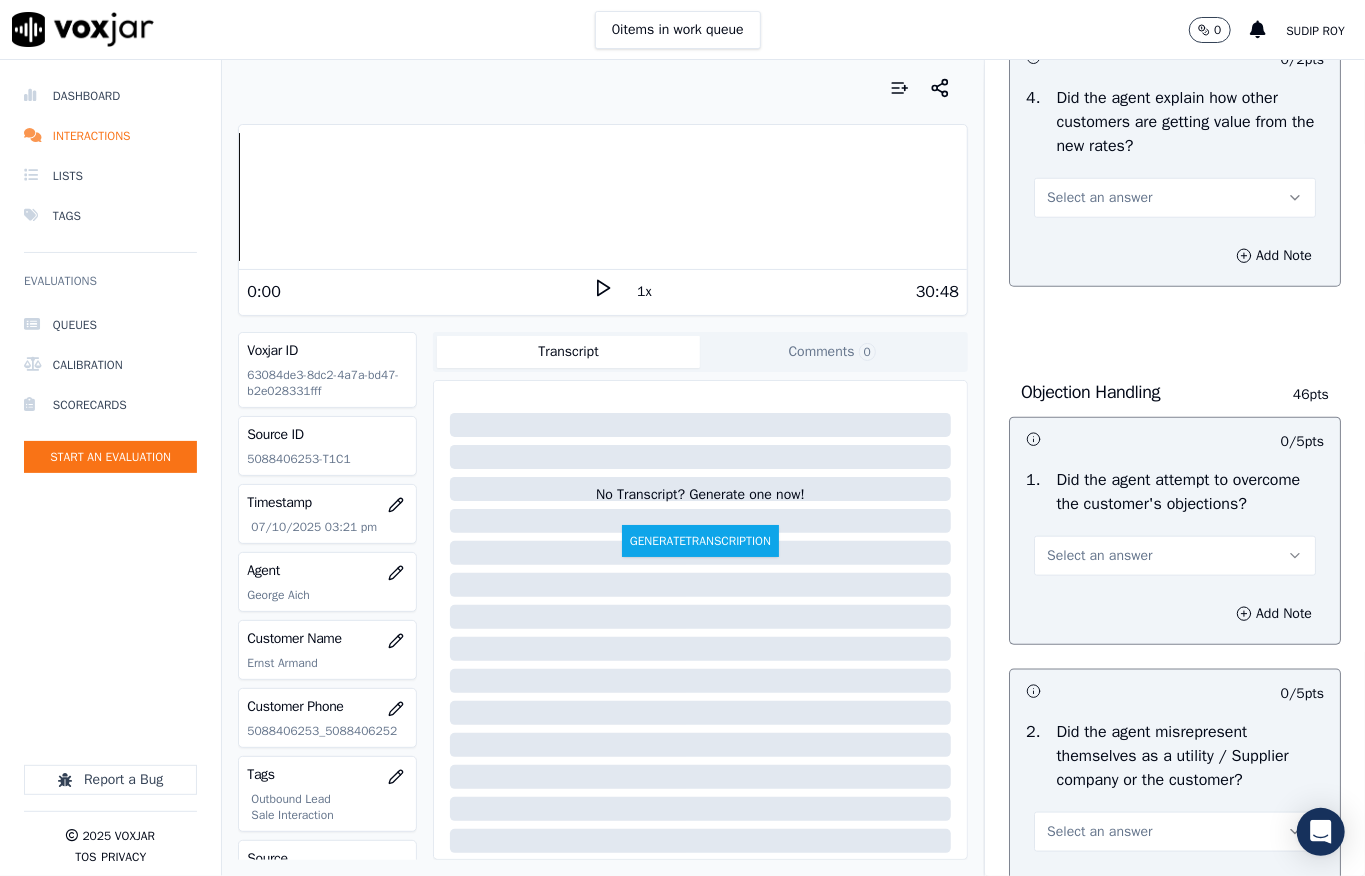 click on "Select an answer" at bounding box center [1099, 198] 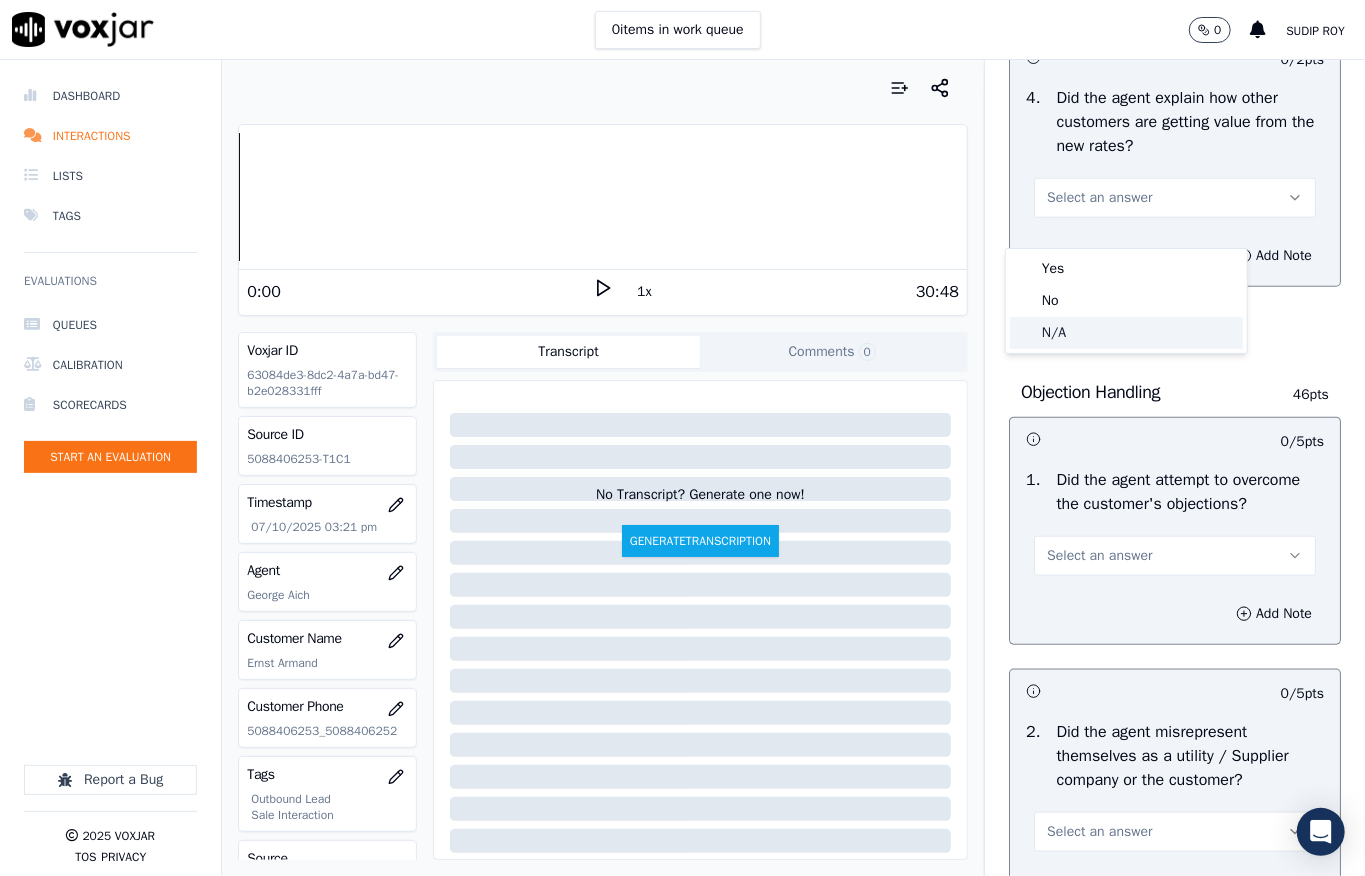 click on "N/A" 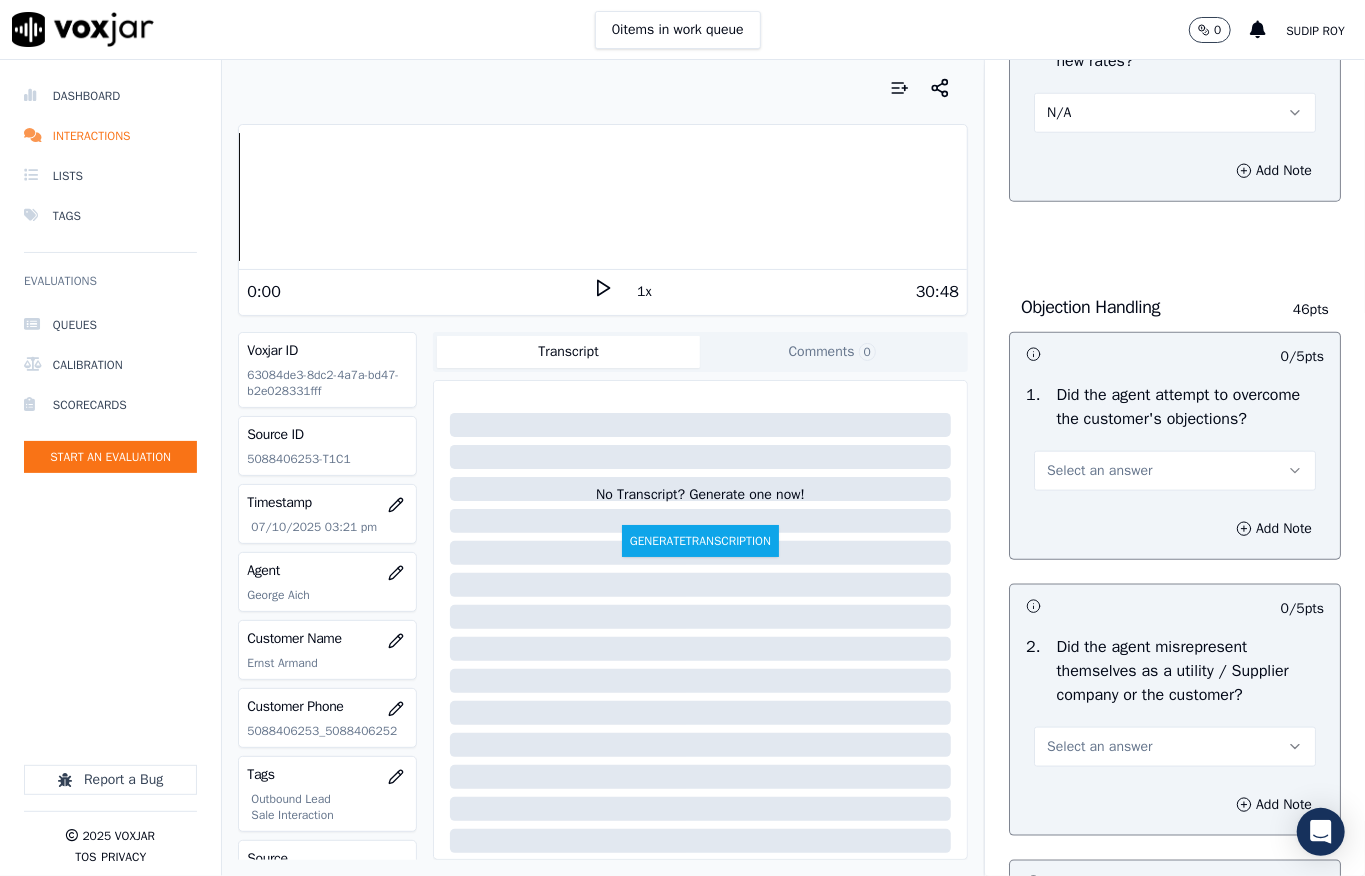 scroll, scrollTop: 1066, scrollLeft: 0, axis: vertical 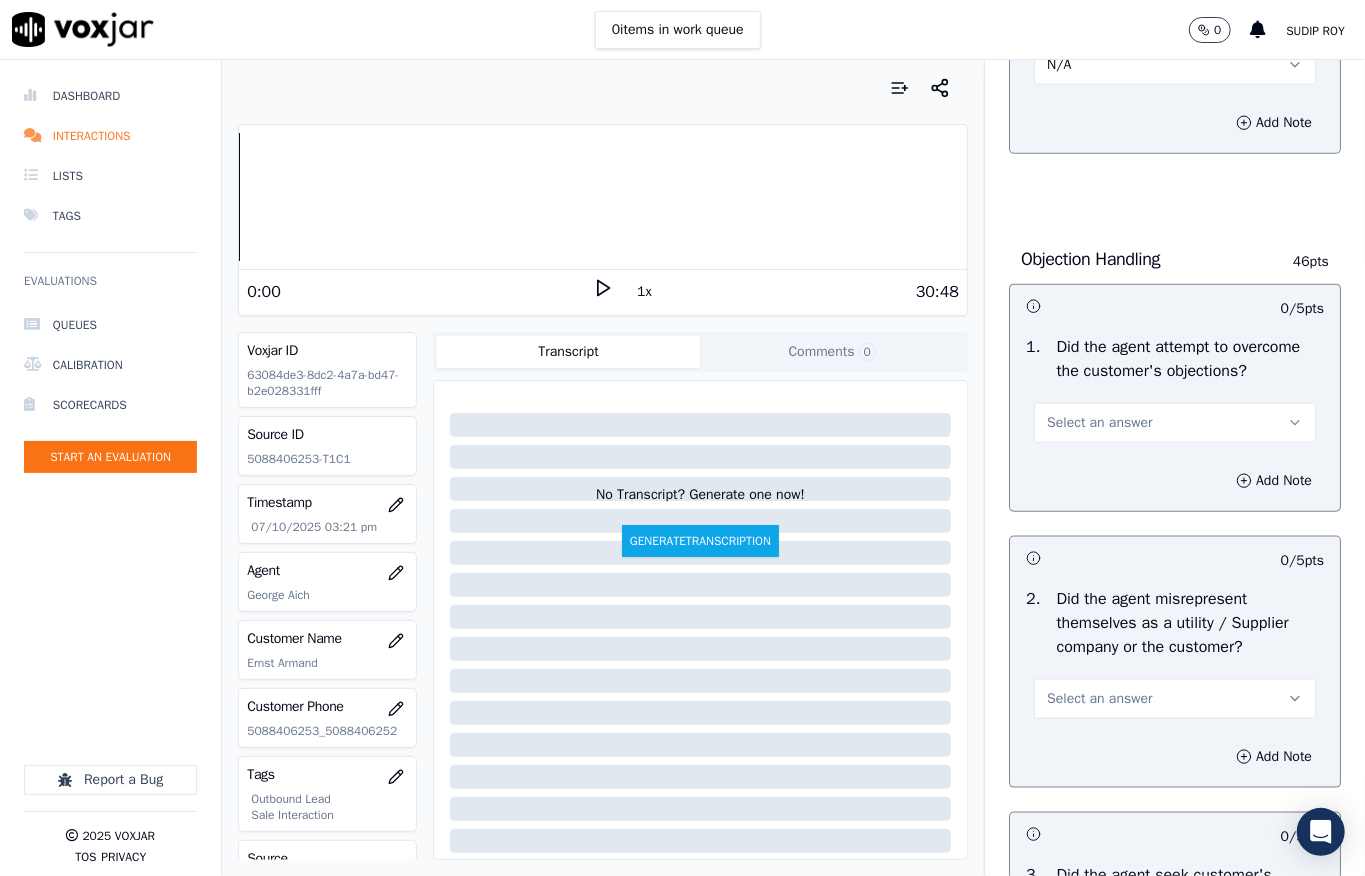 click on "Select an answer" at bounding box center (1099, 423) 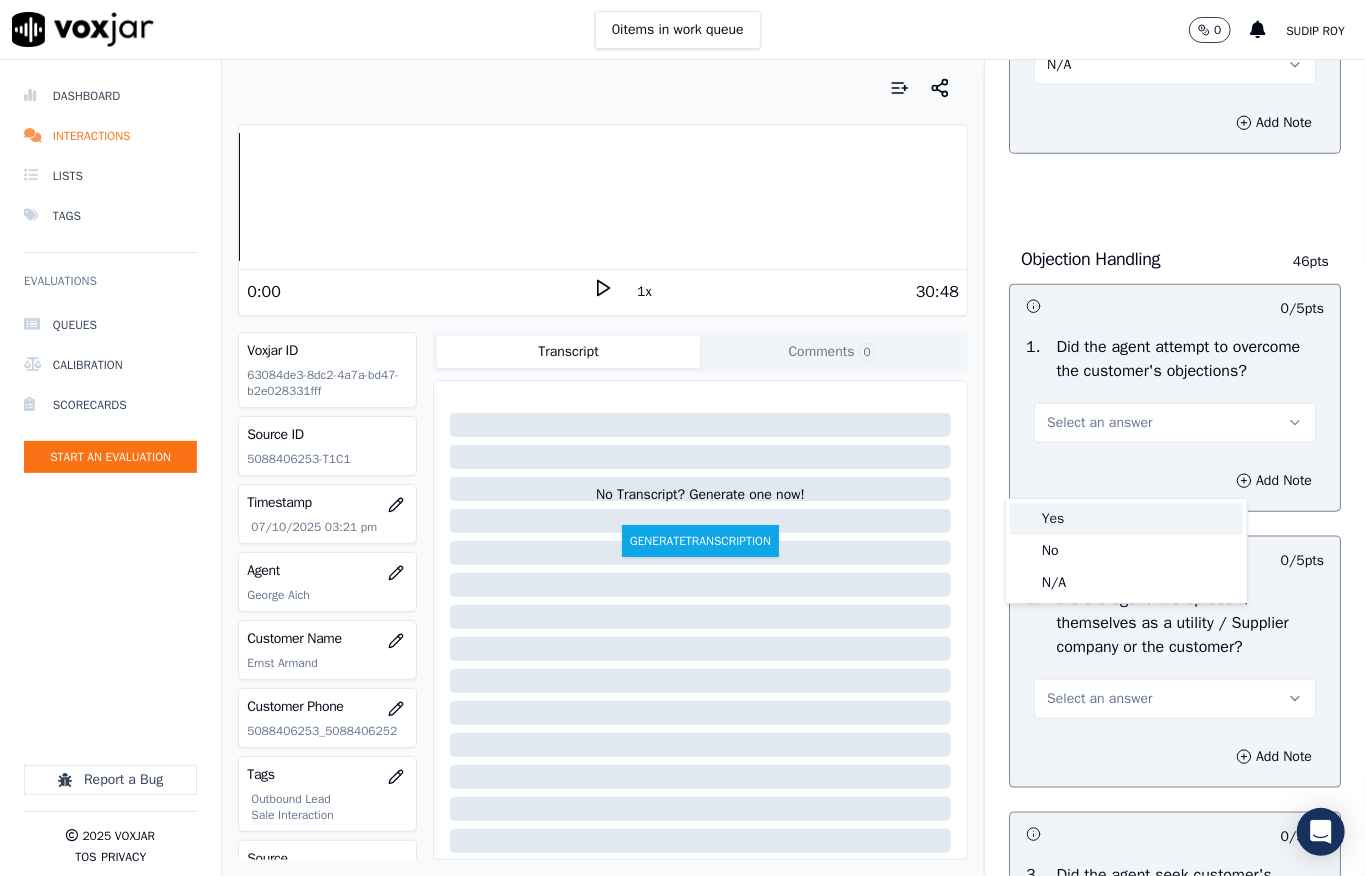 click on "Yes" at bounding box center (1126, 519) 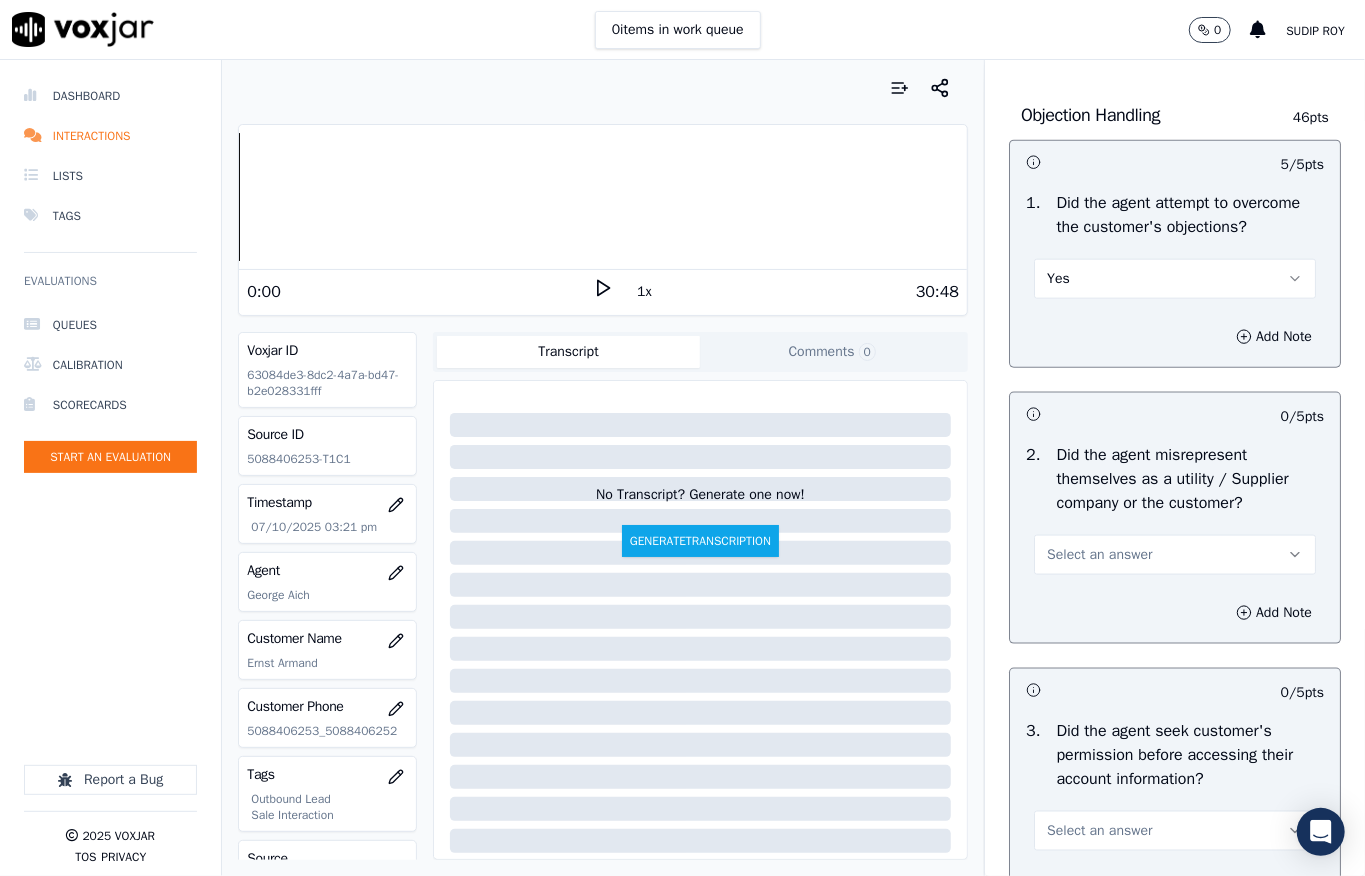 scroll, scrollTop: 1466, scrollLeft: 0, axis: vertical 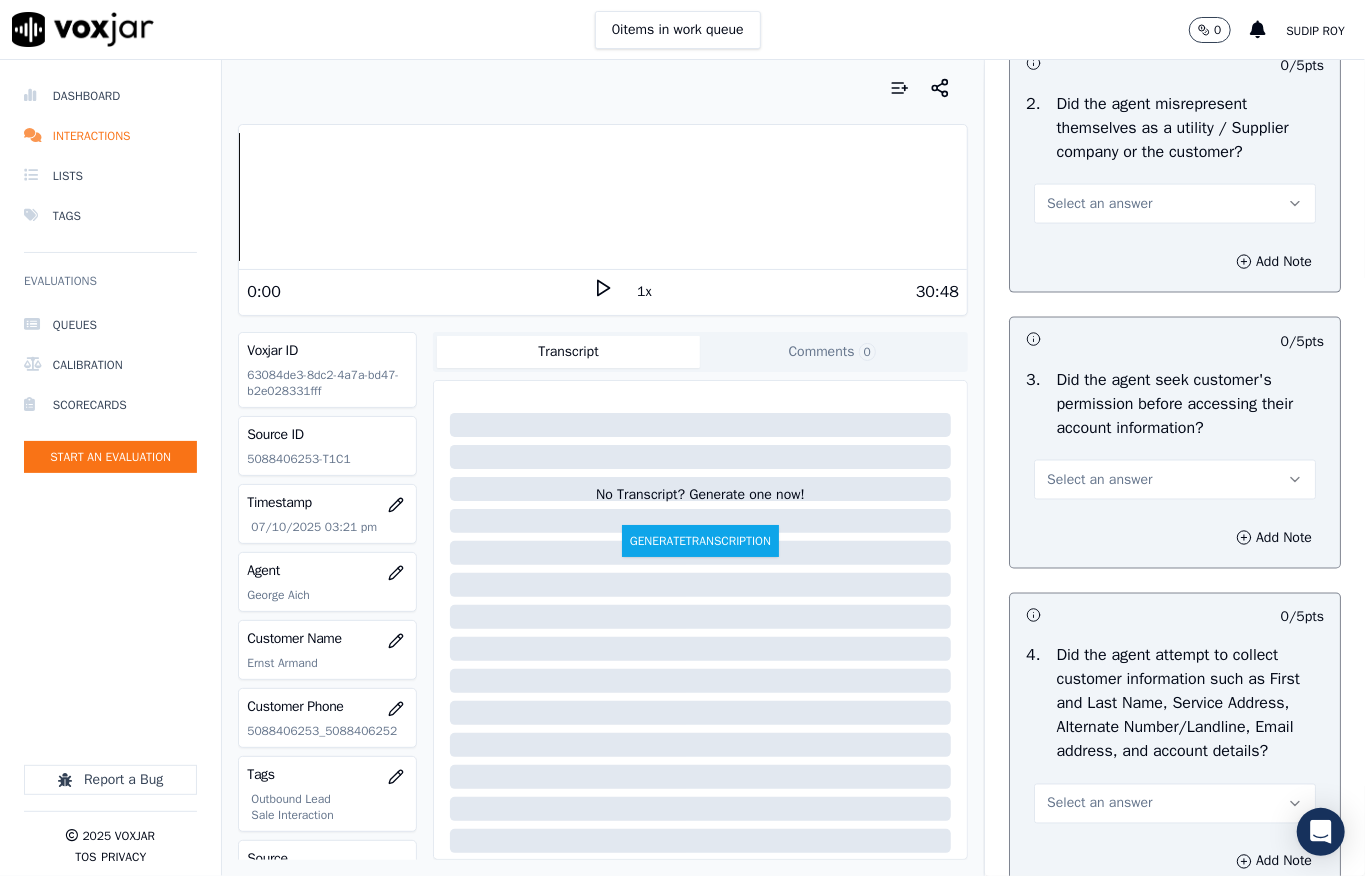 click on "Select an answer" at bounding box center (1099, 204) 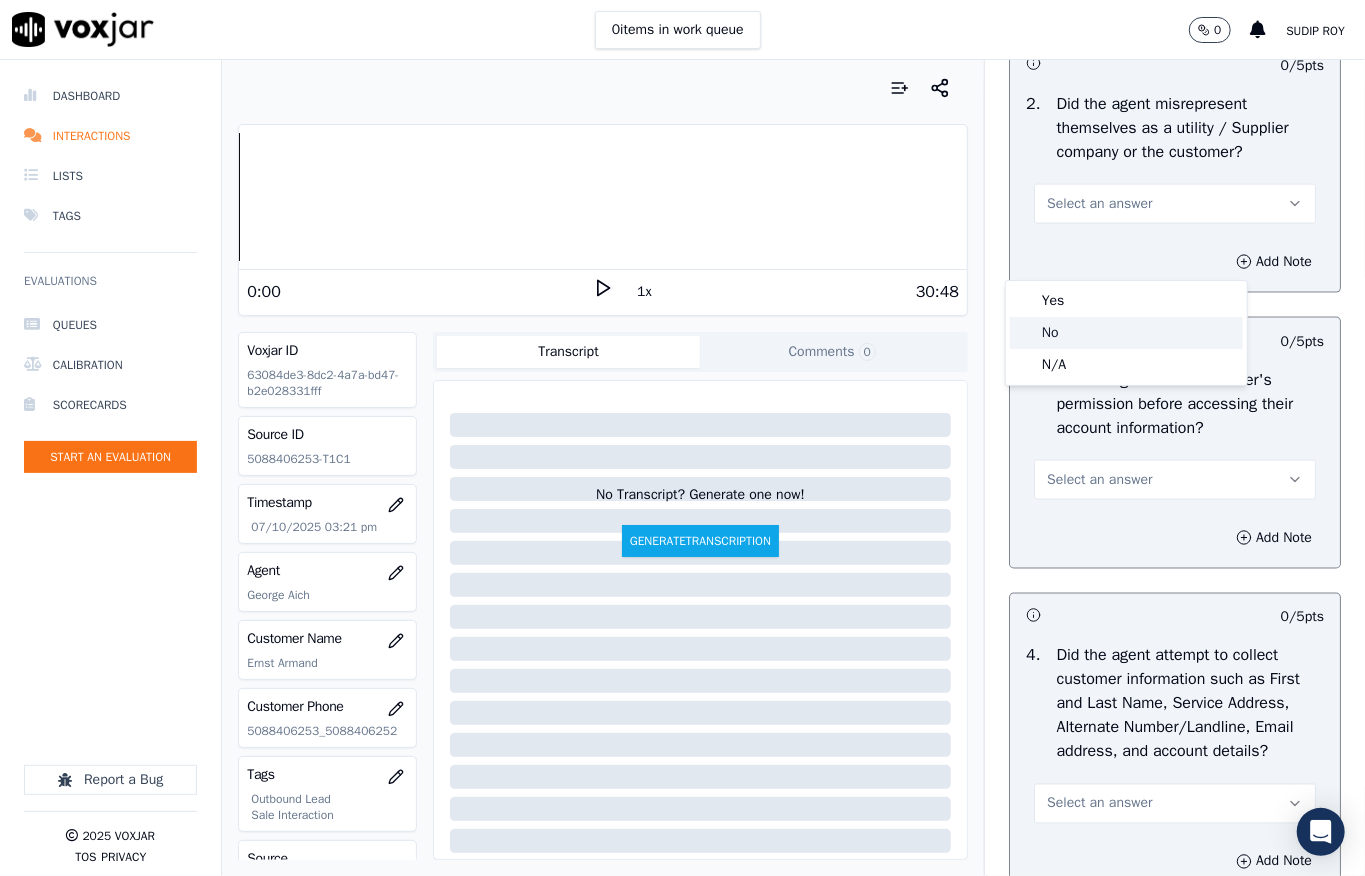 click on "No" 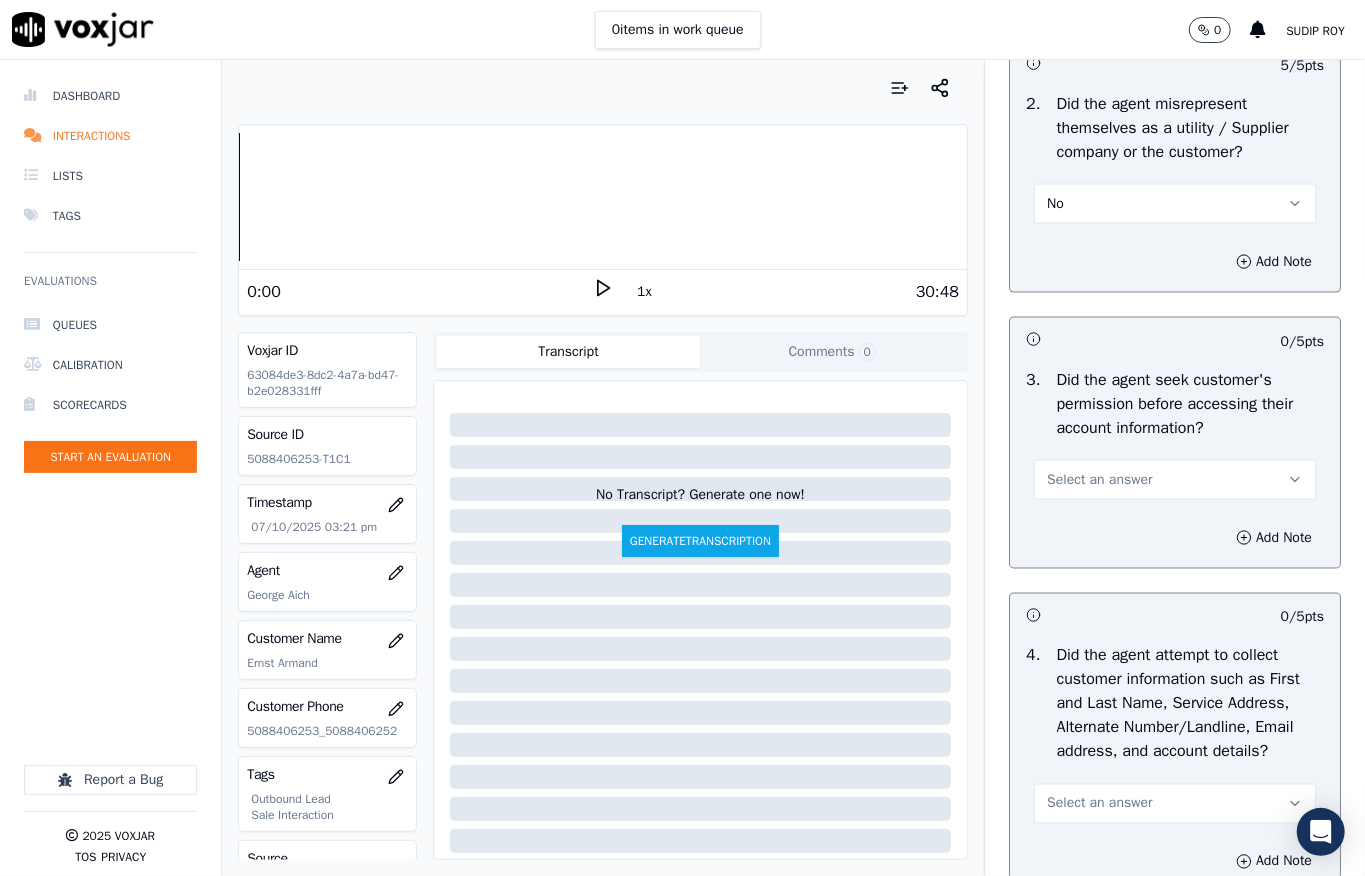 click on "Select an answer" at bounding box center [1175, 480] 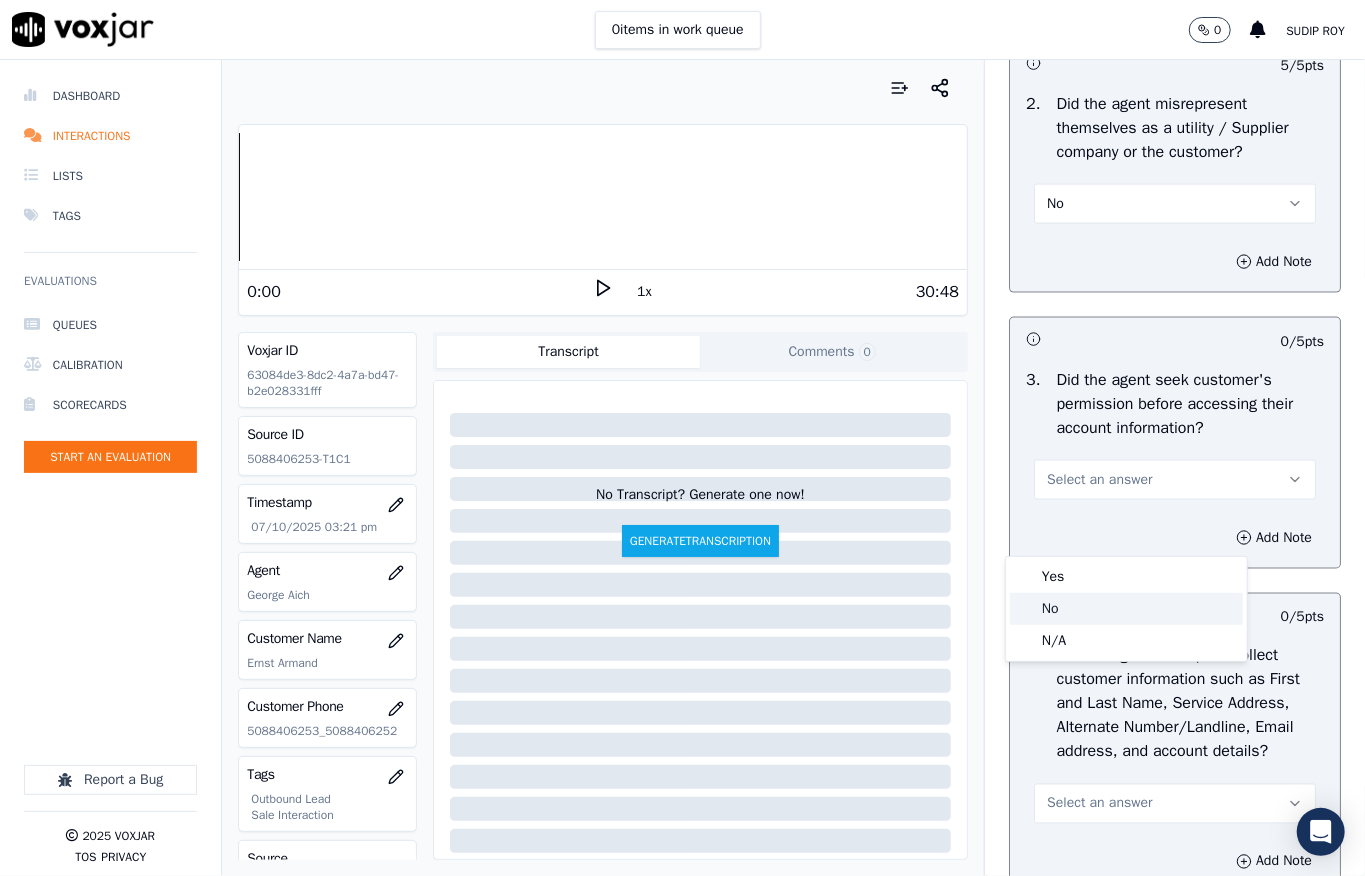 click on "No" 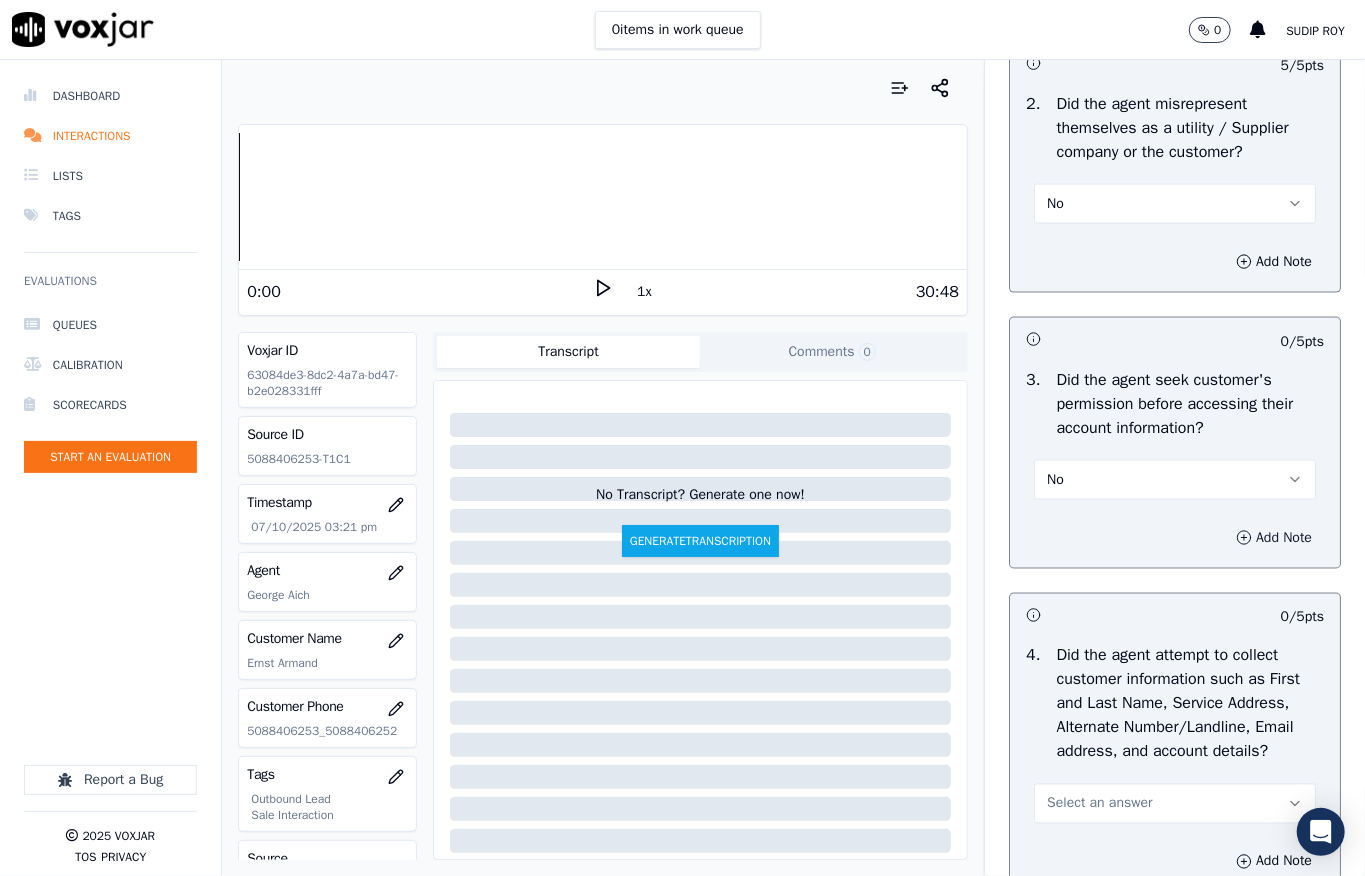 click on "Add Note" at bounding box center (1274, 538) 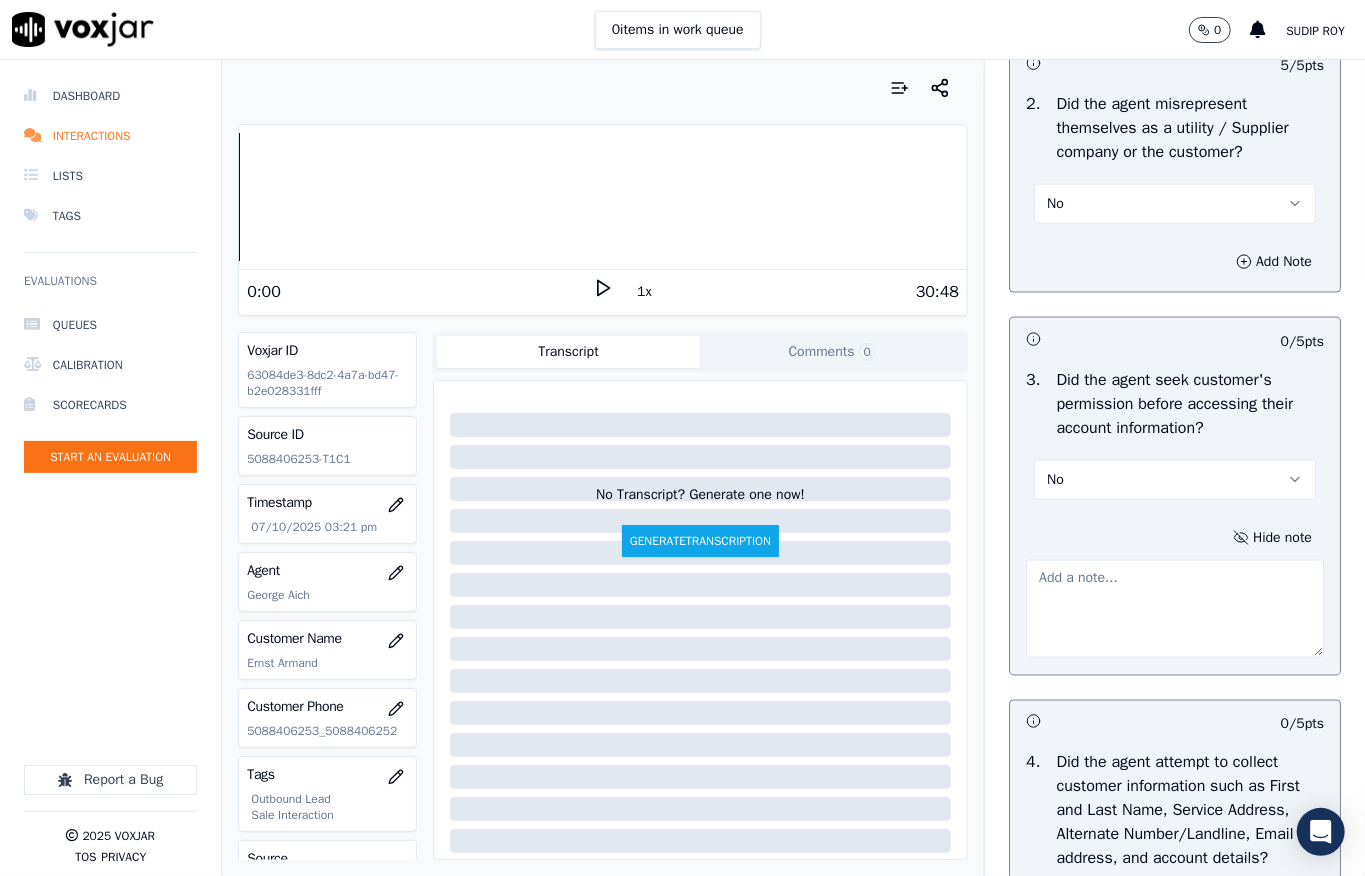 click at bounding box center [1175, 609] 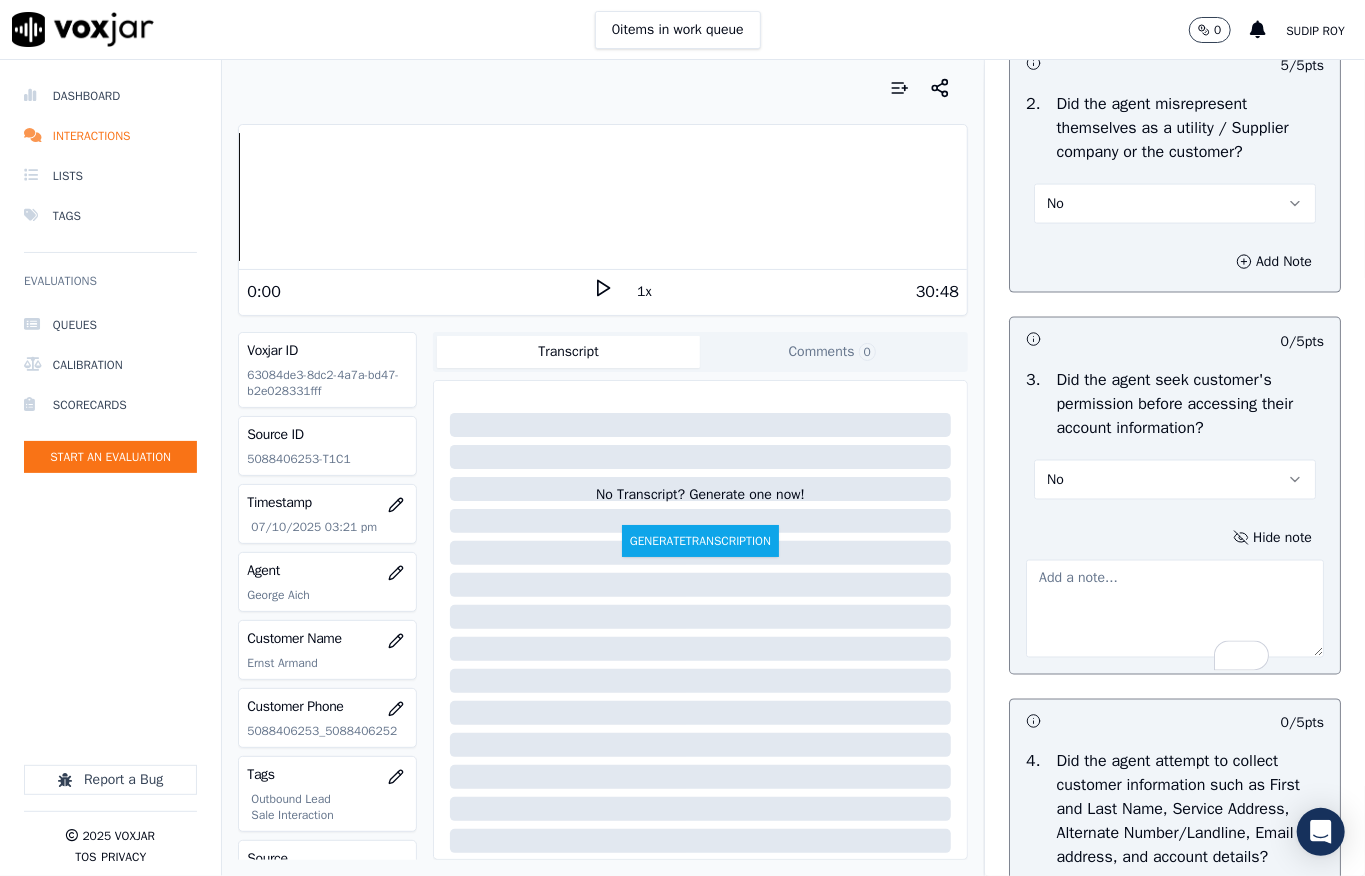 paste on "@9:50 - Agent shared account details without obtaining the customer’s permission //" 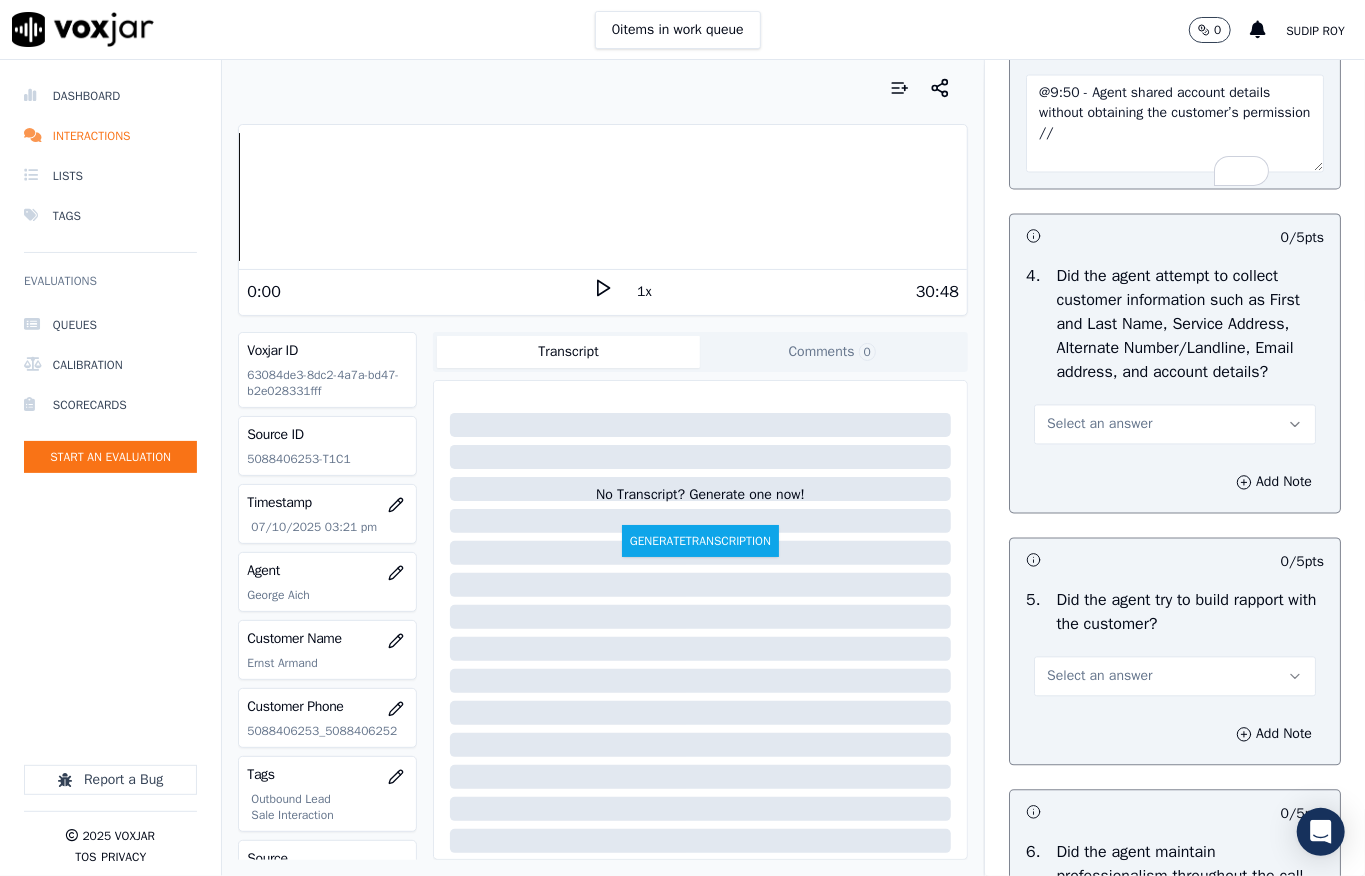 scroll, scrollTop: 2094, scrollLeft: 0, axis: vertical 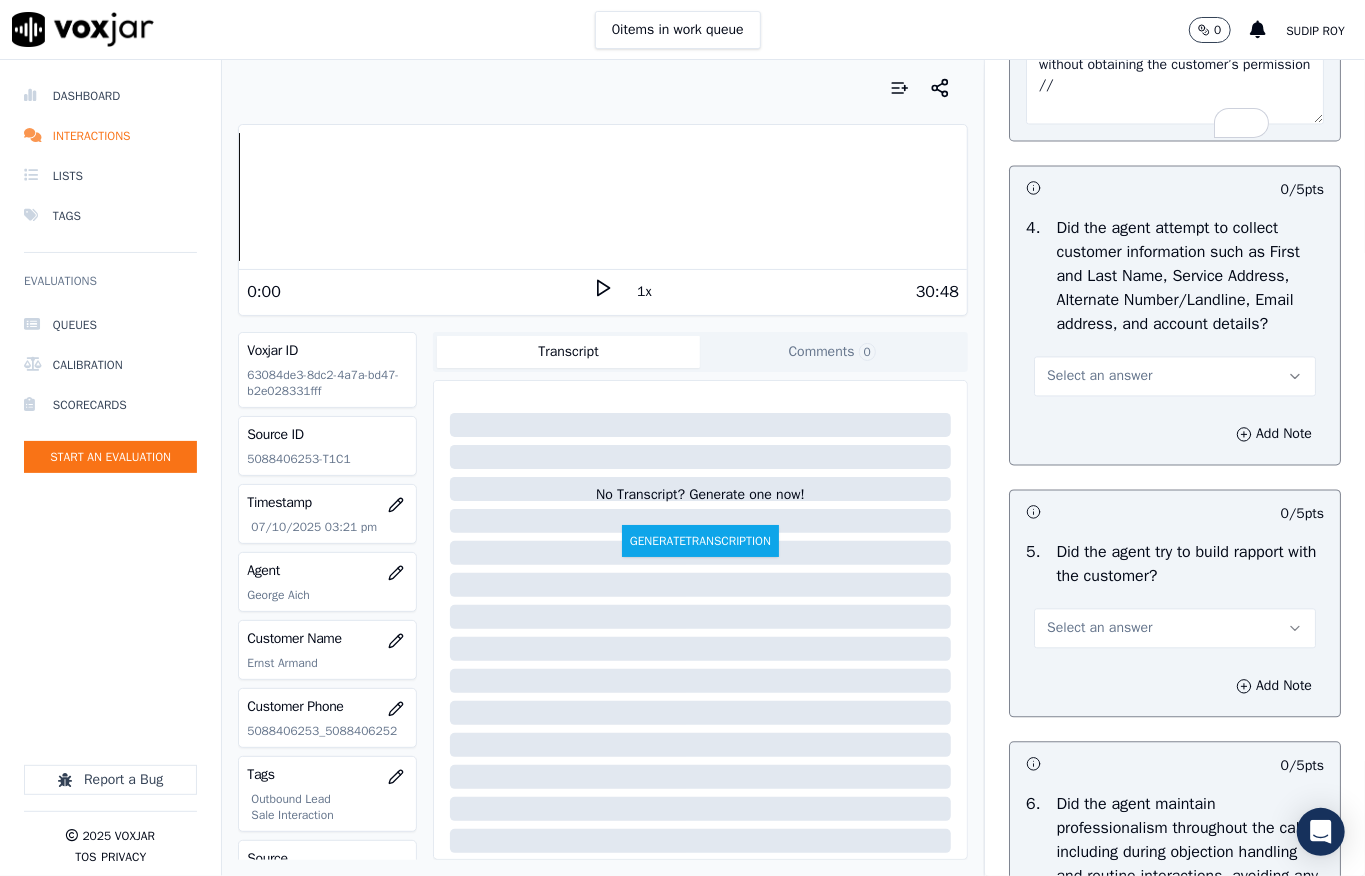 type on "@9:50 - Agent shared account details without obtaining the customer’s permission //" 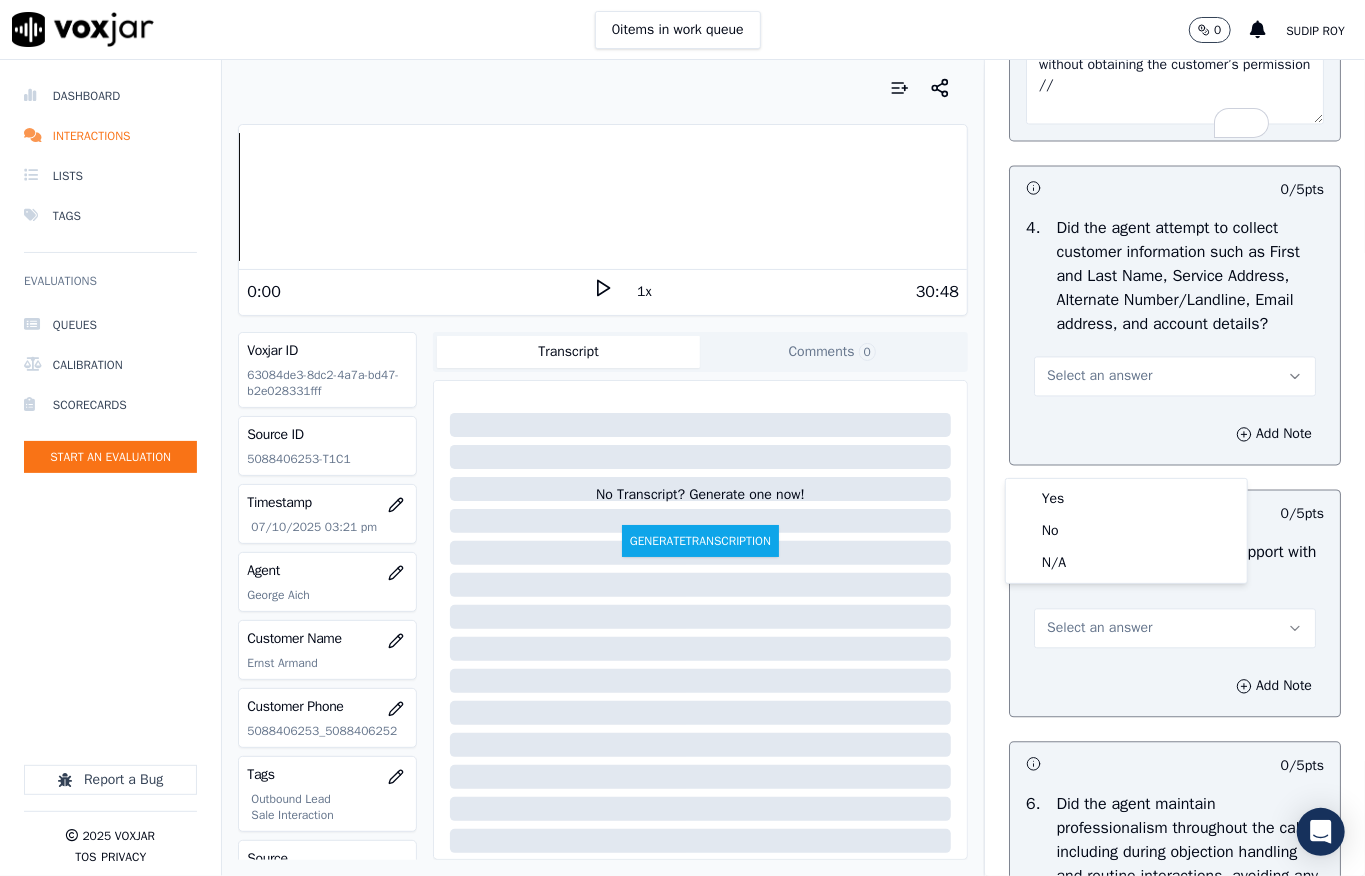 click on "N/A" 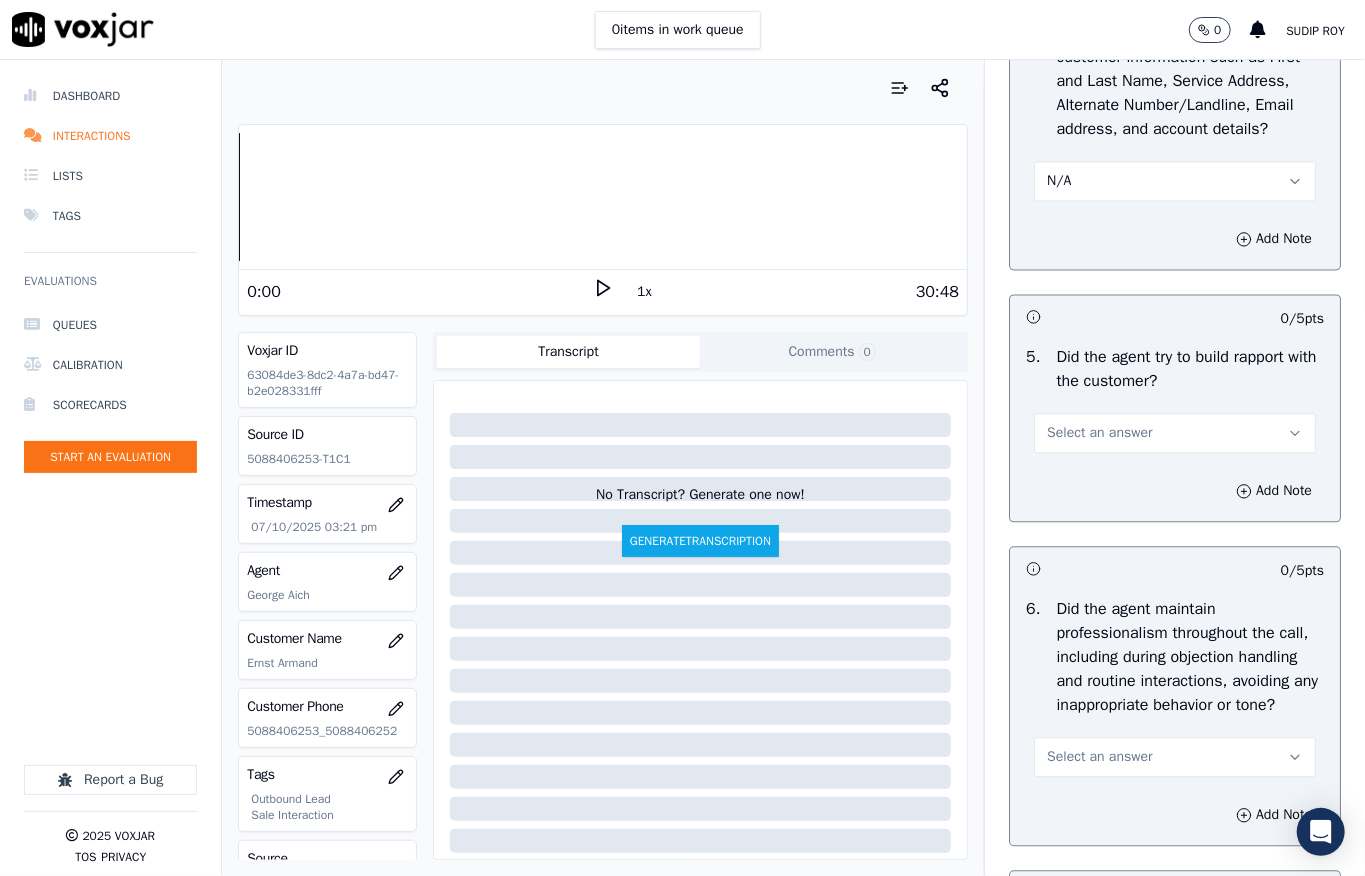 scroll, scrollTop: 2494, scrollLeft: 0, axis: vertical 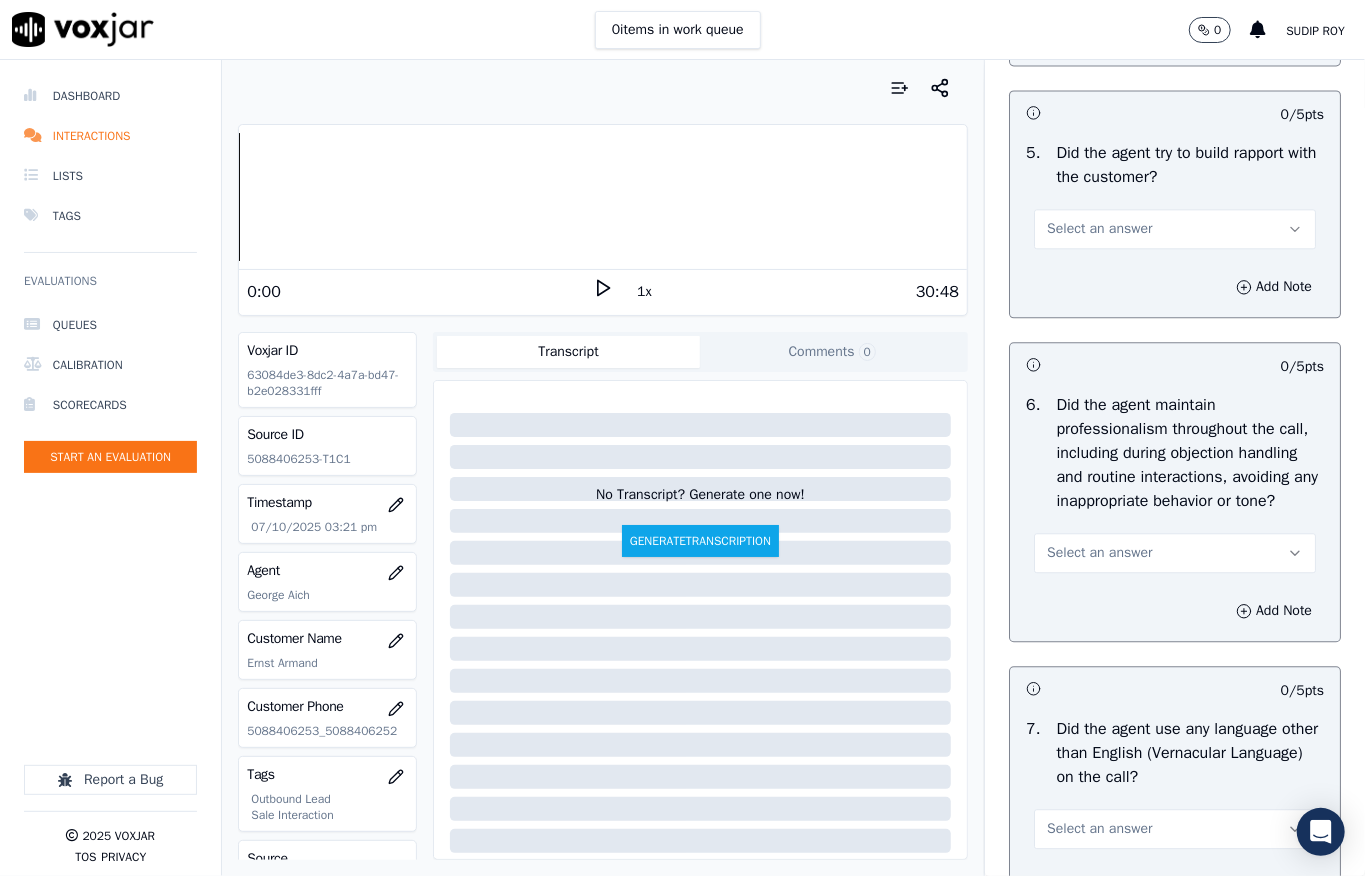 click on "Select an answer" at bounding box center (1099, 229) 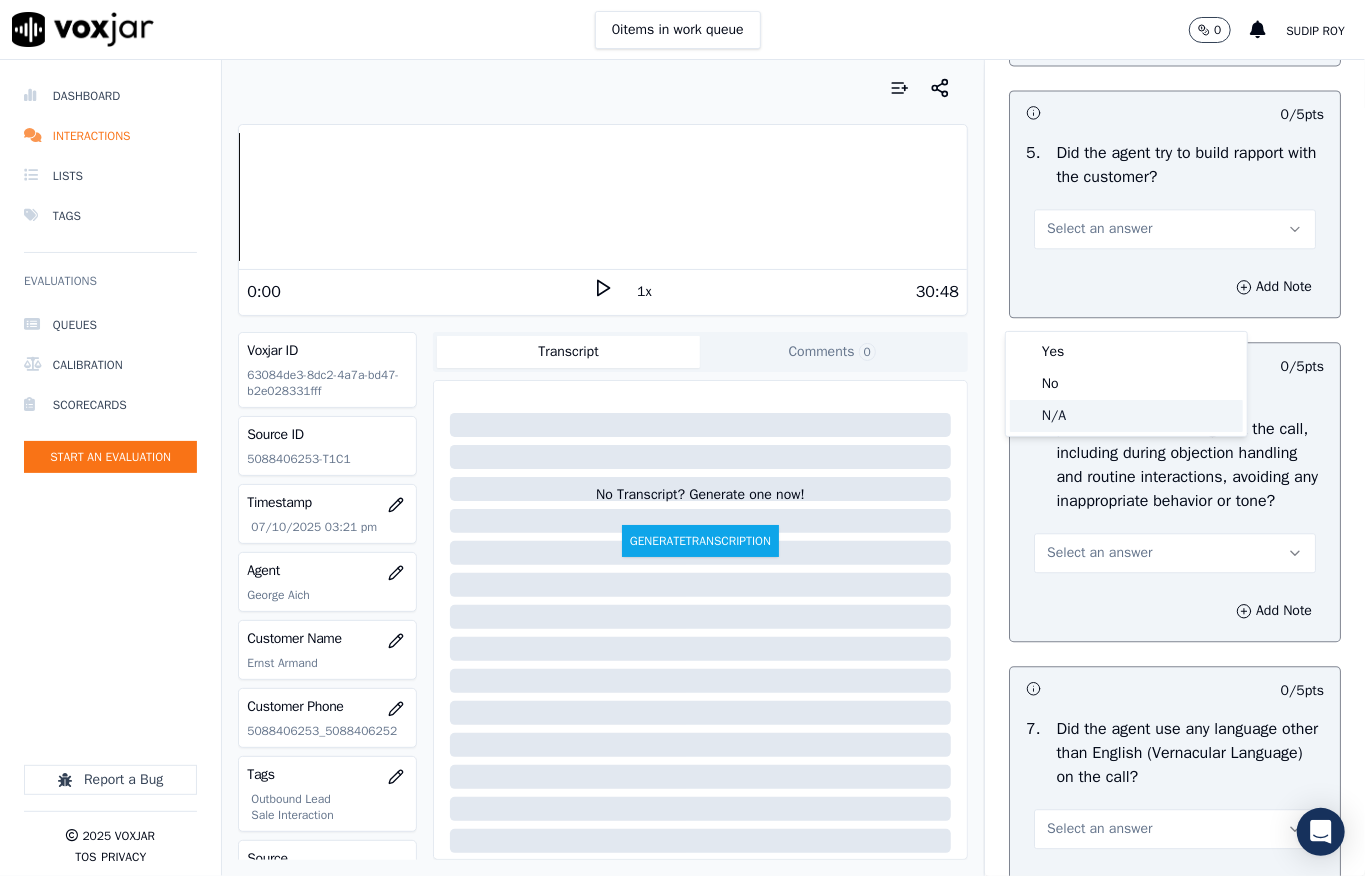 click on "N/A" 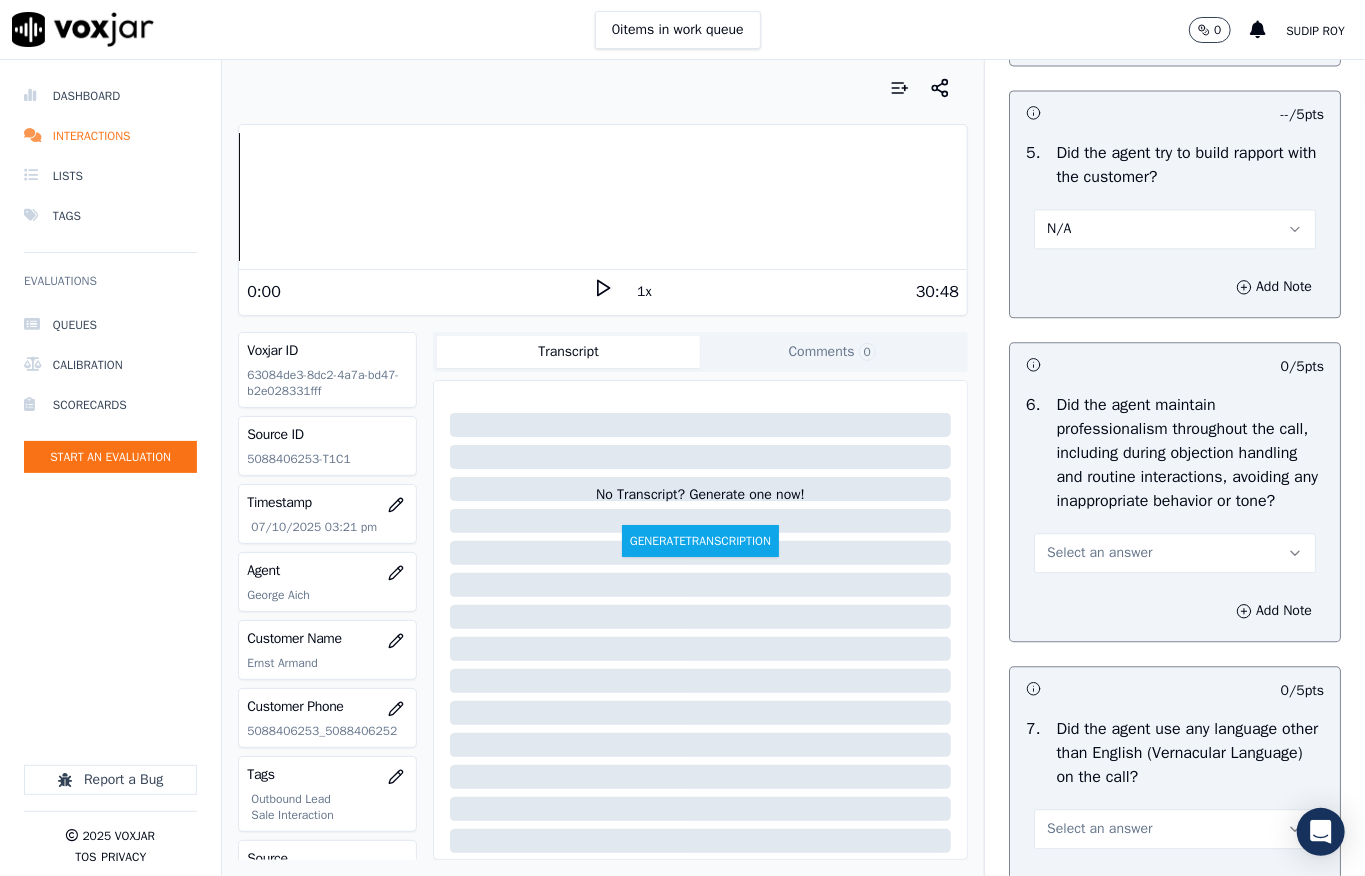 click on "N/A" at bounding box center [1175, 229] 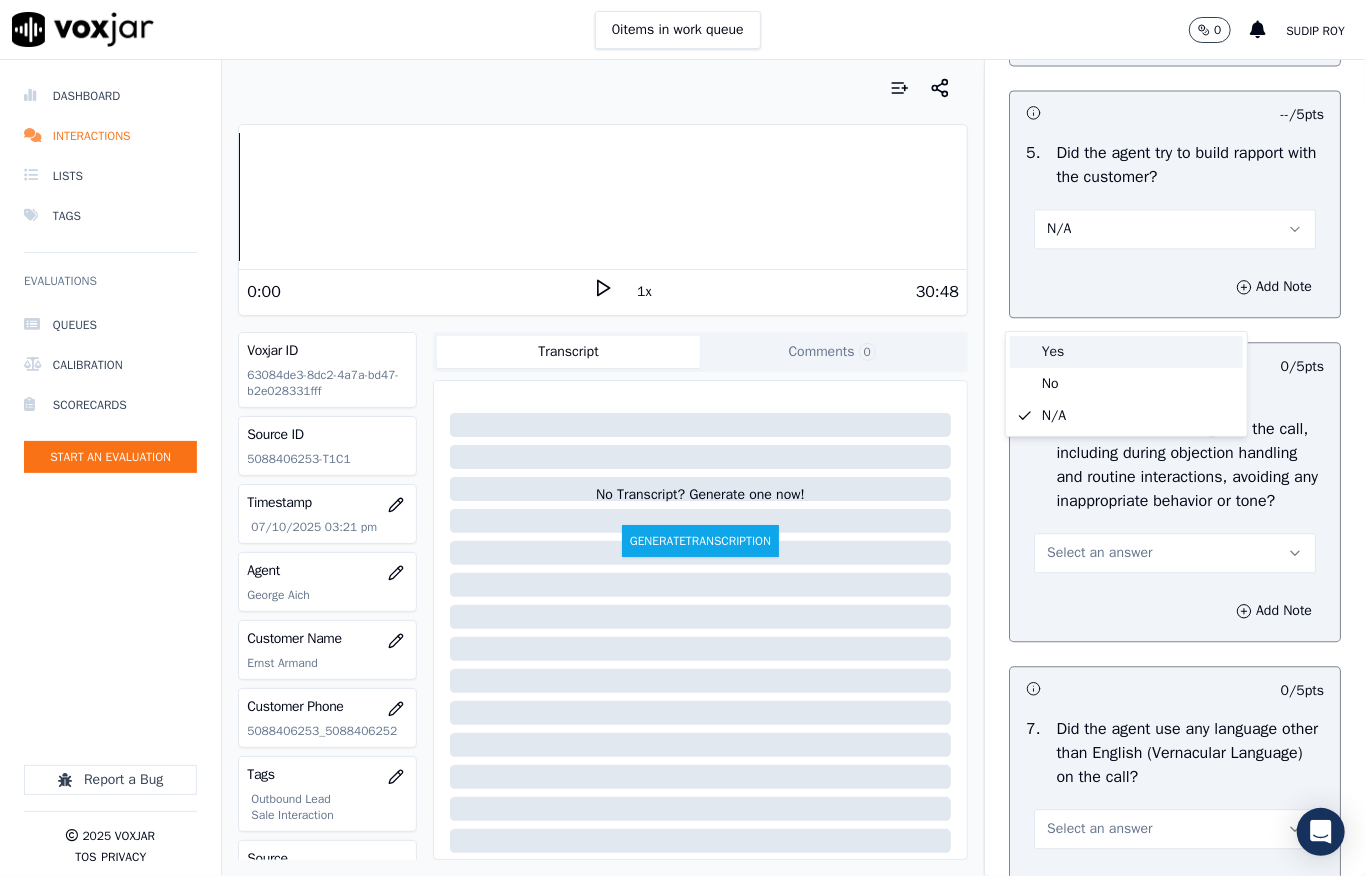 click on "Yes" at bounding box center (1126, 352) 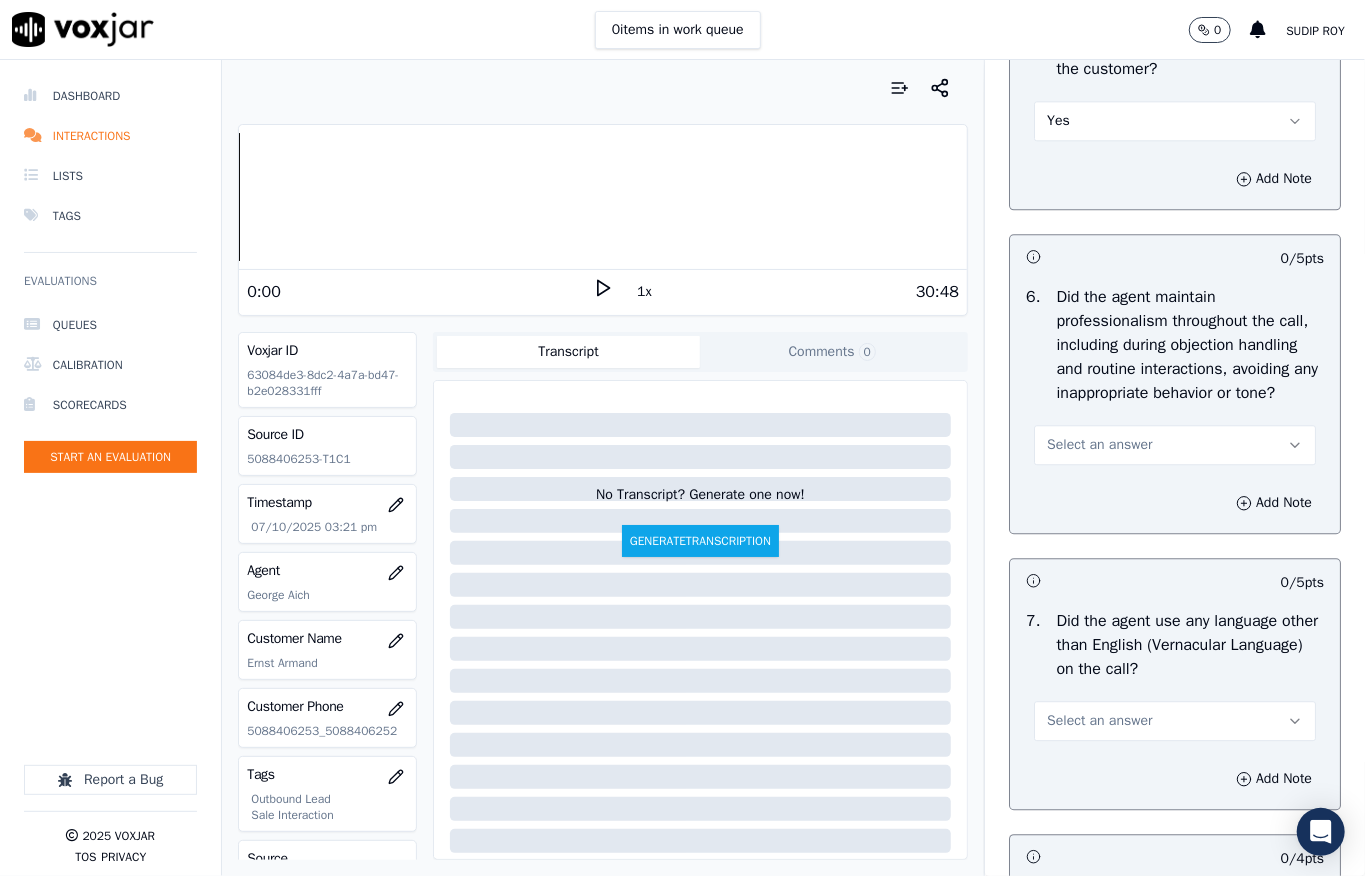 scroll, scrollTop: 2761, scrollLeft: 0, axis: vertical 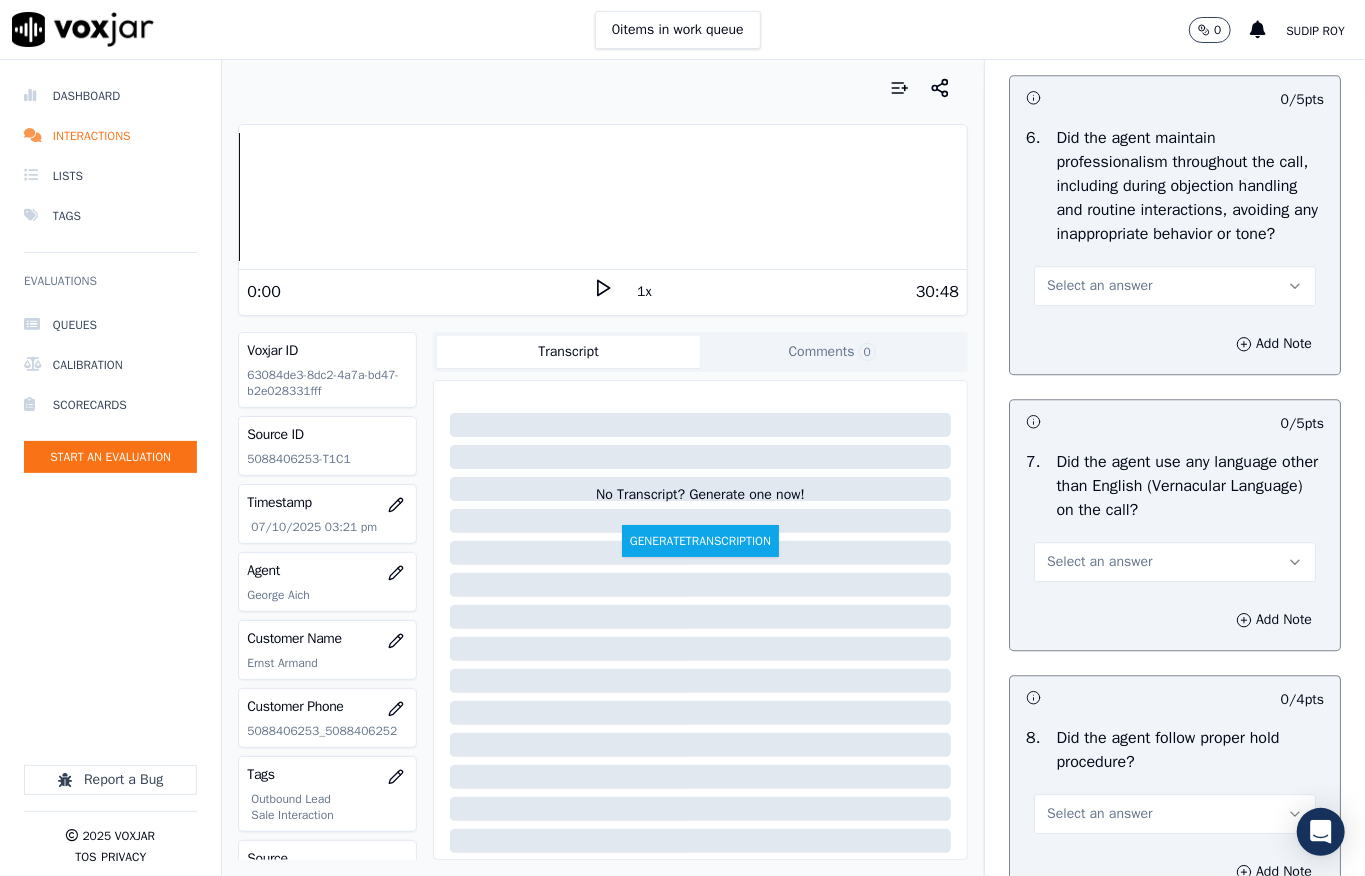 click on "Select an answer" at bounding box center [1099, 286] 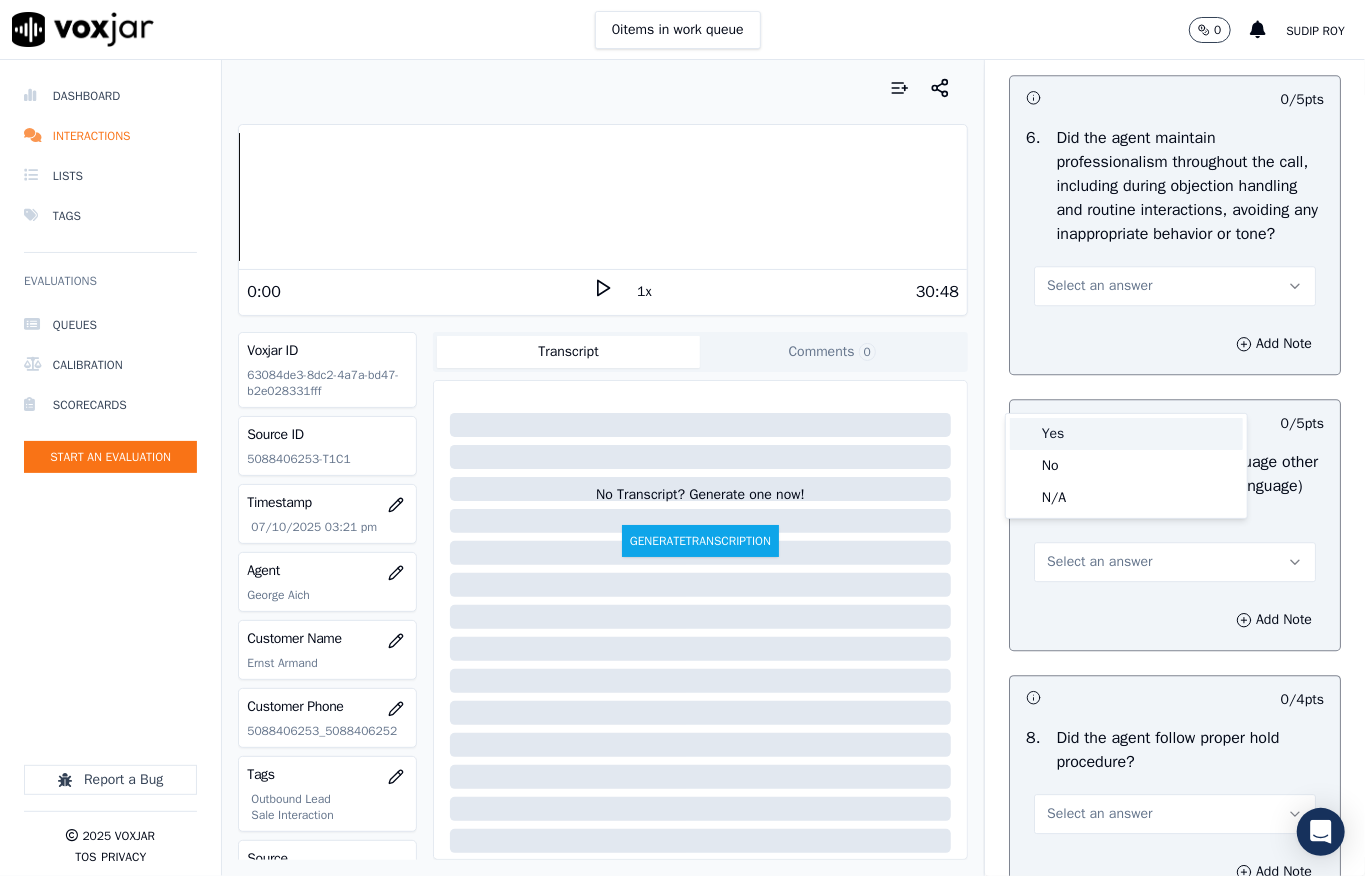 click on "Yes" at bounding box center (1126, 434) 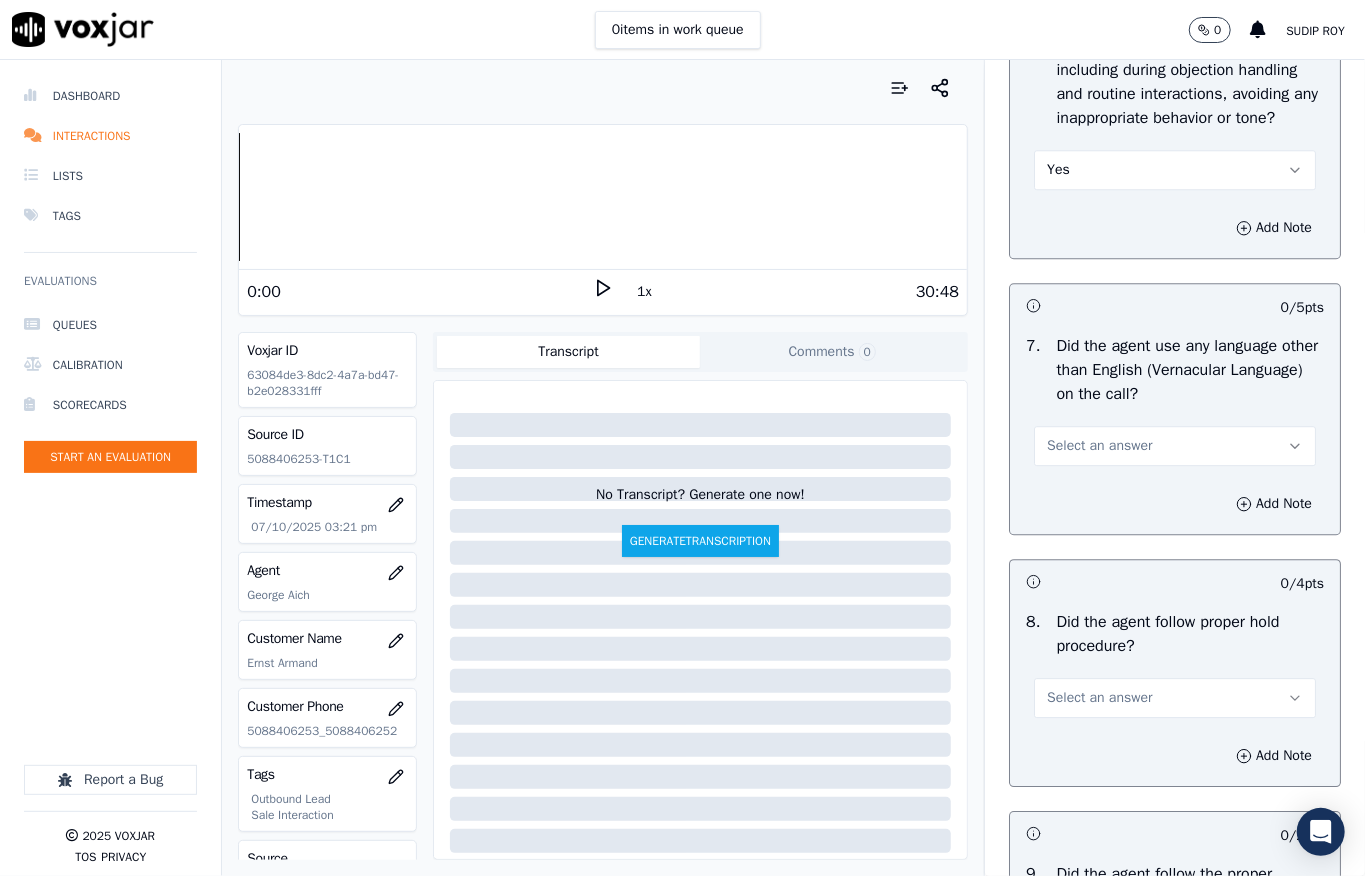 scroll, scrollTop: 3028, scrollLeft: 0, axis: vertical 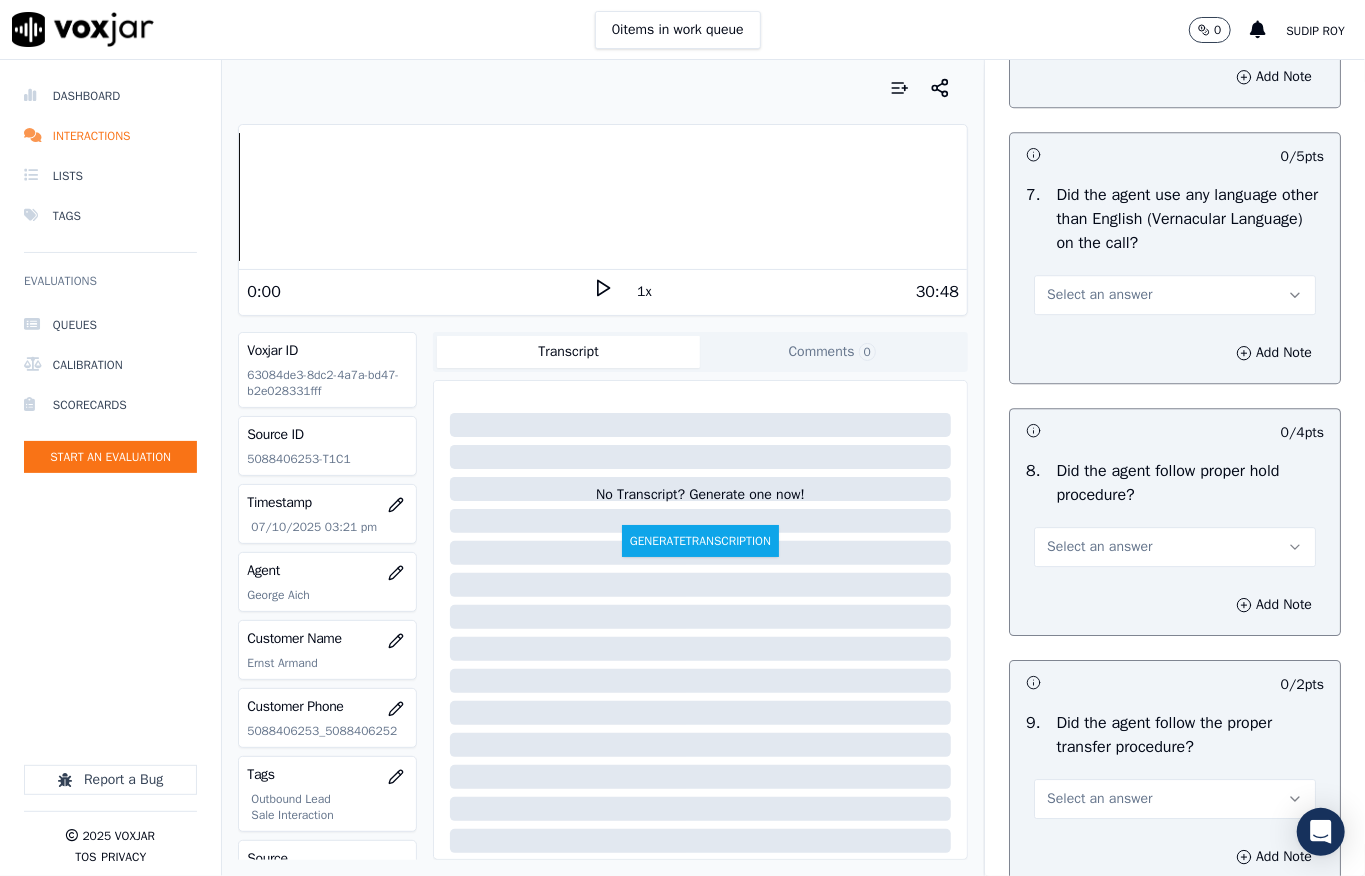 click on "Select an answer" at bounding box center [1099, 295] 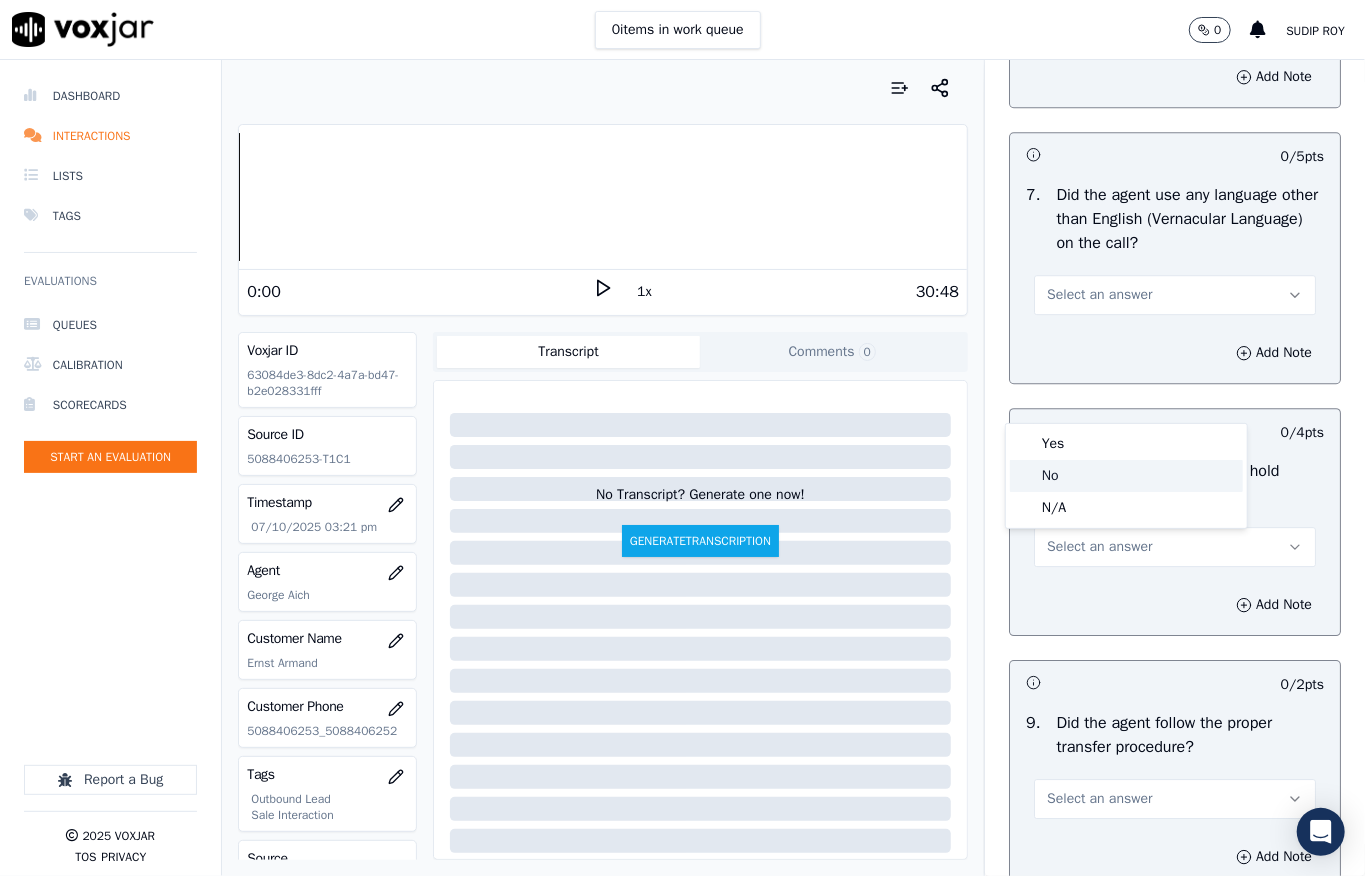 click on "No" 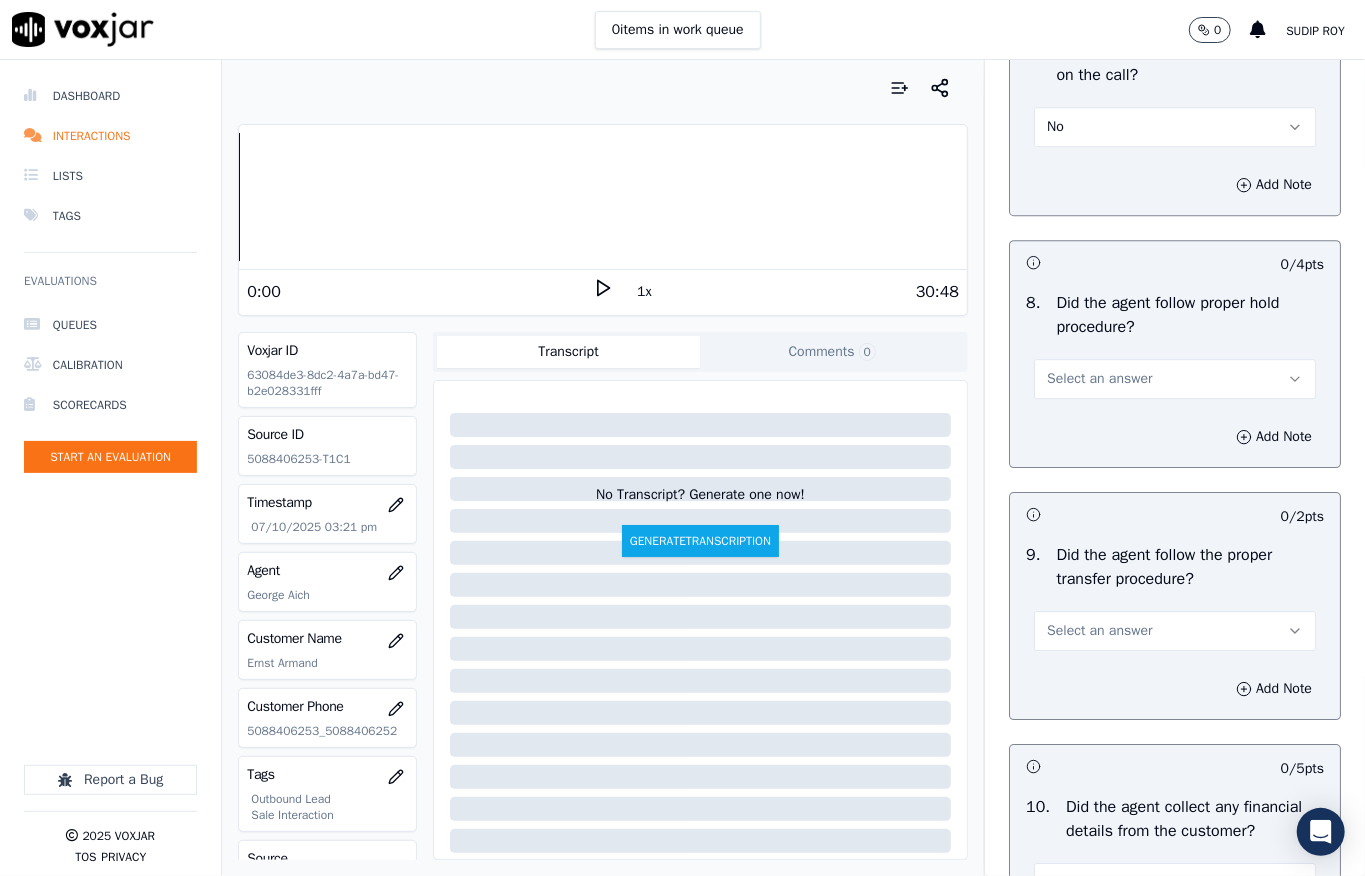 scroll, scrollTop: 3294, scrollLeft: 0, axis: vertical 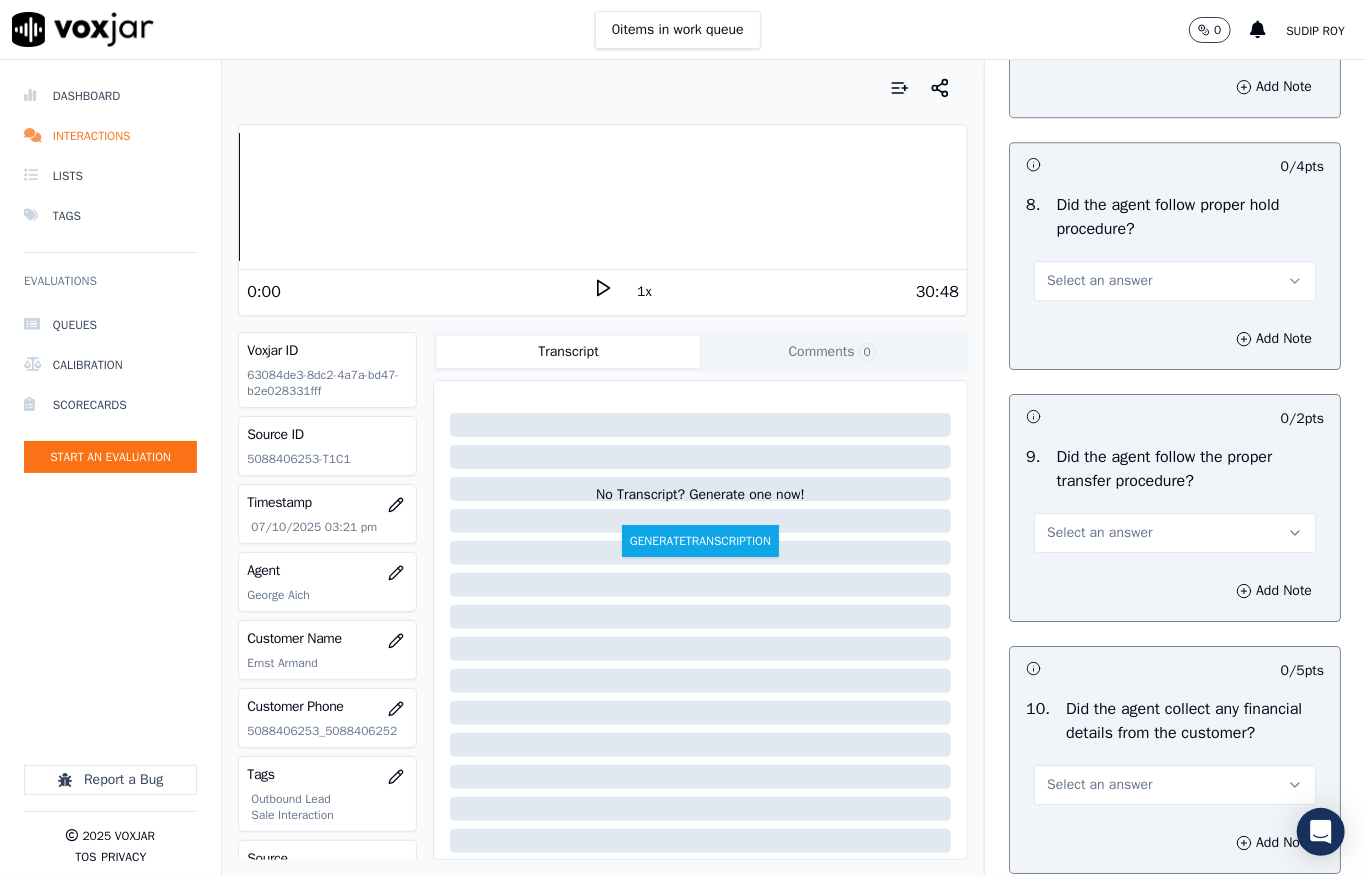 click on "Select an answer" at bounding box center (1099, 281) 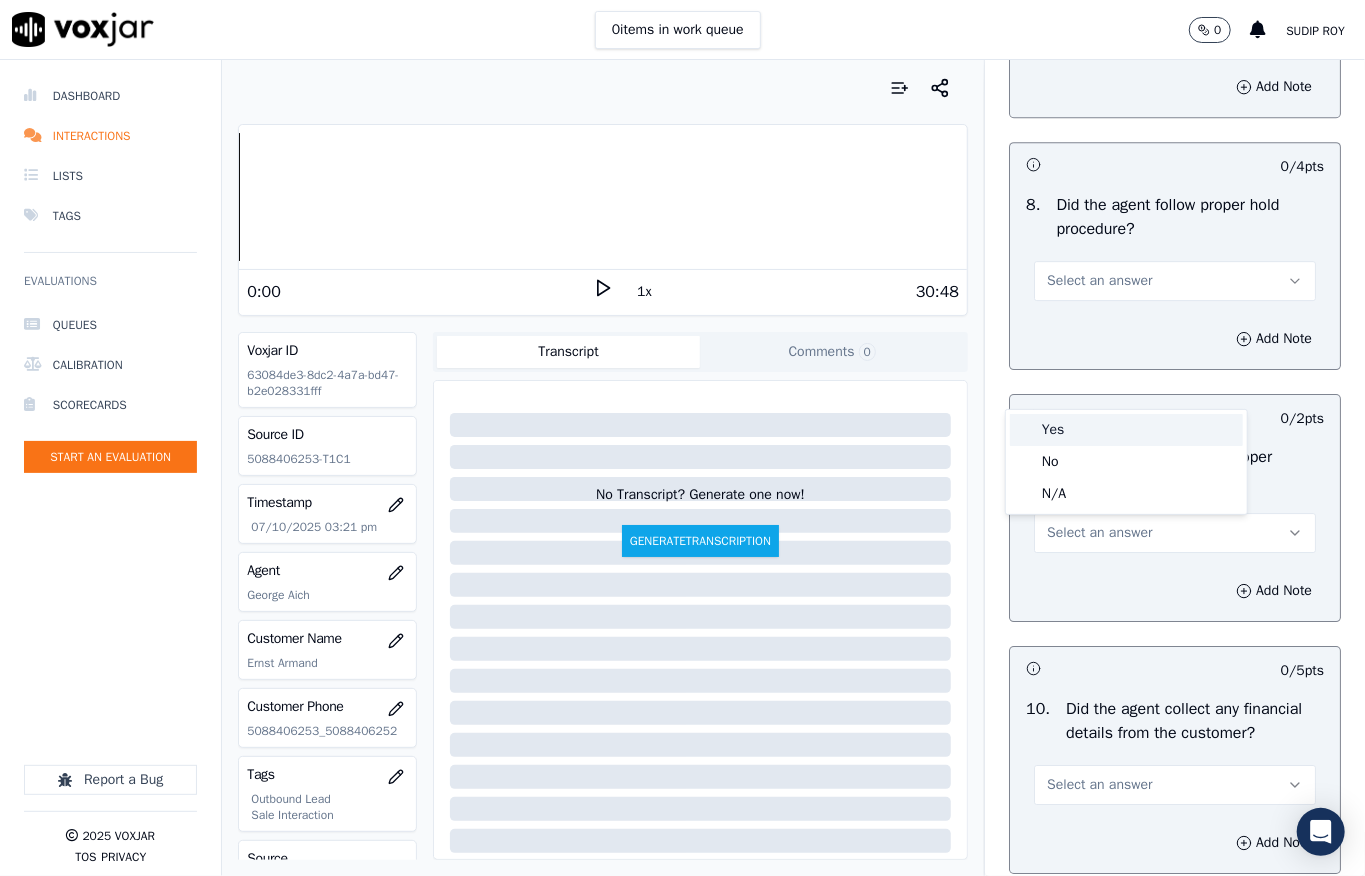 click on "Yes" at bounding box center (1126, 430) 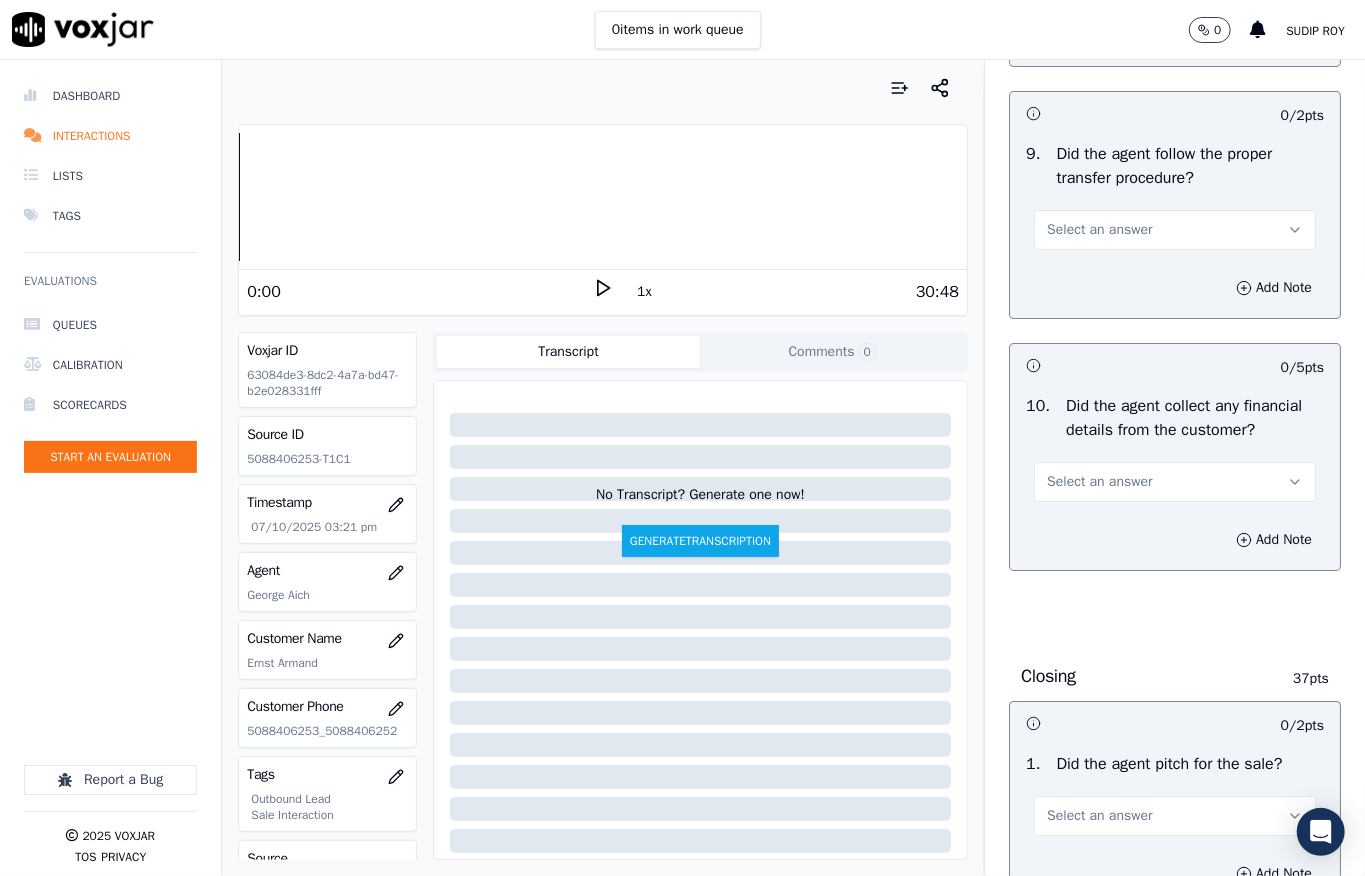scroll, scrollTop: 3694, scrollLeft: 0, axis: vertical 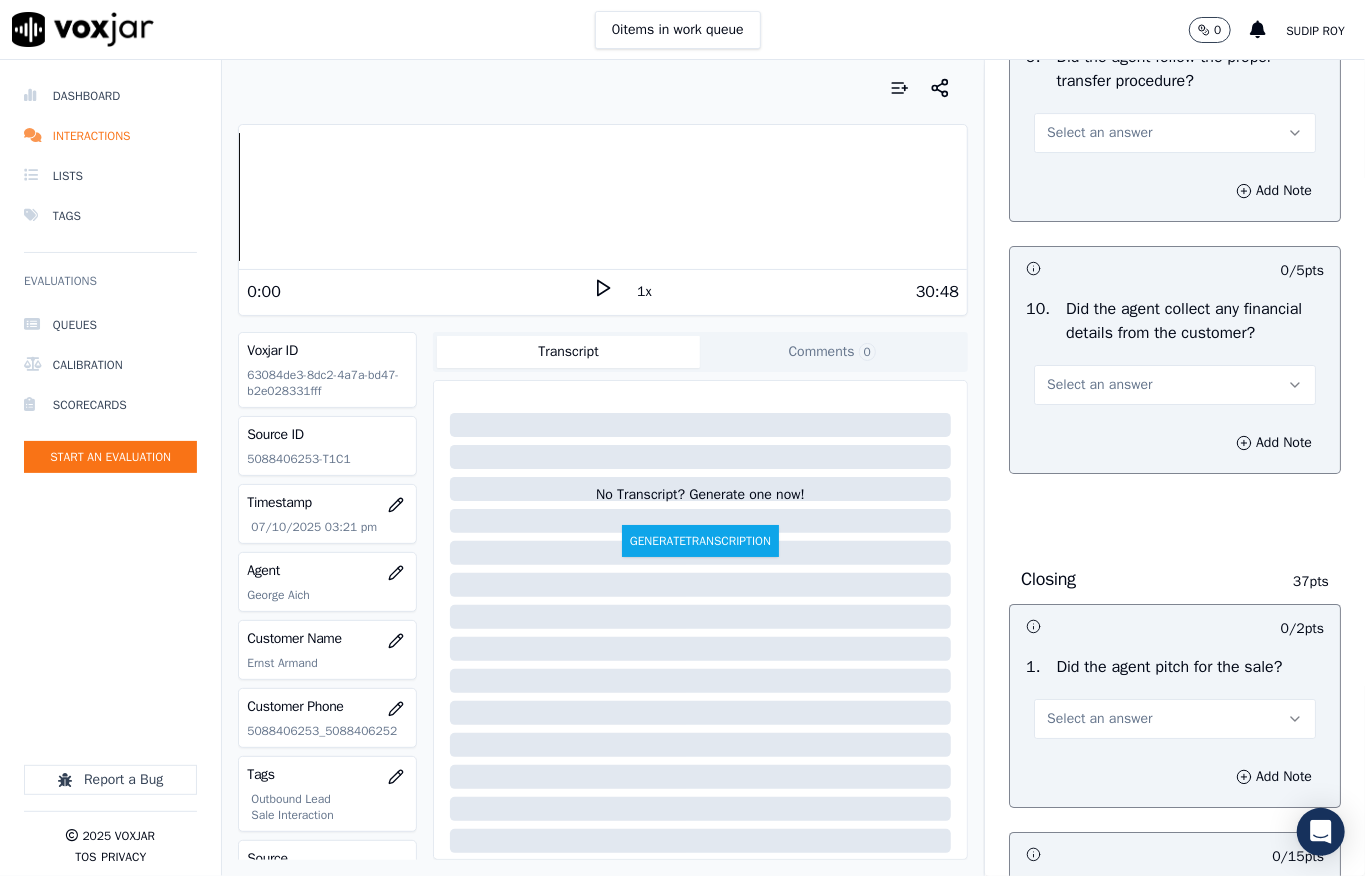 click on "Select an answer" at bounding box center (1099, 133) 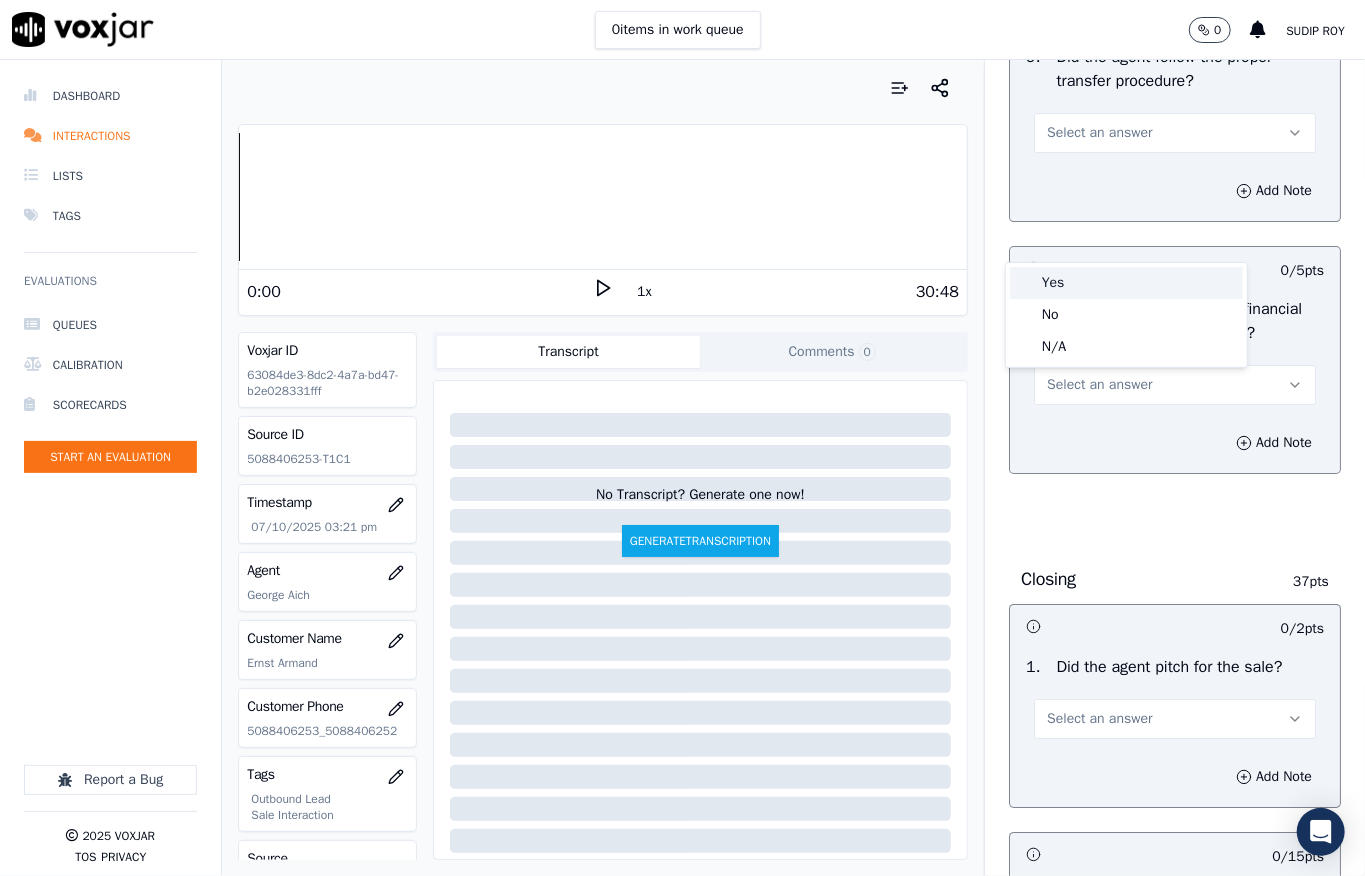 click on "Yes" at bounding box center [1126, 283] 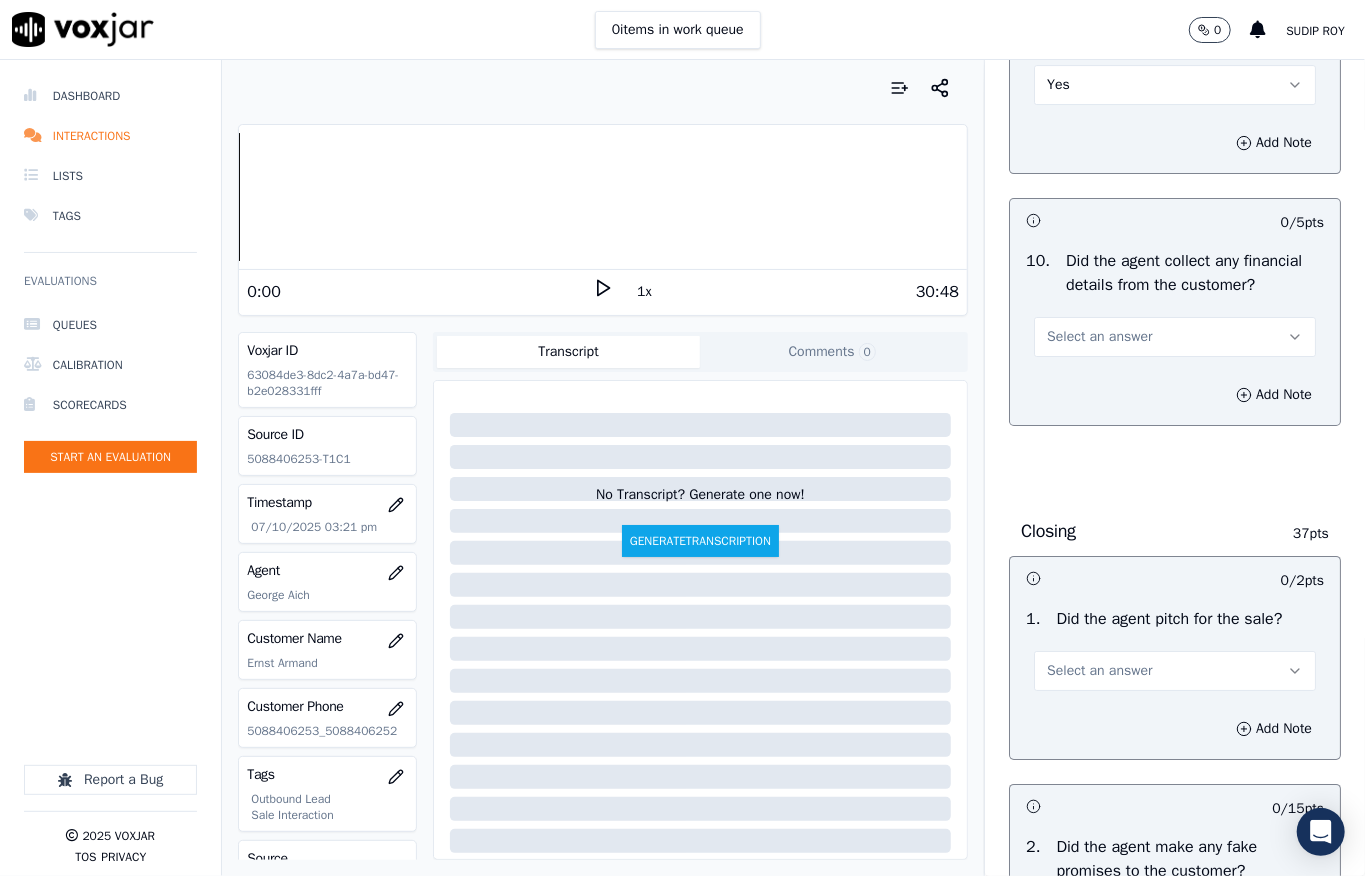 scroll, scrollTop: 3828, scrollLeft: 0, axis: vertical 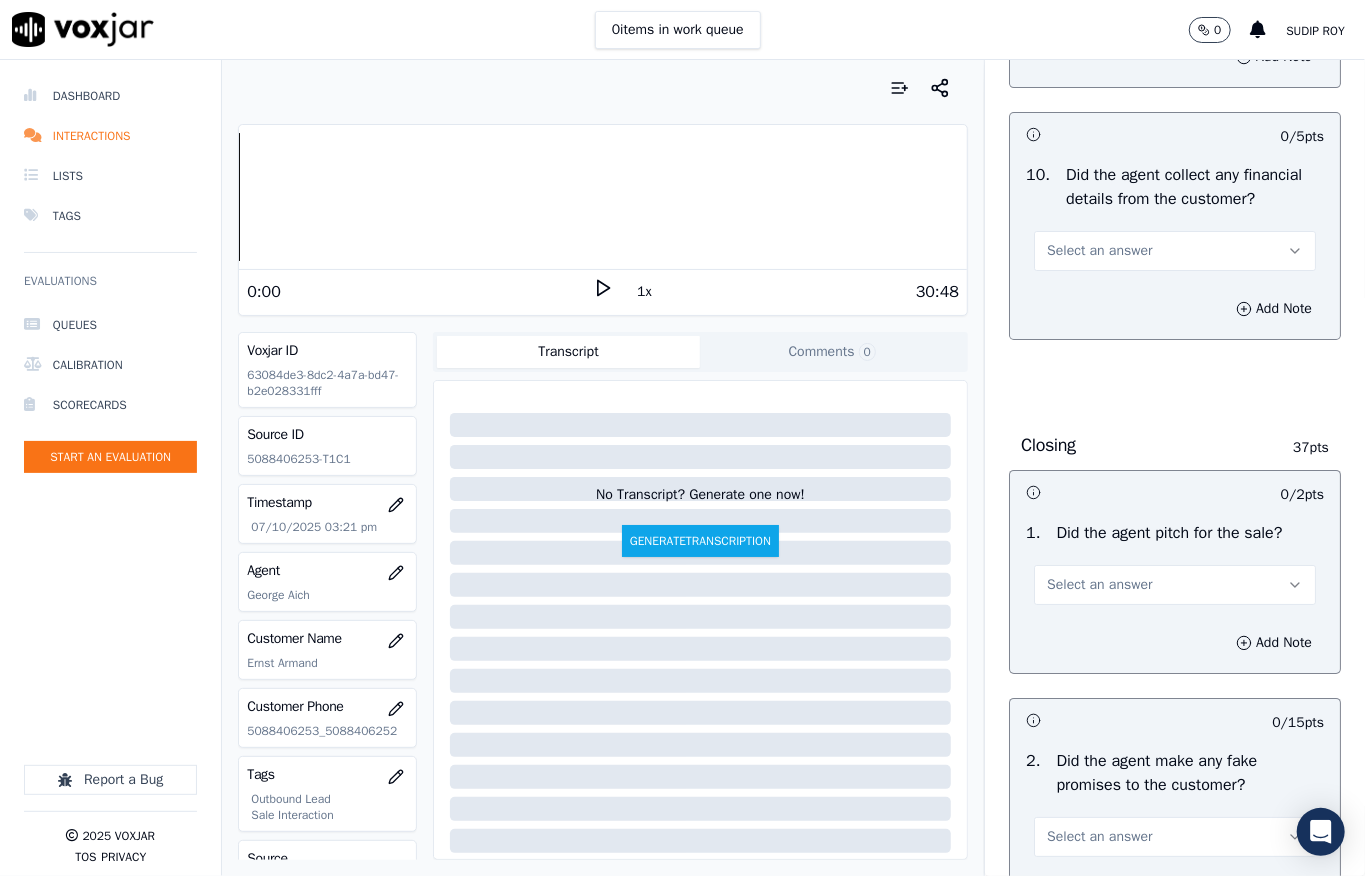 click on "Select an answer" at bounding box center [1099, 251] 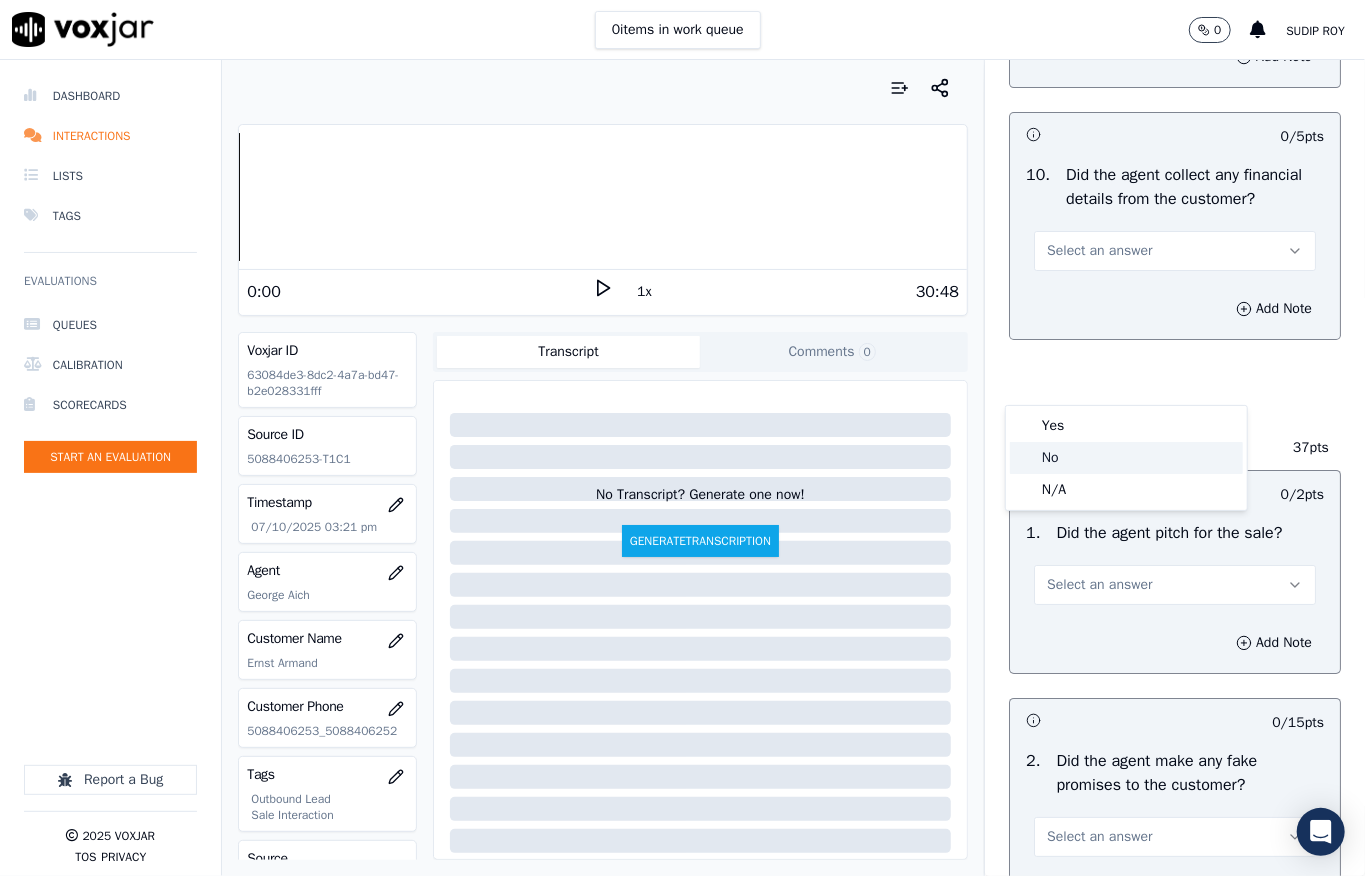 click on "No" 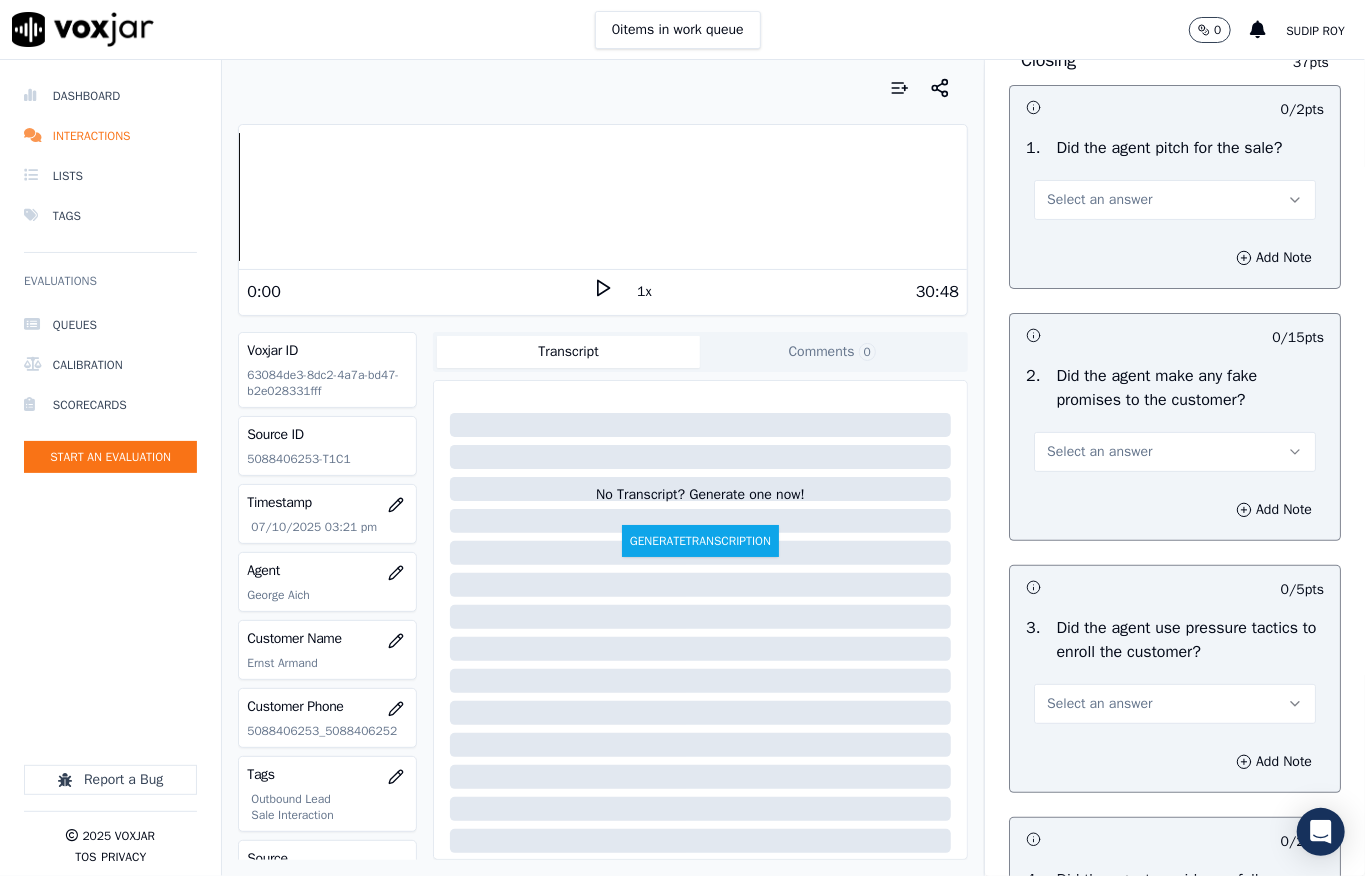 scroll, scrollTop: 4228, scrollLeft: 0, axis: vertical 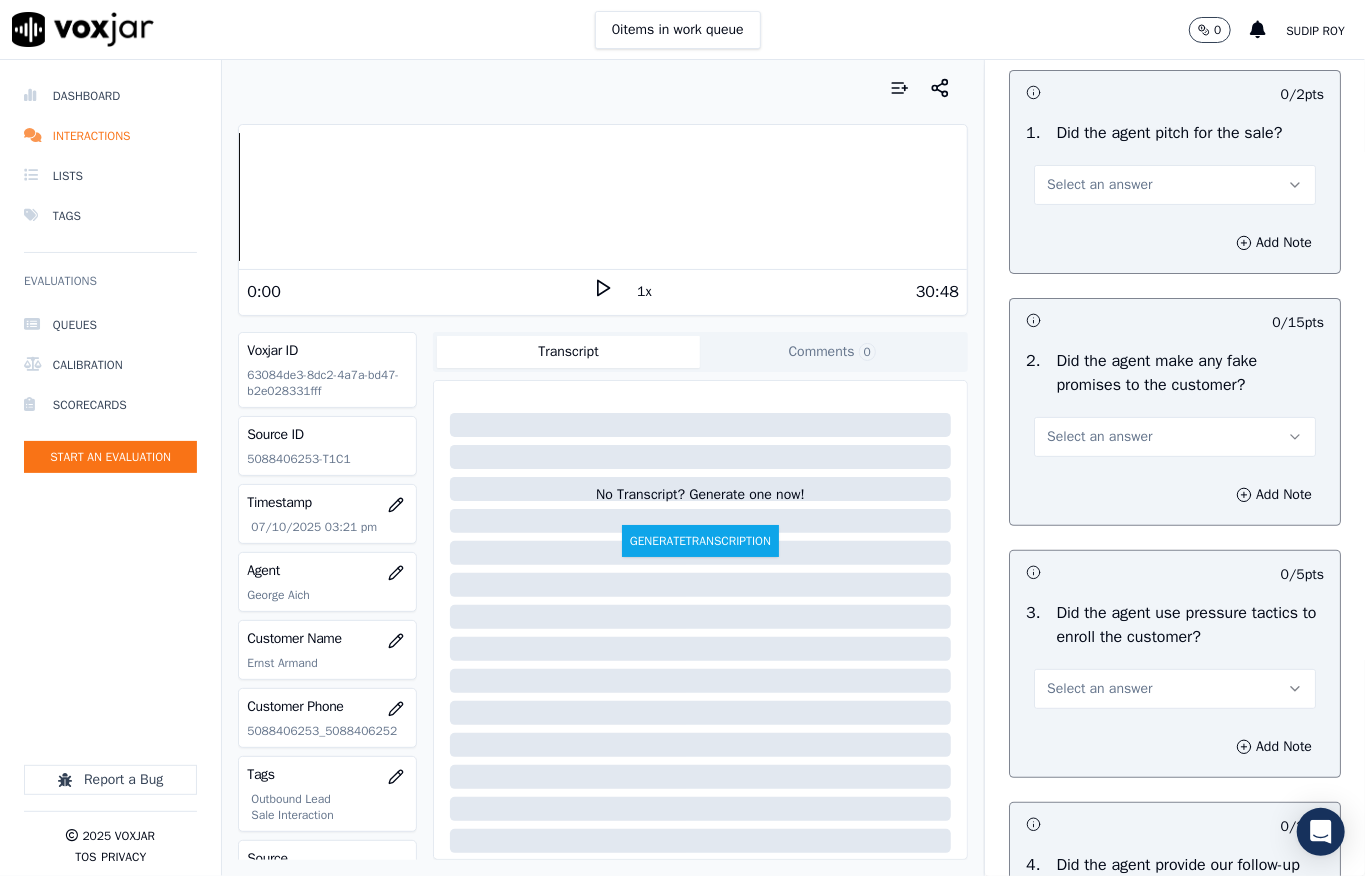click on "Select an answer" at bounding box center [1099, 185] 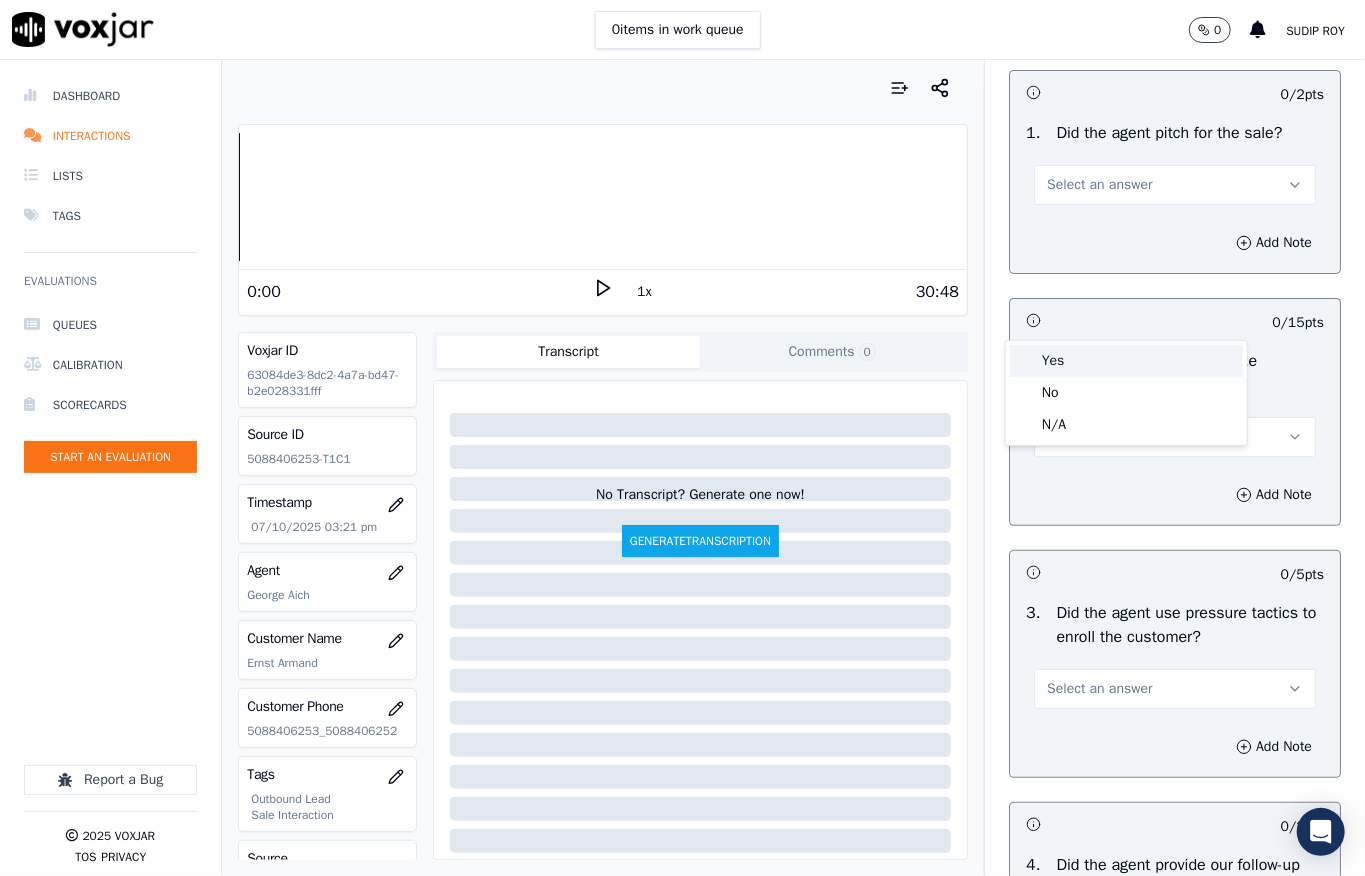click on "Yes" at bounding box center (1126, 361) 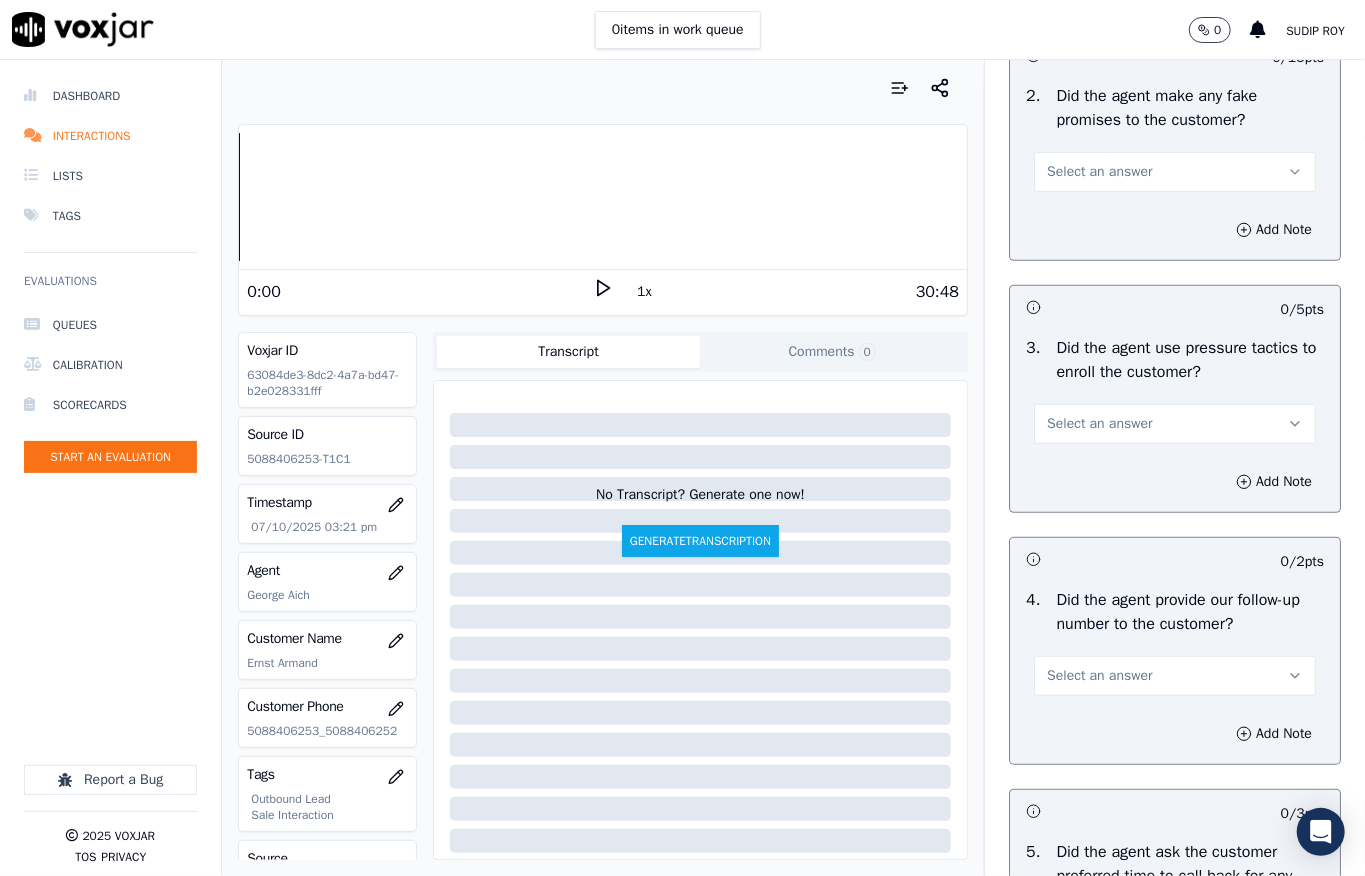scroll, scrollTop: 4494, scrollLeft: 0, axis: vertical 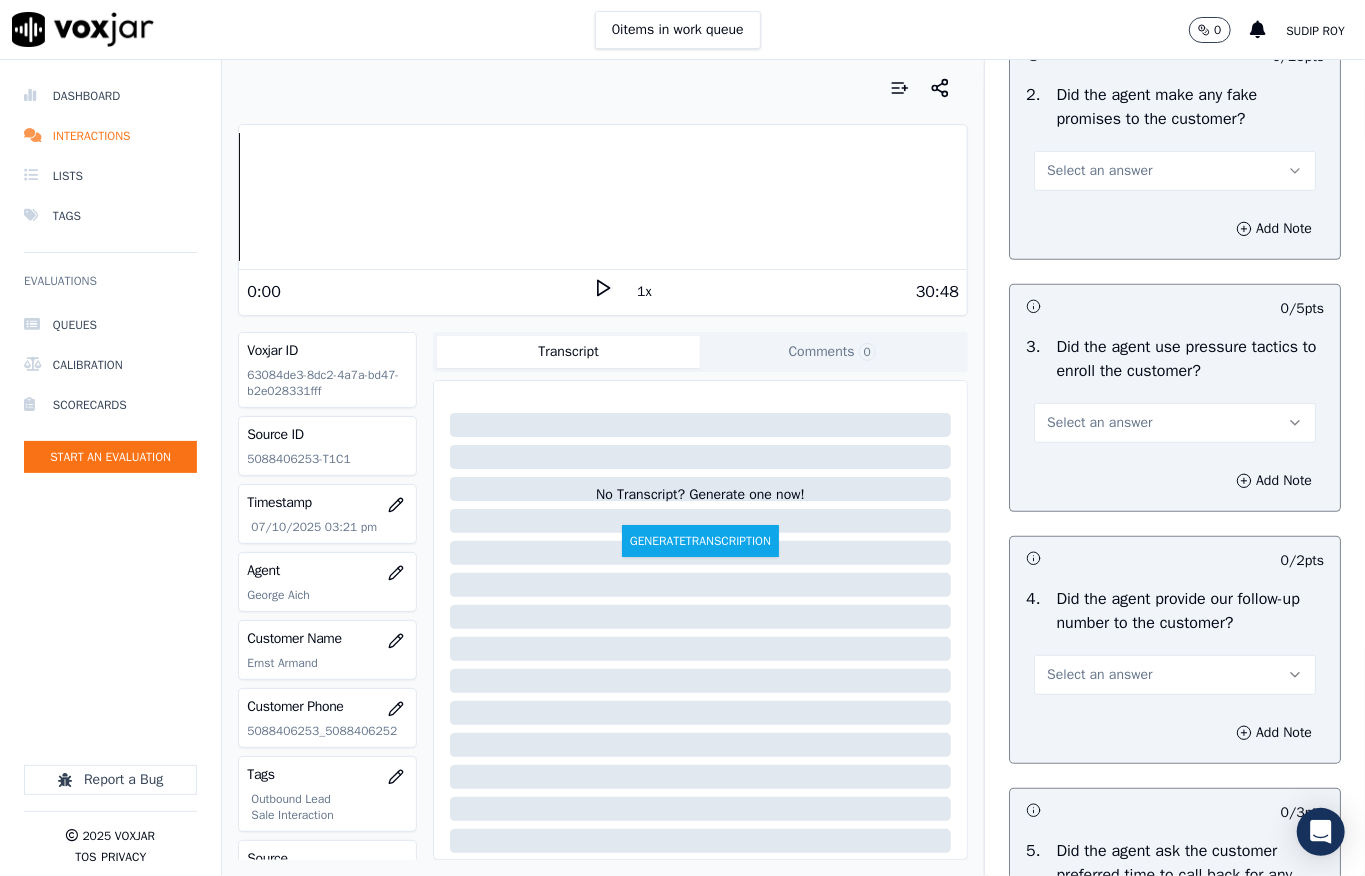 click on "Select an answer" at bounding box center [1099, 171] 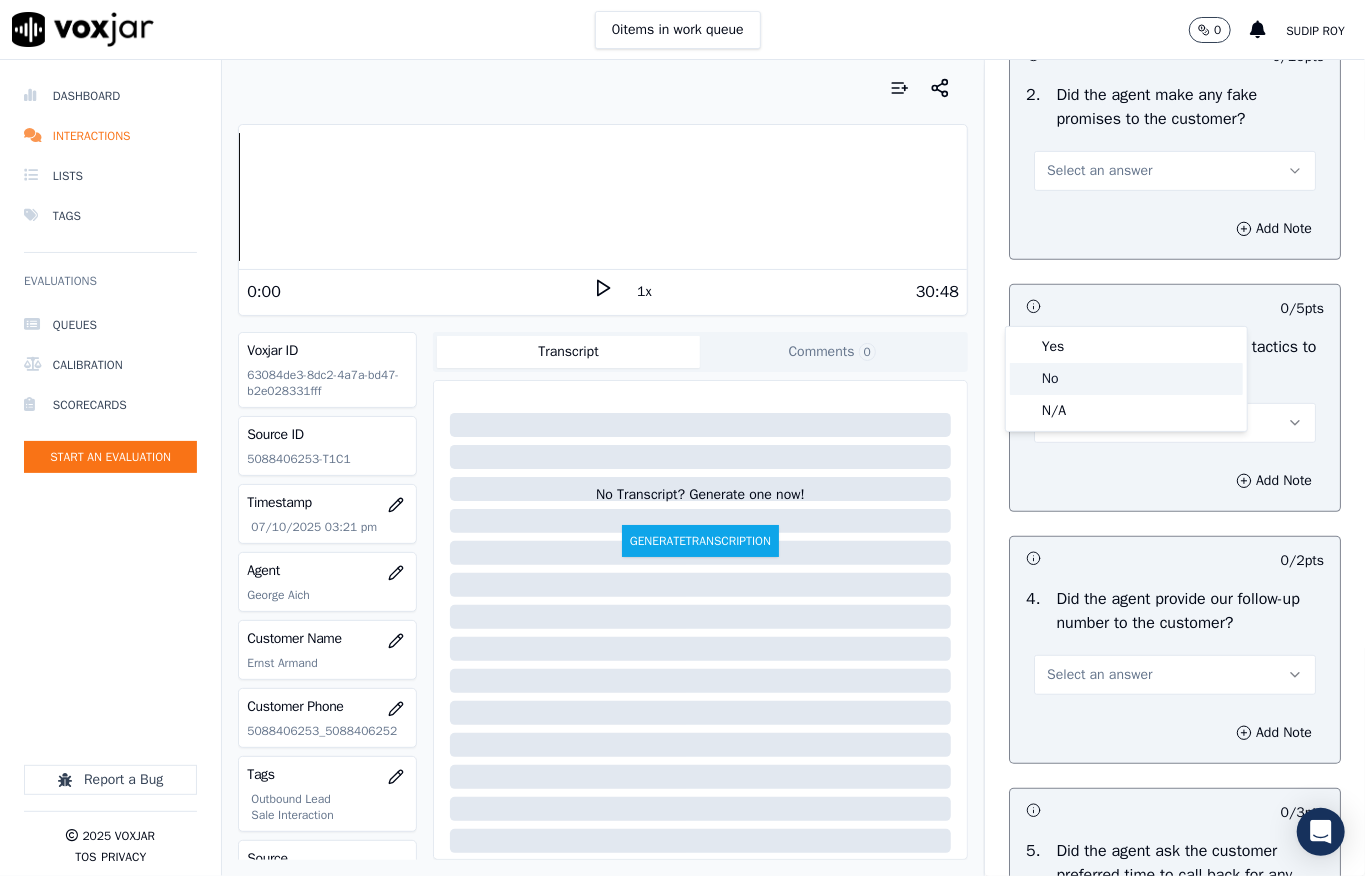 click on "No" 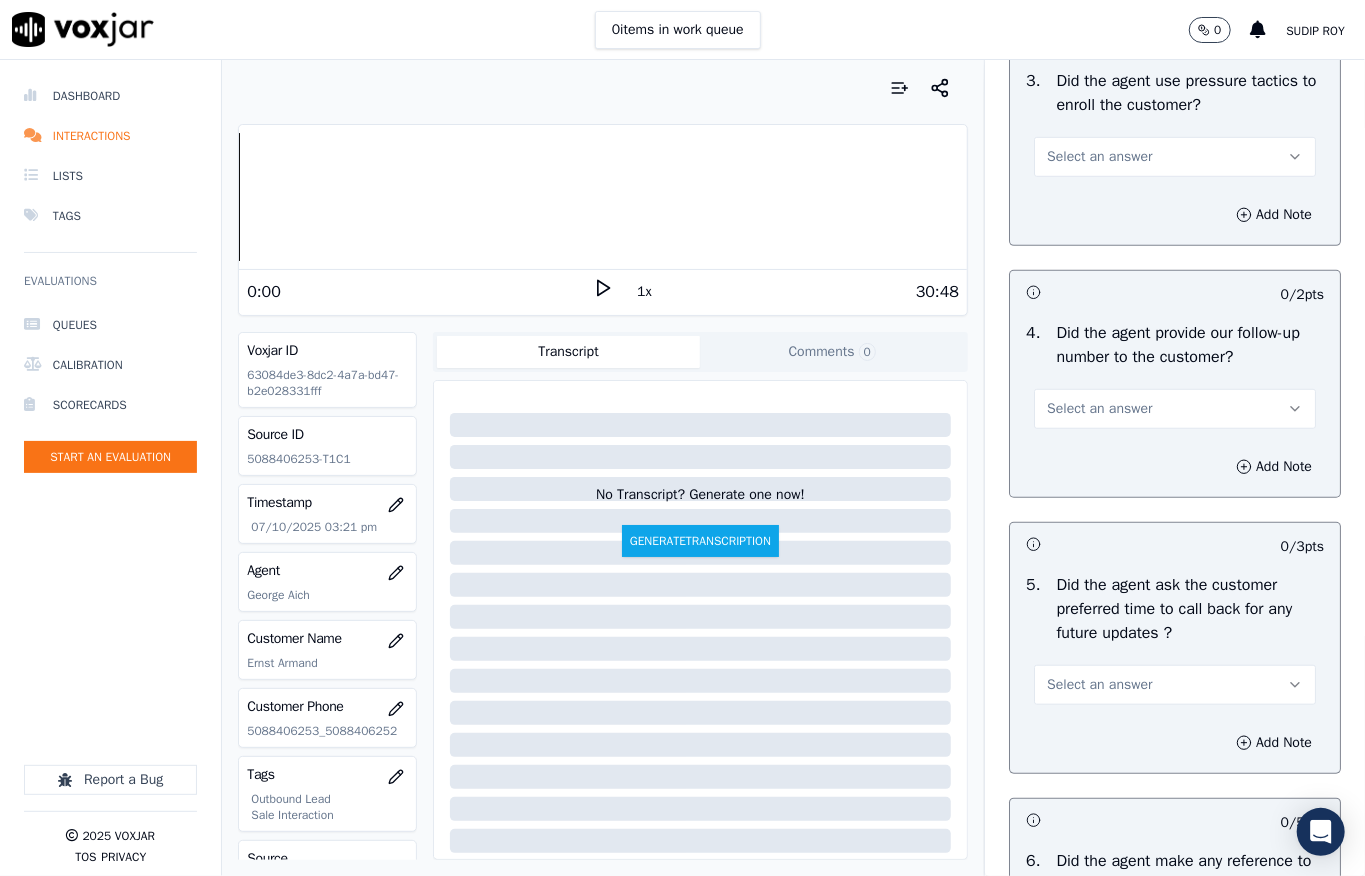 scroll, scrollTop: 4761, scrollLeft: 0, axis: vertical 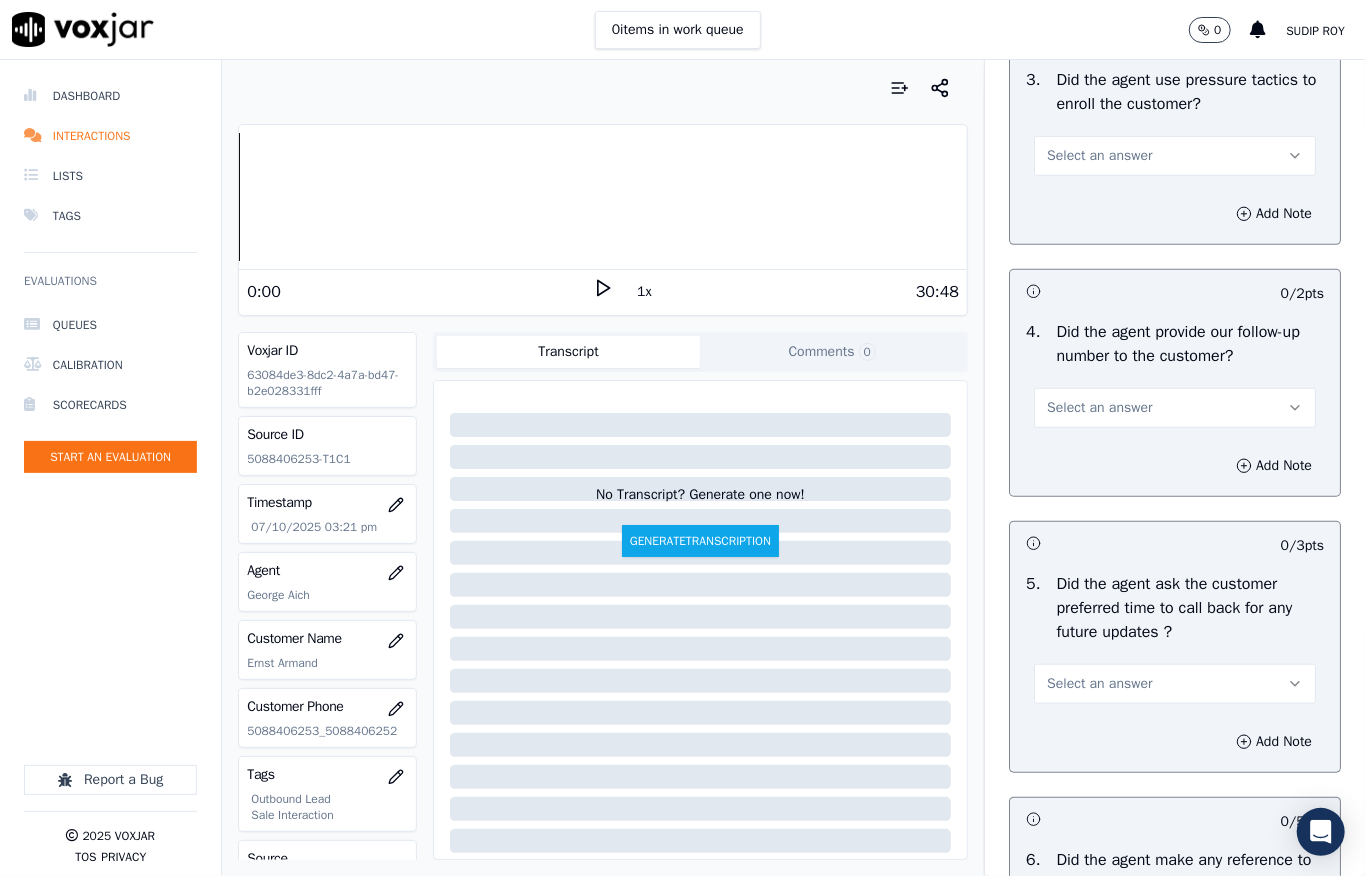 click on "Select an answer" at bounding box center [1099, 156] 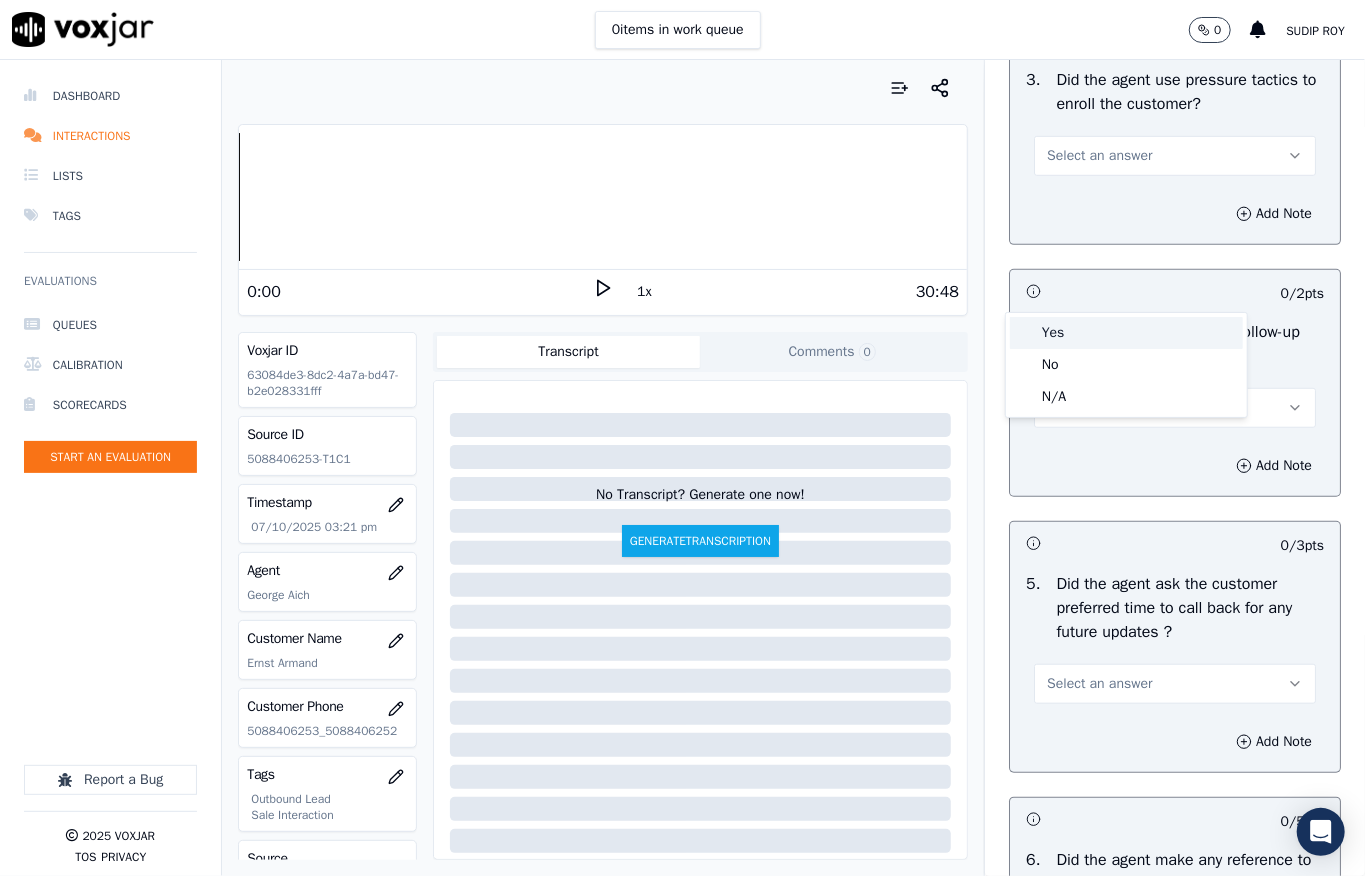 click on "Yes" at bounding box center (1126, 333) 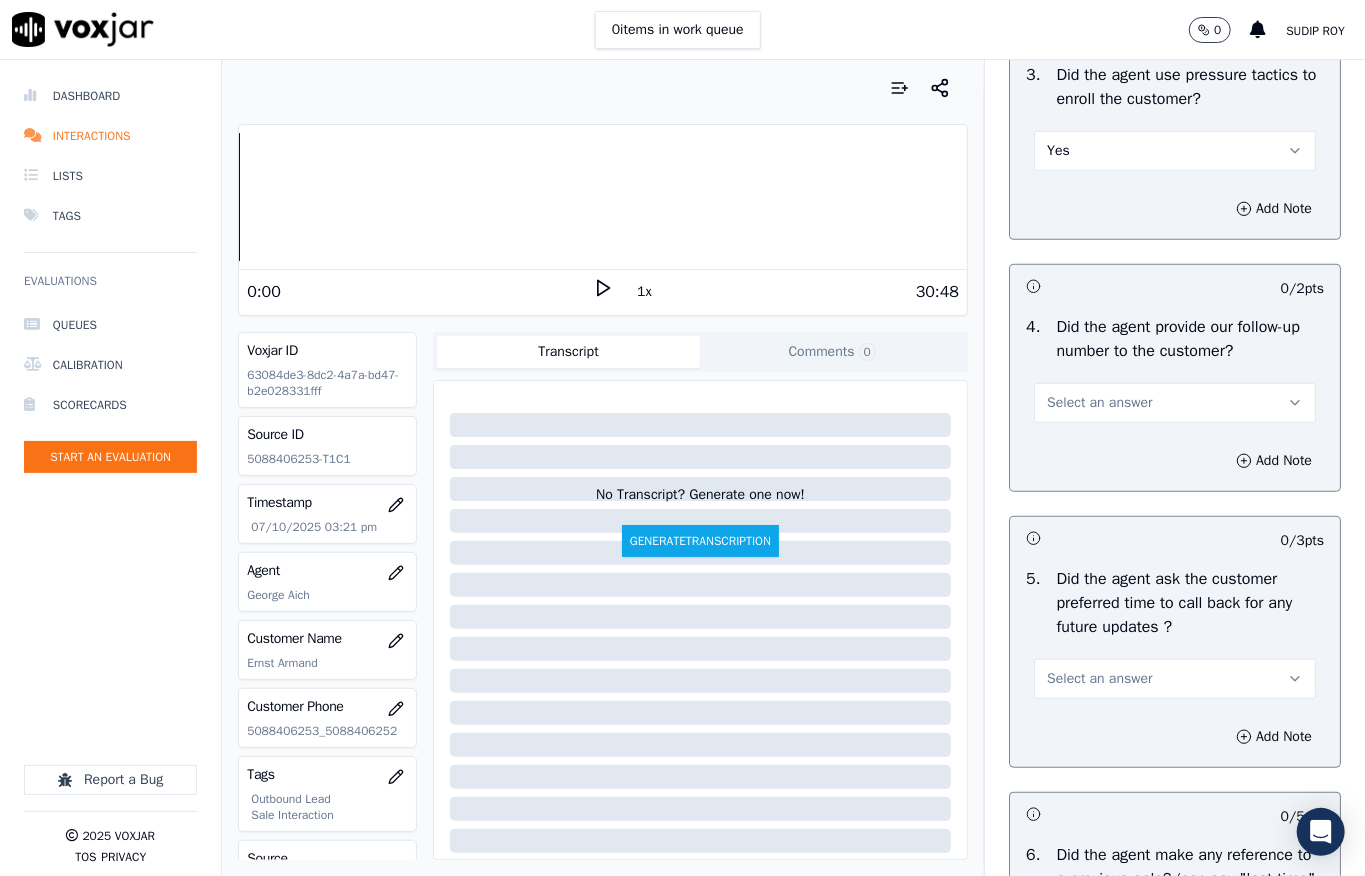 scroll, scrollTop: 4761, scrollLeft: 0, axis: vertical 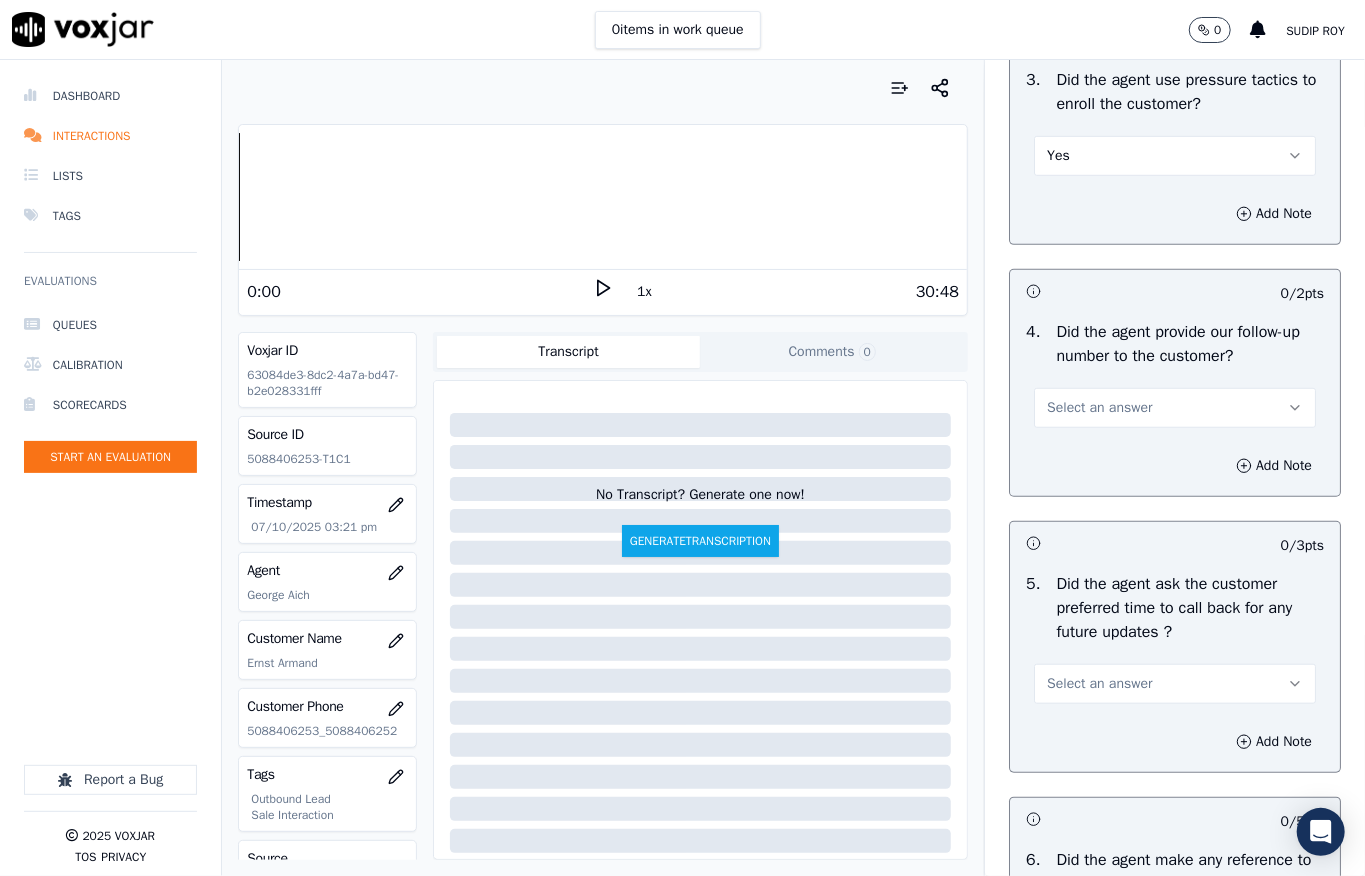 click on "Yes" at bounding box center [1175, 156] 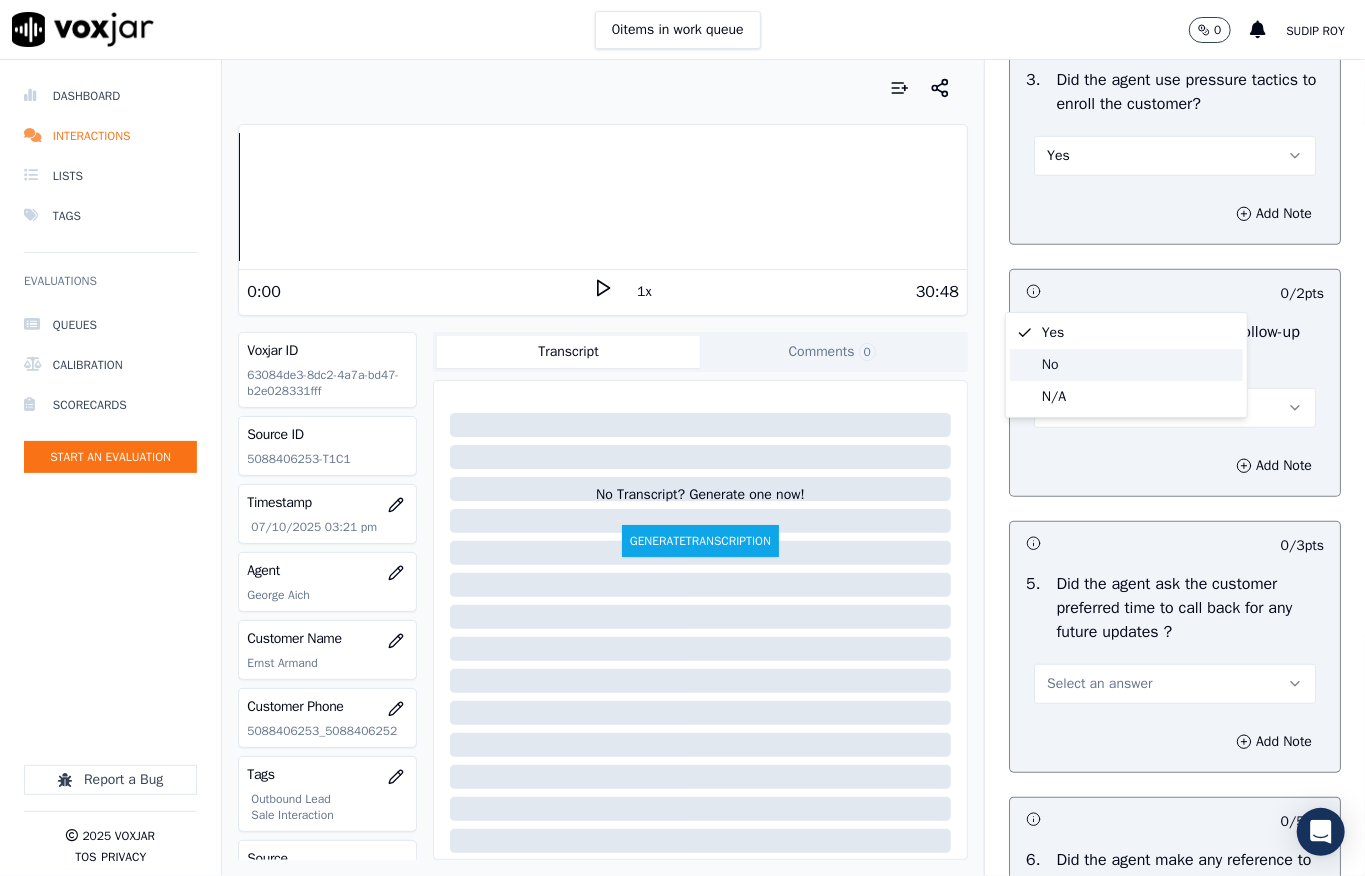 click on "No" 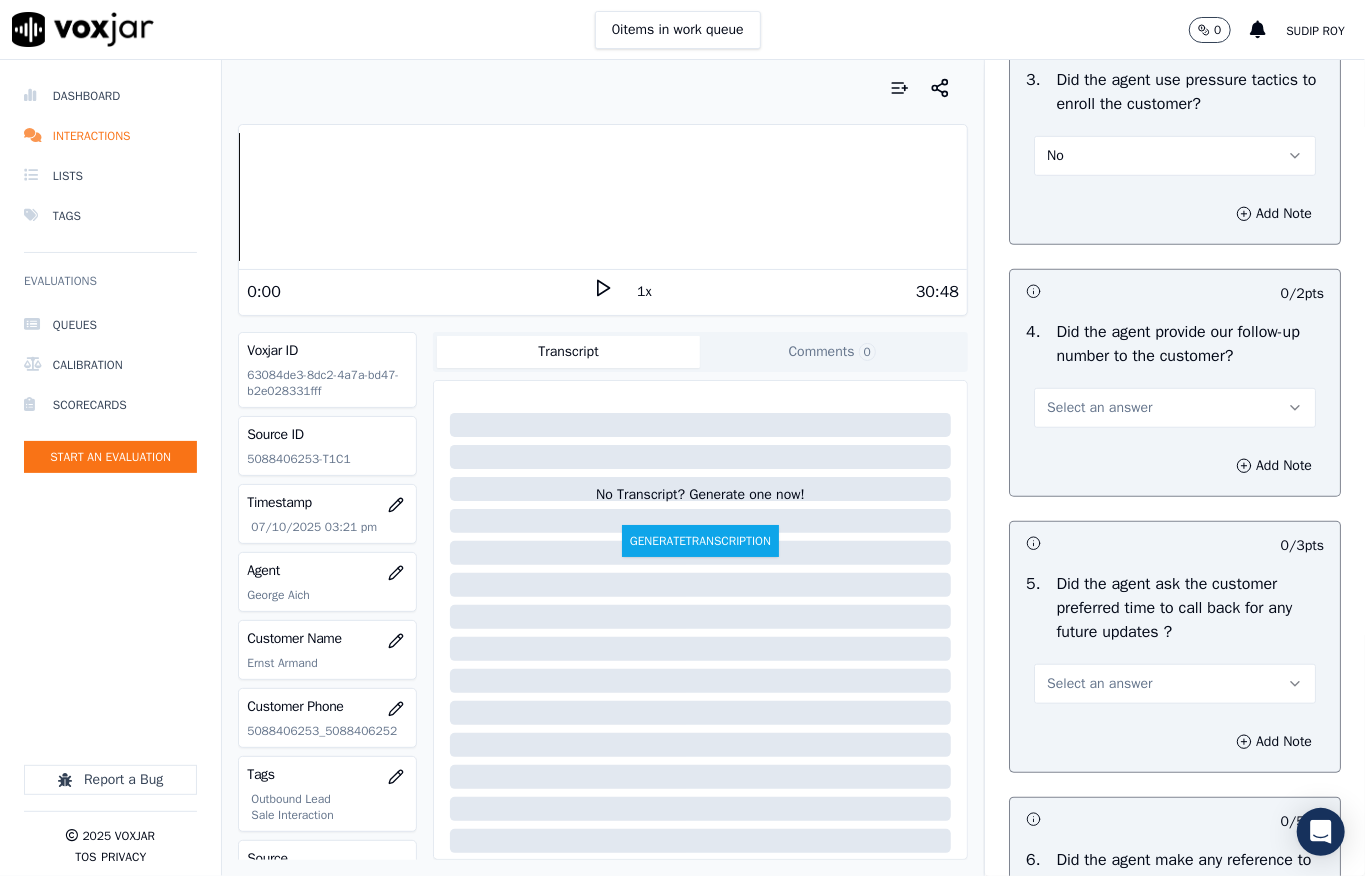 click on "Select an answer" at bounding box center (1099, 408) 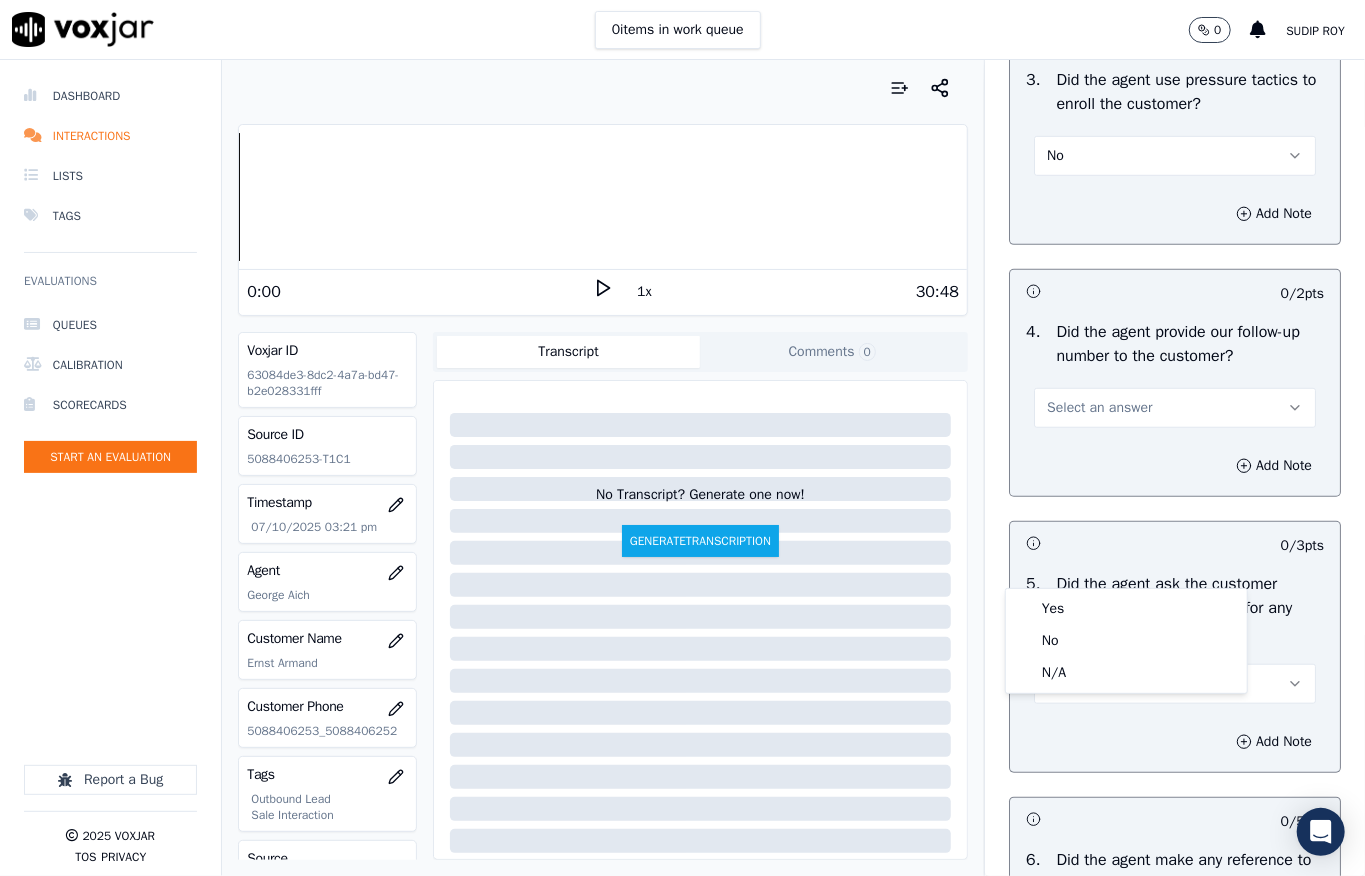 click on "Did the agent provide our follow-up number to the customer?" at bounding box center (1190, 344) 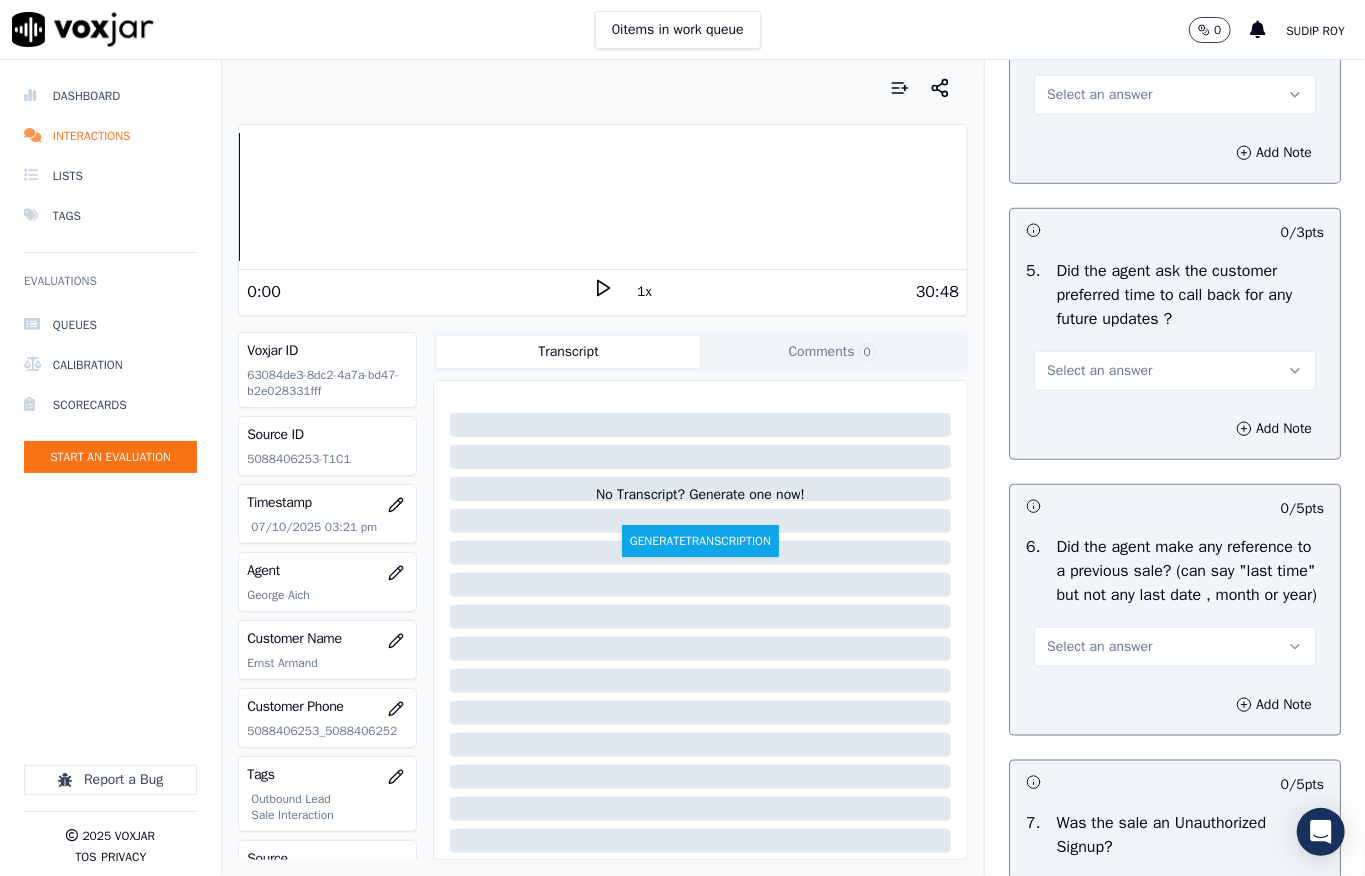 scroll, scrollTop: 5028, scrollLeft: 0, axis: vertical 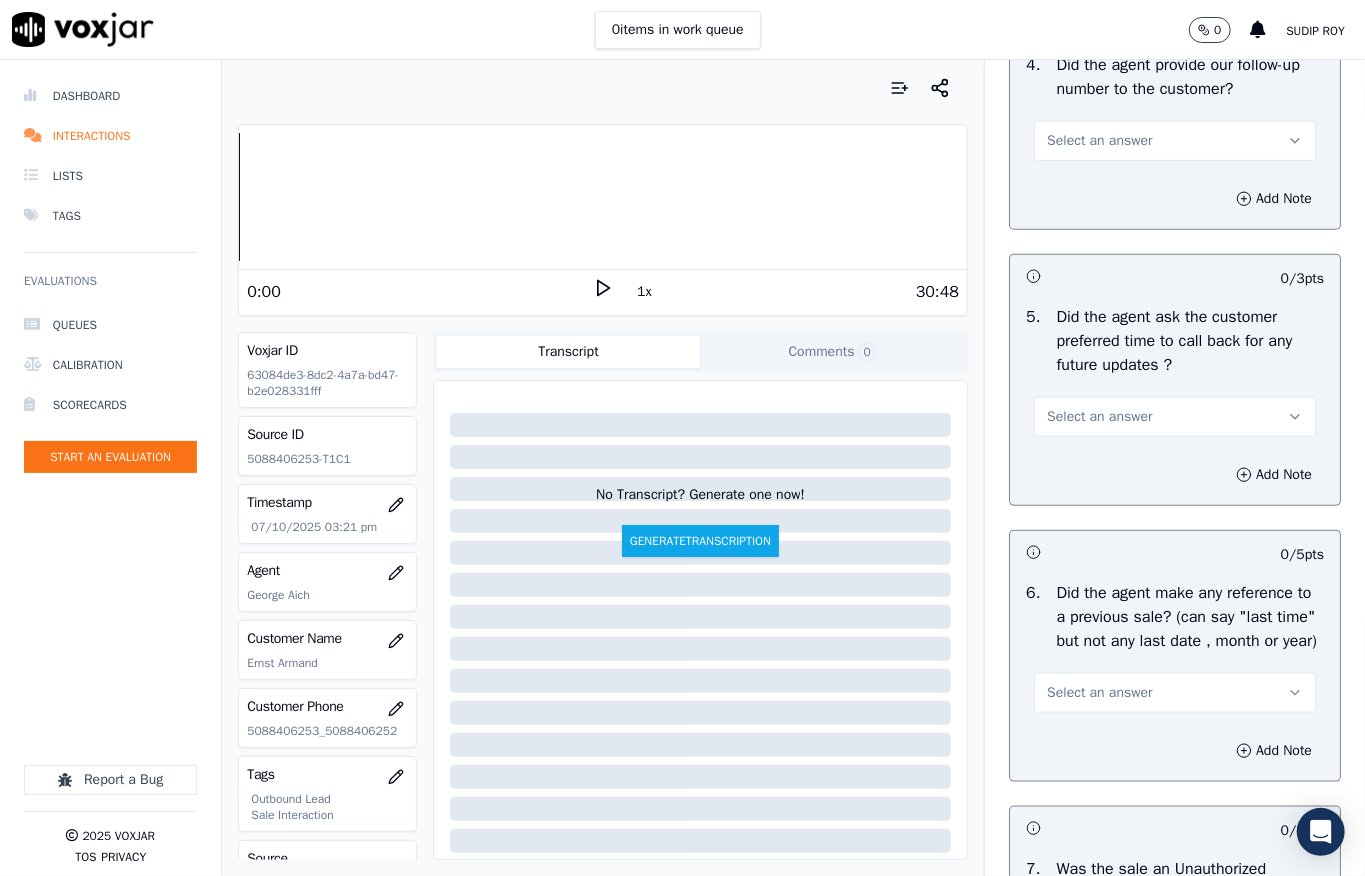 click on "Select an answer" at bounding box center (1099, 141) 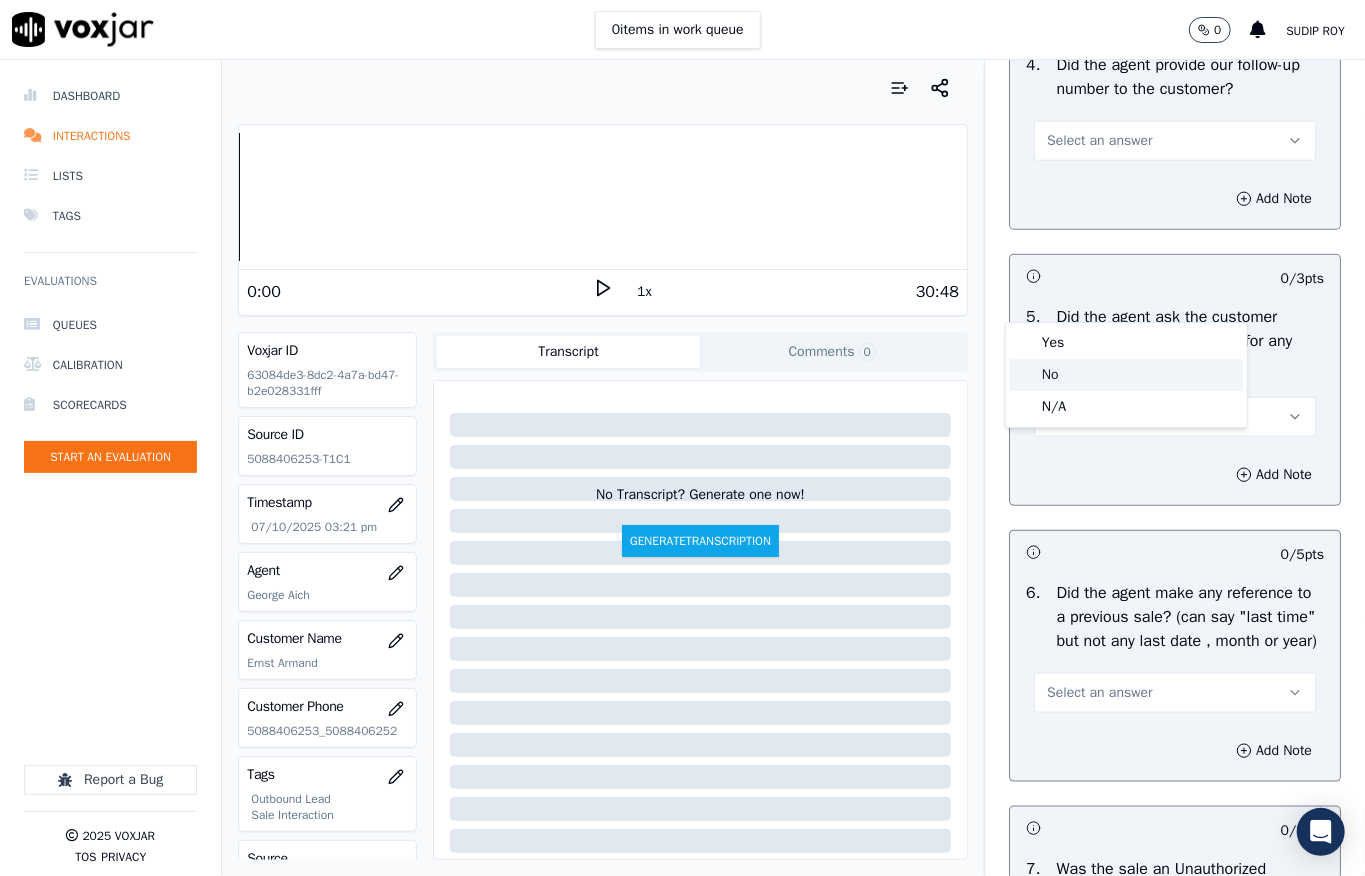 click on "No" 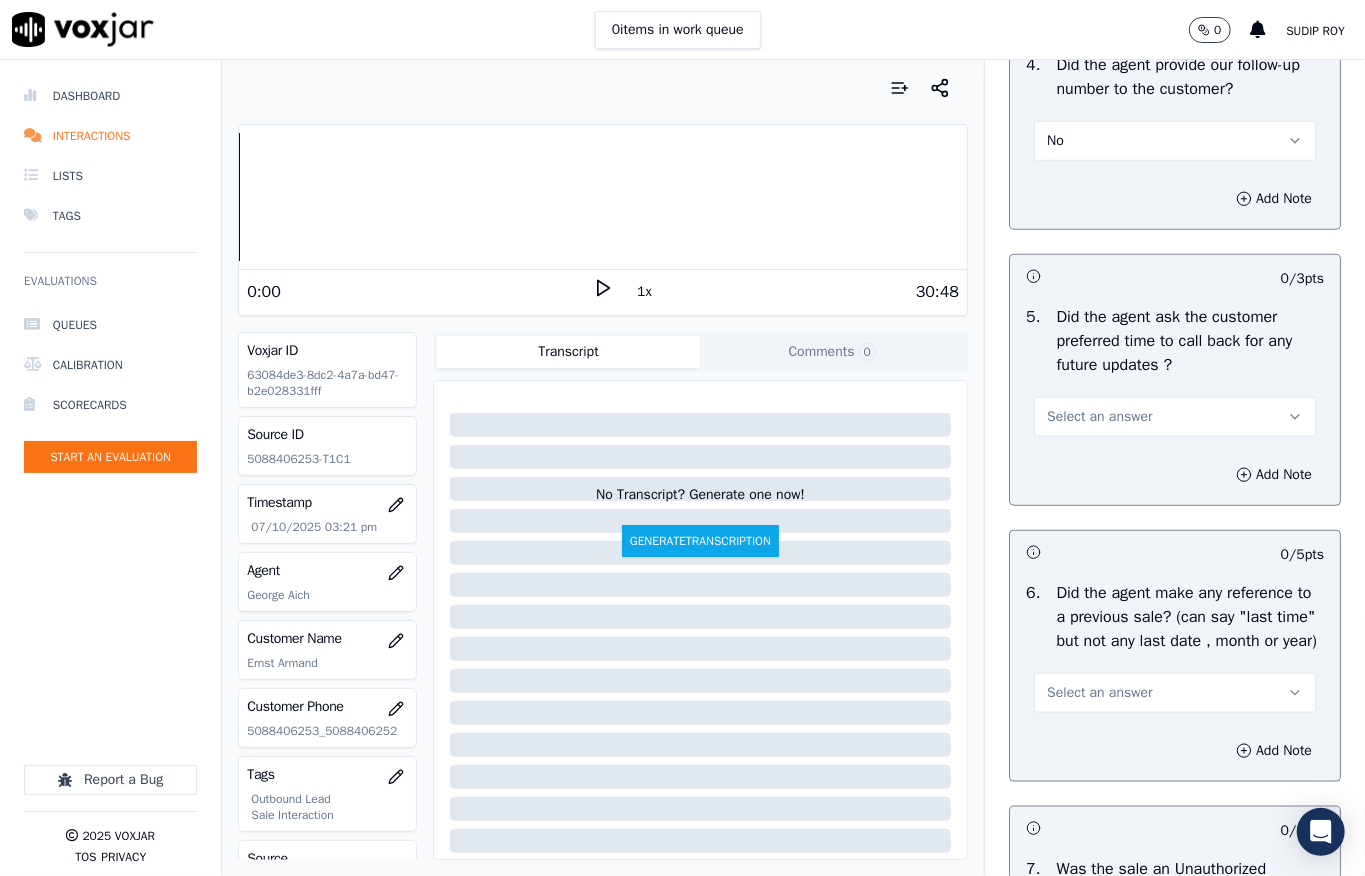 click on "Select an answer" at bounding box center [1175, 417] 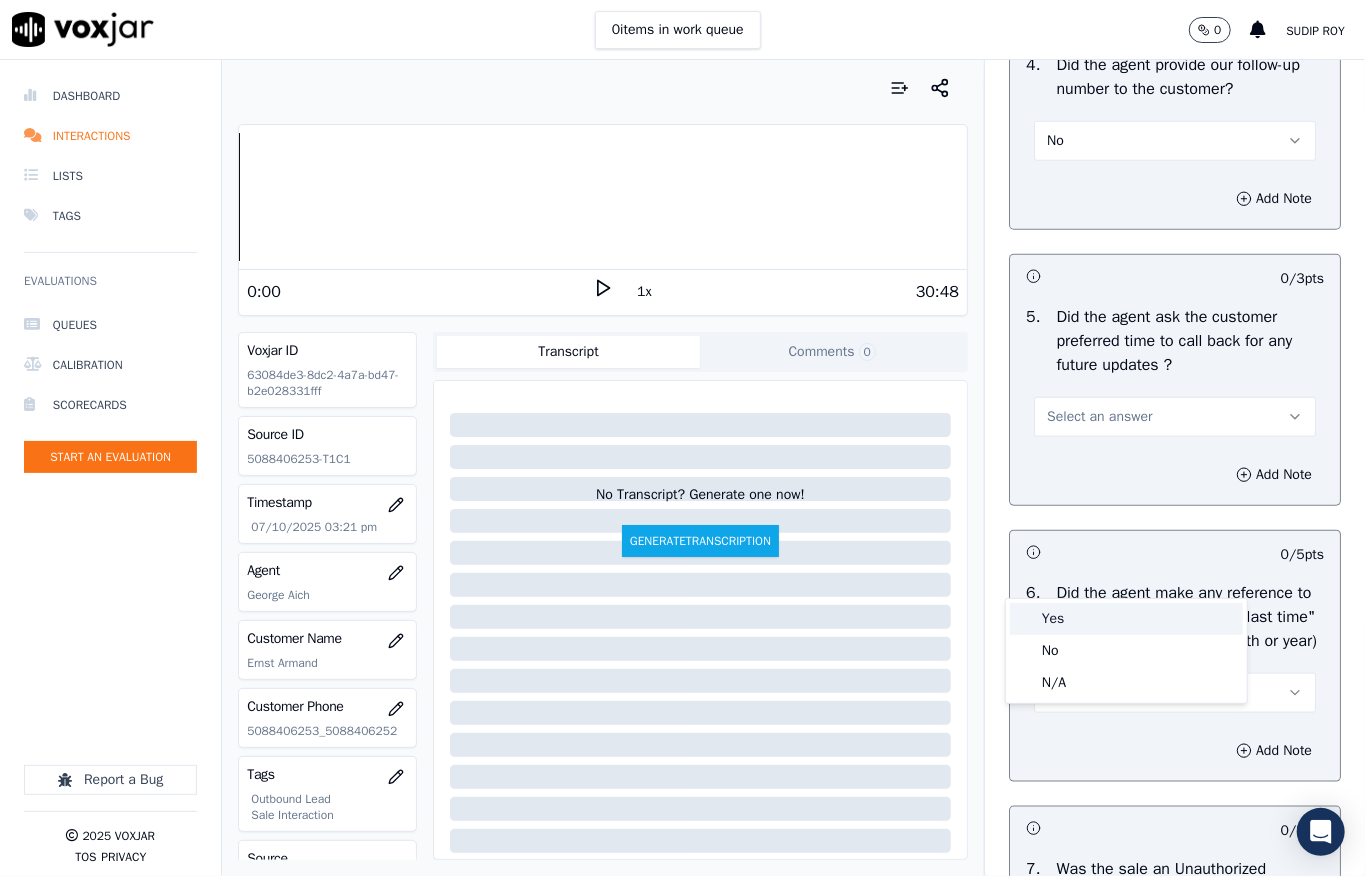 click on "Yes" at bounding box center (1126, 619) 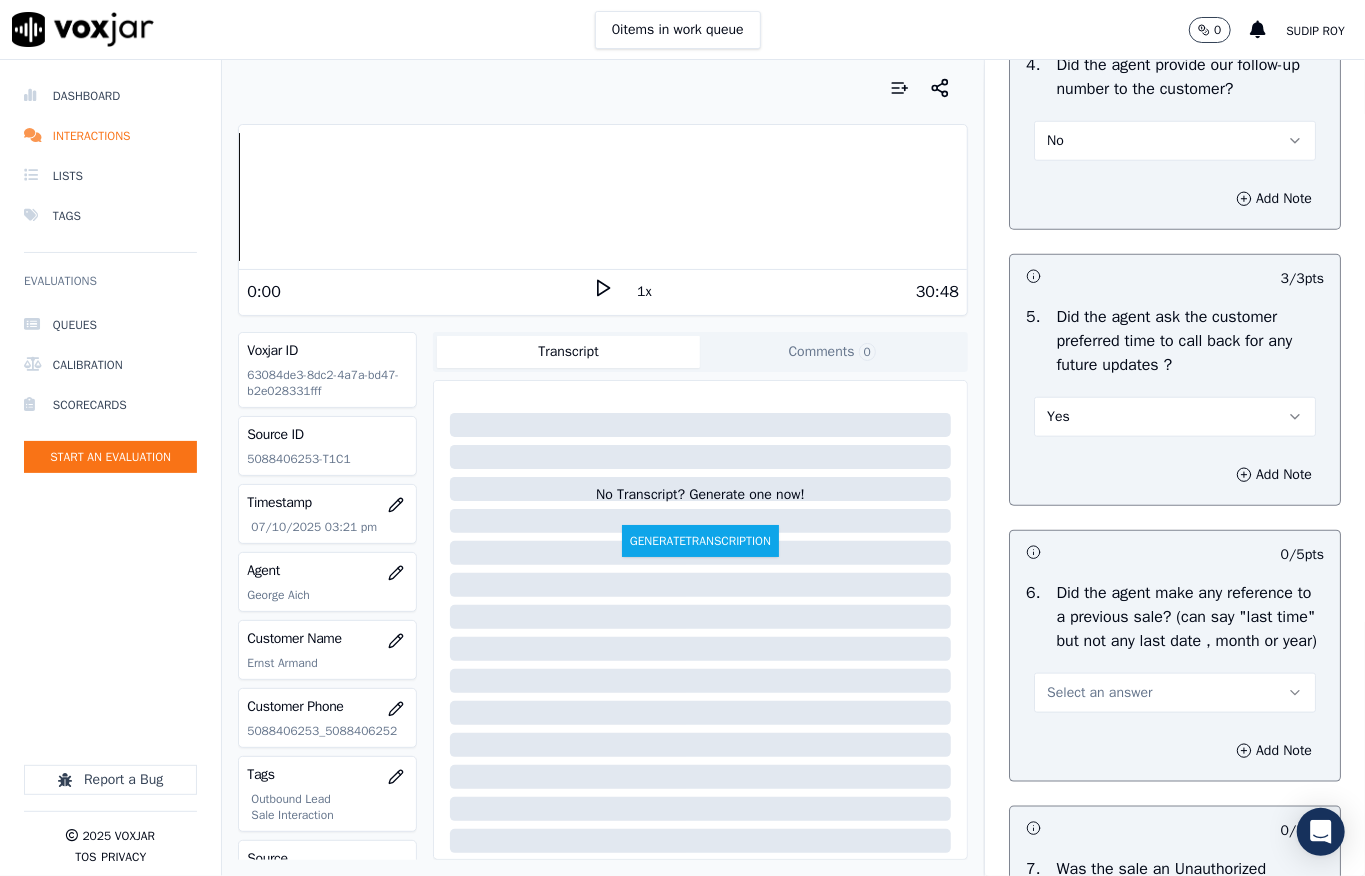 scroll, scrollTop: 5428, scrollLeft: 0, axis: vertical 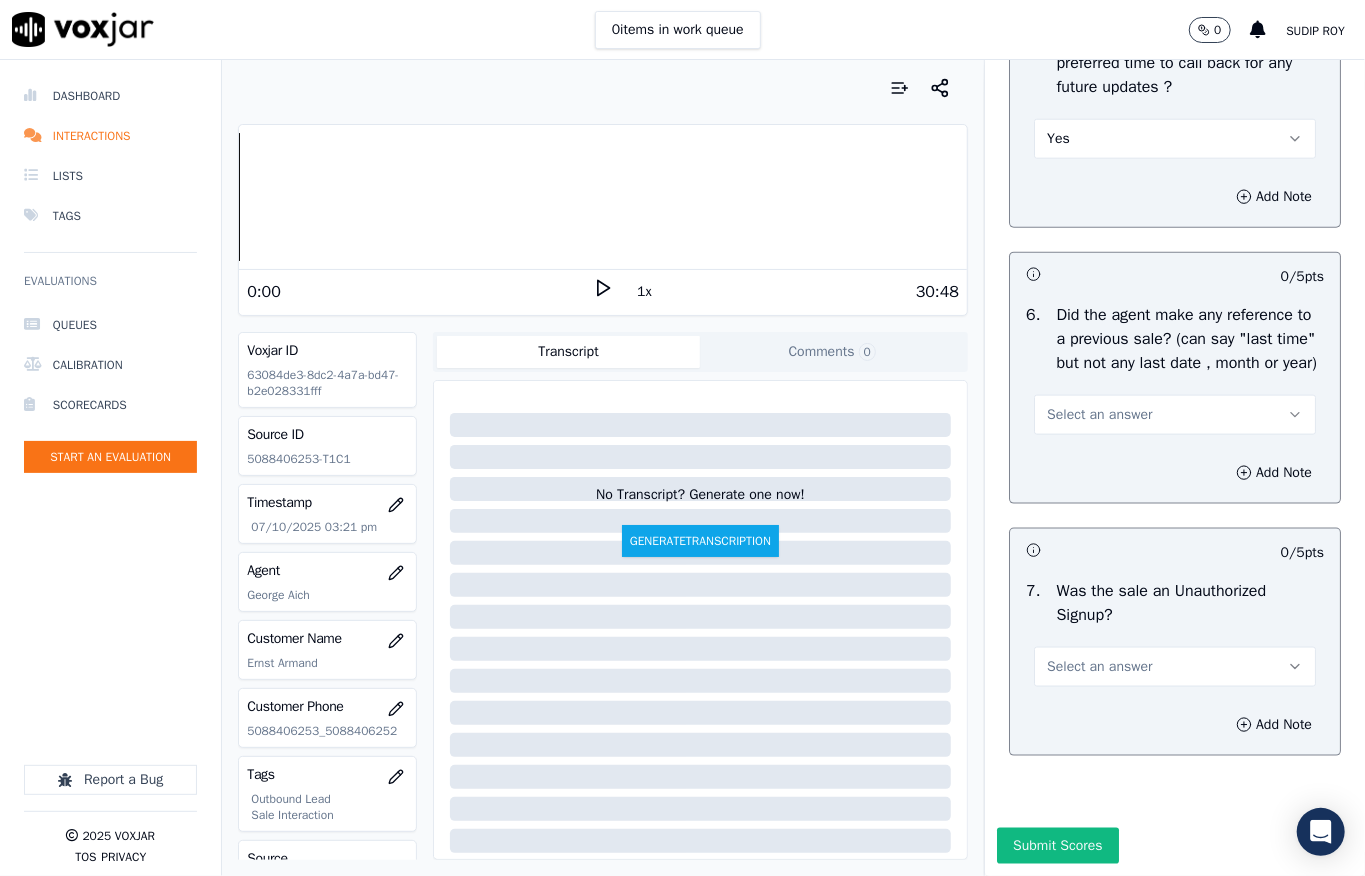 click on "Select an answer" at bounding box center [1099, 415] 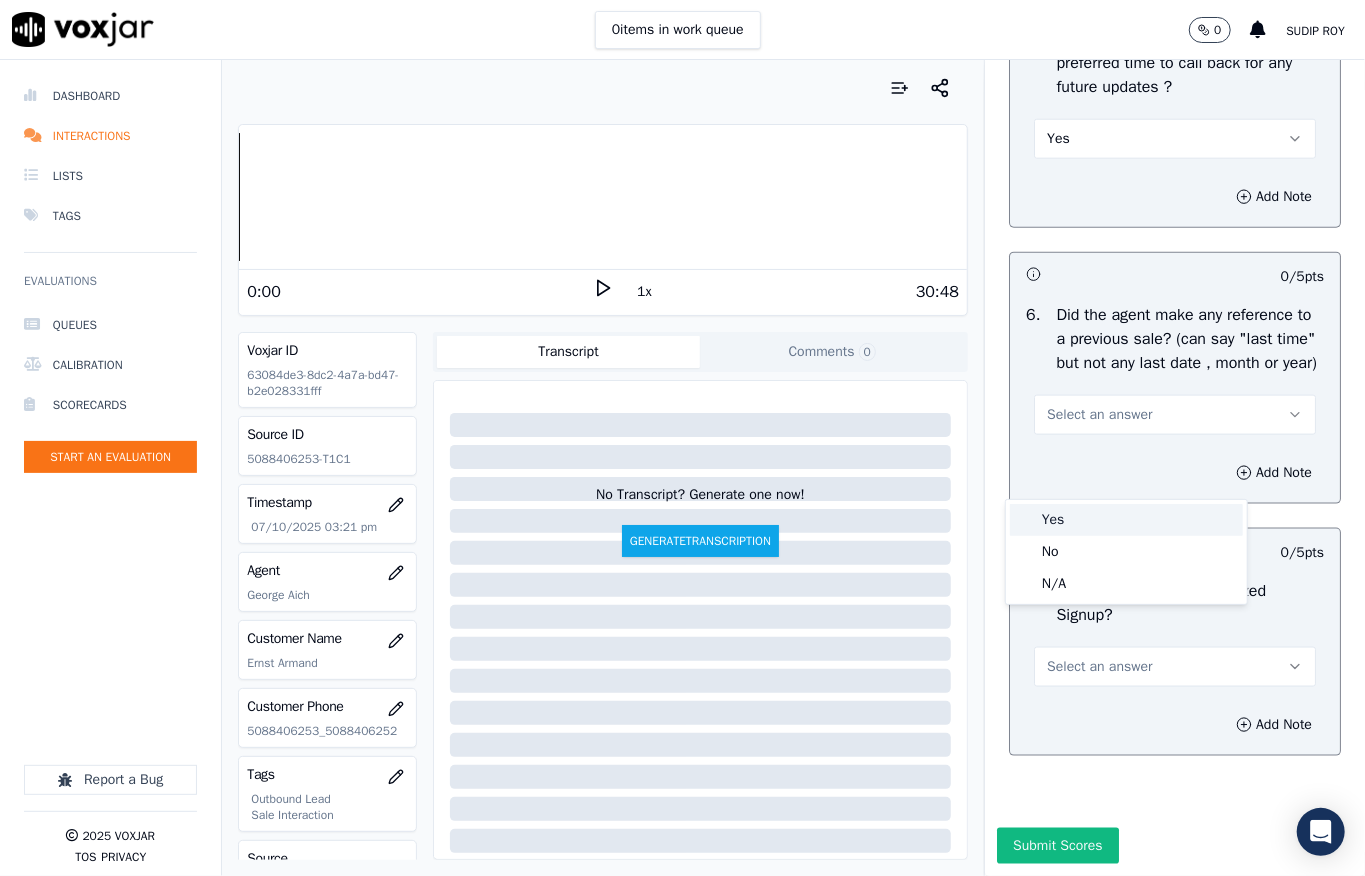 click on "Yes" at bounding box center (1126, 520) 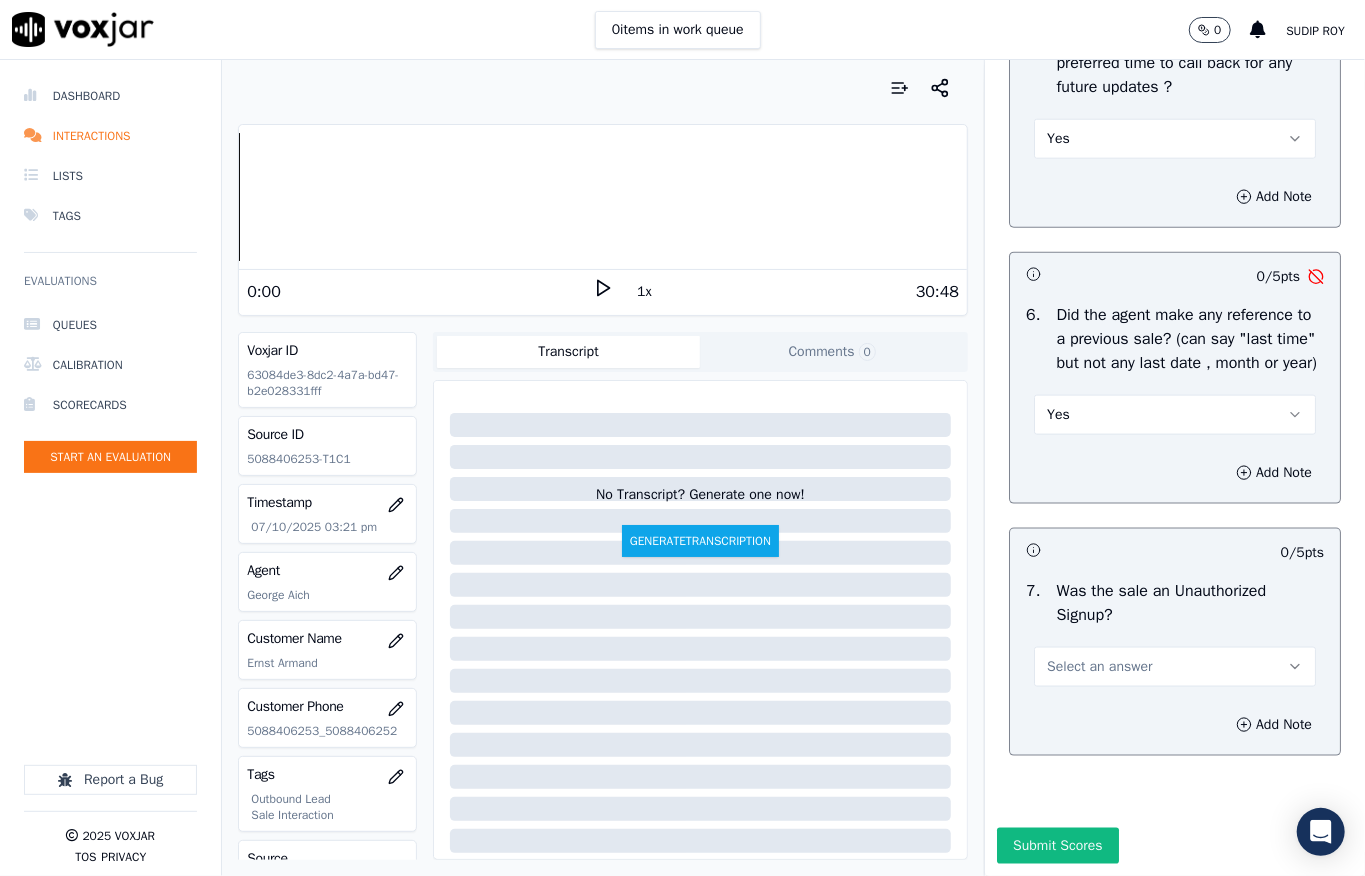 drag, startPoint x: 1074, startPoint y: 480, endPoint x: 1081, endPoint y: 489, distance: 11.401754 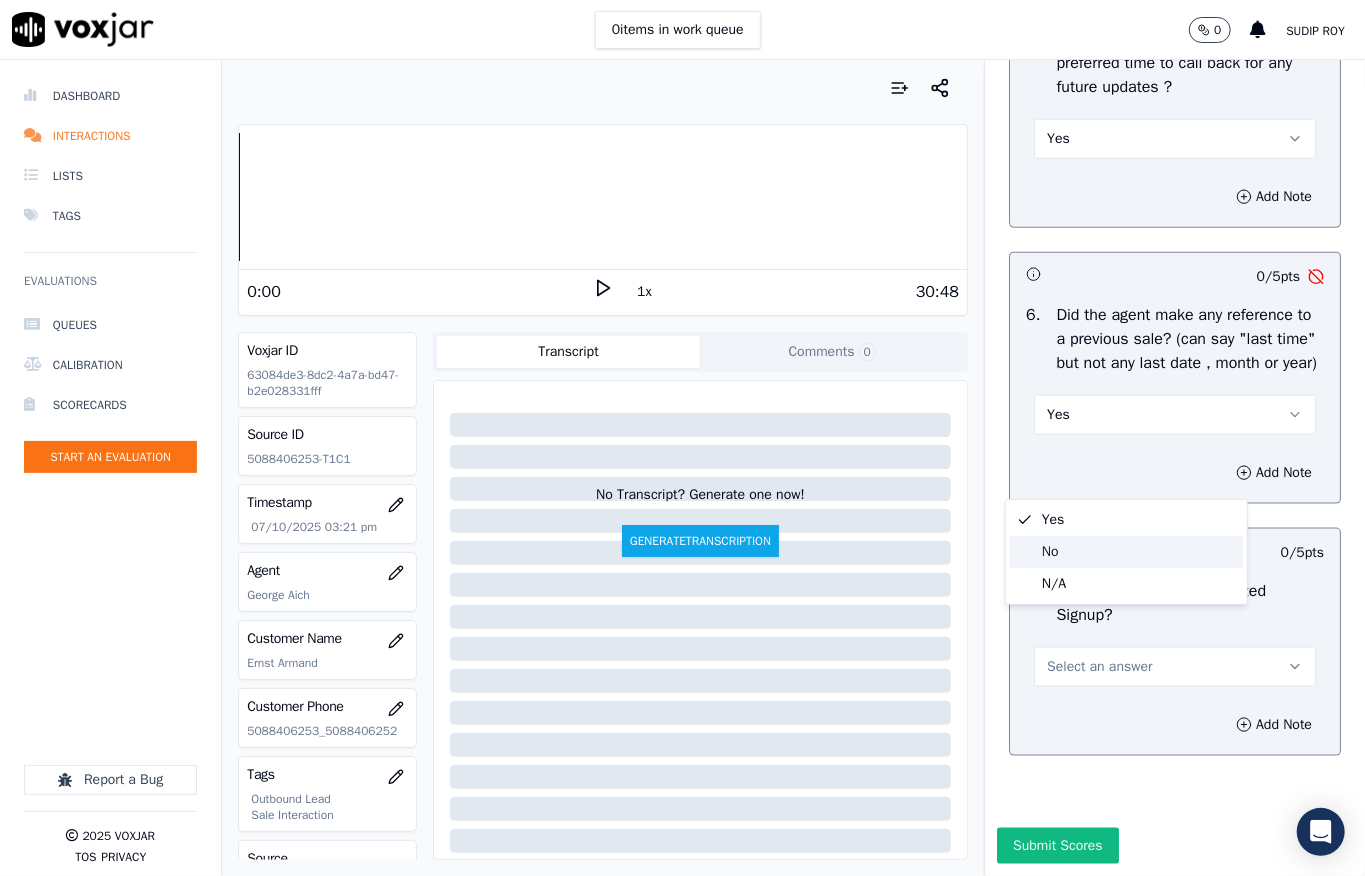 drag, startPoint x: 1078, startPoint y: 549, endPoint x: 1066, endPoint y: 536, distance: 17.691807 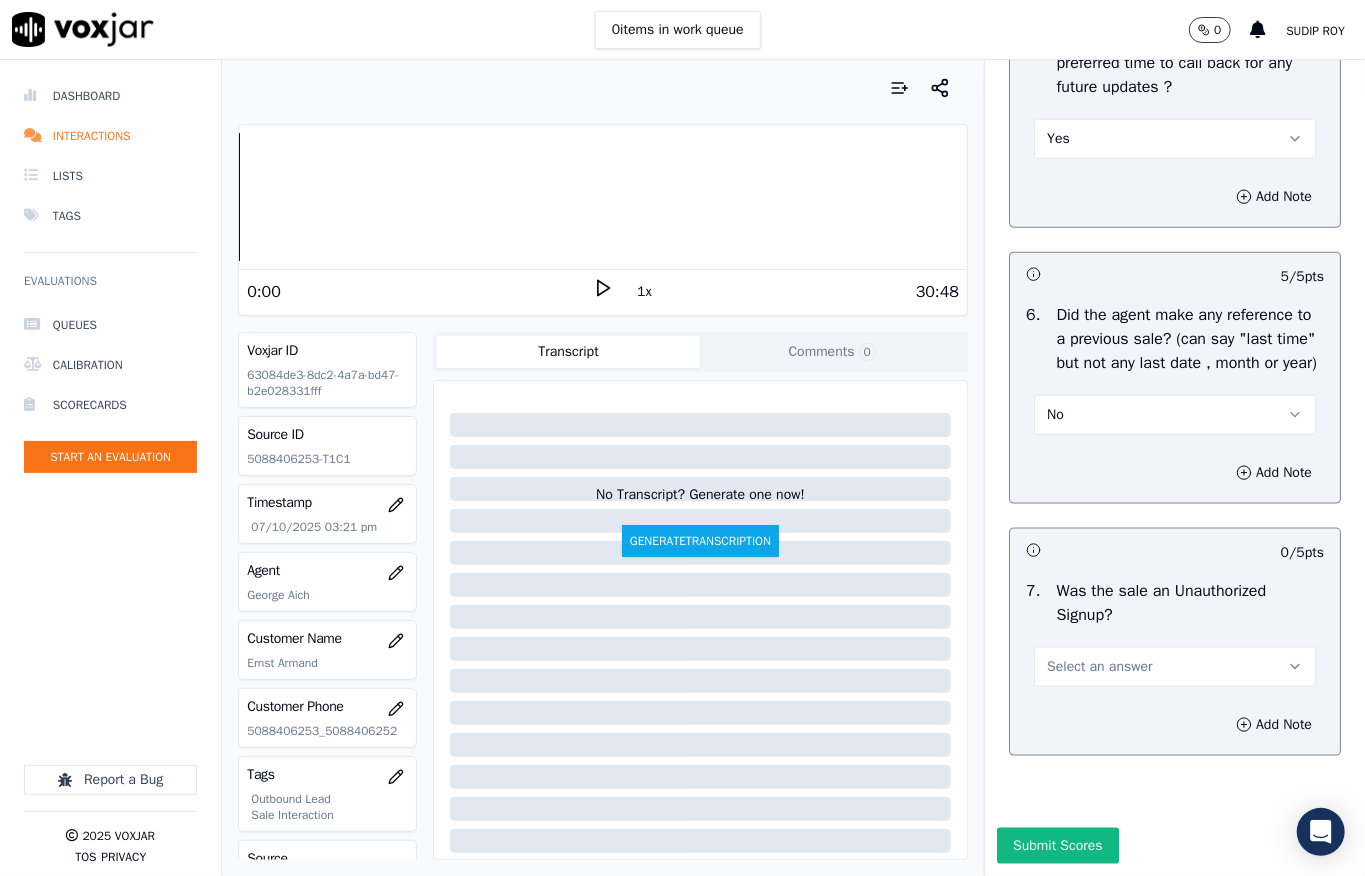 scroll, scrollTop: 5557, scrollLeft: 0, axis: vertical 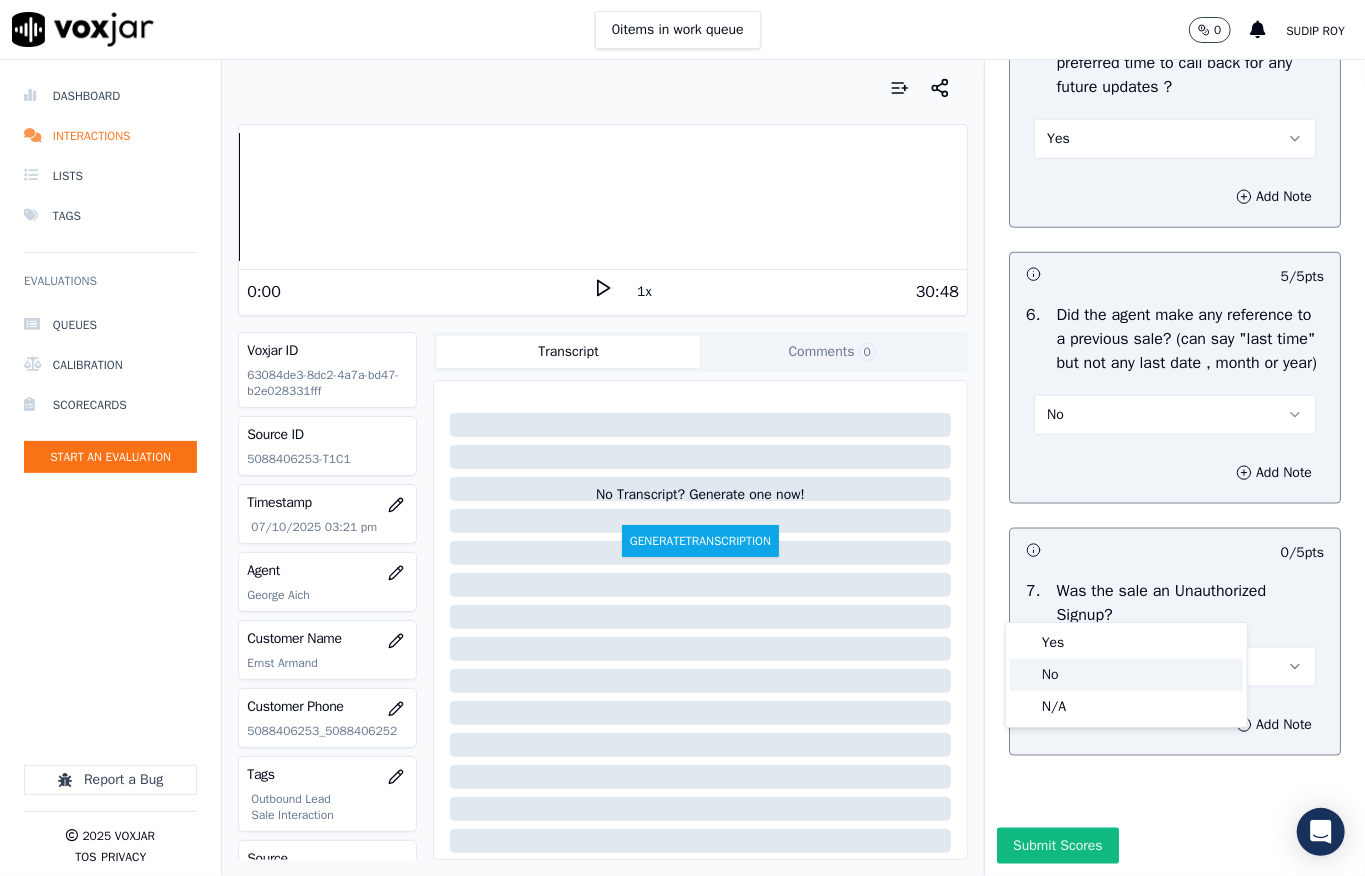 click on "No" 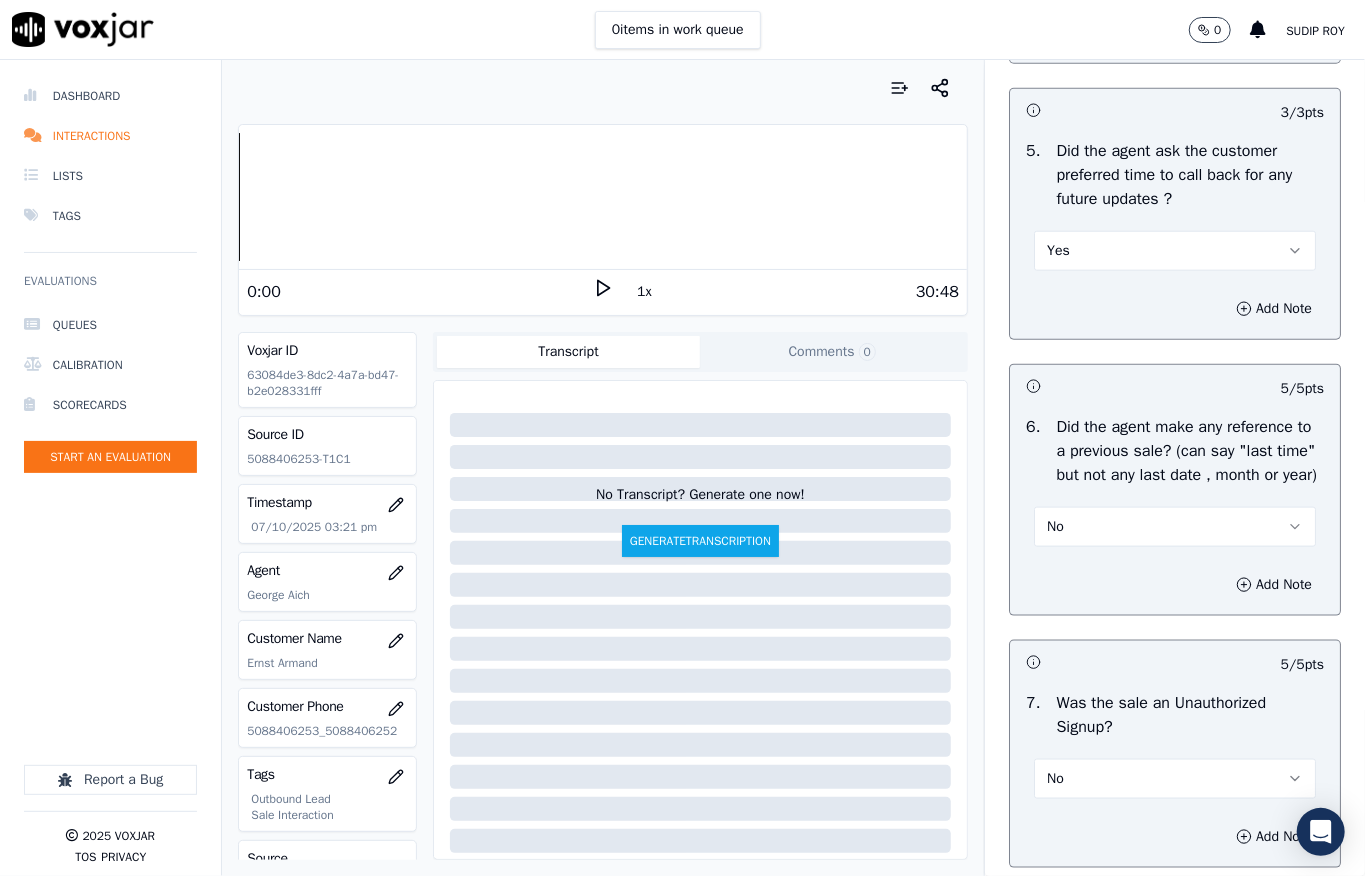 scroll, scrollTop: 5557, scrollLeft: 0, axis: vertical 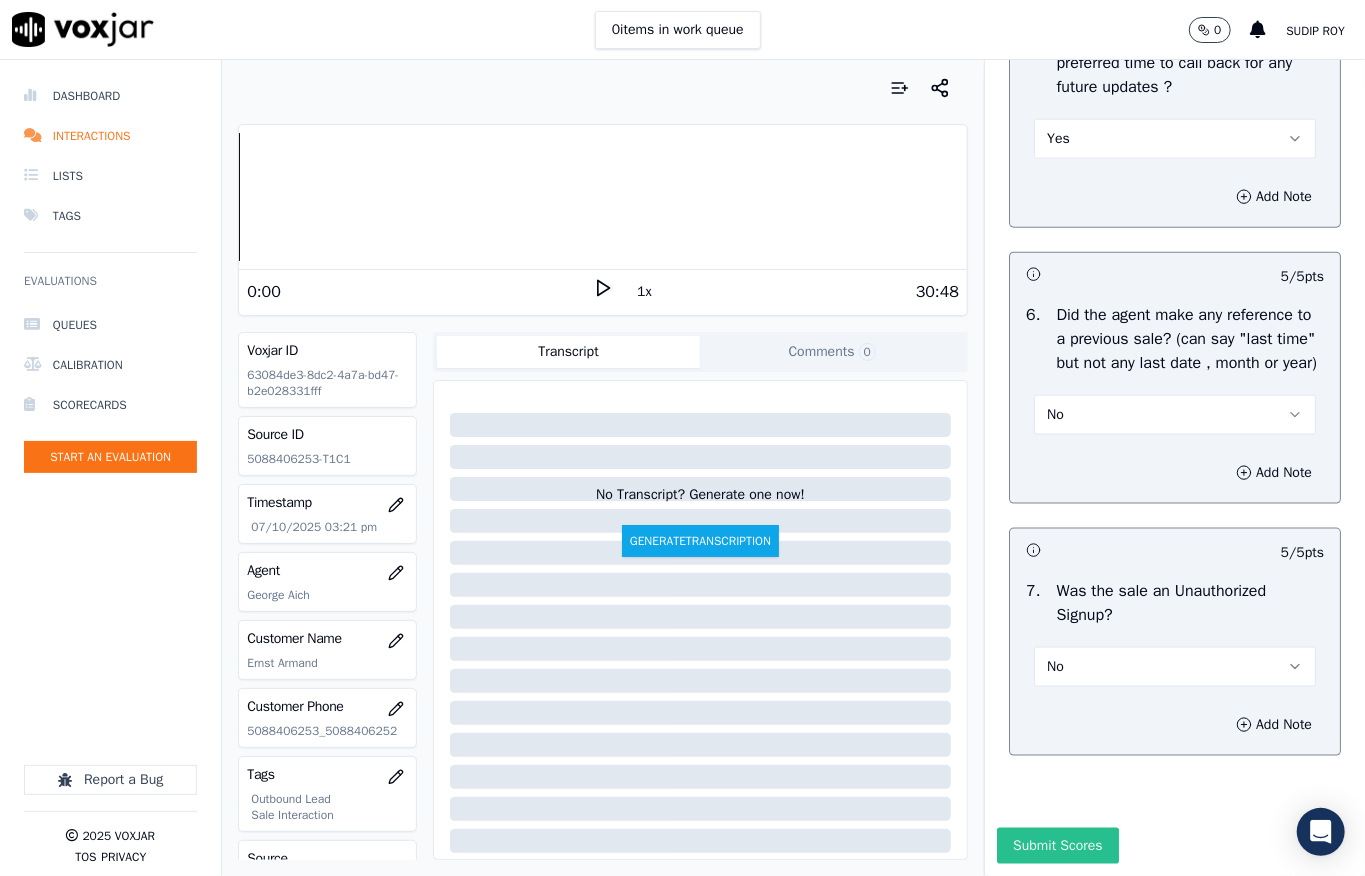click on "Submit Scores" at bounding box center (1057, 846) 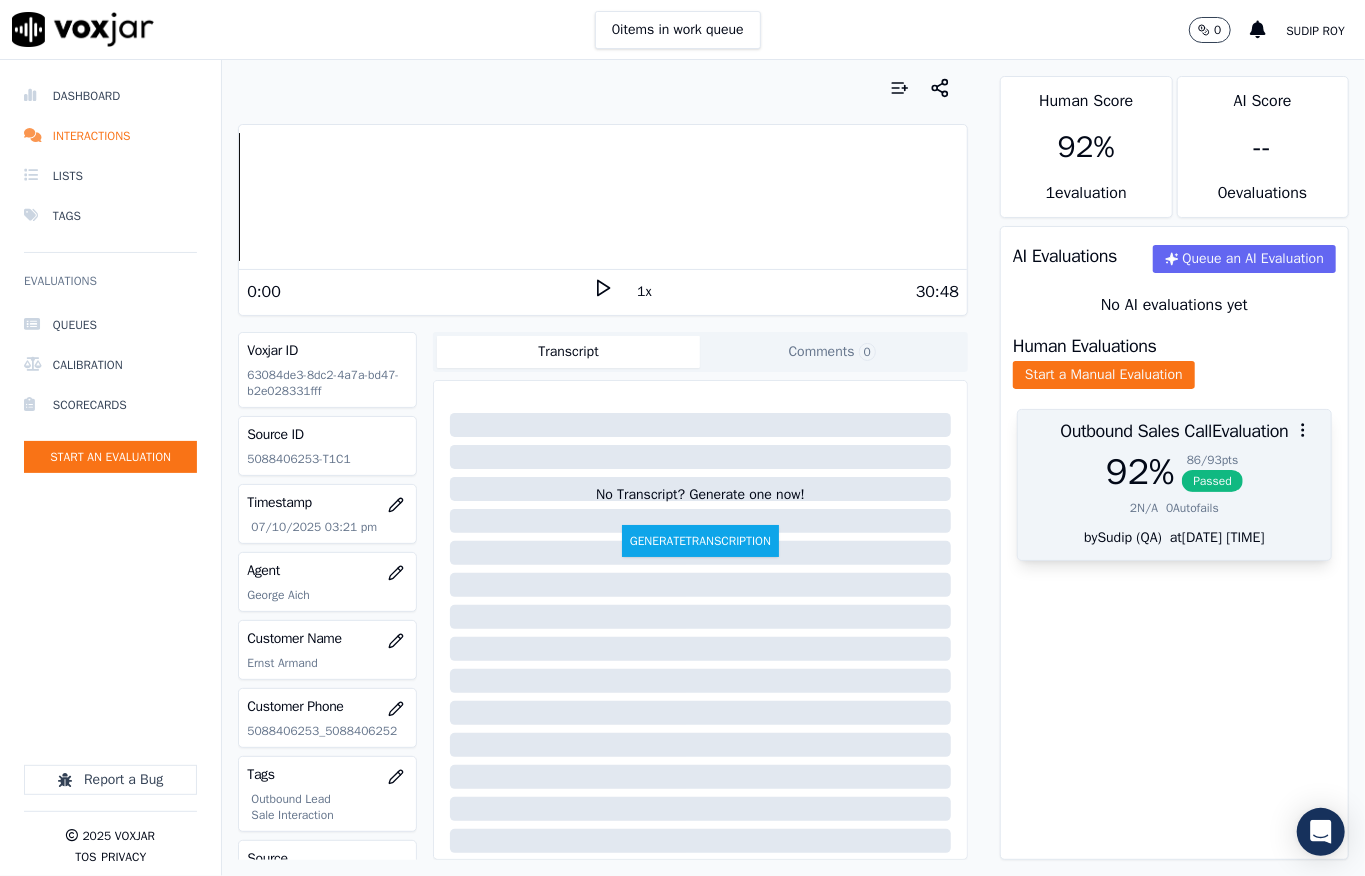 click on "Passed" at bounding box center [1212, 481] 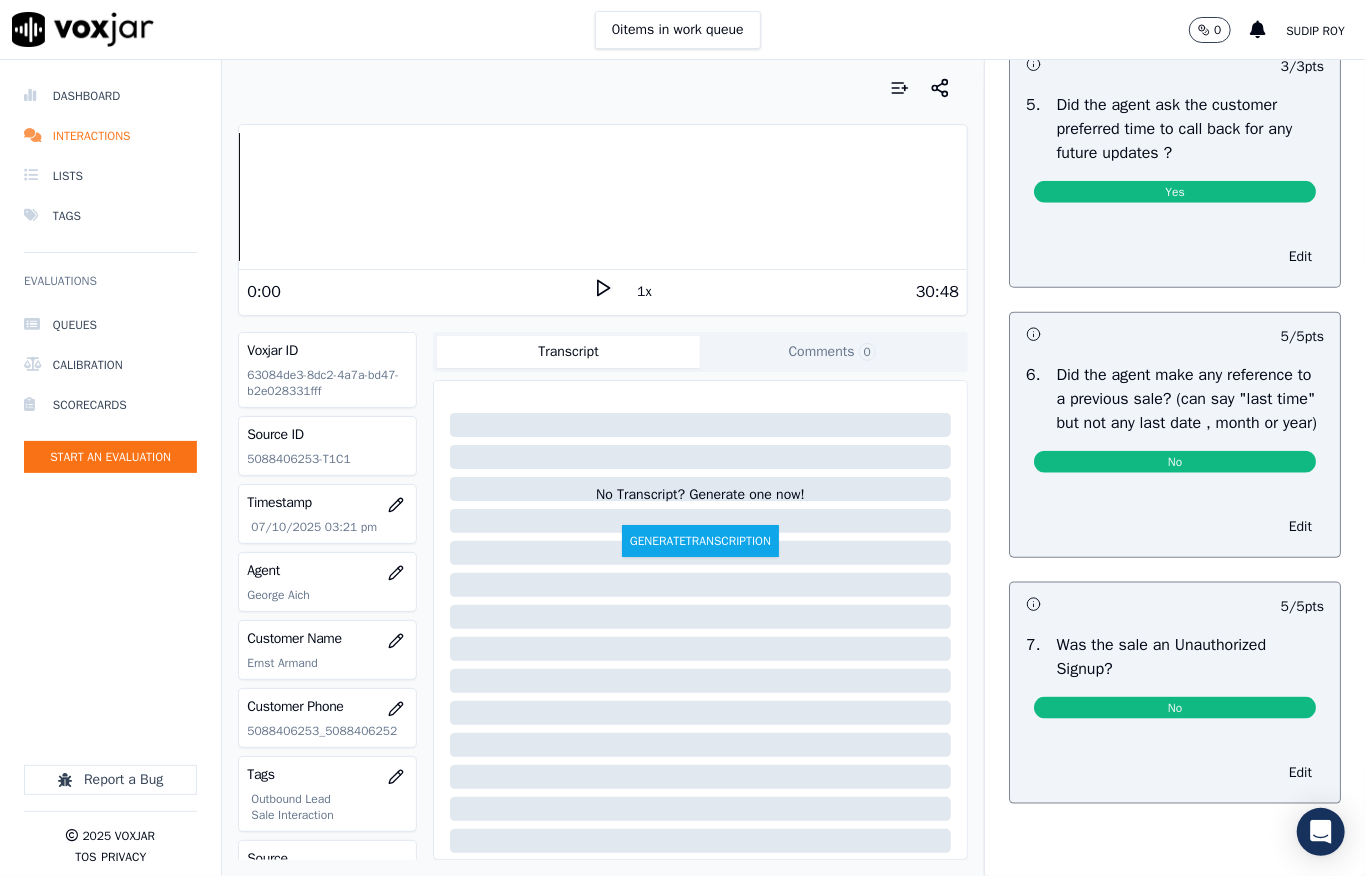scroll, scrollTop: 5397, scrollLeft: 0, axis: vertical 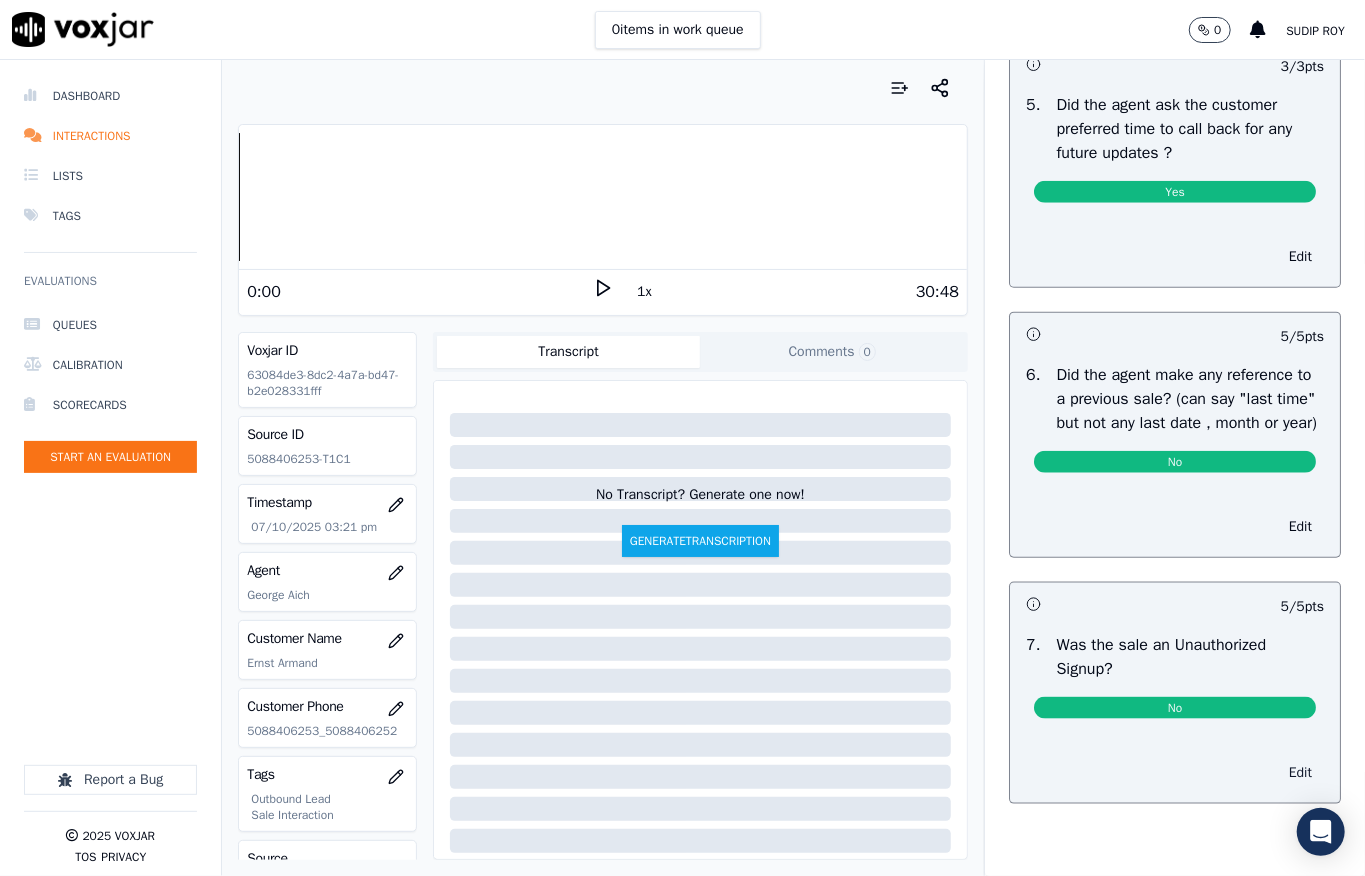 click on "Edit" at bounding box center [1300, 773] 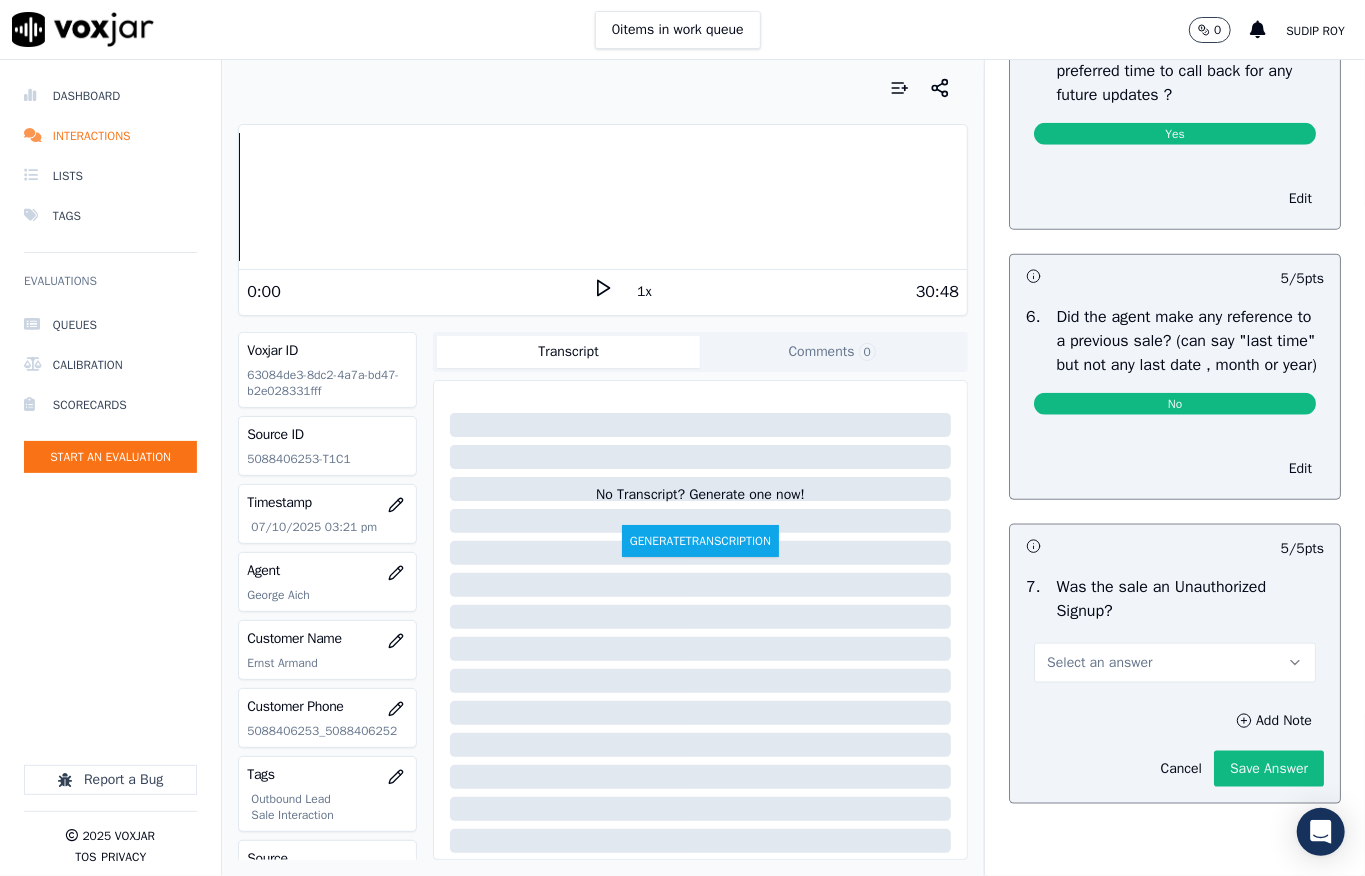 click on "Select an answer" at bounding box center (1175, 653) 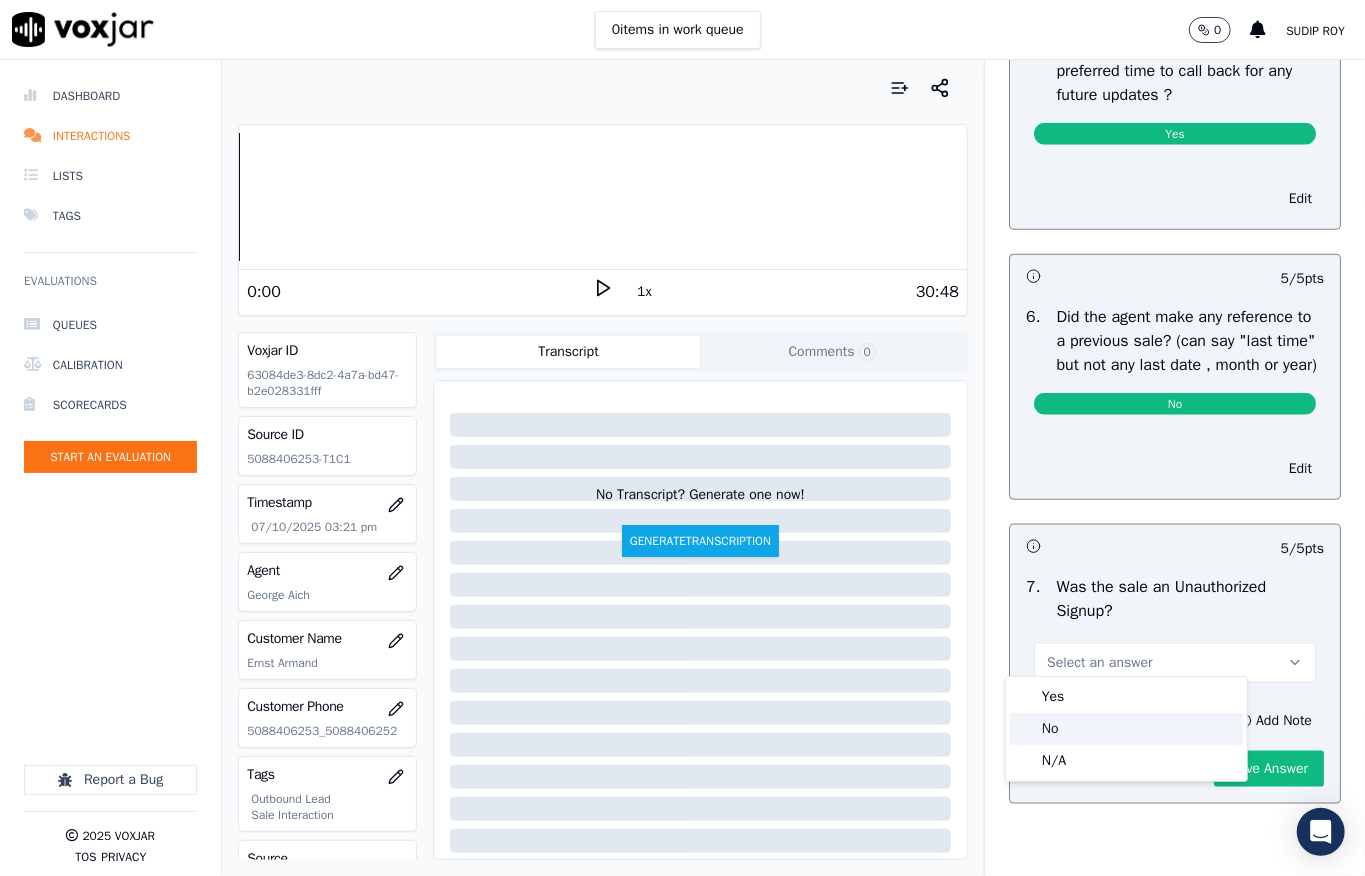 click on "No" 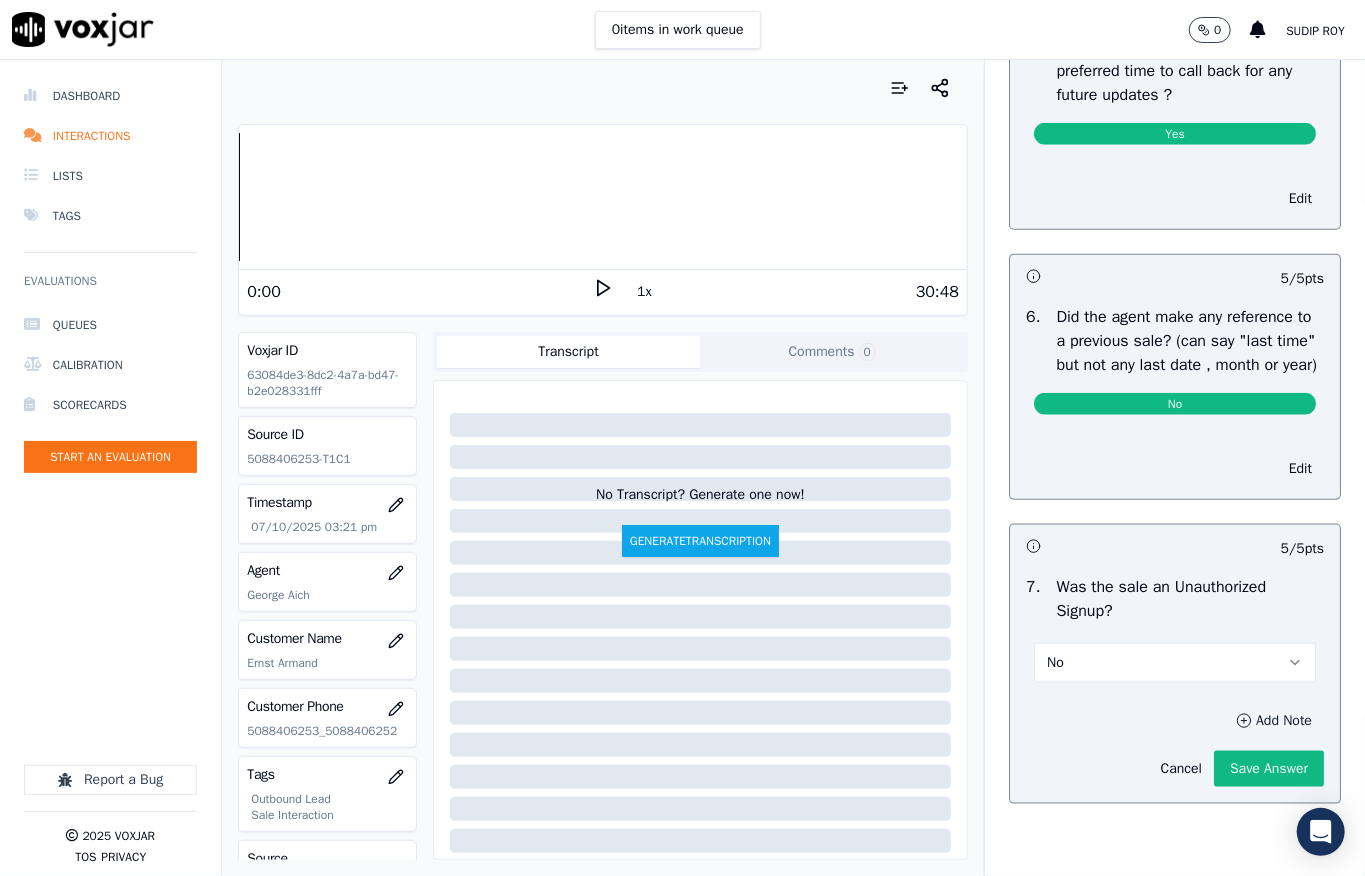 click on "Add Note" at bounding box center (1274, 721) 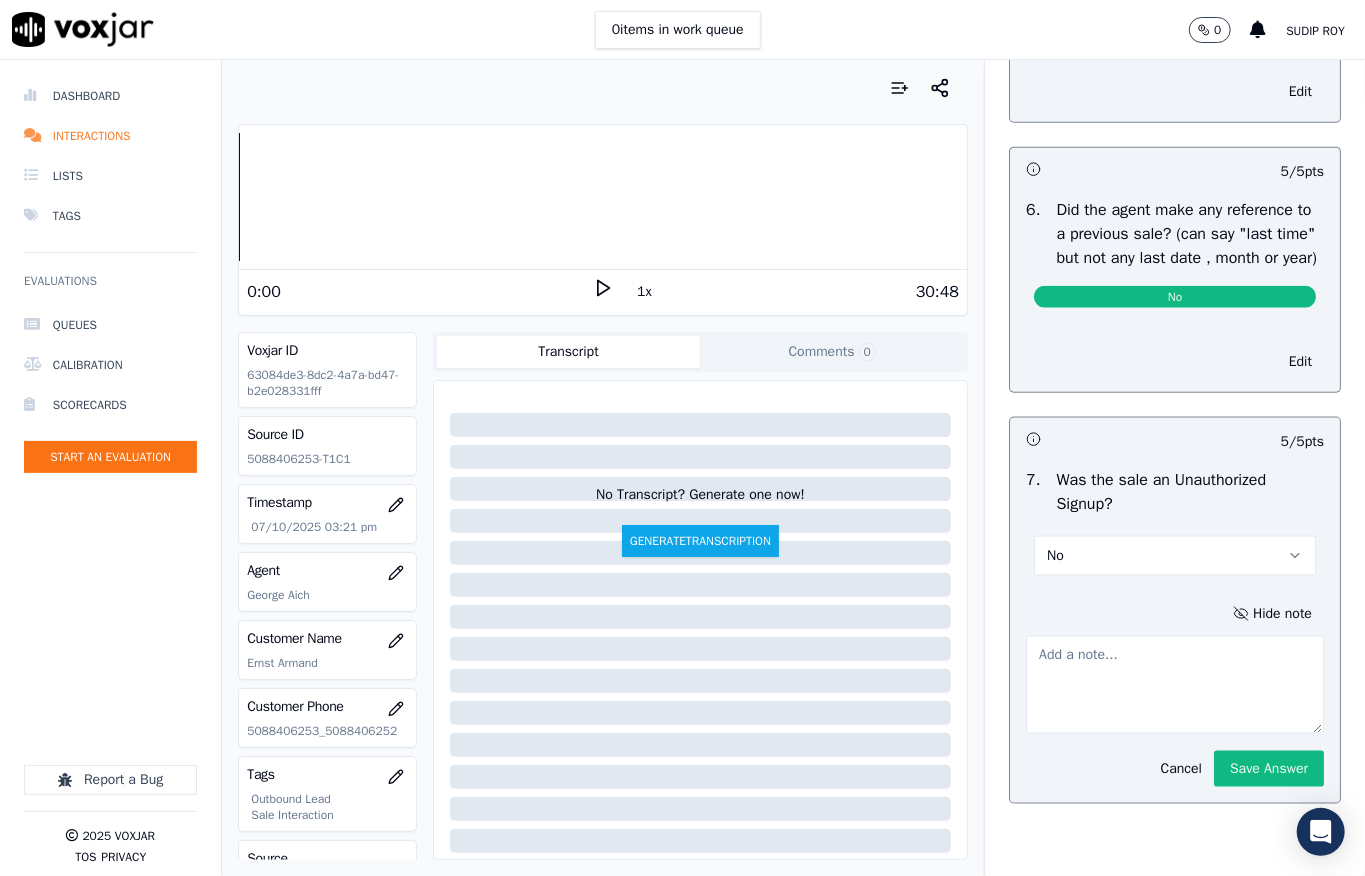 click at bounding box center [1175, 685] 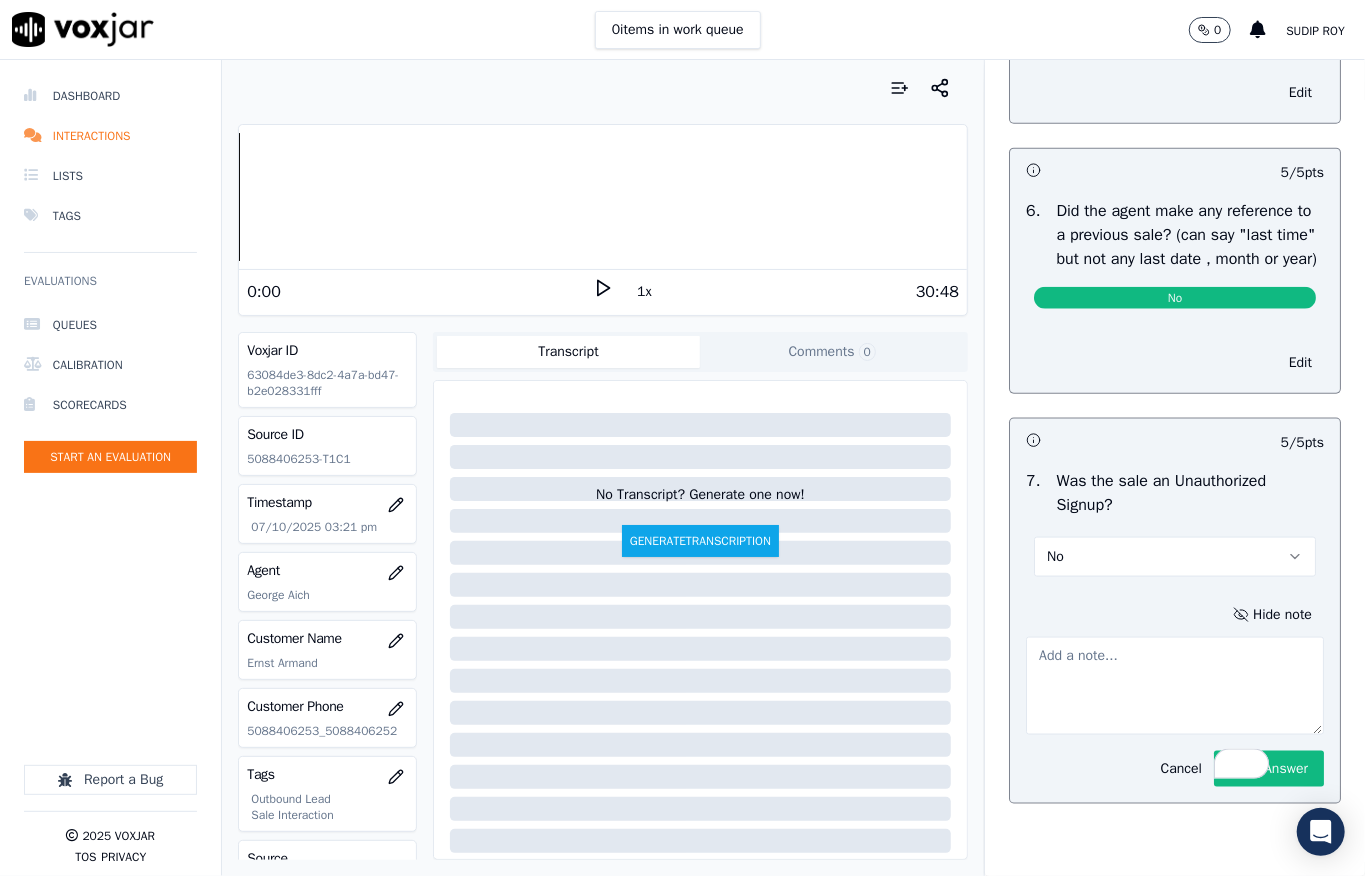 scroll, scrollTop: 5561, scrollLeft: 0, axis: vertical 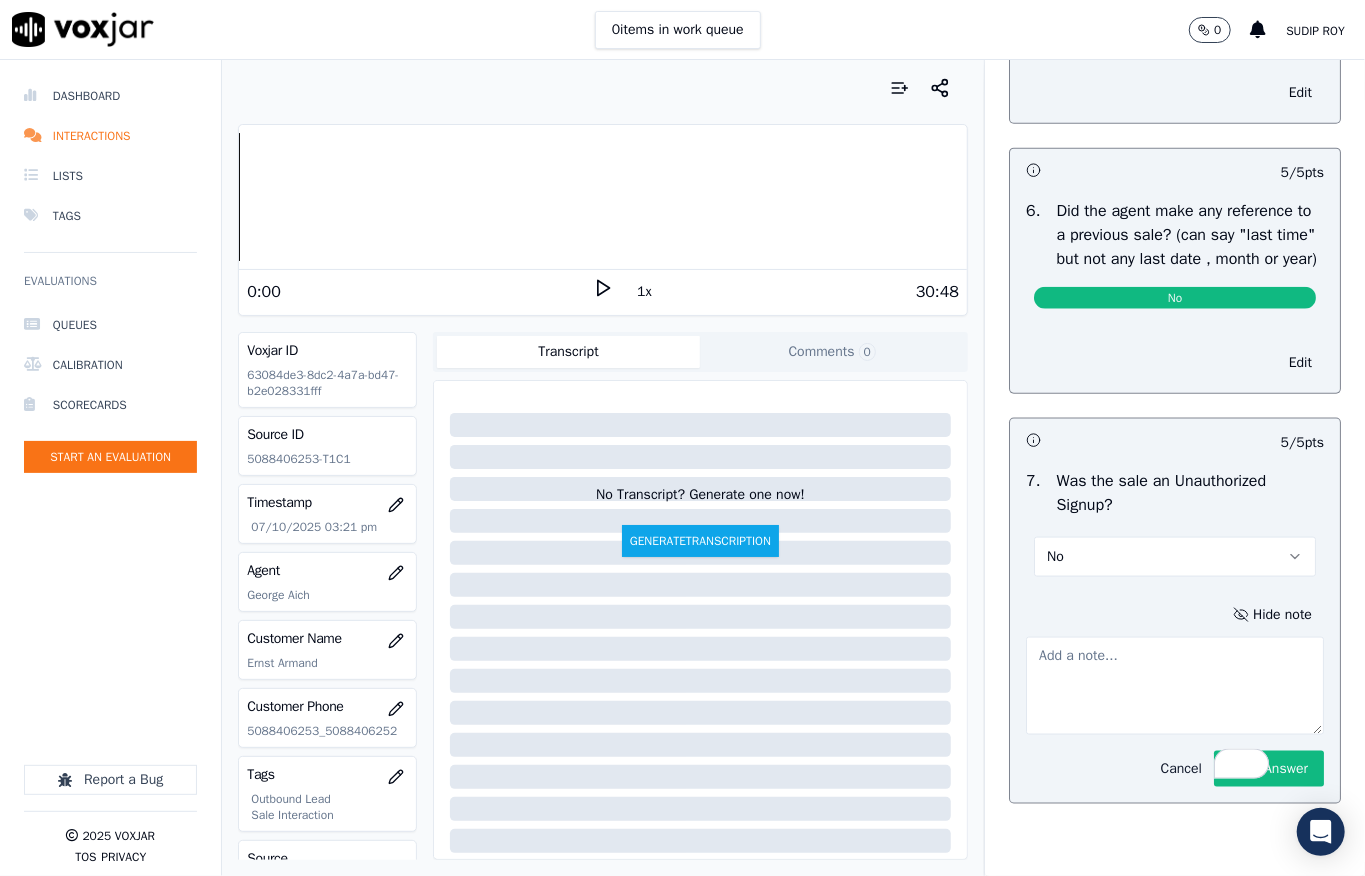 click on "Cancel" at bounding box center (1181, 769) 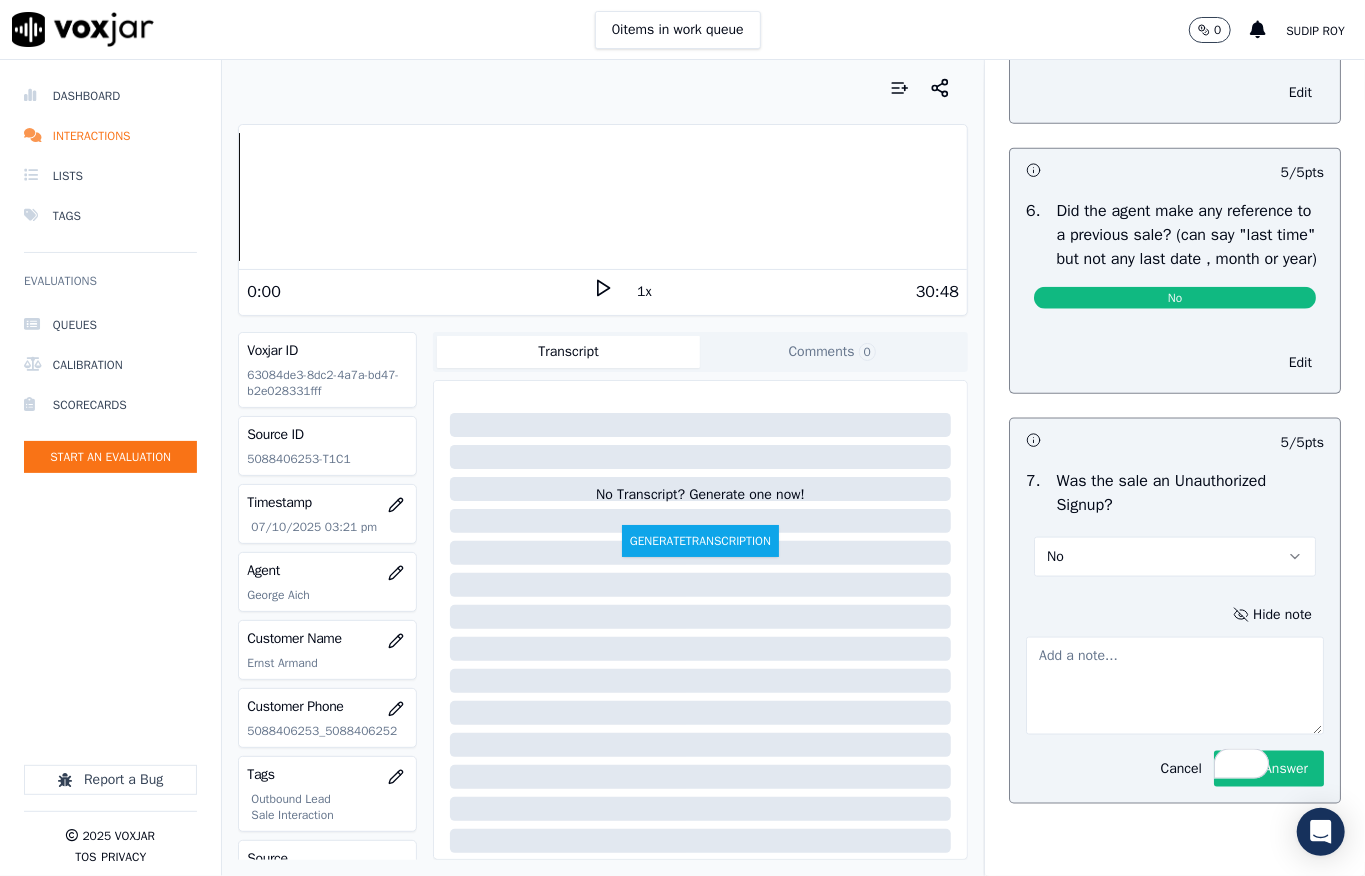 scroll, scrollTop: 5504, scrollLeft: 0, axis: vertical 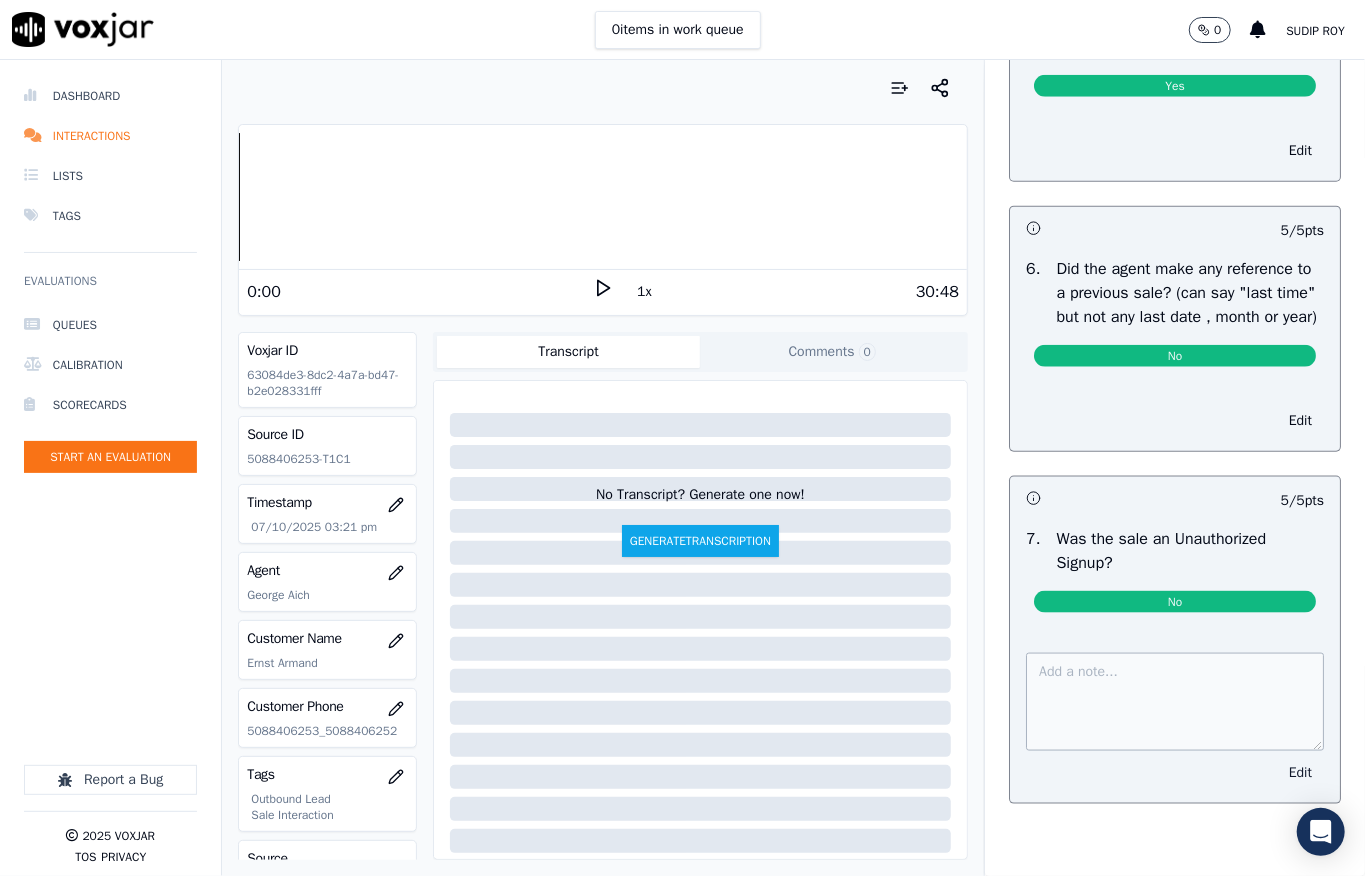 click on "Edit" at bounding box center (1300, 773) 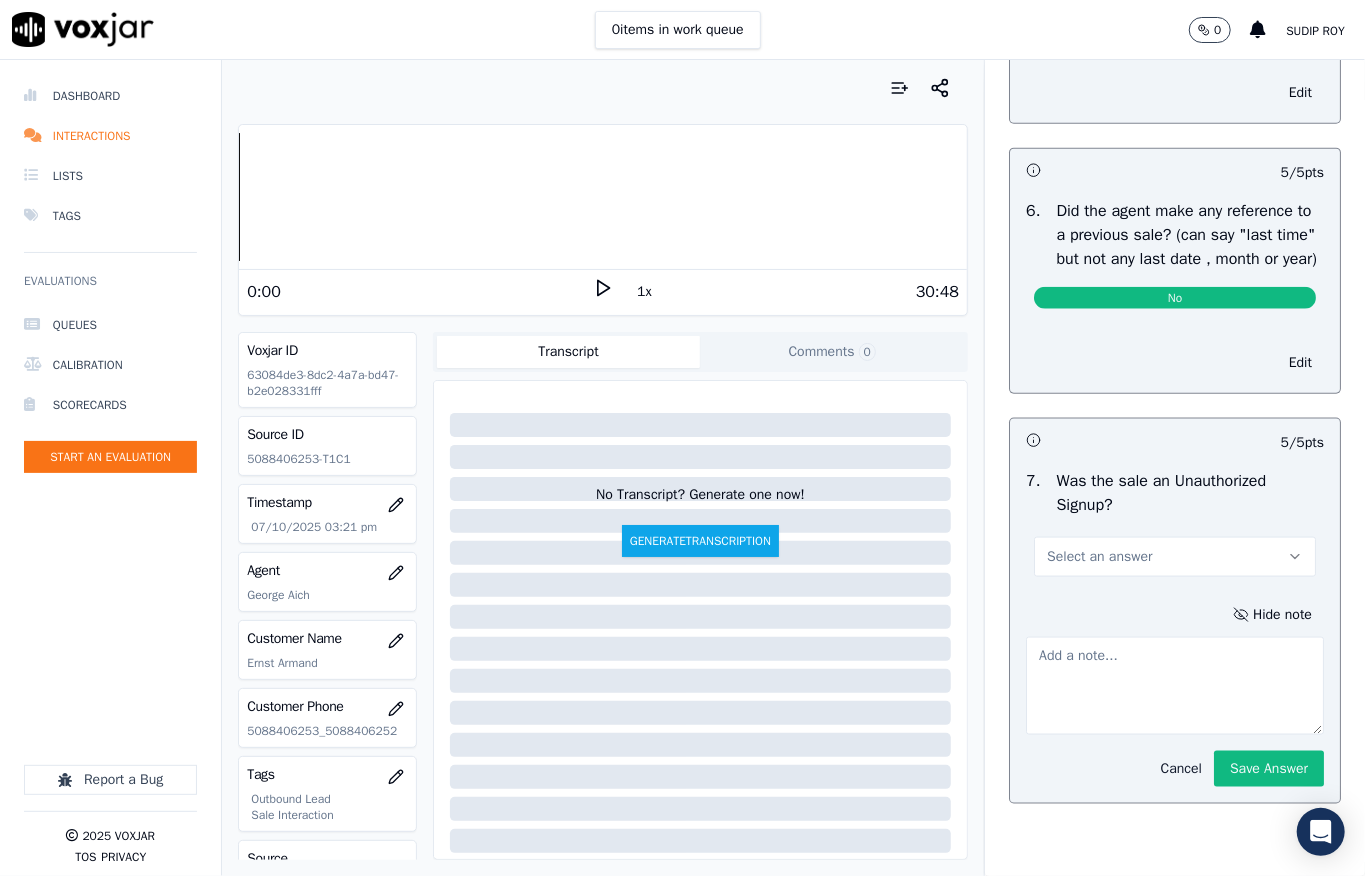 click on "Cancel" at bounding box center [1181, 769] 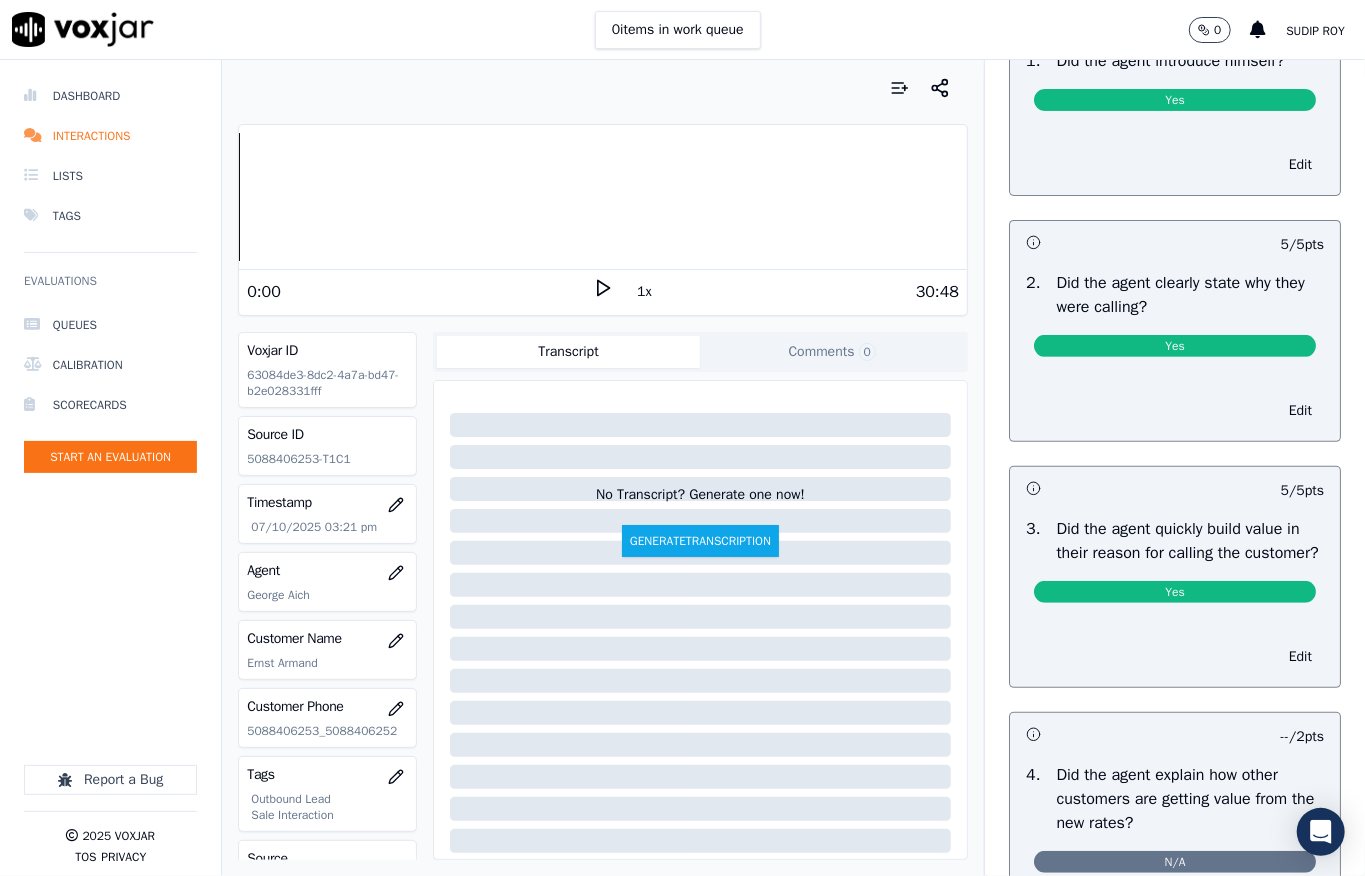 scroll, scrollTop: 400, scrollLeft: 0, axis: vertical 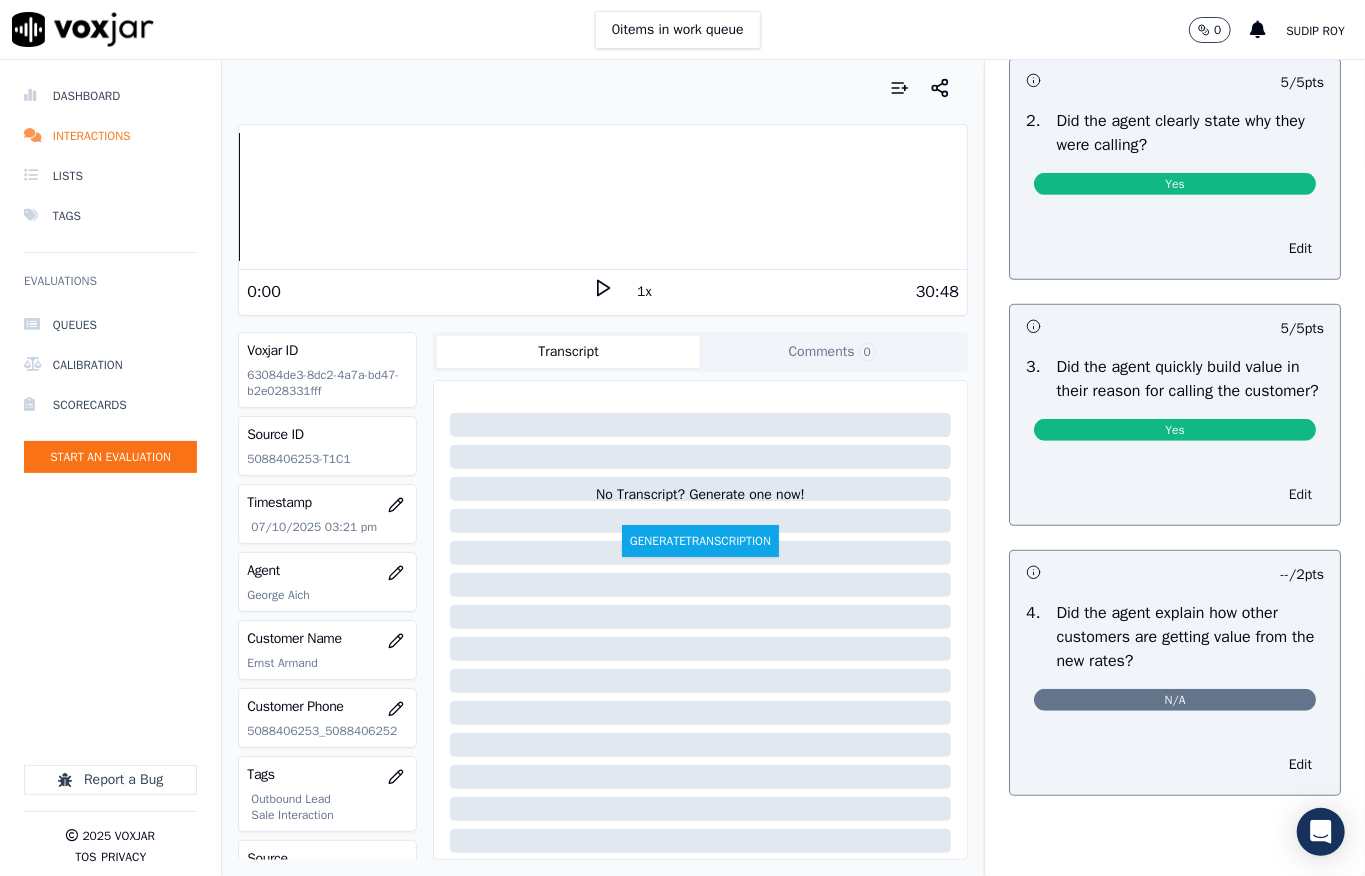 click on "Edit" at bounding box center [1300, 495] 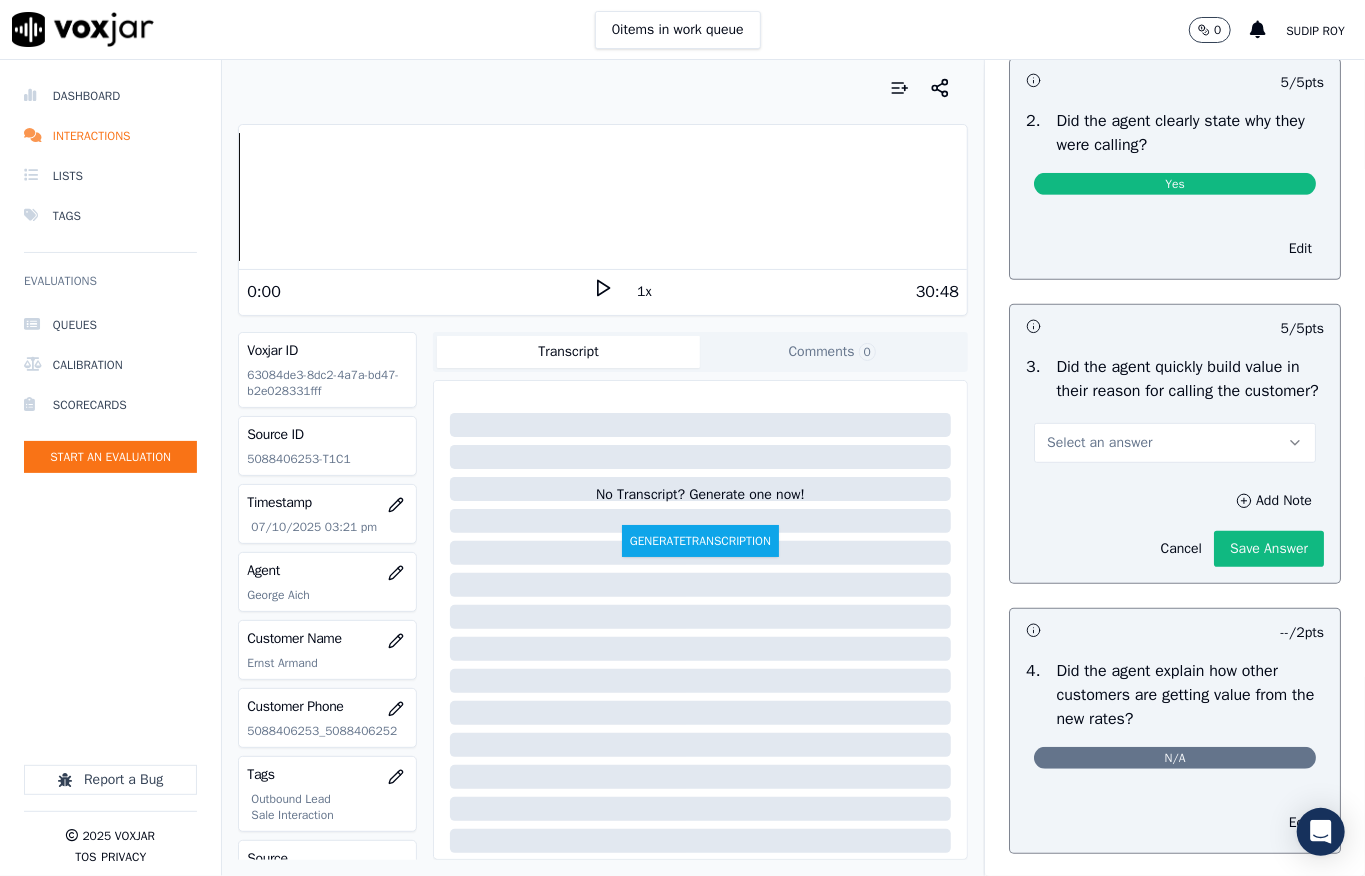 click on "Select an answer" at bounding box center (1099, 443) 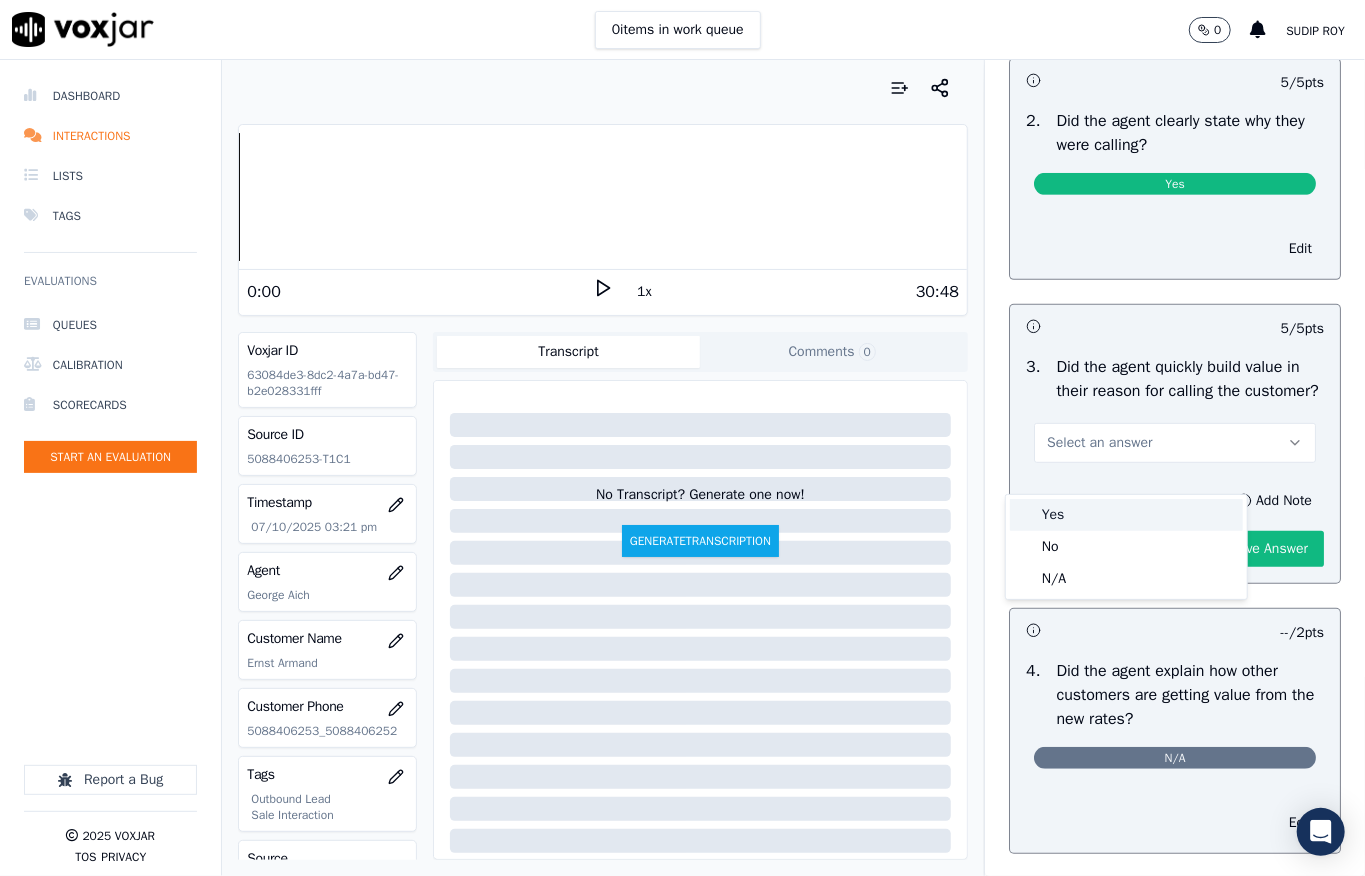 click on "Yes" at bounding box center (1126, 515) 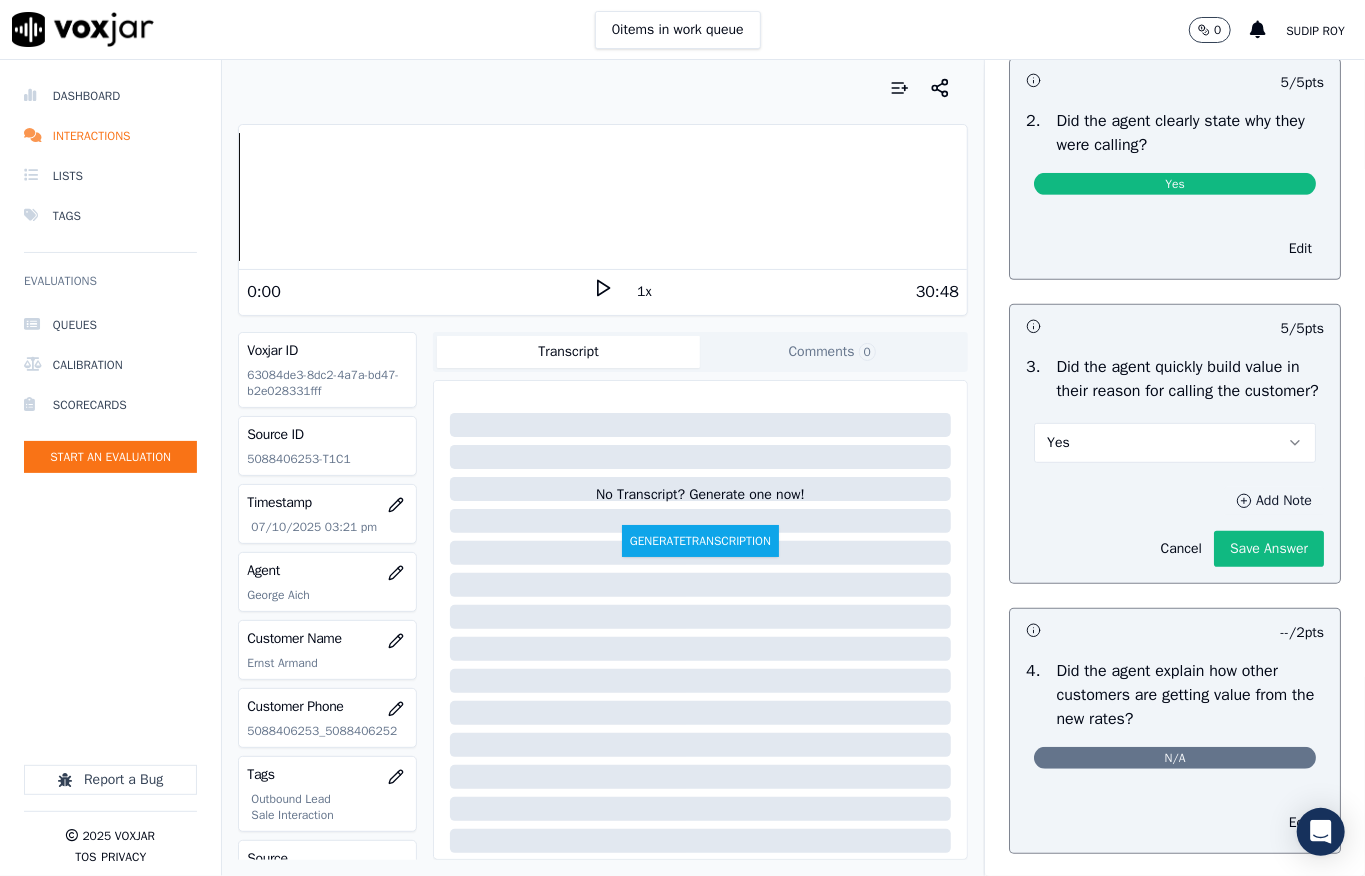 click on "Add Note" at bounding box center (1274, 501) 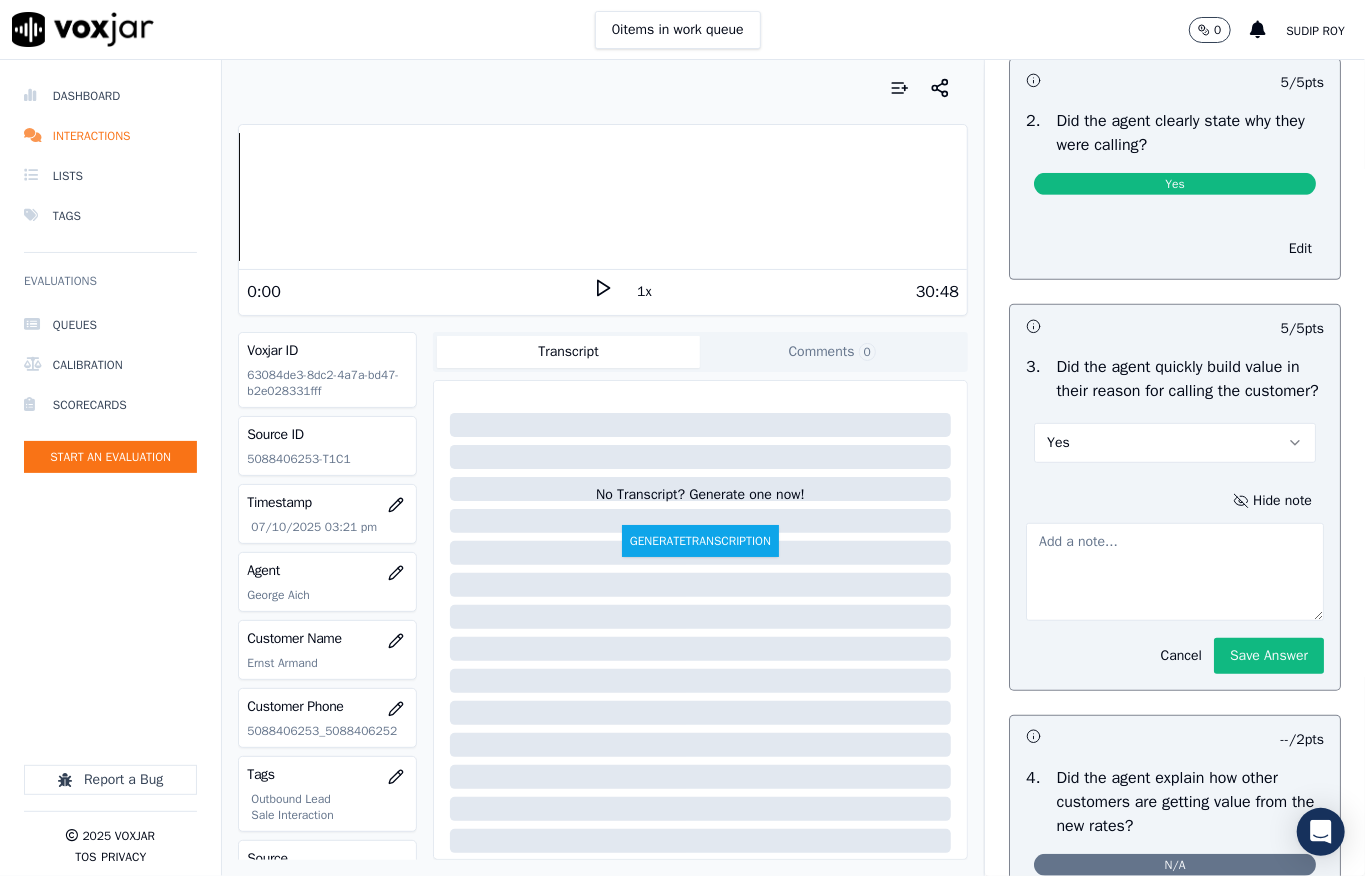 click at bounding box center (1175, 572) 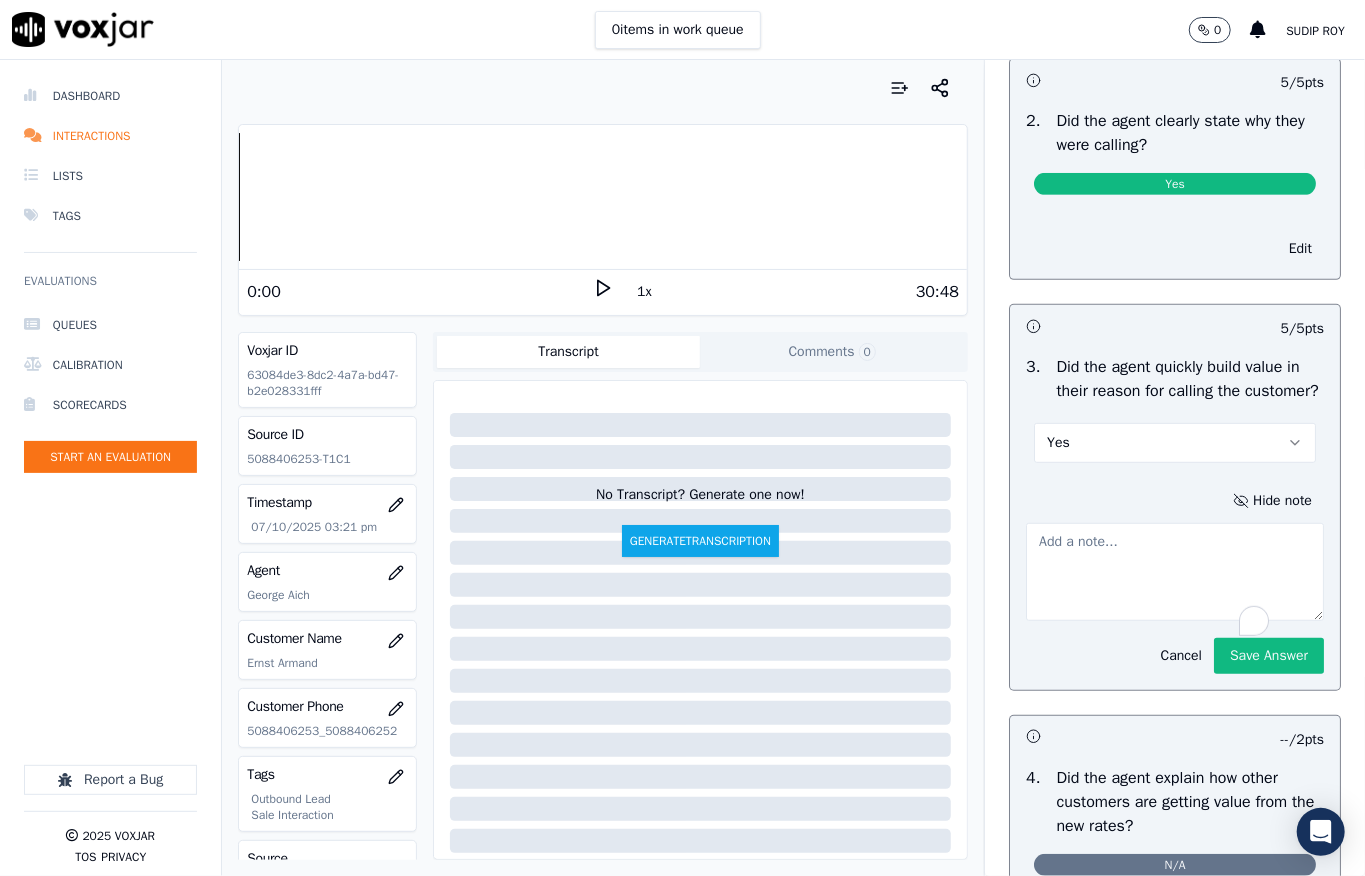 paste on "Fronter: George - call the customer and inform -  (we are calling you today because the company has sent you a notice last week. Did you receive that notice) - we are calling you today because you might recive a notice last week along with your bill . Did you receive that notice? <> pitch should be in this way //" 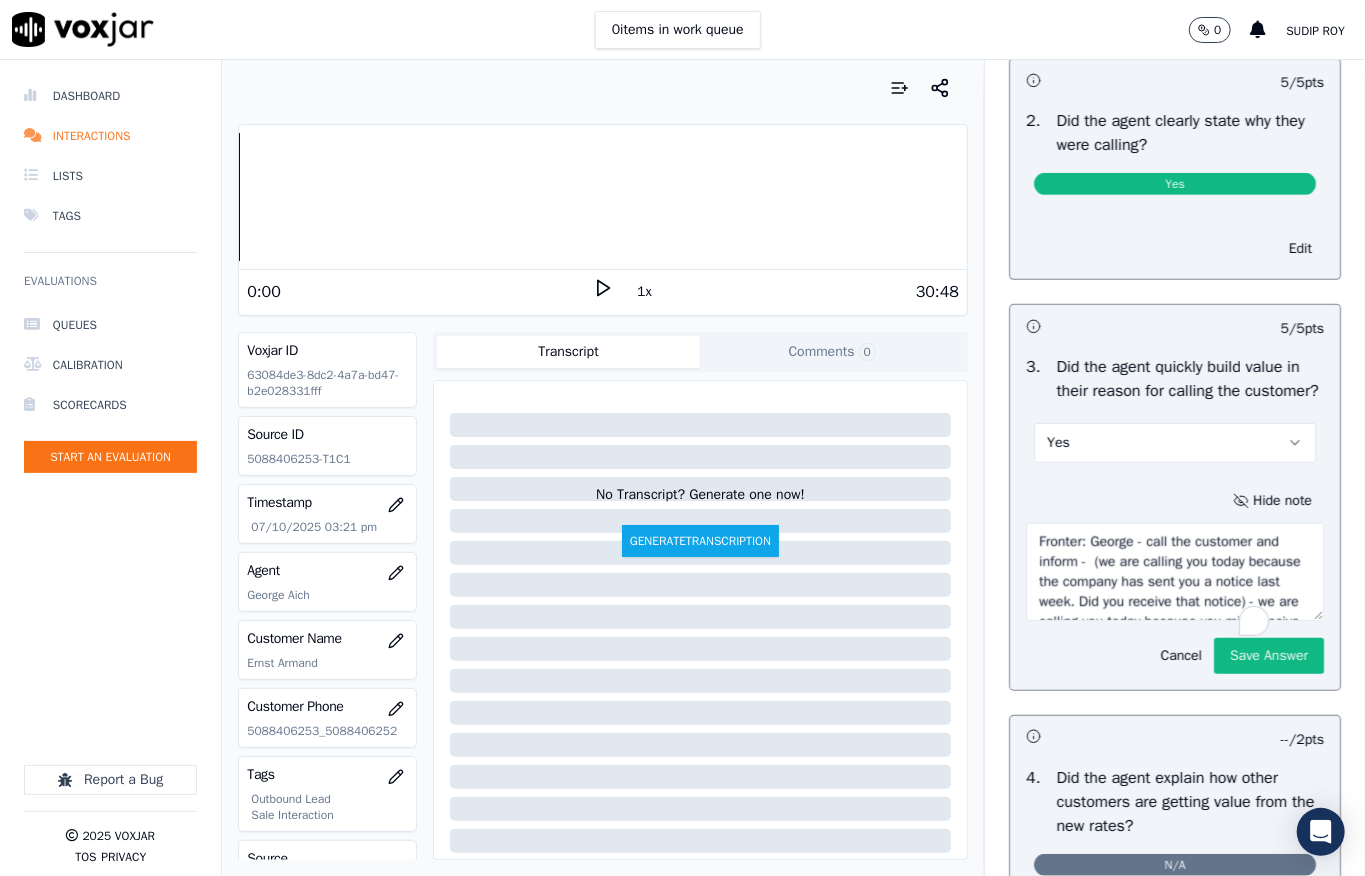 scroll, scrollTop: 110, scrollLeft: 0, axis: vertical 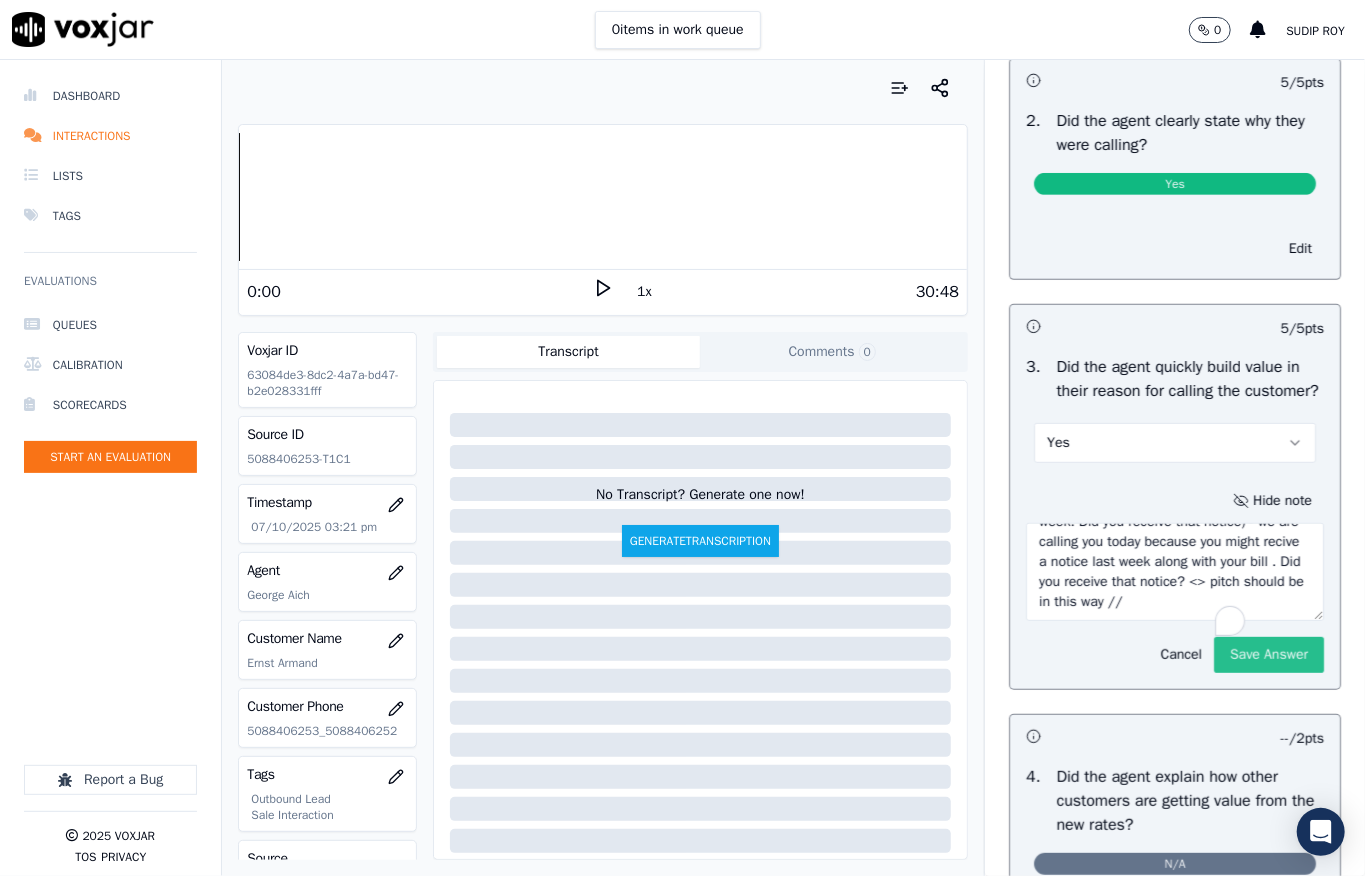 type on "Fronter: George - call the customer and inform -  (we are calling you today because the company has sent you a notice last week. Did you receive that notice) - we are calling you today because you might recive a notice last week along with your bill . Did you receive that notice? <> pitch should be in this way //" 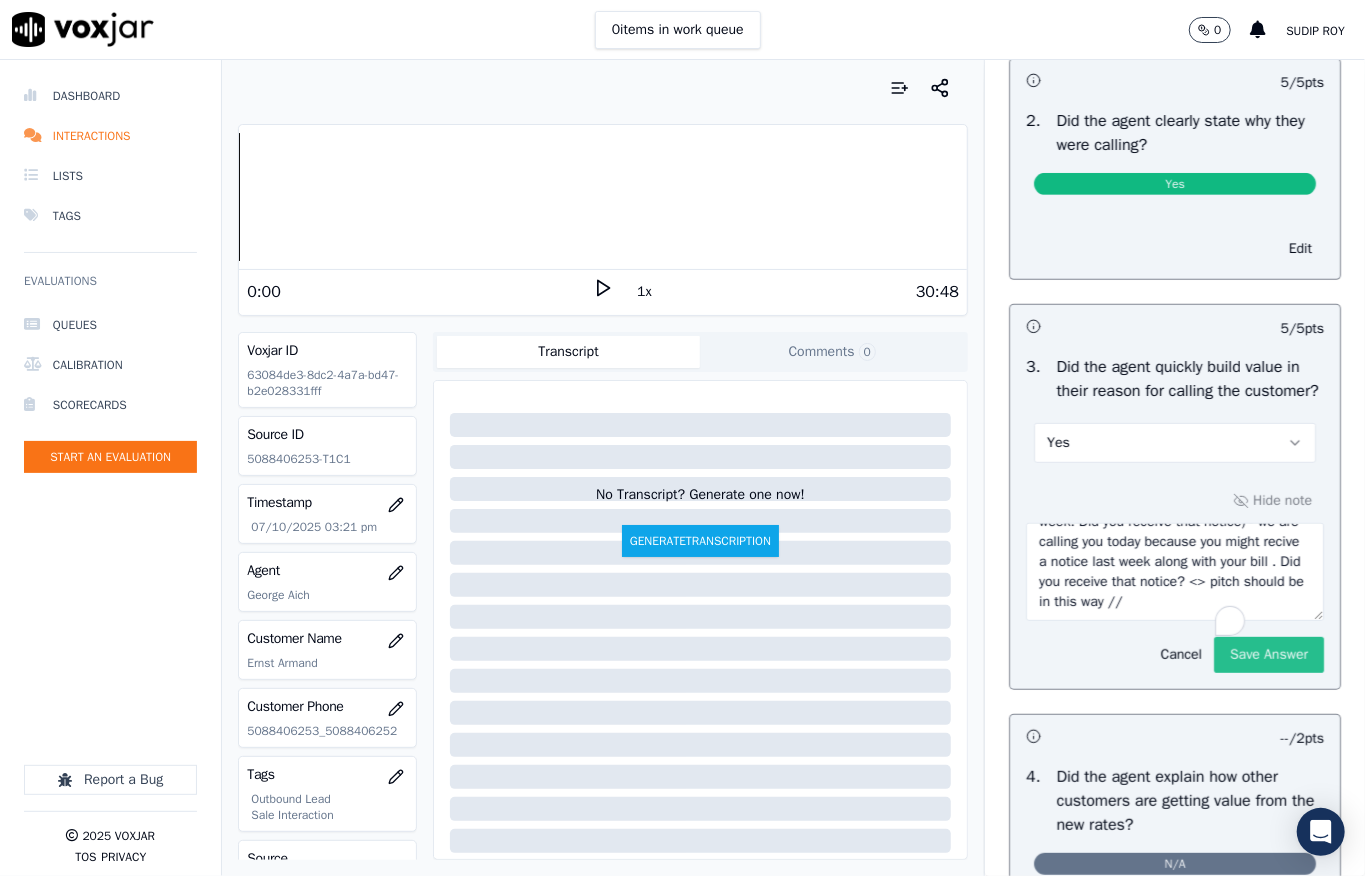 click on "Save Answer" 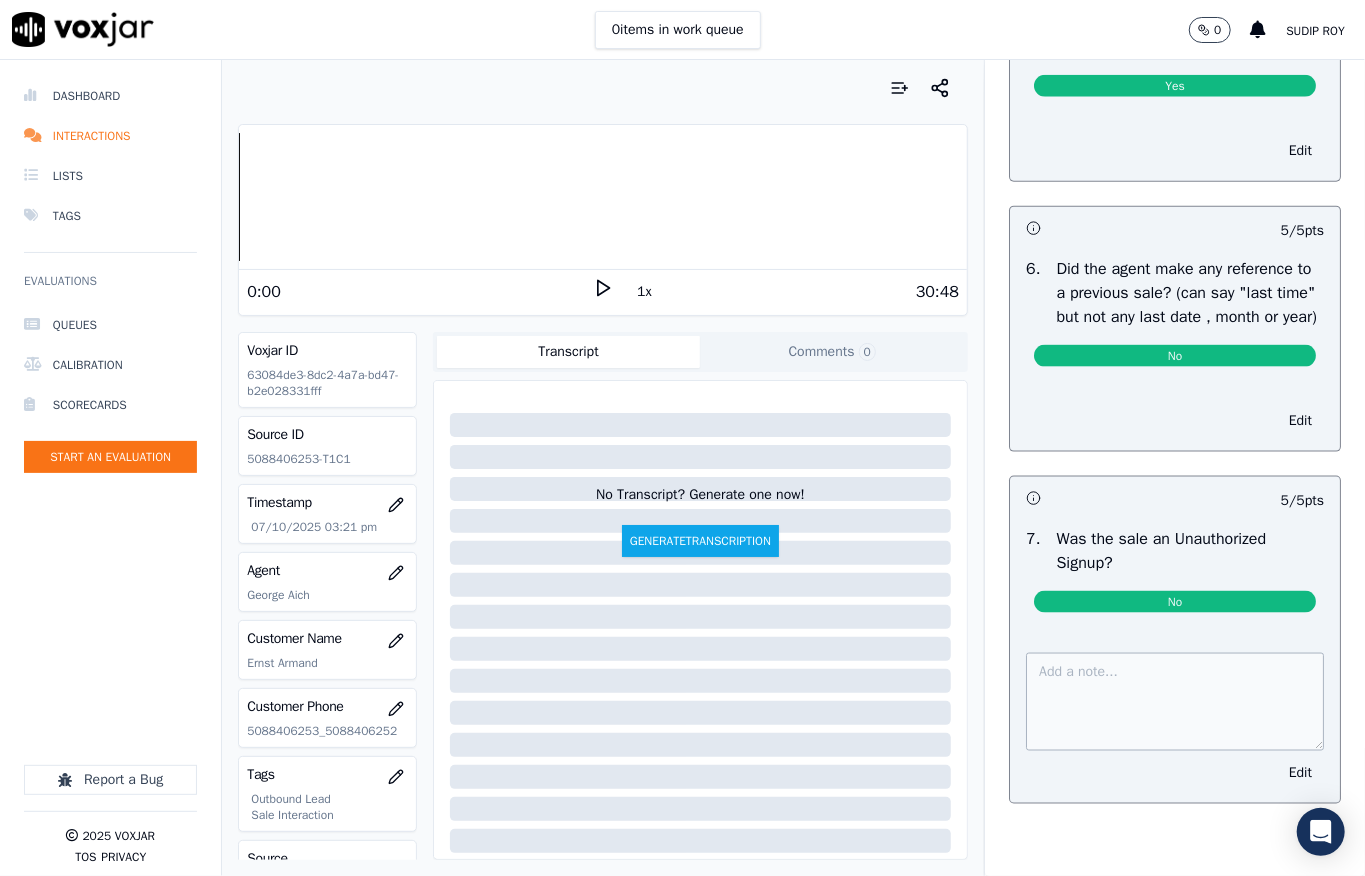 scroll, scrollTop: 0, scrollLeft: 0, axis: both 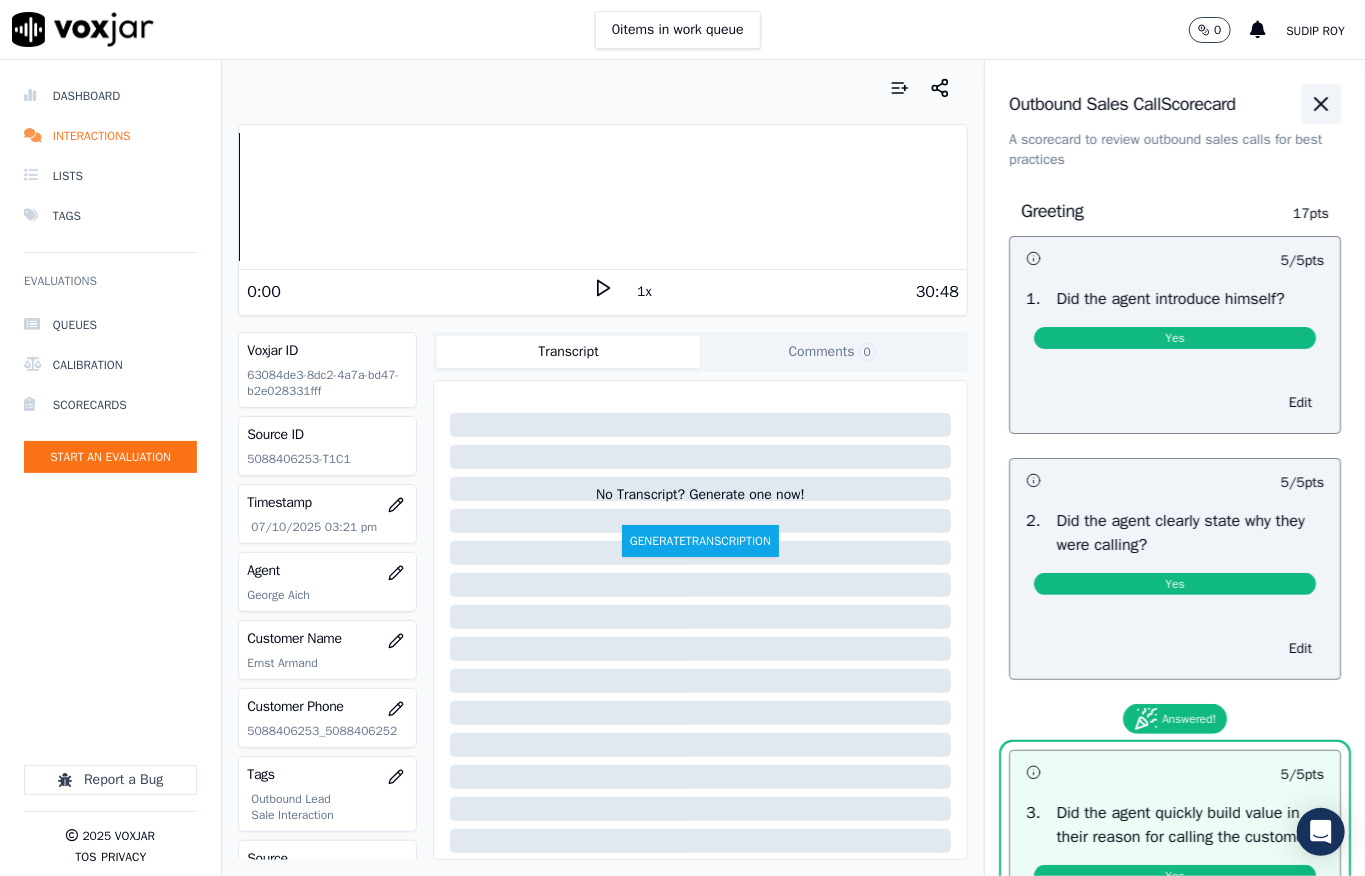 click 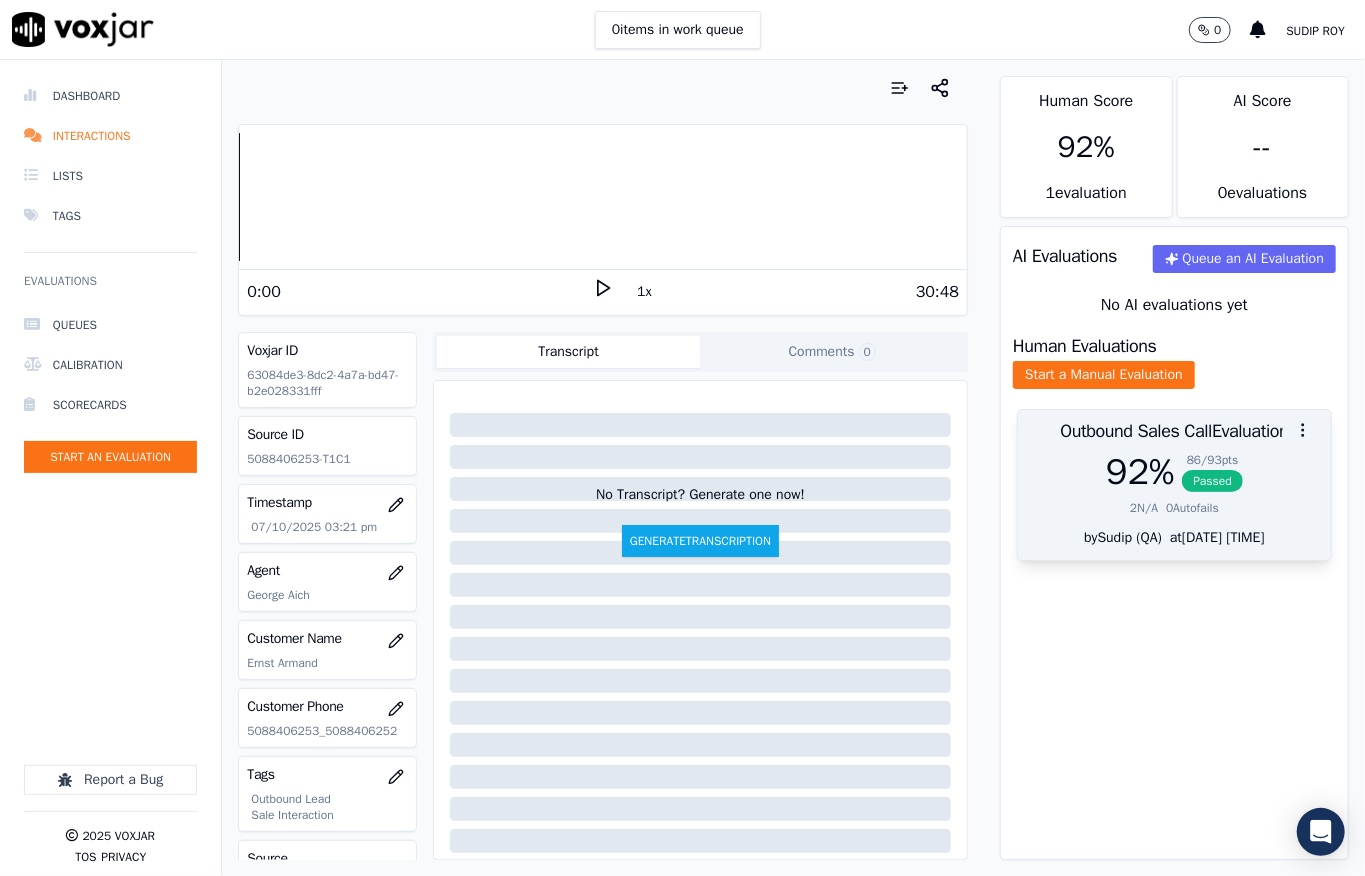 drag, startPoint x: 1172, startPoint y: 514, endPoint x: 1220, endPoint y: 432, distance: 95.015785 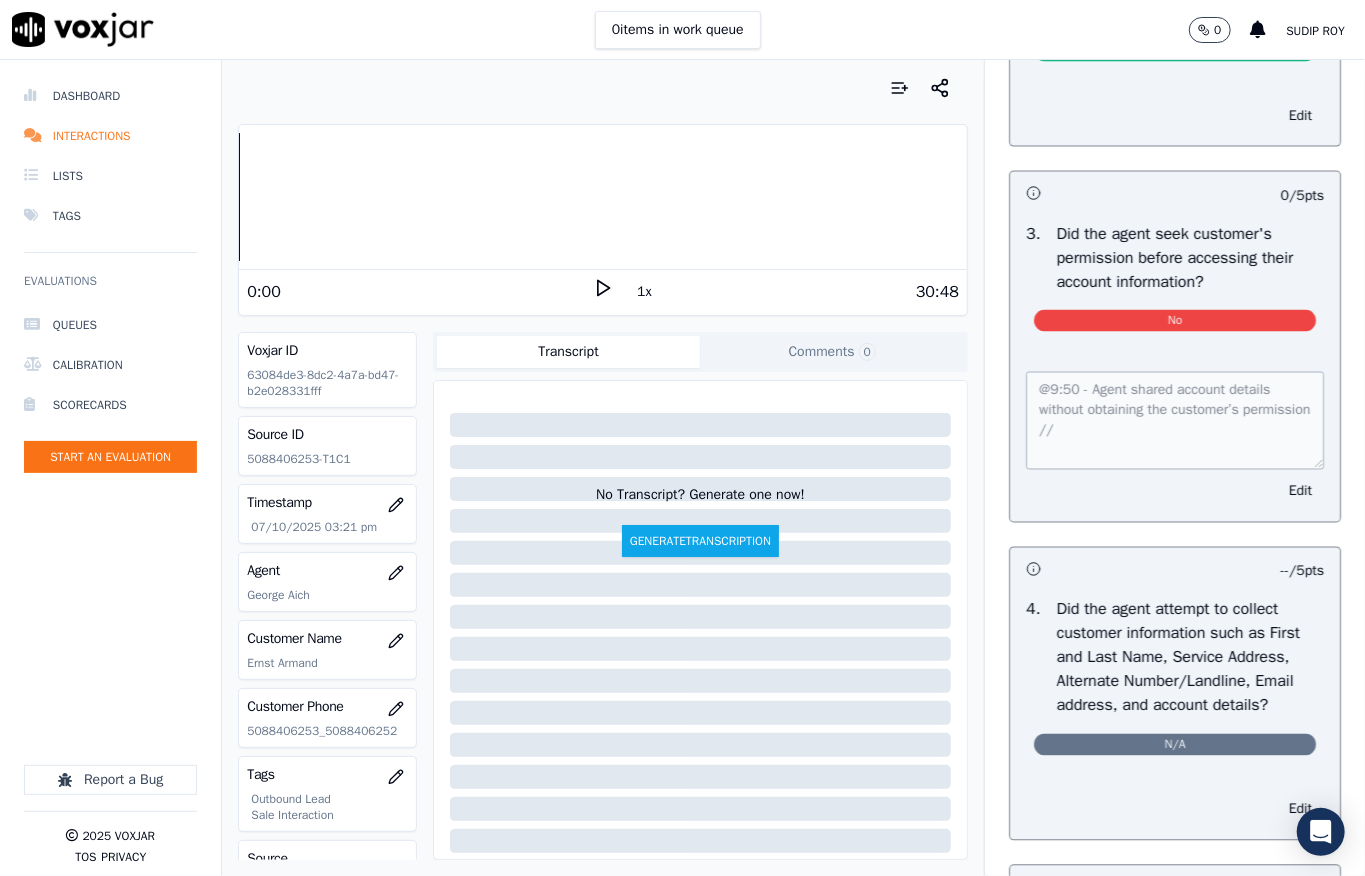 scroll, scrollTop: 0, scrollLeft: 0, axis: both 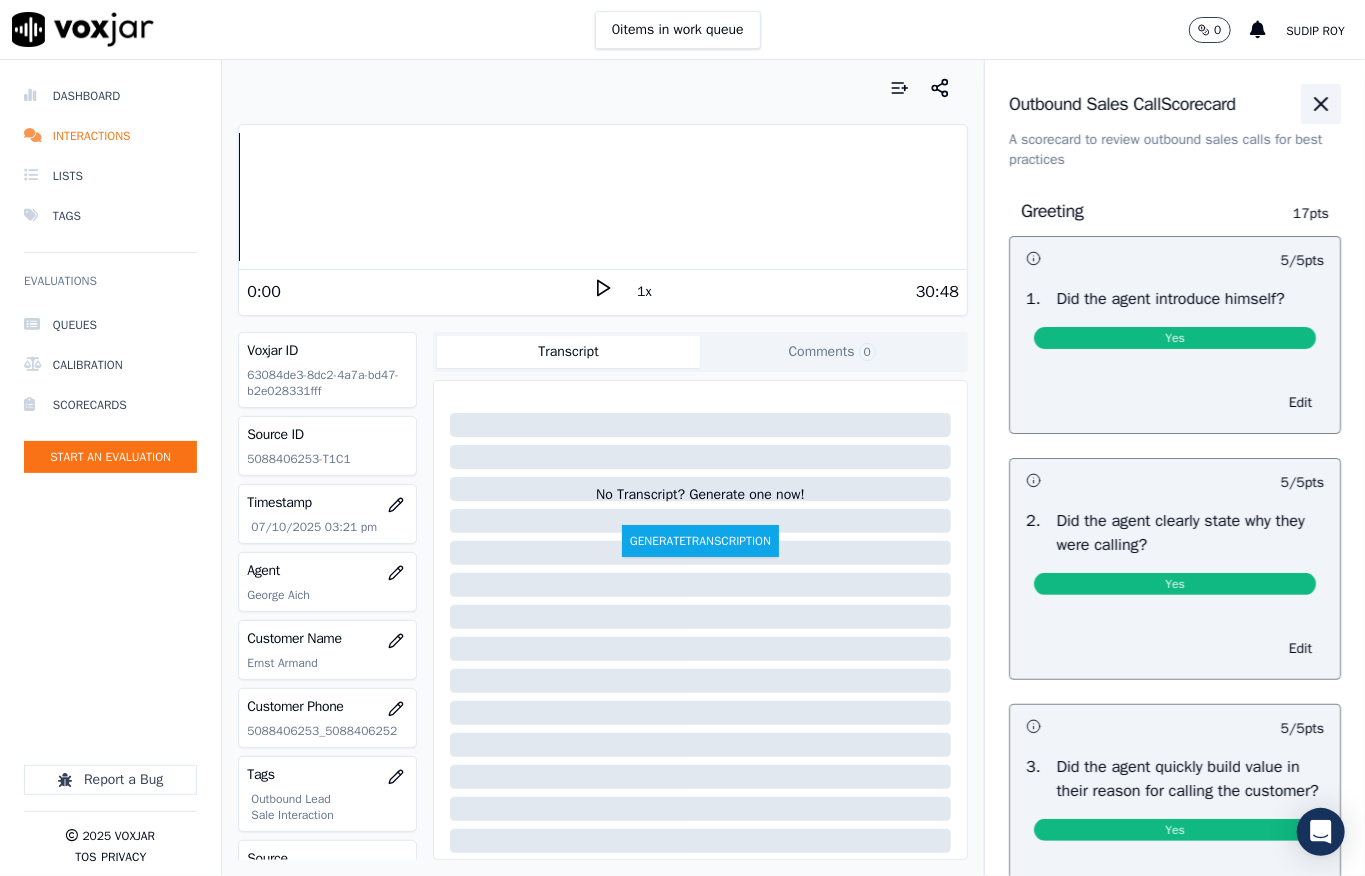 click 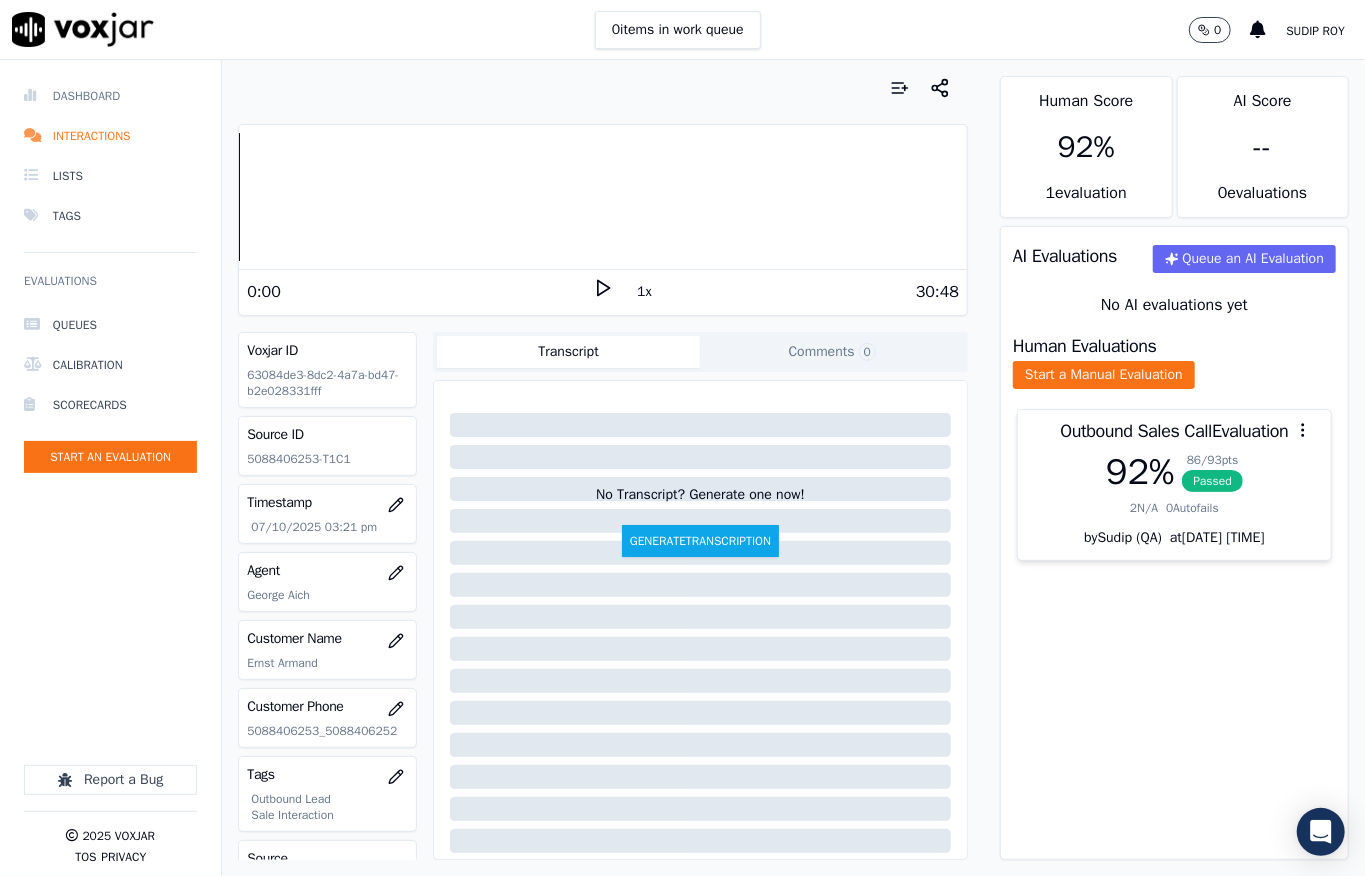 click on "Dashboard" at bounding box center [110, 96] 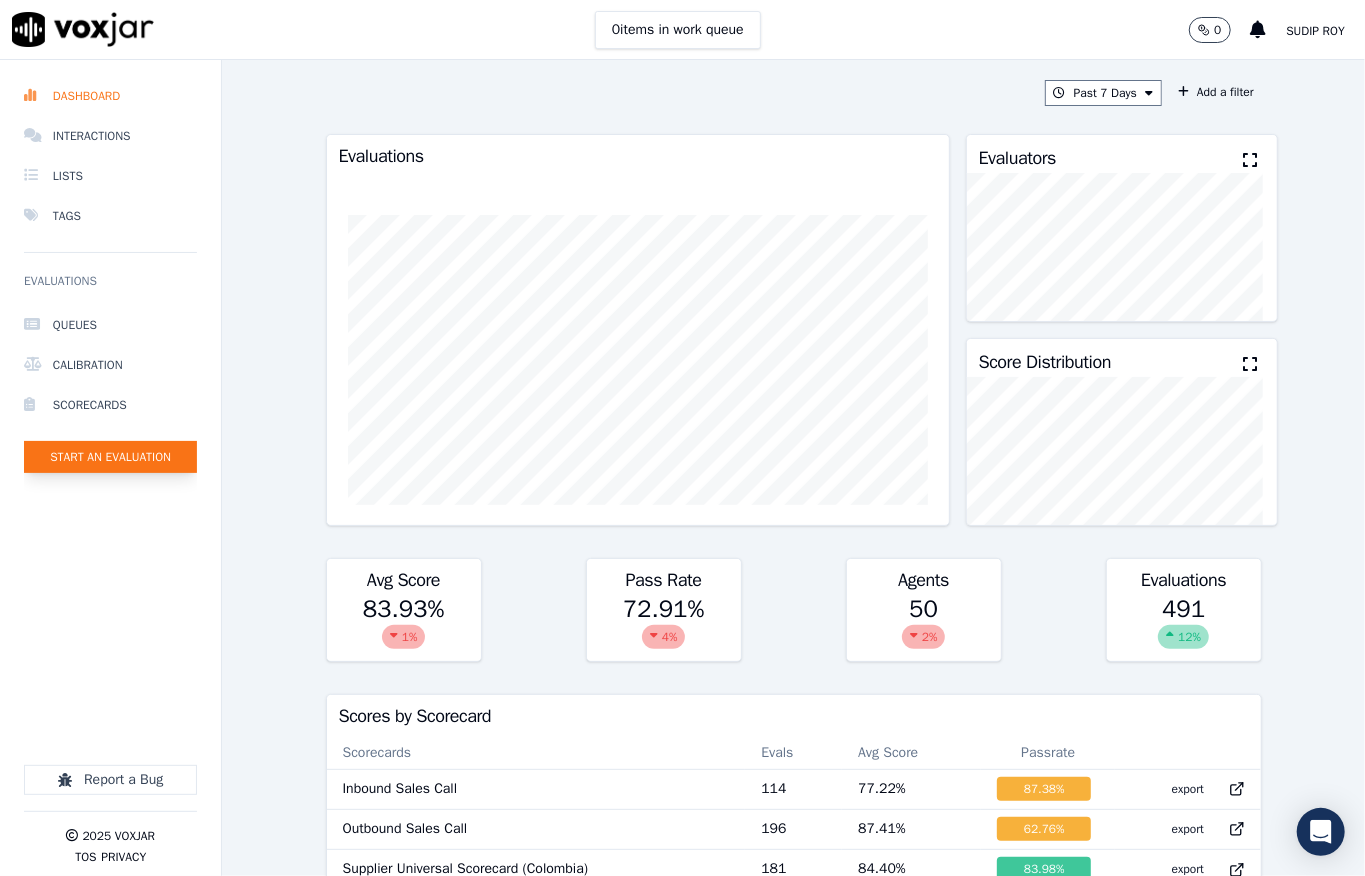 click on "Start an Evaluation" 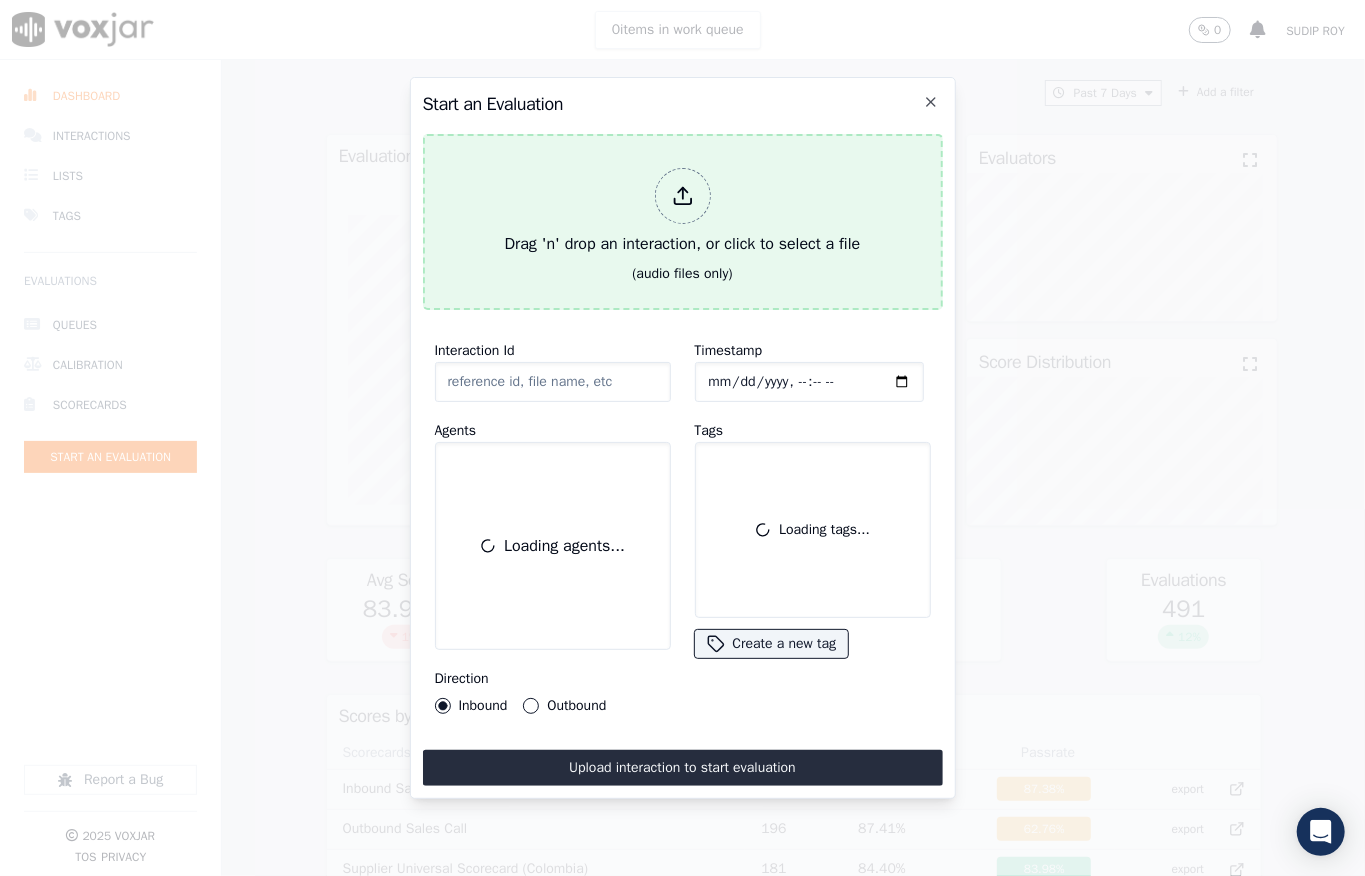 click at bounding box center (683, 196) 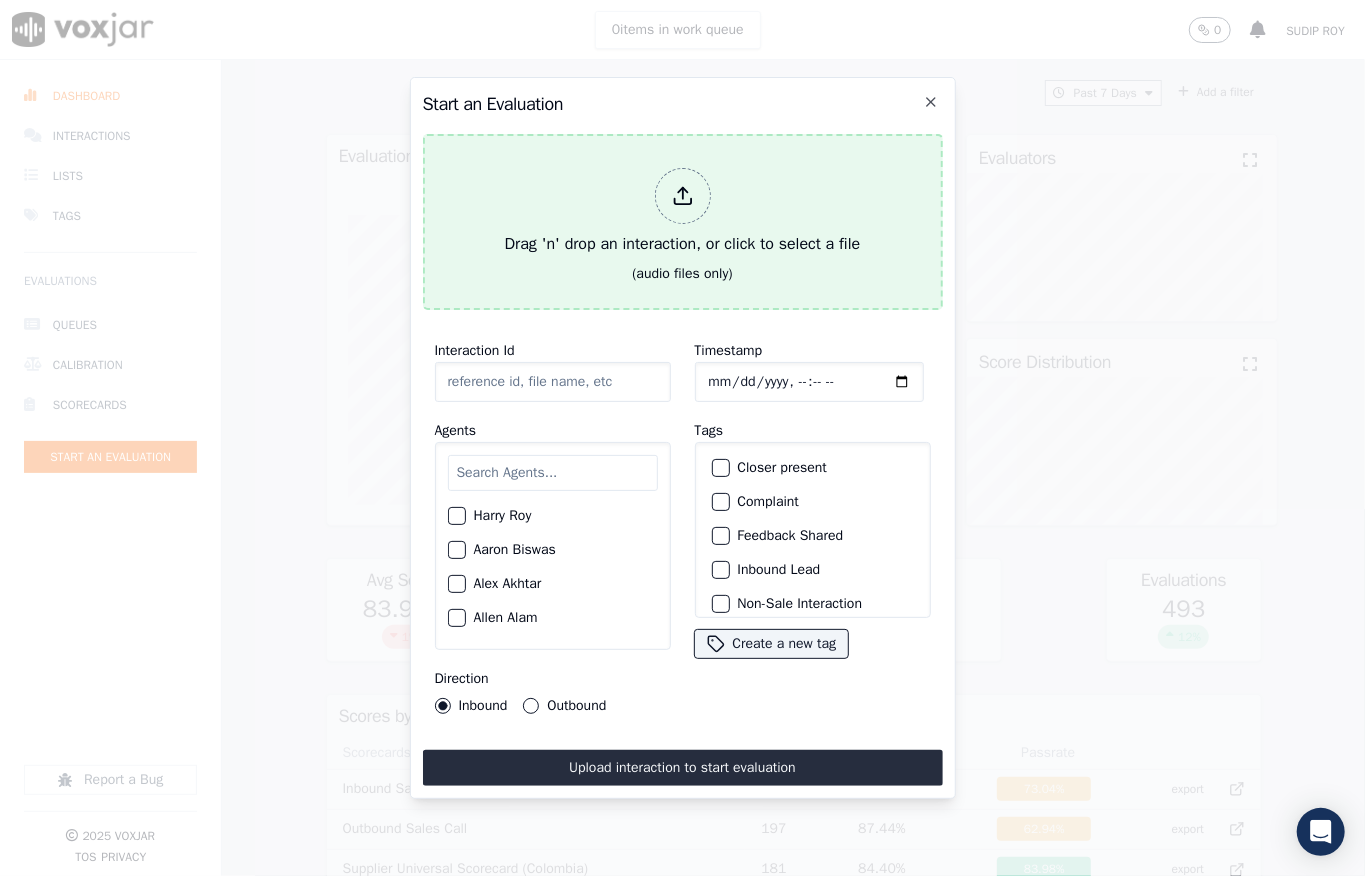 type on "20250710-170610_6144838706-all.mp3" 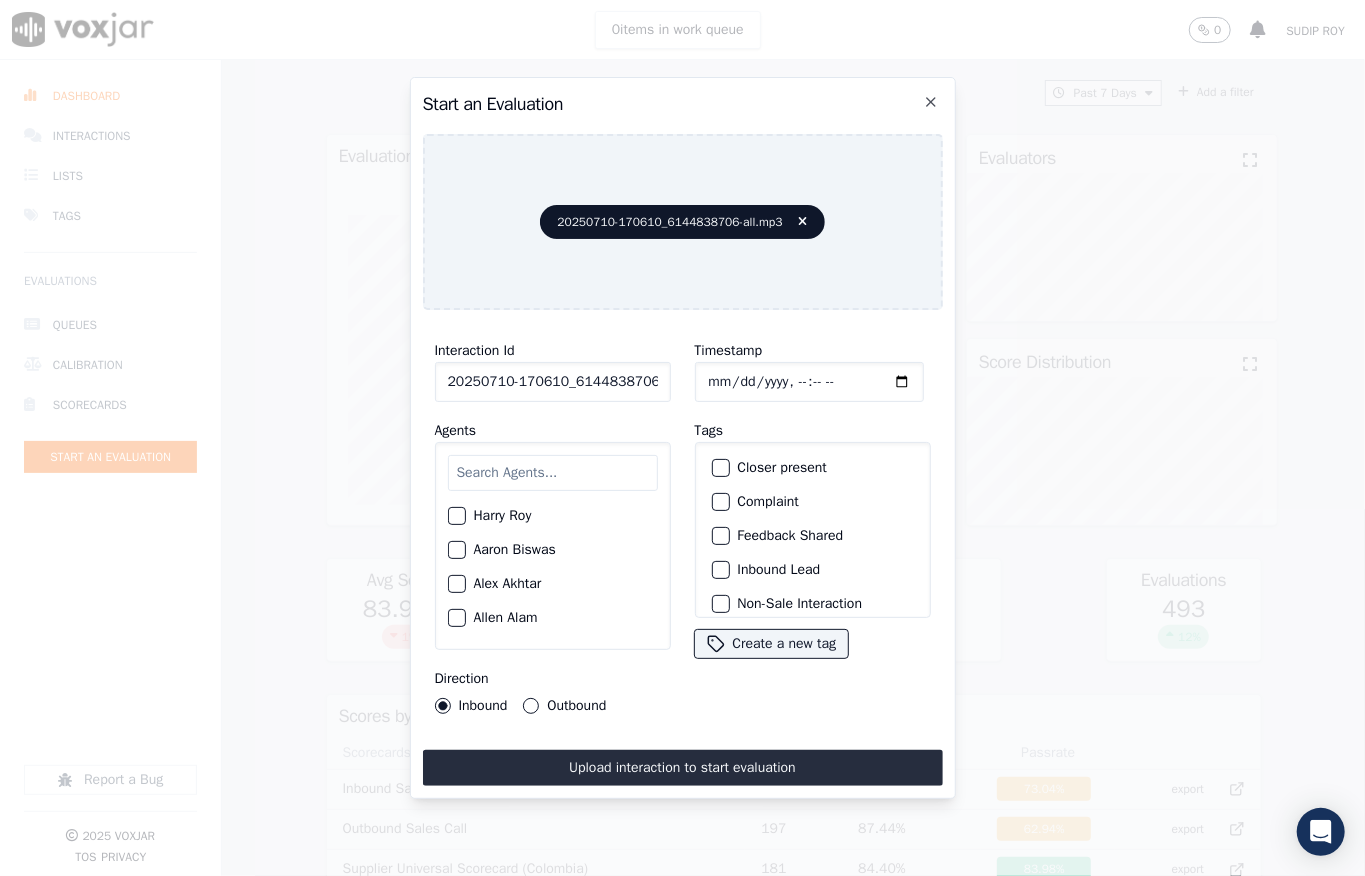 click on "Timestamp" 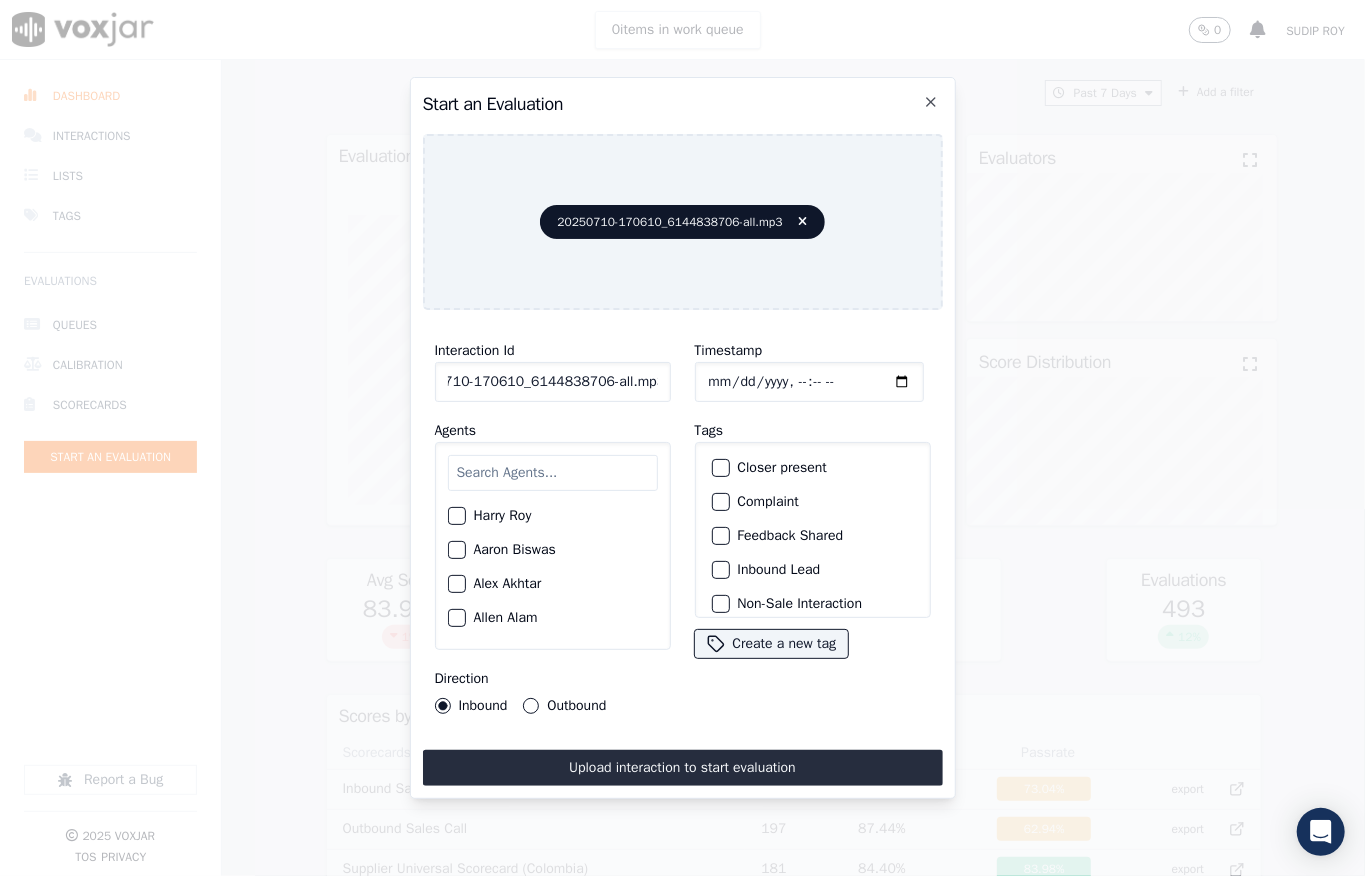 drag, startPoint x: 642, startPoint y: 372, endPoint x: 706, endPoint y: 365, distance: 64.381676 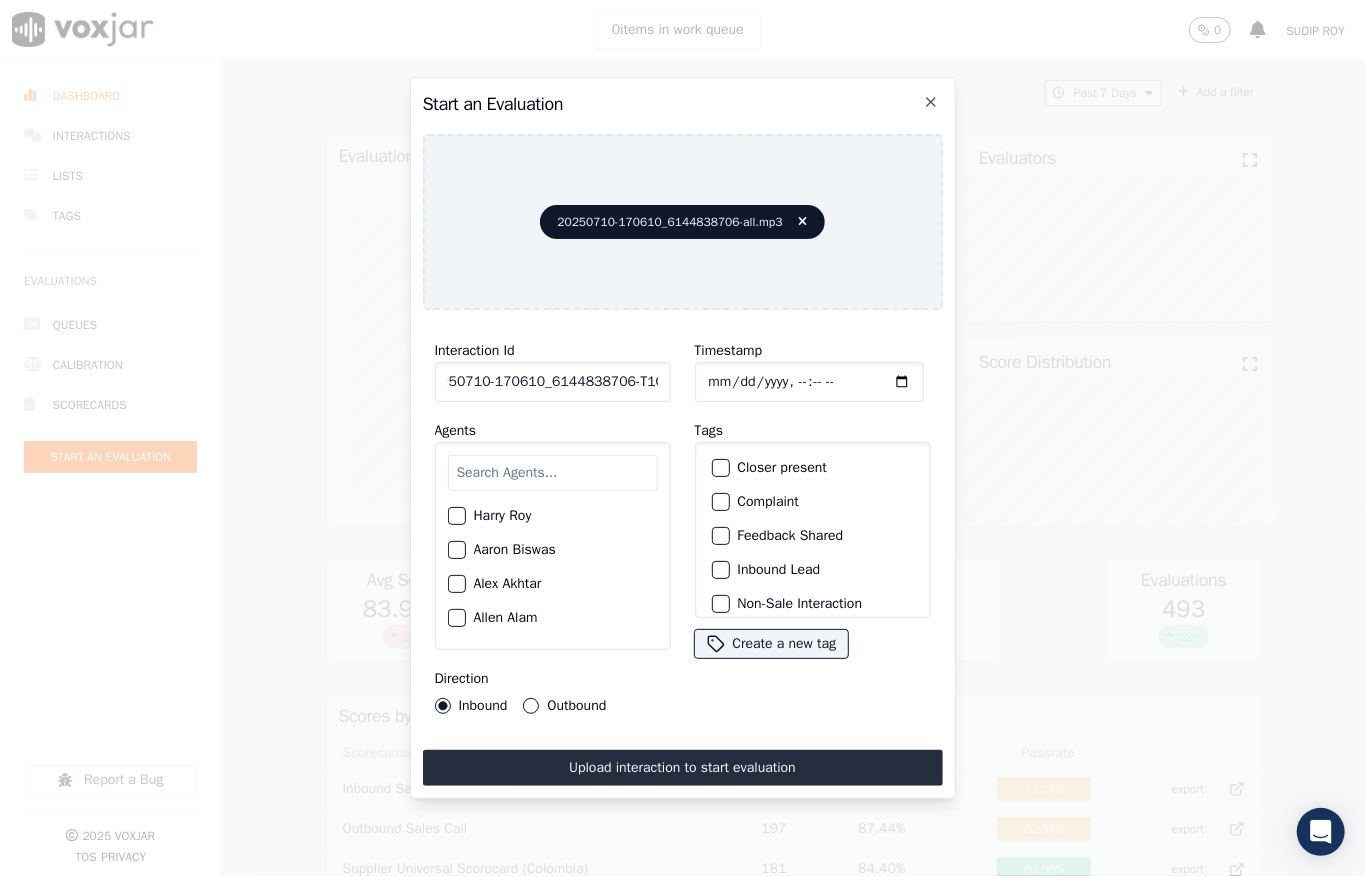 scroll, scrollTop: 0, scrollLeft: 32, axis: horizontal 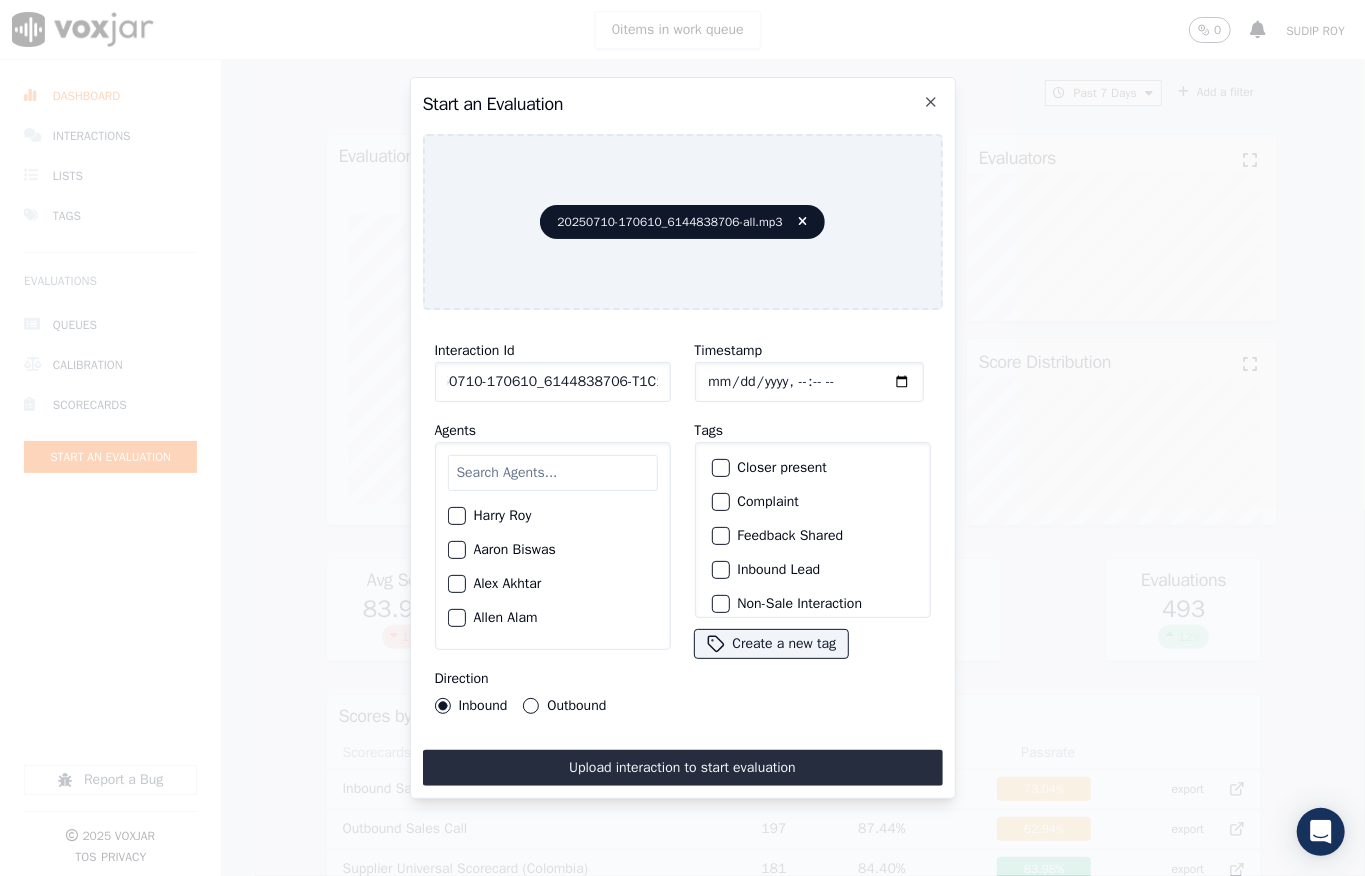 type on "20250710-170610_6144838706-T1C1" 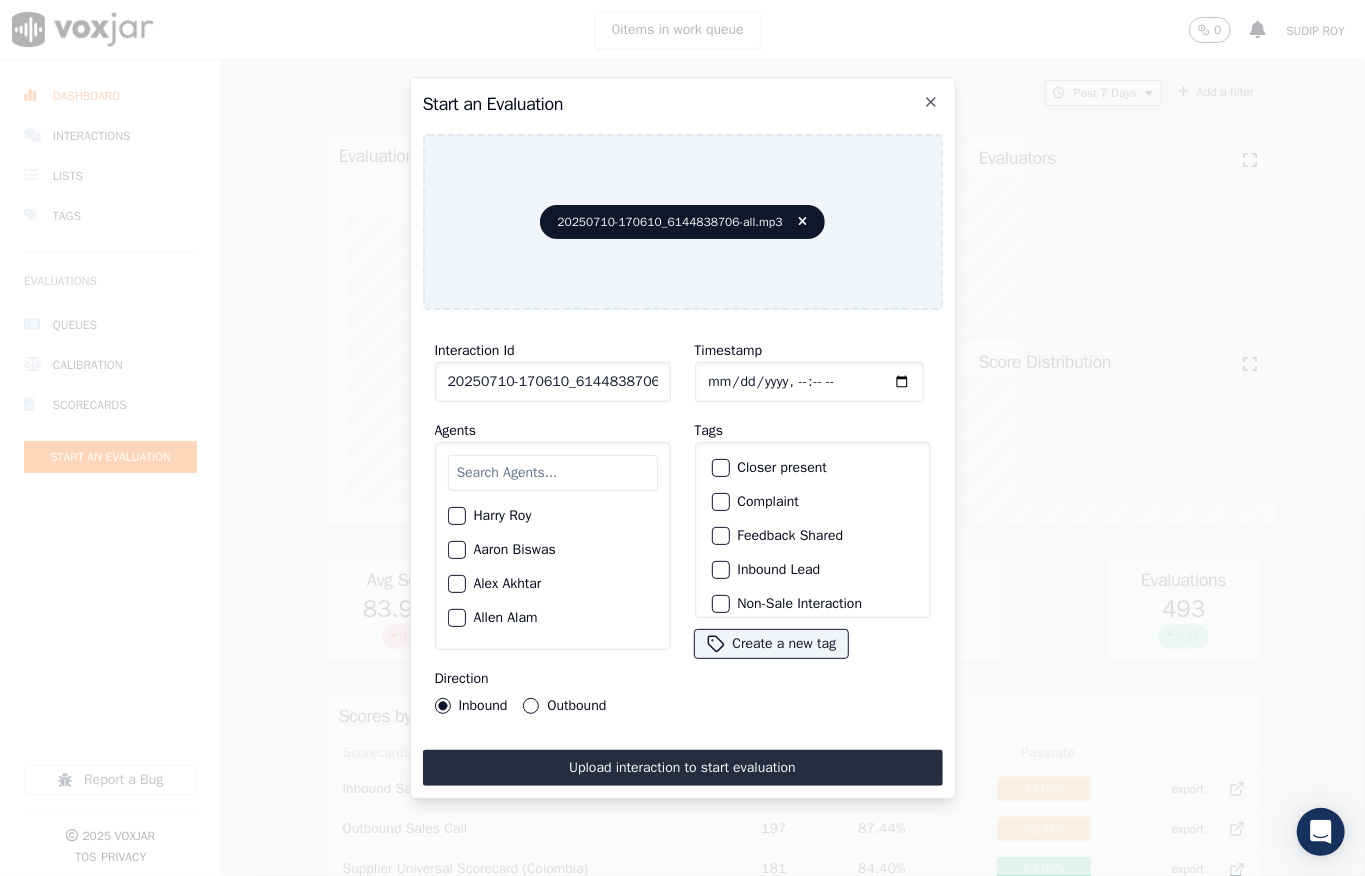 click at bounding box center (553, 473) 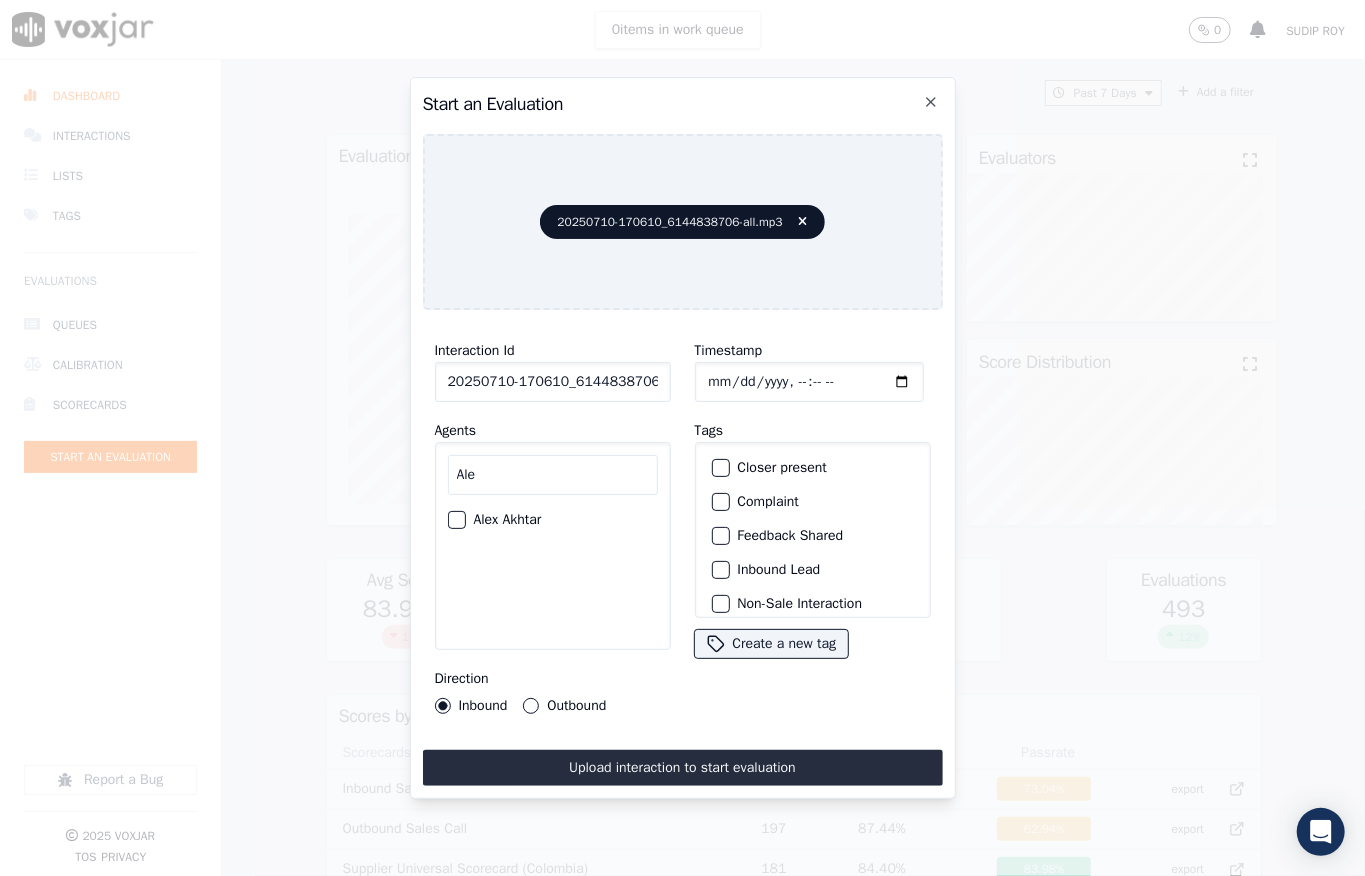 type on "Ale" 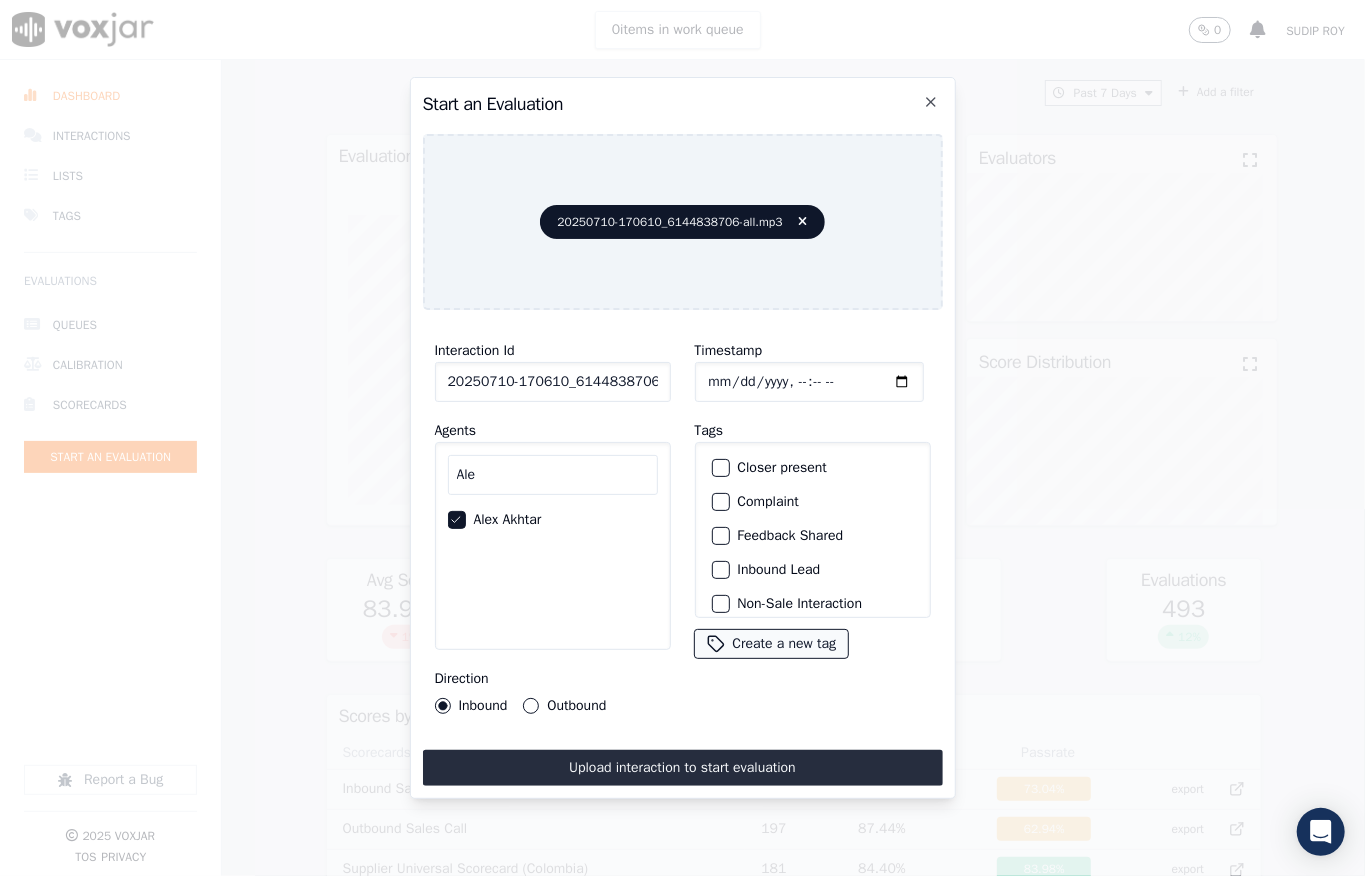 drag, startPoint x: 536, startPoint y: 697, endPoint x: 682, endPoint y: 636, distance: 158.23085 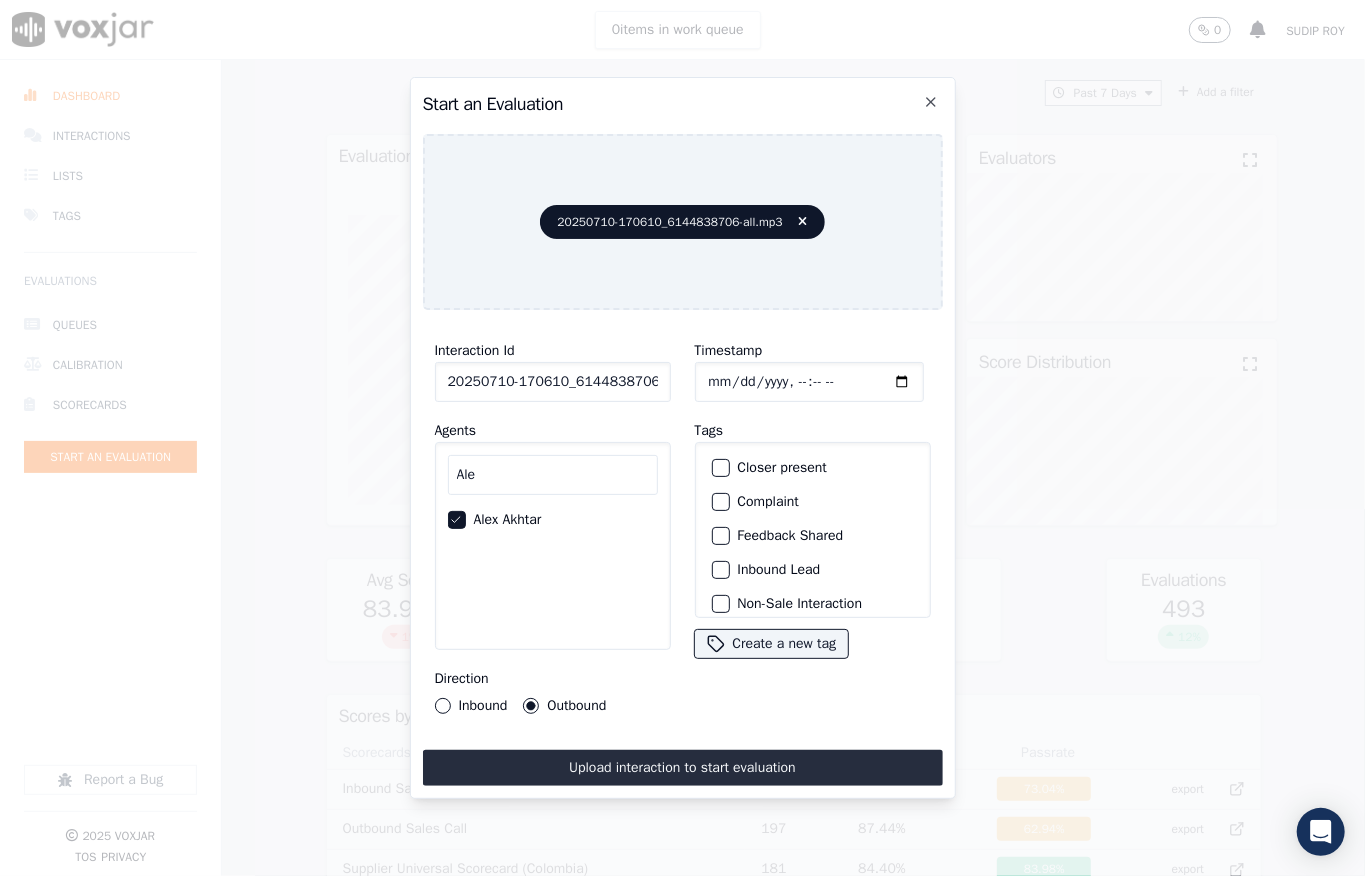 scroll, scrollTop: 89, scrollLeft: 0, axis: vertical 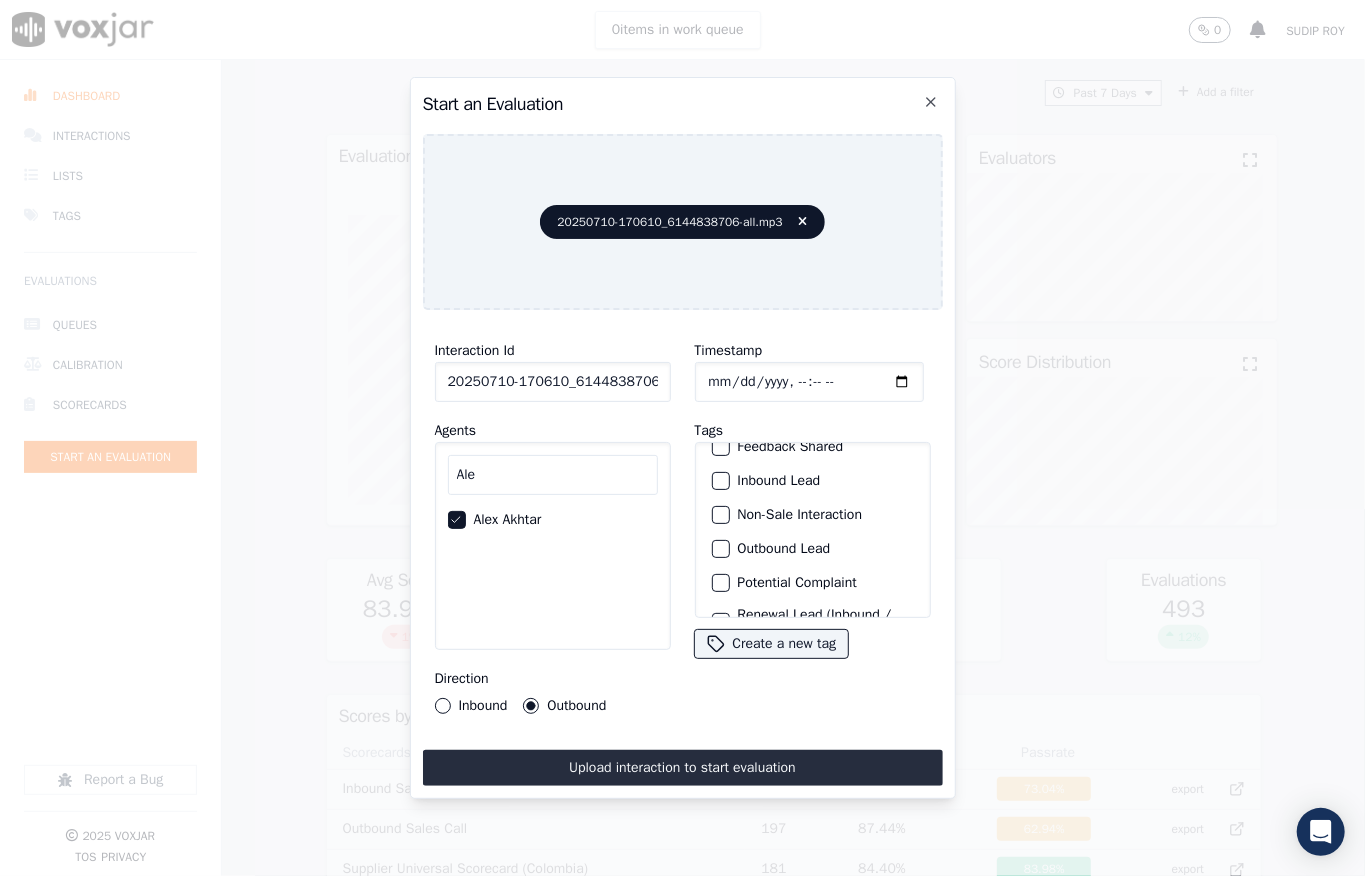 click at bounding box center (720, 549) 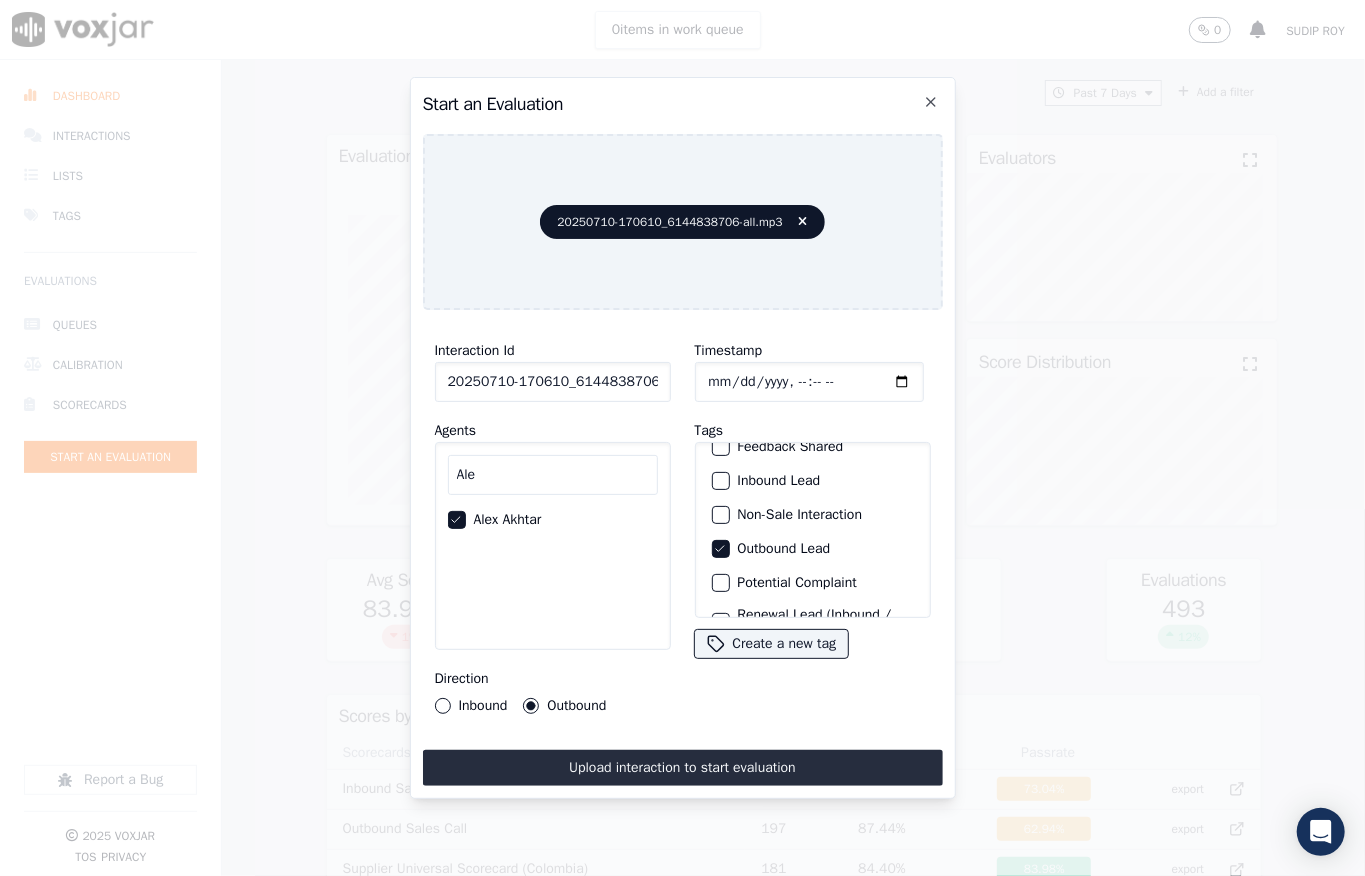scroll, scrollTop: 200, scrollLeft: 0, axis: vertical 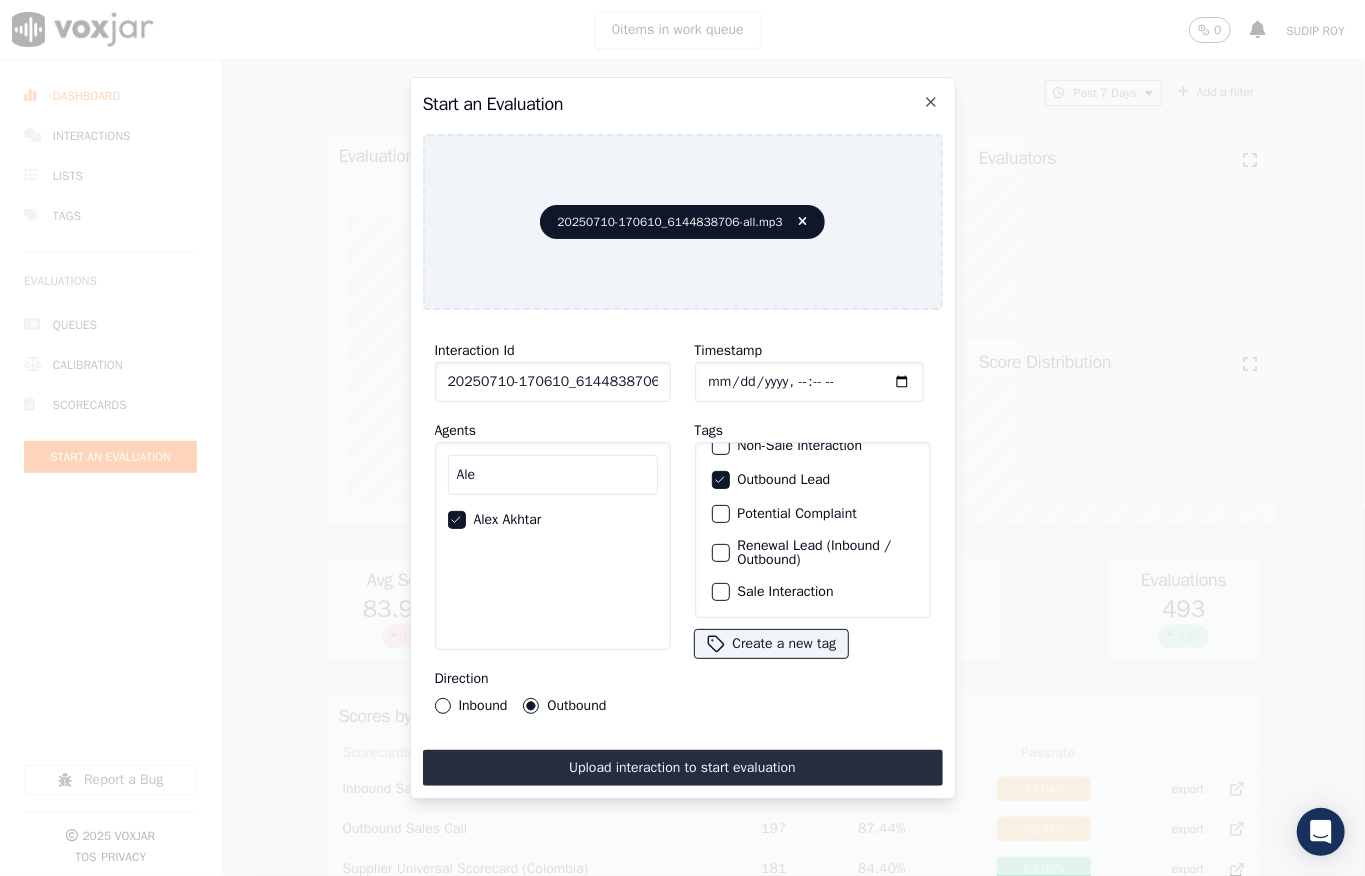 drag, startPoint x: 709, startPoint y: 561, endPoint x: 694, endPoint y: 594, distance: 36.249138 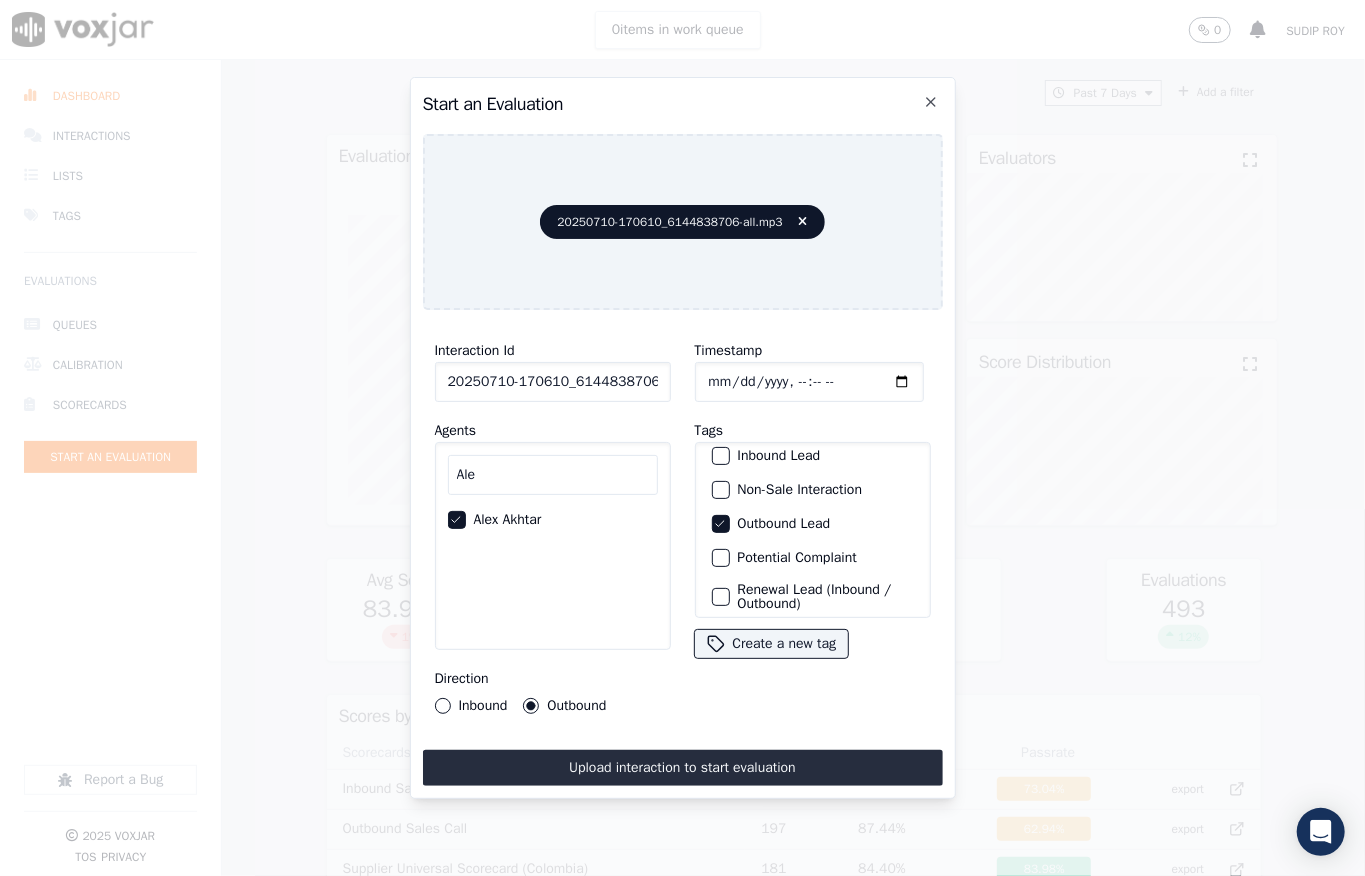scroll, scrollTop: 66, scrollLeft: 0, axis: vertical 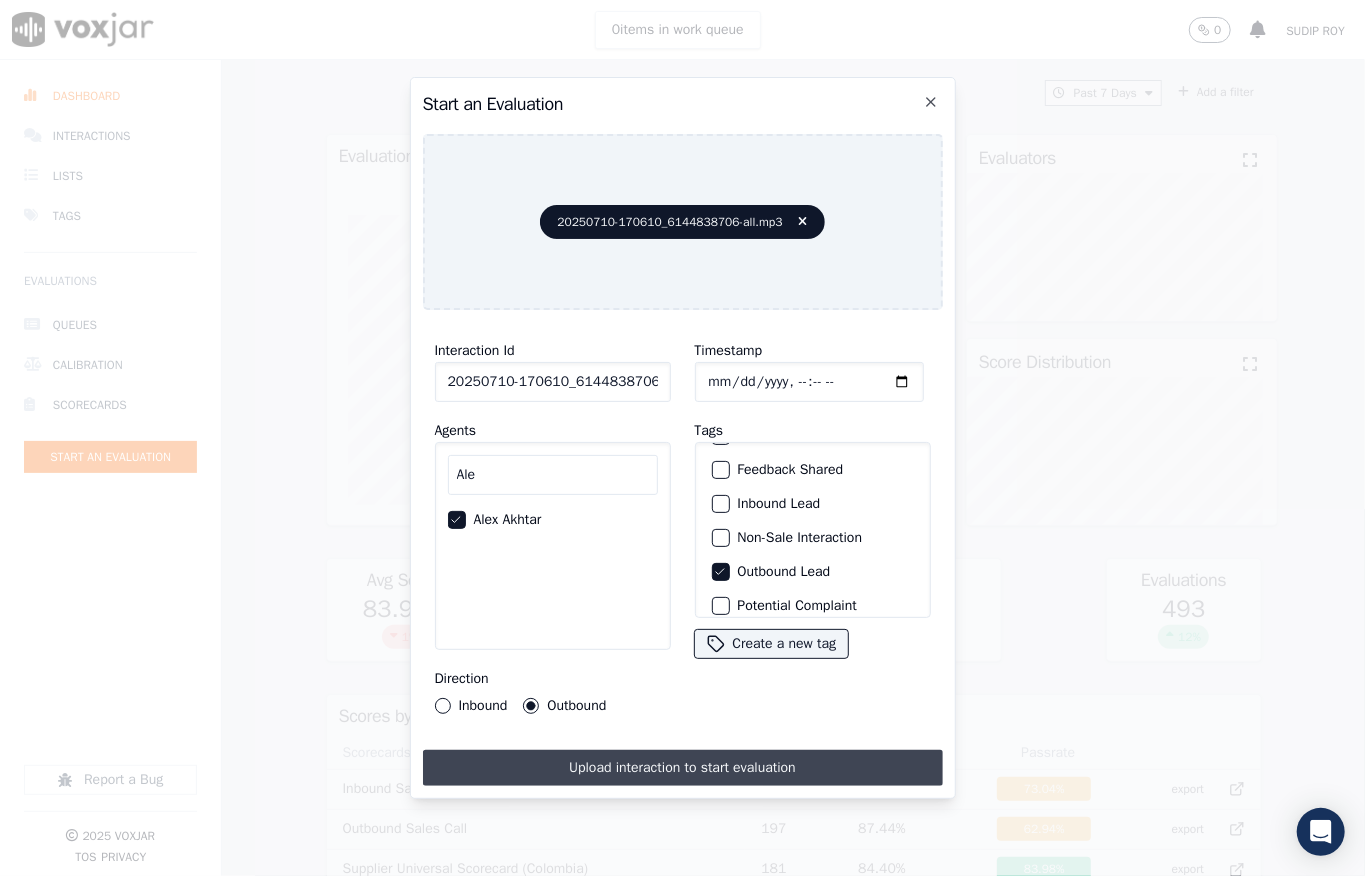 click on "Upload interaction to start evaluation" at bounding box center (683, 768) 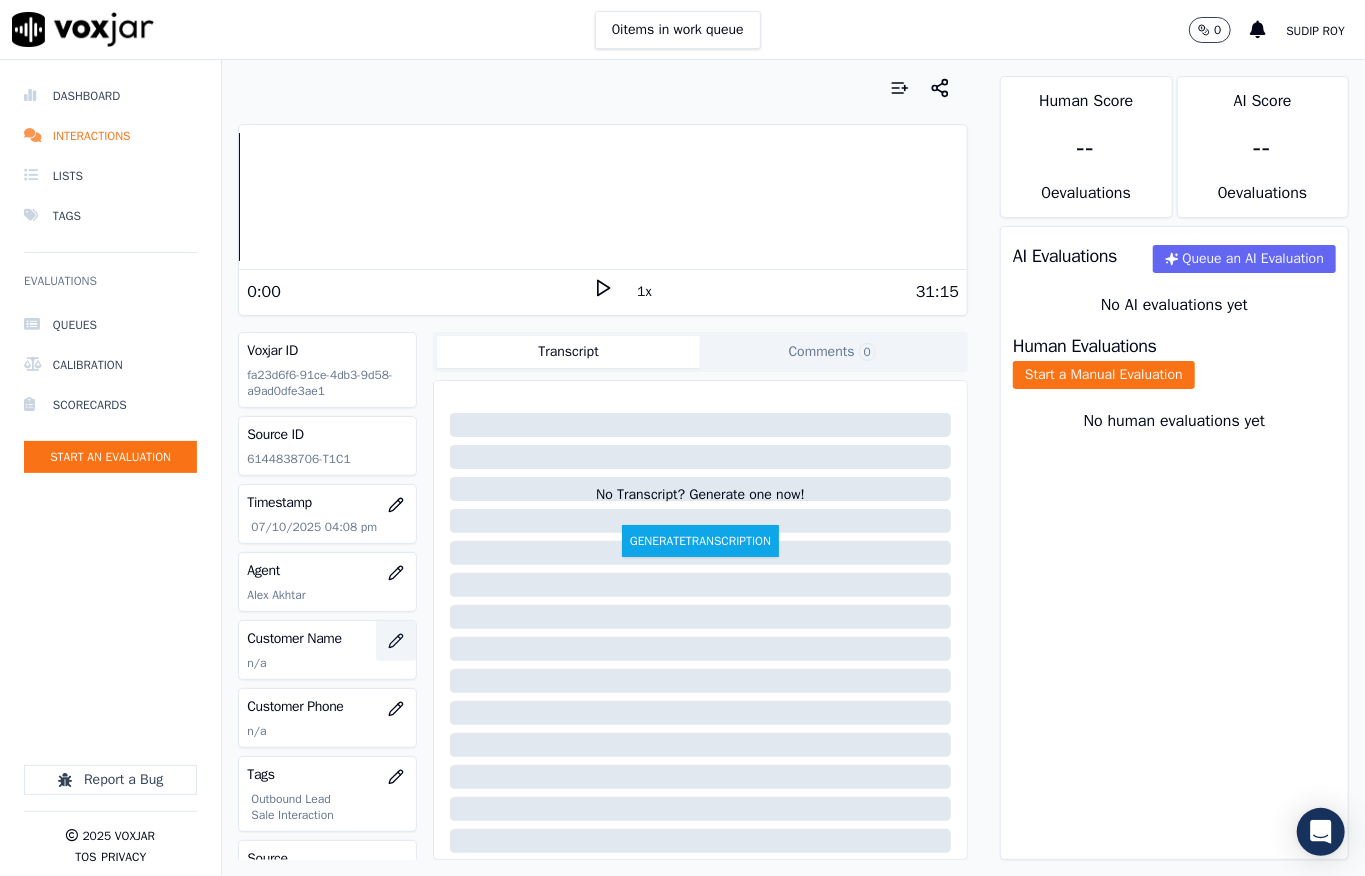 click 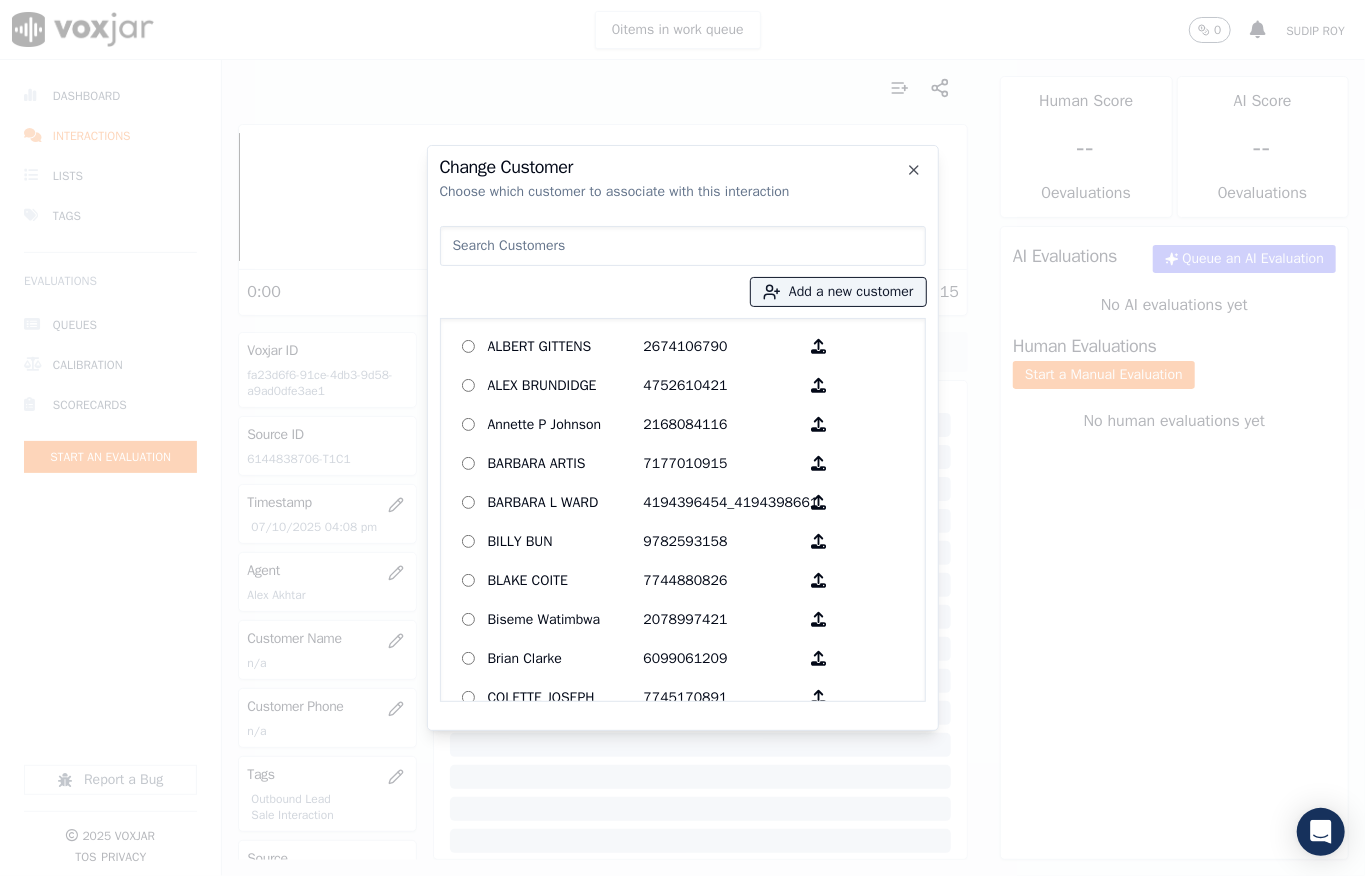 type on "ANTHONY STRONG" 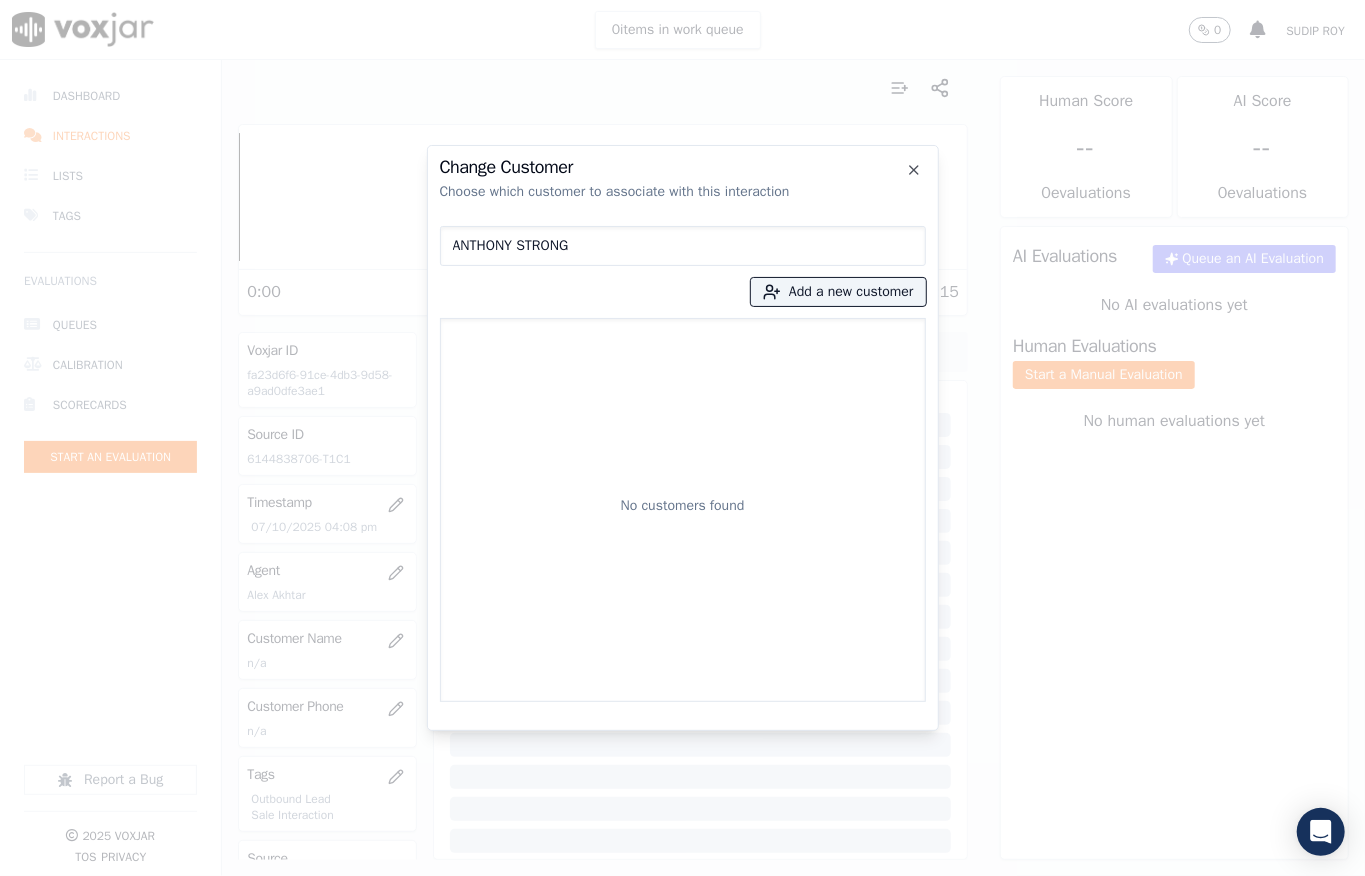 drag, startPoint x: 633, startPoint y: 256, endPoint x: 284, endPoint y: 233, distance: 349.75705 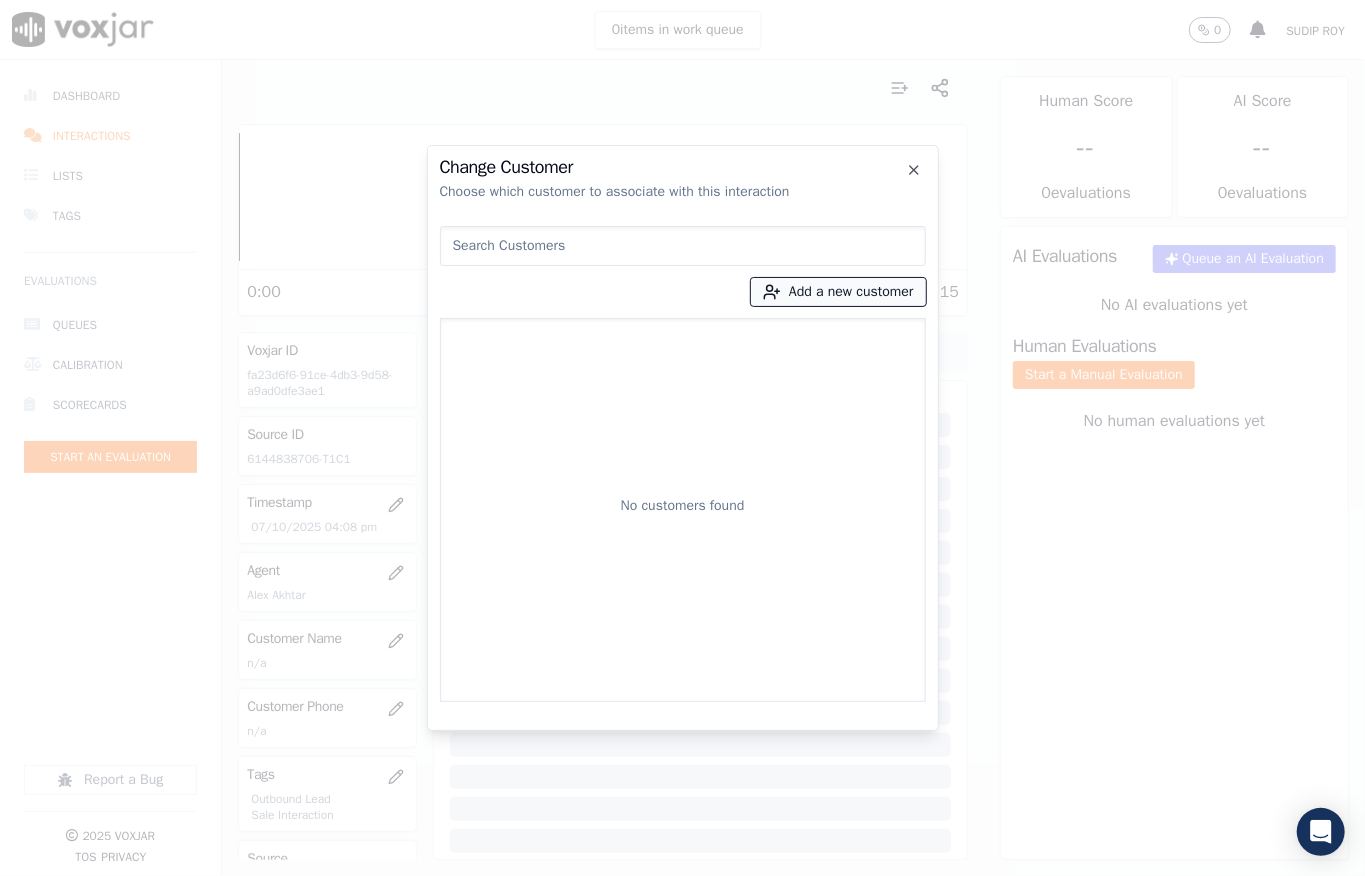click on "Add a new customer" at bounding box center (838, 292) 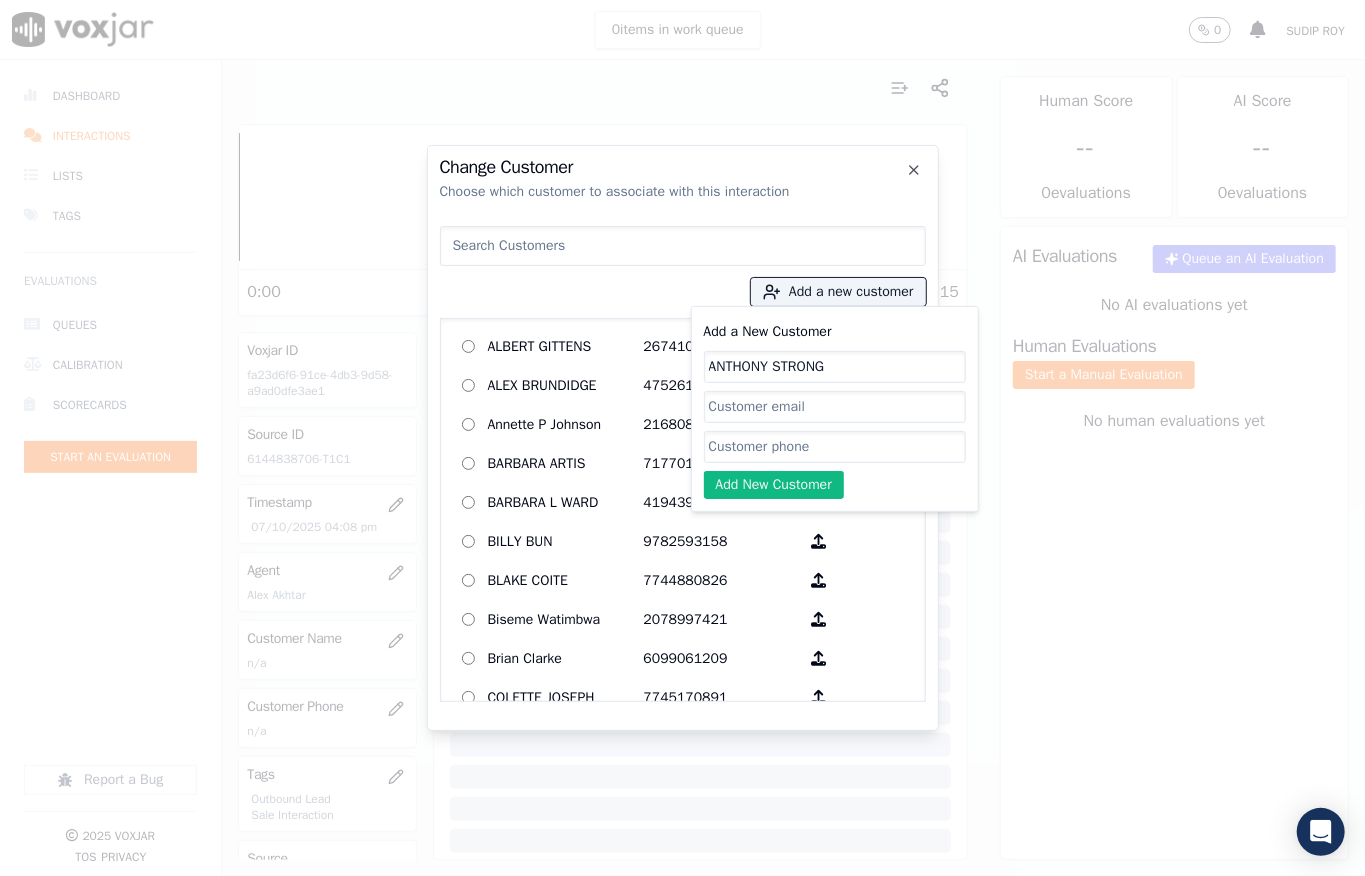 type on "ANTHONY STRONG" 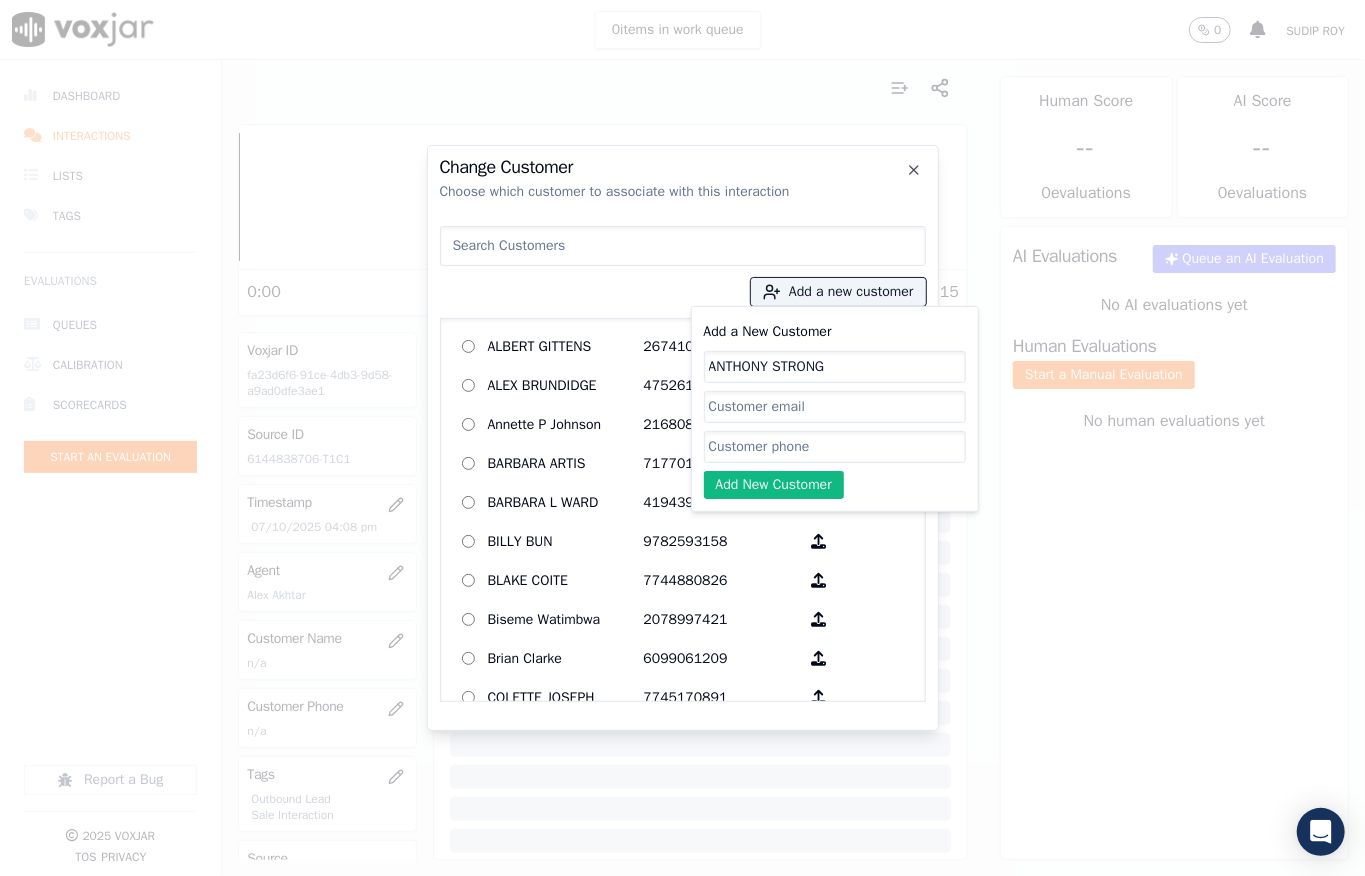 click on "Add a New Customer" 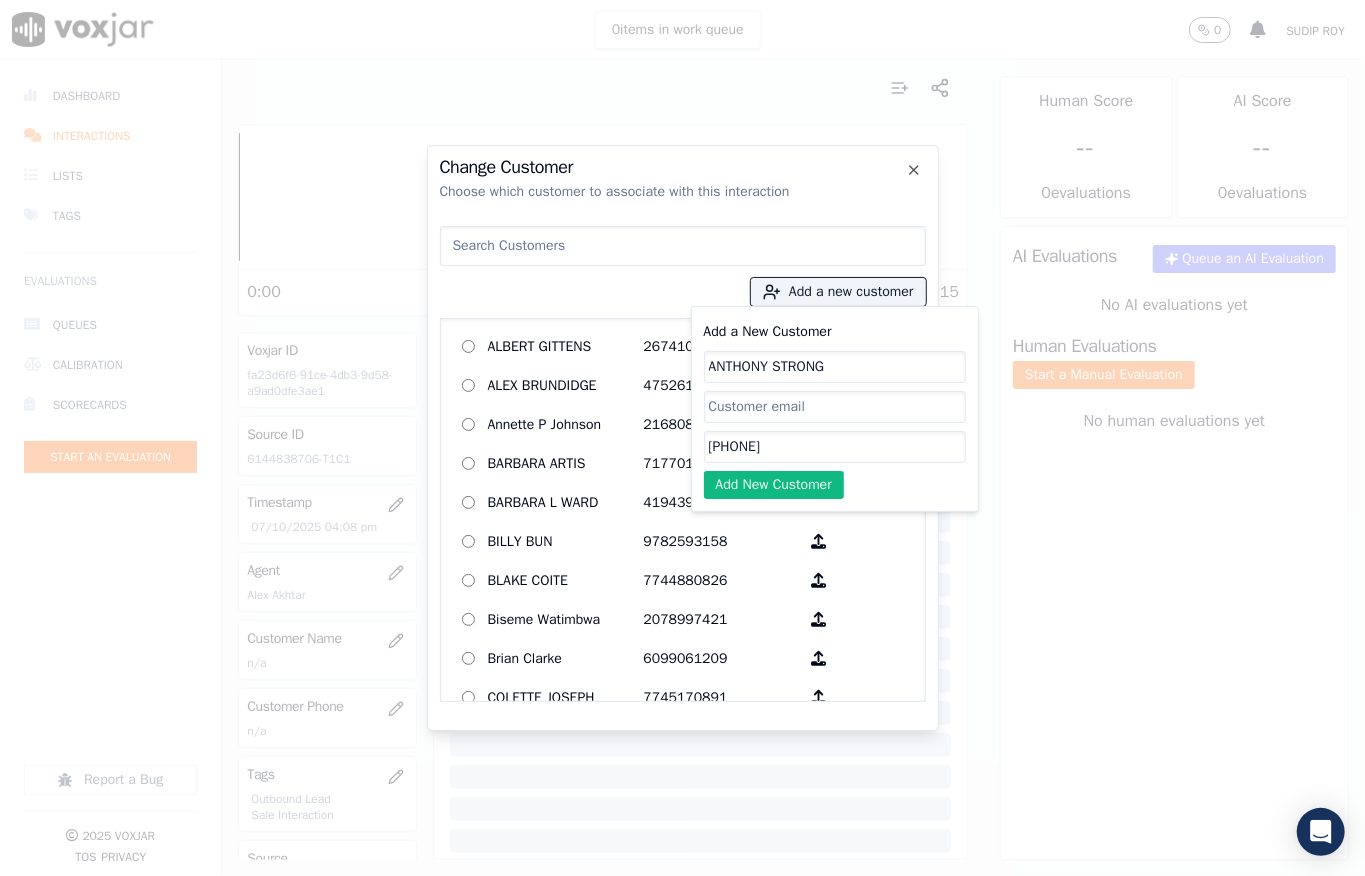paste on "6145989574" 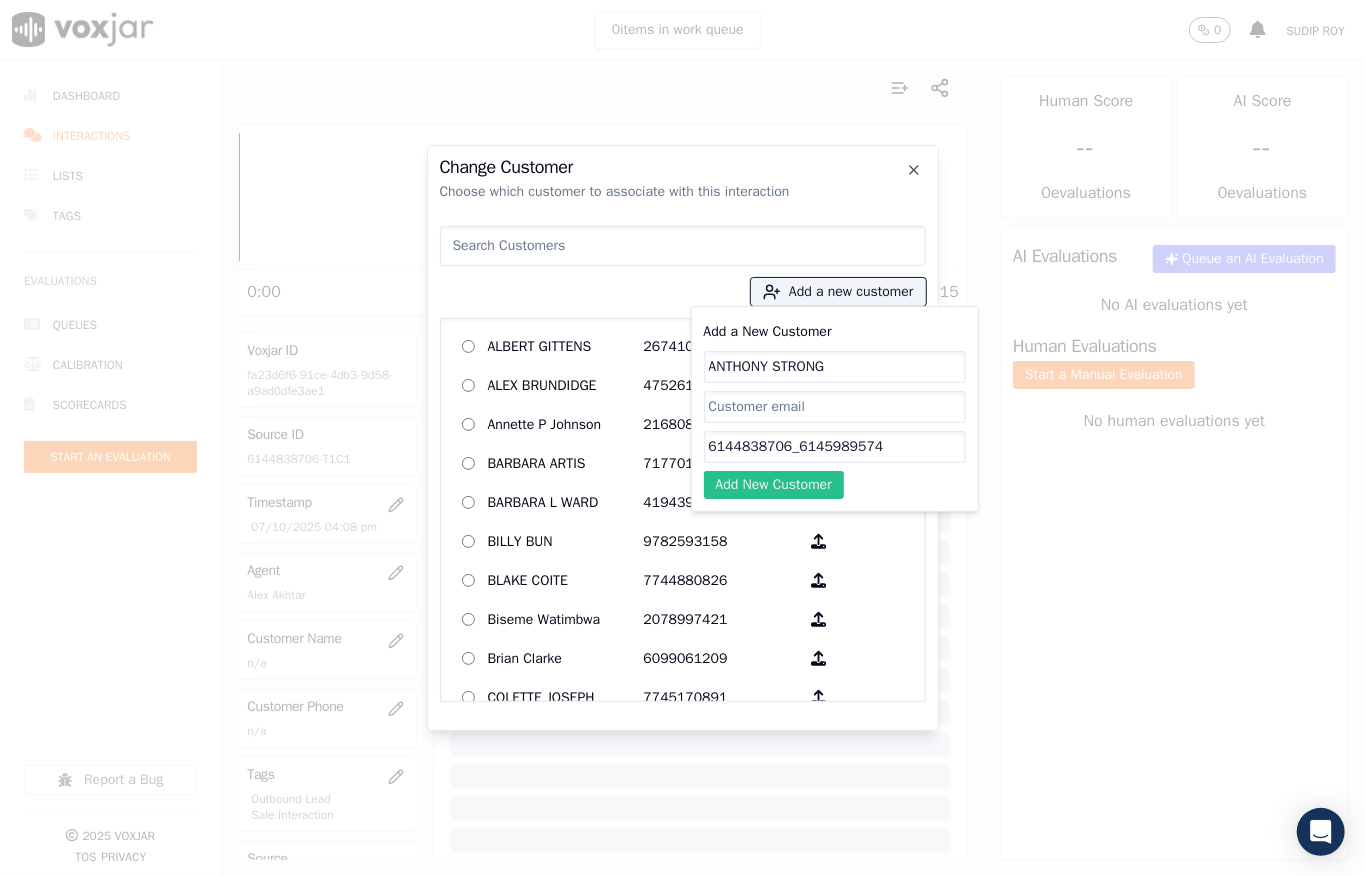 type on "6144838706_6145989574" 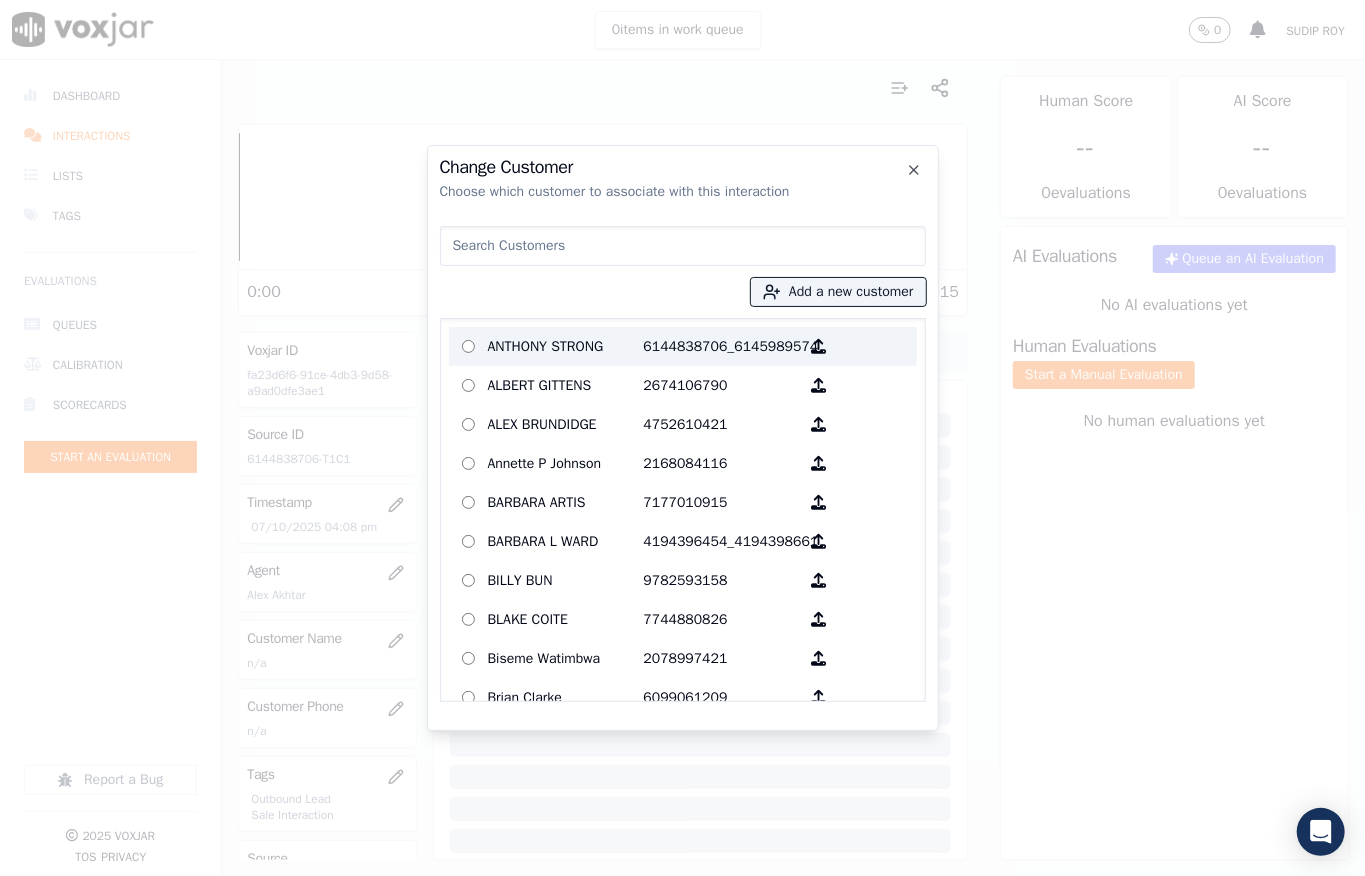click on "ANTHONY STRONG" at bounding box center (566, 346) 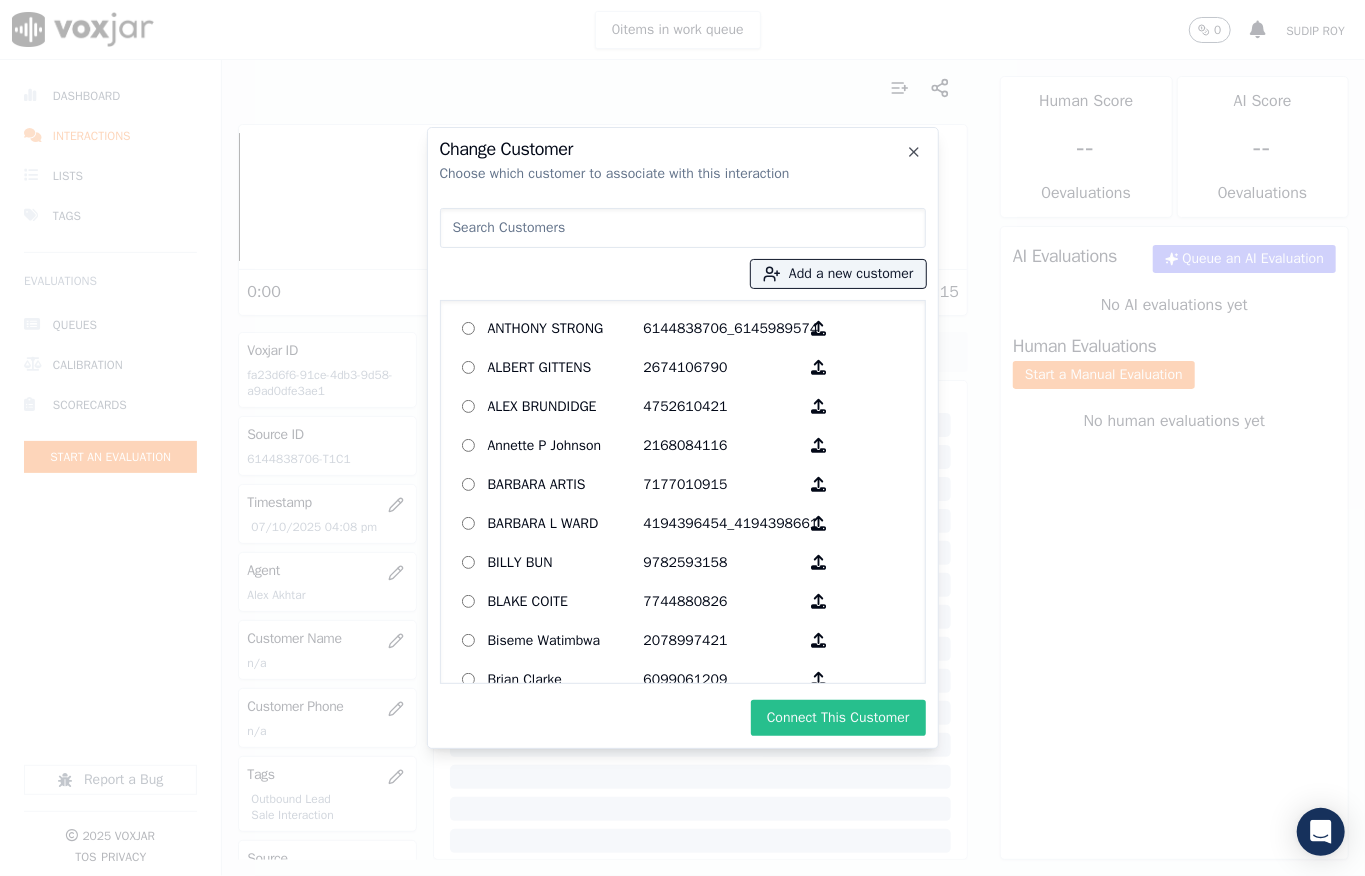 click on "Connect This Customer" at bounding box center [838, 718] 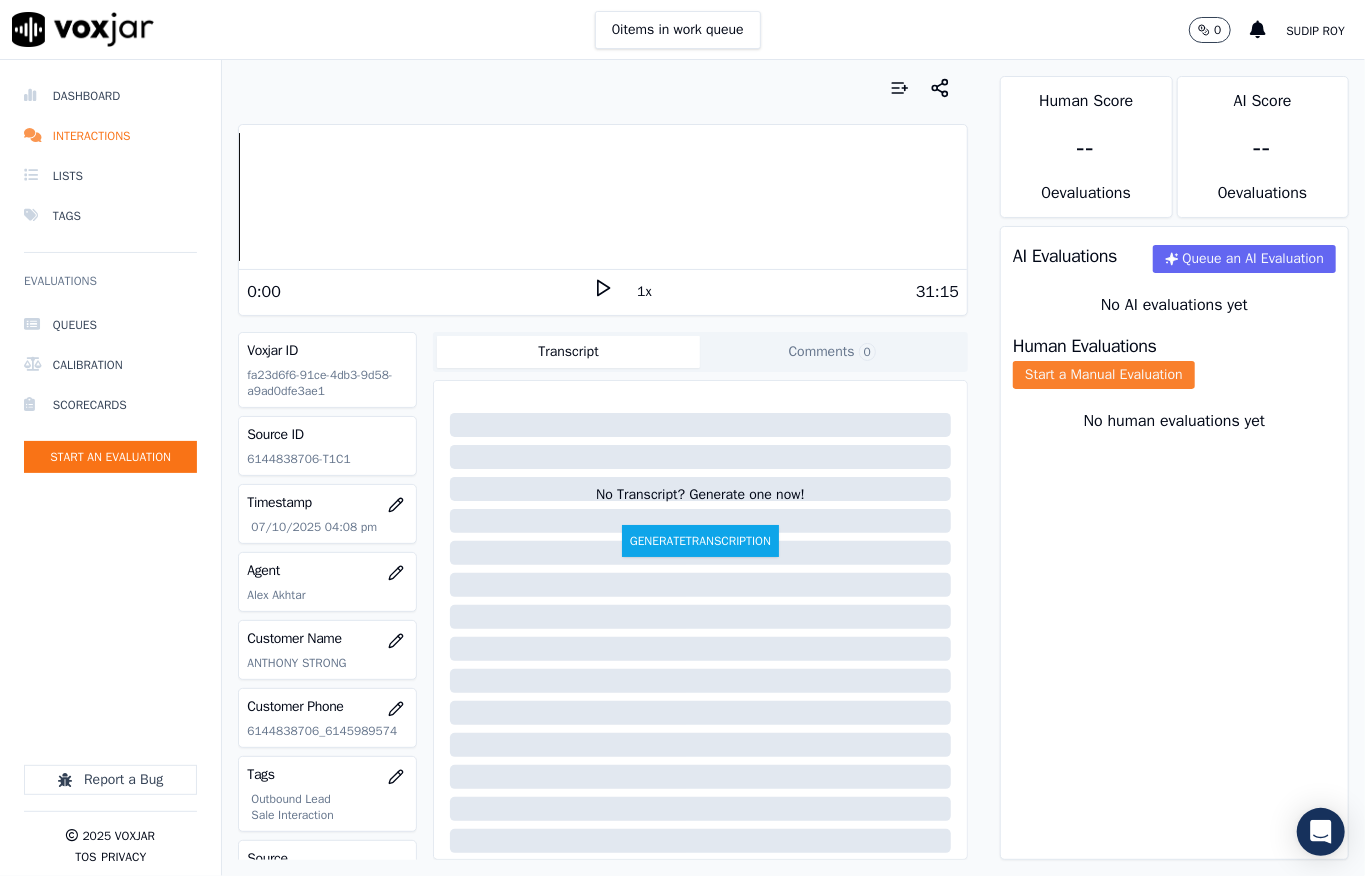 click on "Start a Manual Evaluation" 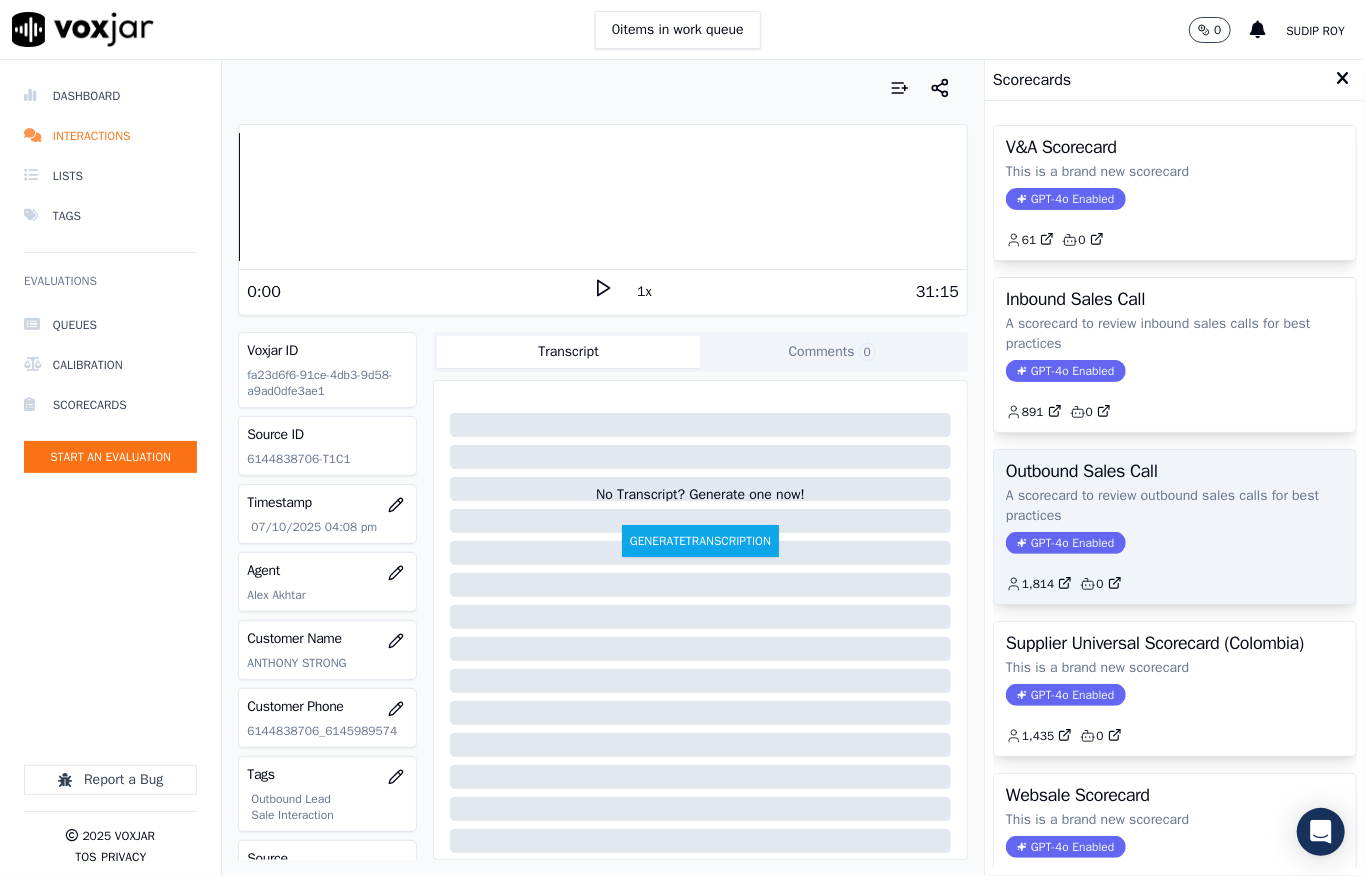 click on "GPT-4o Enabled" at bounding box center (1065, 543) 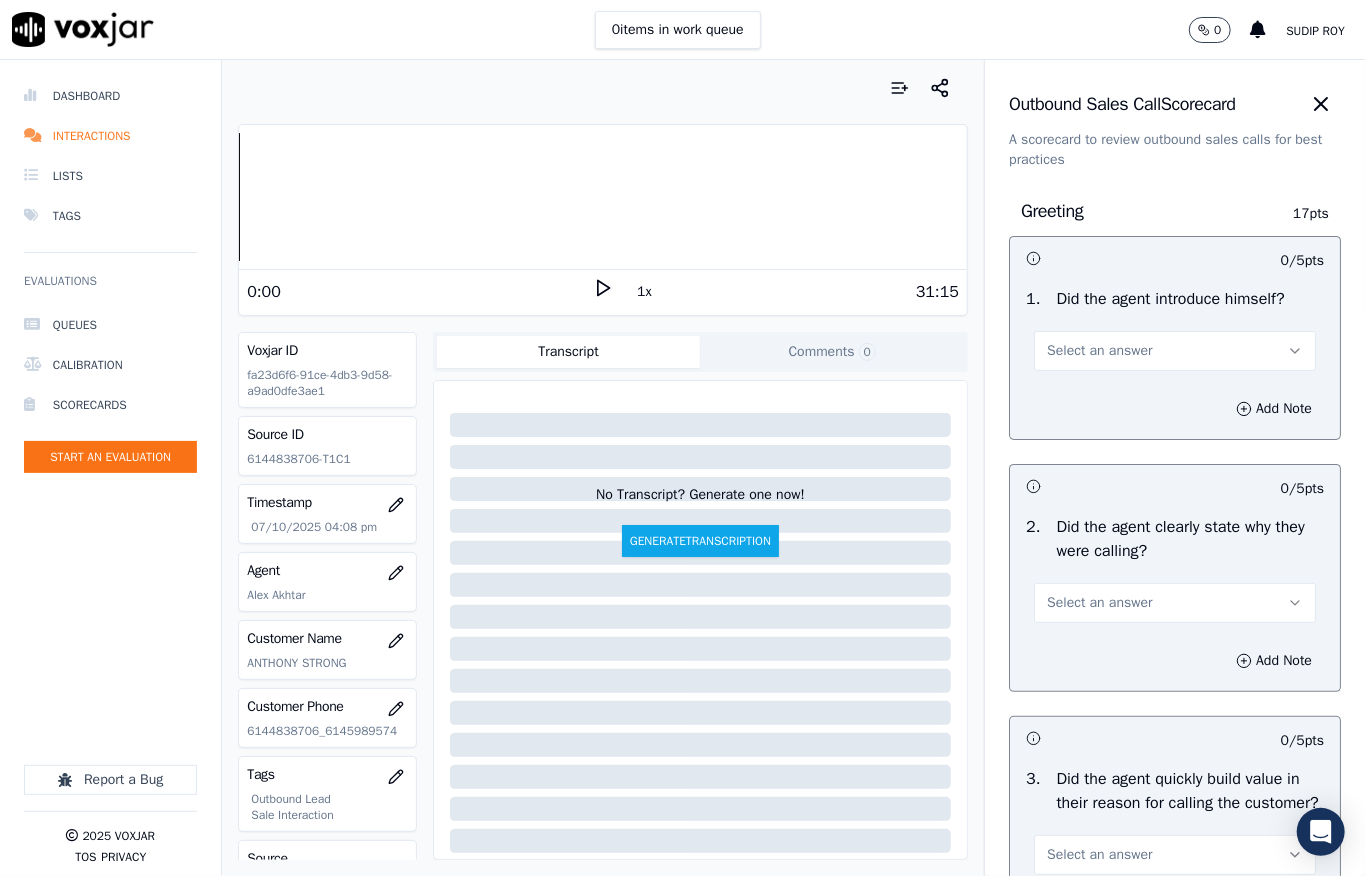 click on "Select an answer" at bounding box center [1175, 351] 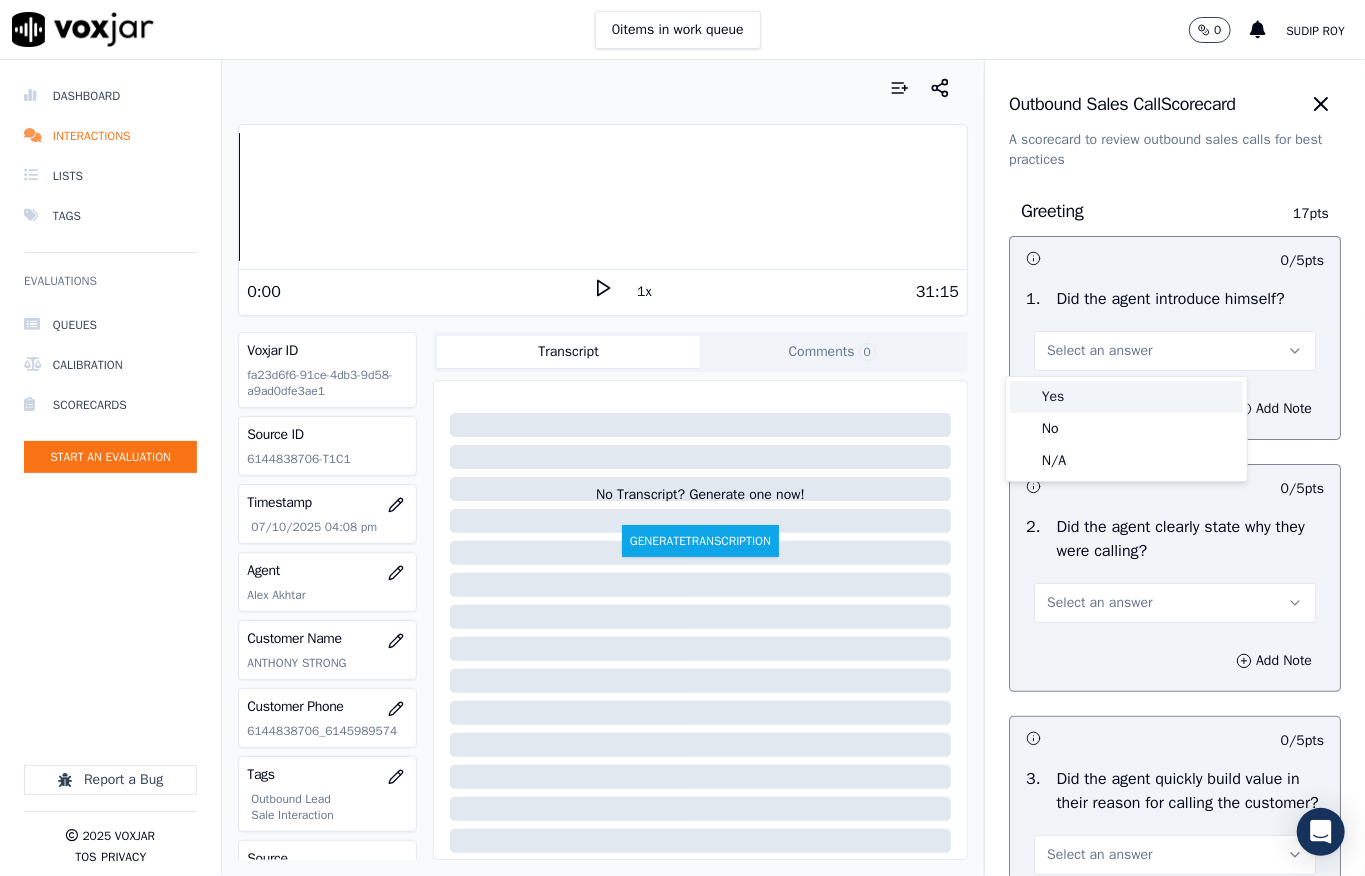click on "Yes" at bounding box center (1126, 397) 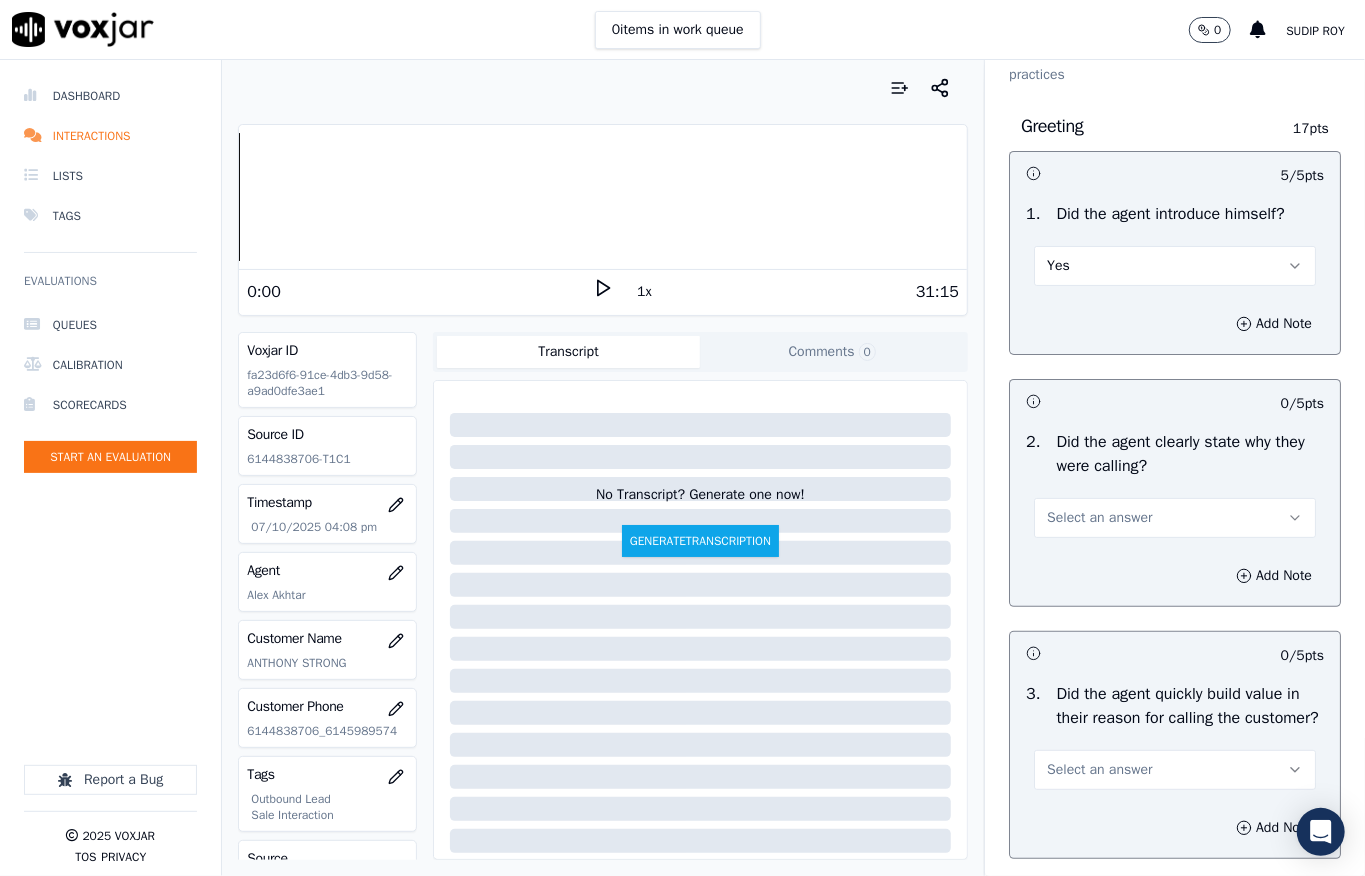 scroll, scrollTop: 133, scrollLeft: 0, axis: vertical 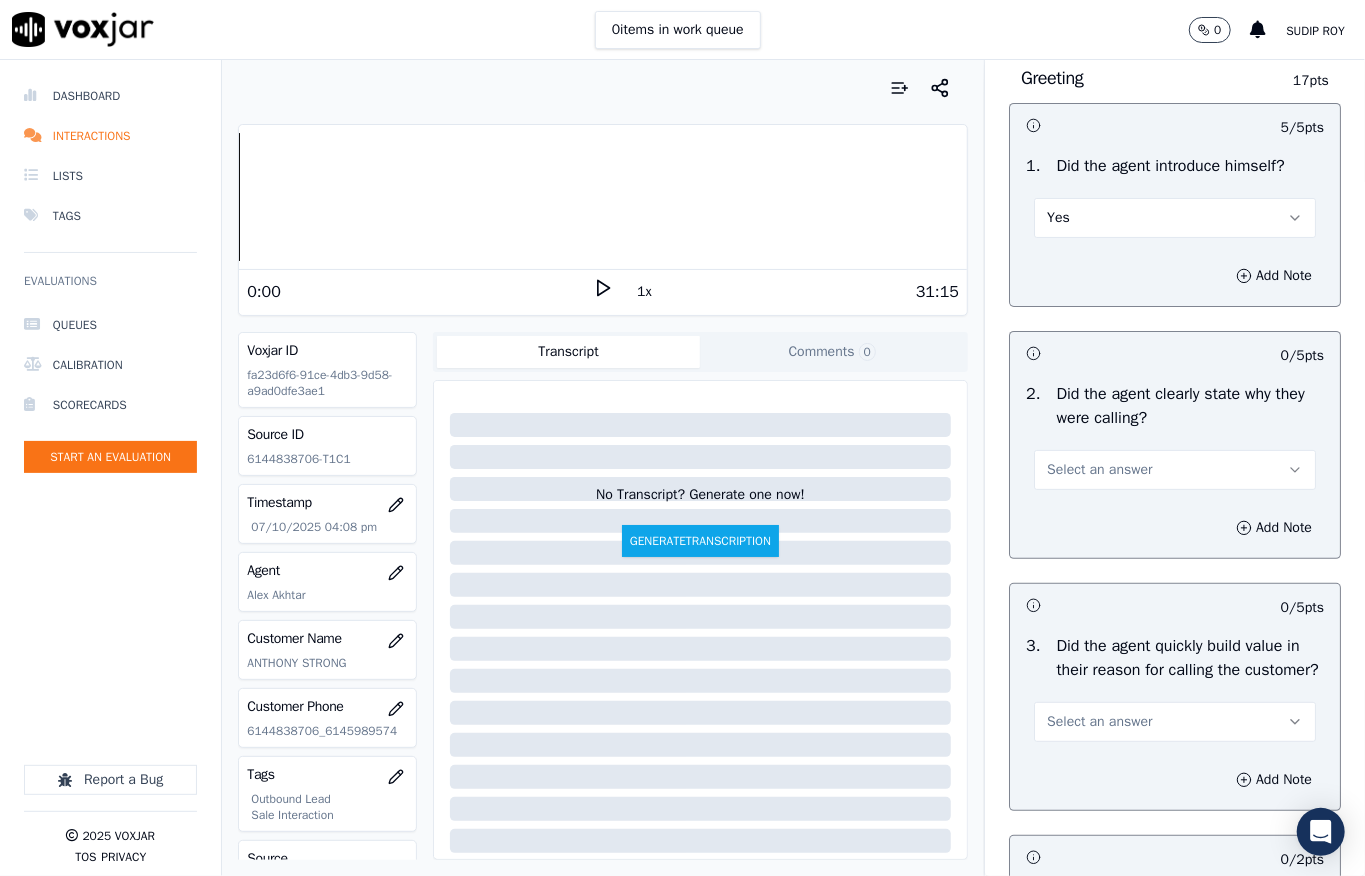 drag, startPoint x: 1081, startPoint y: 481, endPoint x: 1088, endPoint y: 472, distance: 11.401754 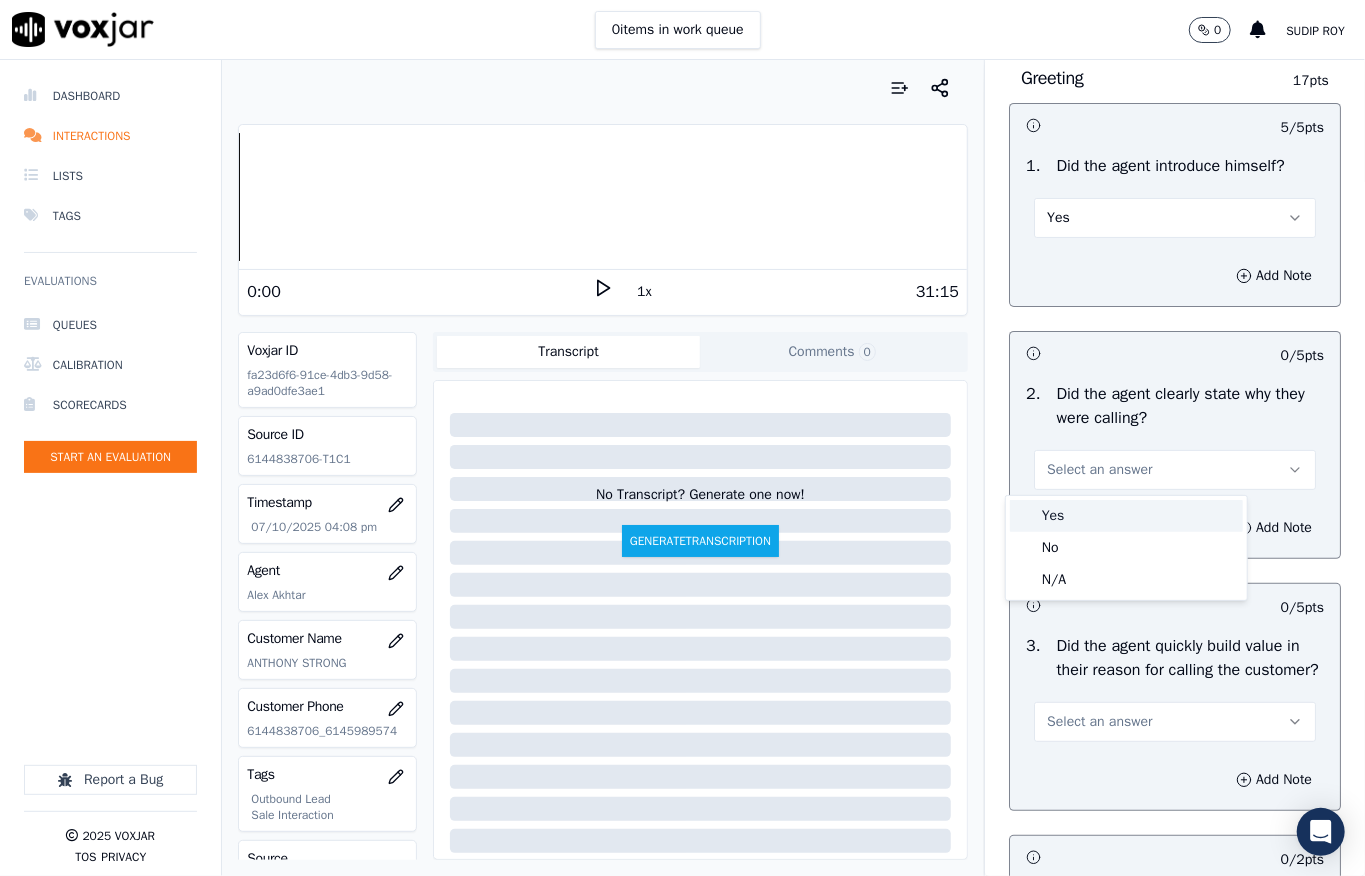 click on "Yes" at bounding box center (1126, 516) 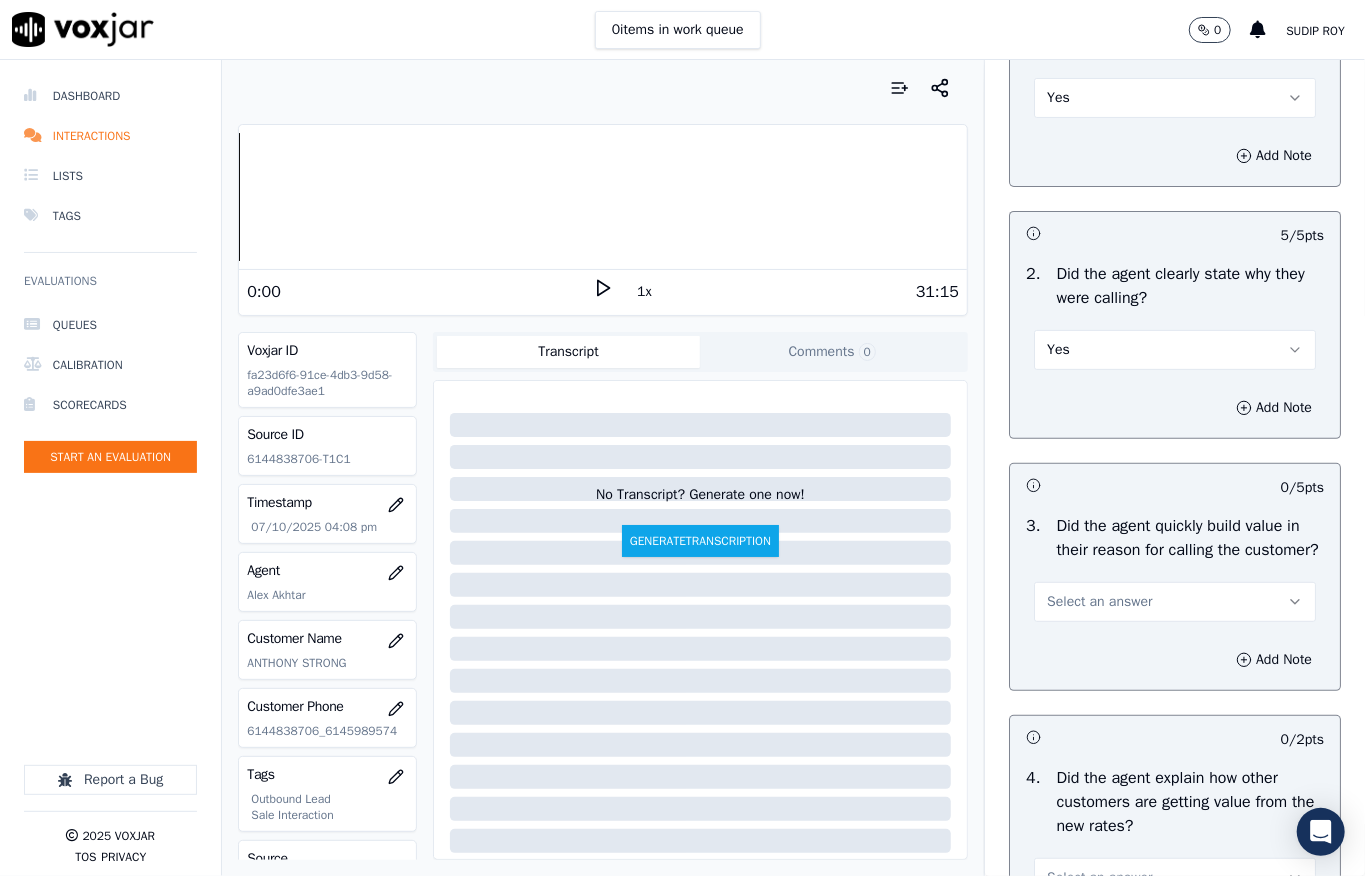scroll, scrollTop: 400, scrollLeft: 0, axis: vertical 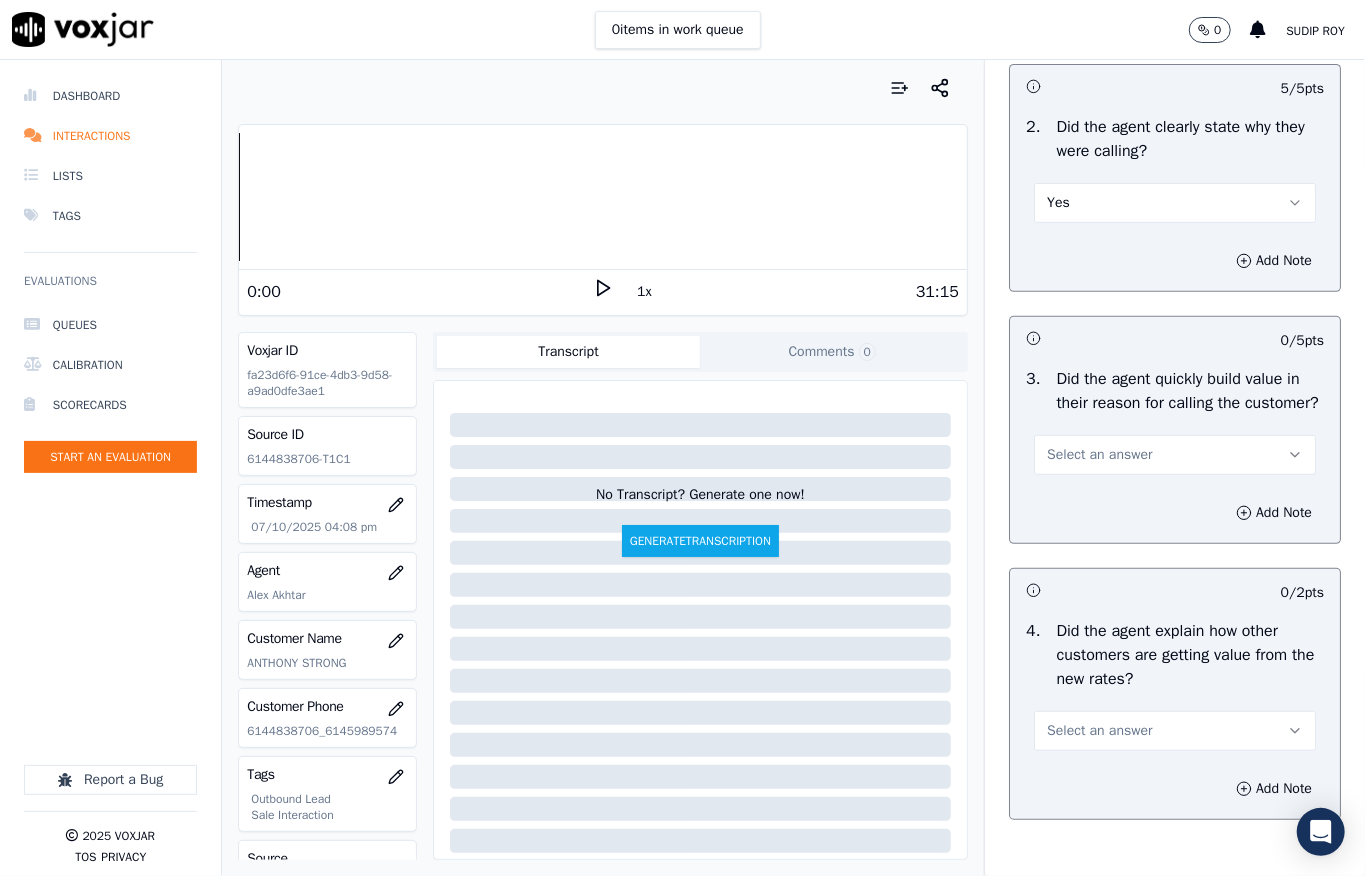 click on "Select an answer" at bounding box center (1175, 455) 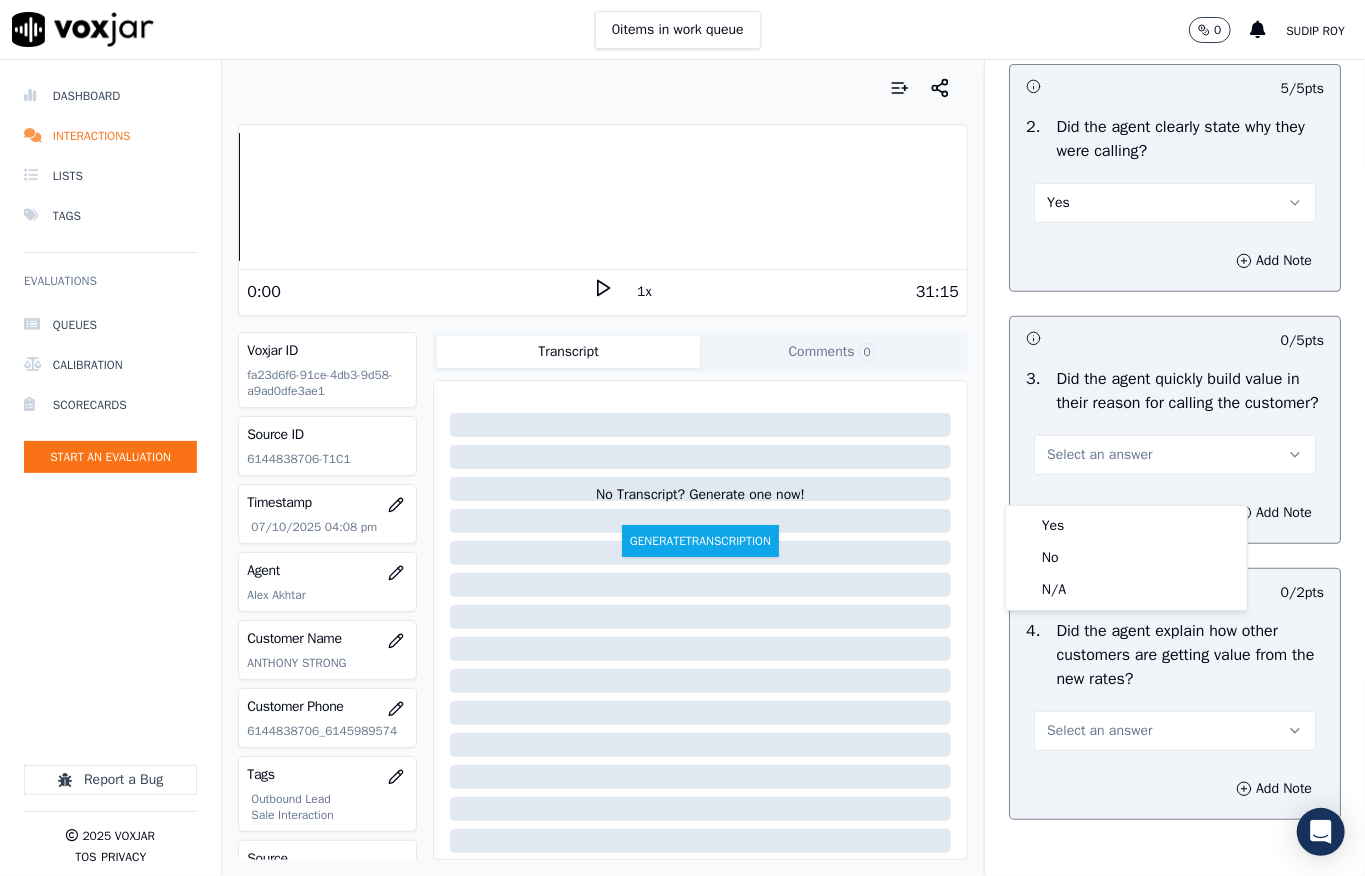 click on "Yes   No     N/A" at bounding box center (1126, 558) 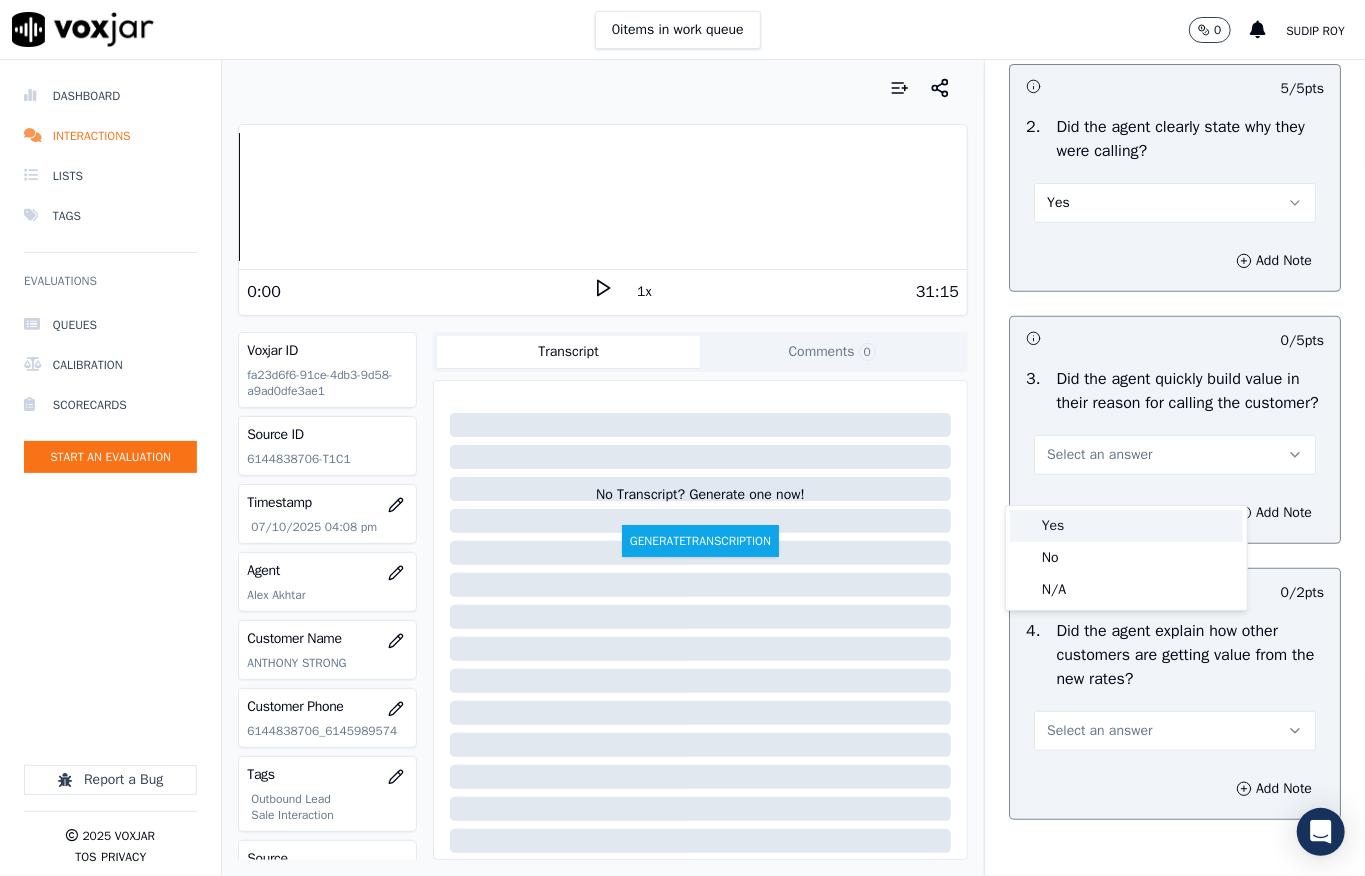 click on "Yes" at bounding box center (1126, 526) 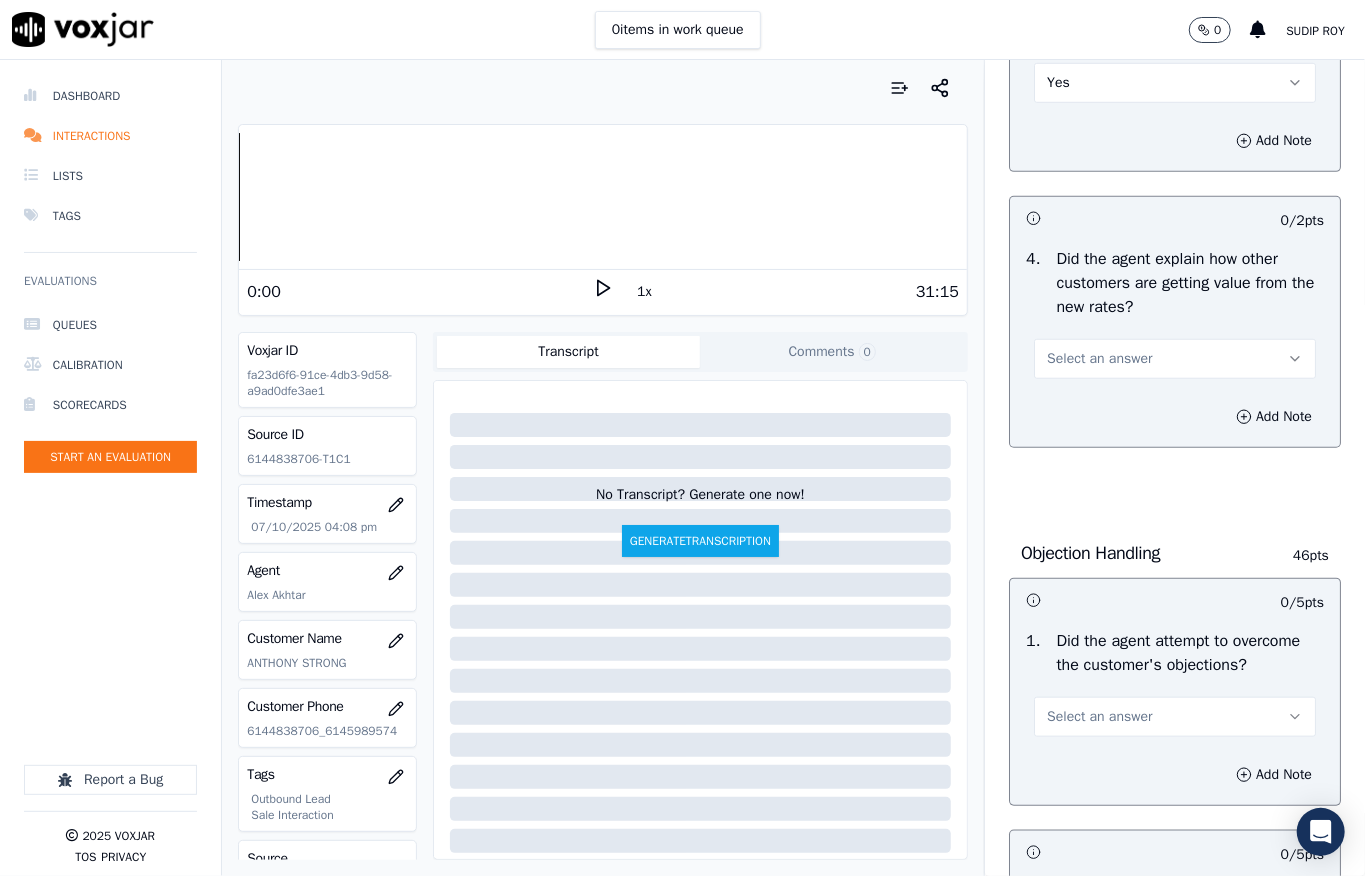 scroll, scrollTop: 800, scrollLeft: 0, axis: vertical 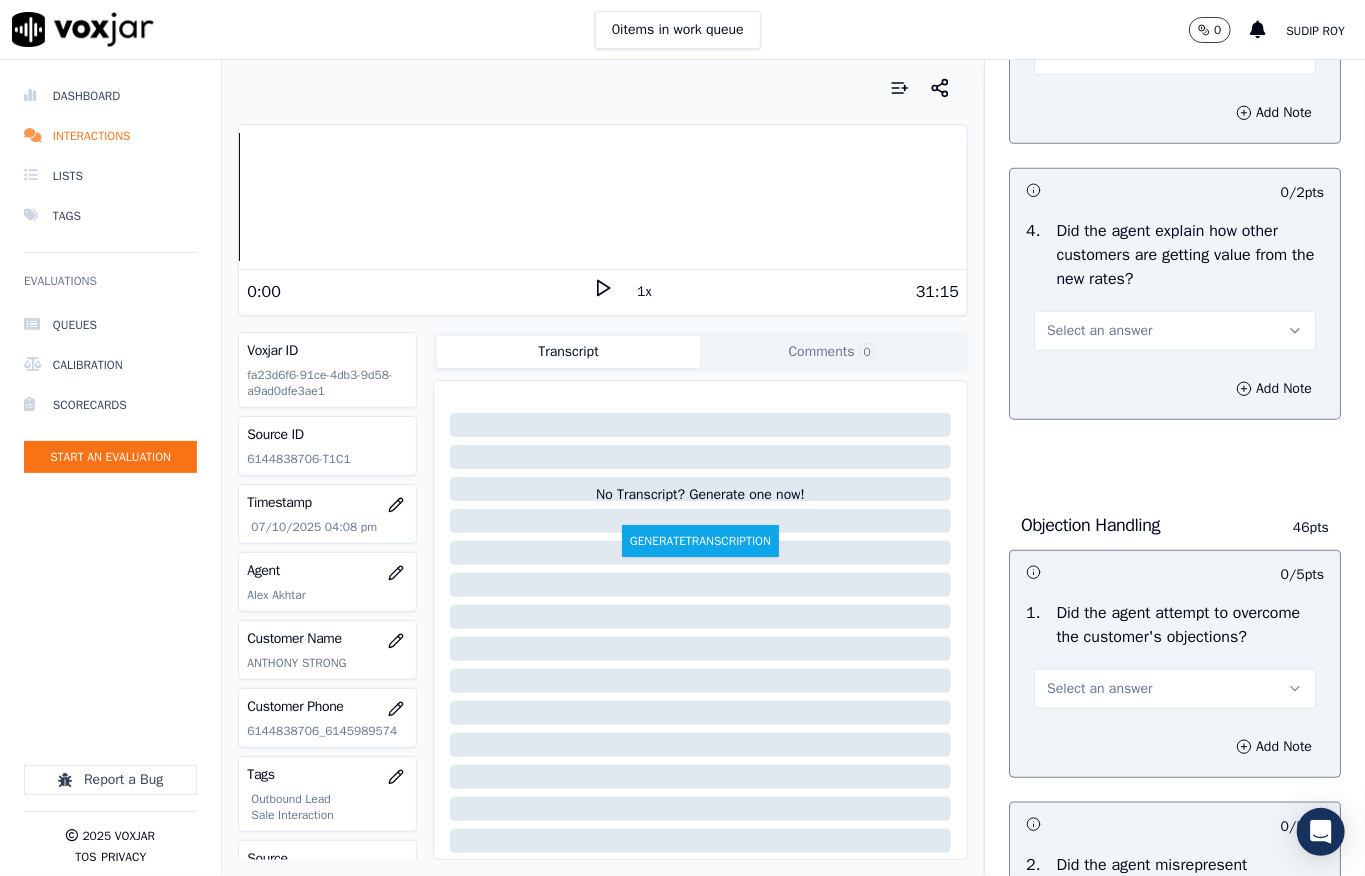 click on "Select an answer" at bounding box center (1099, 331) 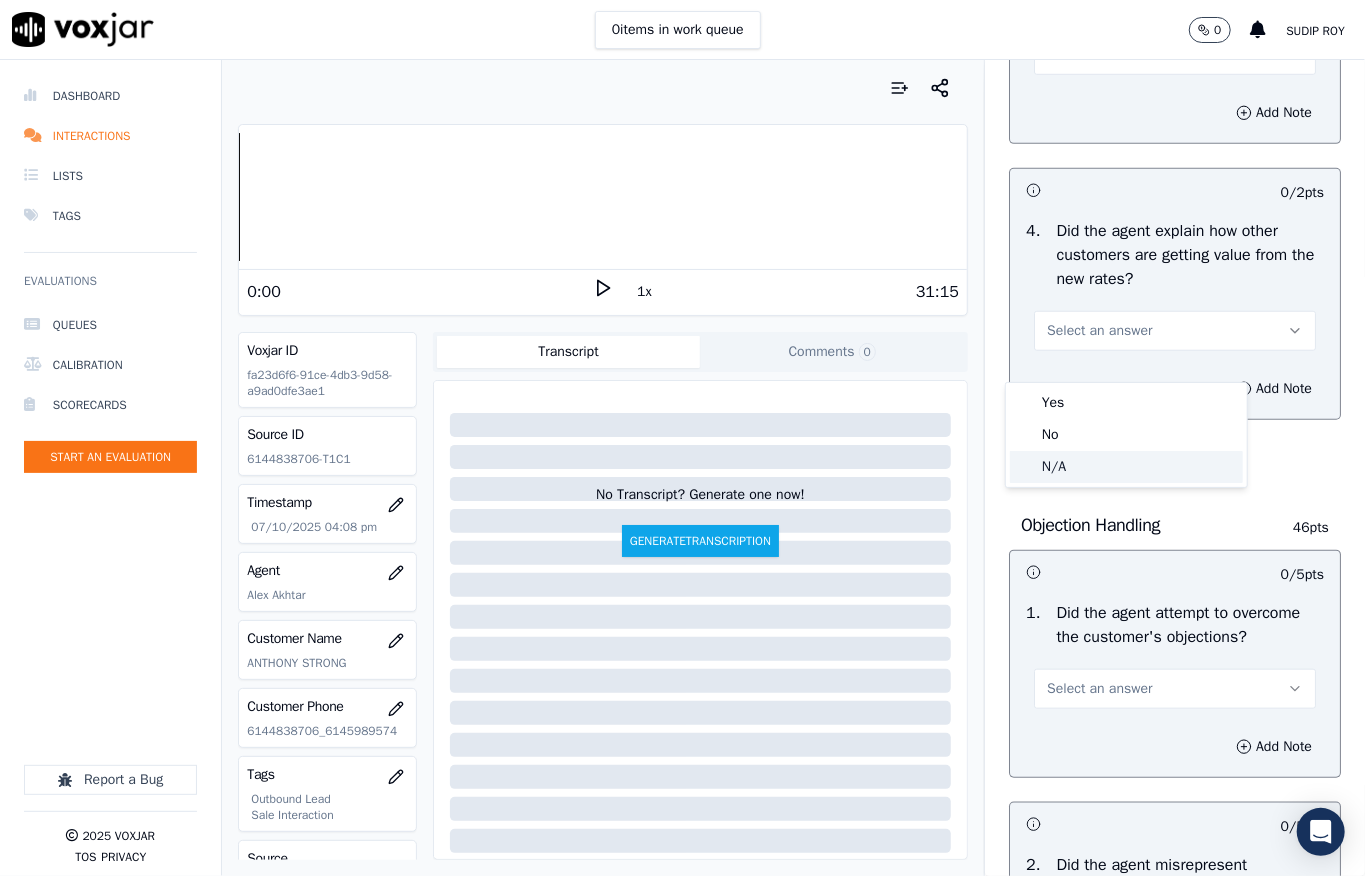 click on "N/A" 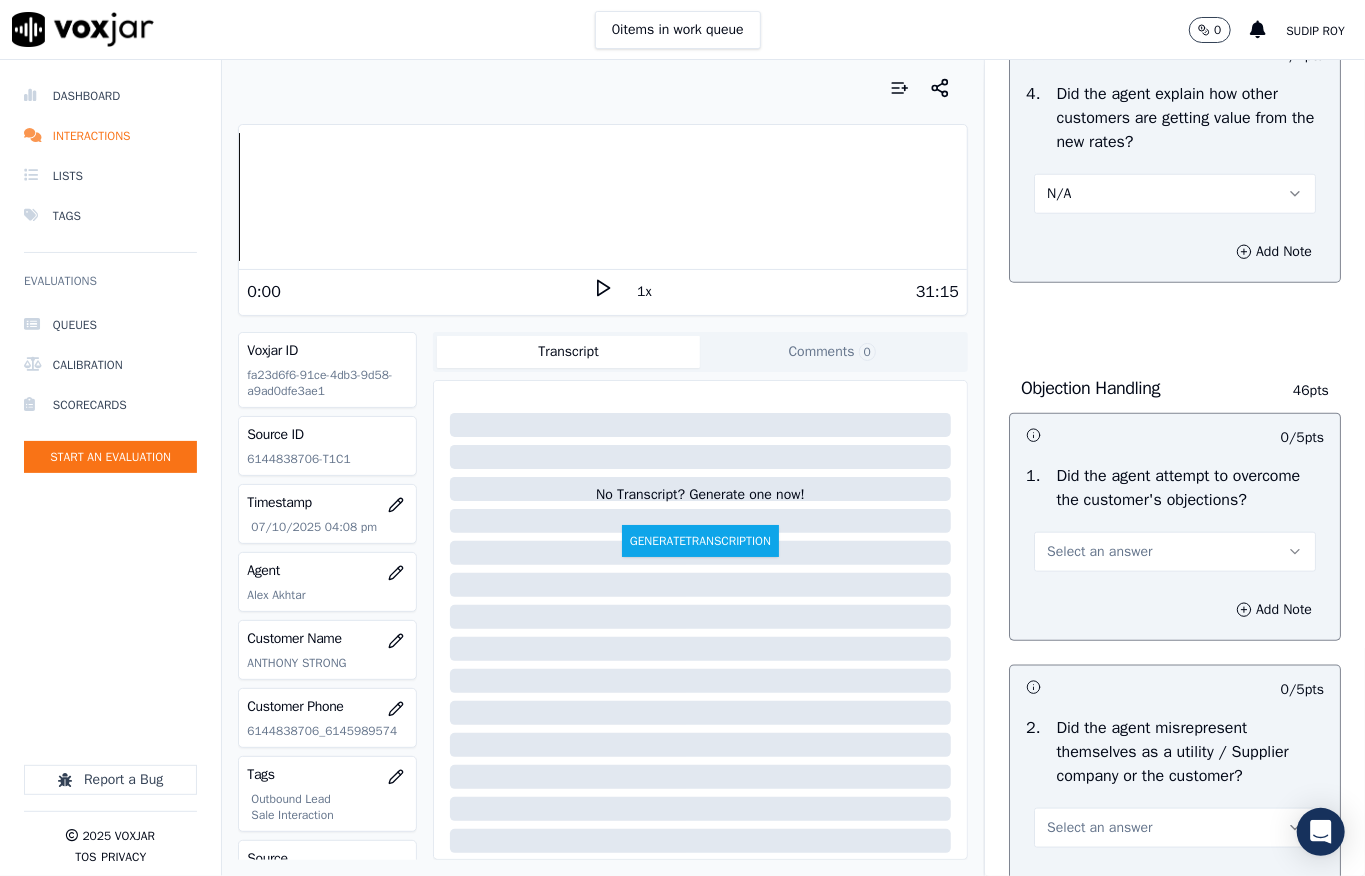 scroll, scrollTop: 1066, scrollLeft: 0, axis: vertical 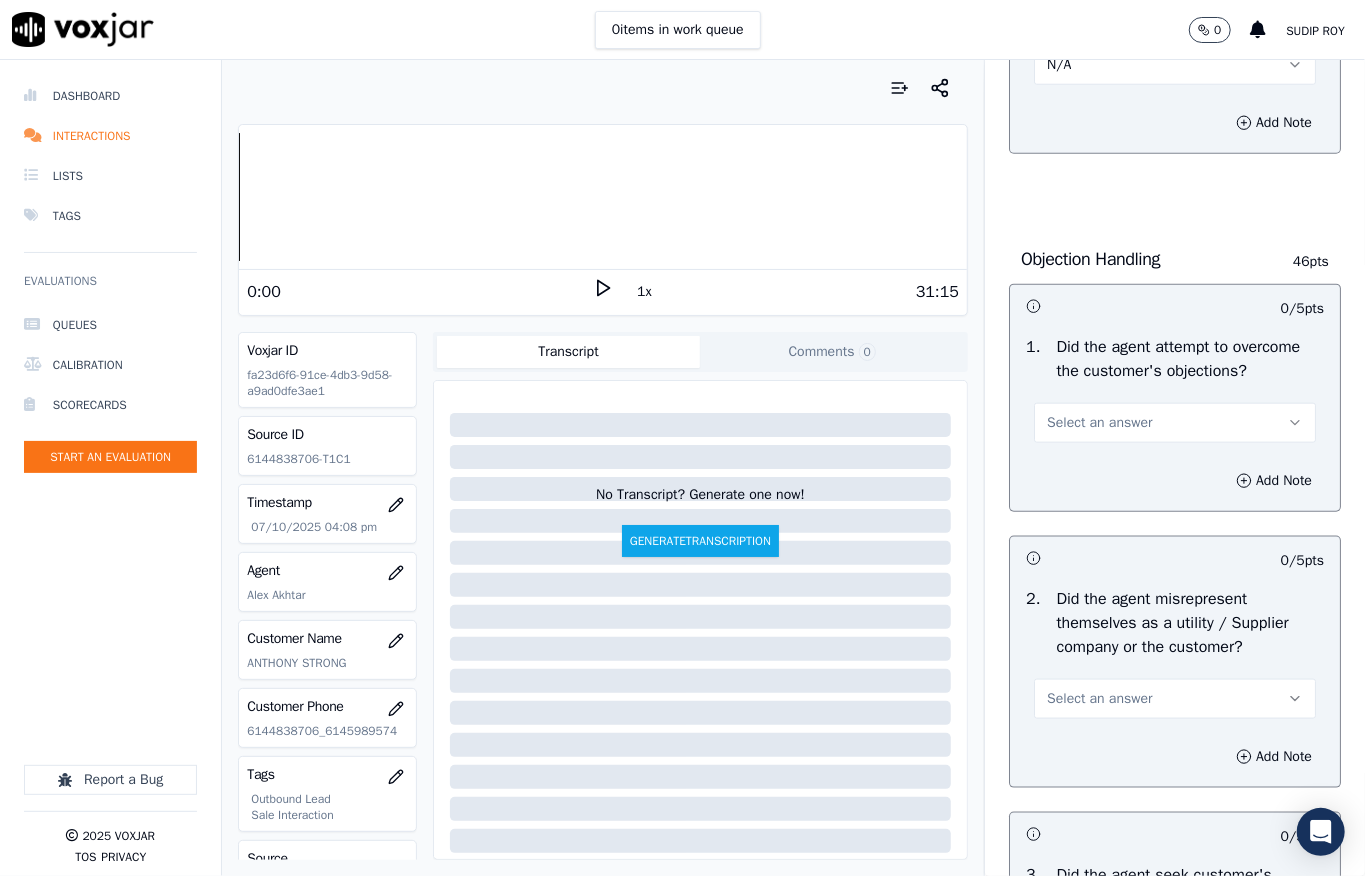 click on "Select an answer" at bounding box center (1099, 423) 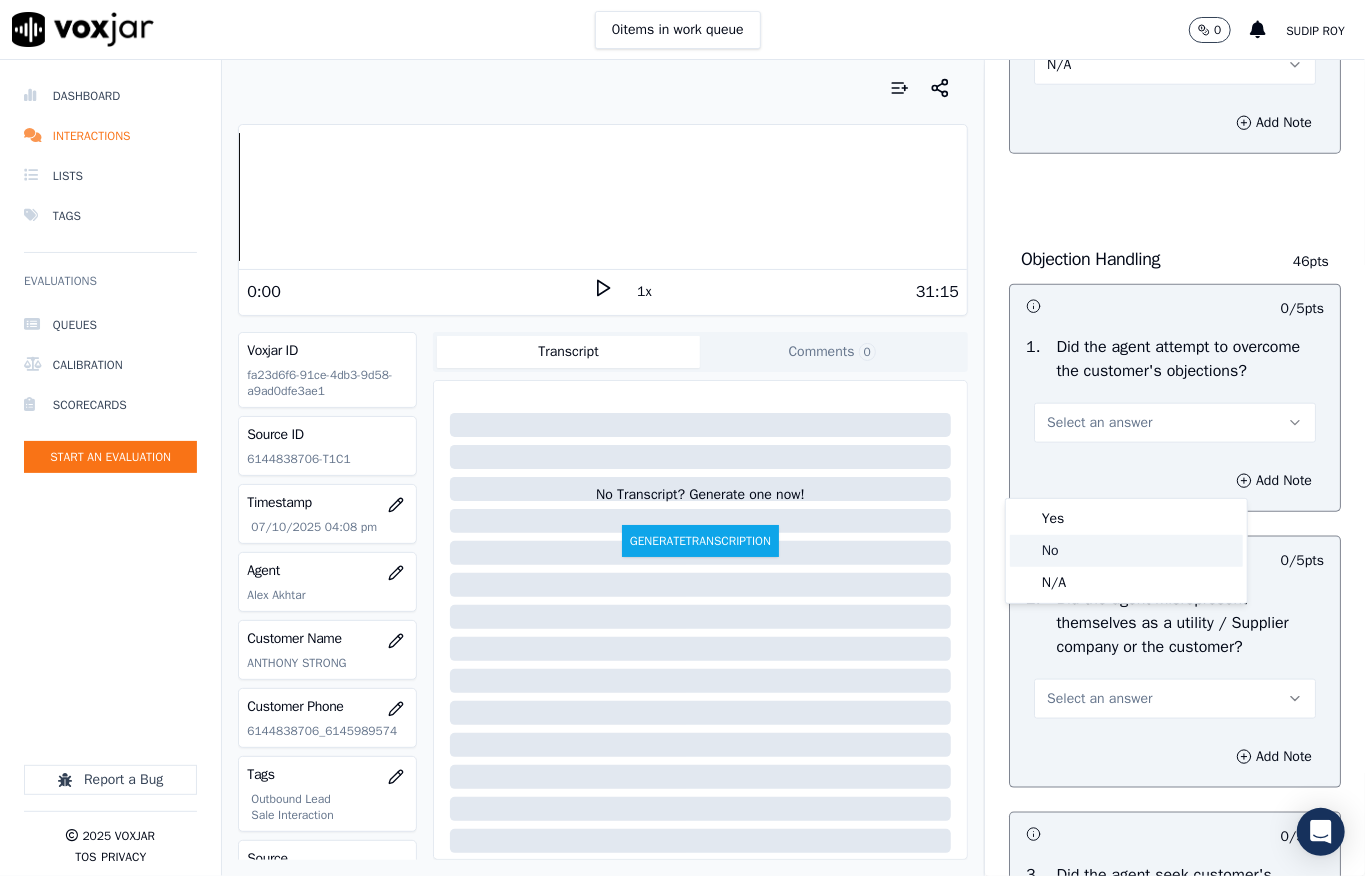click on "No" 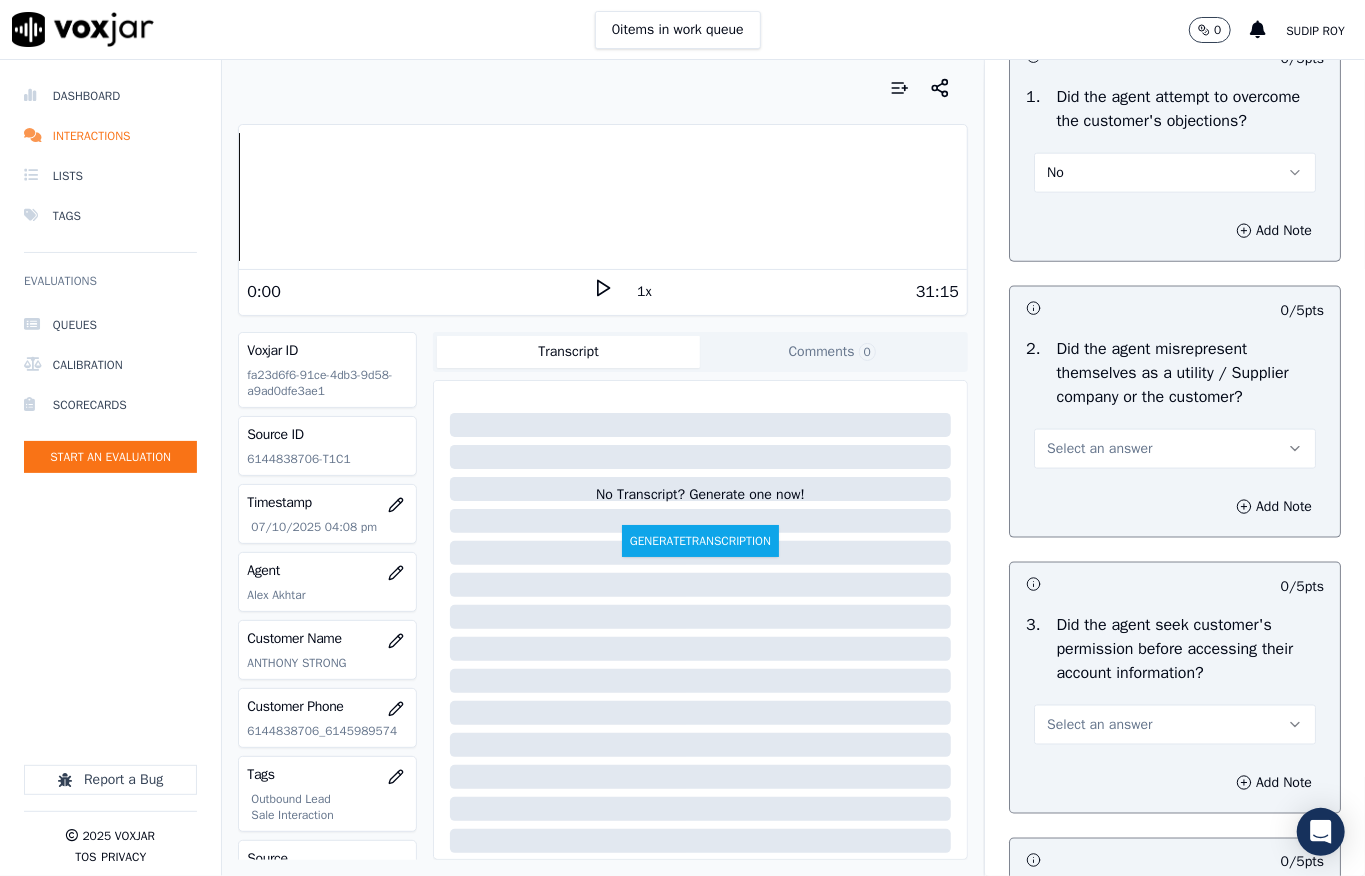 scroll, scrollTop: 1333, scrollLeft: 0, axis: vertical 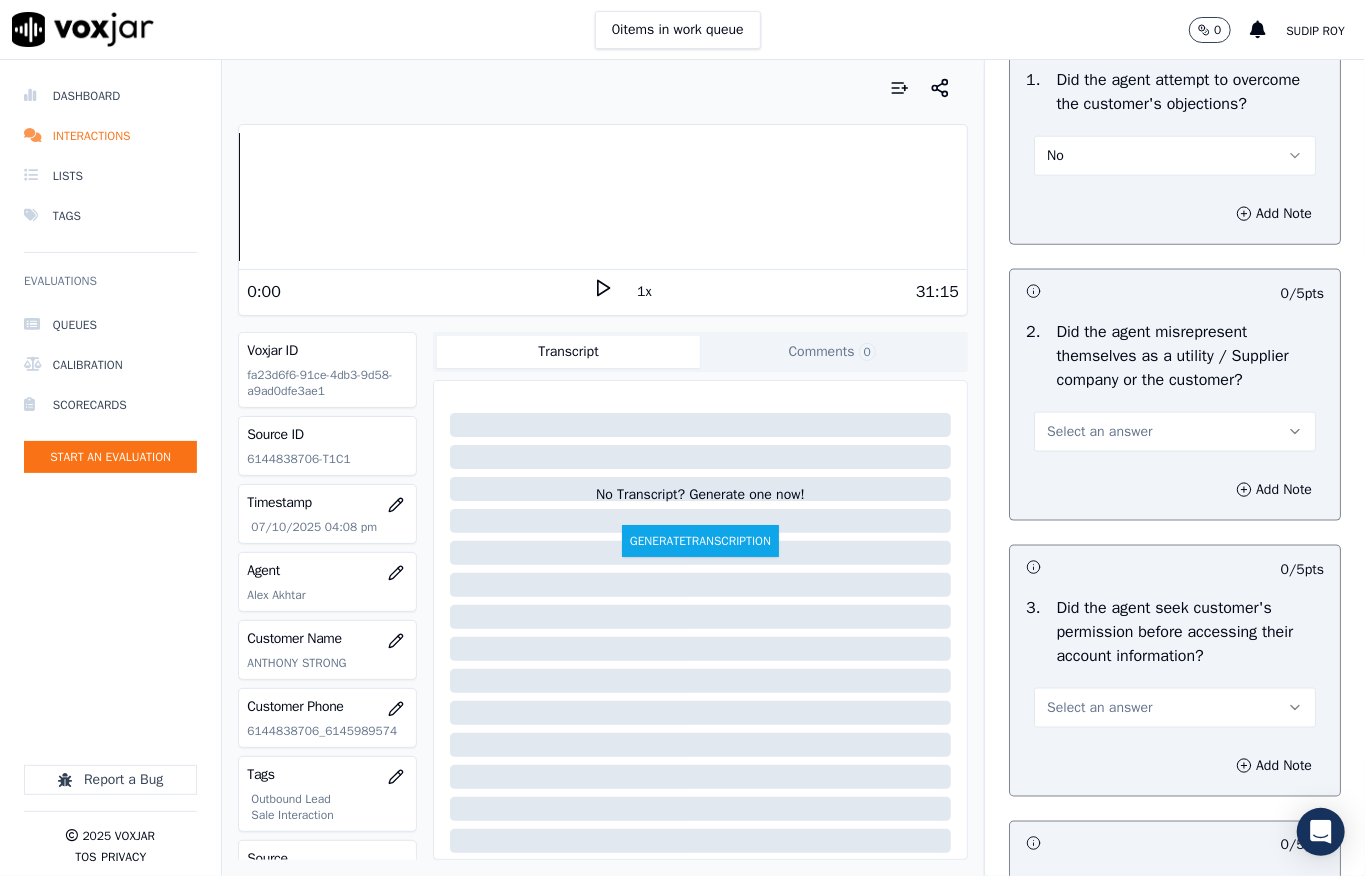 drag, startPoint x: 1061, startPoint y: 198, endPoint x: 1065, endPoint y: 218, distance: 20.396078 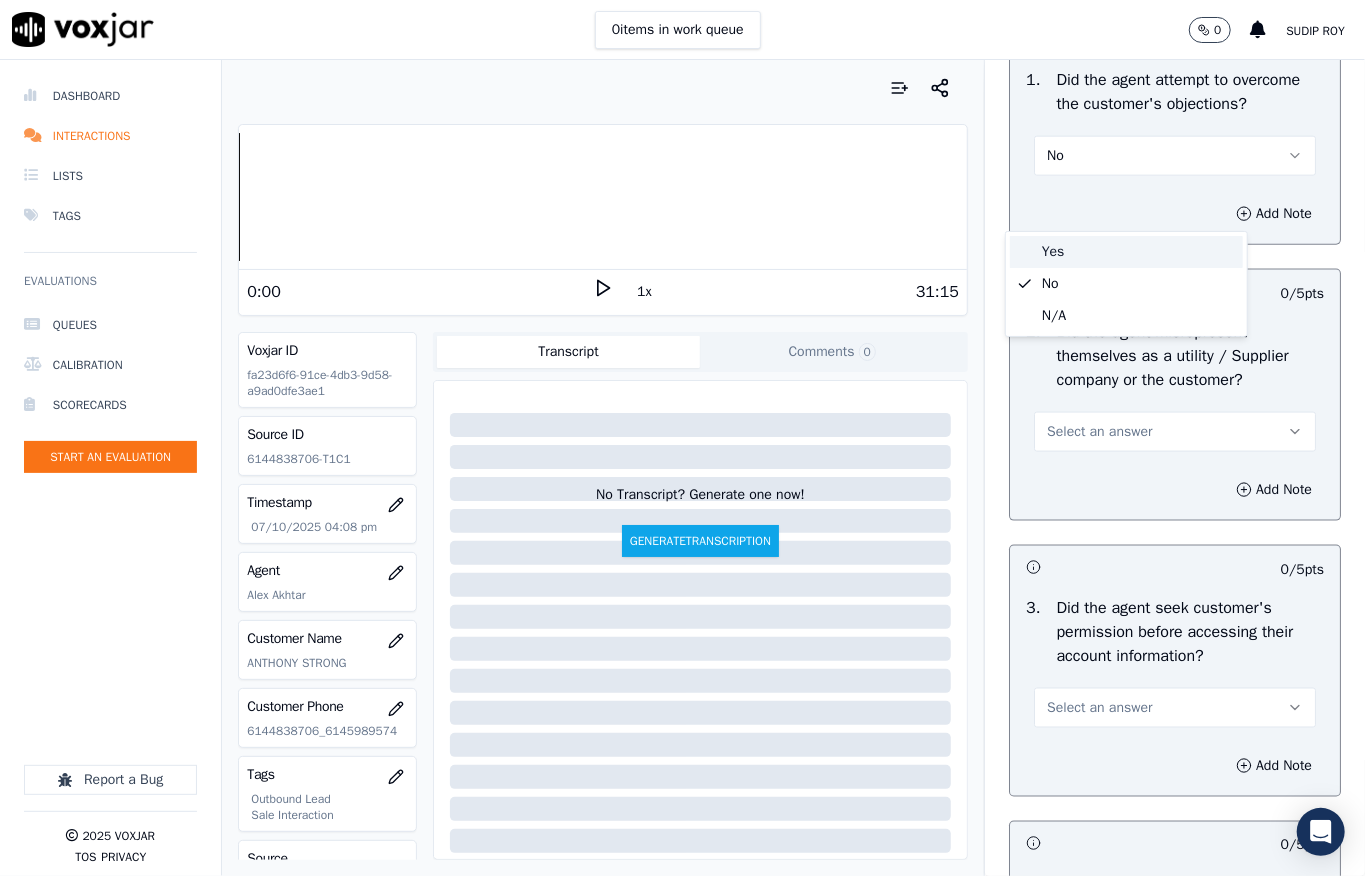 click on "Yes" at bounding box center [1126, 252] 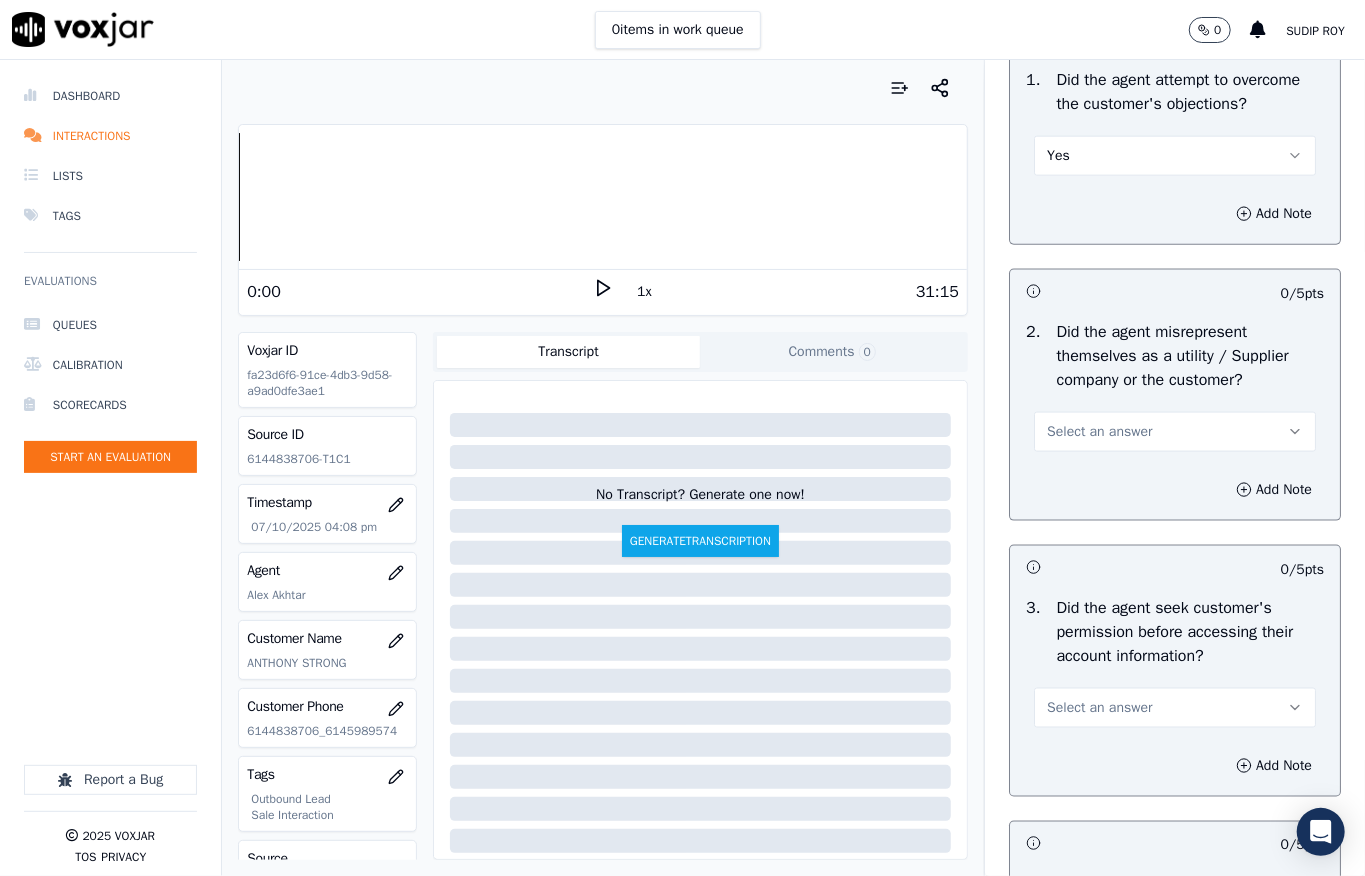click on "Select an answer" at bounding box center [1099, 432] 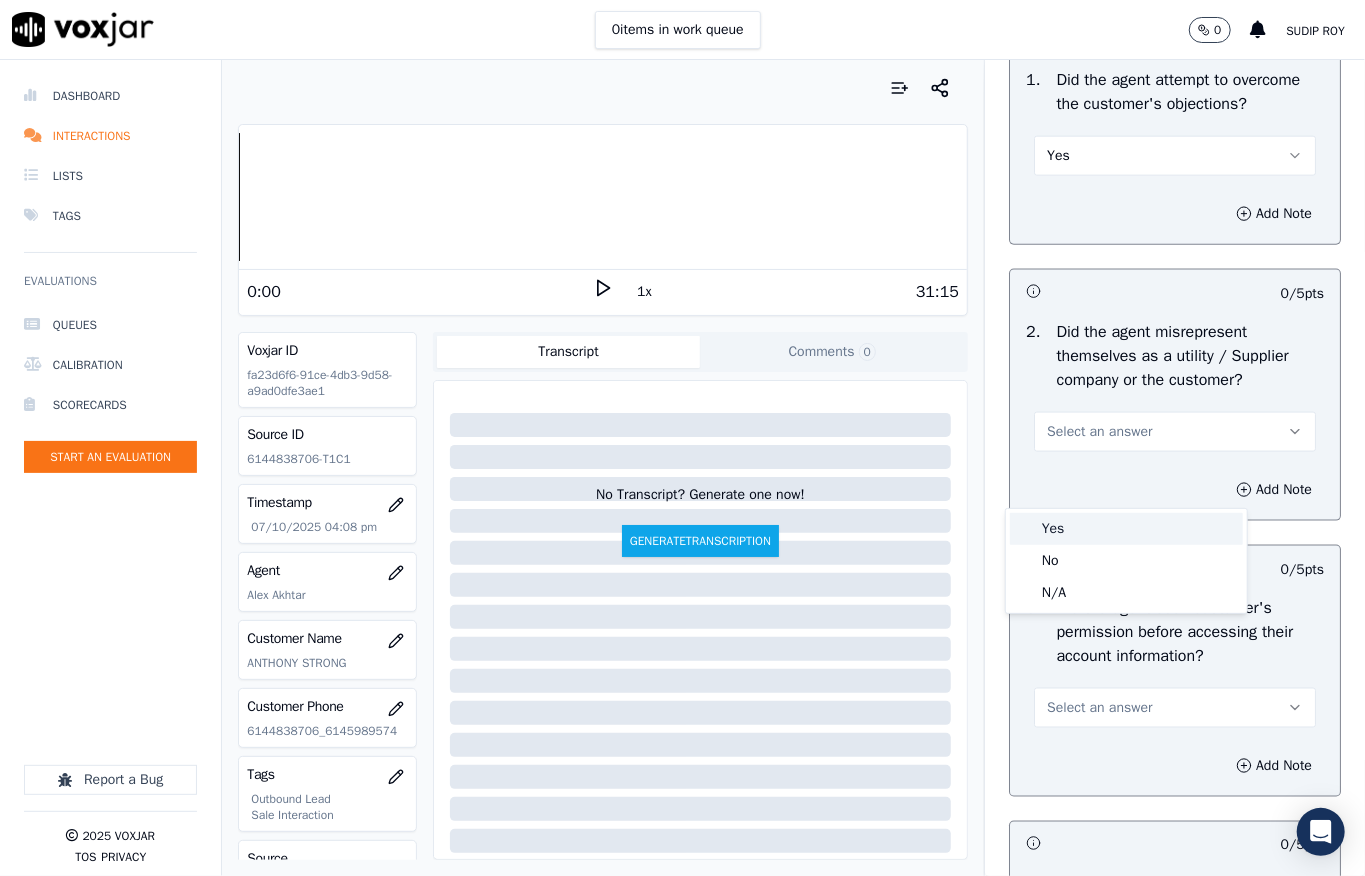 click on "Yes" at bounding box center (1126, 529) 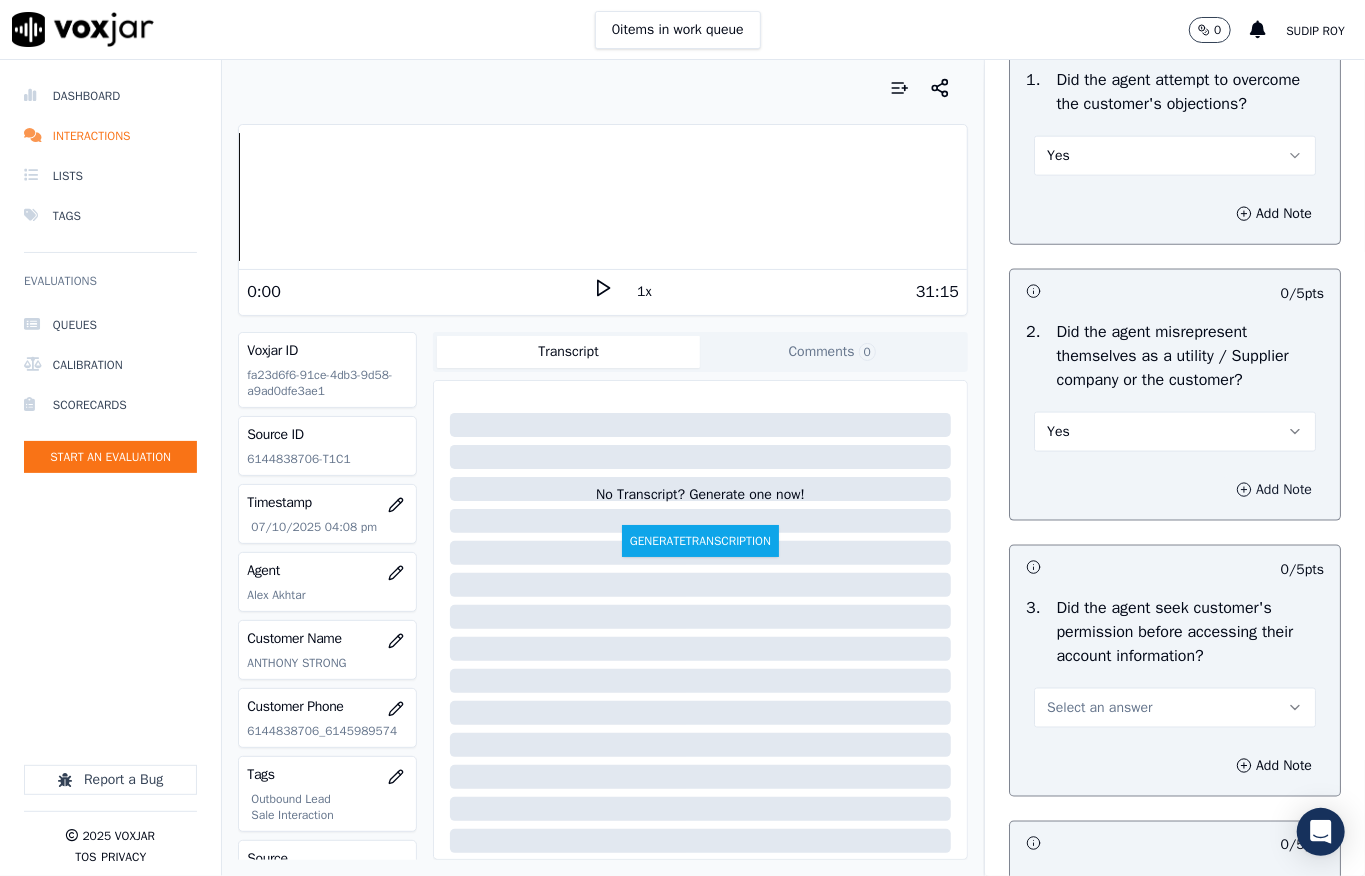 click on "Add Note" at bounding box center (1274, 490) 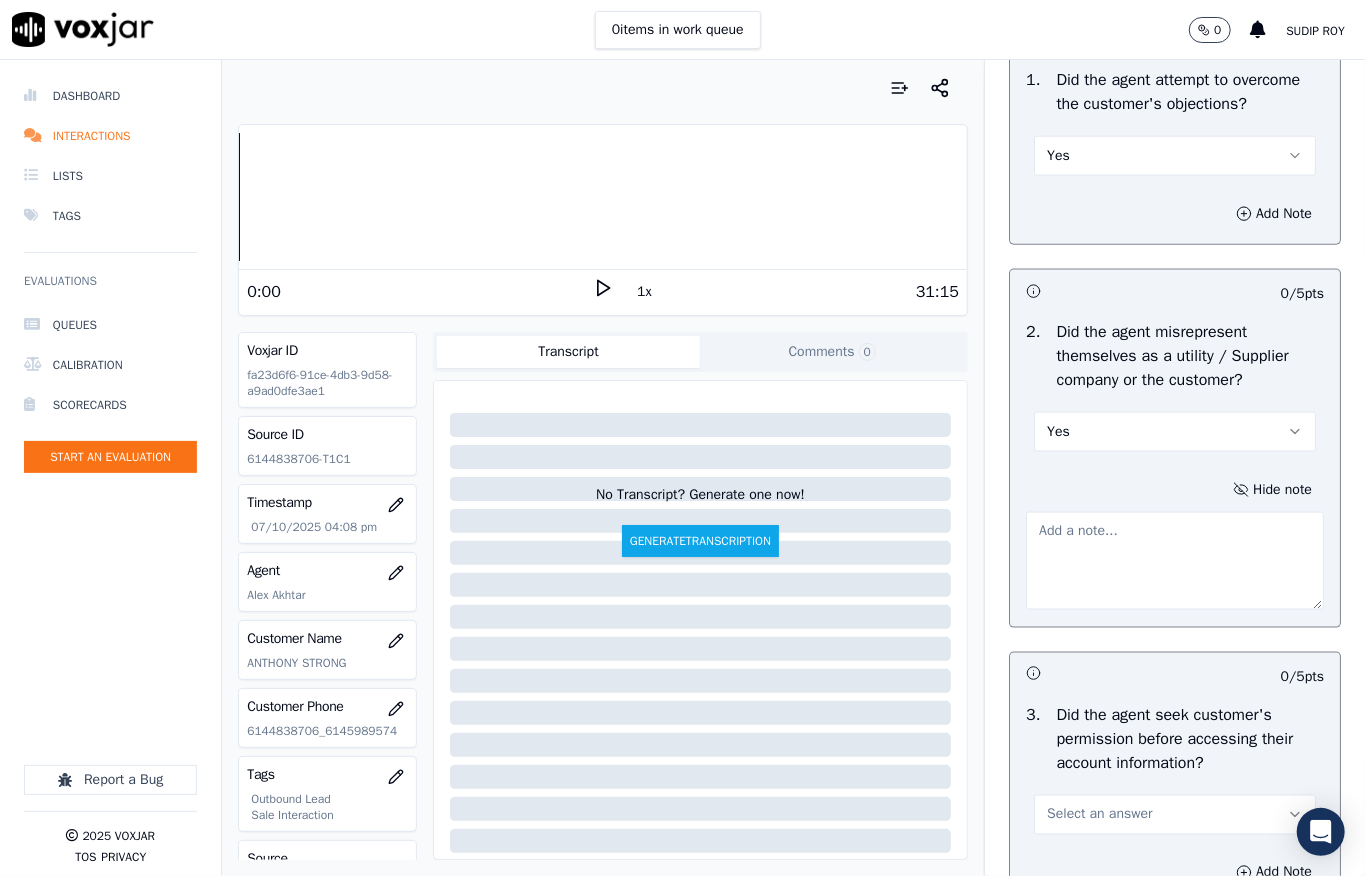 click at bounding box center (1175, 561) 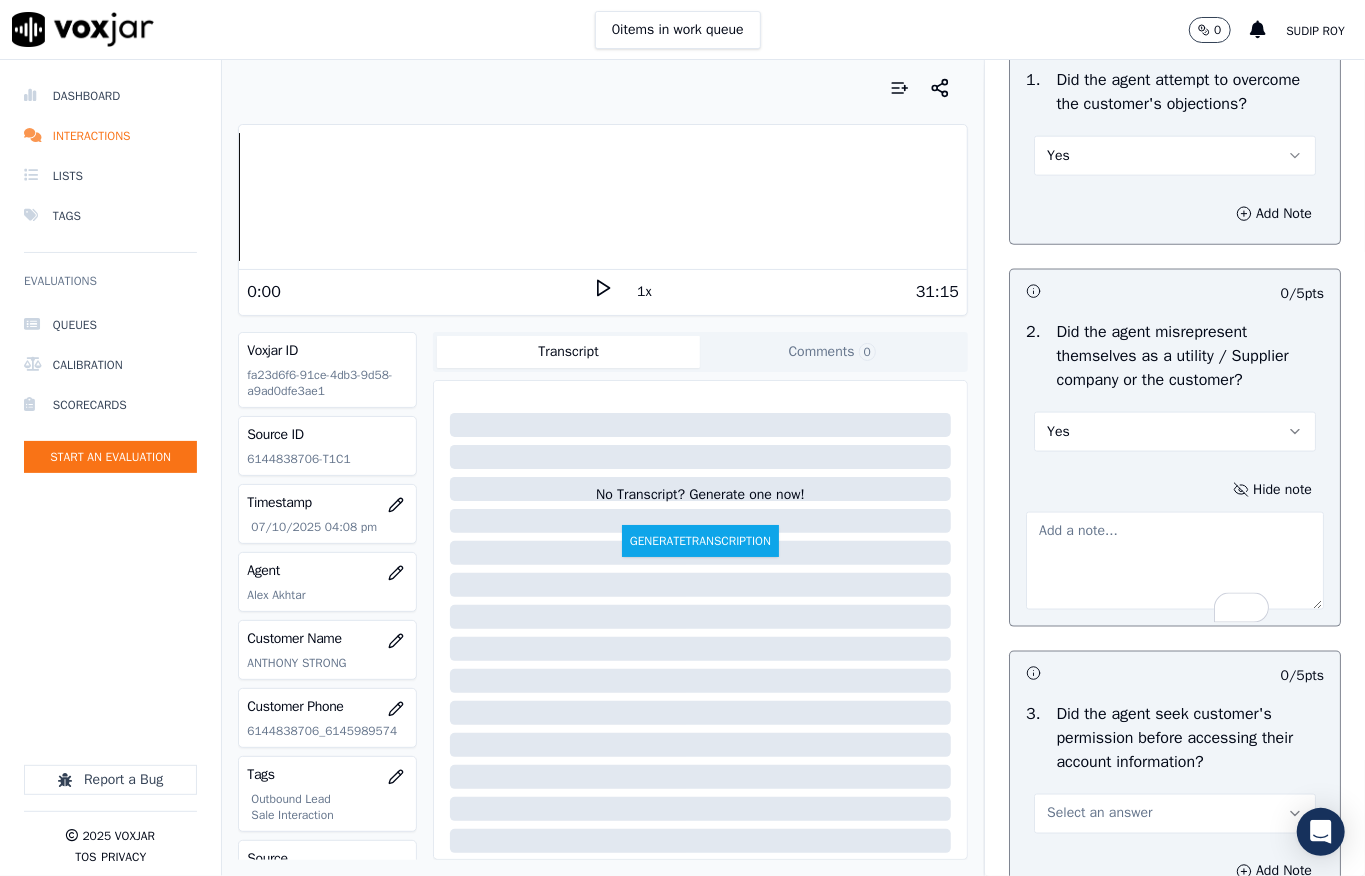paste on "@3:19 - Fronter: Alex infomed - (I will provide you the new revised rate) <> I will help you with the new revised rate - pitch should be in this way //" 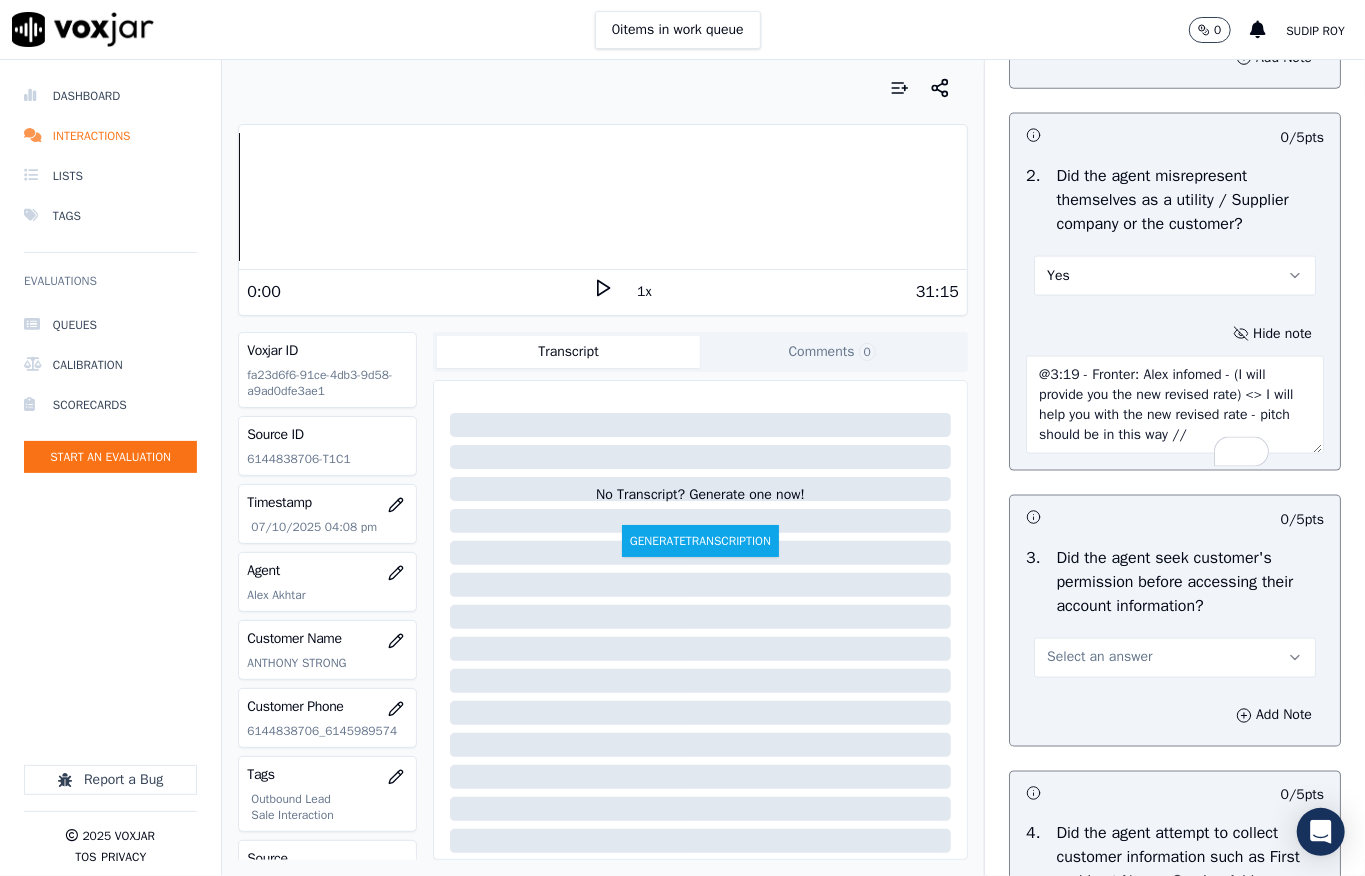 scroll, scrollTop: 1733, scrollLeft: 0, axis: vertical 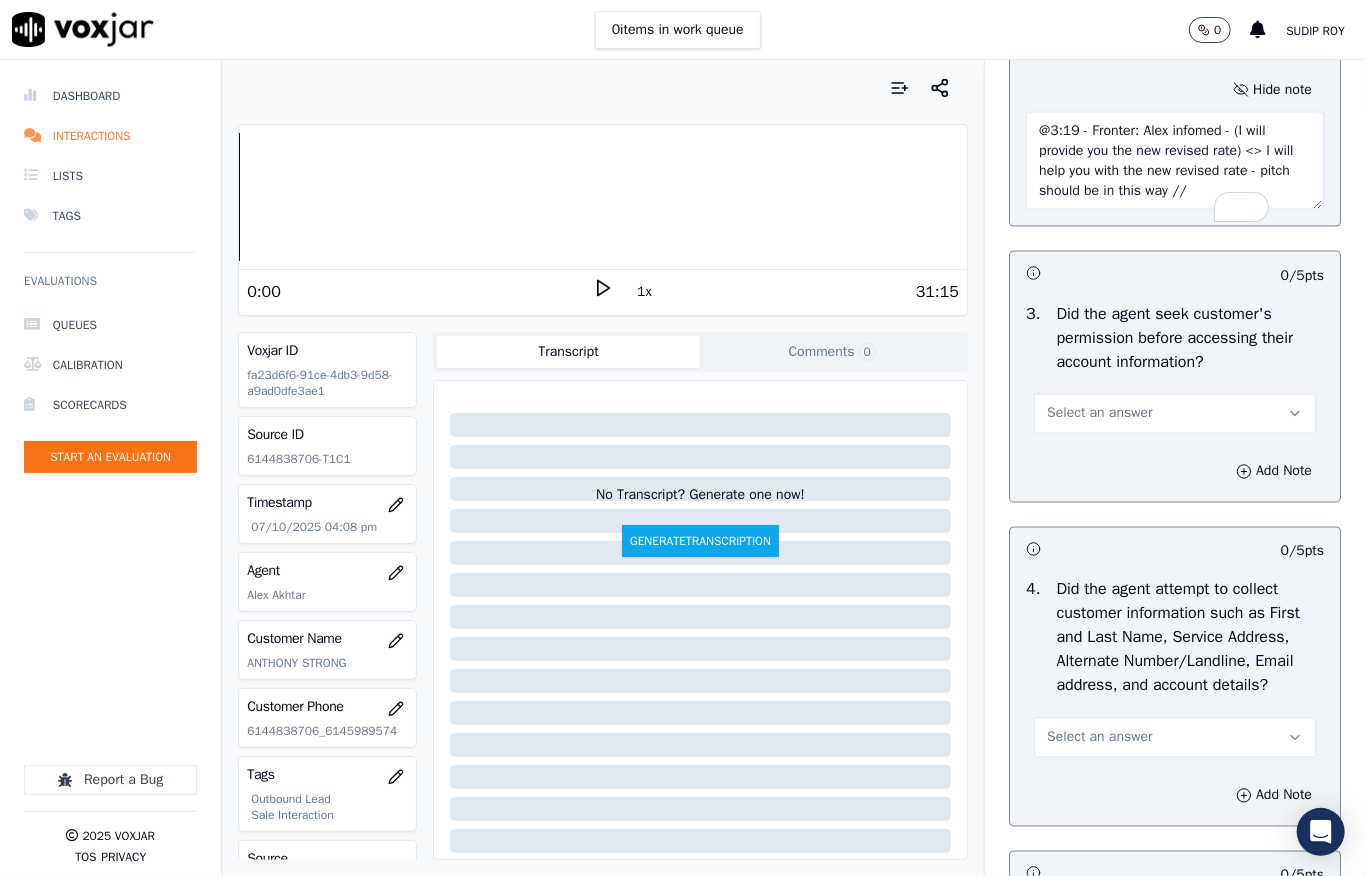 type on "@3:19 - Fronter: Alex infomed - (I will provide you the new revised rate) <> I will help you with the new revised rate - pitch should be in this way //" 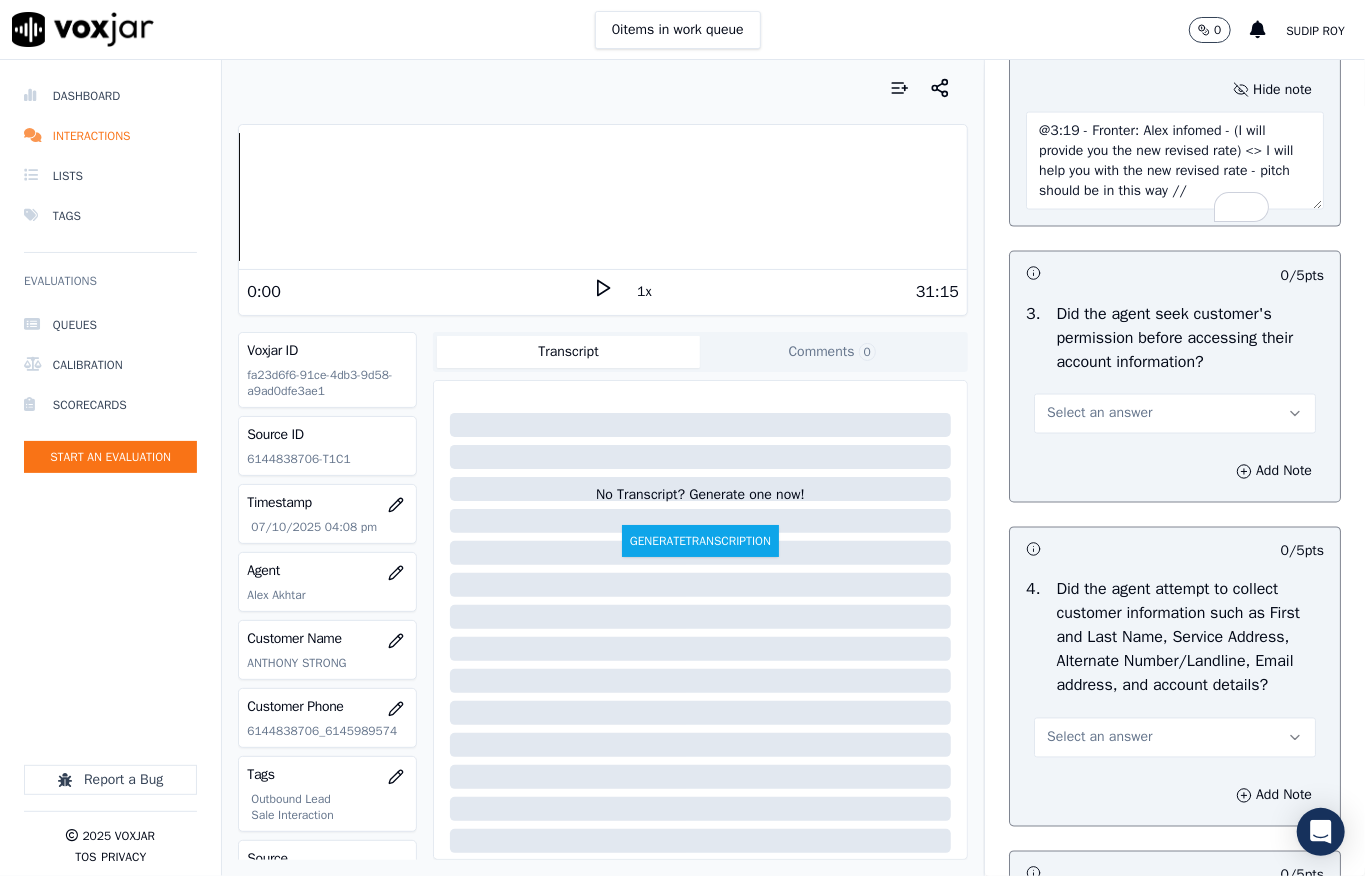 click on "Select an answer" at bounding box center (1099, 414) 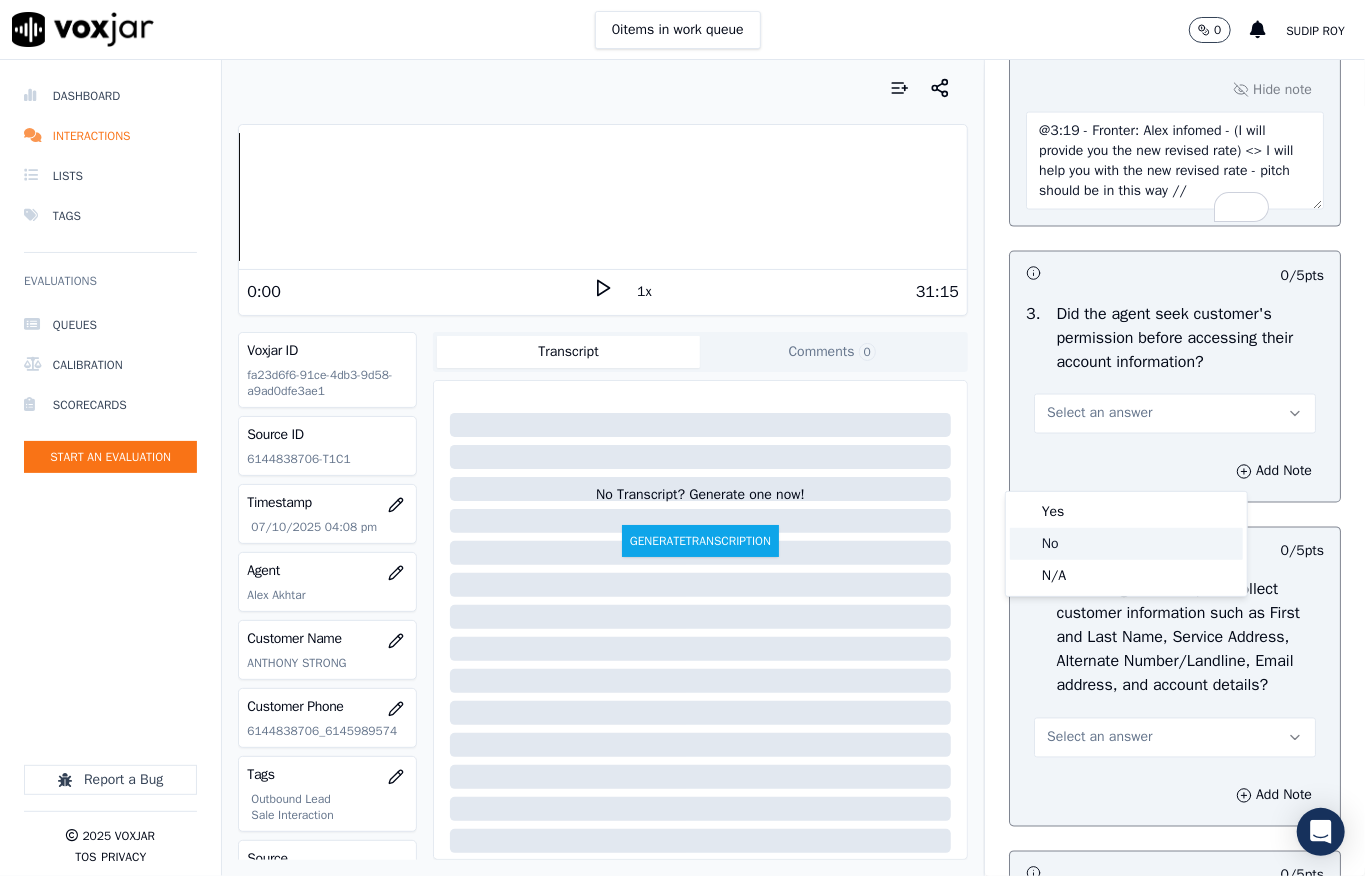 click on "No" 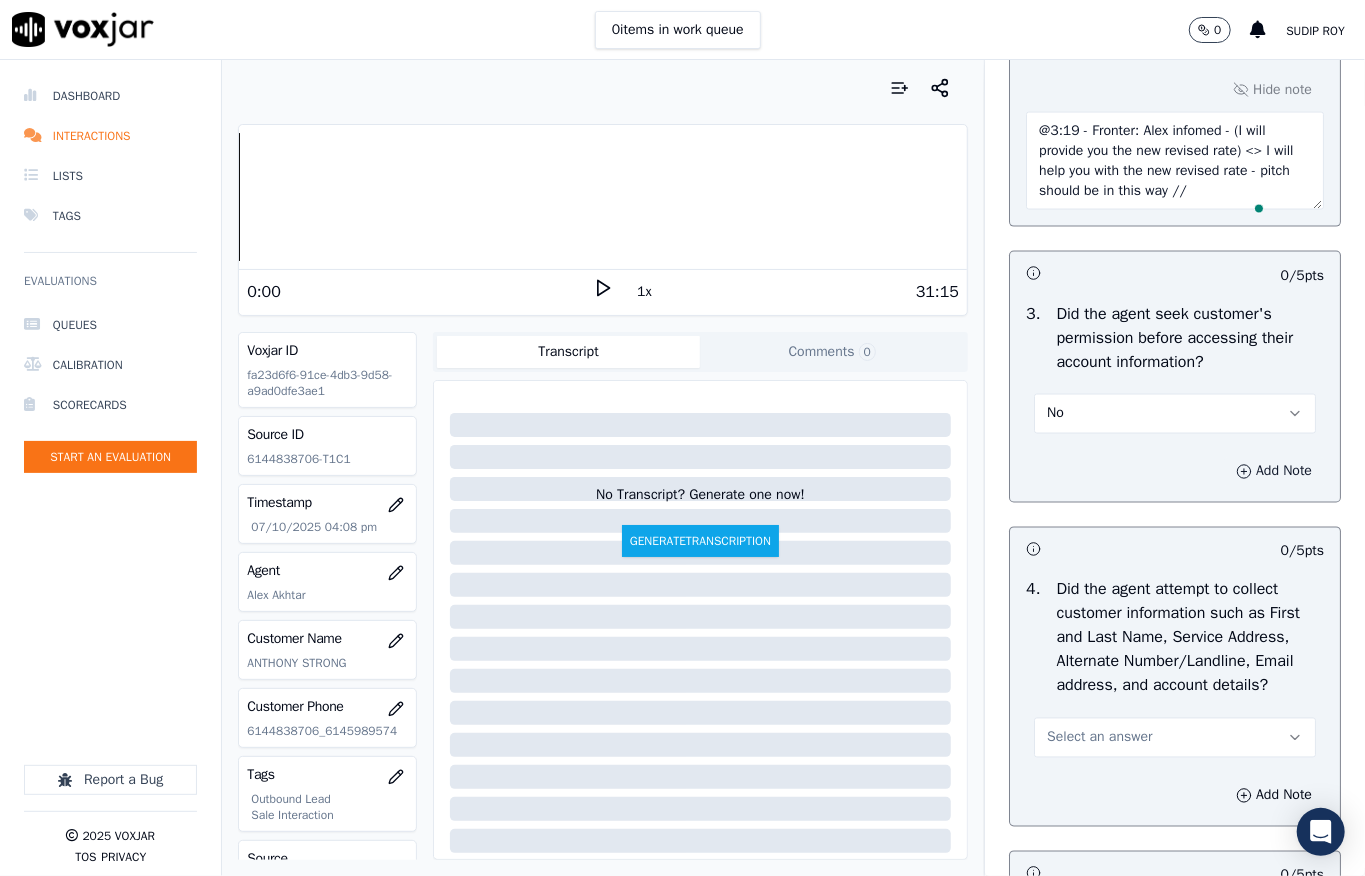 click on "Add Note" at bounding box center (1274, 472) 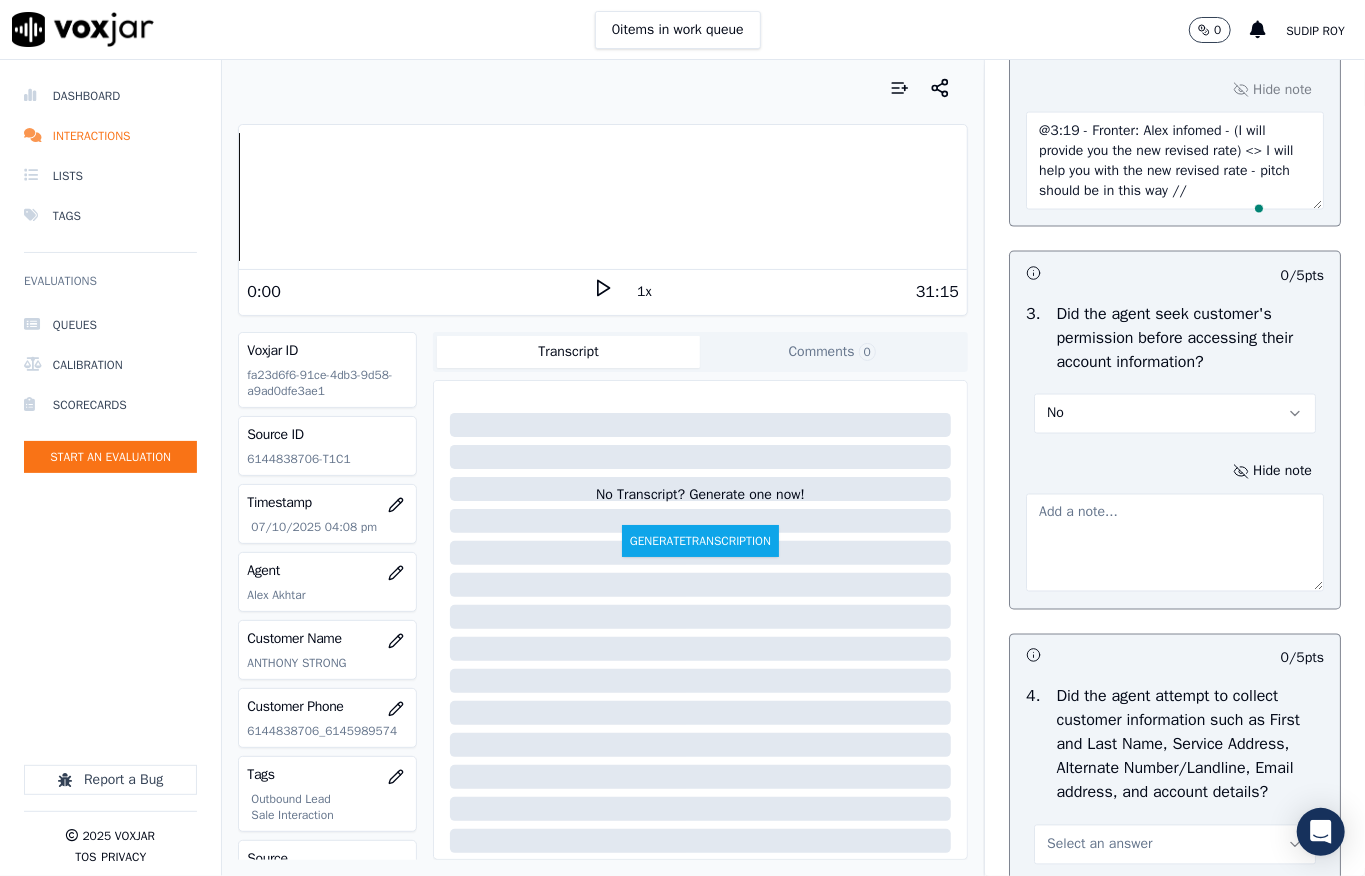 click at bounding box center (1175, 543) 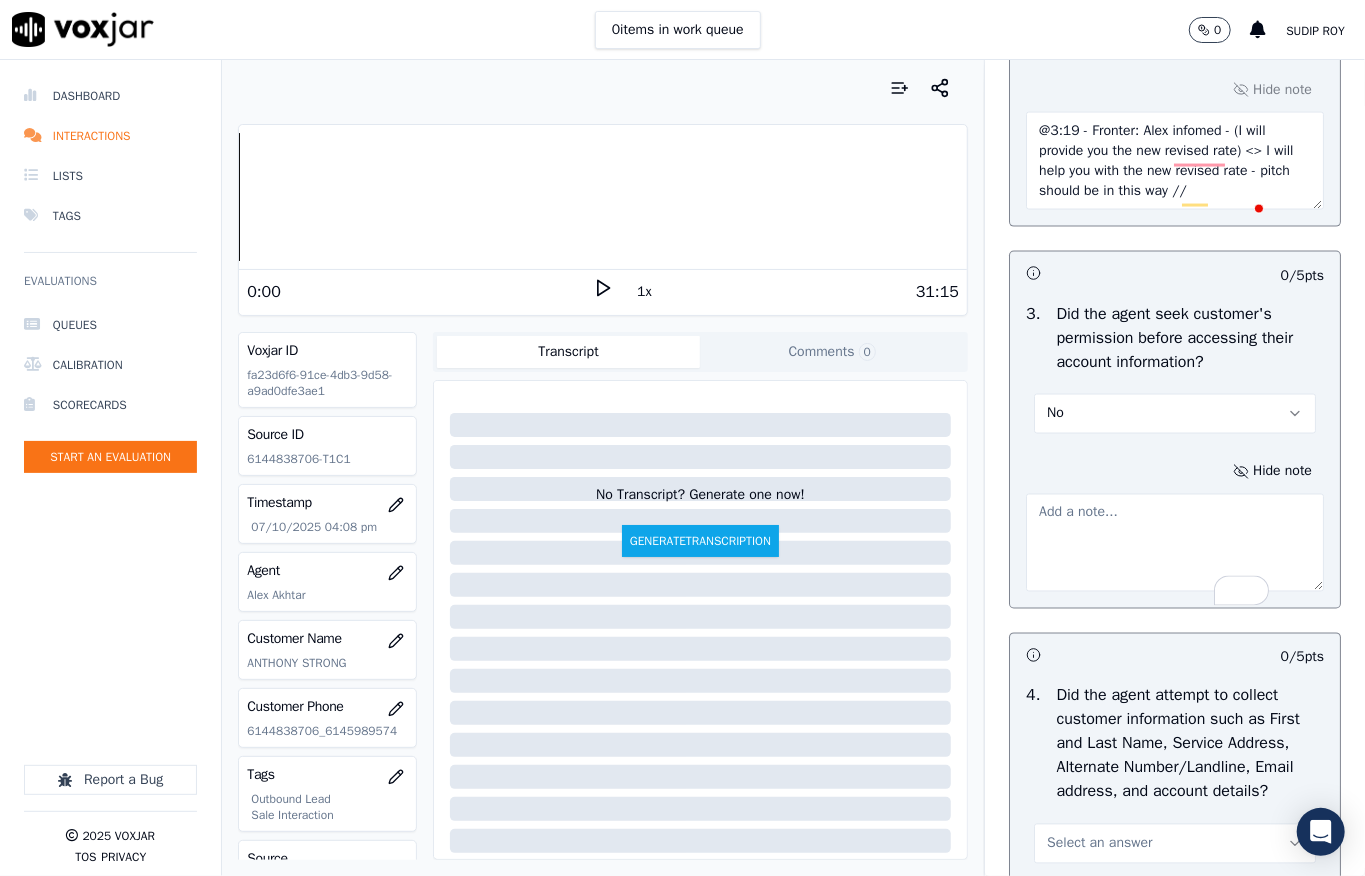 paste on "Call id - 20250710-170610_@2:06 - Agent shared account details without obtaining the customer’s permission <> 3:07 - The agent asked for permission to look into the account after sharing the account number //" 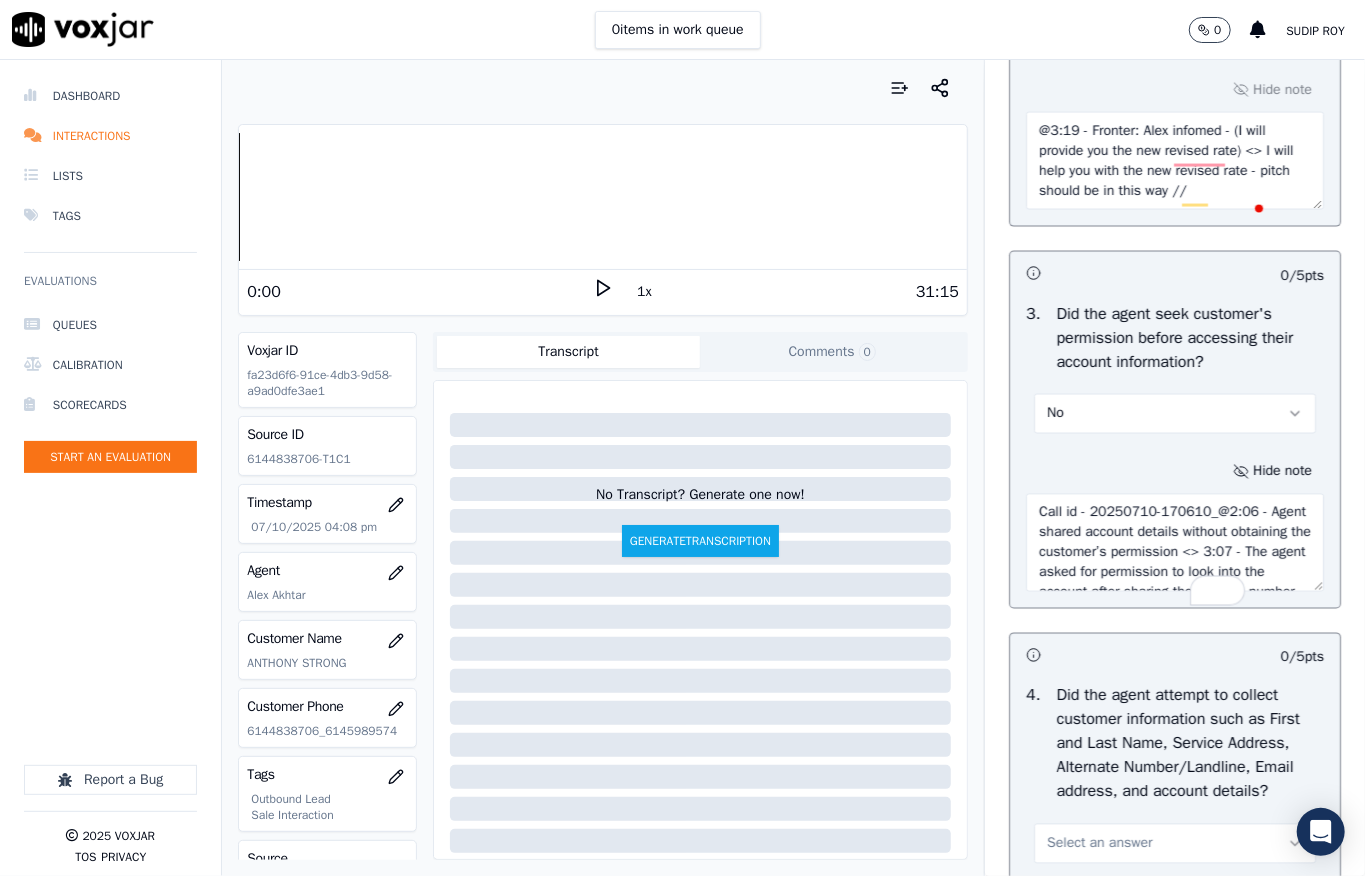 scroll, scrollTop: 52, scrollLeft: 0, axis: vertical 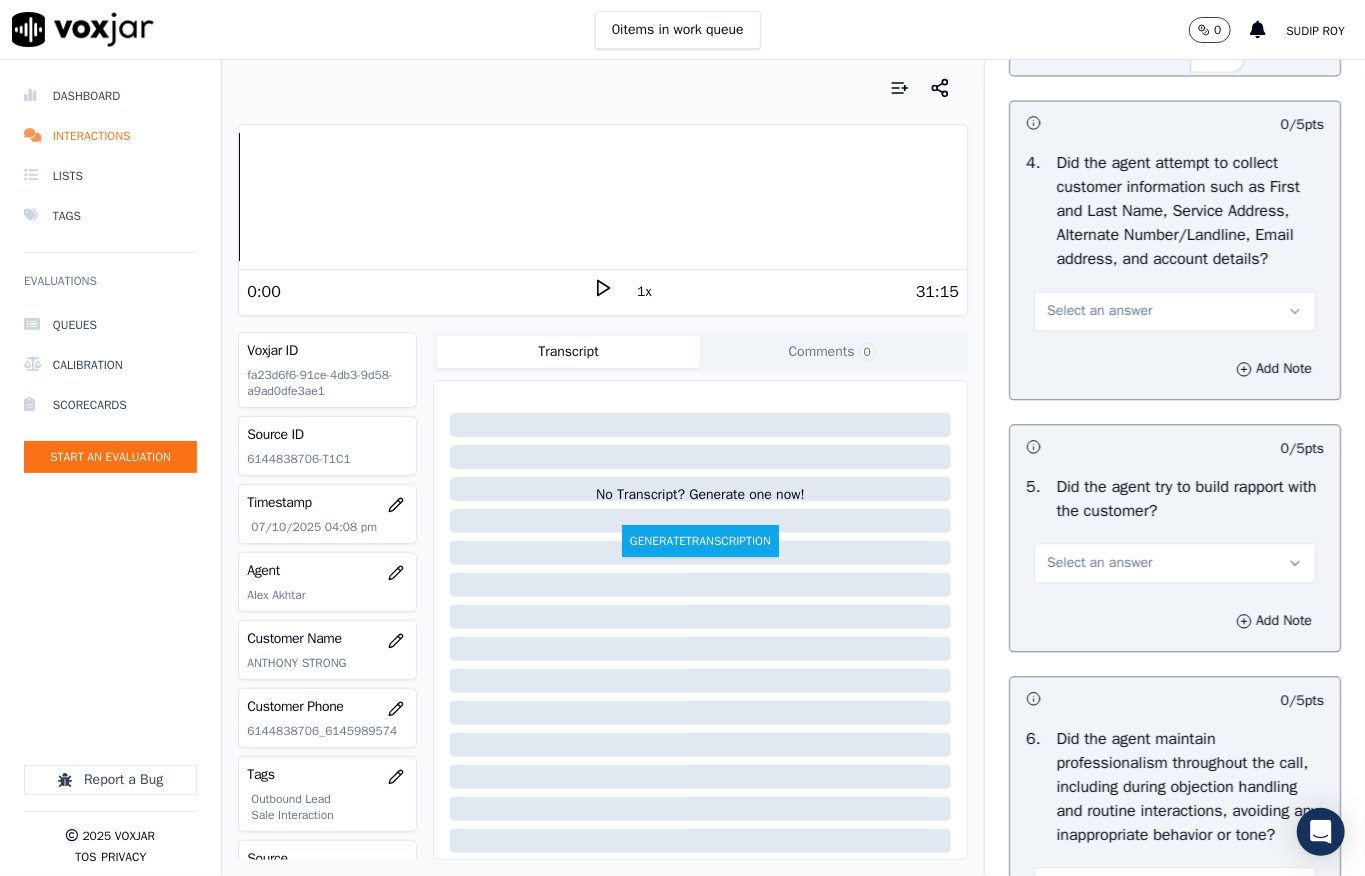 type on "Call id - 20250710-170610_@2:06 - Agent shared account details without obtaining the customer’s permission <> 3:07 - The agent asked for permission to look into the account after sharing the account number //" 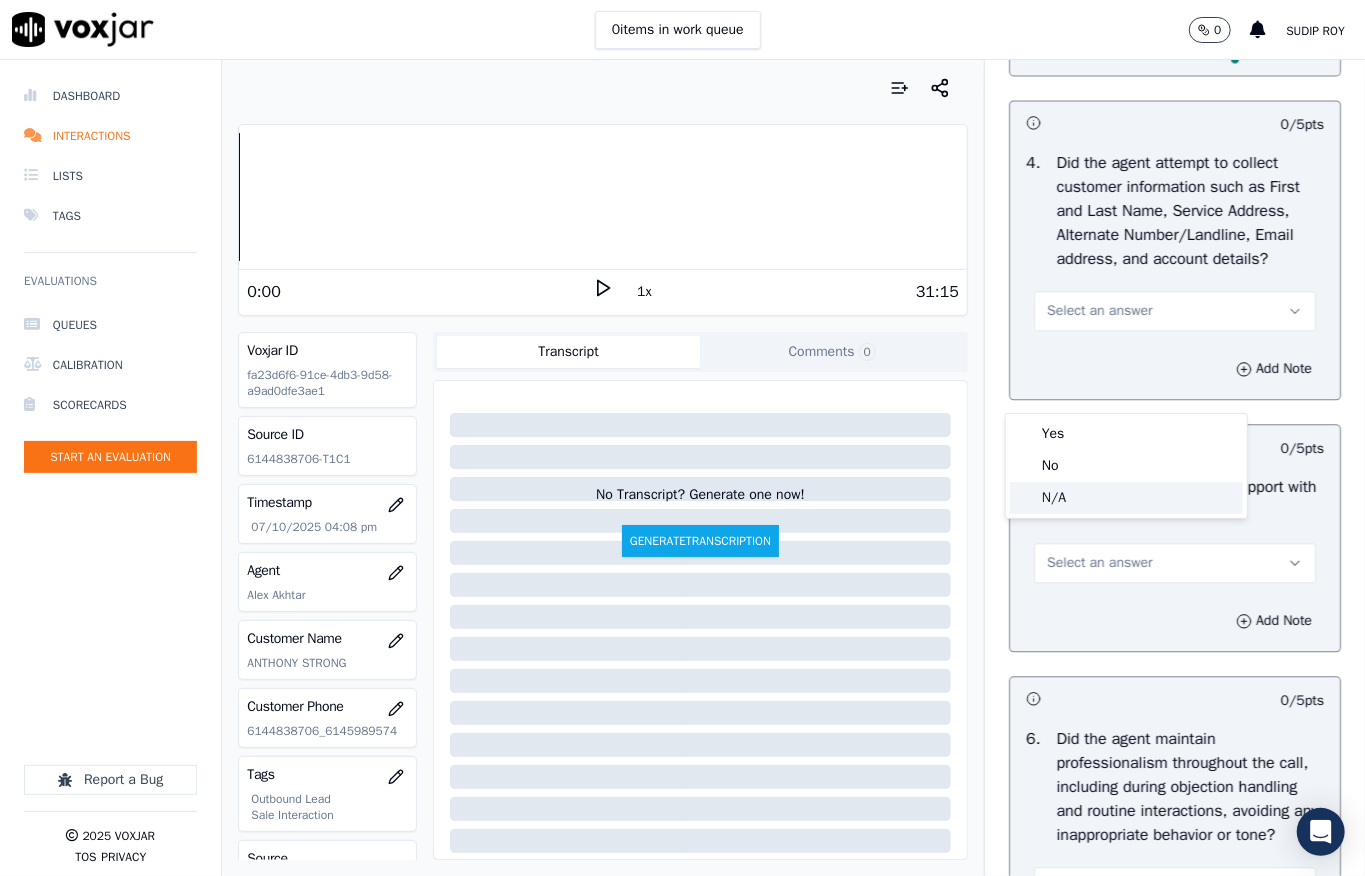 click on "N/A" 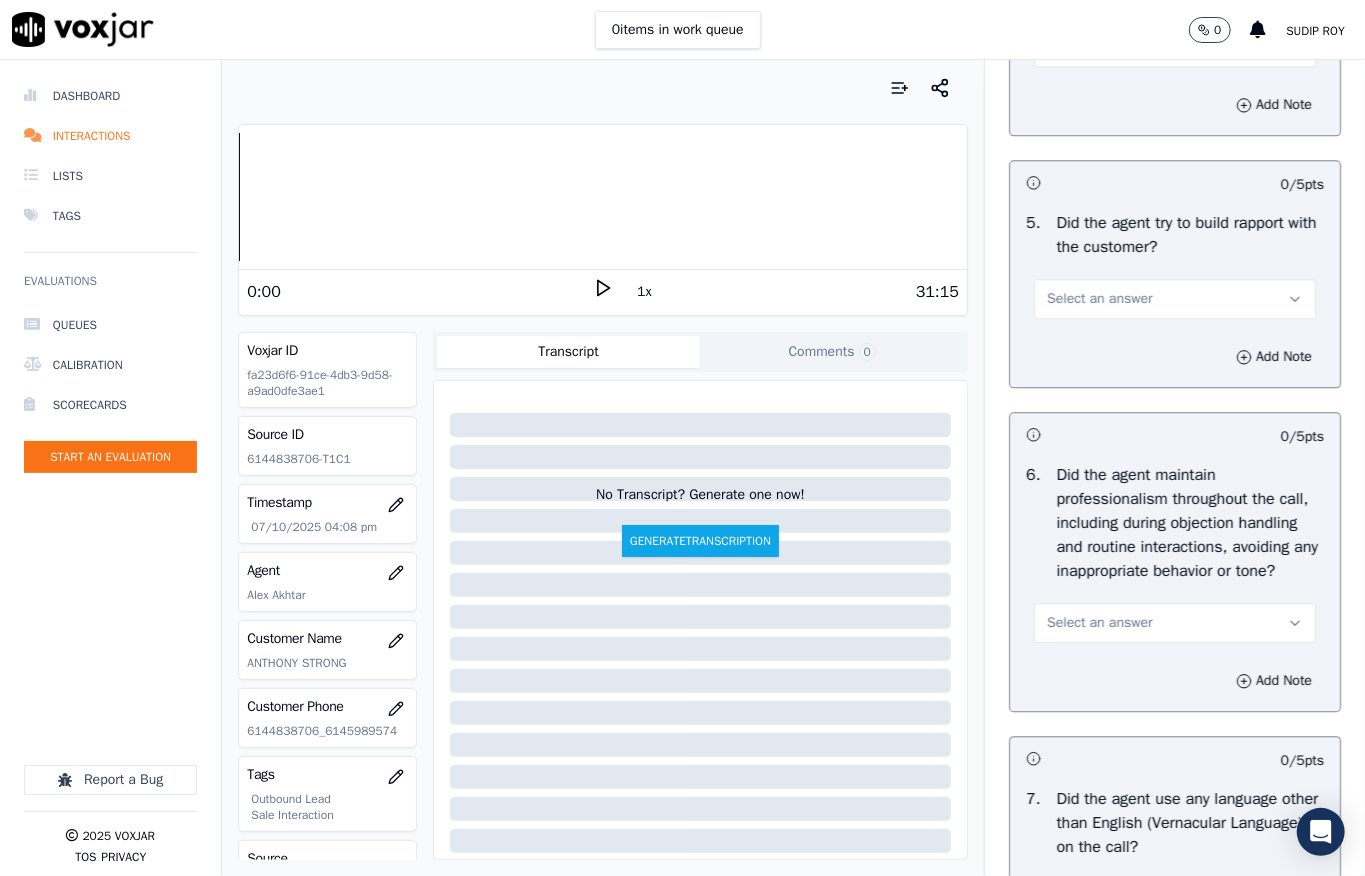 scroll, scrollTop: 2533, scrollLeft: 0, axis: vertical 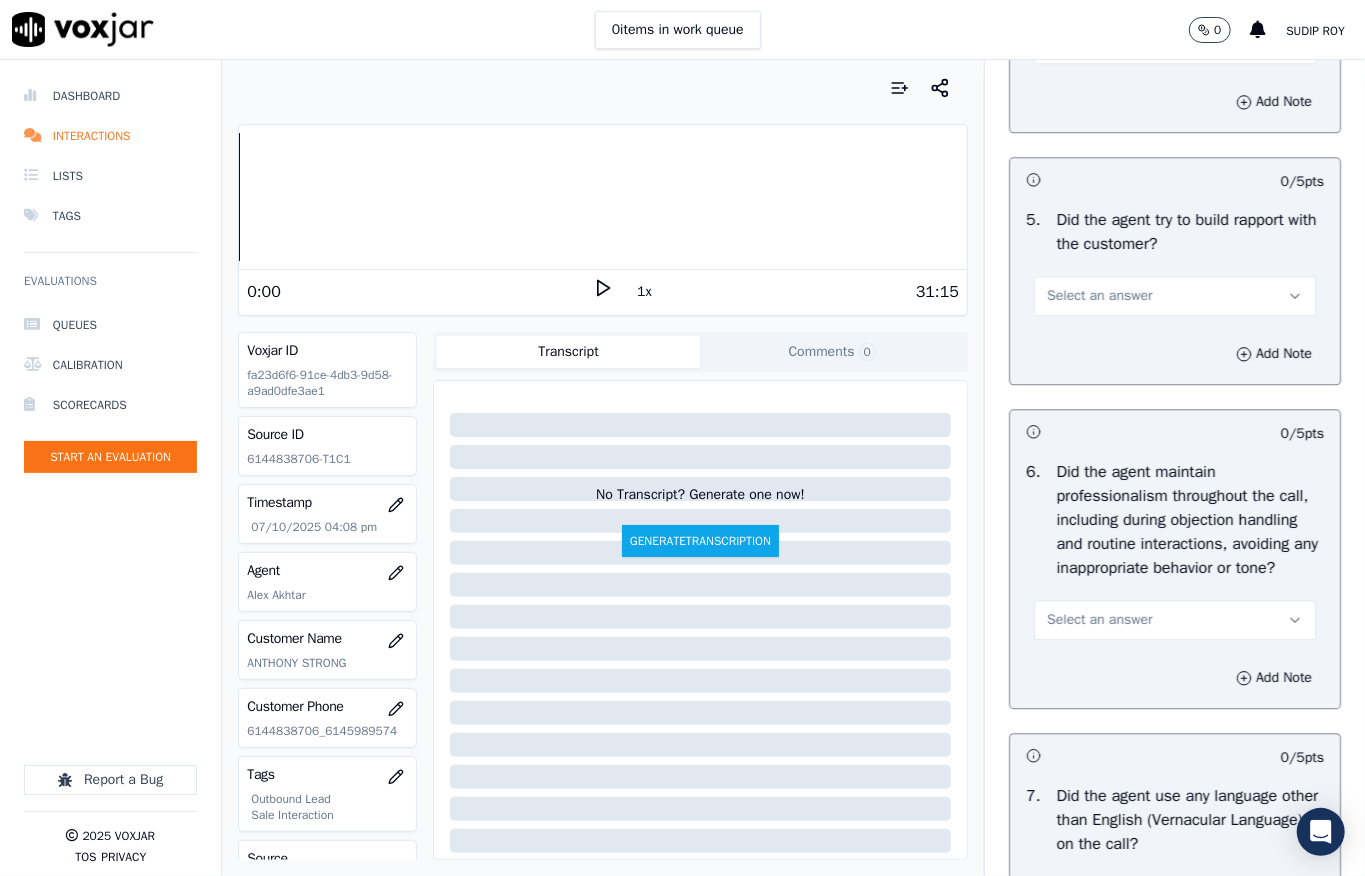 click on "Select an answer" at bounding box center [1099, 296] 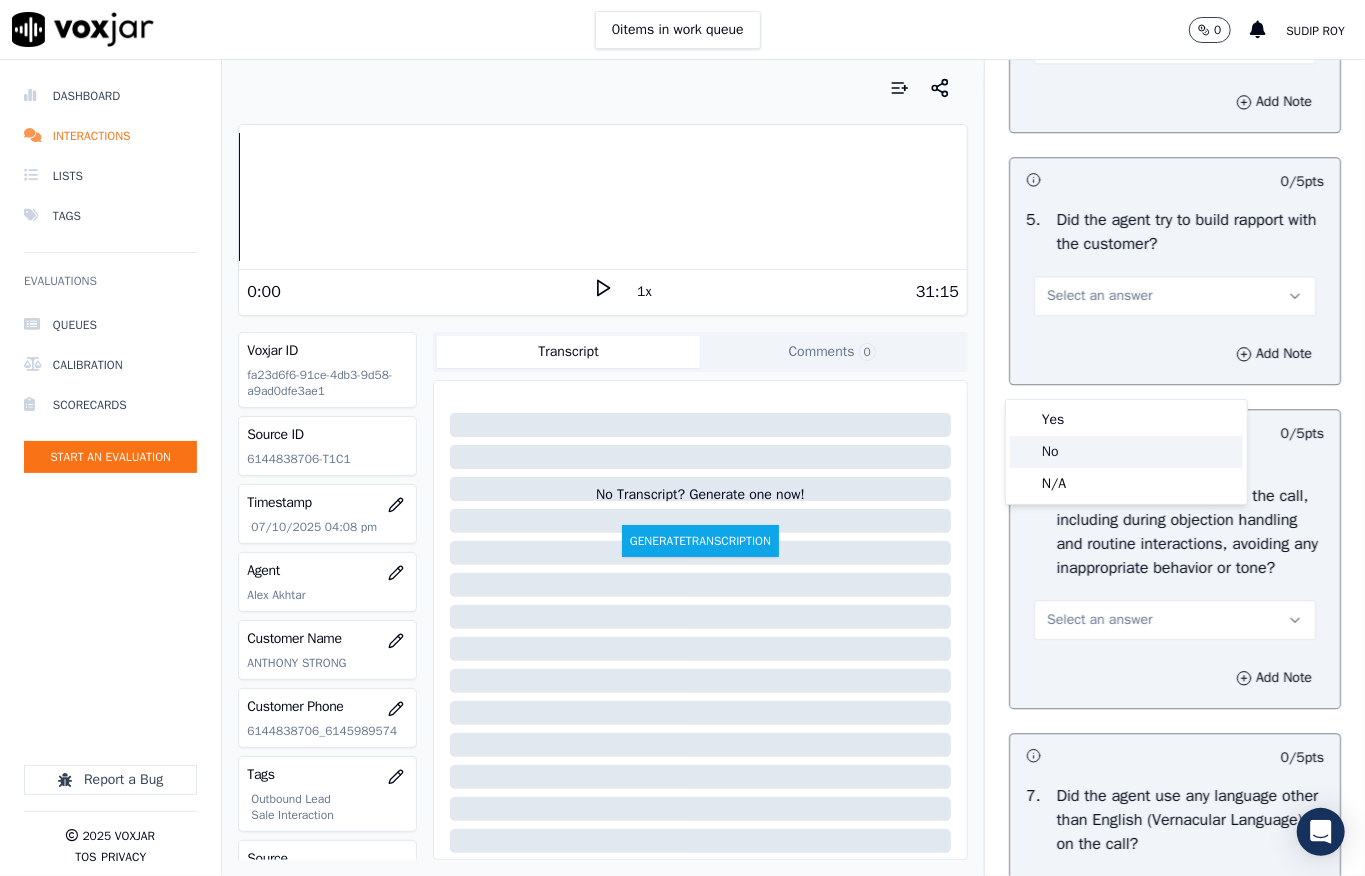 click on "N/A" 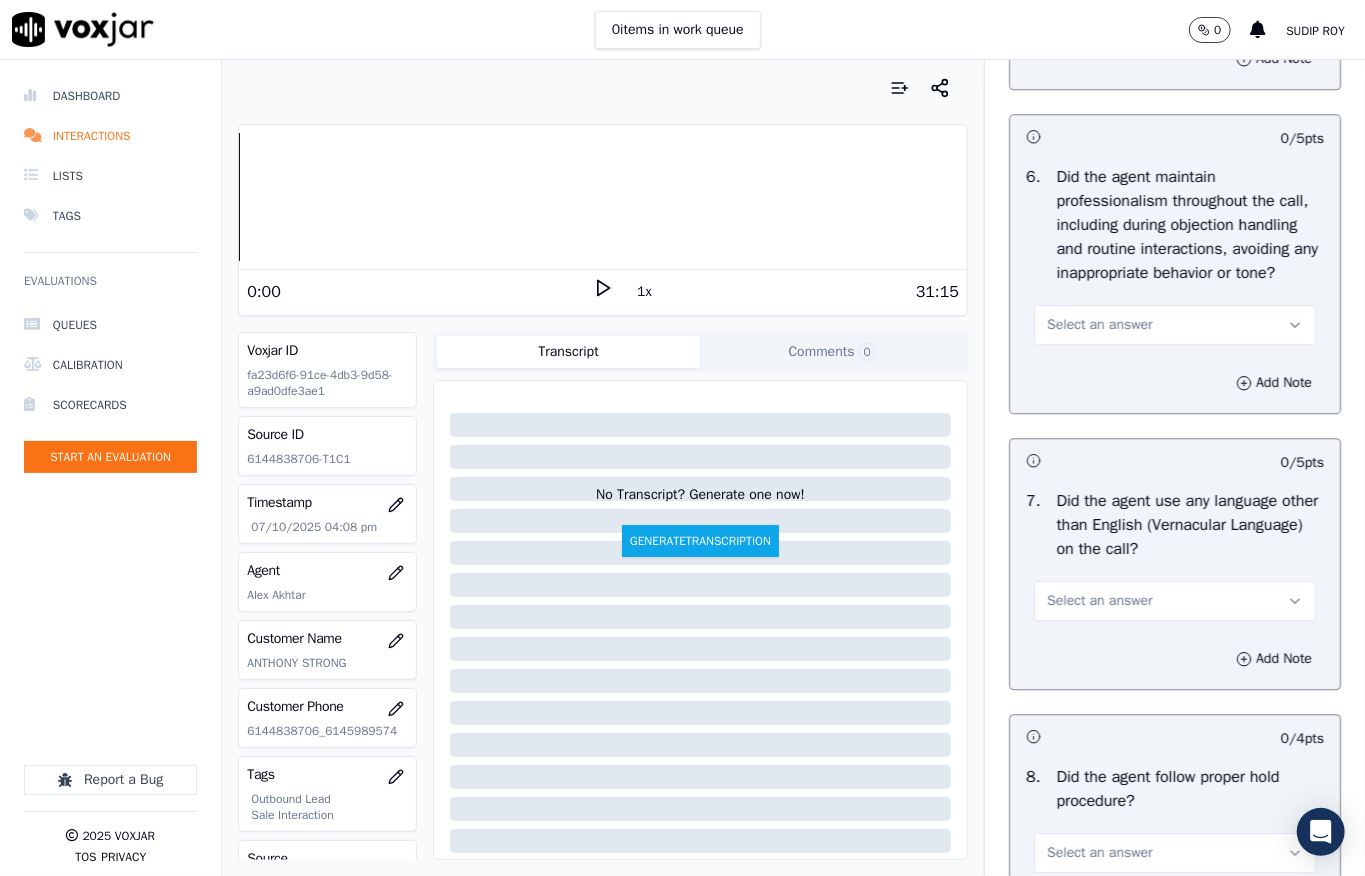 scroll, scrollTop: 2666, scrollLeft: 0, axis: vertical 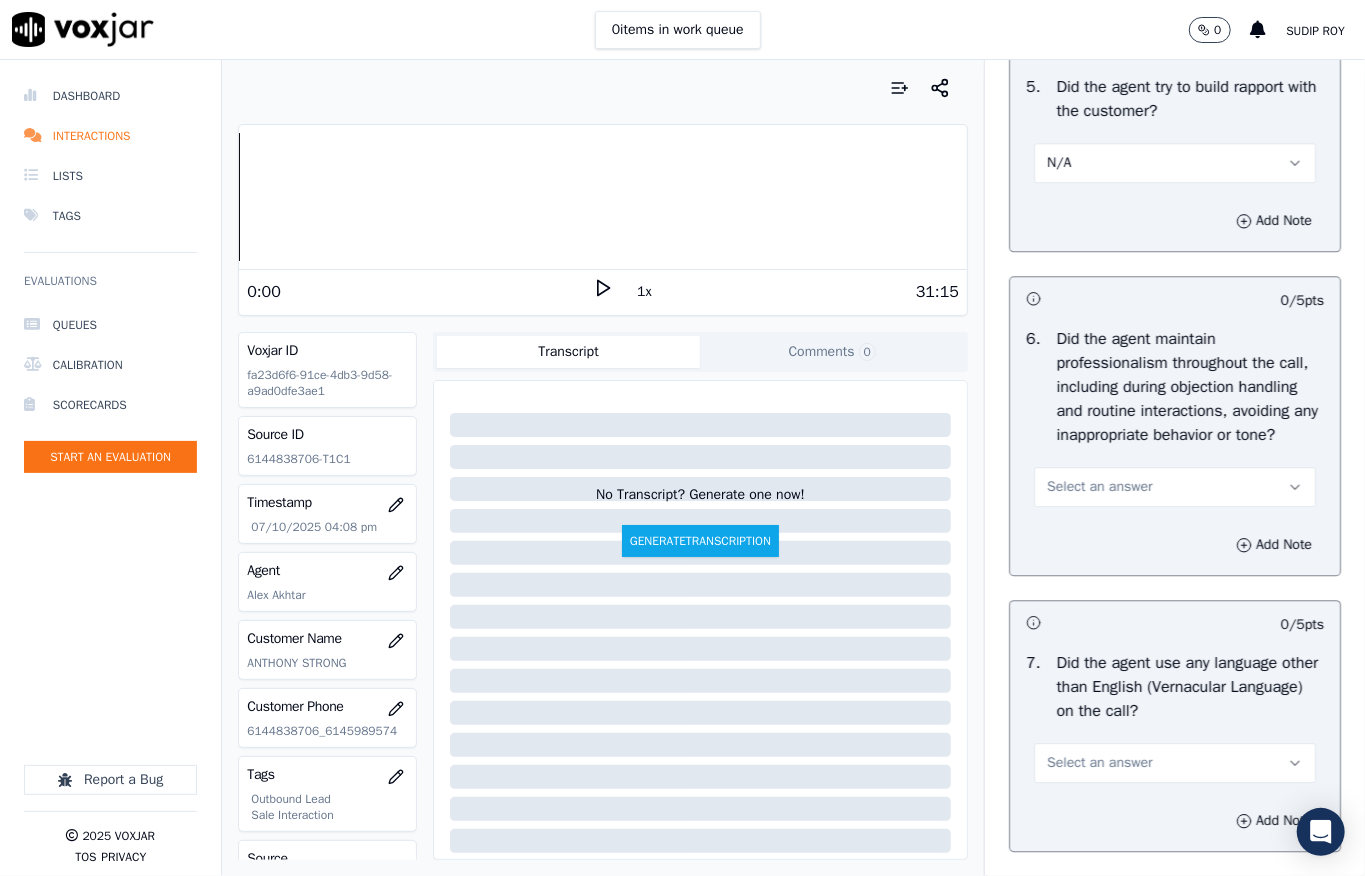 click on "N/A" at bounding box center [1175, 163] 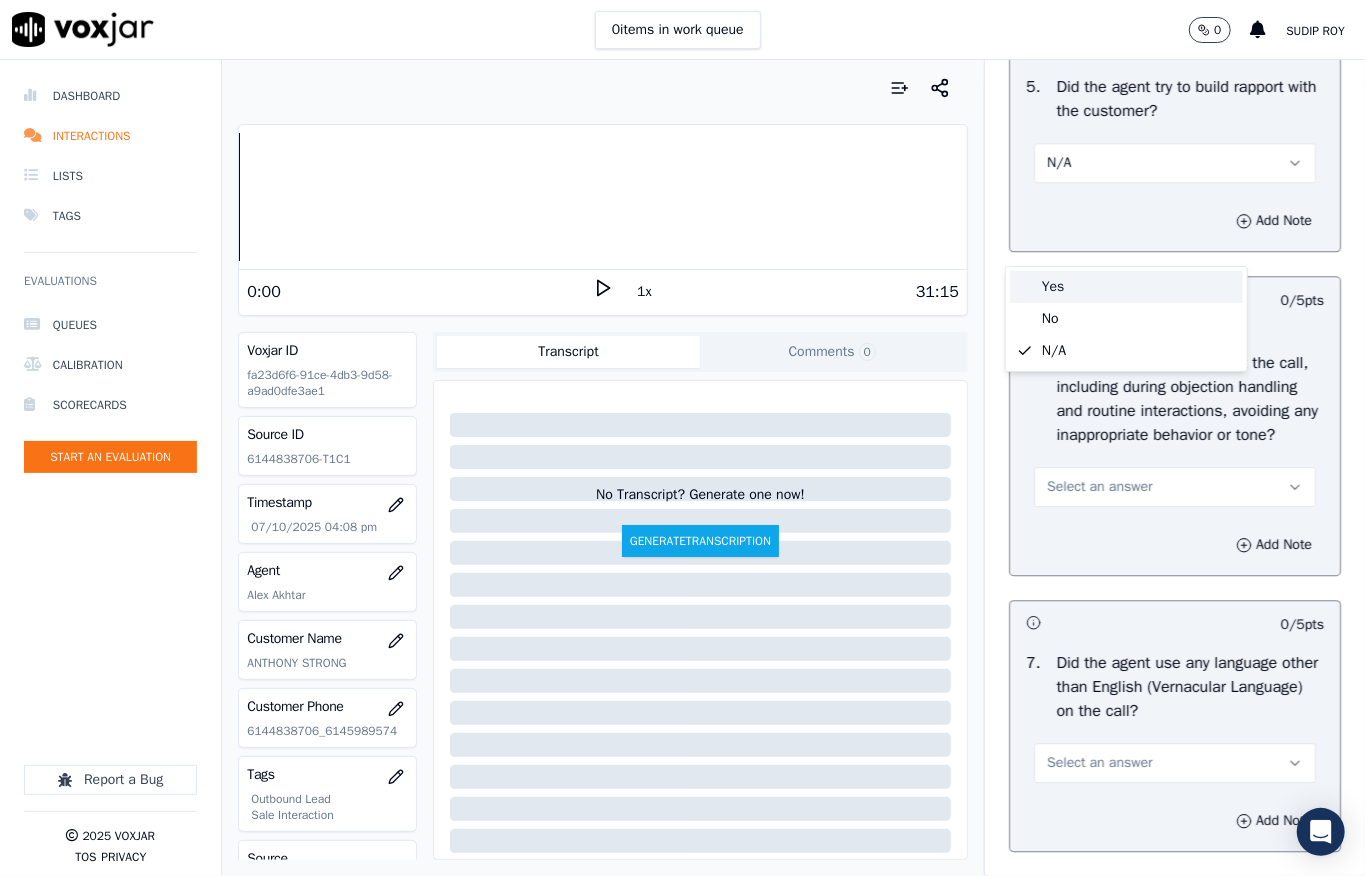 click on "Yes" at bounding box center [1126, 287] 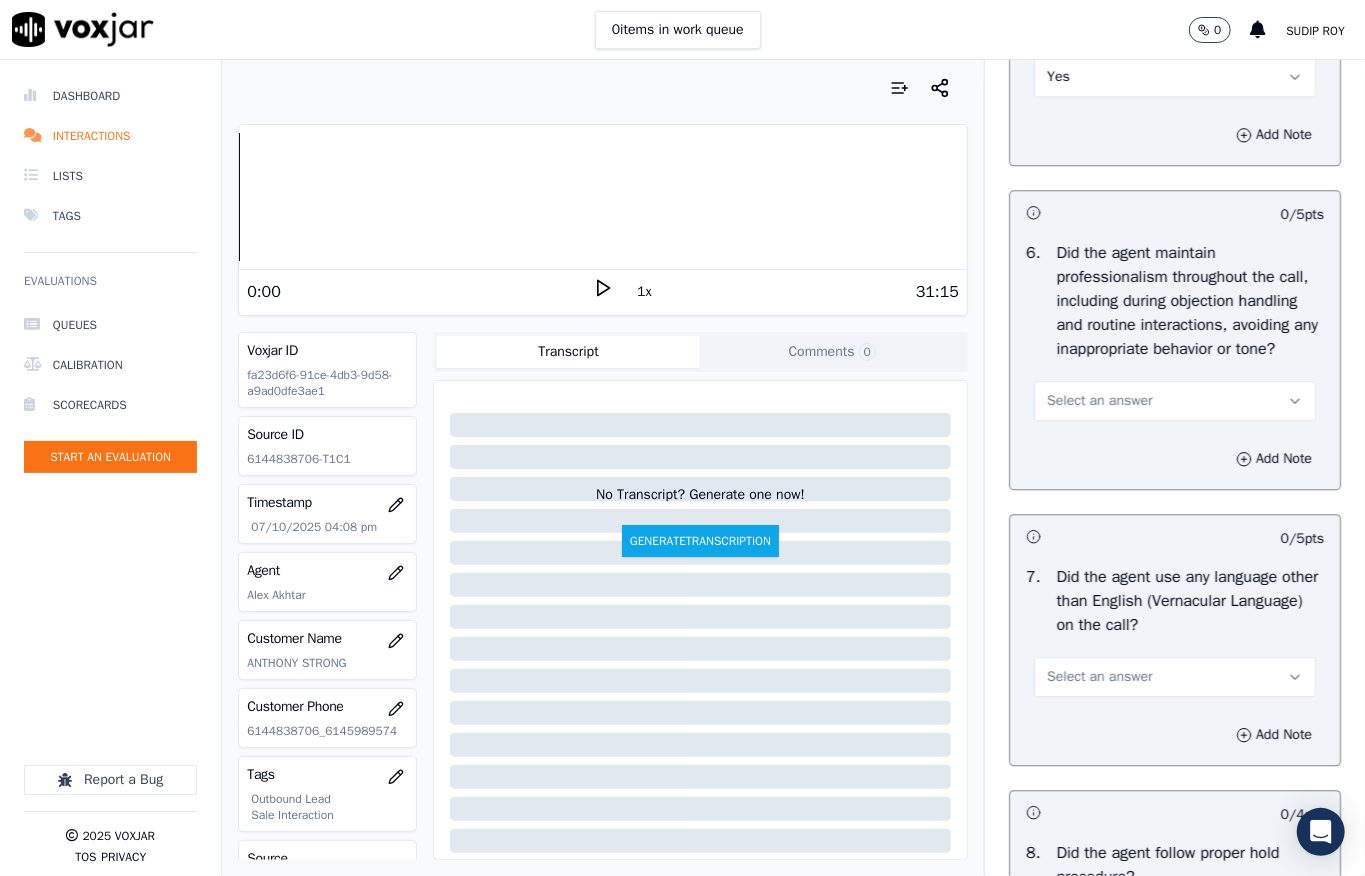 scroll, scrollTop: 2800, scrollLeft: 0, axis: vertical 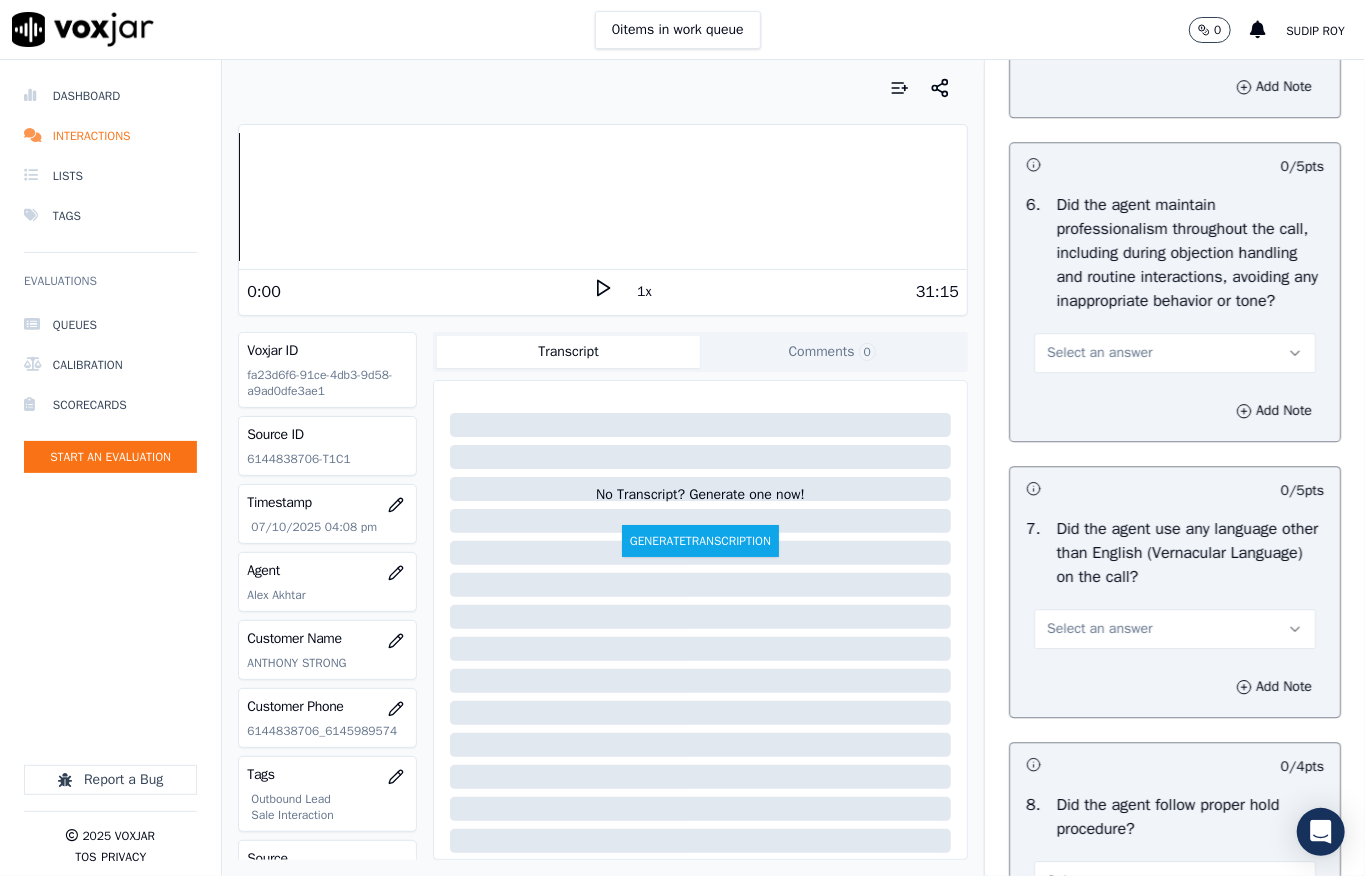 click on "Select an answer" at bounding box center [1099, 353] 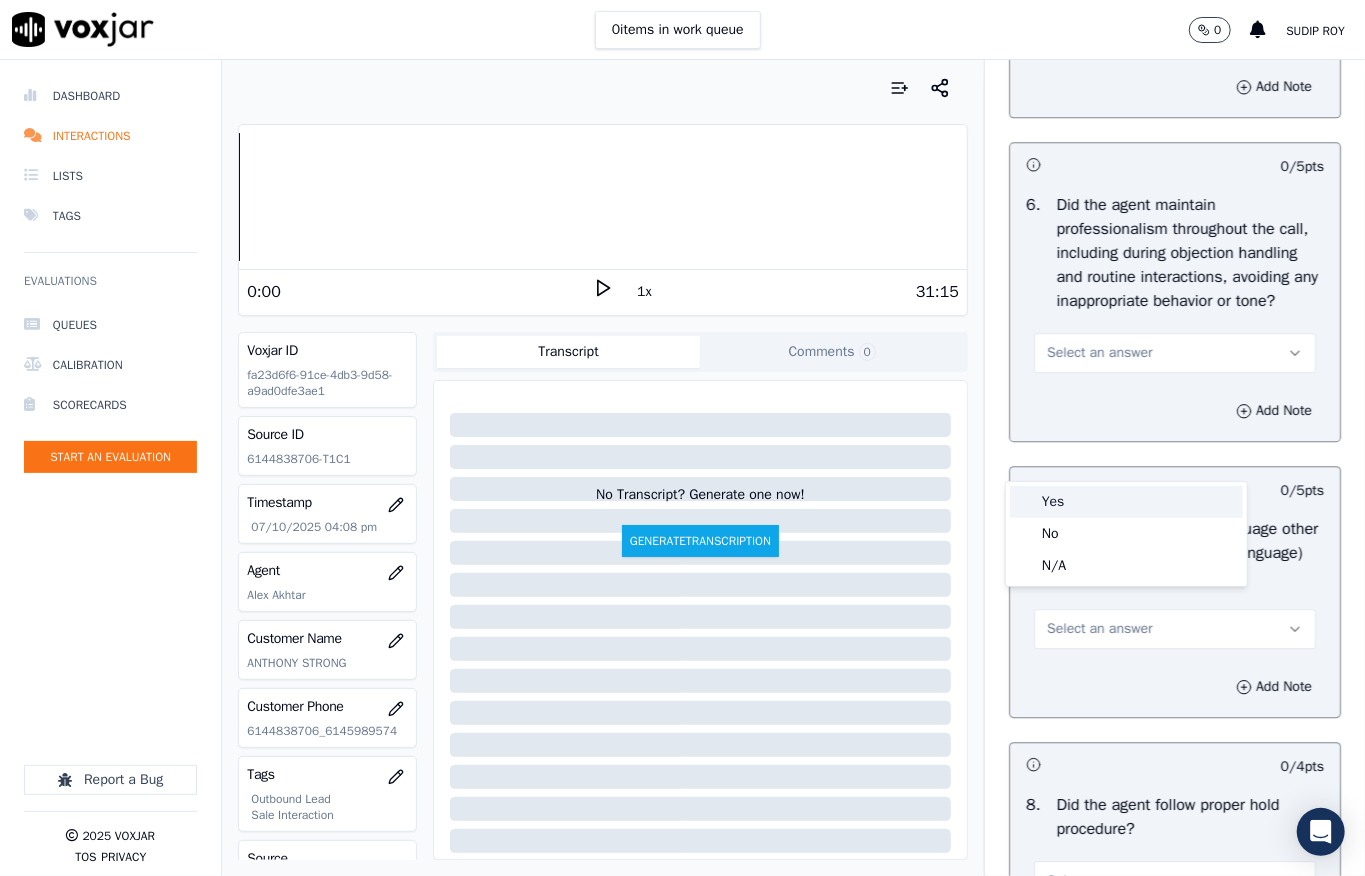 click on "Yes" at bounding box center [1126, 502] 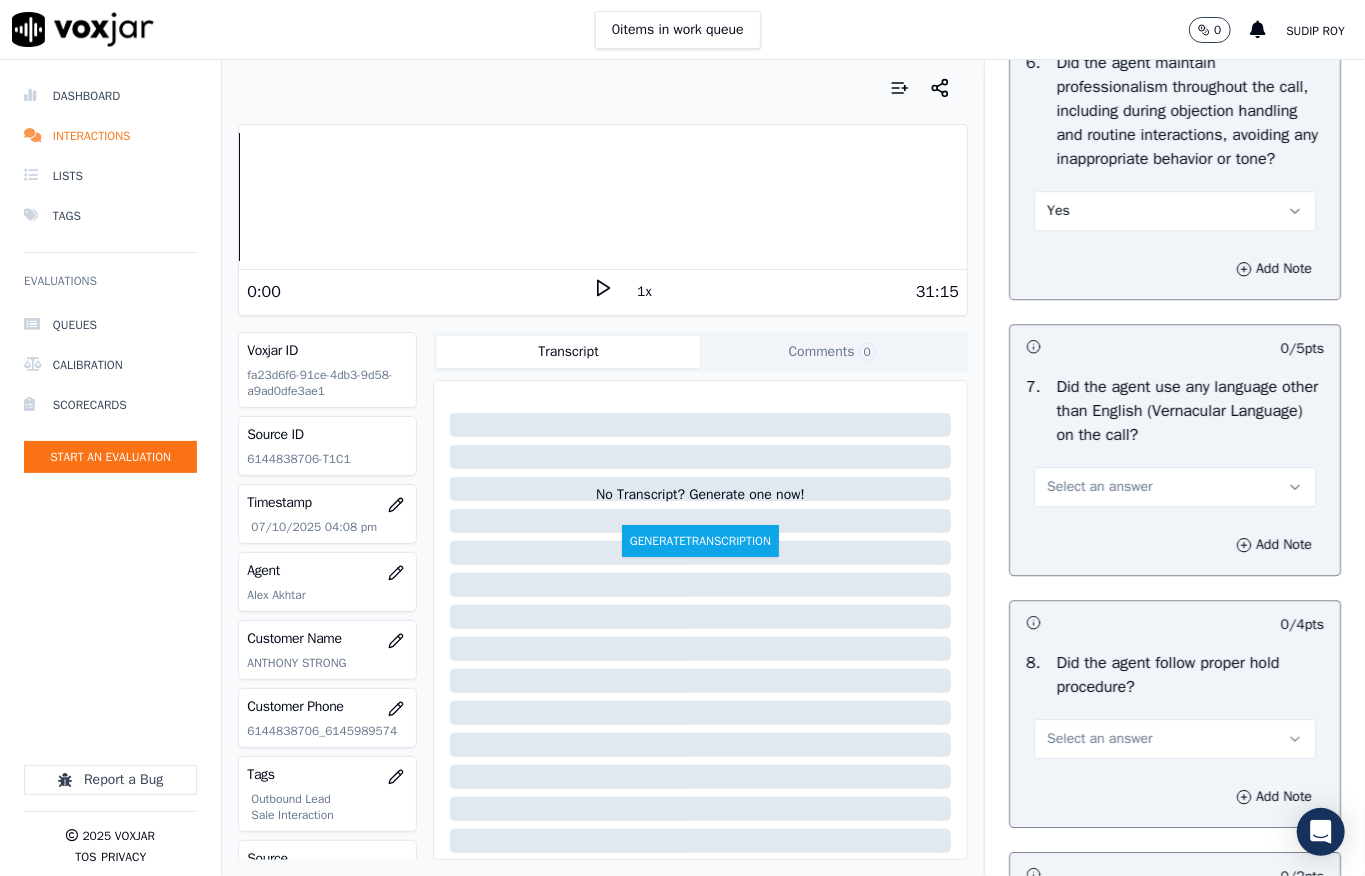 scroll, scrollTop: 3200, scrollLeft: 0, axis: vertical 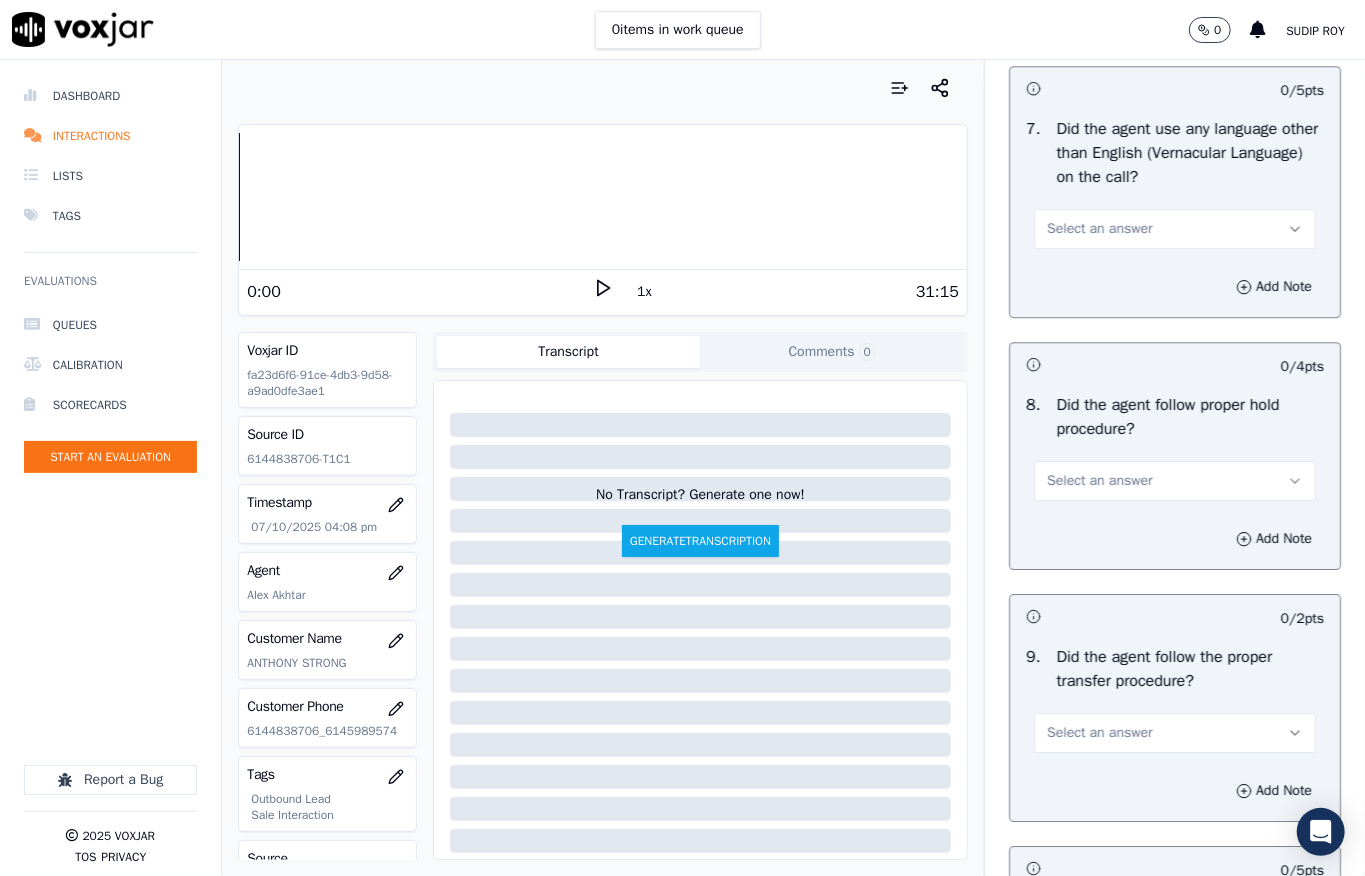 click on "Select an answer" at bounding box center (1099, 229) 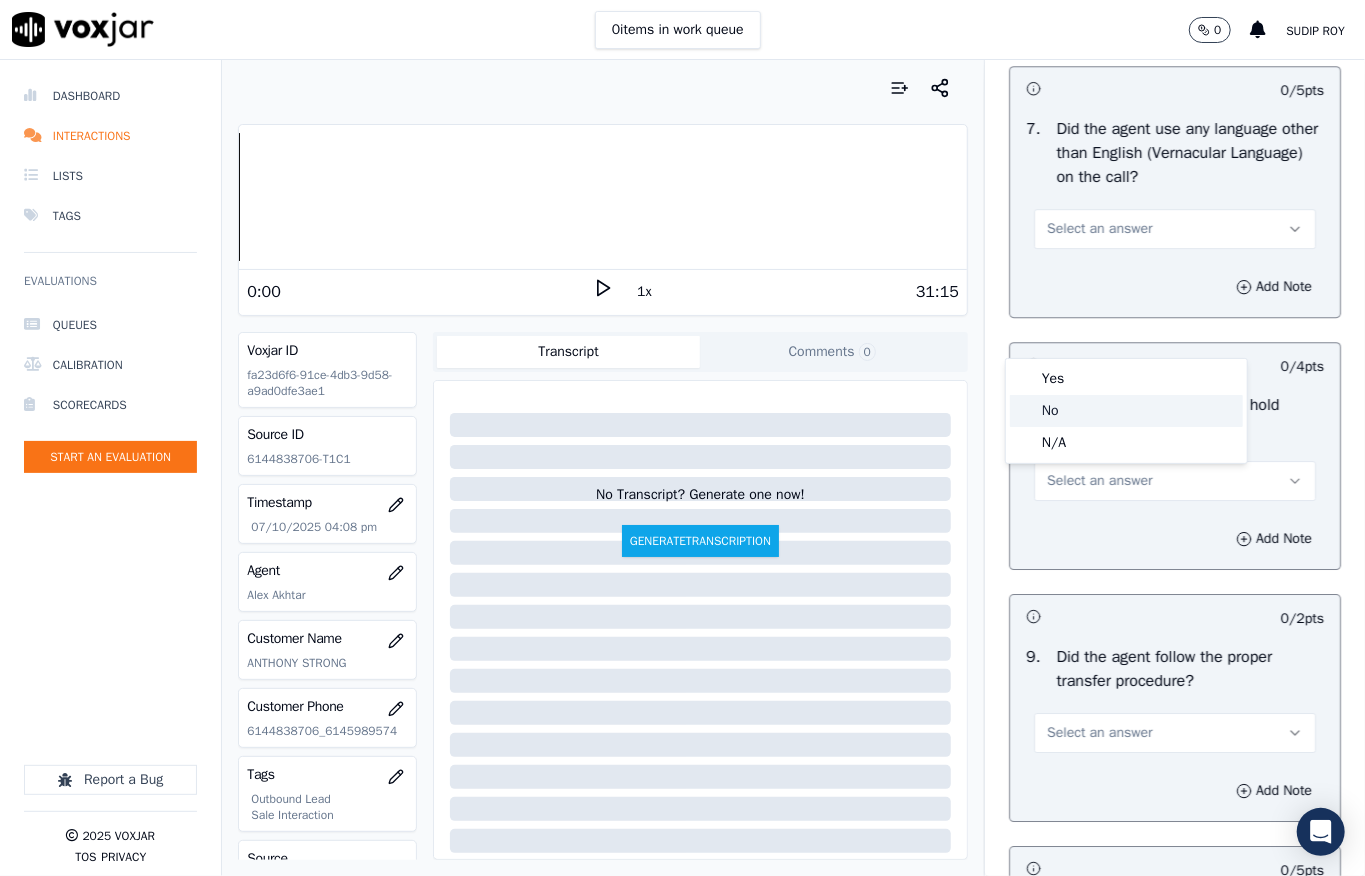 click on "No" 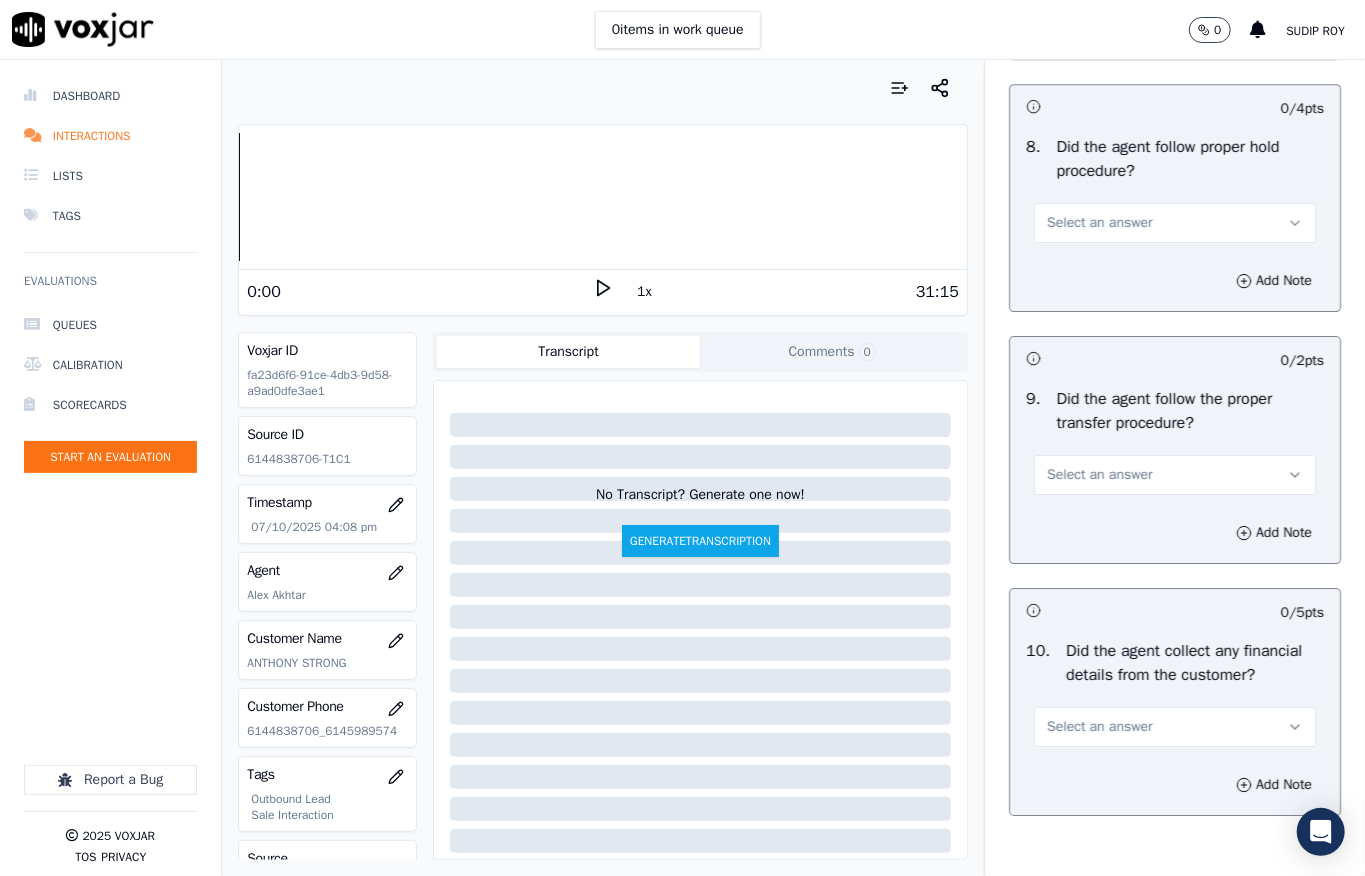 scroll, scrollTop: 3466, scrollLeft: 0, axis: vertical 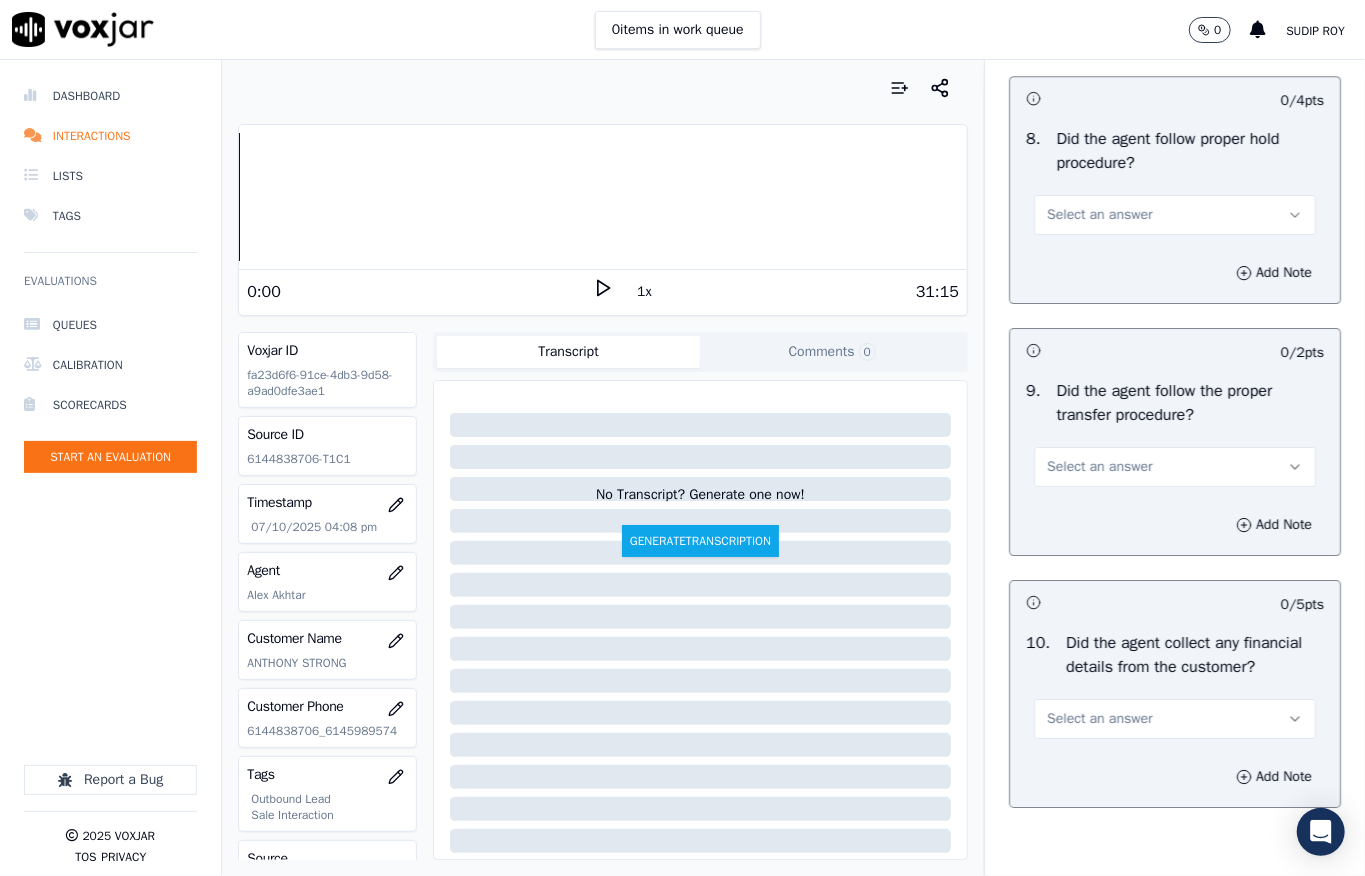 click on "Select an answer" at bounding box center [1099, 215] 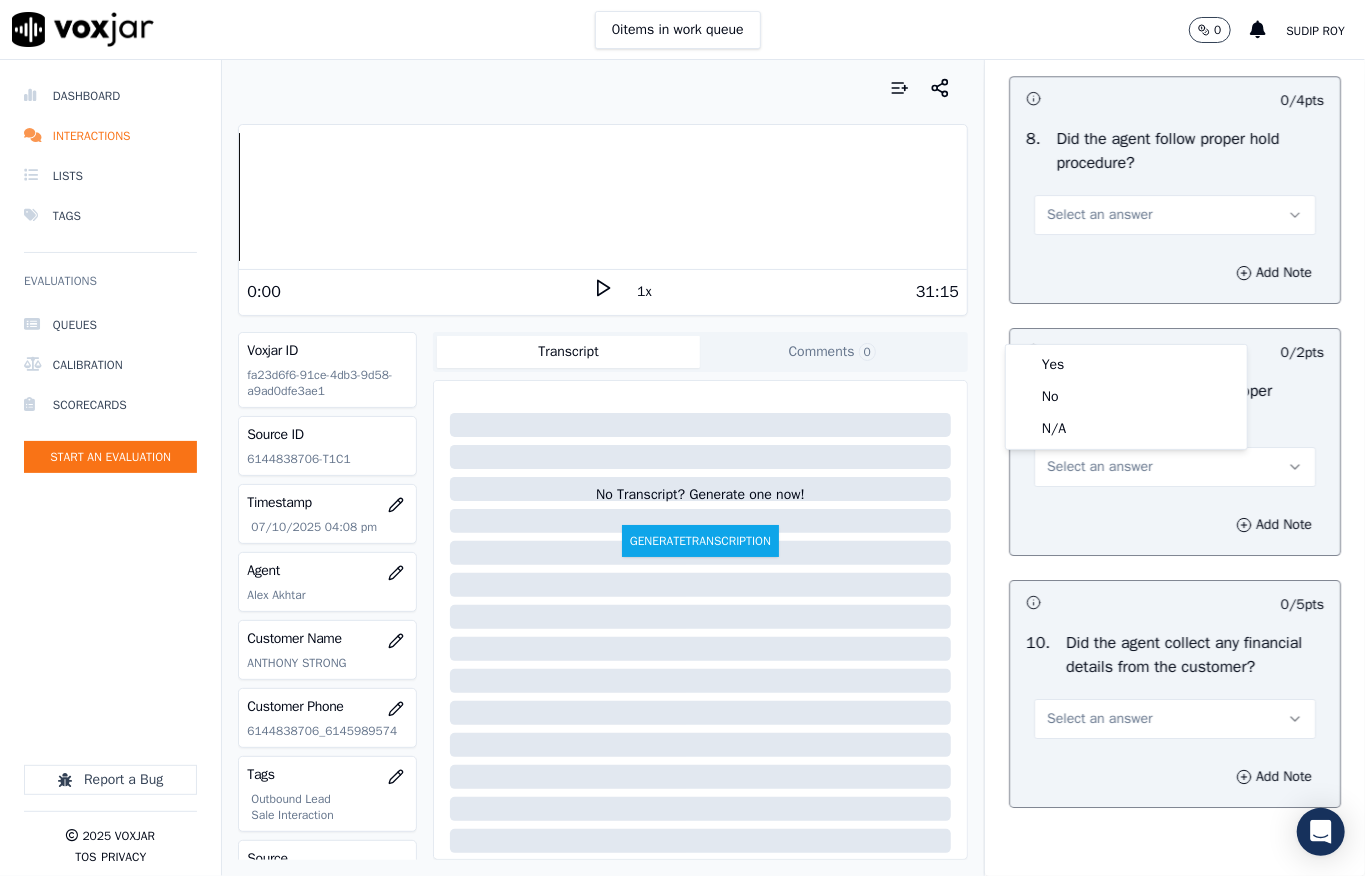 click on "Yes   No     N/A" at bounding box center [1126, 397] 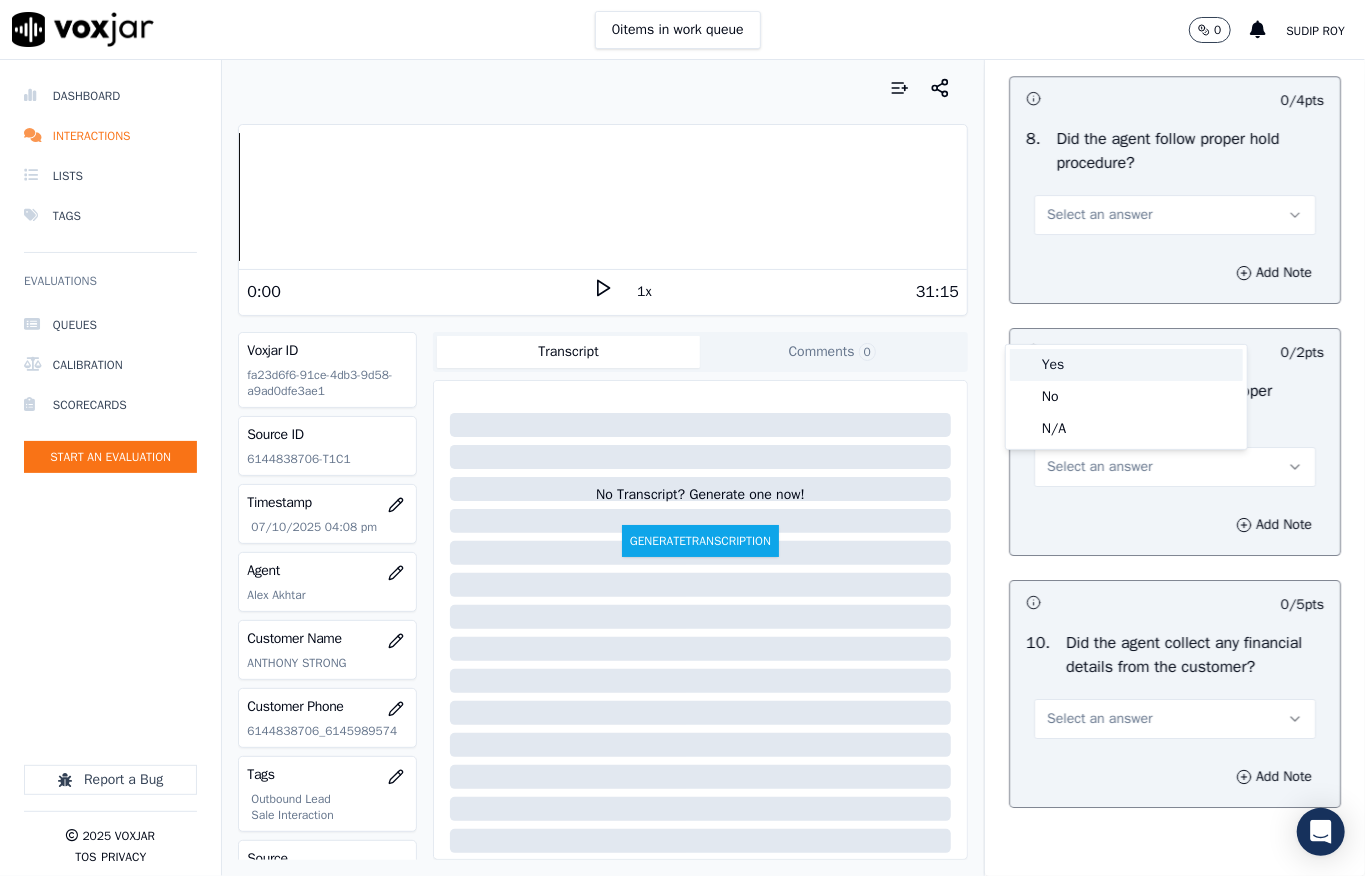 click on "Yes" at bounding box center [1126, 365] 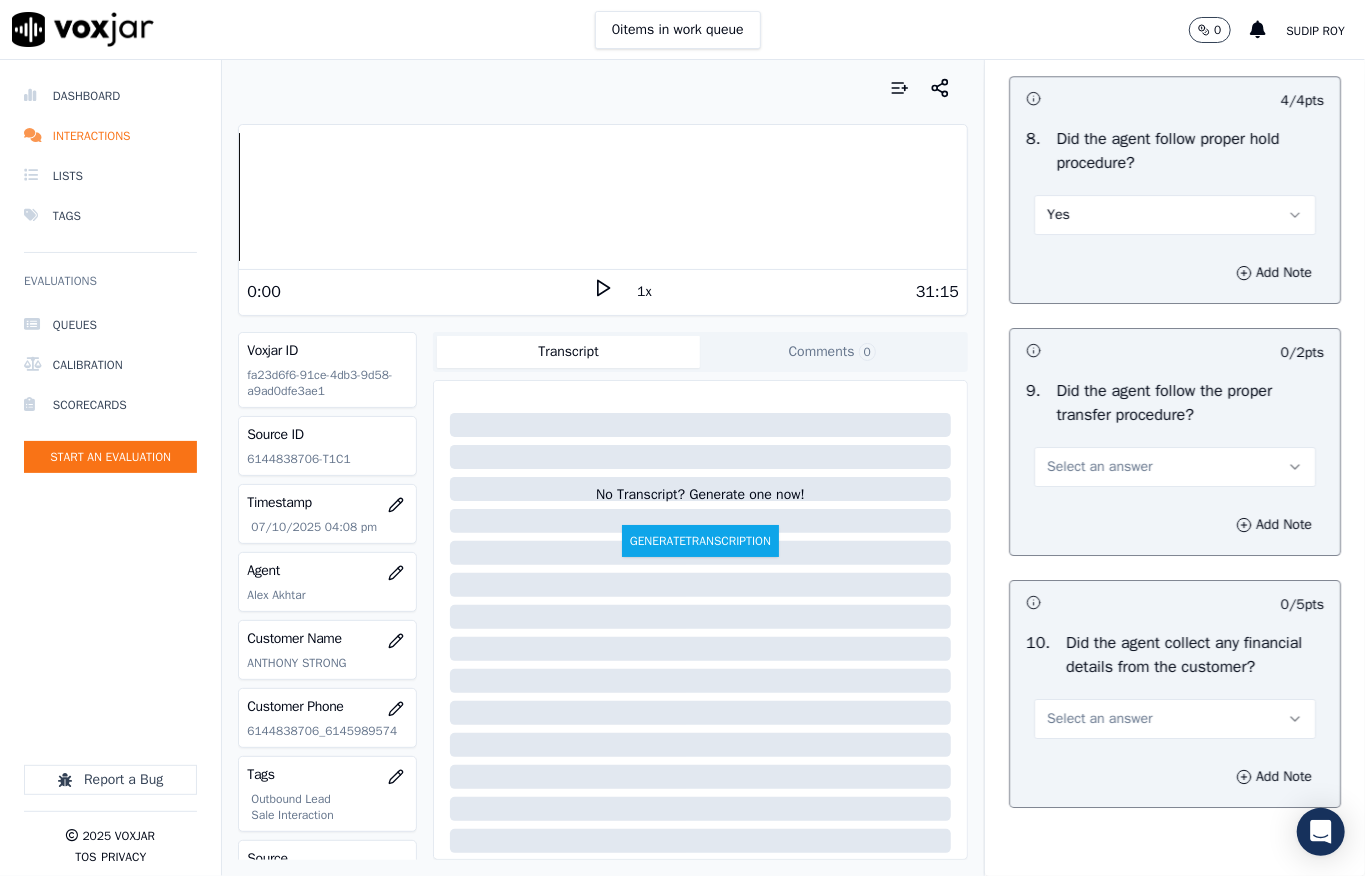 click on "Select an answer" at bounding box center (1175, 467) 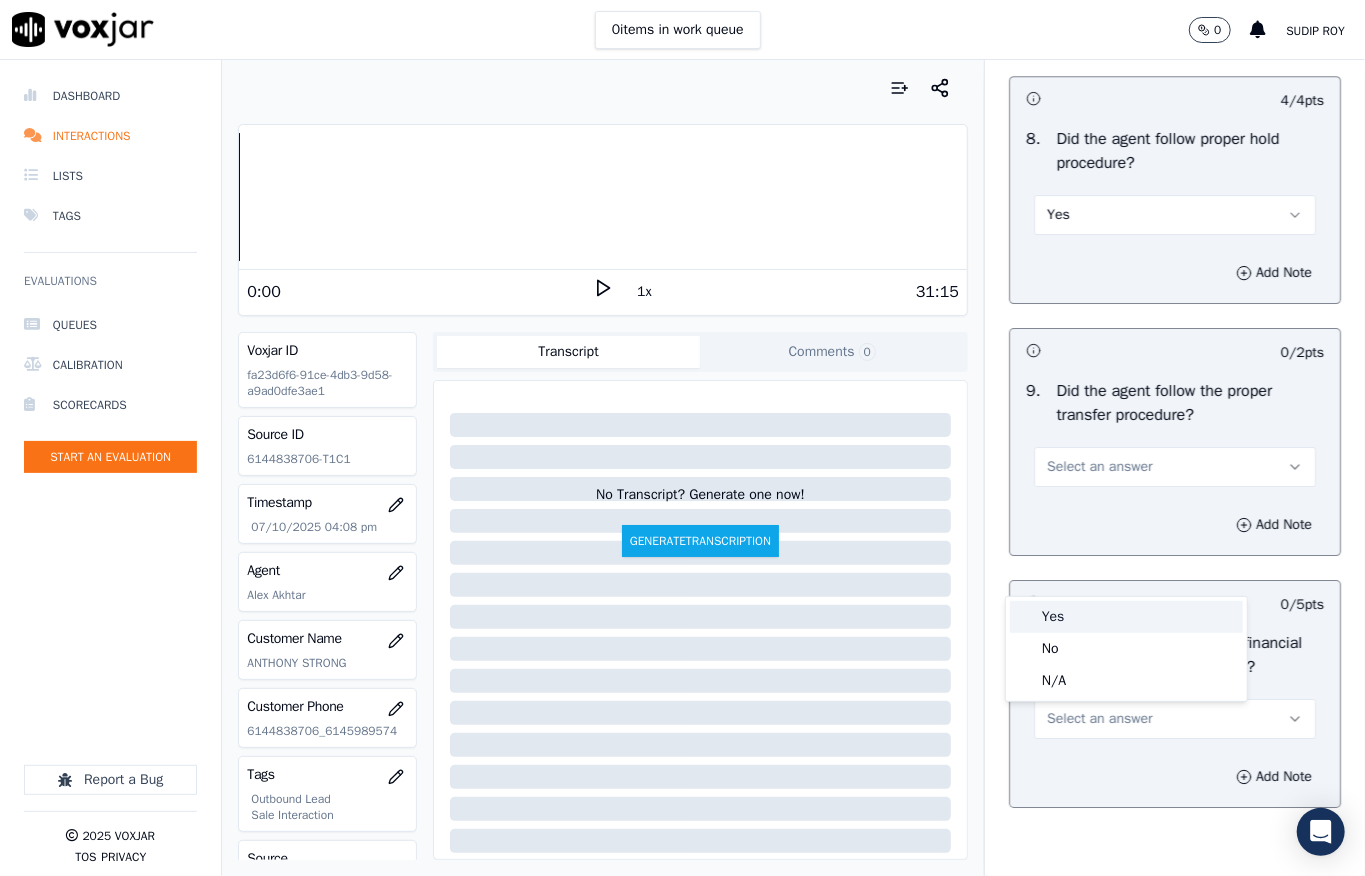click on "Yes" at bounding box center (1126, 617) 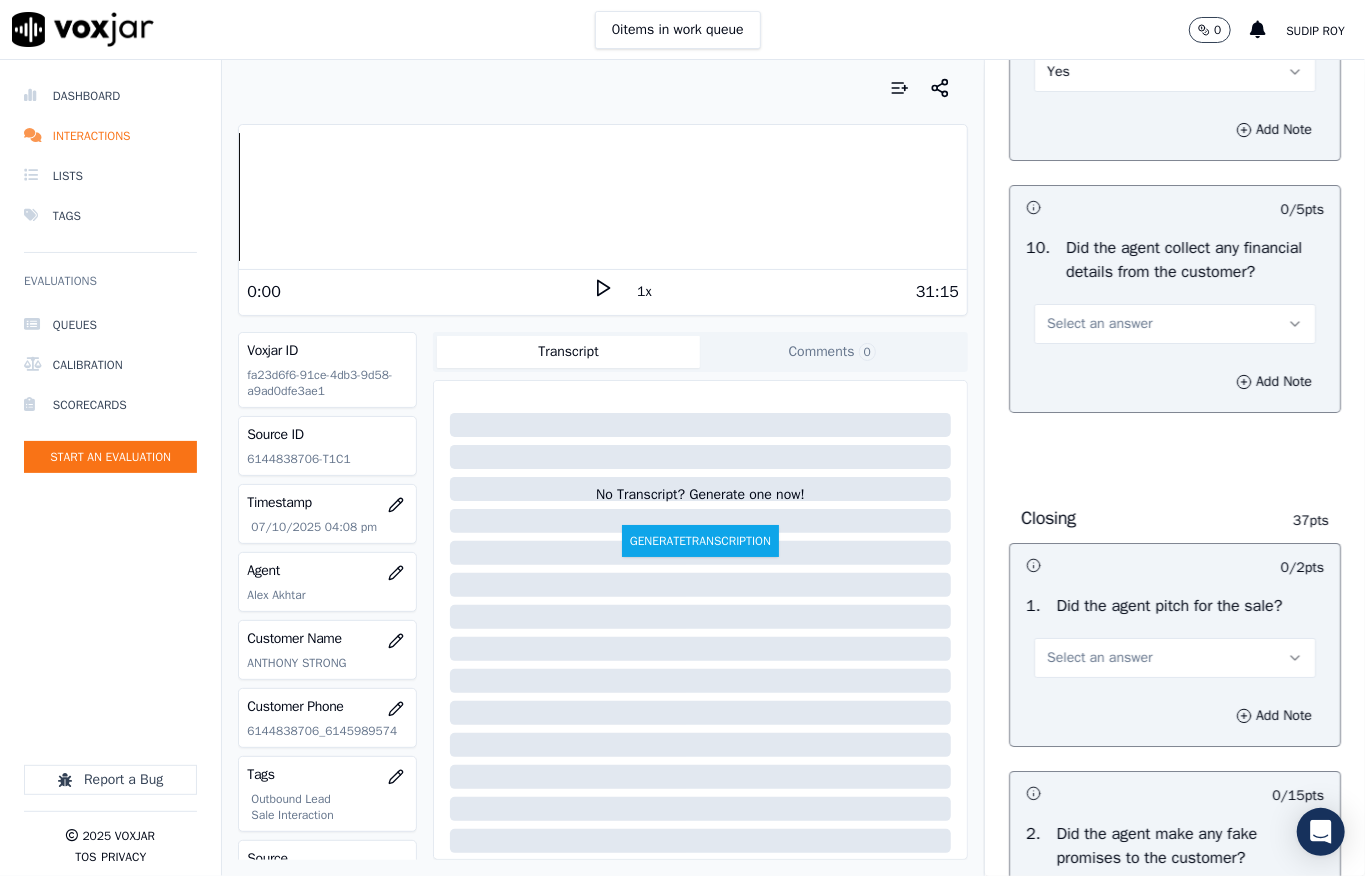 scroll, scrollTop: 3866, scrollLeft: 0, axis: vertical 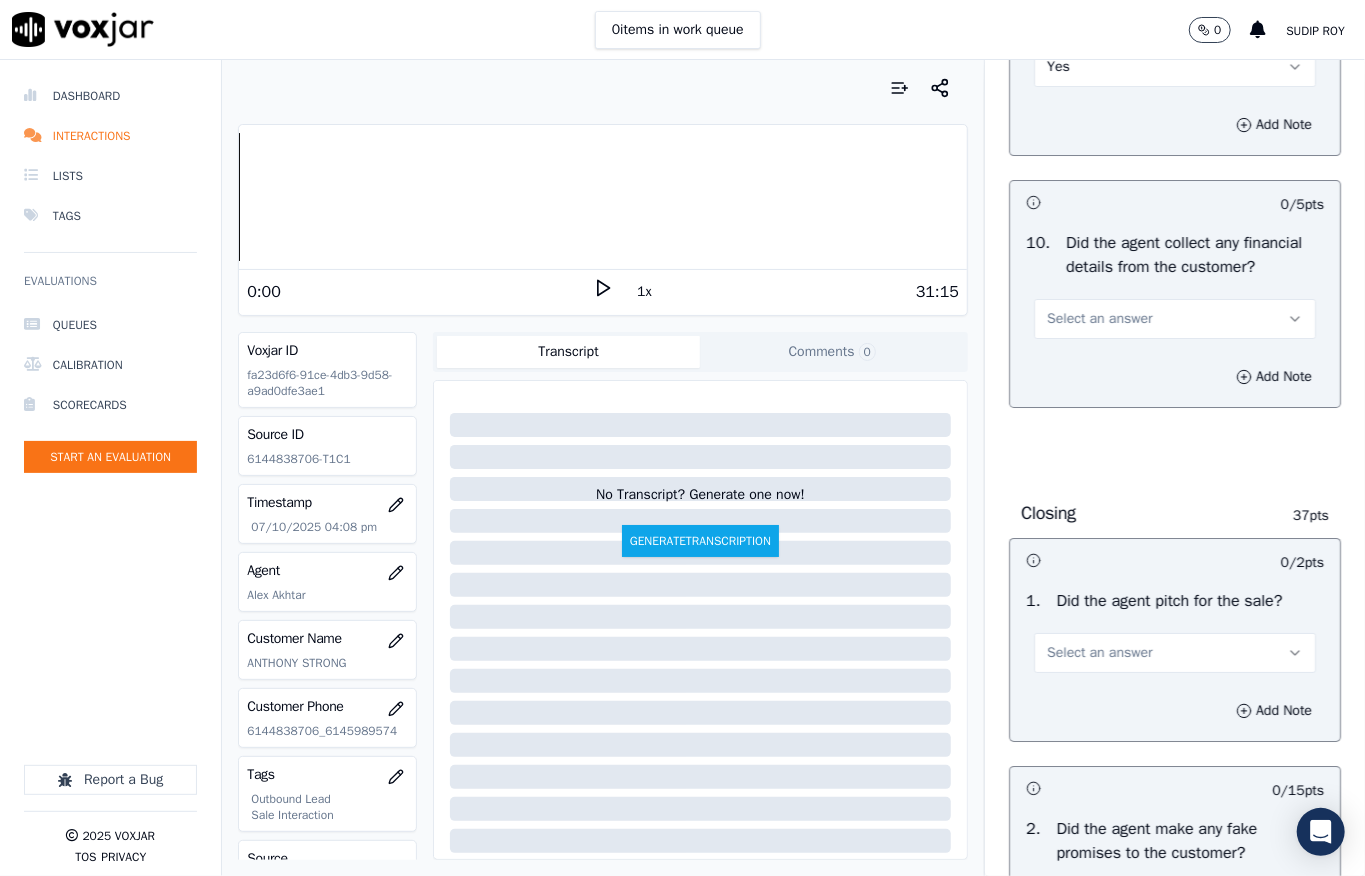 click on "Select an answer" at bounding box center [1099, 319] 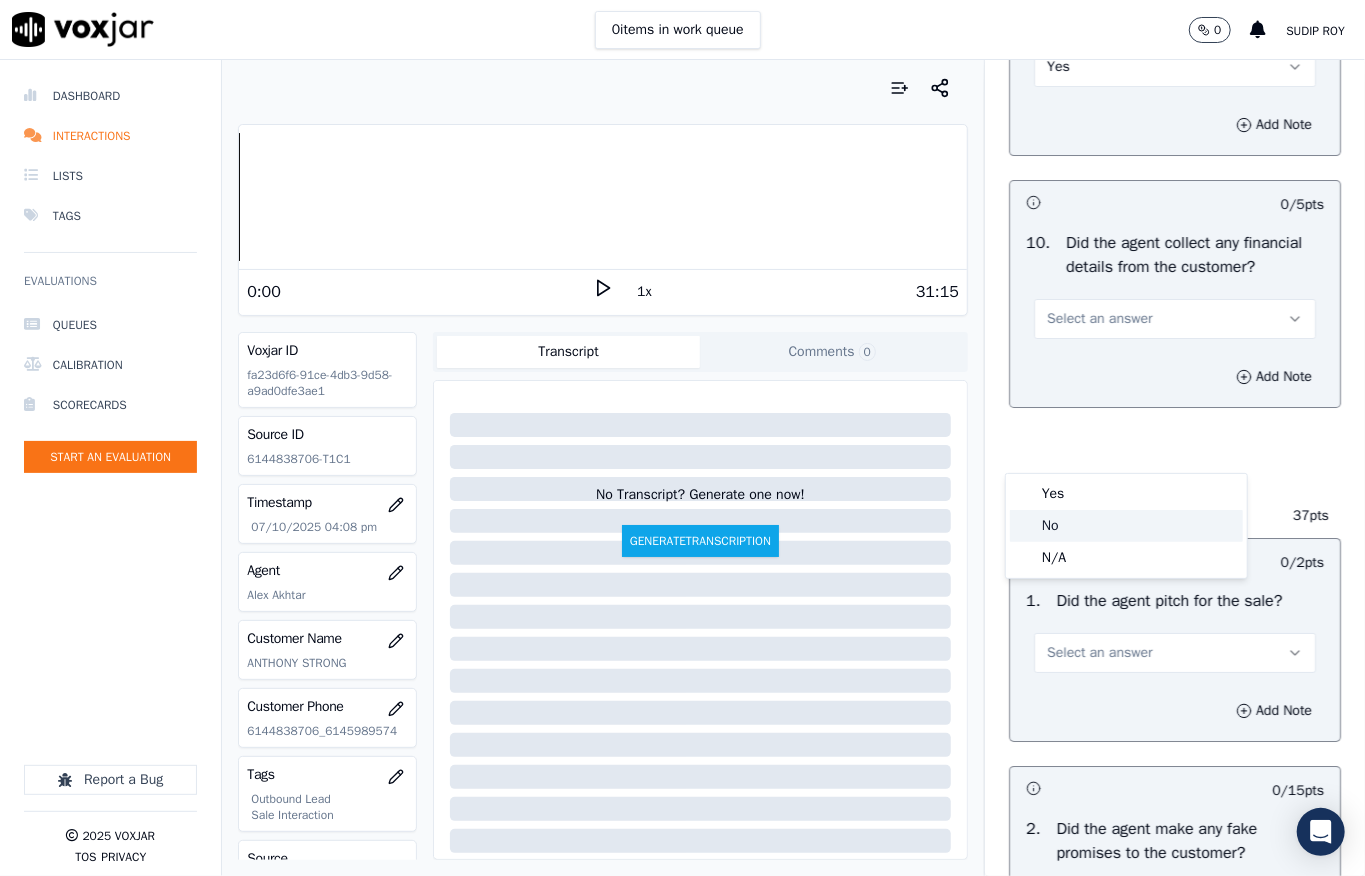 click on "No" 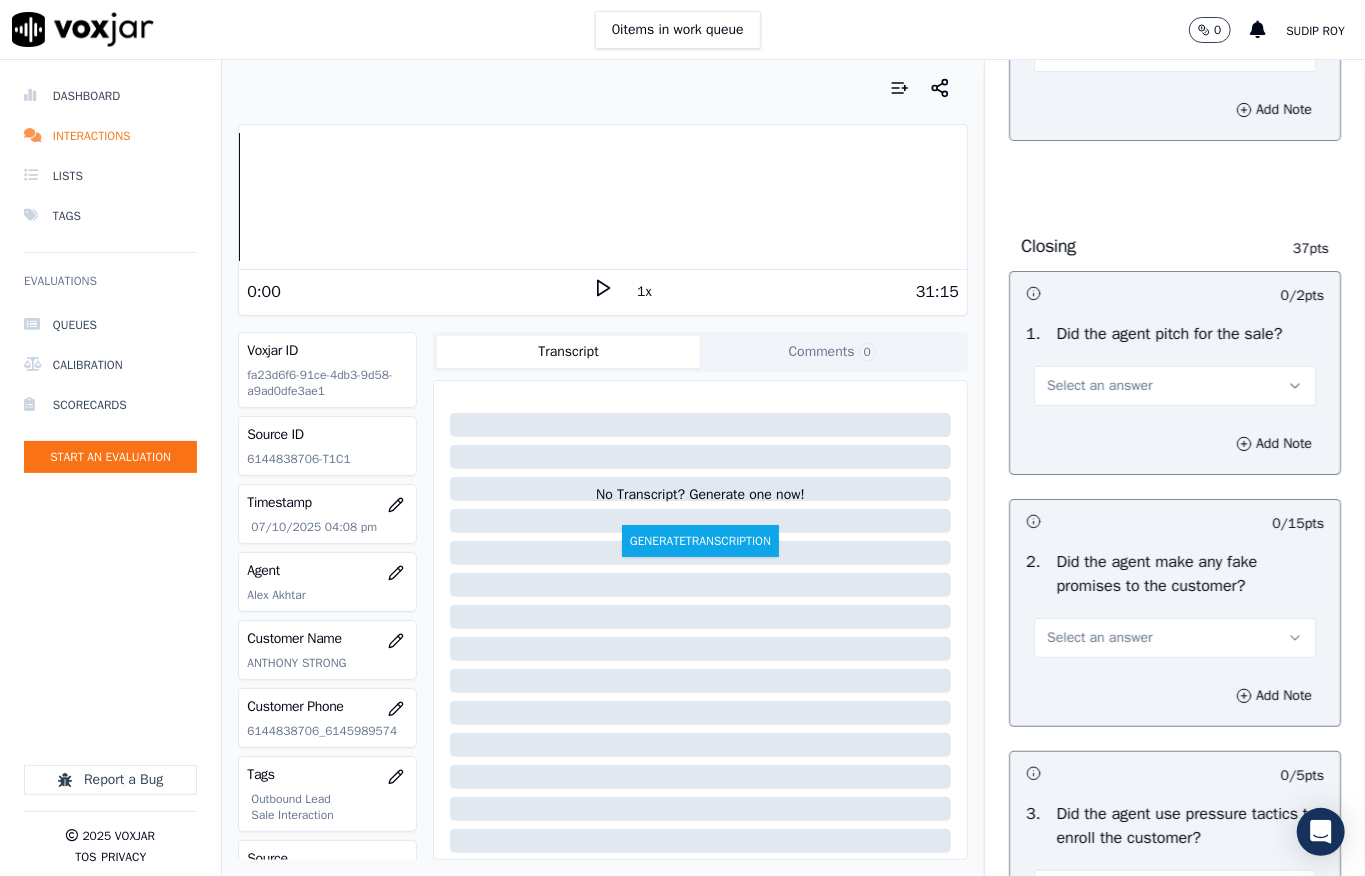 scroll, scrollTop: 4266, scrollLeft: 0, axis: vertical 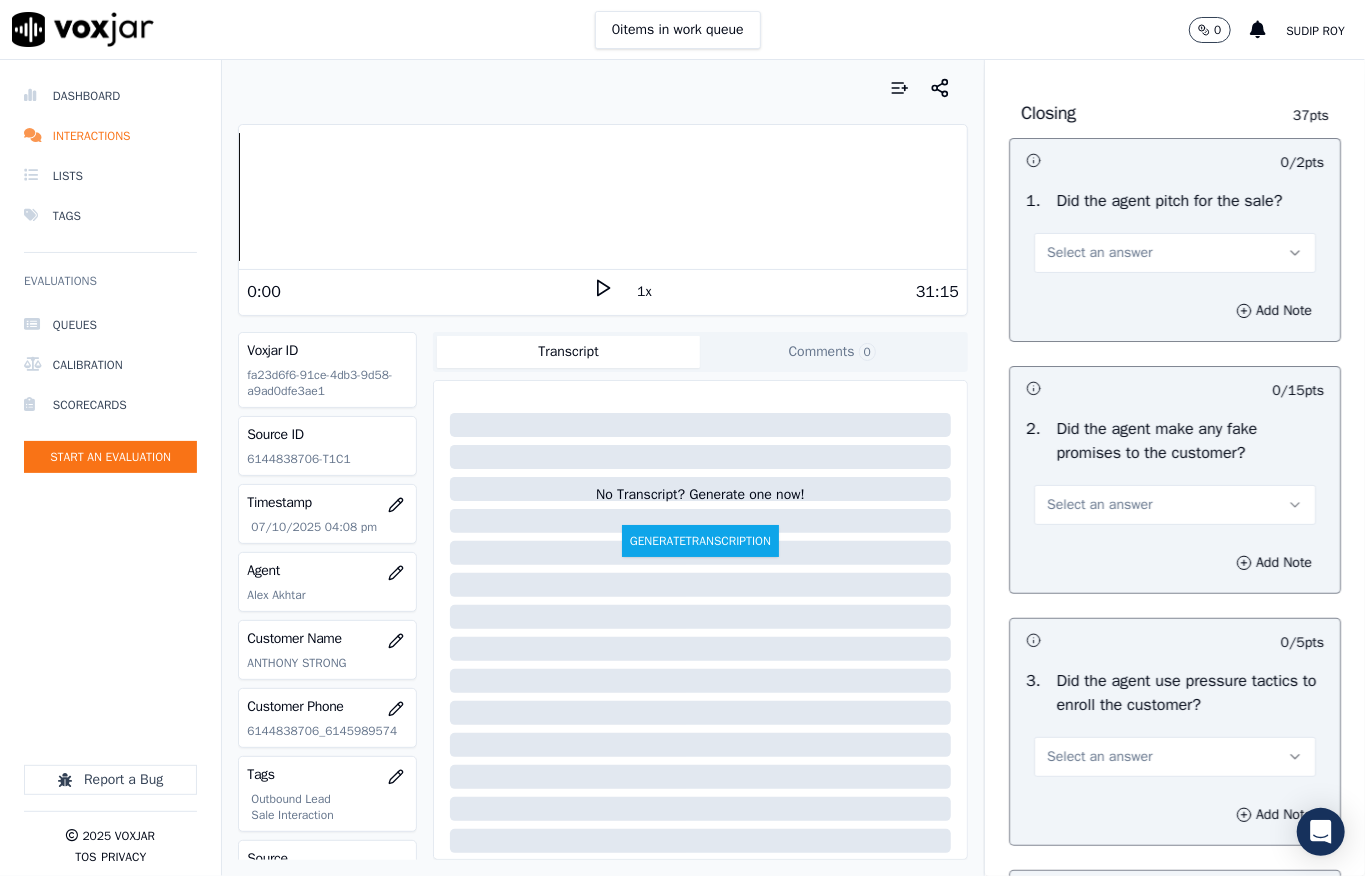 click on "Select an answer" at bounding box center [1175, 253] 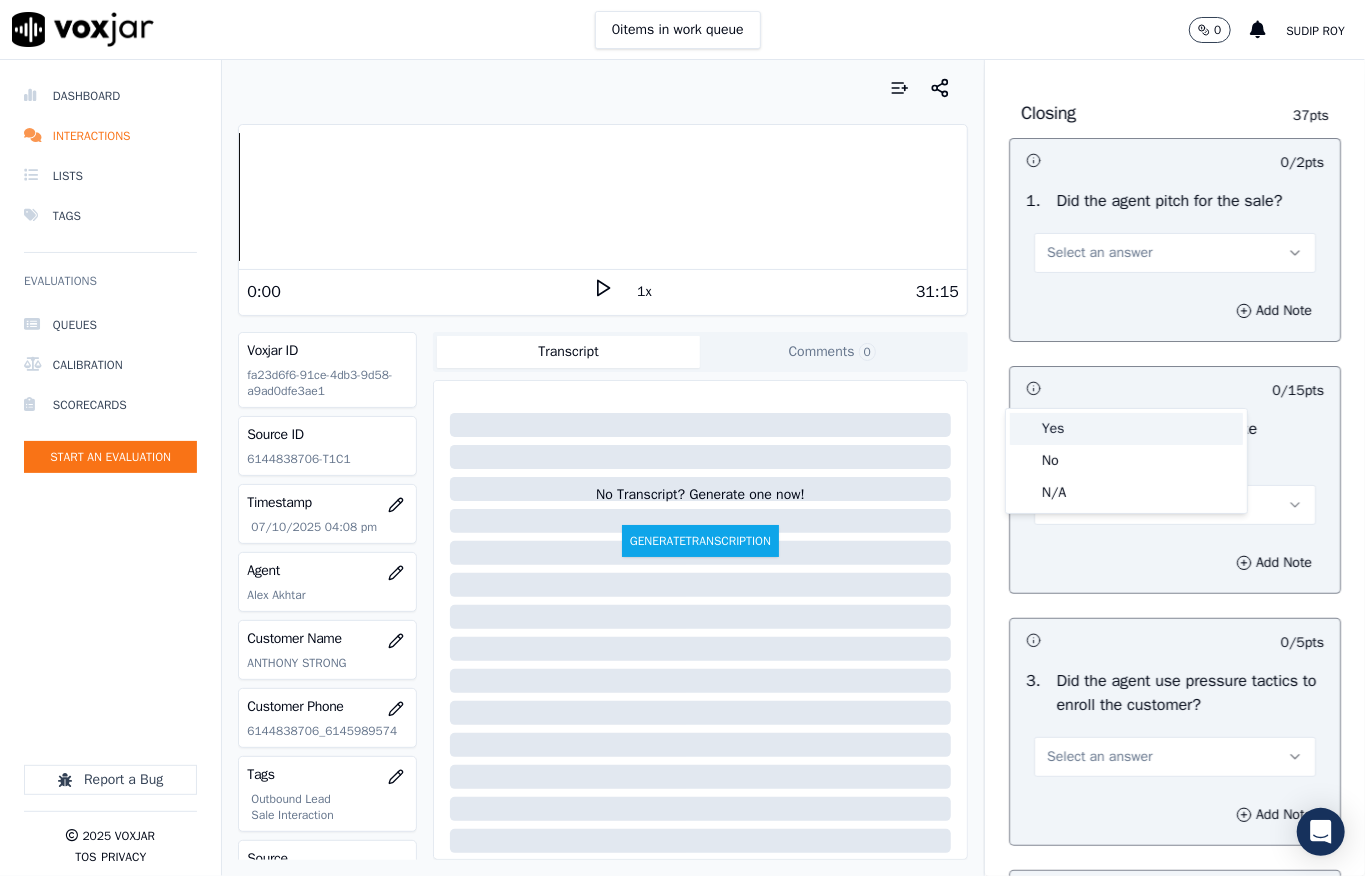 click on "Yes" at bounding box center (1126, 429) 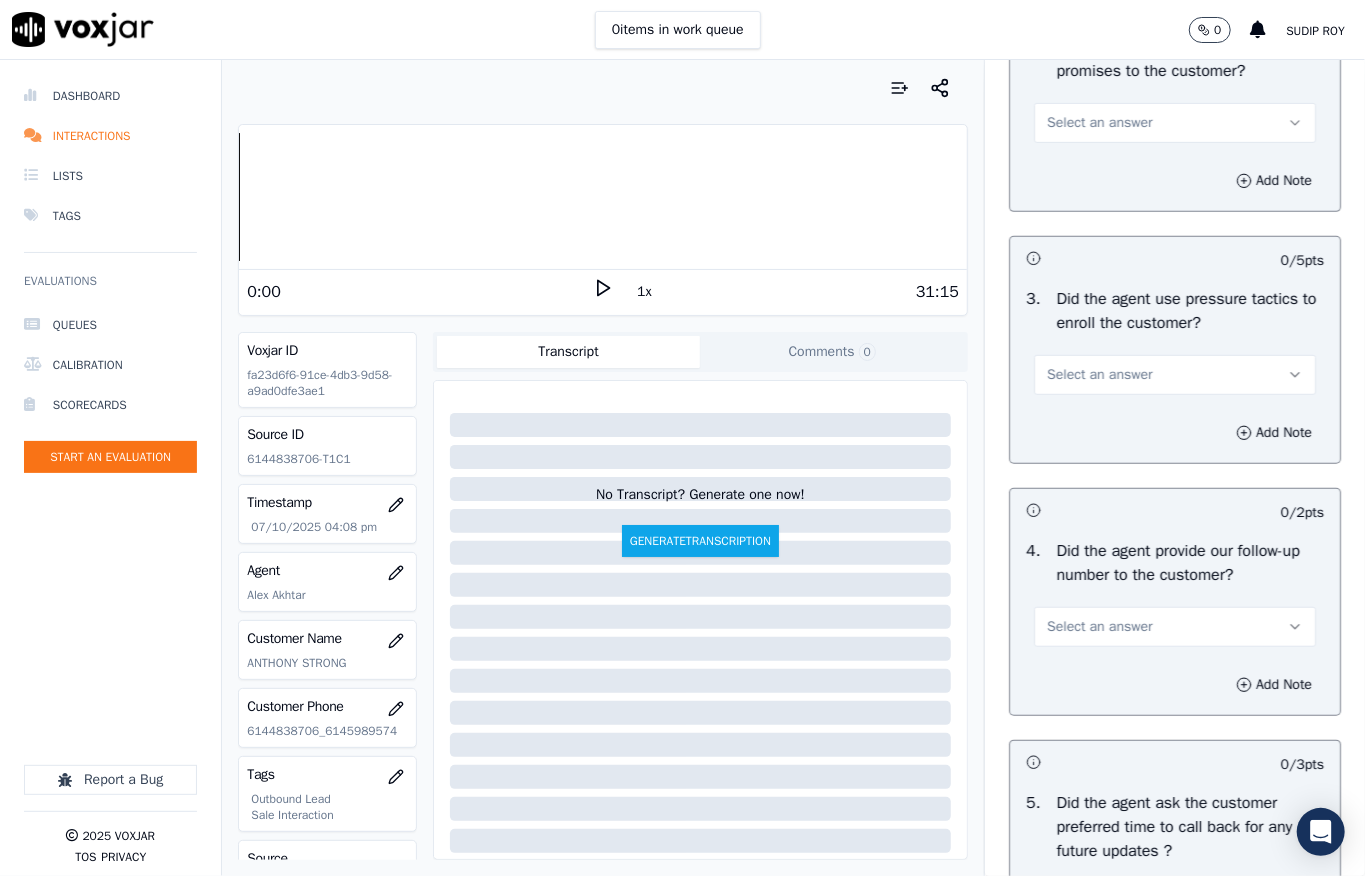 scroll, scrollTop: 4666, scrollLeft: 0, axis: vertical 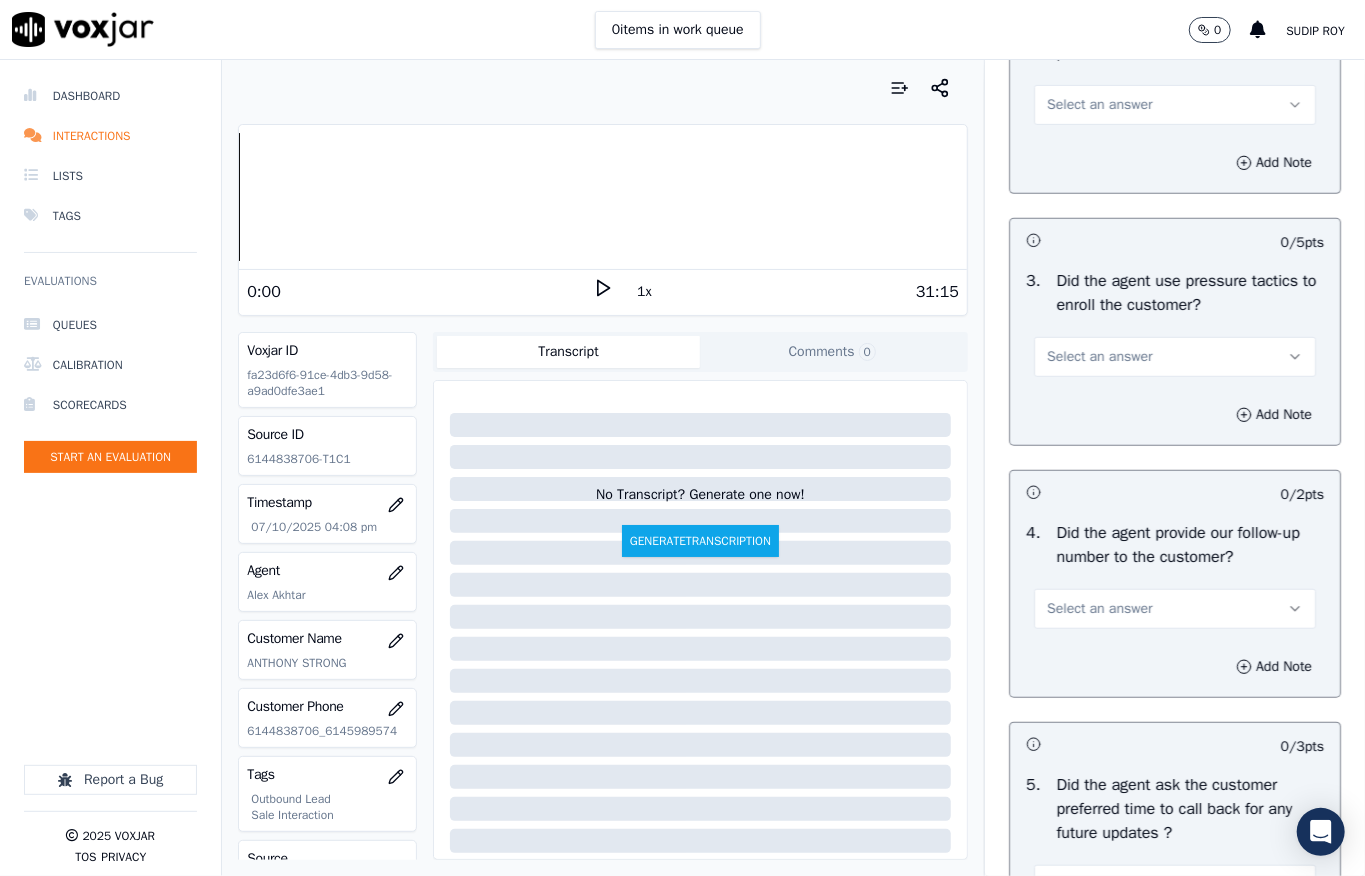 click on "Select an answer" at bounding box center (1175, 105) 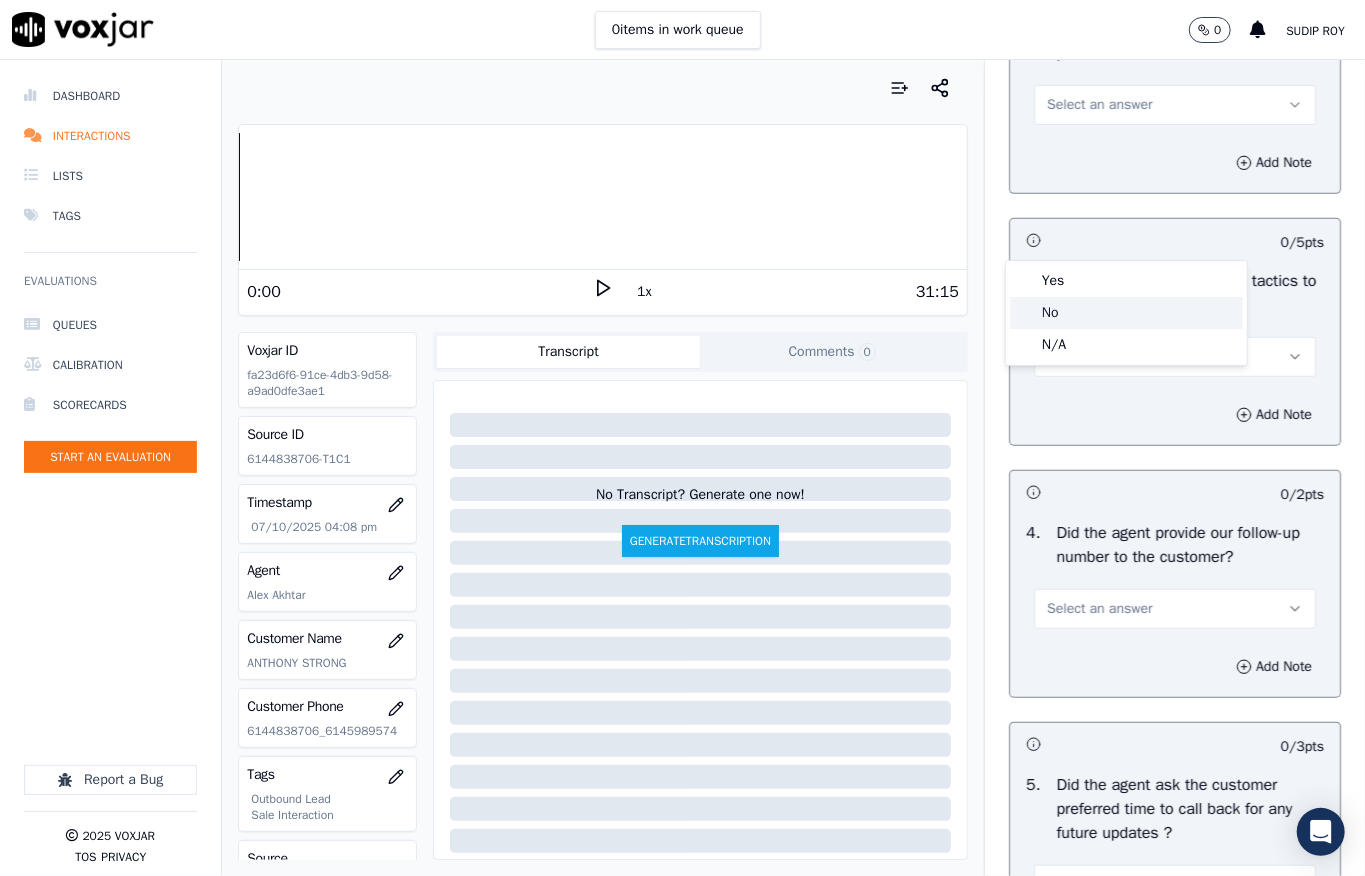 click on "No" 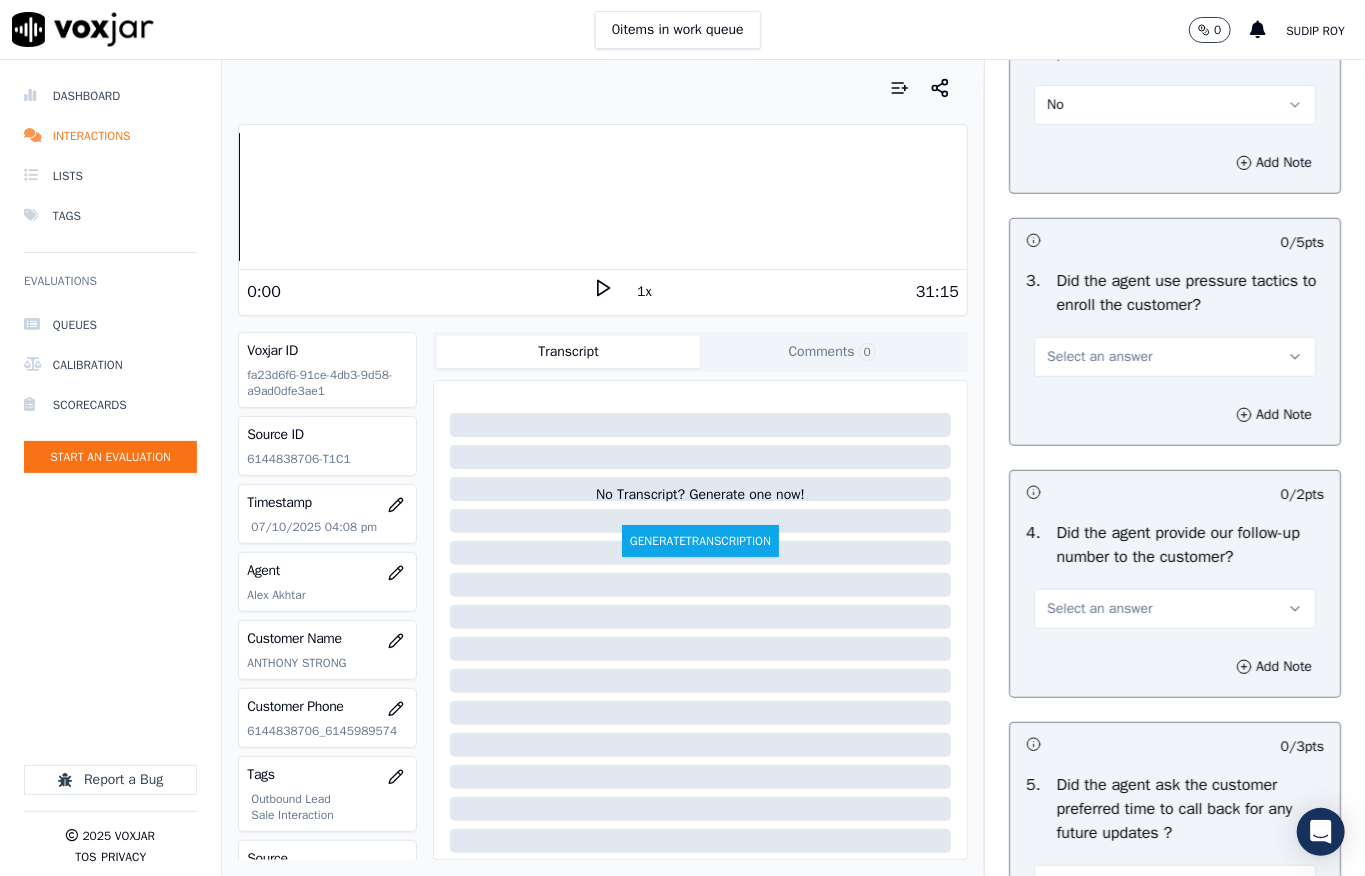 click on "Select an answer" at bounding box center [1099, 357] 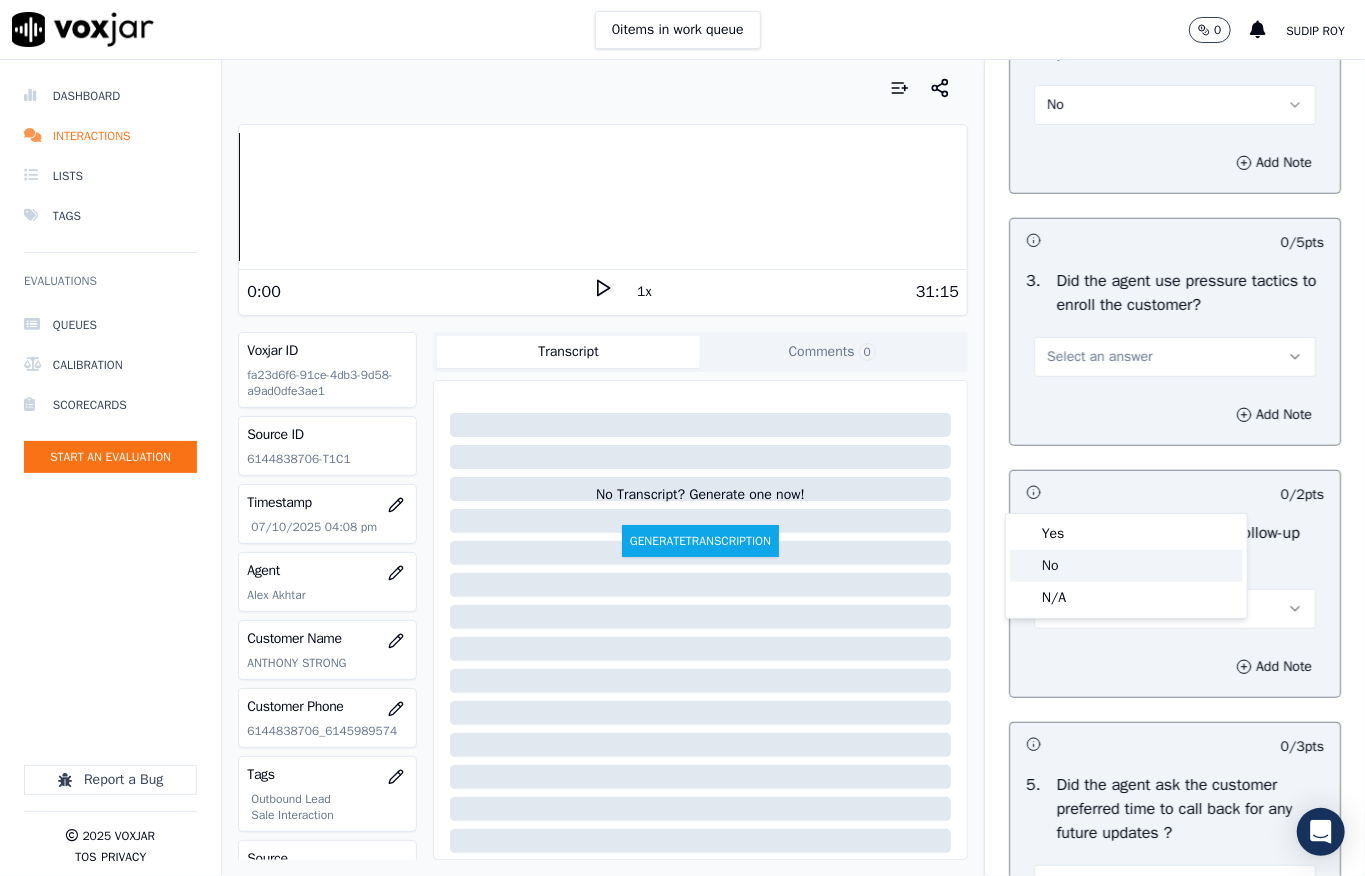 click on "No" 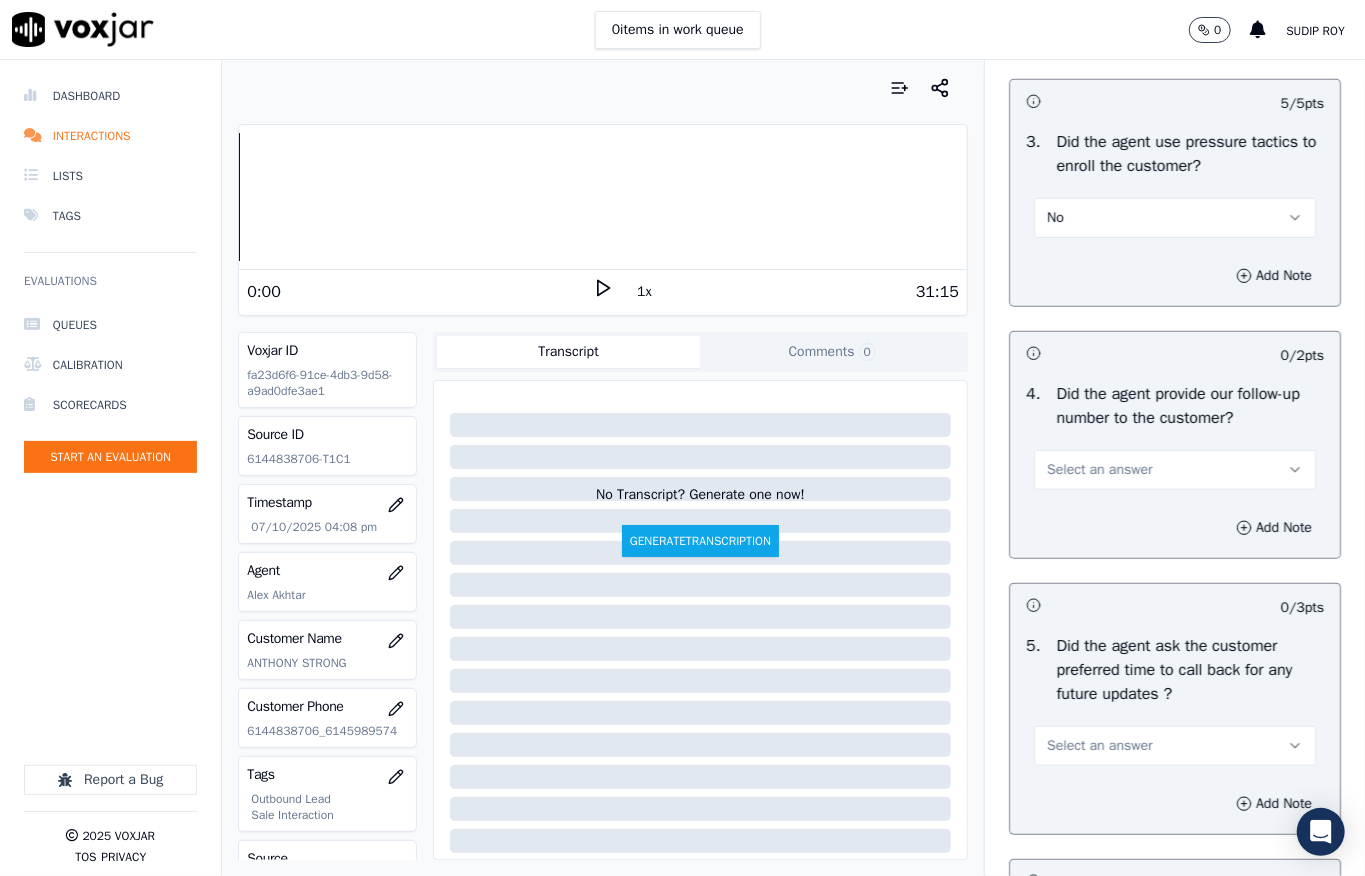 scroll, scrollTop: 5066, scrollLeft: 0, axis: vertical 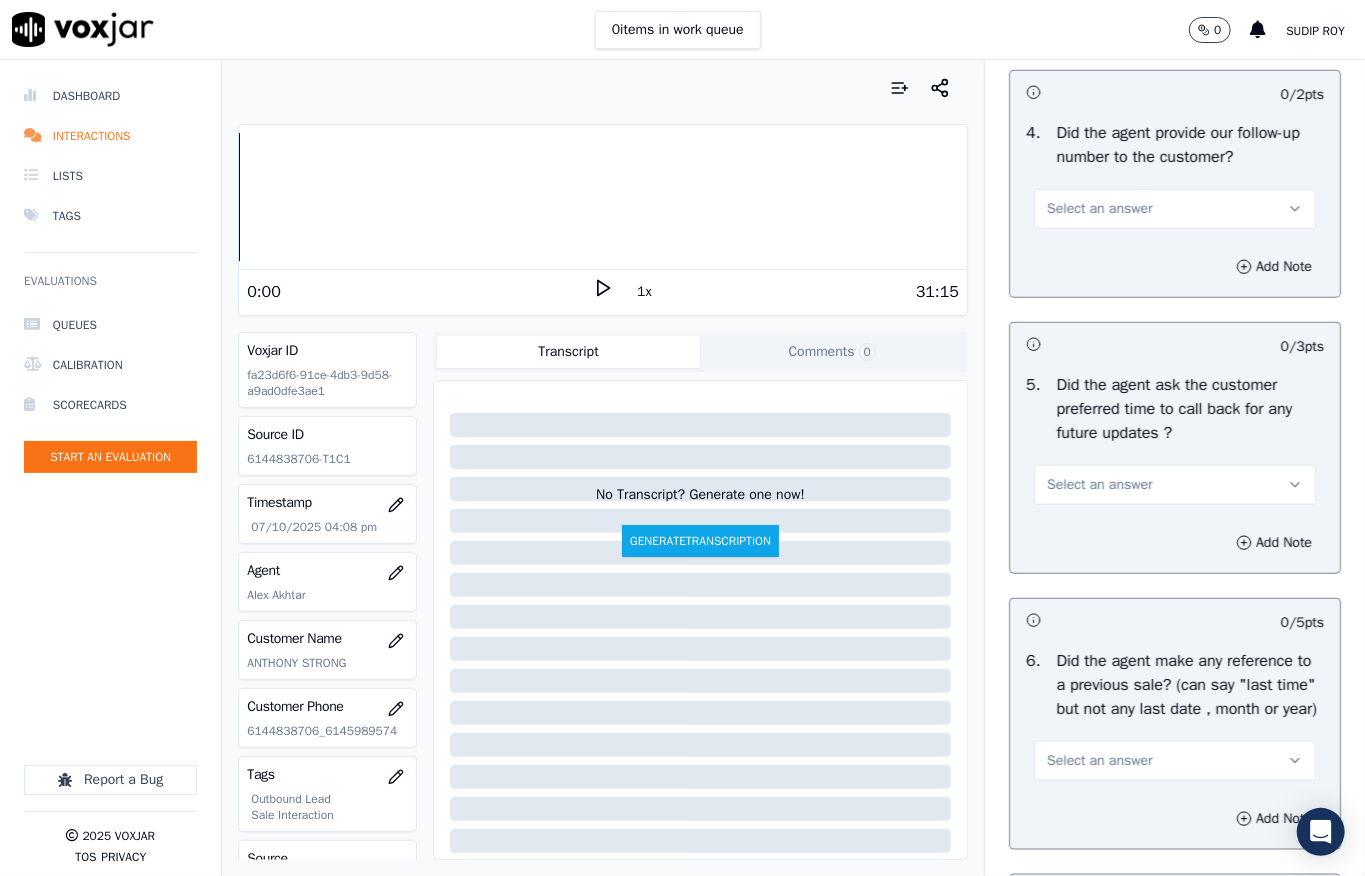 click on "Select an answer" at bounding box center (1175, 209) 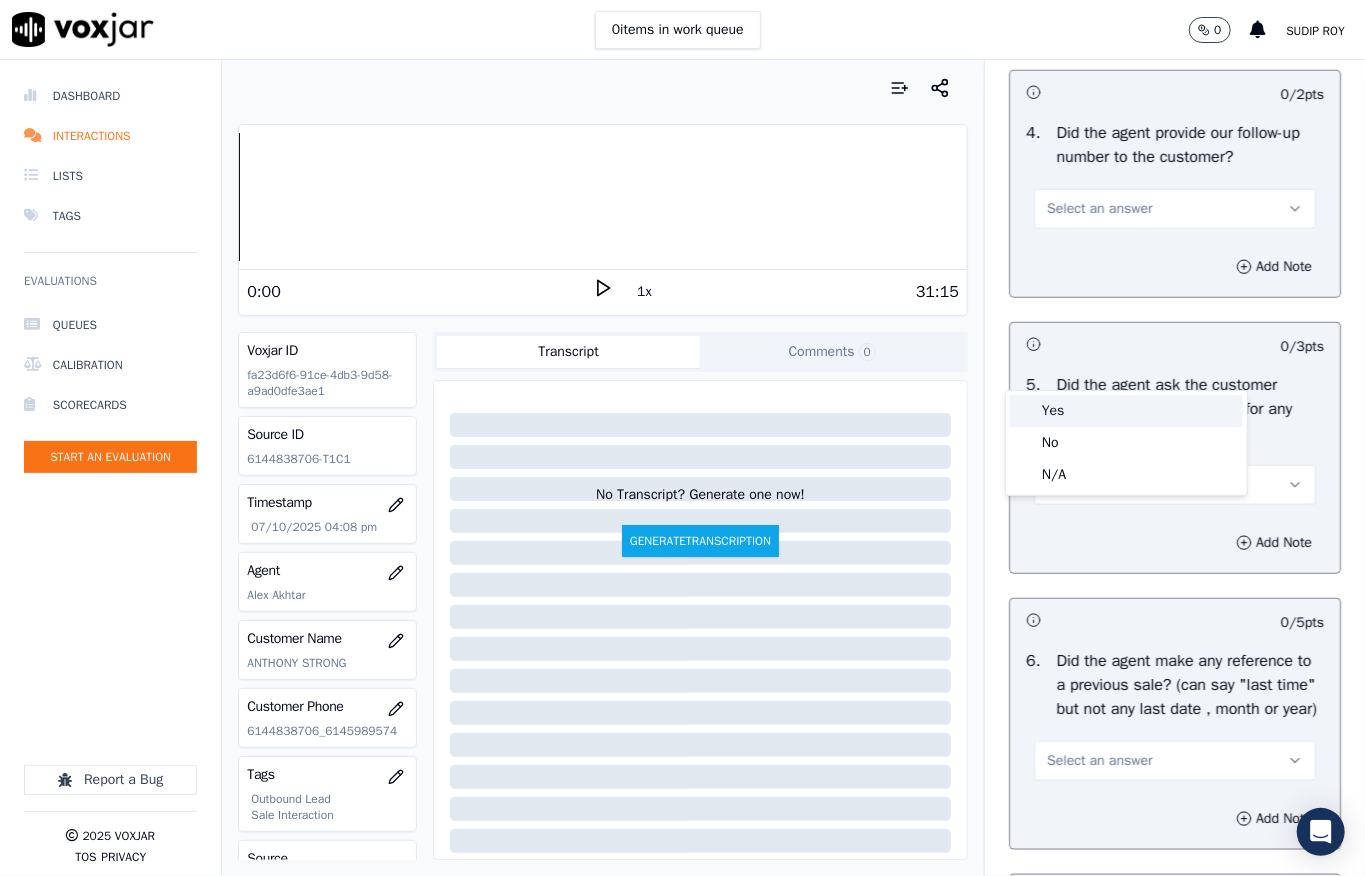 click on "Yes" at bounding box center [1126, 411] 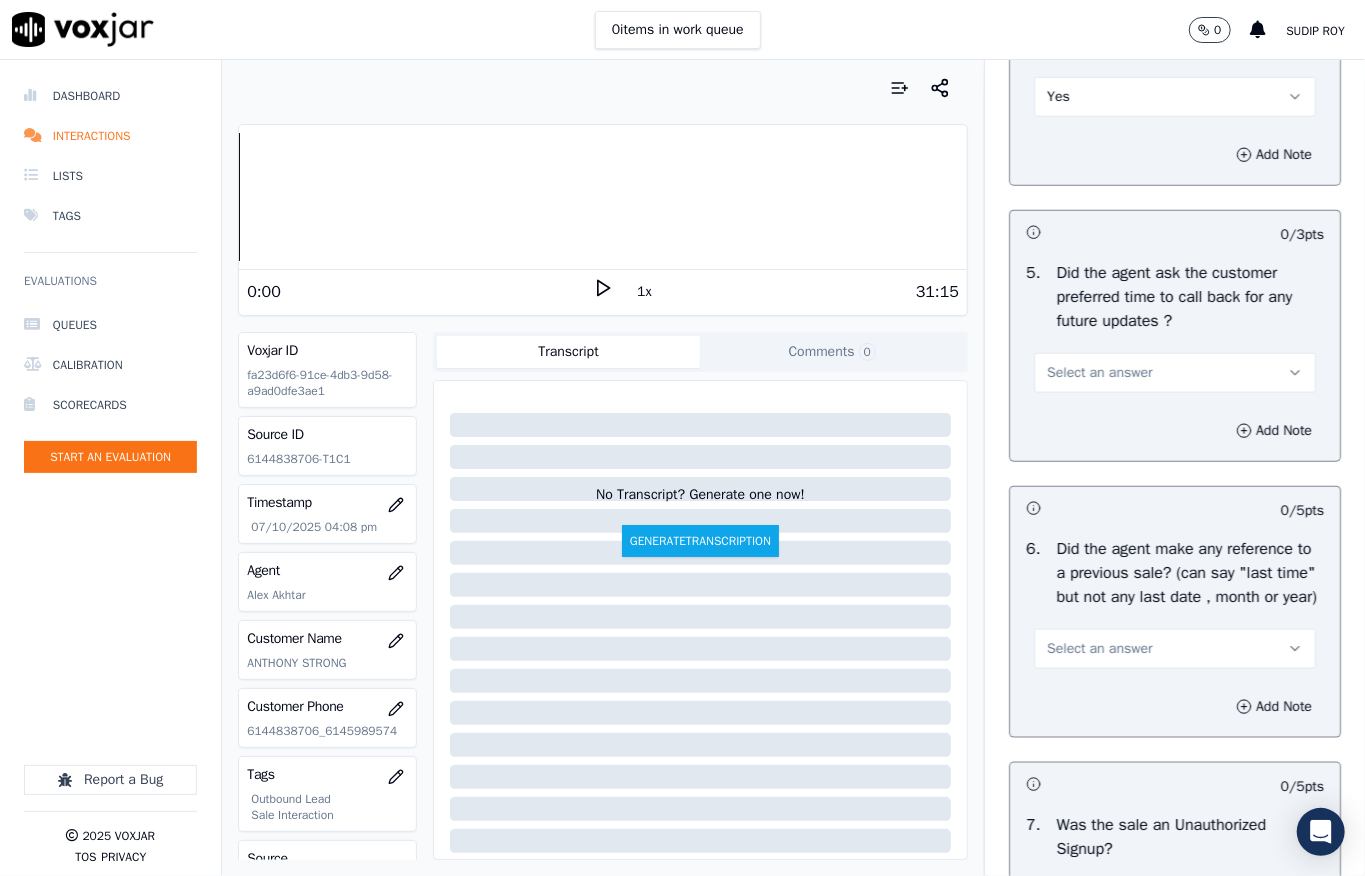 scroll, scrollTop: 5333, scrollLeft: 0, axis: vertical 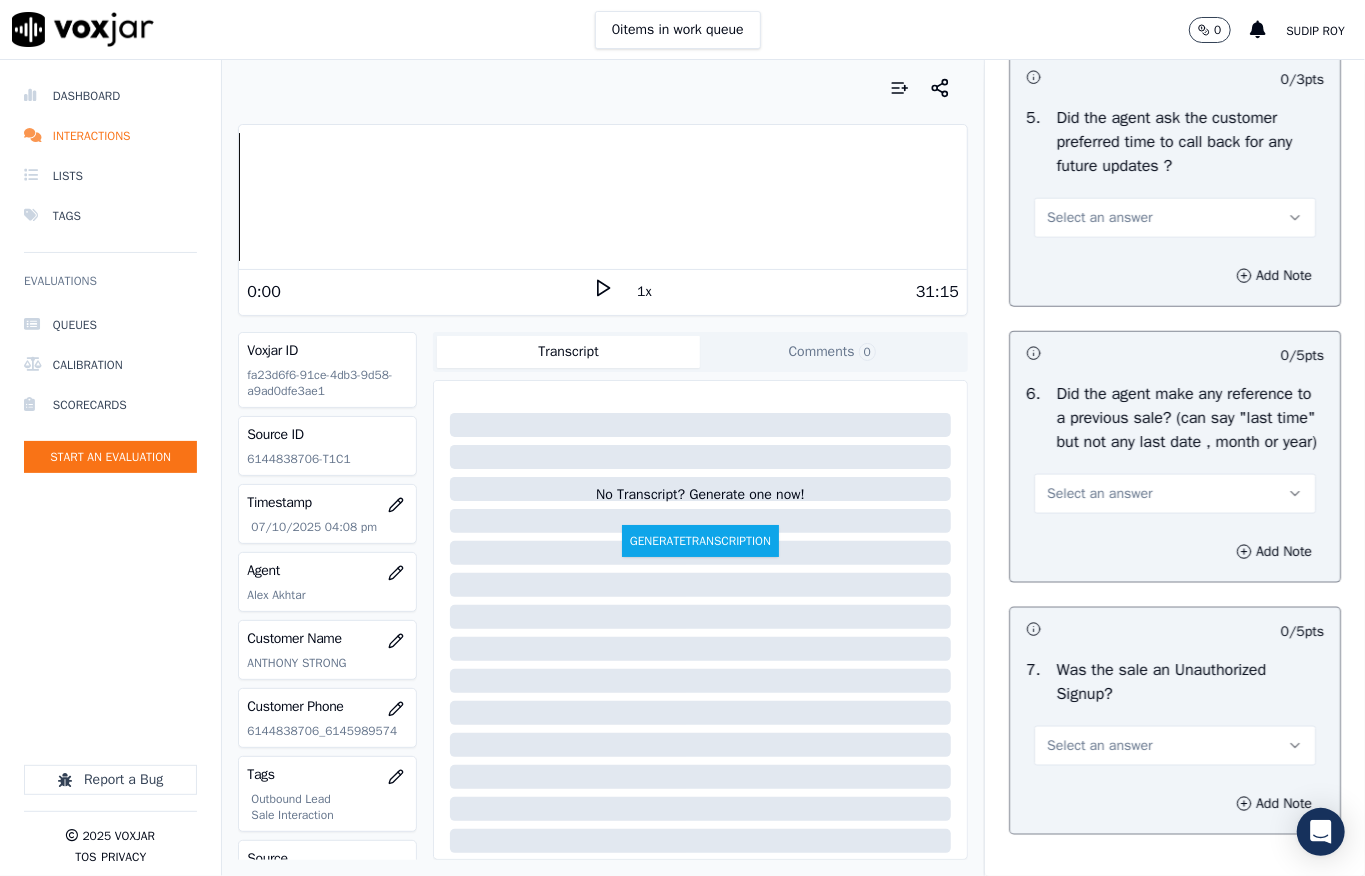 click on "Select an answer" at bounding box center (1099, 218) 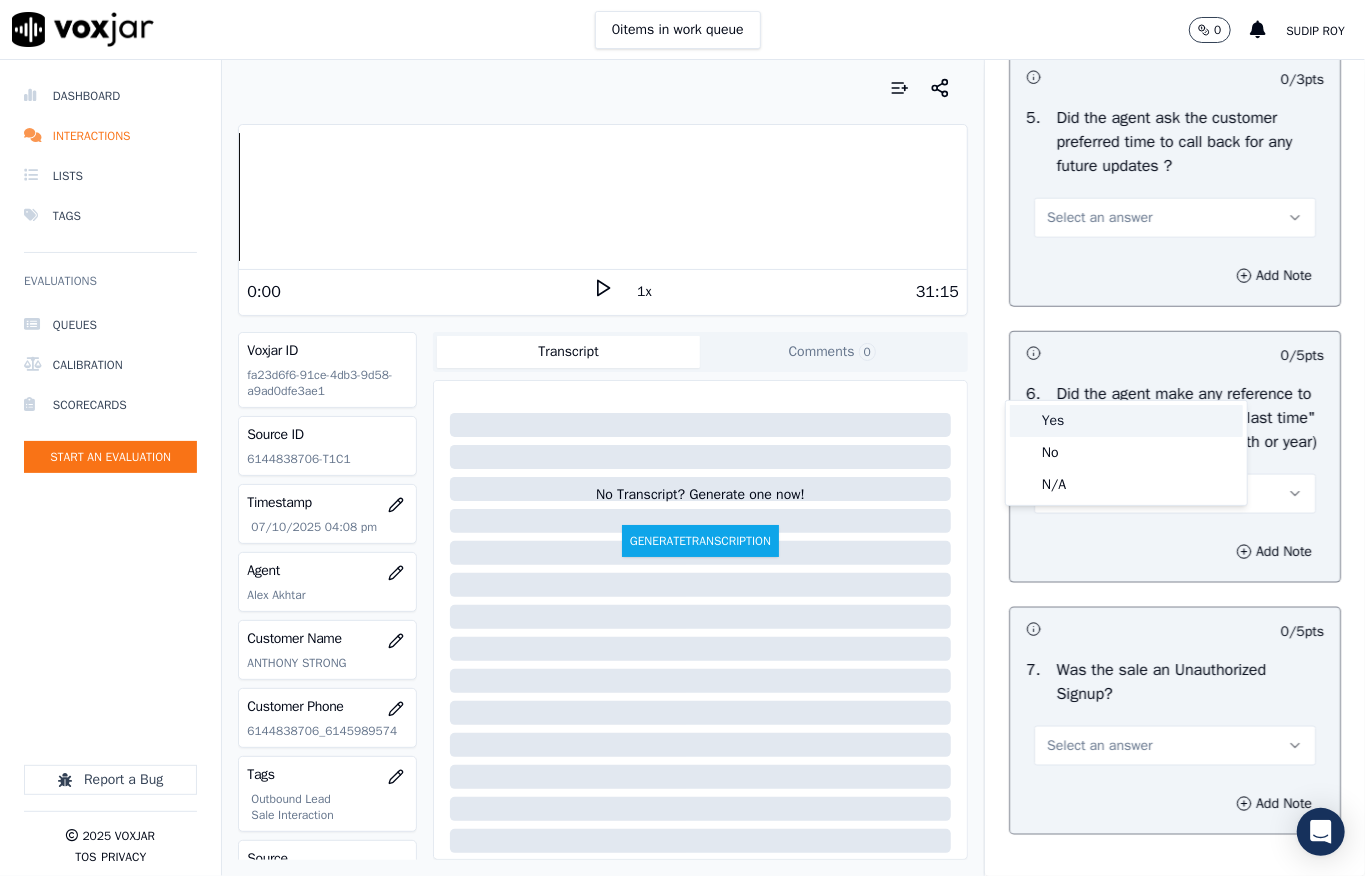 click on "Yes" at bounding box center (1126, 421) 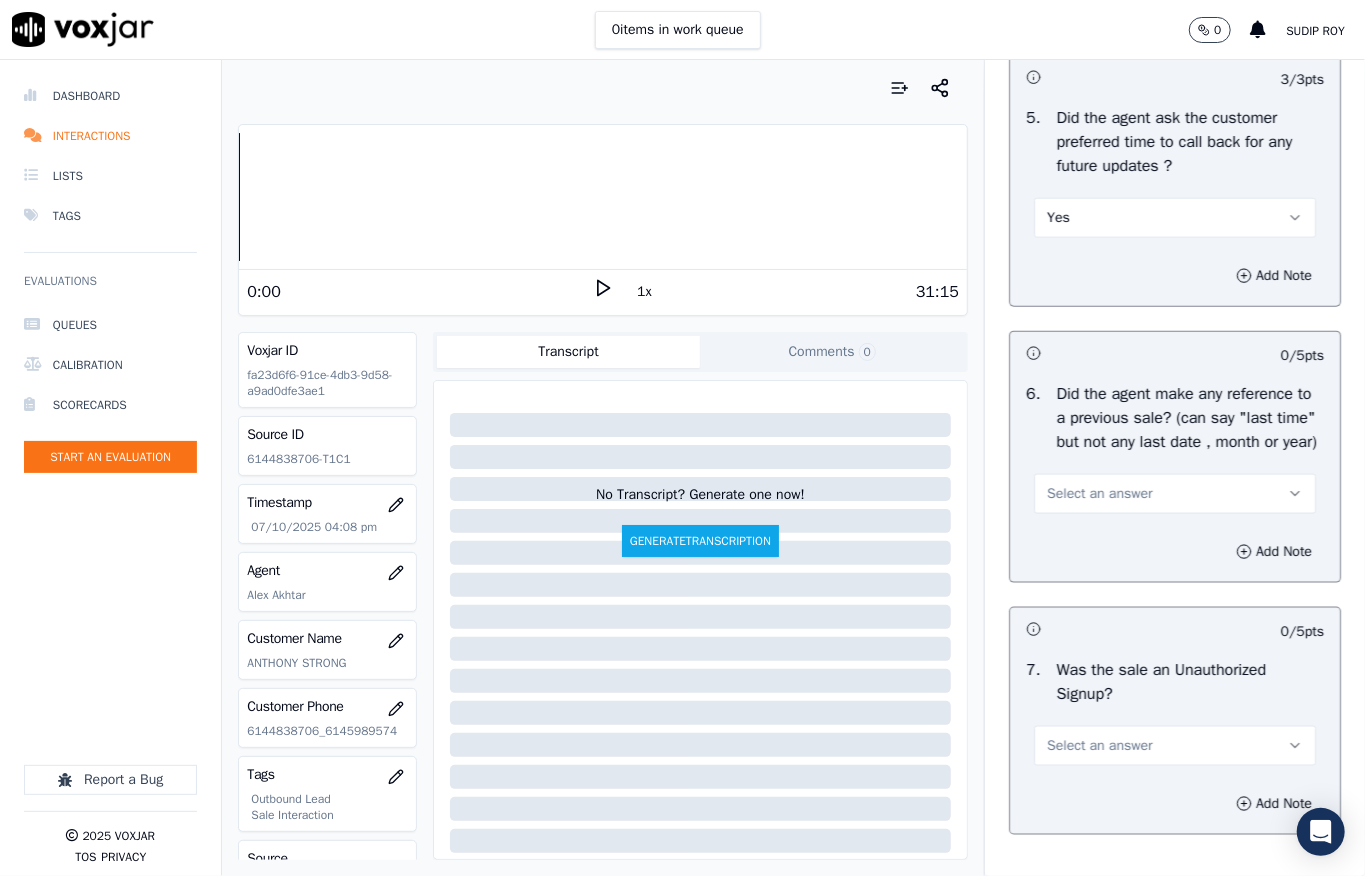 scroll, scrollTop: 5600, scrollLeft: 0, axis: vertical 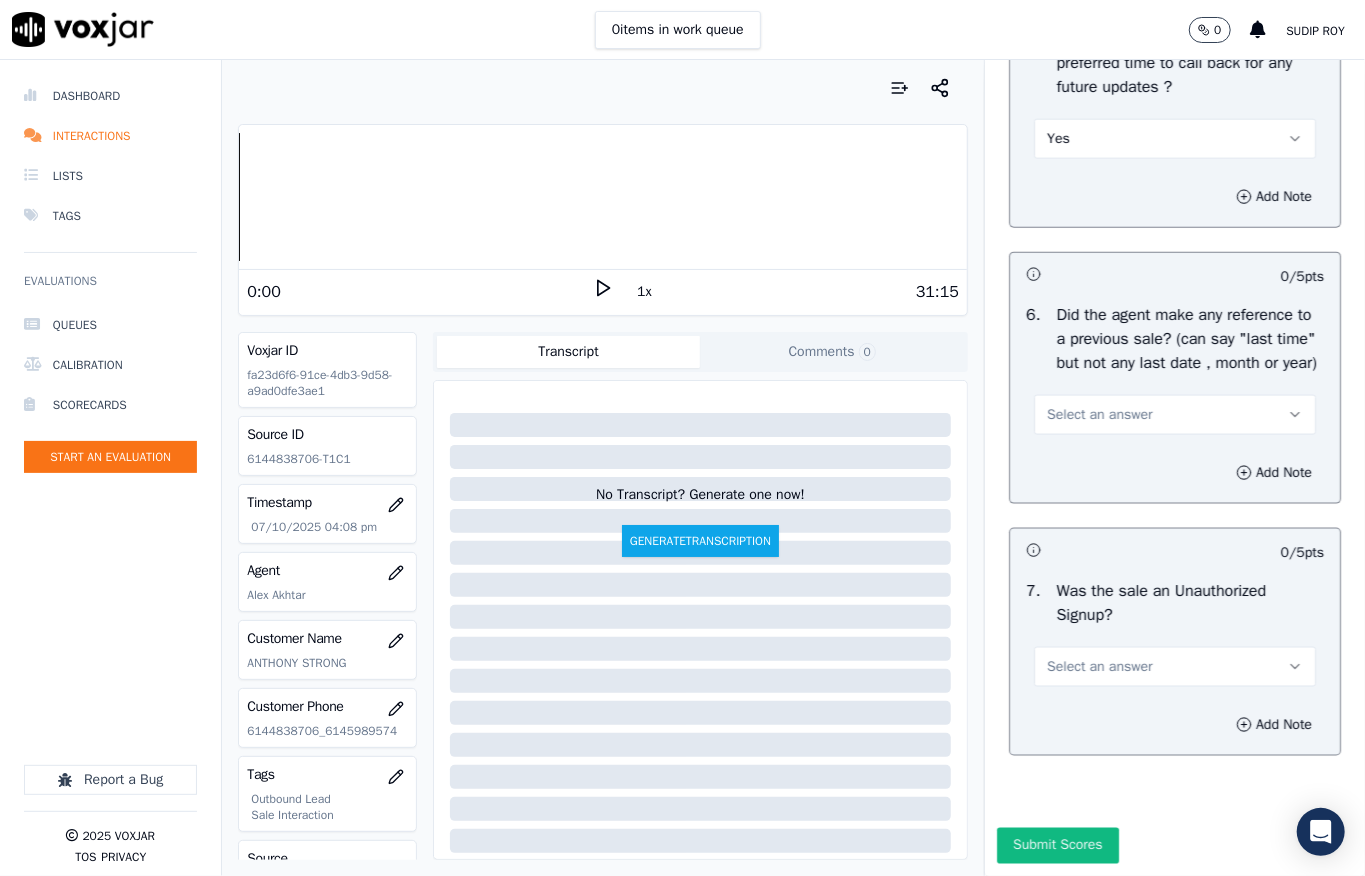 click on "Select an answer" at bounding box center (1099, 415) 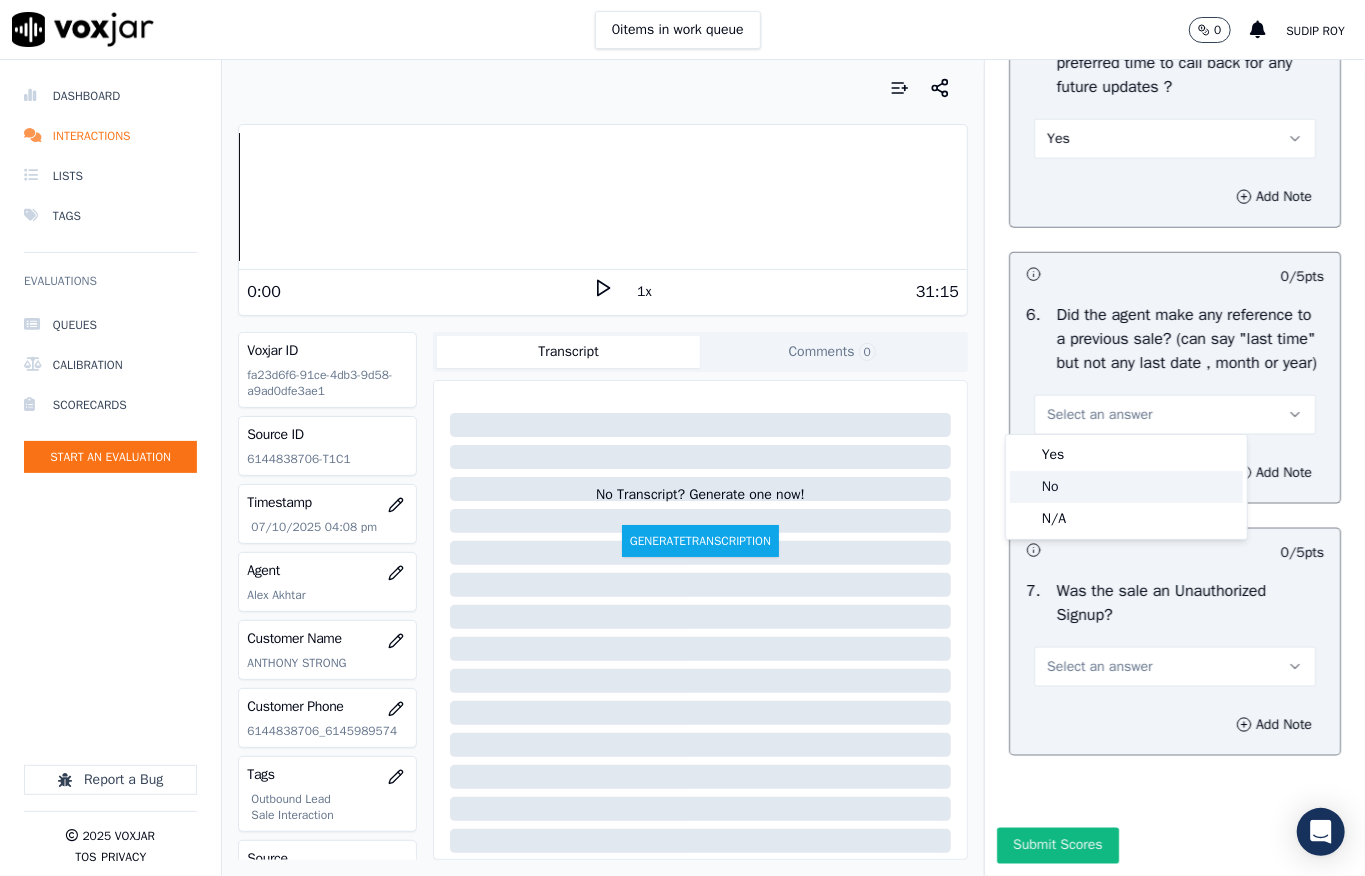 click on "No" 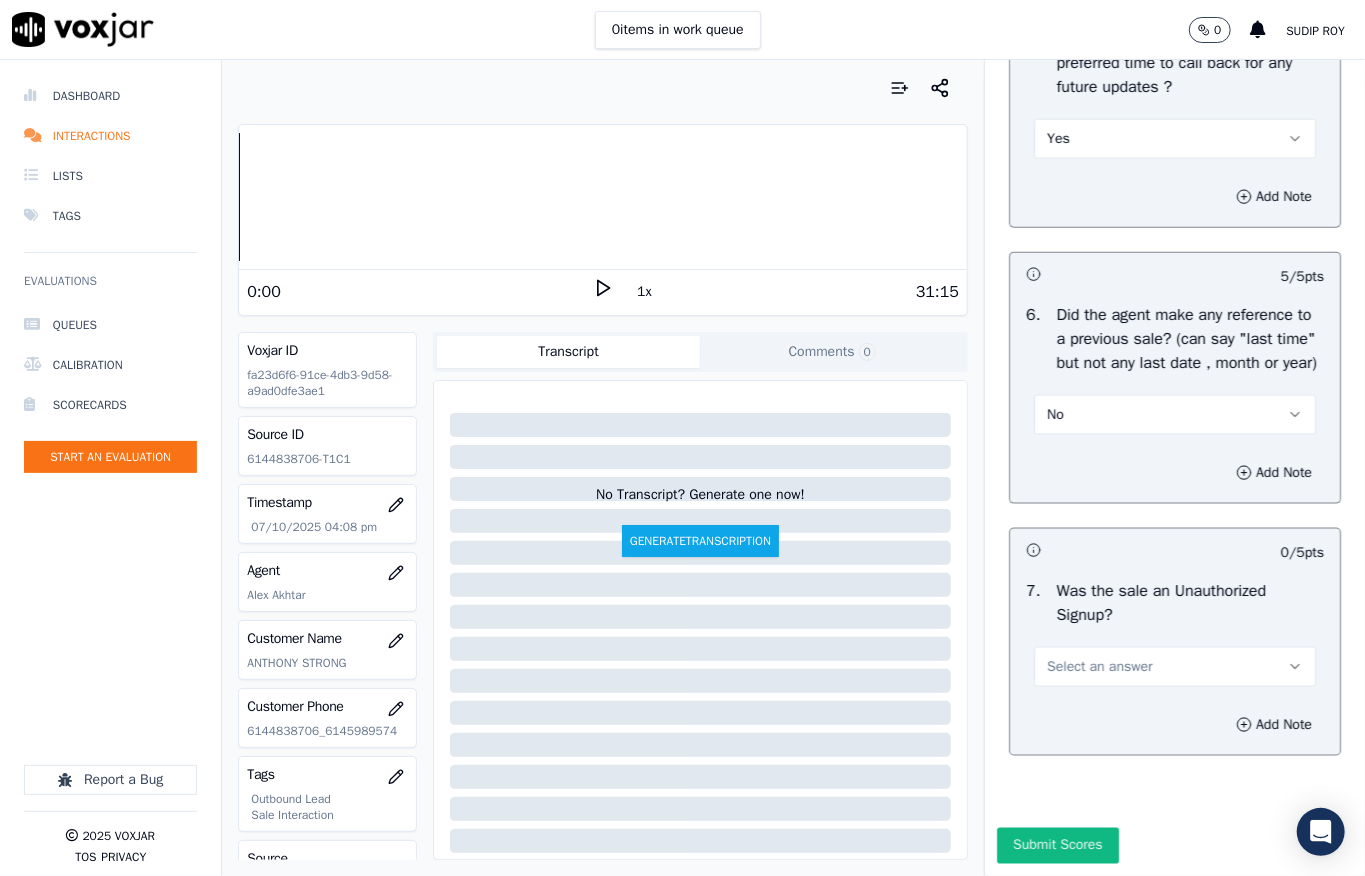 click on "Select an answer" at bounding box center (1099, 667) 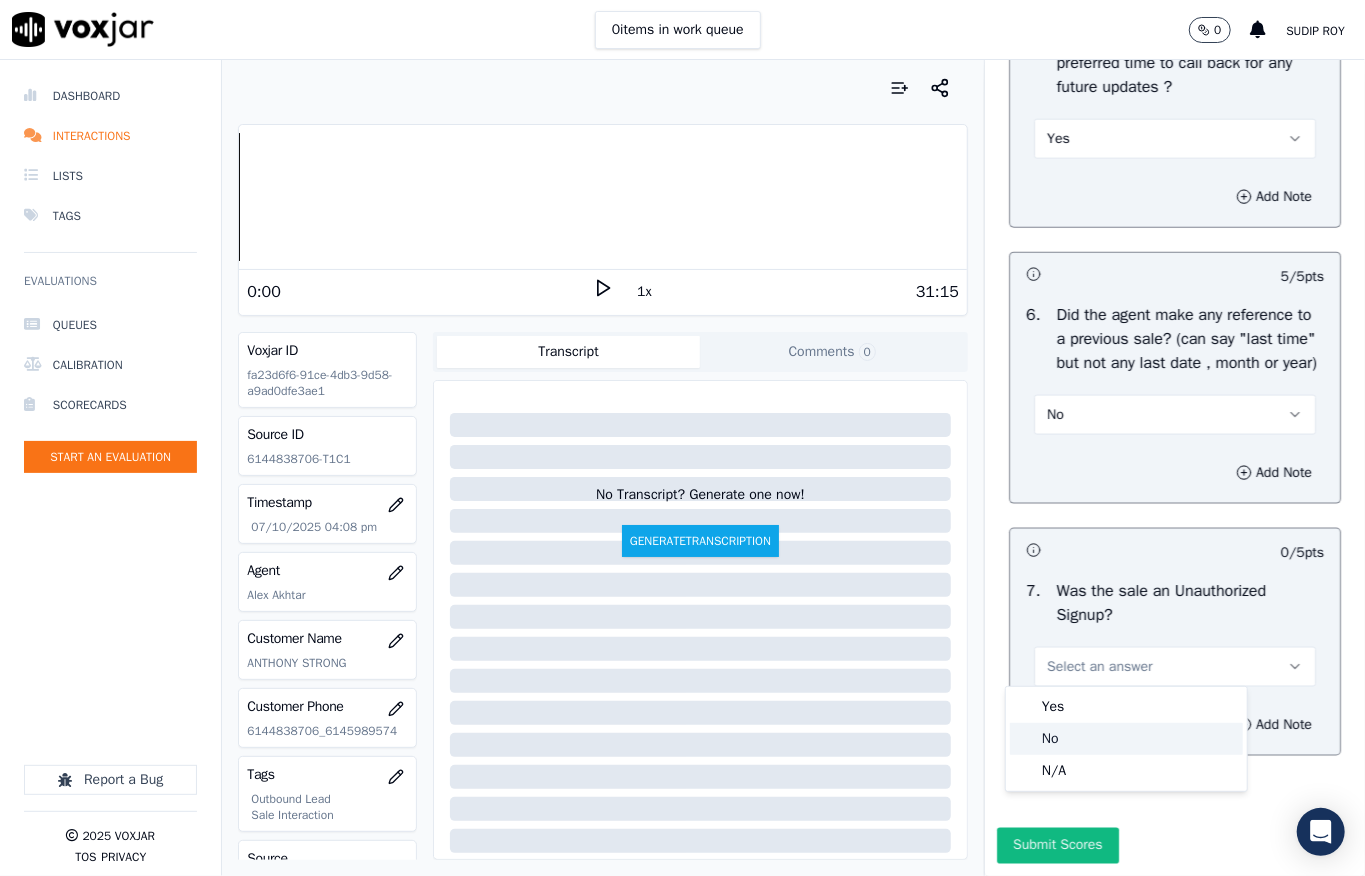 click on "No" 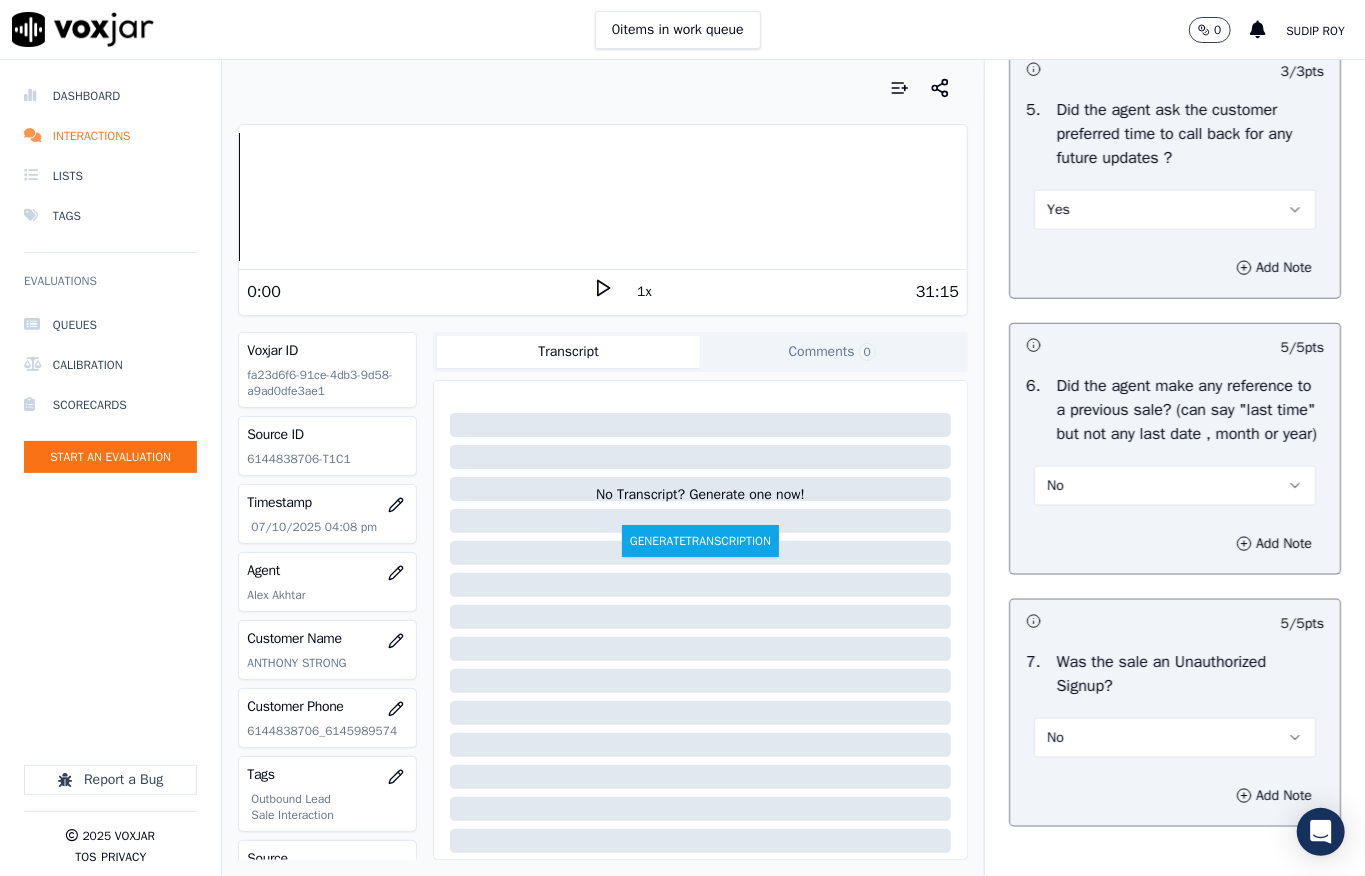 scroll, scrollTop: 5333, scrollLeft: 0, axis: vertical 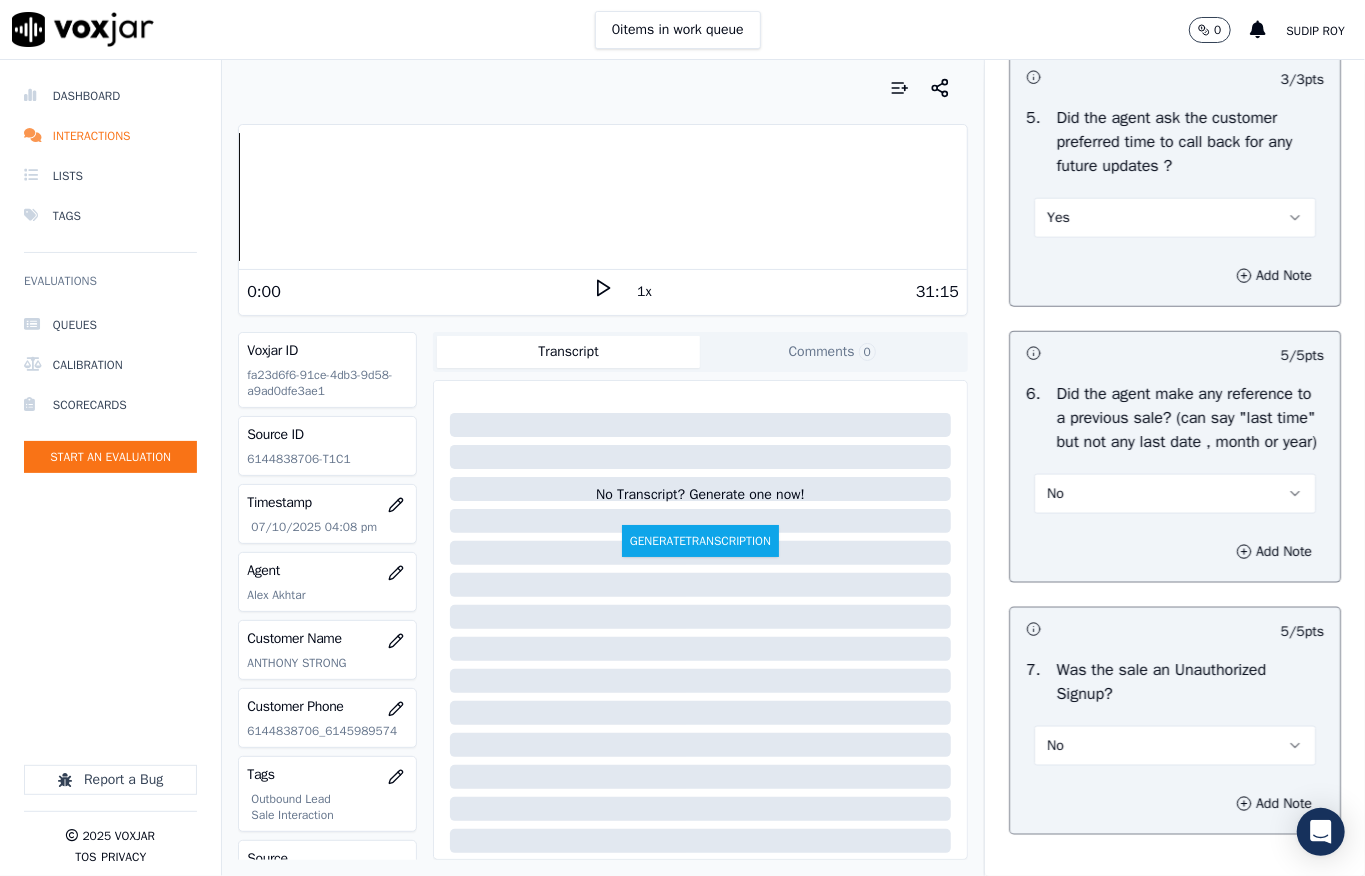 click on "Yes" at bounding box center (1175, 218) 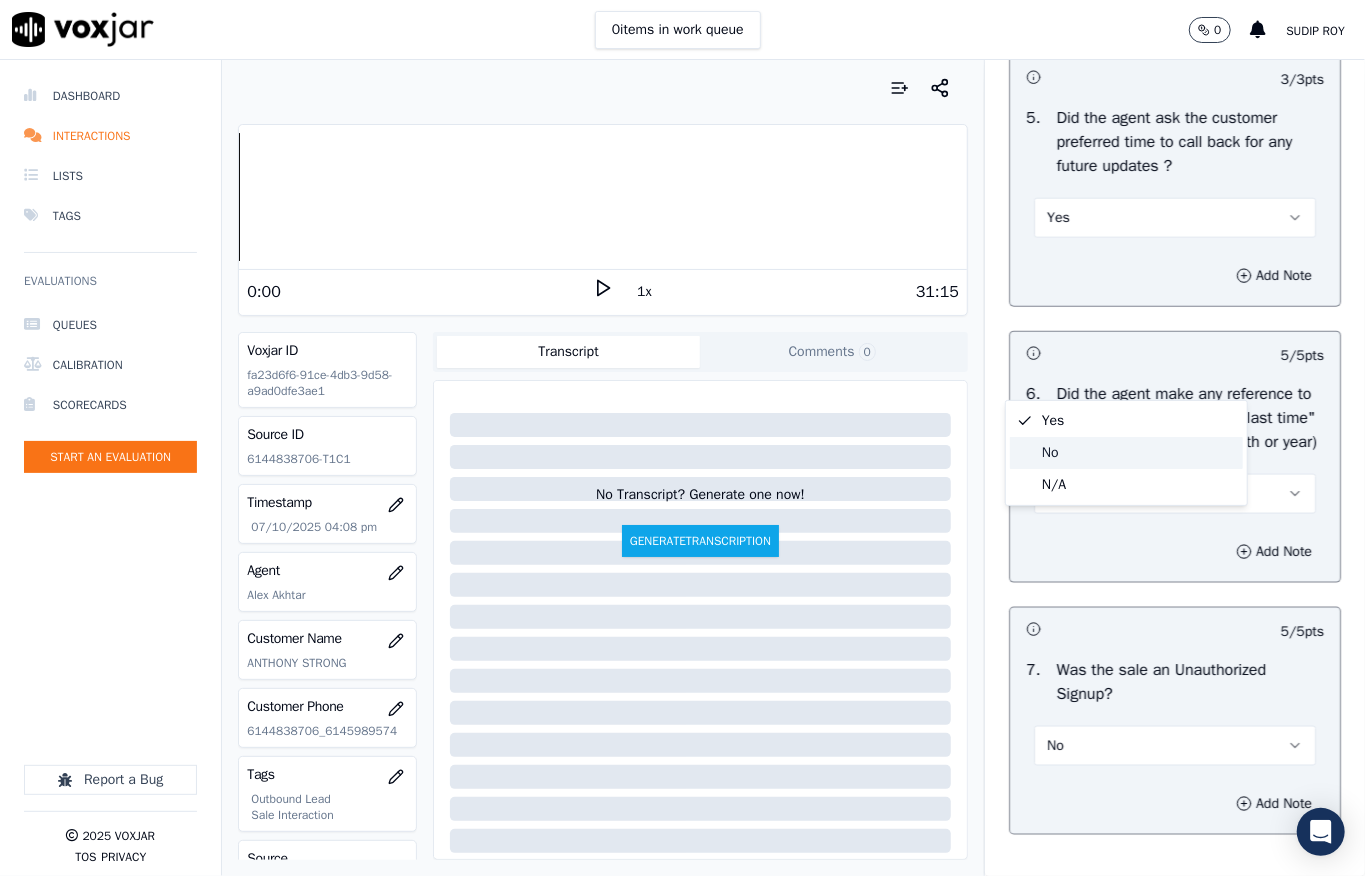 click on "No" 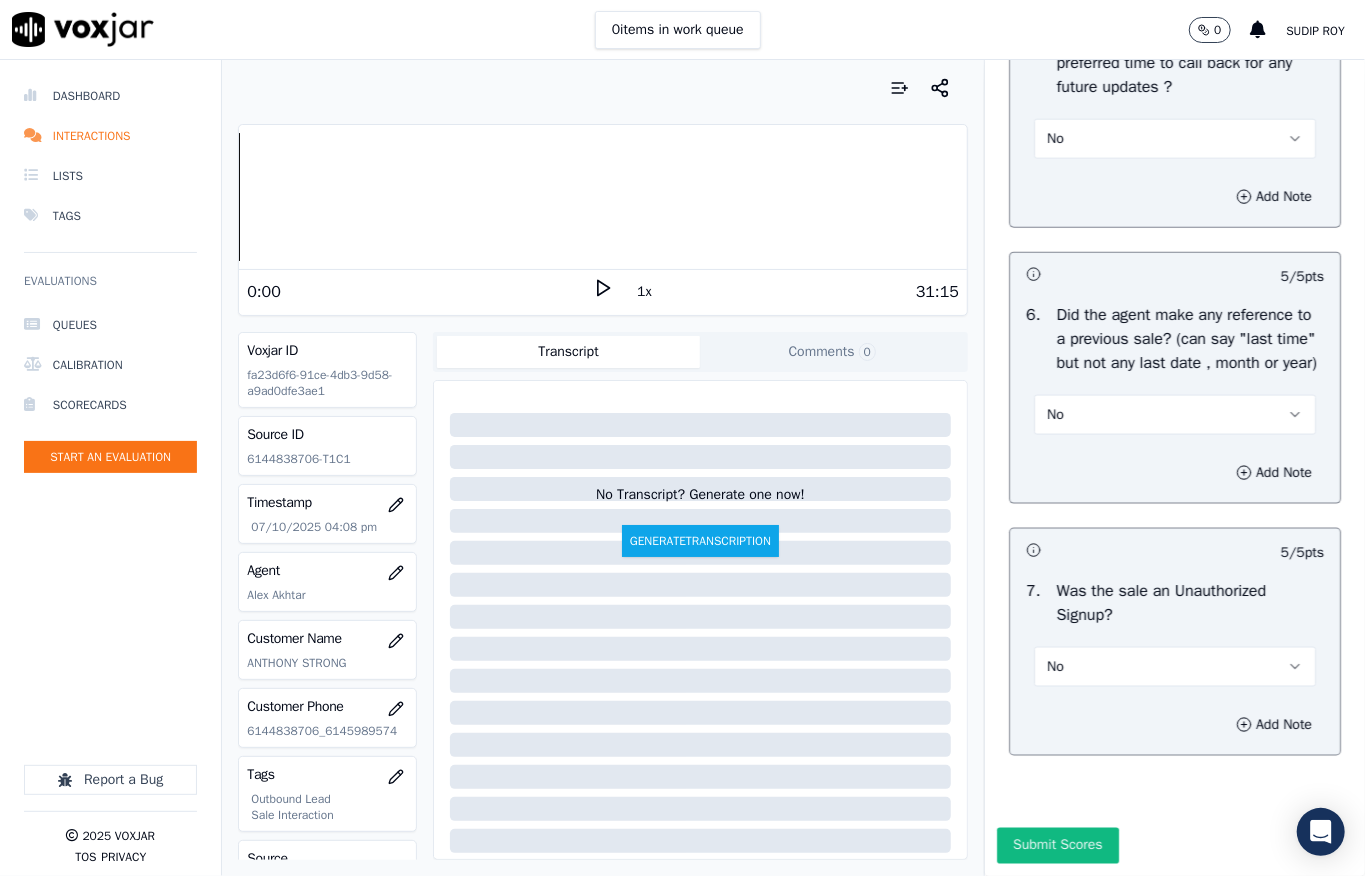 scroll, scrollTop: 5664, scrollLeft: 0, axis: vertical 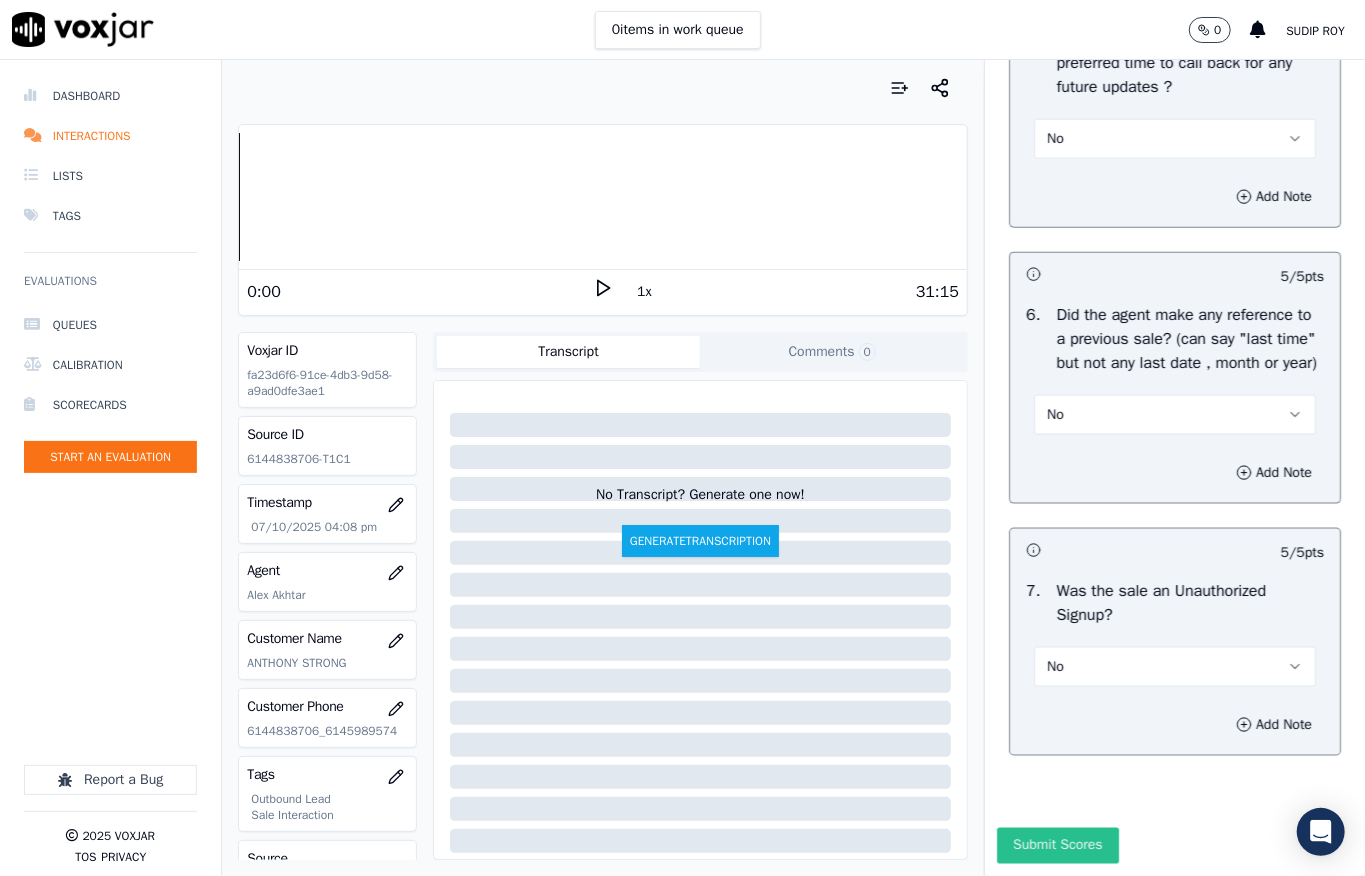 drag, startPoint x: 1057, startPoint y: 793, endPoint x: 1044, endPoint y: 796, distance: 13.341664 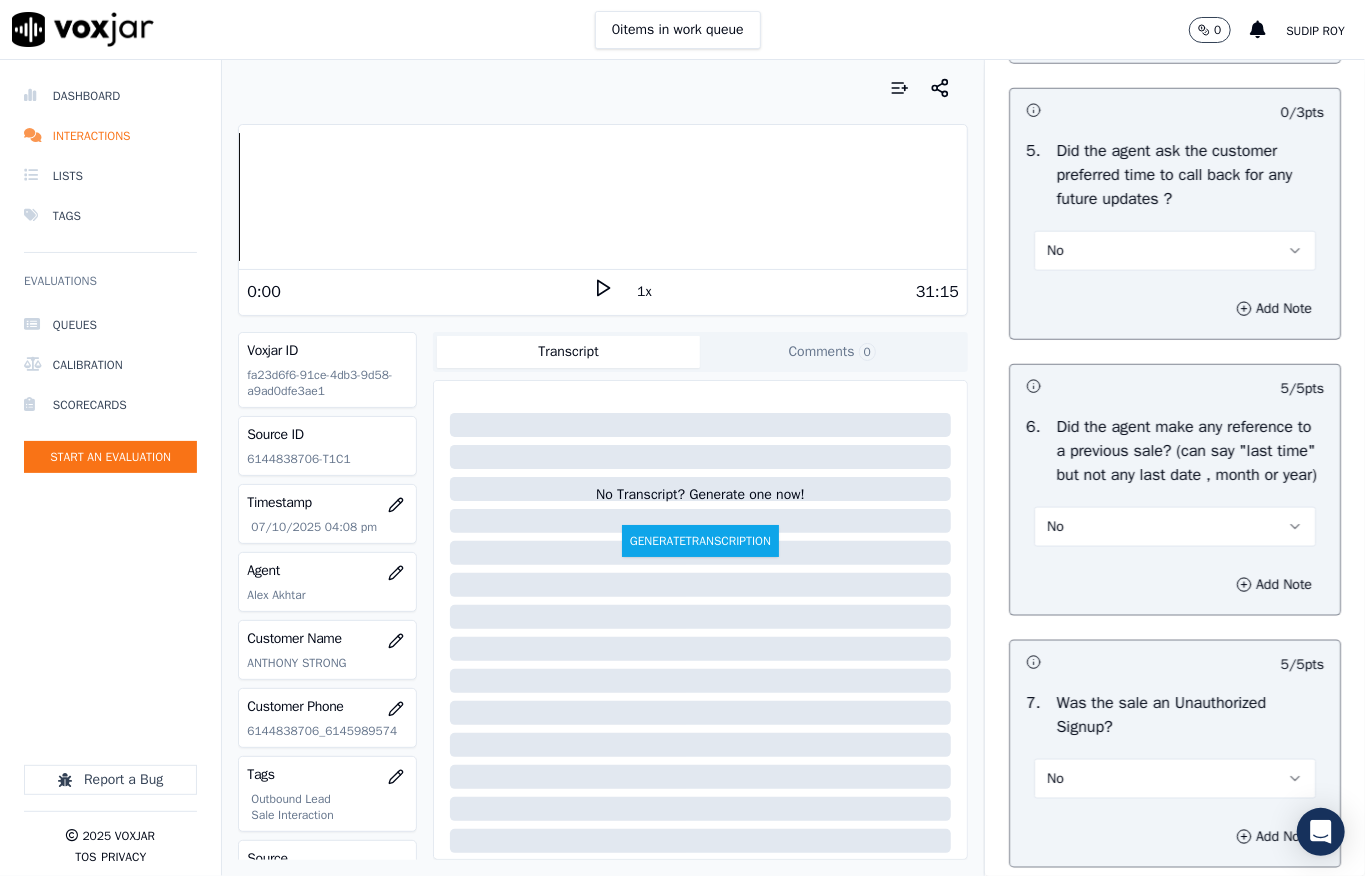 scroll, scrollTop: 5264, scrollLeft: 0, axis: vertical 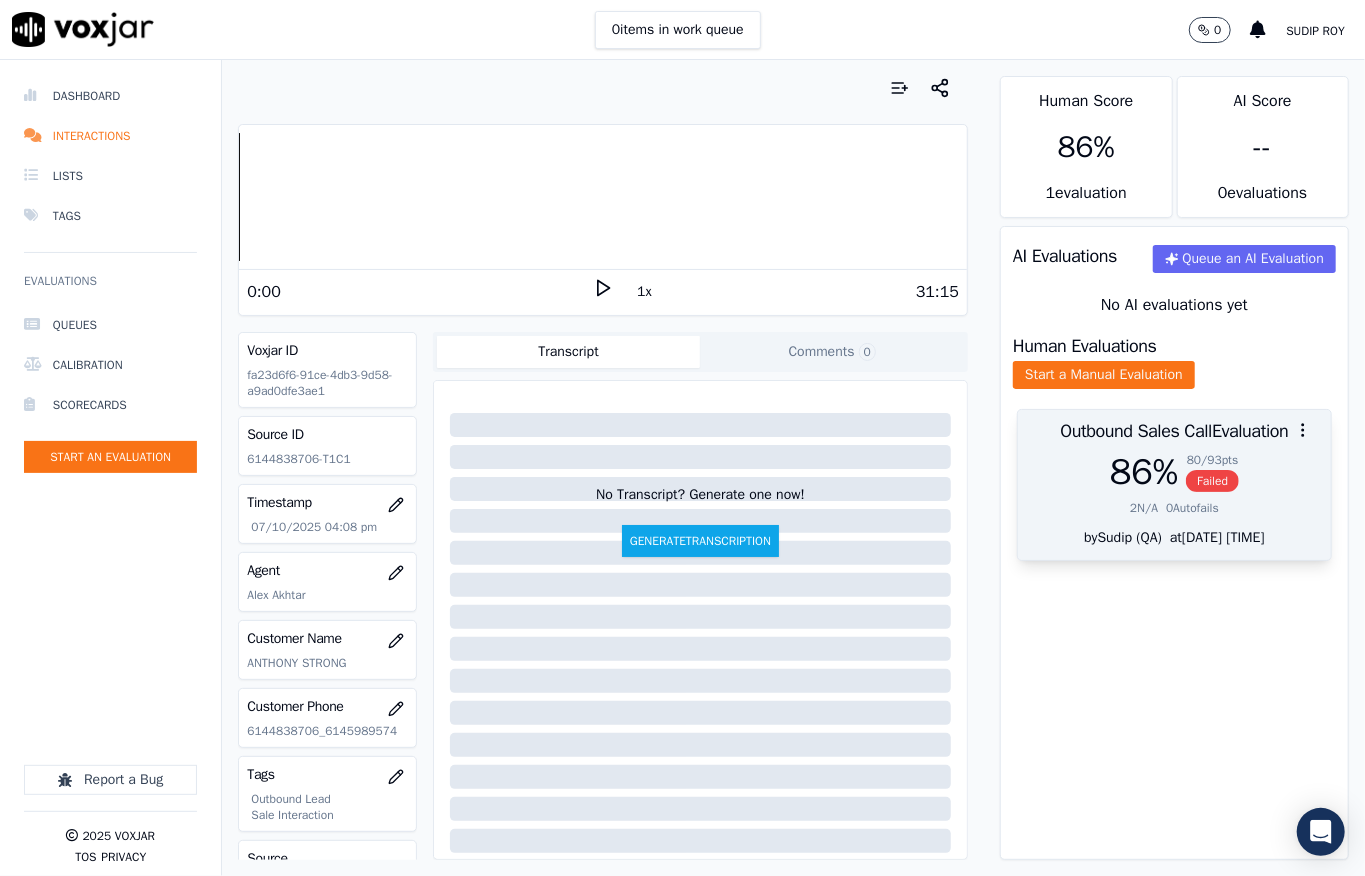 click on "Failed" at bounding box center [1212, 481] 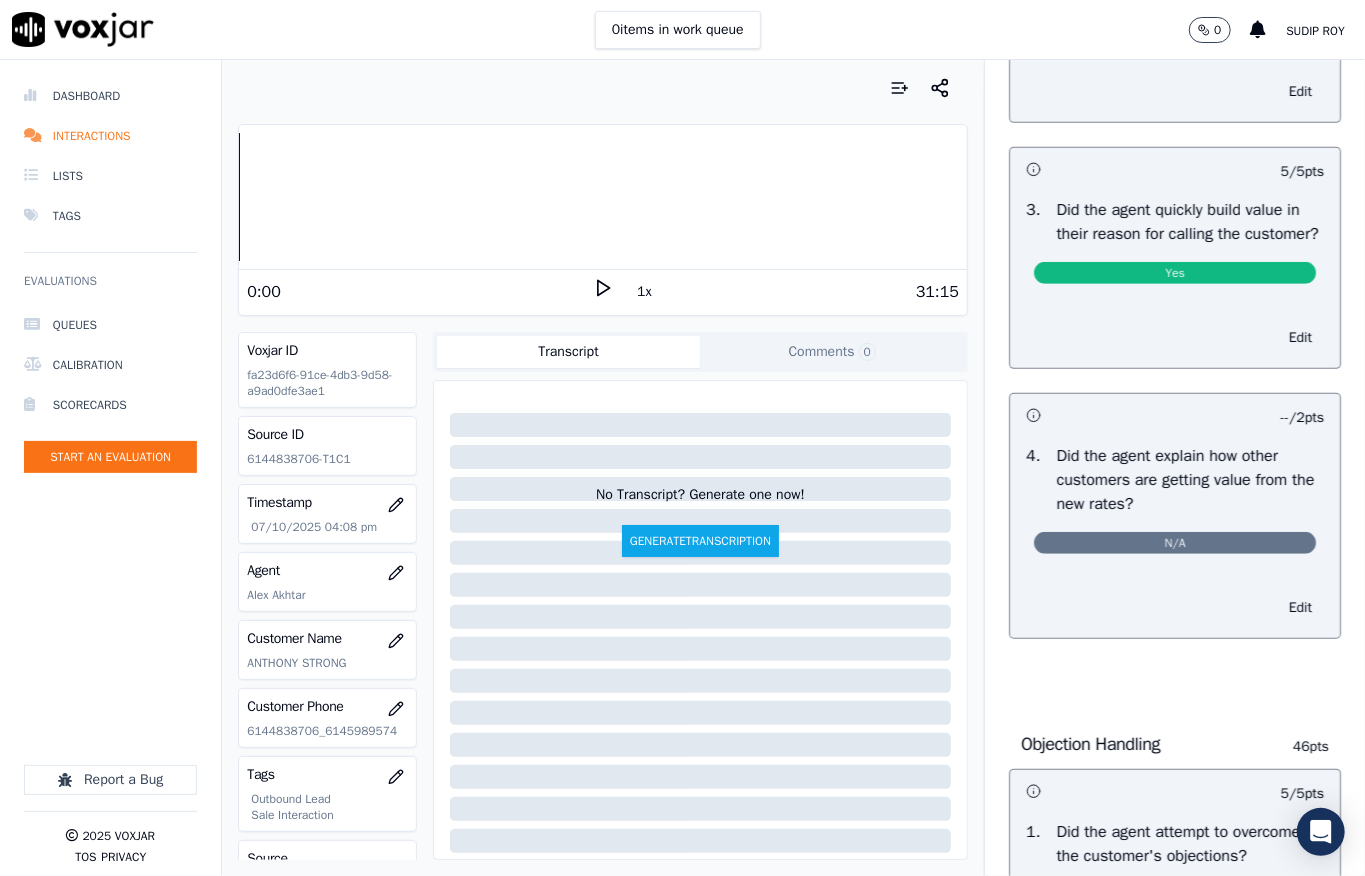 scroll, scrollTop: 0, scrollLeft: 0, axis: both 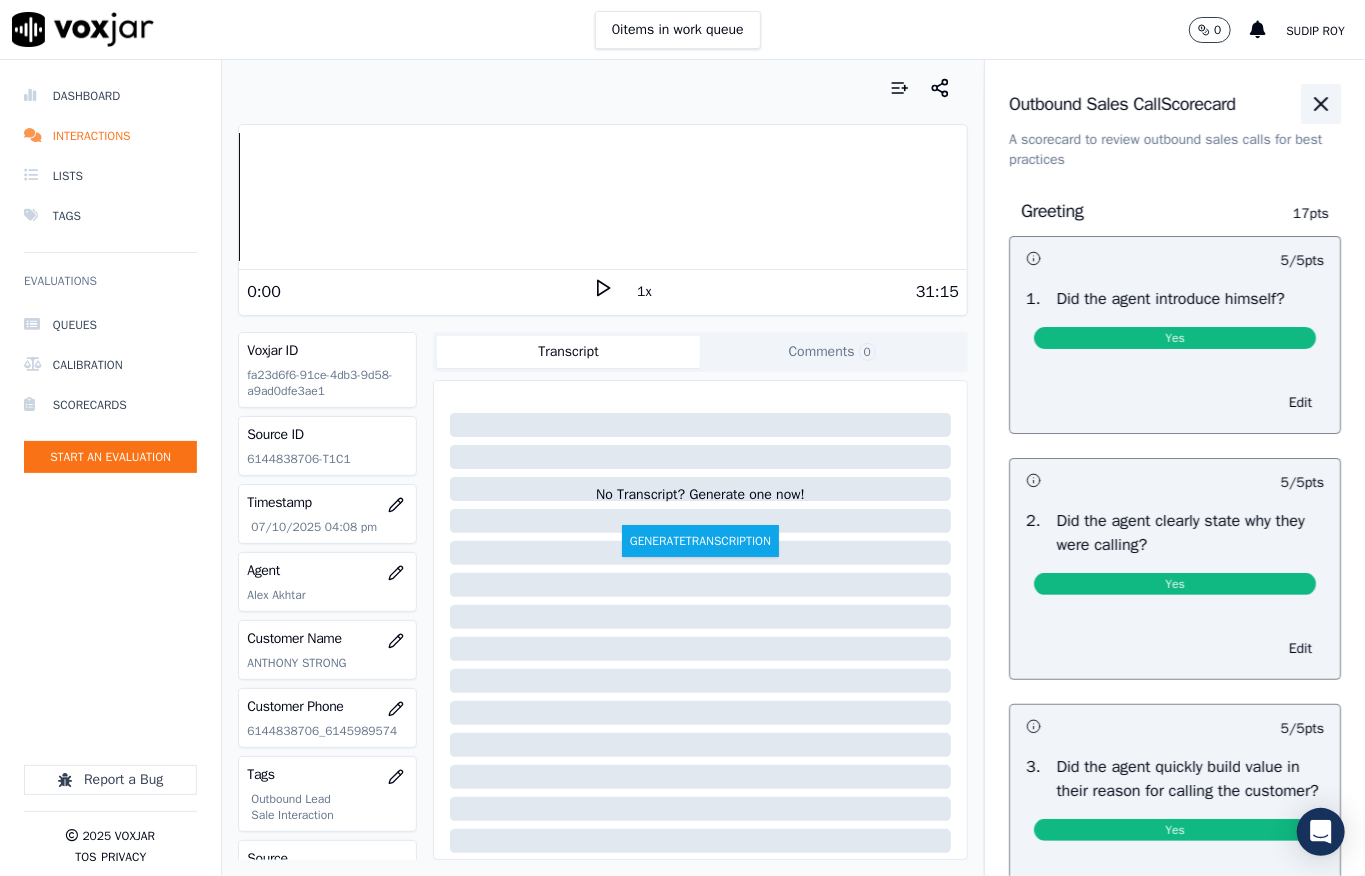 click 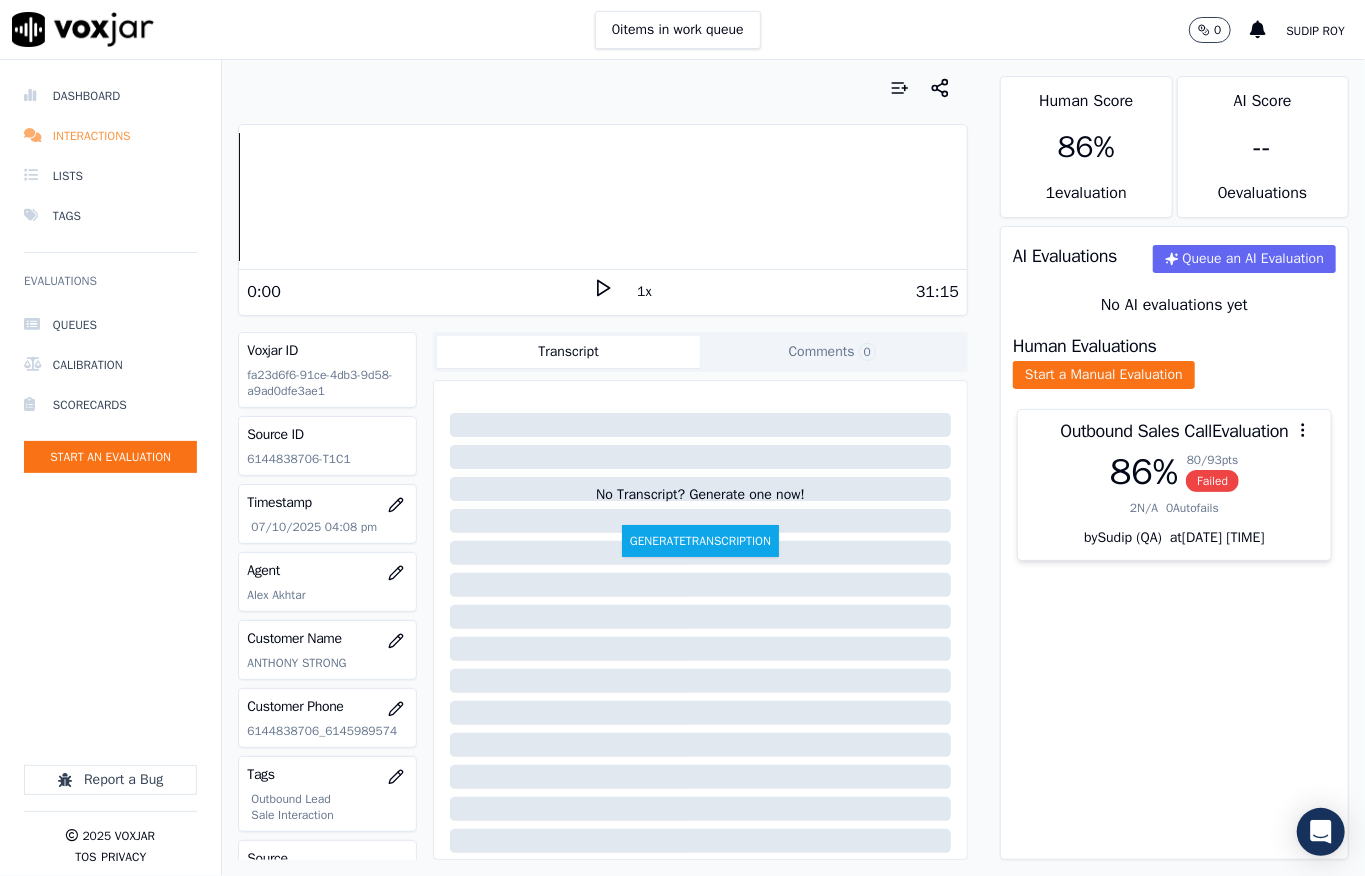 click on "Interactions" at bounding box center [110, 136] 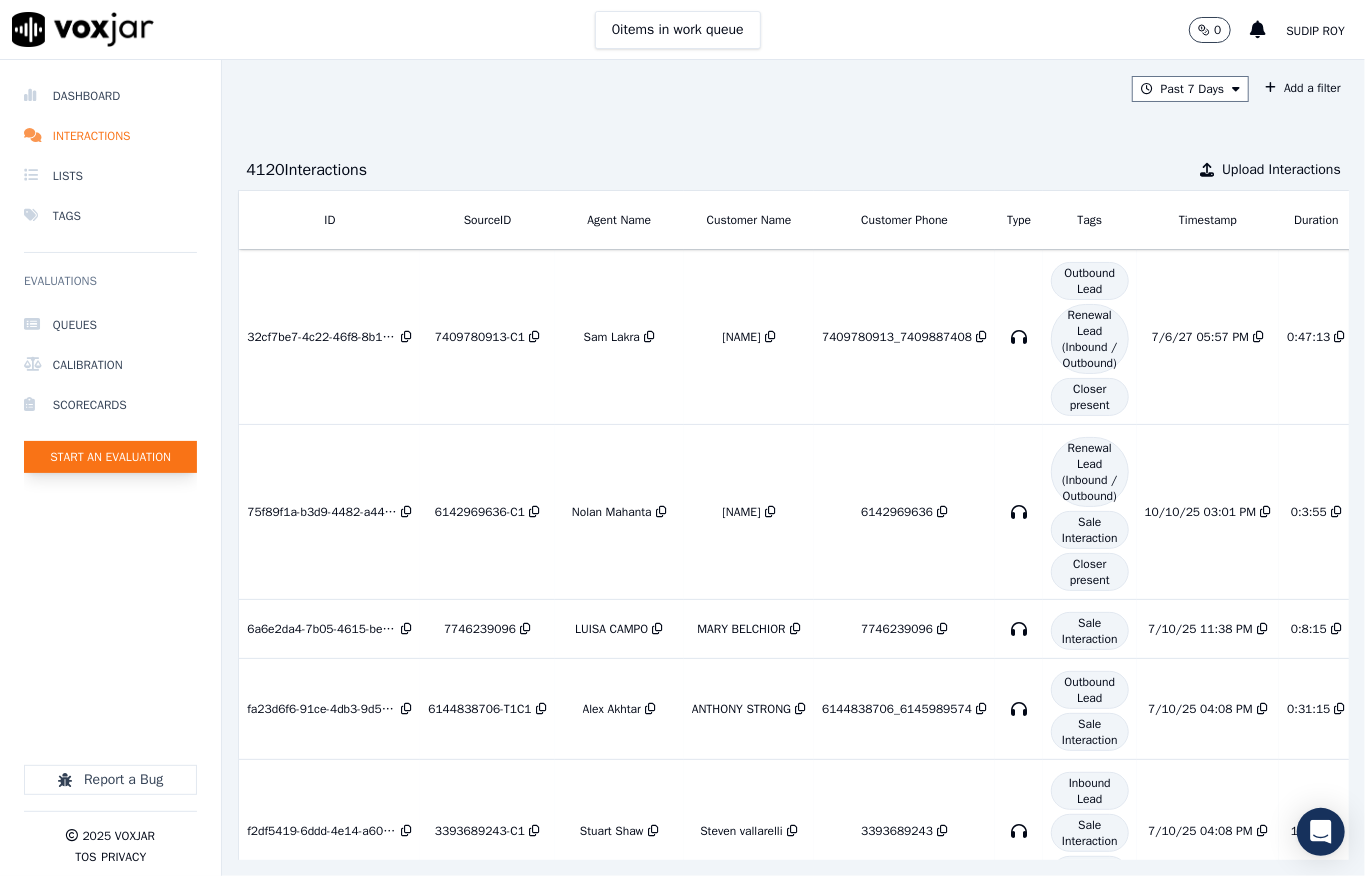 click on "Start an Evaluation" 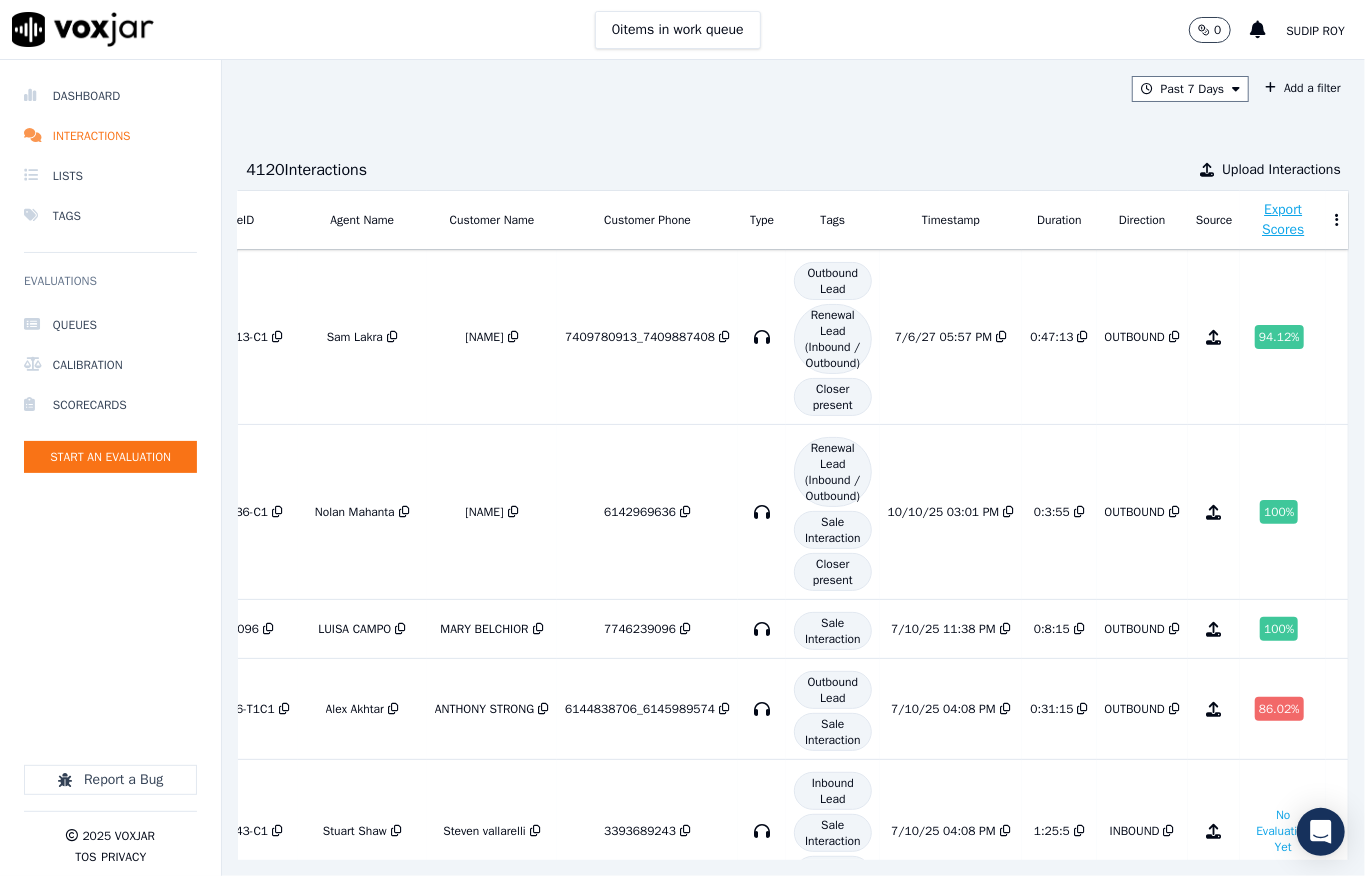 scroll, scrollTop: 0, scrollLeft: 0, axis: both 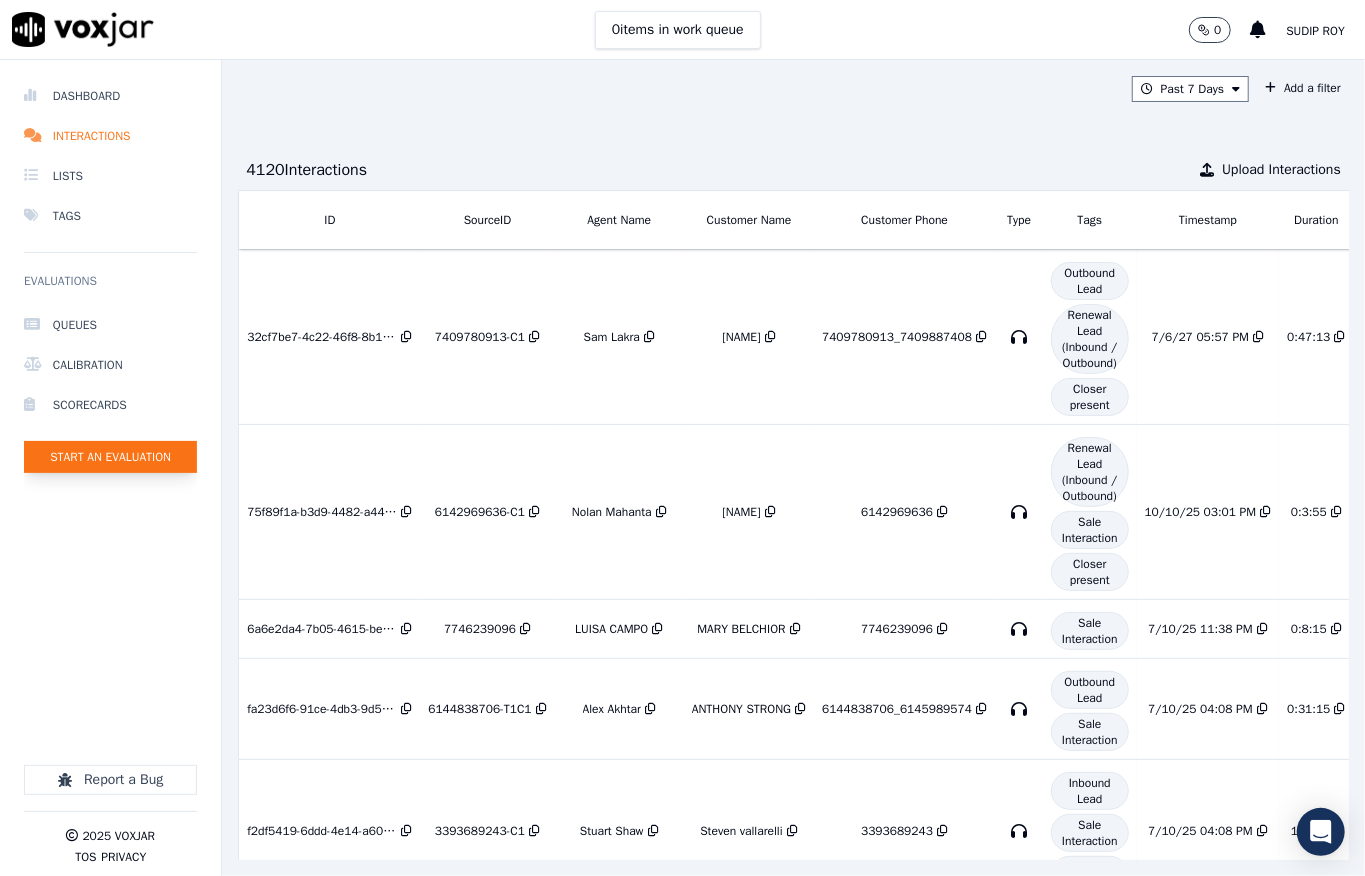 click on "Start an Evaluation" 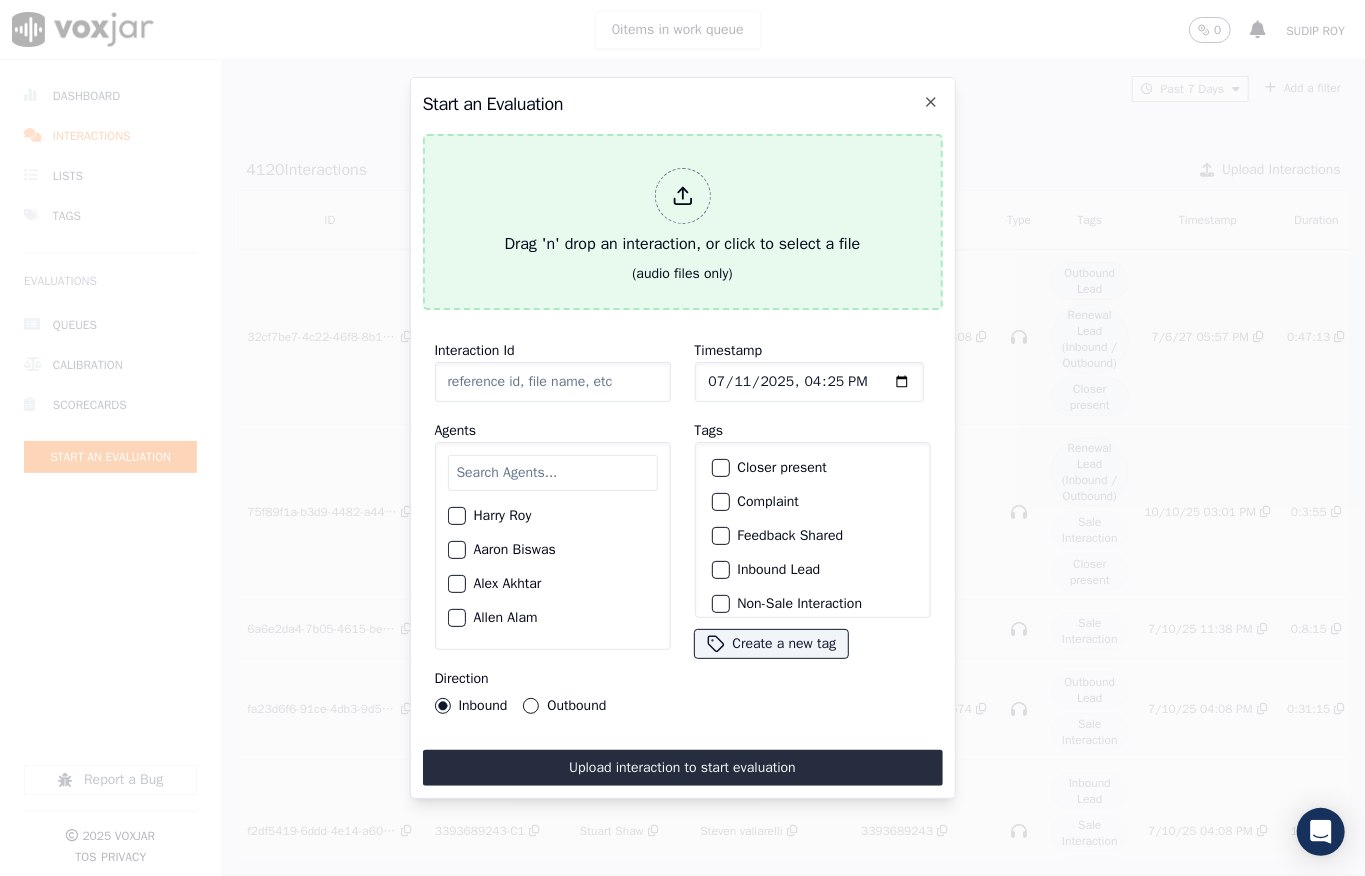 click at bounding box center (683, 196) 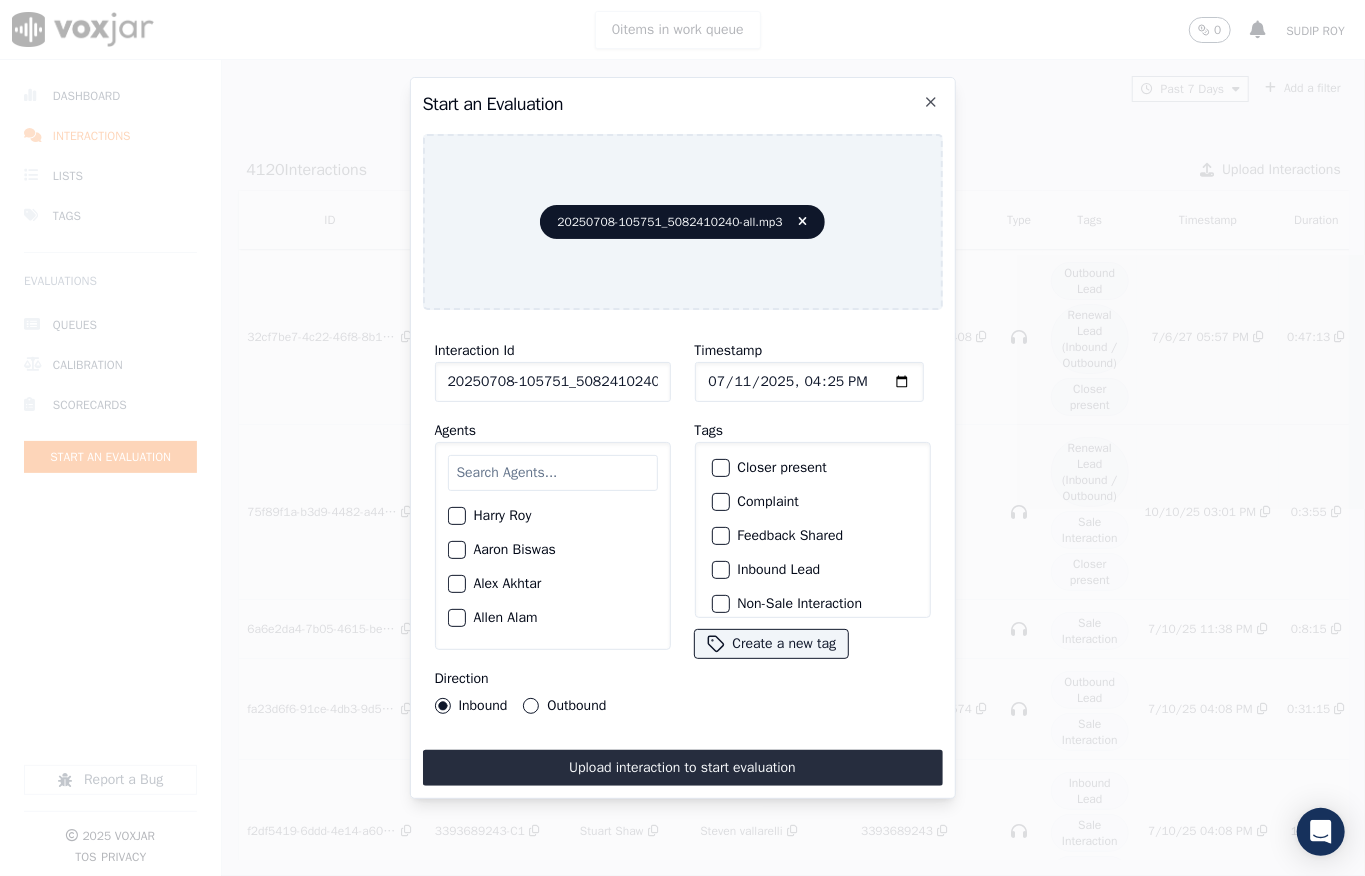 click on "Timestamp" 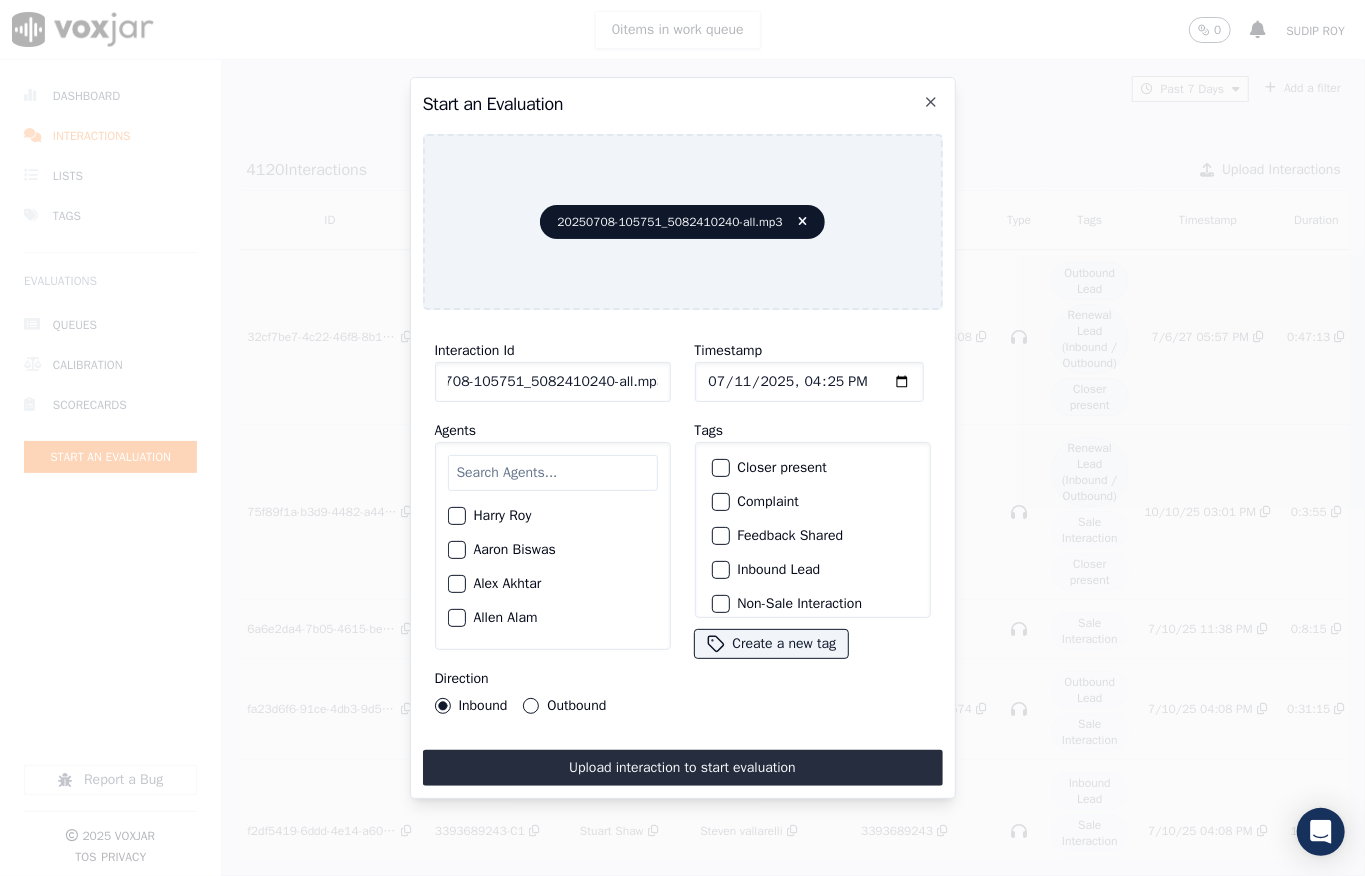 drag, startPoint x: 644, startPoint y: 374, endPoint x: 682, endPoint y: 374, distance: 38 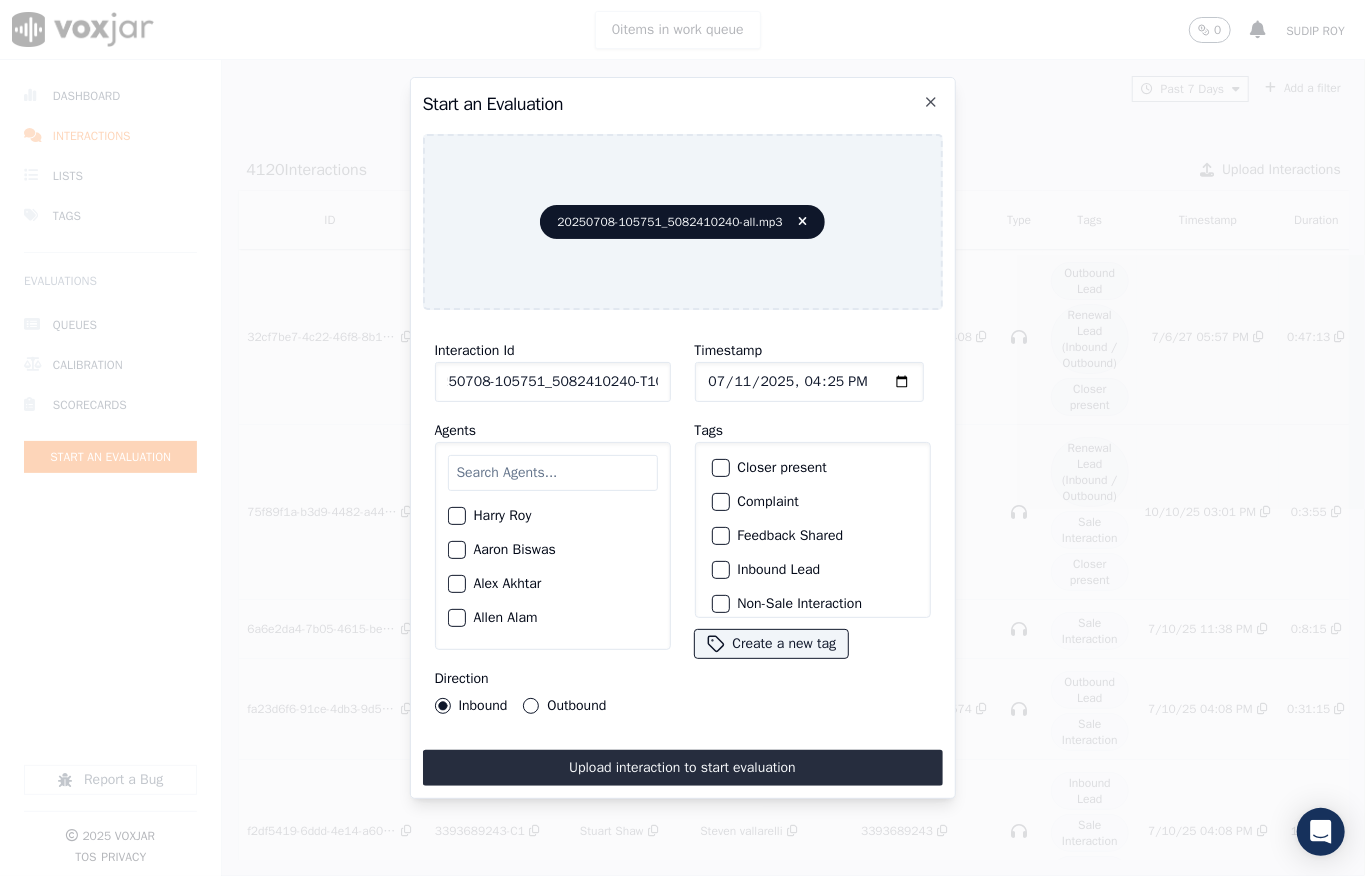 scroll, scrollTop: 0, scrollLeft: 32, axis: horizontal 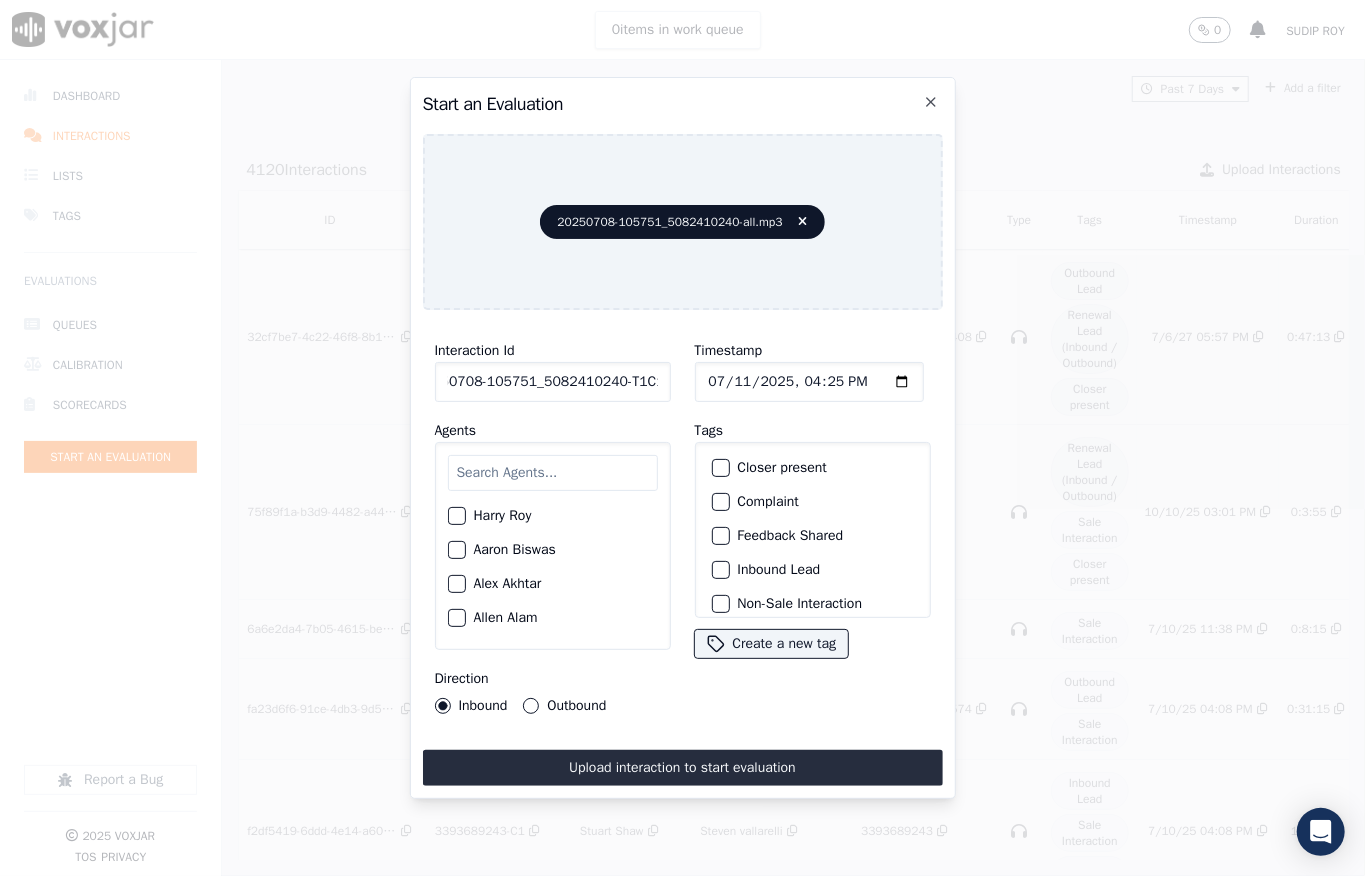 type on "20250708-105751_5082410240-T1C1" 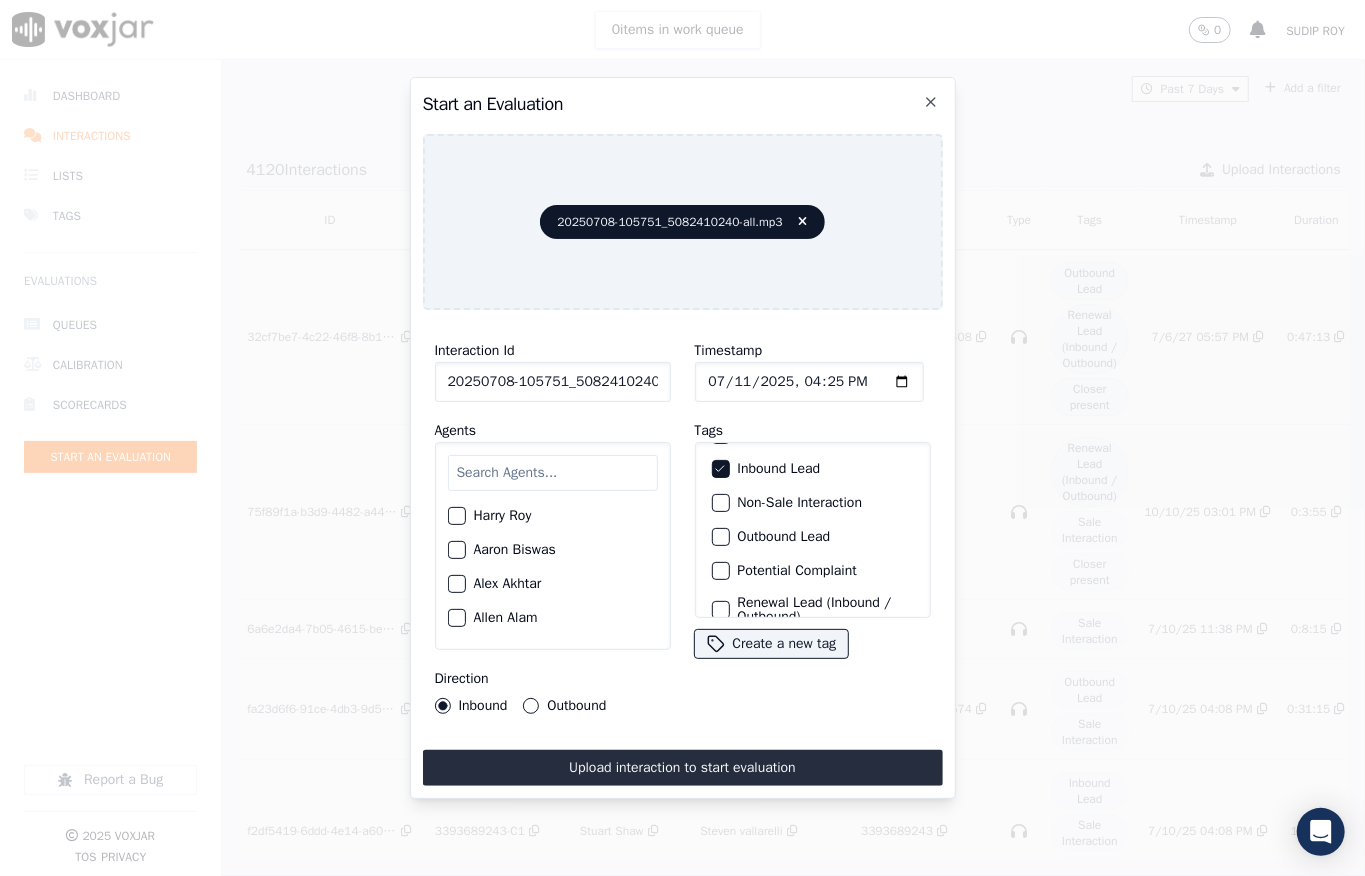scroll, scrollTop: 200, scrollLeft: 0, axis: vertical 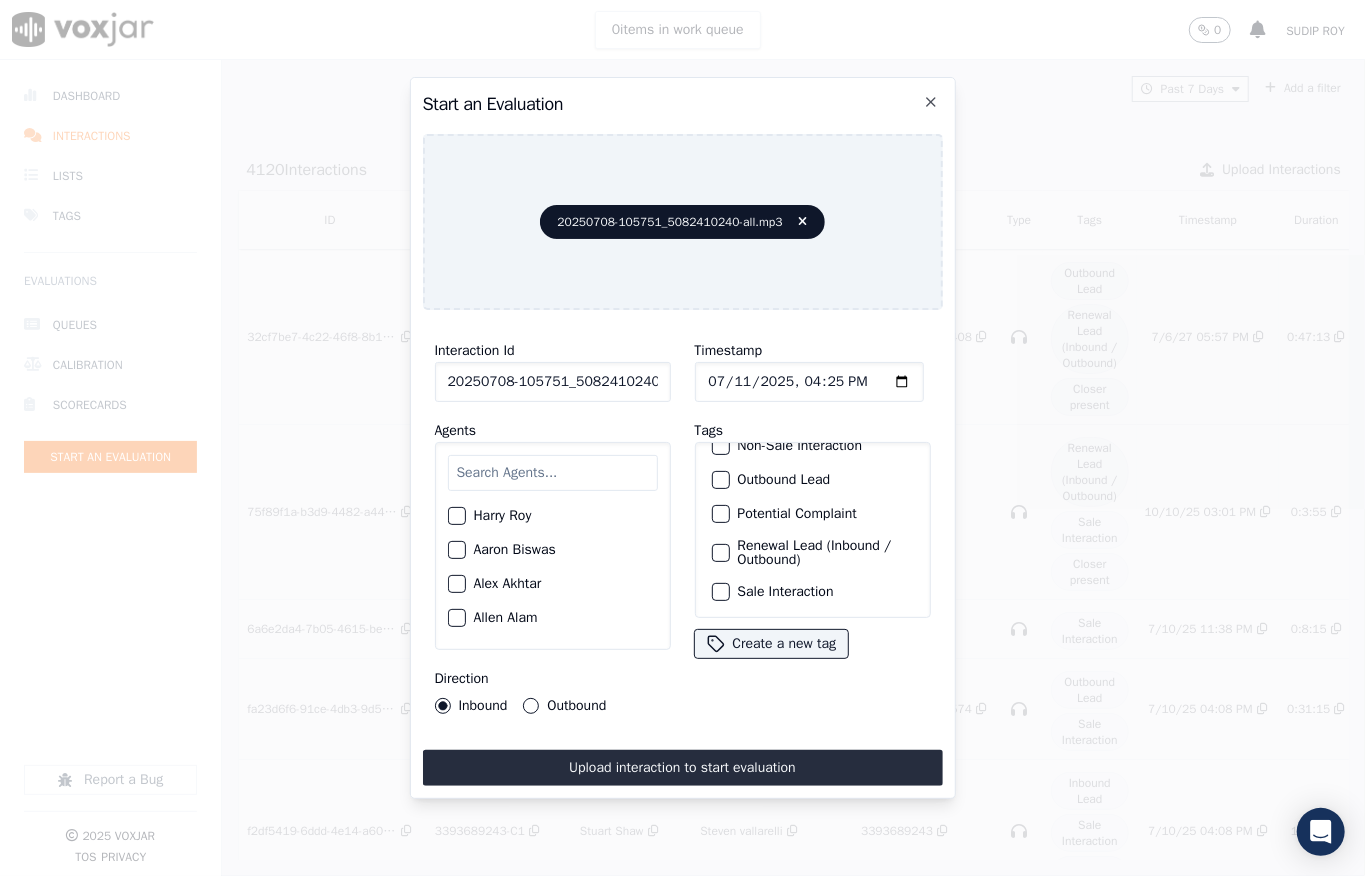 click on "Sale Interaction" at bounding box center [721, 592] 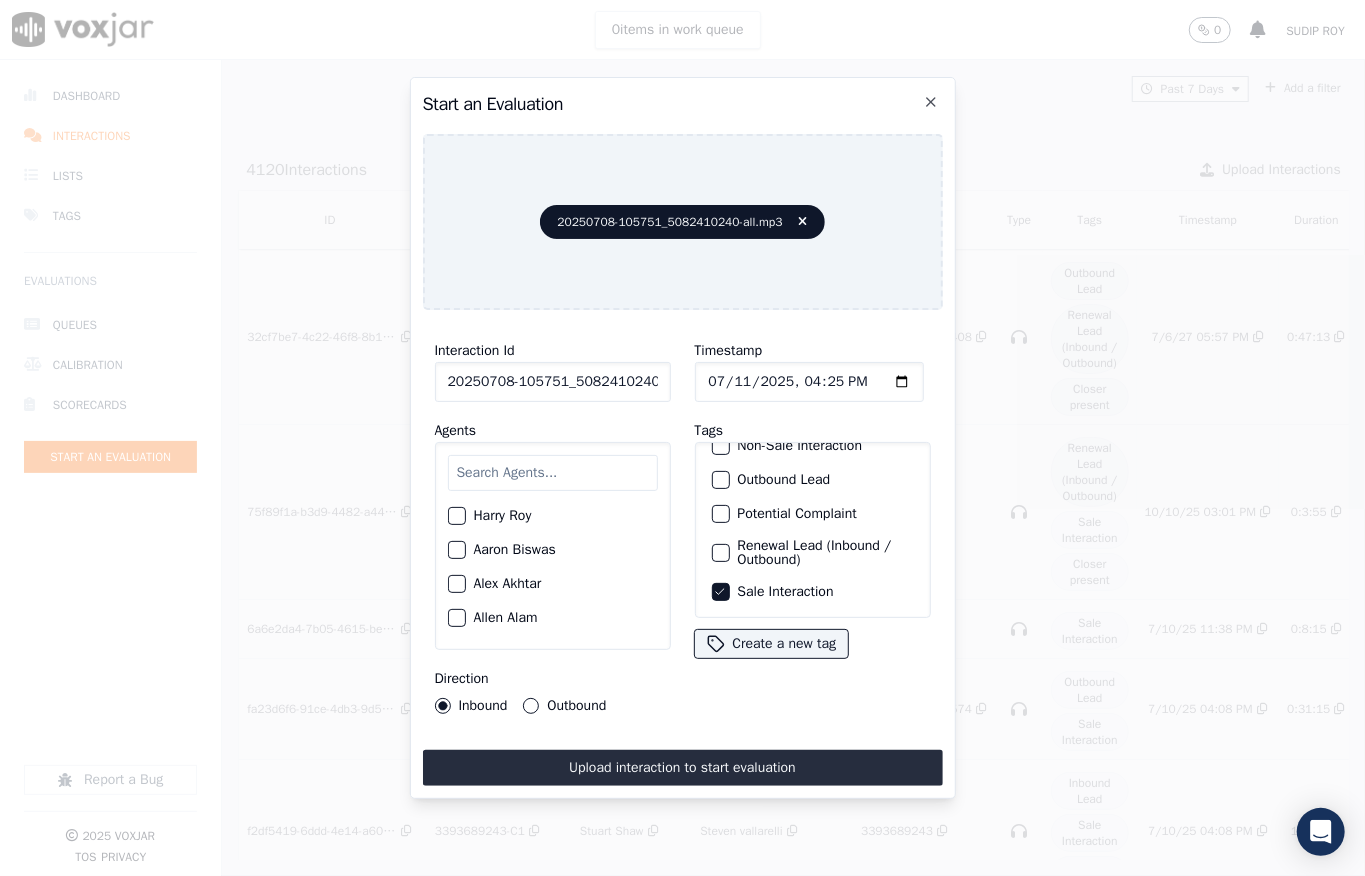 click at bounding box center [553, 473] 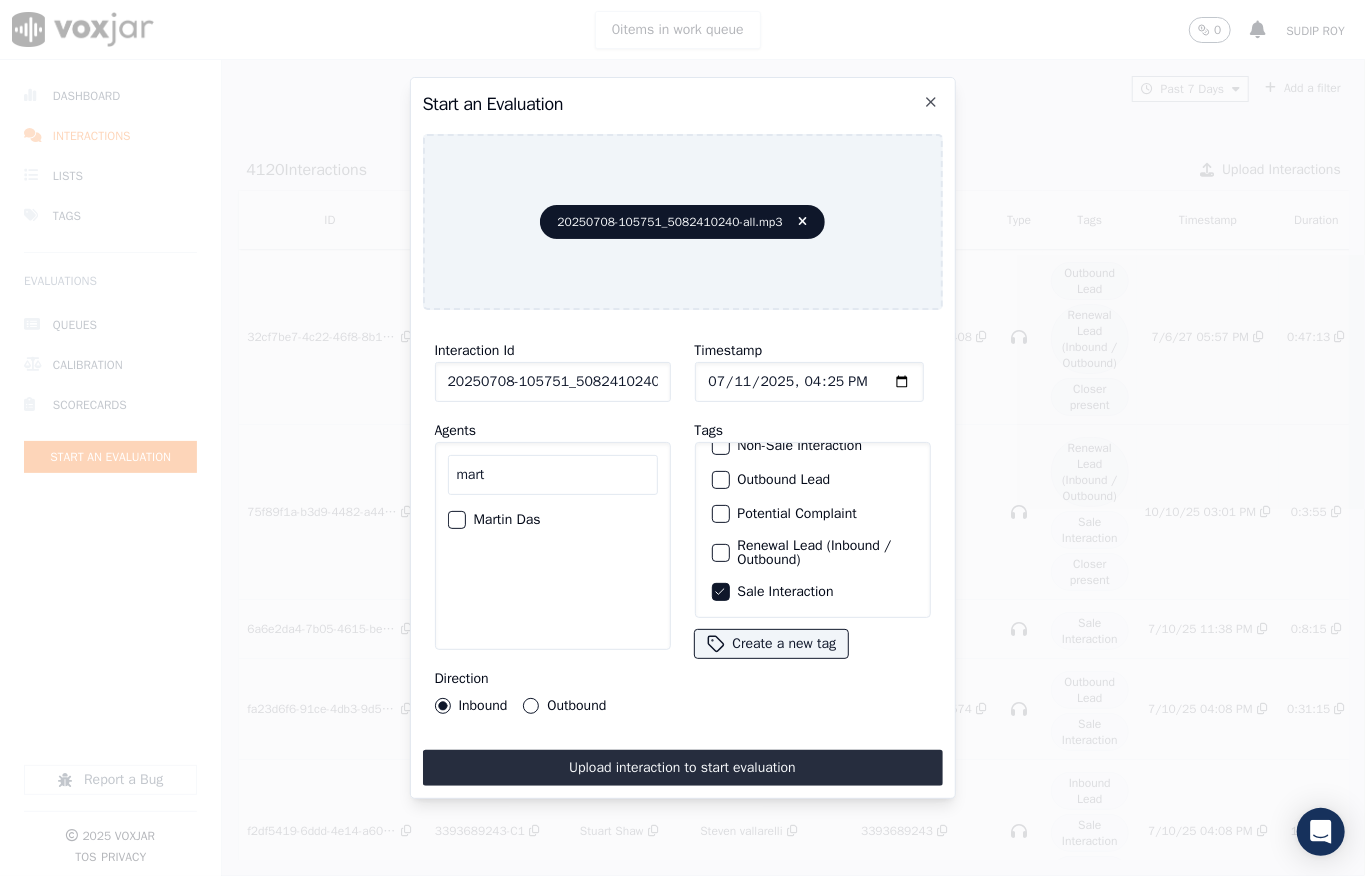 type on "mart" 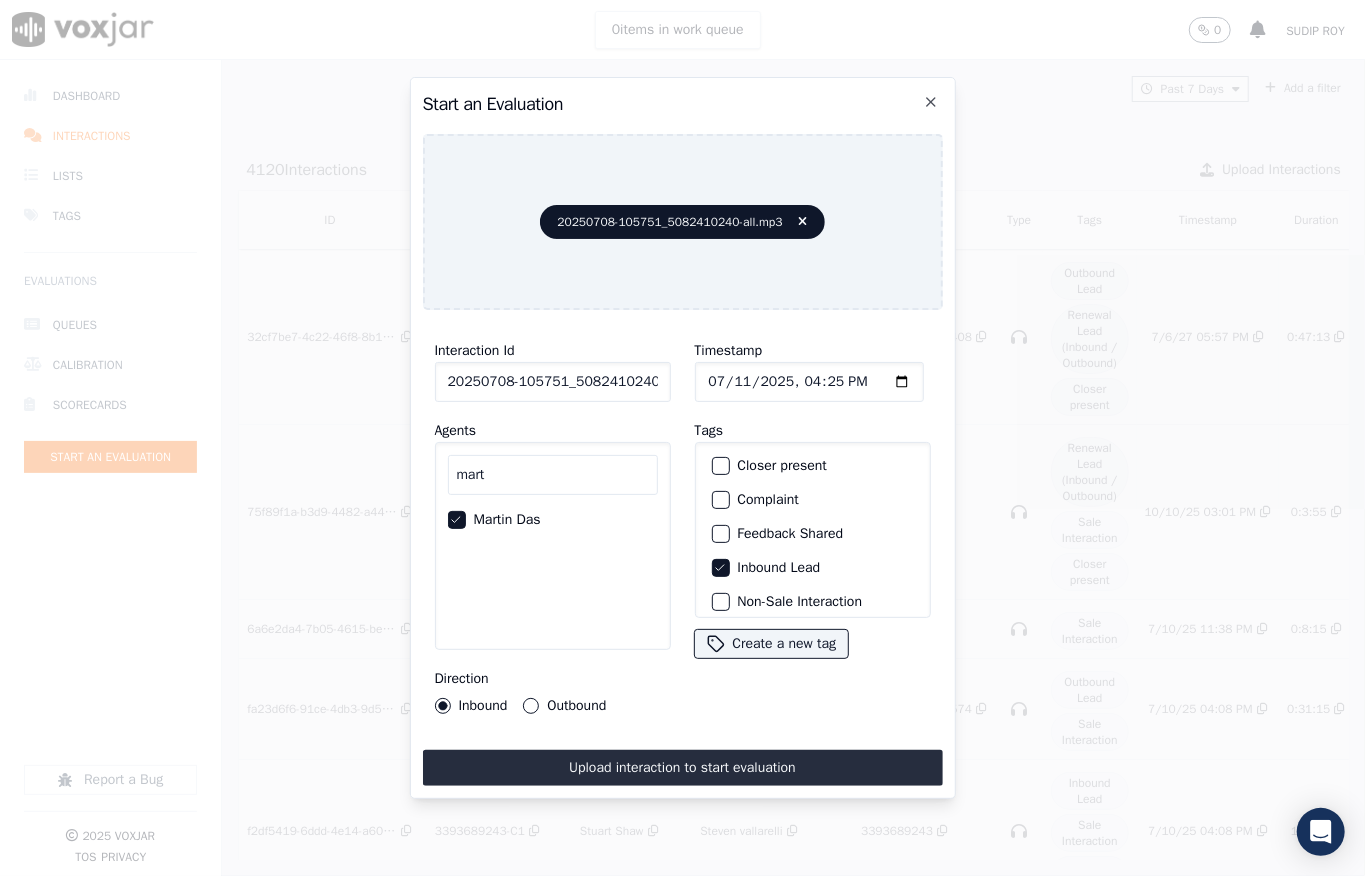 scroll, scrollTop: 0, scrollLeft: 0, axis: both 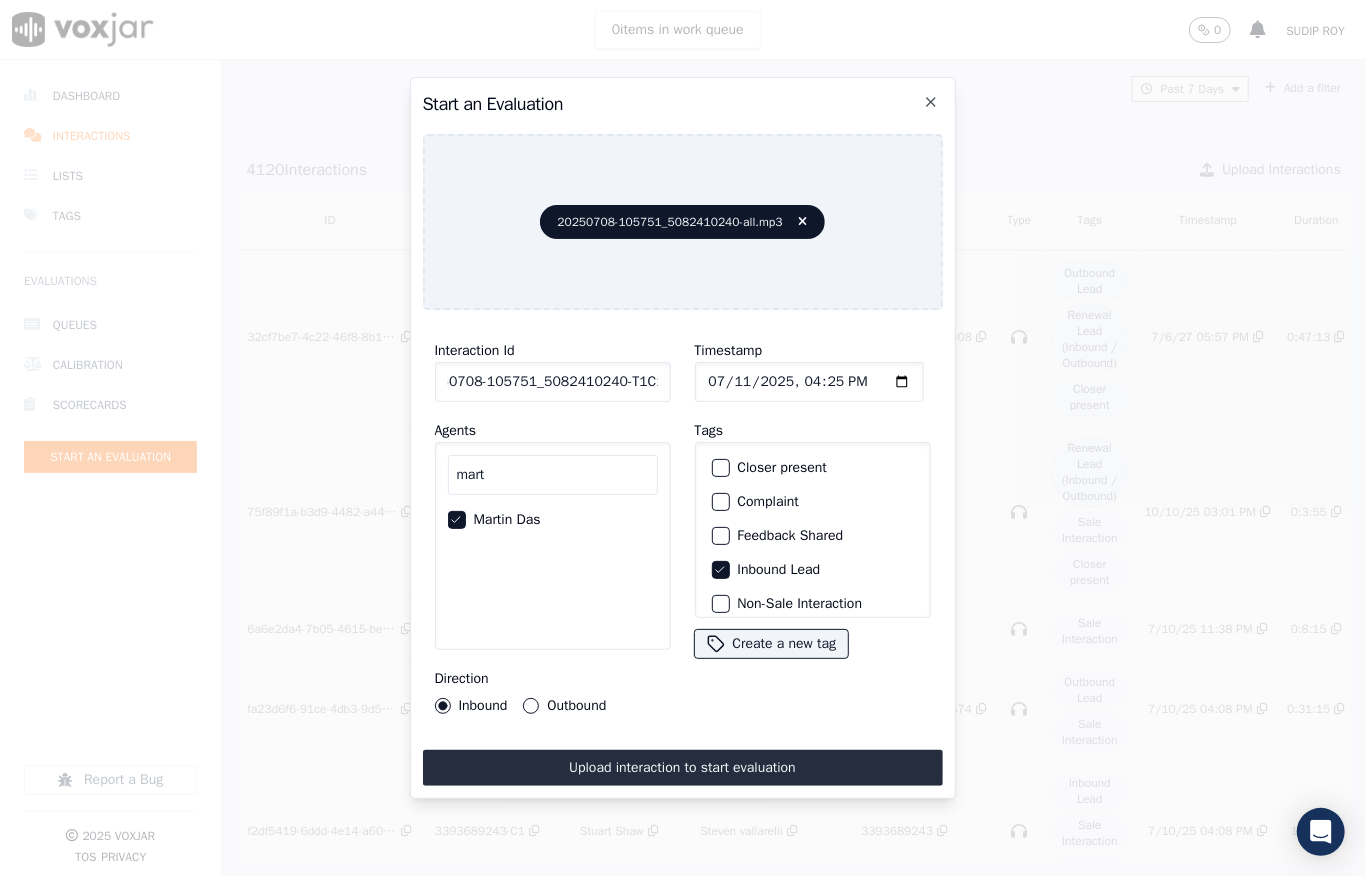 drag, startPoint x: 642, startPoint y: 370, endPoint x: 677, endPoint y: 370, distance: 35 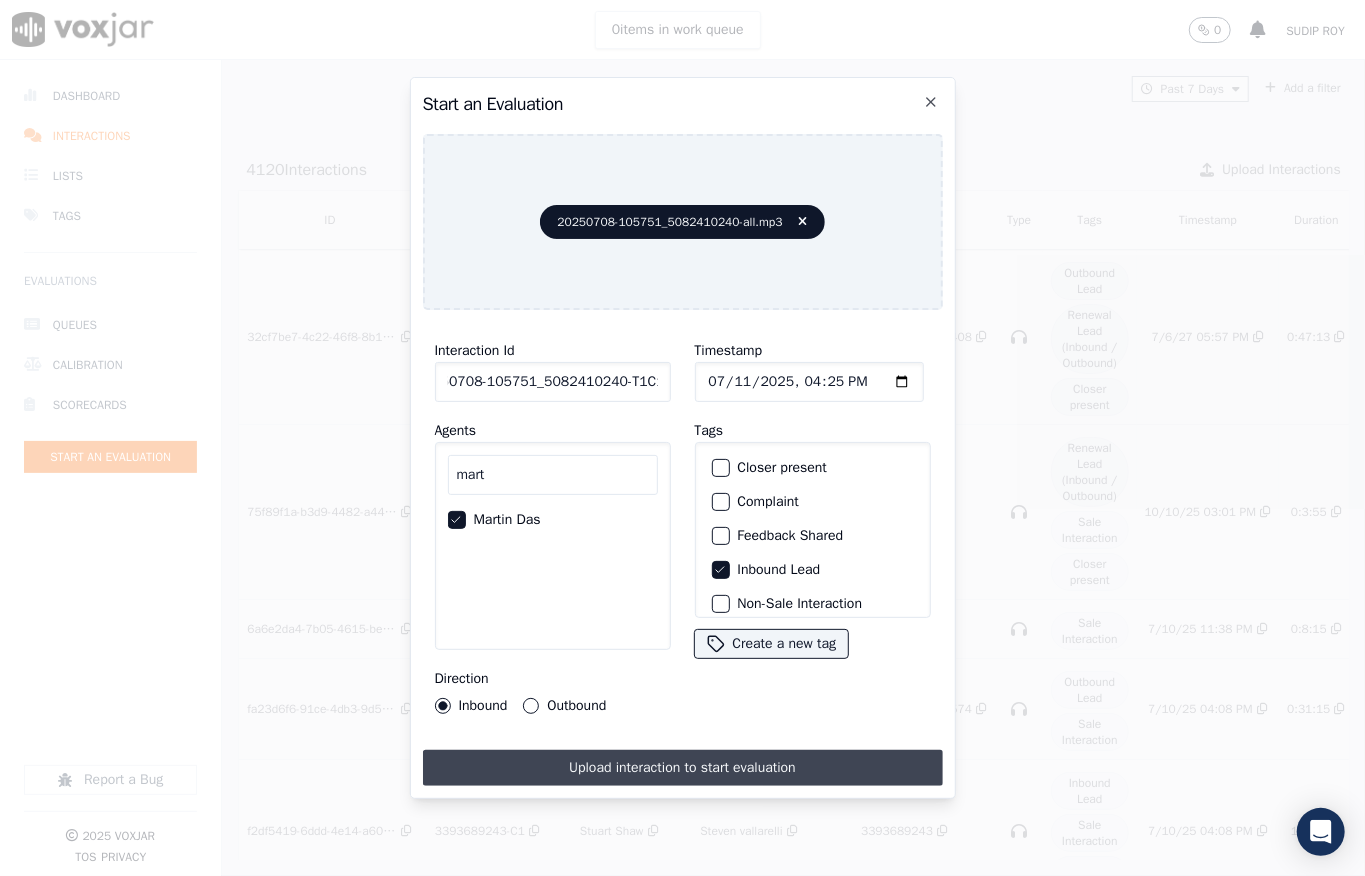scroll, scrollTop: 0, scrollLeft: 0, axis: both 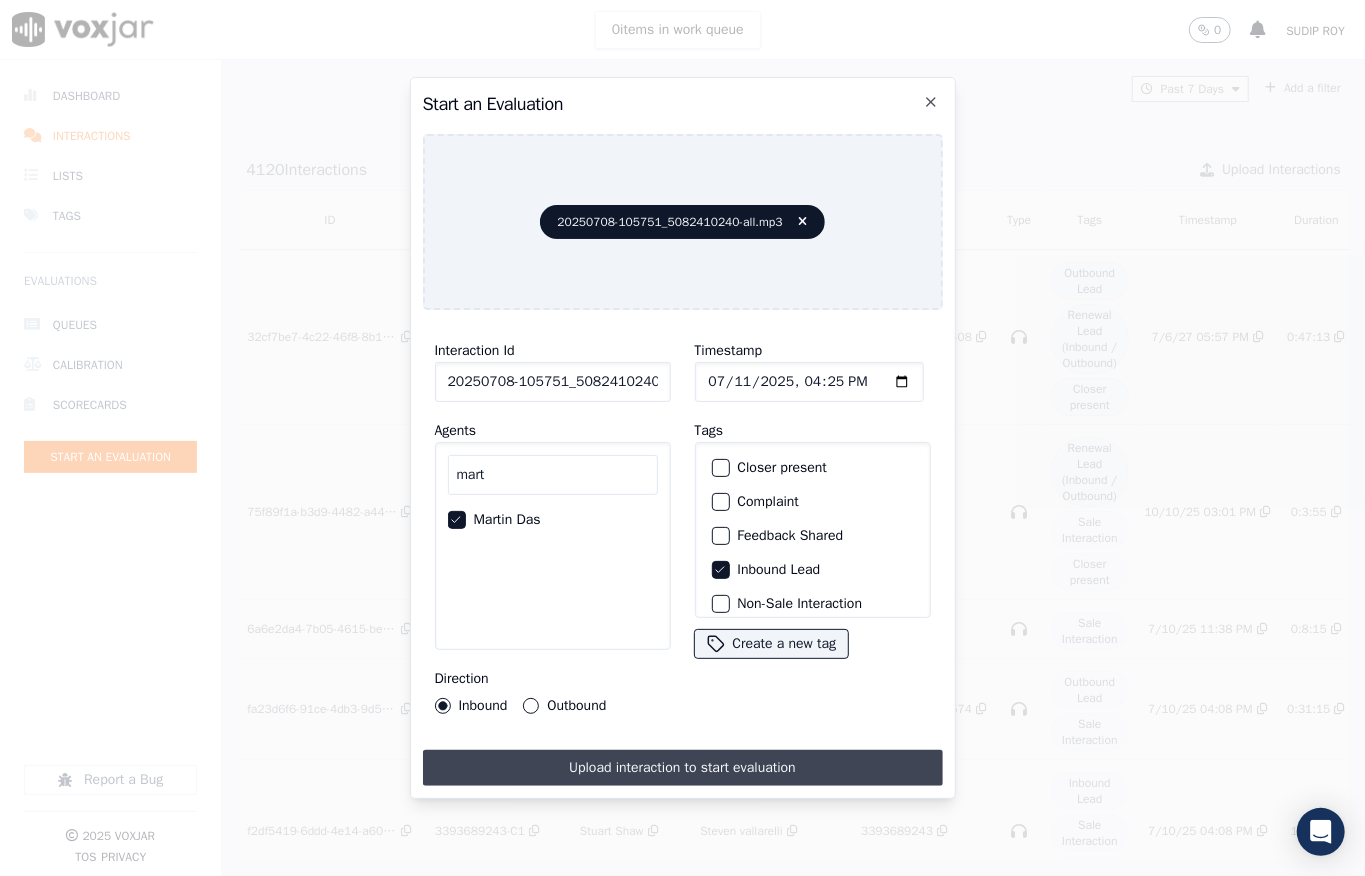 click on "Upload interaction to start evaluation" at bounding box center [683, 768] 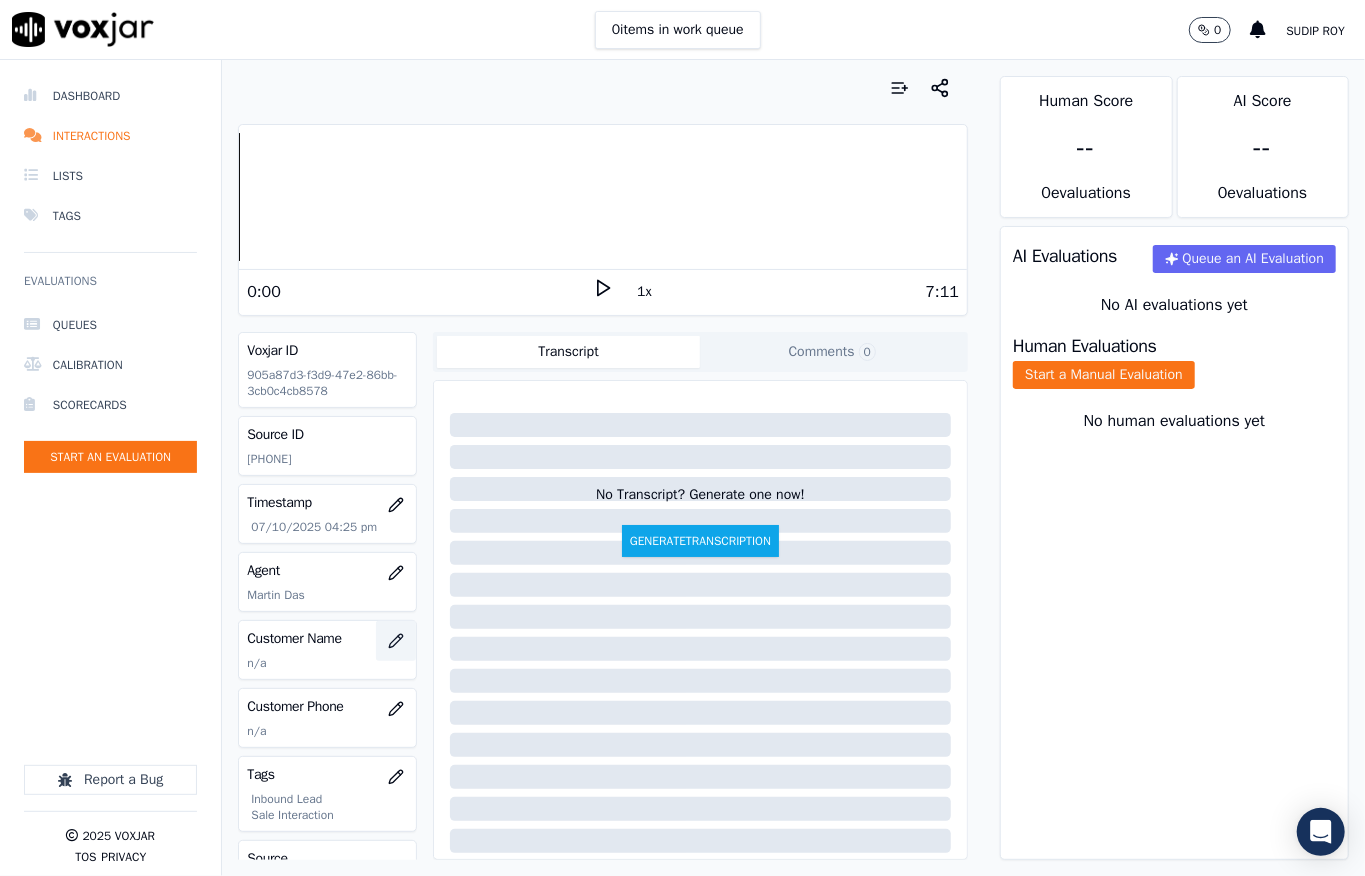 click 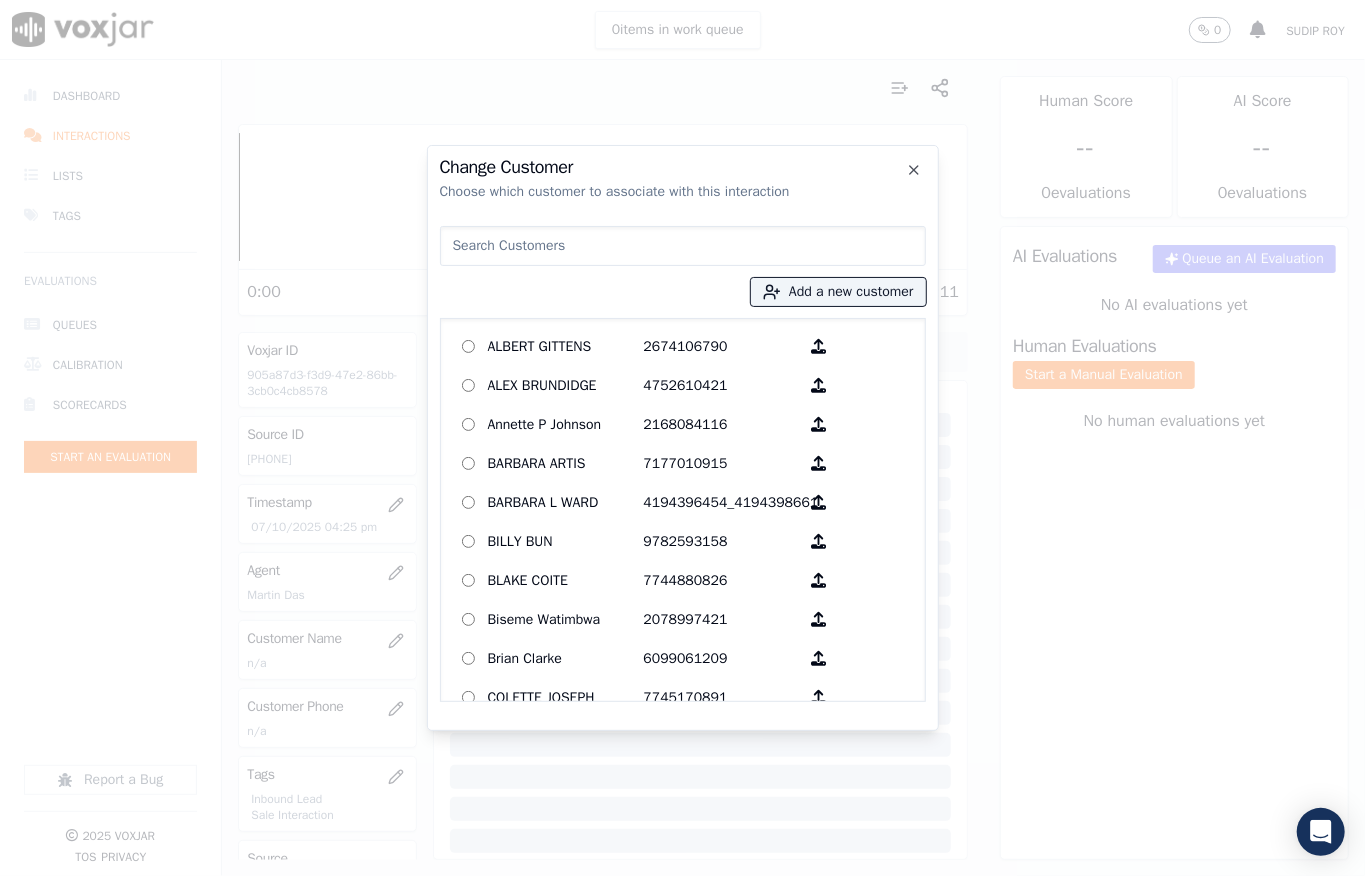 type on "Lenox Thomas" 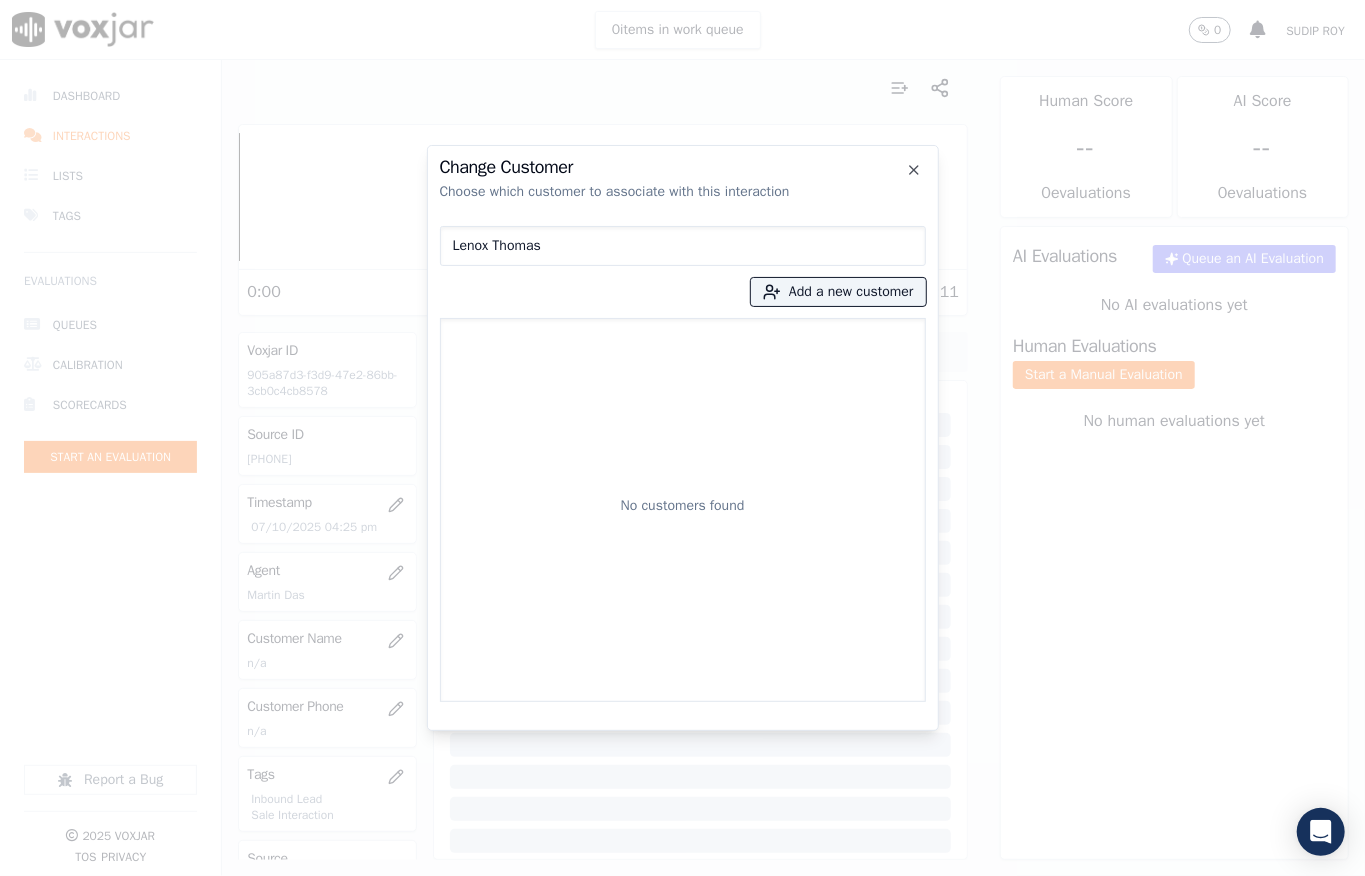 drag, startPoint x: 572, startPoint y: 245, endPoint x: 273, endPoint y: 280, distance: 301.04153 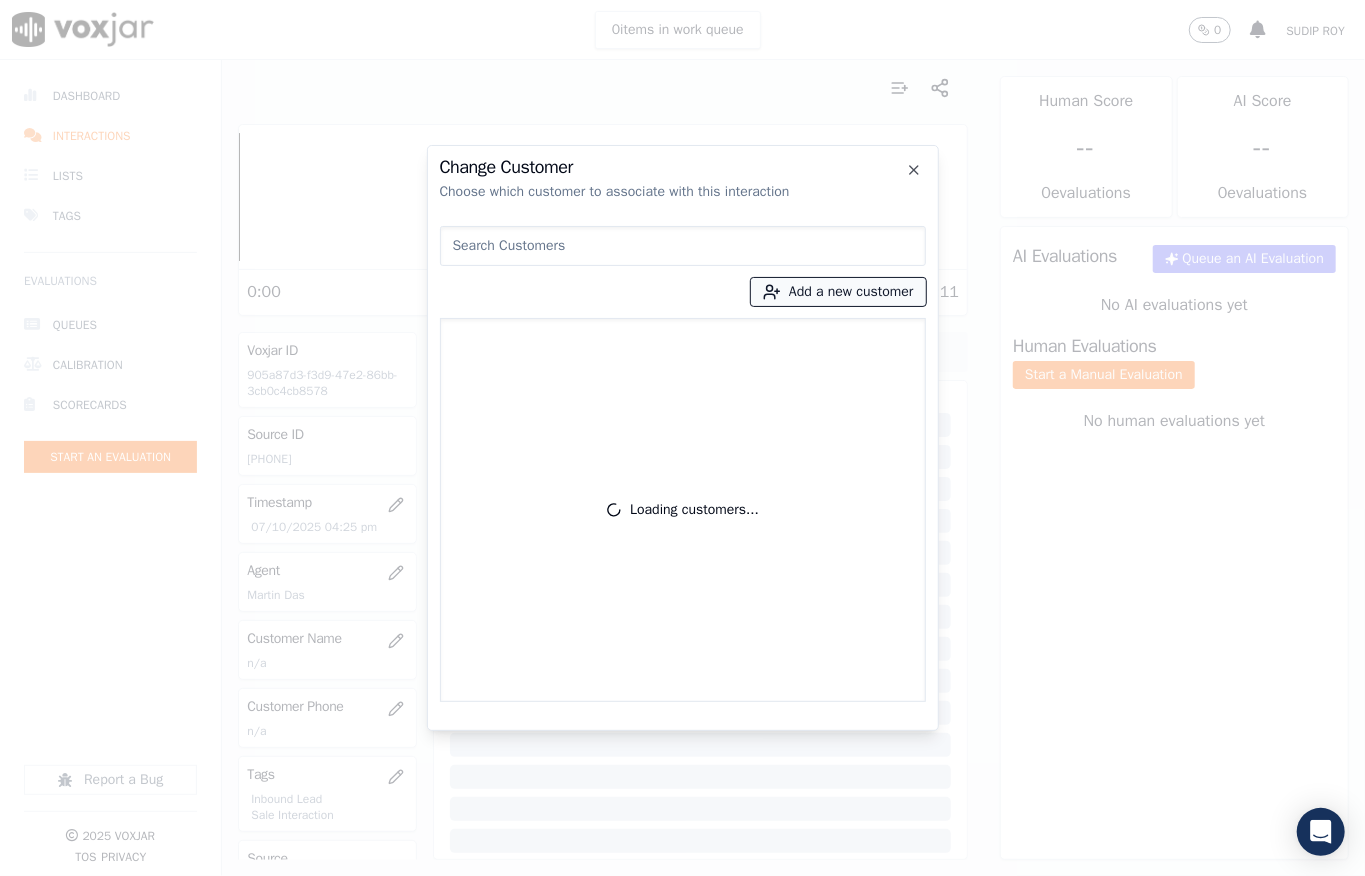 click on "Add a new customer" at bounding box center (838, 292) 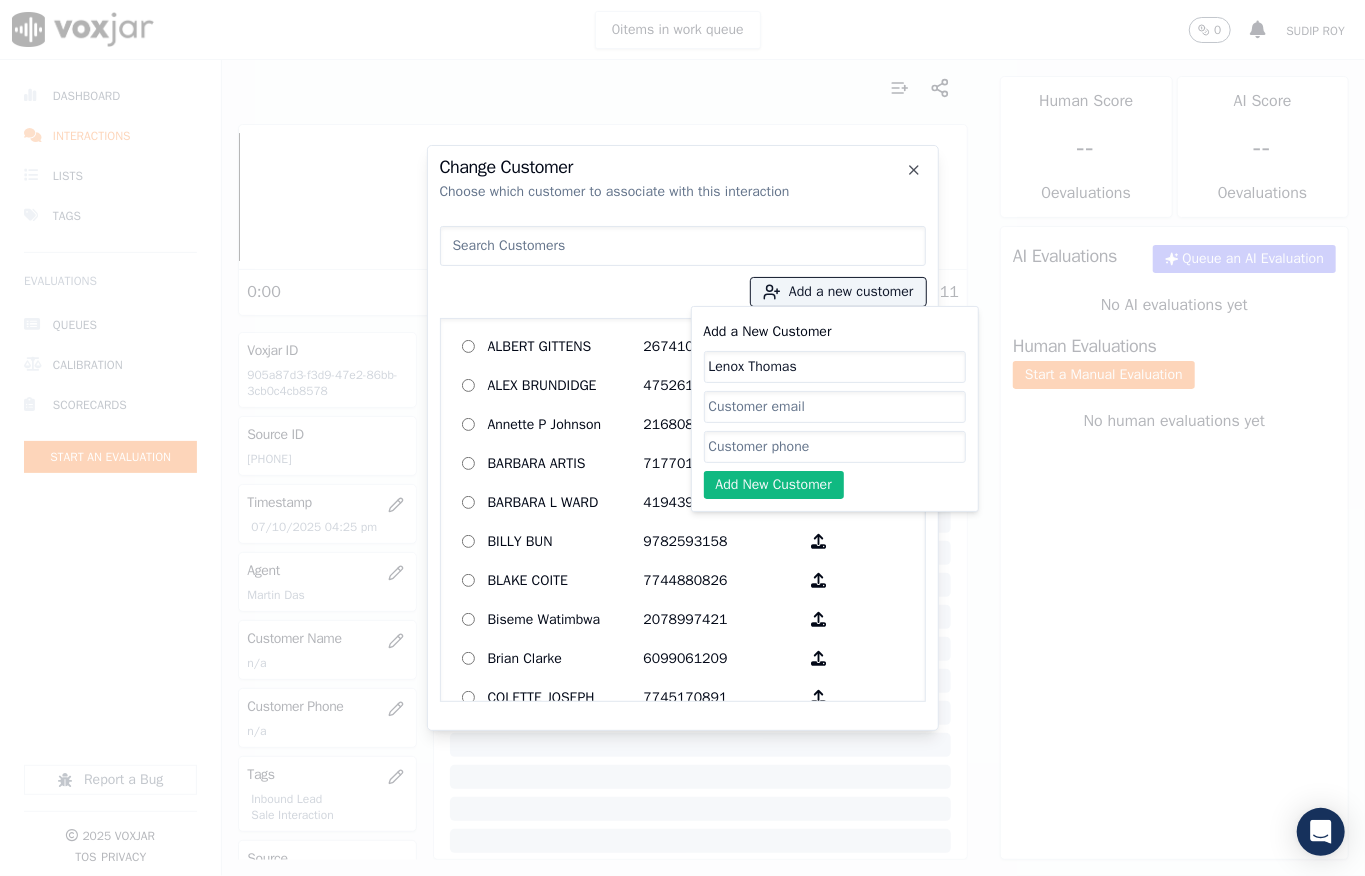 type on "Lenox Thomas" 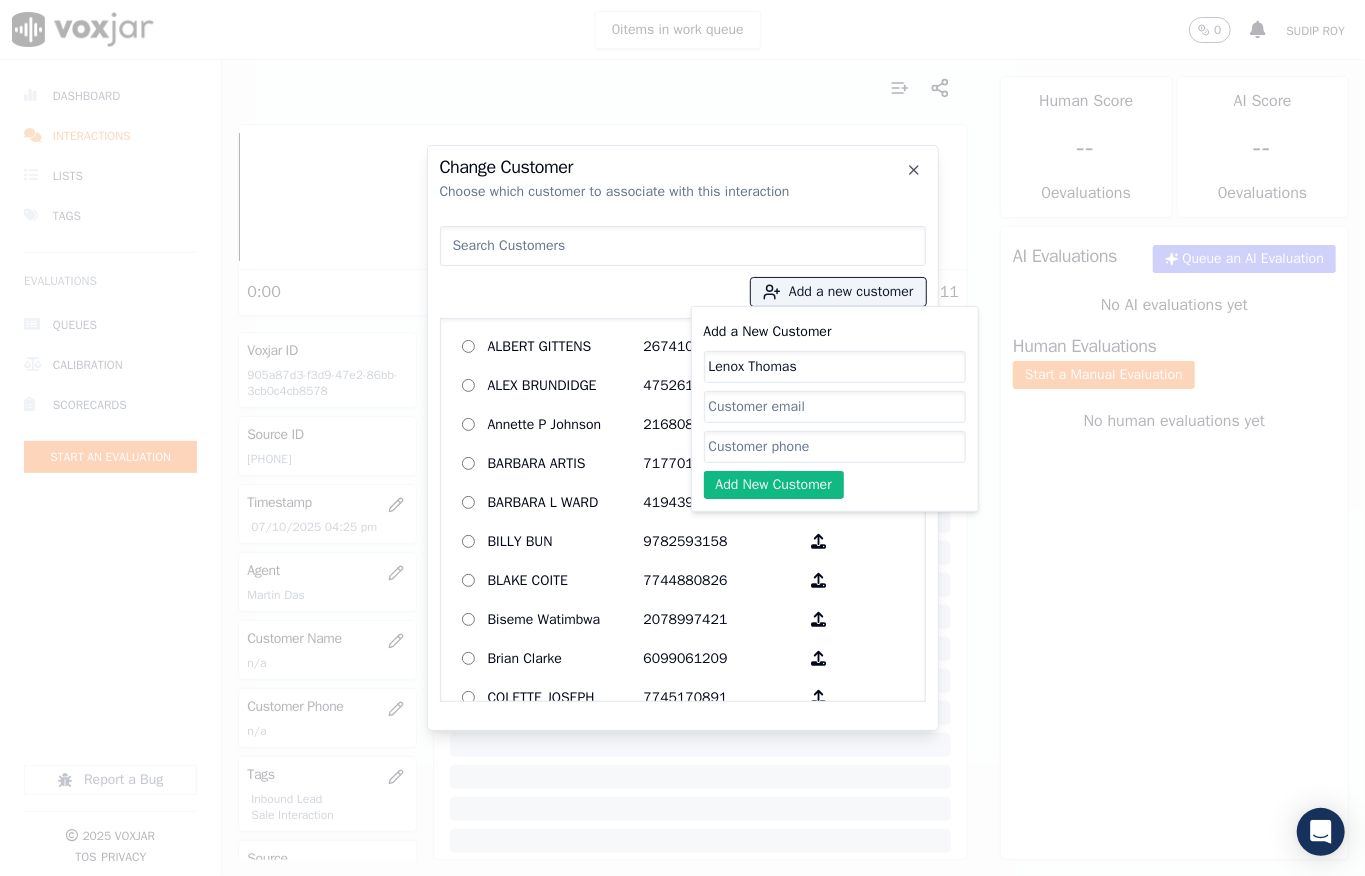 click on "Add a New Customer" 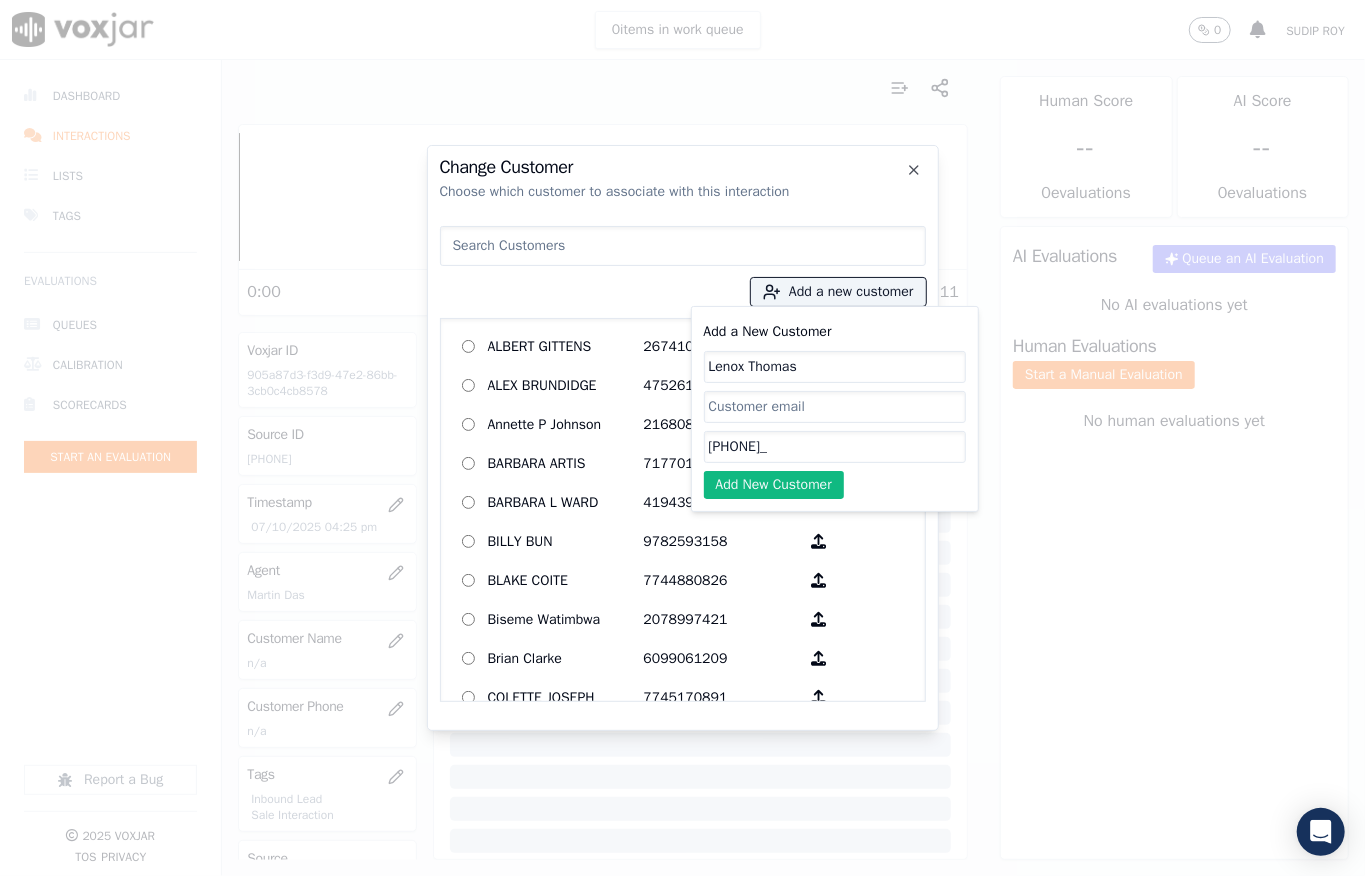 paste on "7202528795" 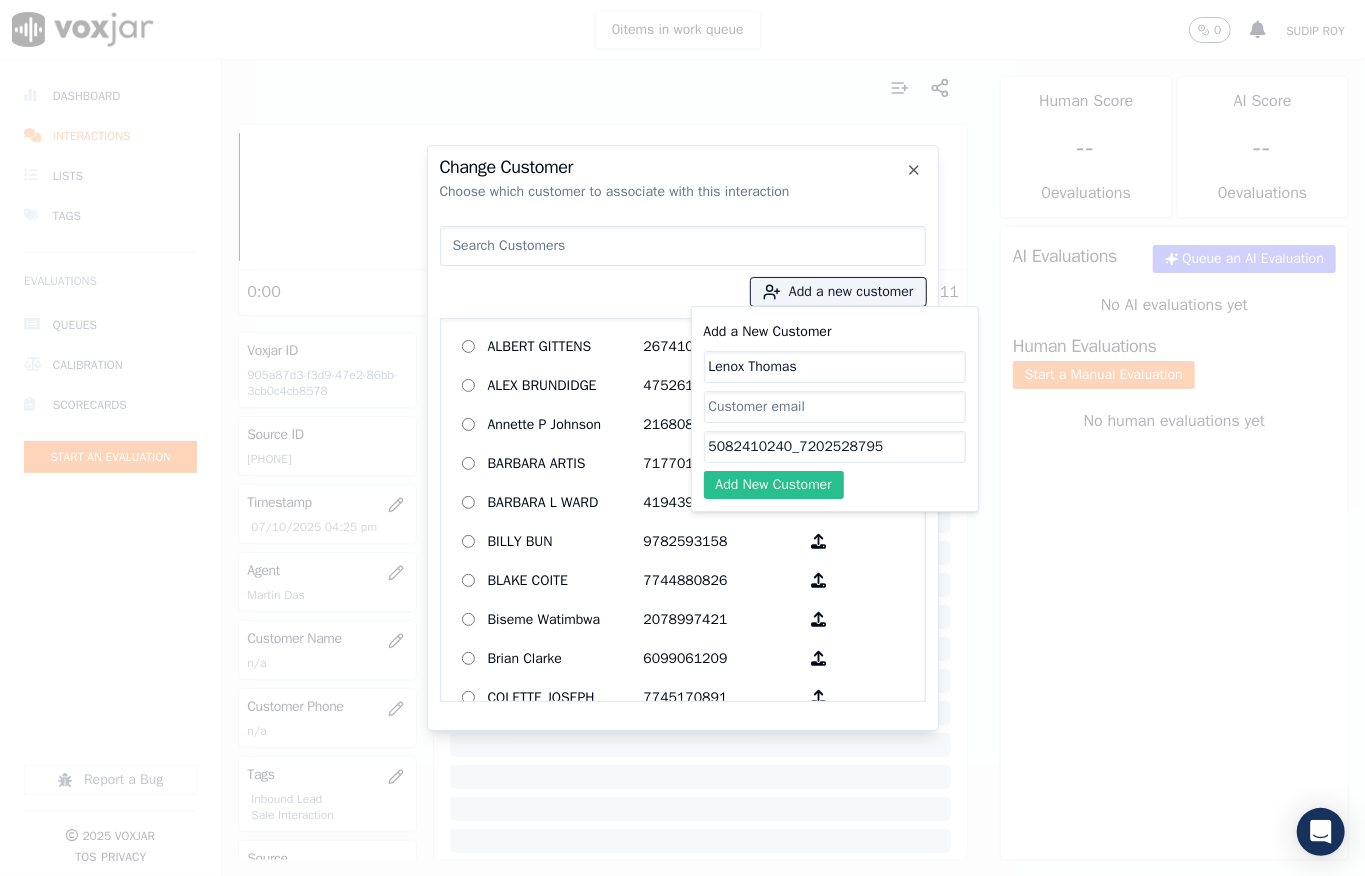 type on "5082410240_7202528795" 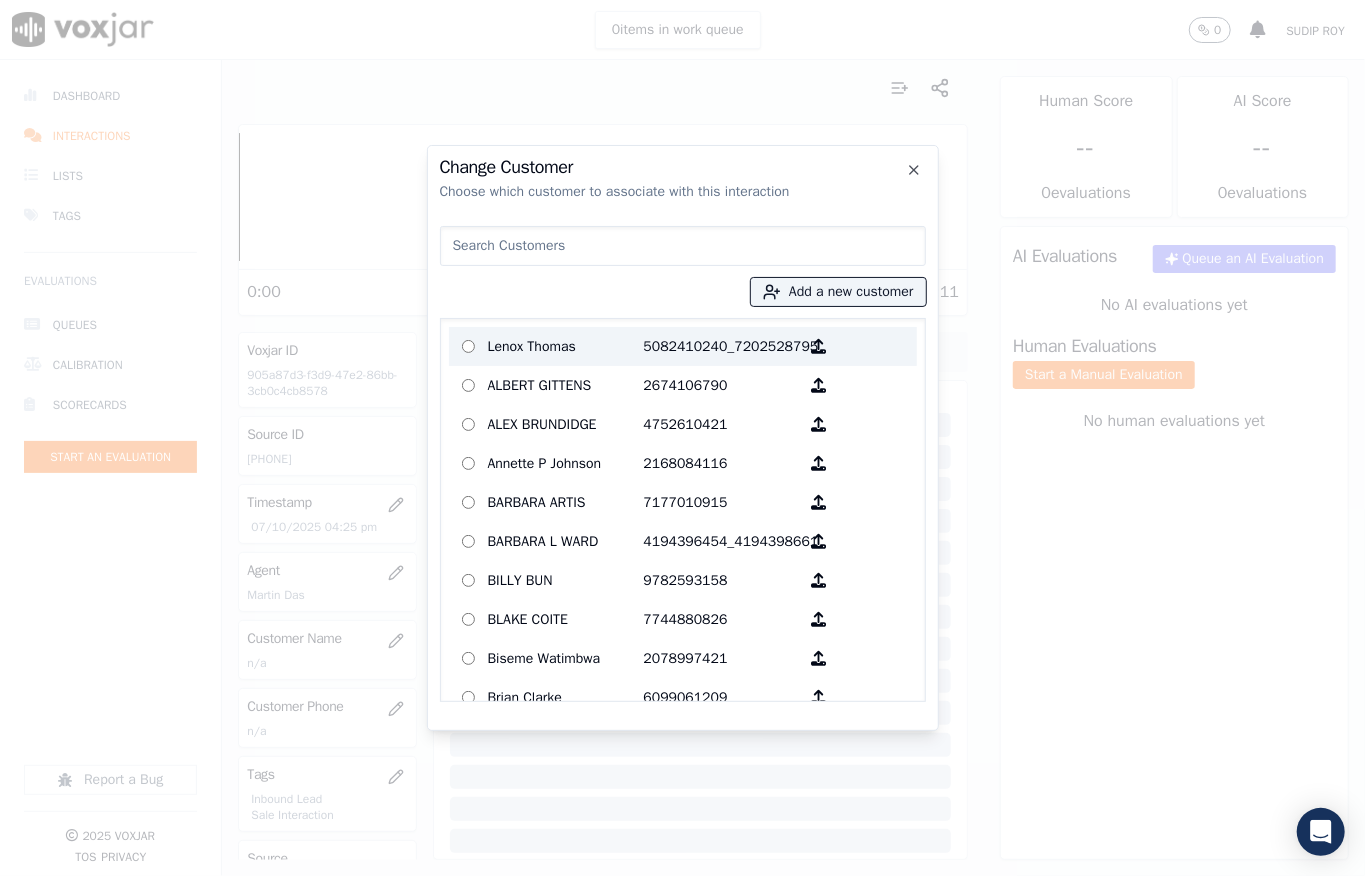 click on "Lenox Thomas" at bounding box center [566, 346] 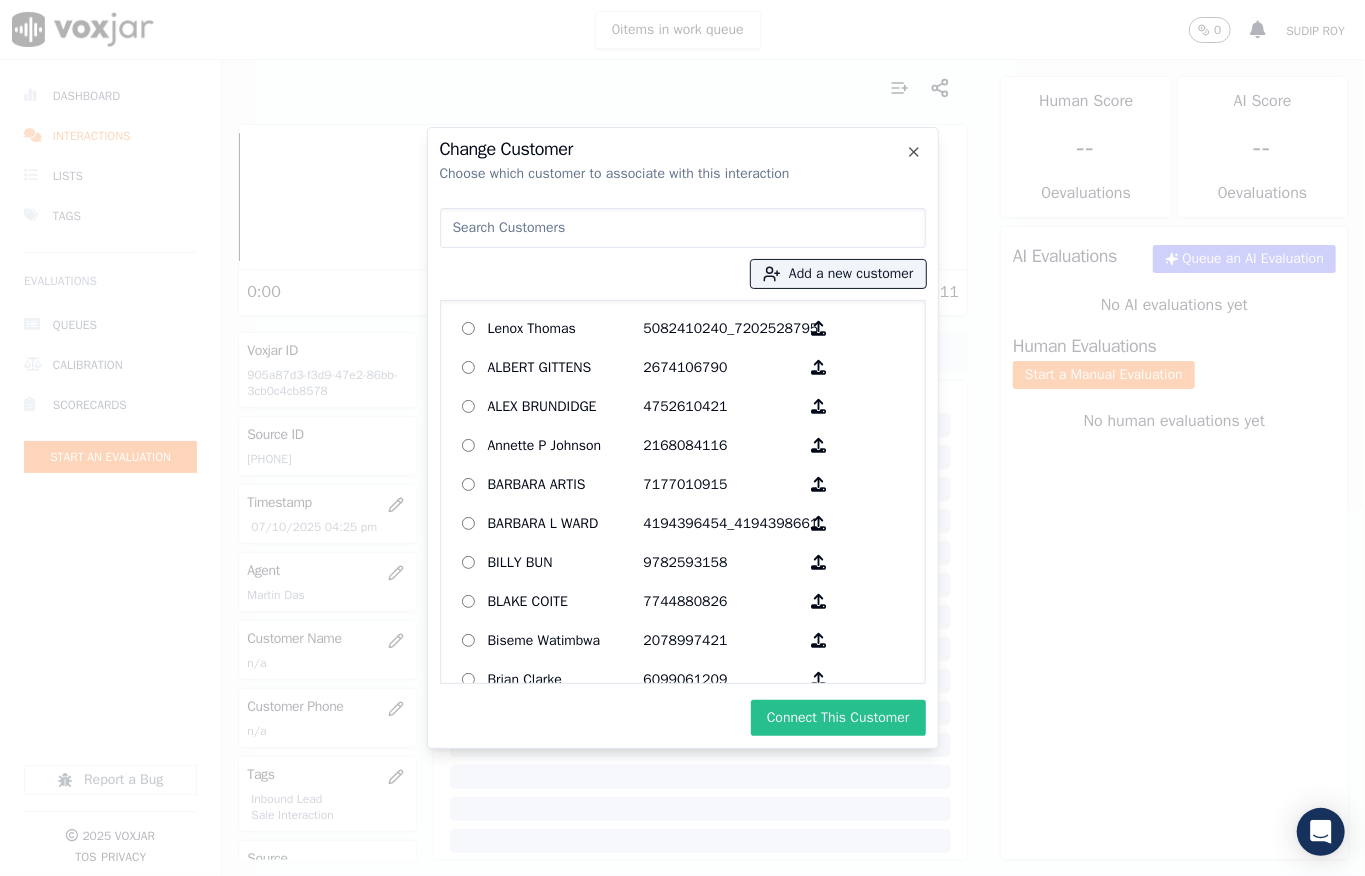click on "Connect This Customer" at bounding box center [838, 718] 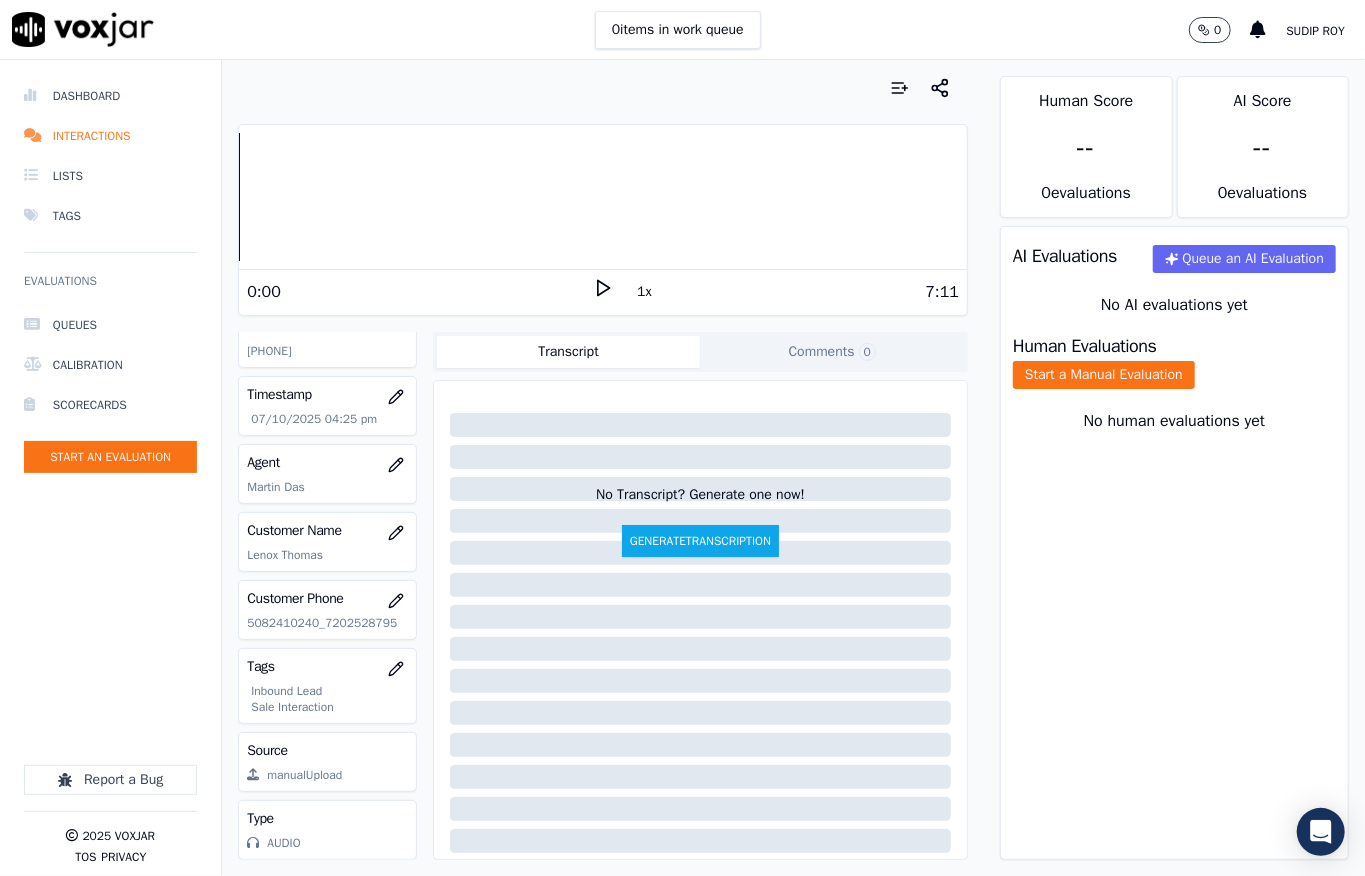 scroll, scrollTop: 0, scrollLeft: 0, axis: both 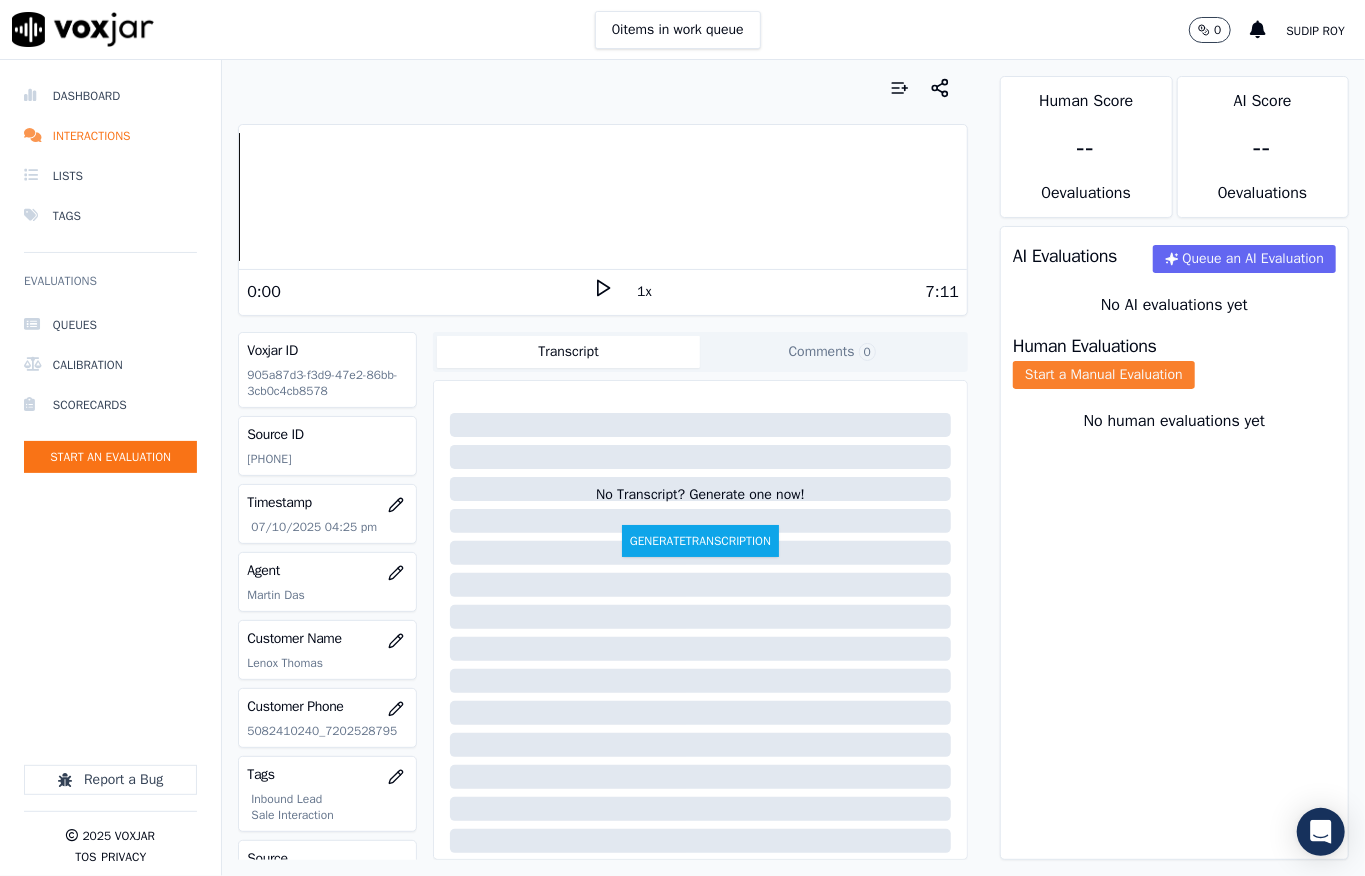 click on "Start a Manual Evaluation" 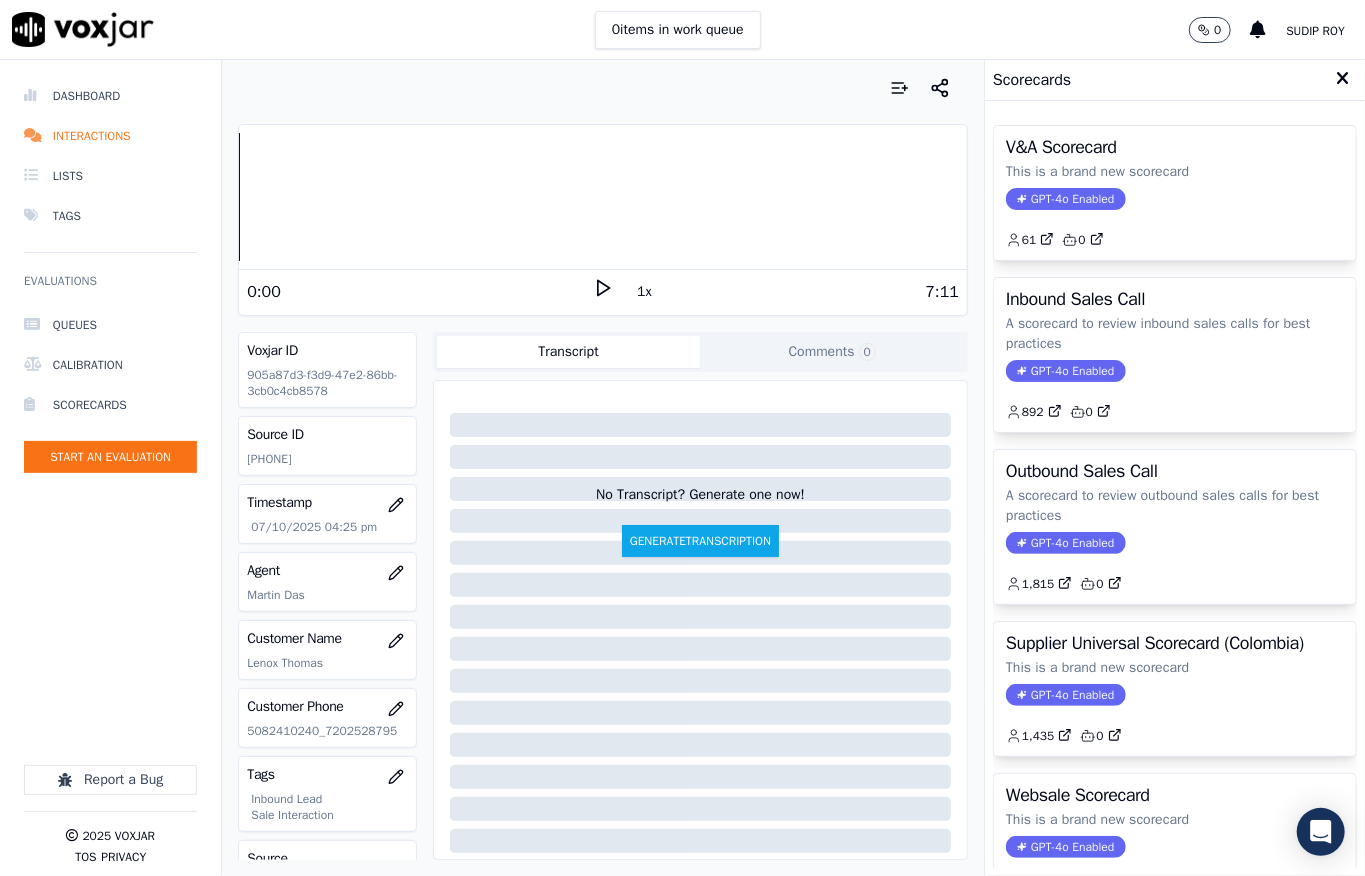 click on "GPT-4o Enabled" at bounding box center [1065, 371] 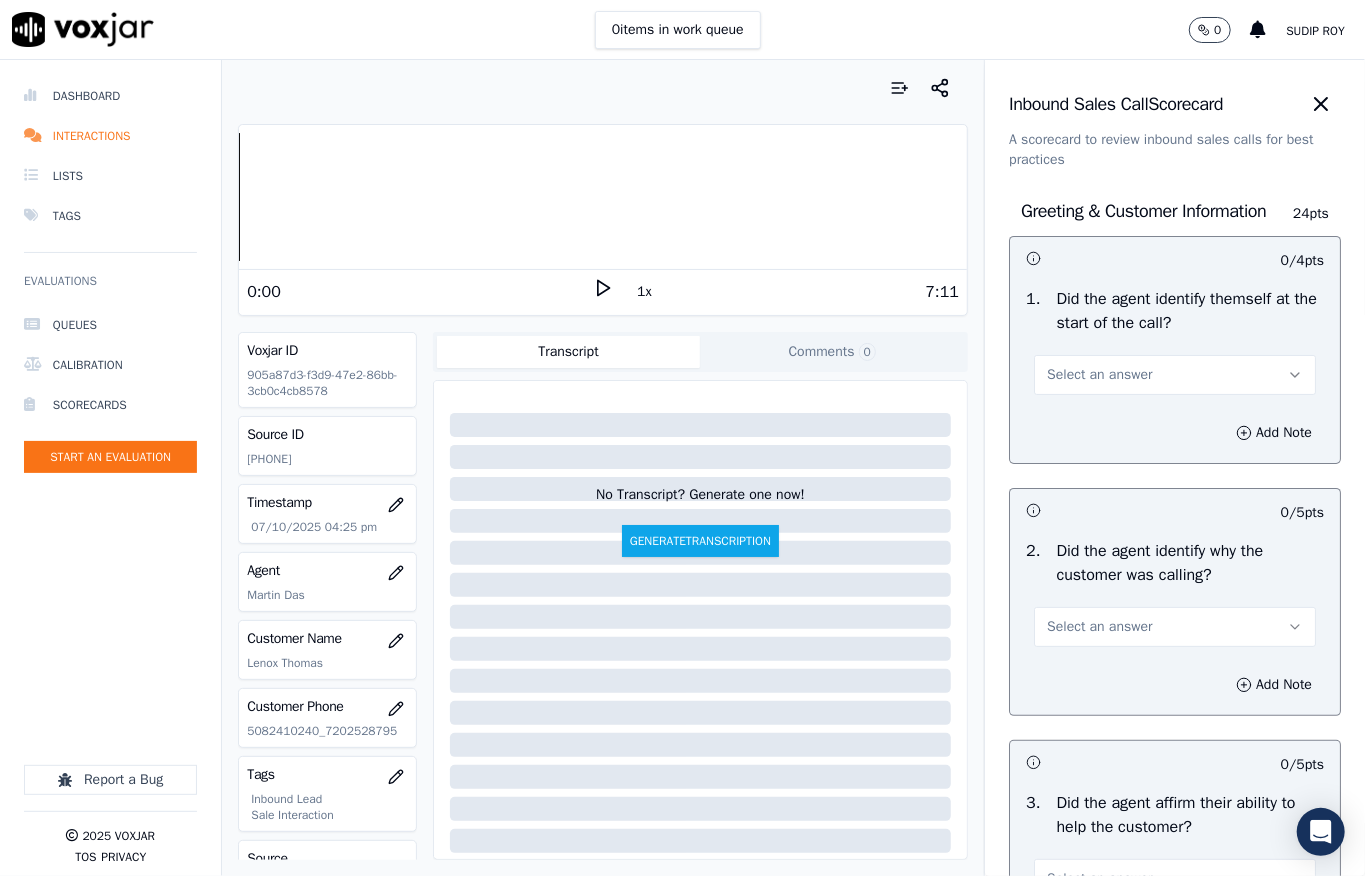 drag, startPoint x: 1070, startPoint y: 373, endPoint x: 1068, endPoint y: 398, distance: 25.079872 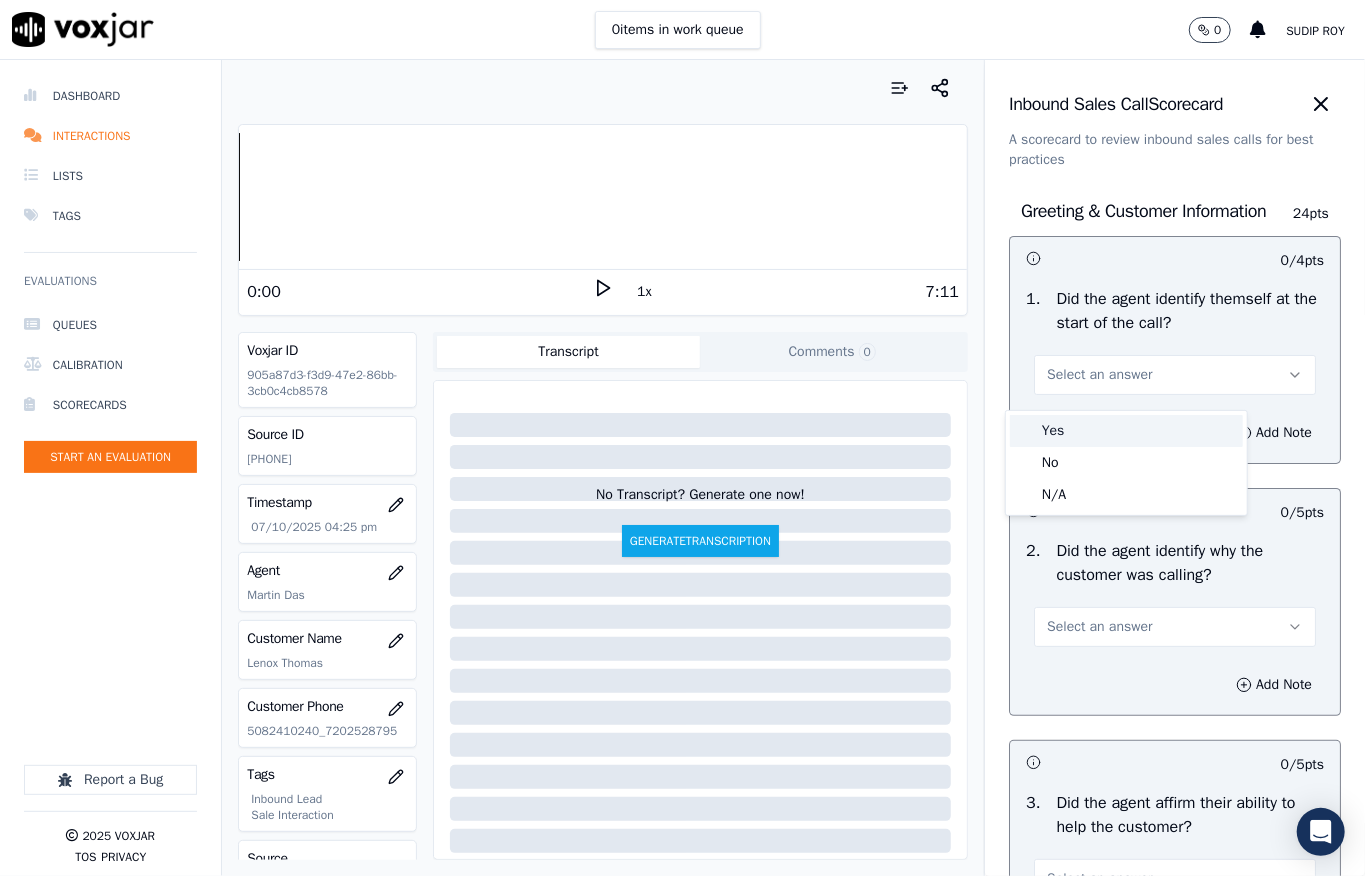 click on "Yes" at bounding box center (1126, 431) 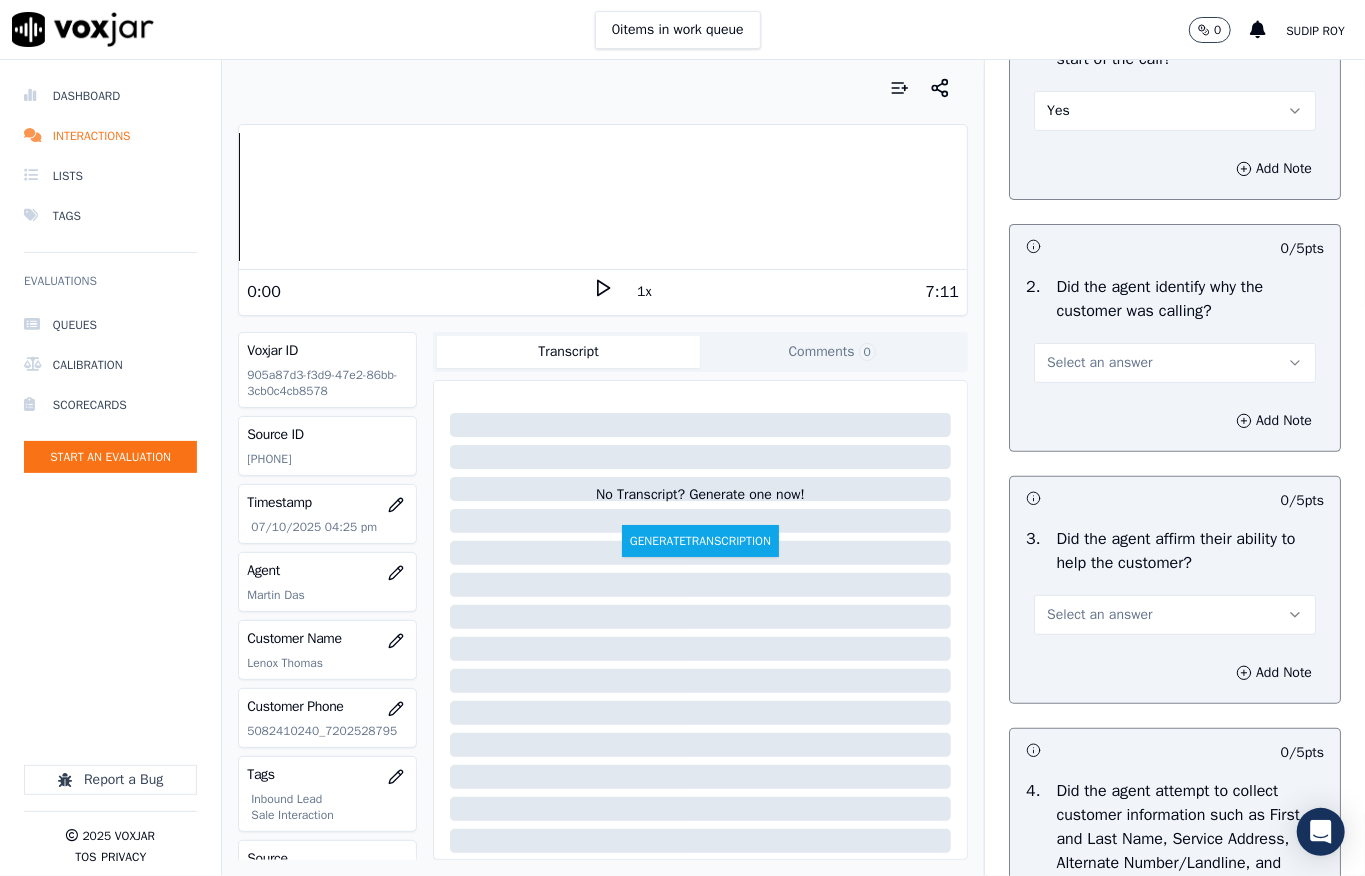 scroll, scrollTop: 266, scrollLeft: 0, axis: vertical 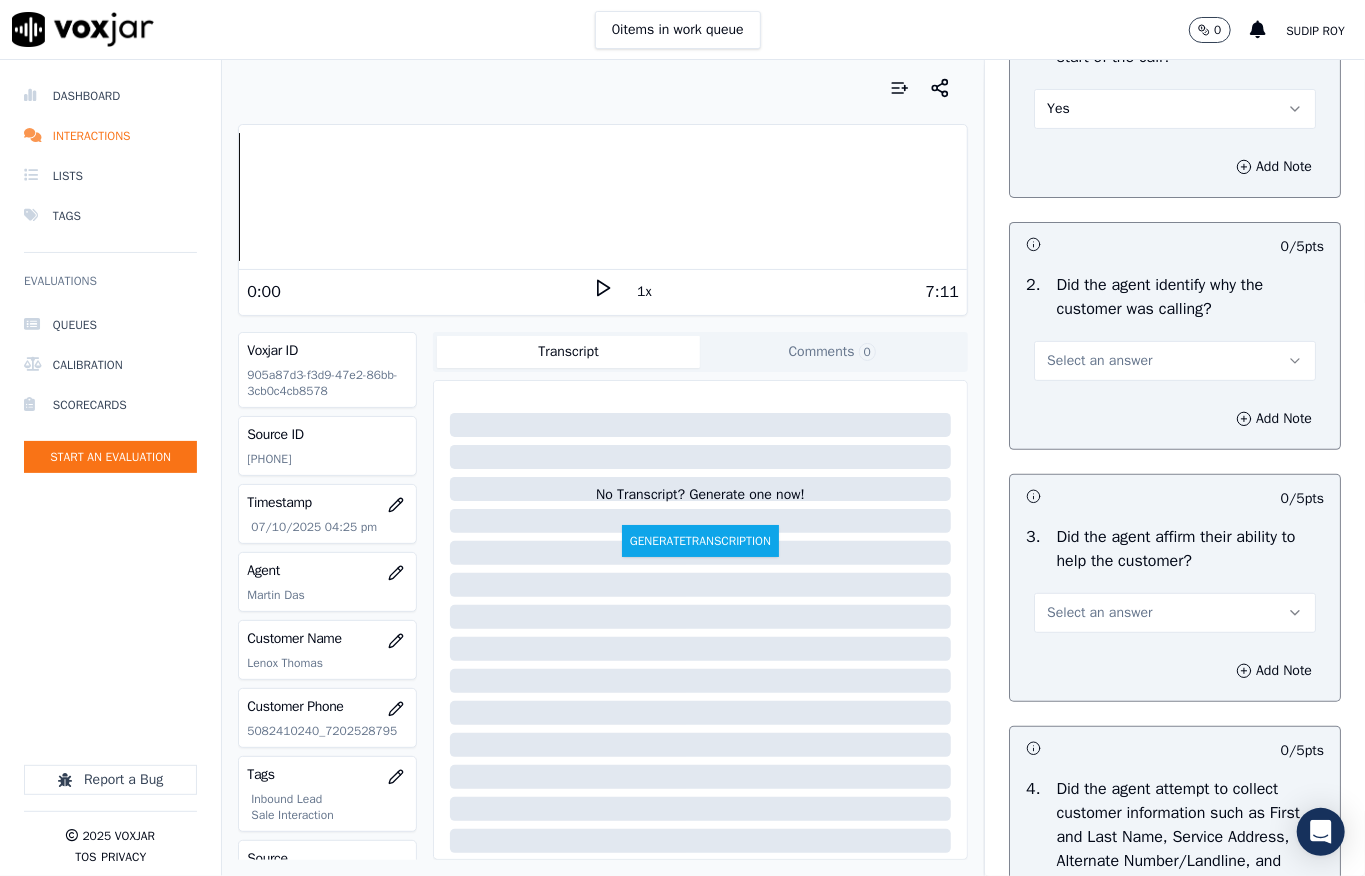 drag, startPoint x: 1056, startPoint y: 369, endPoint x: 1056, endPoint y: 390, distance: 21 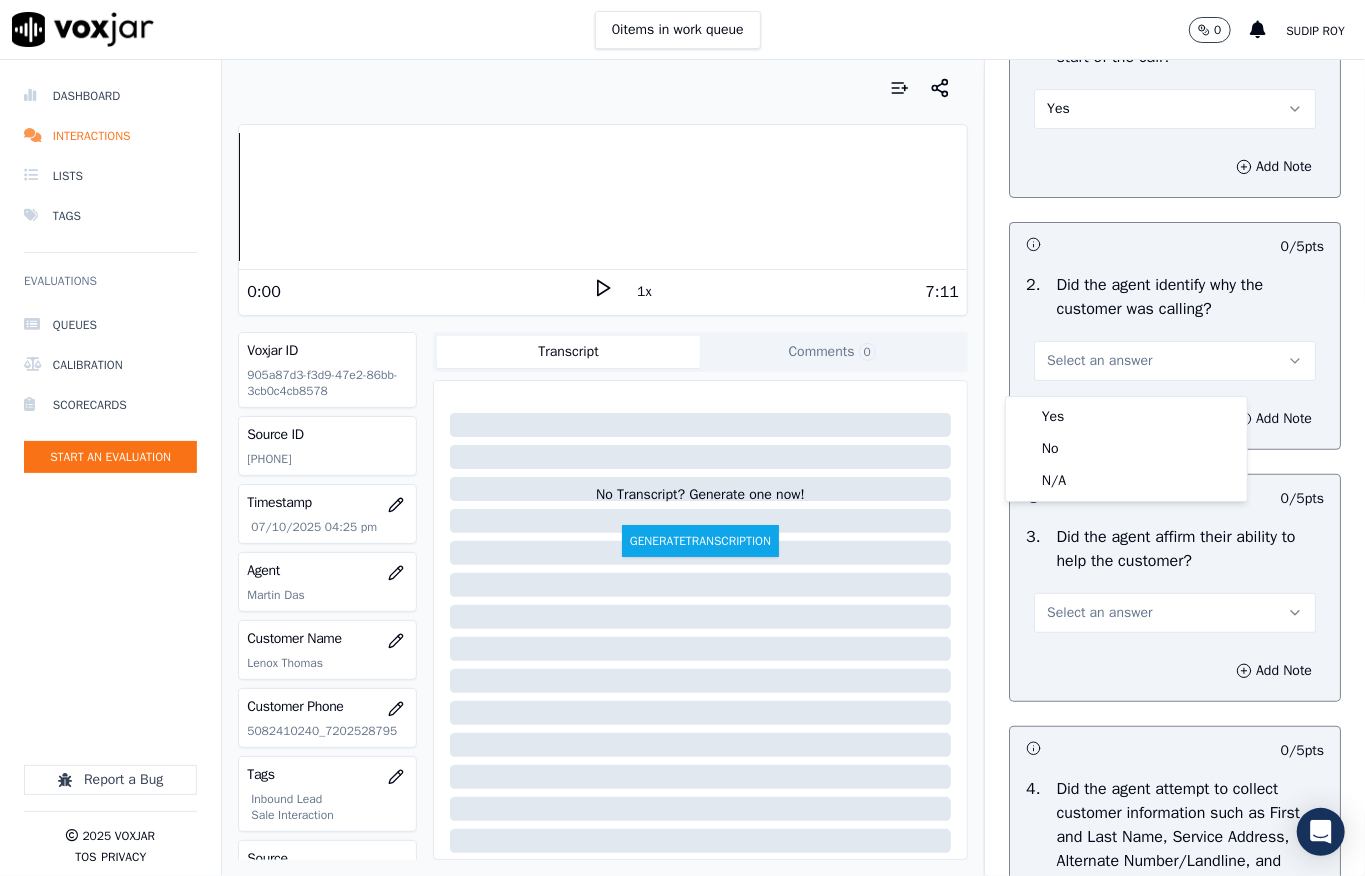 click on "Yes" at bounding box center [1126, 417] 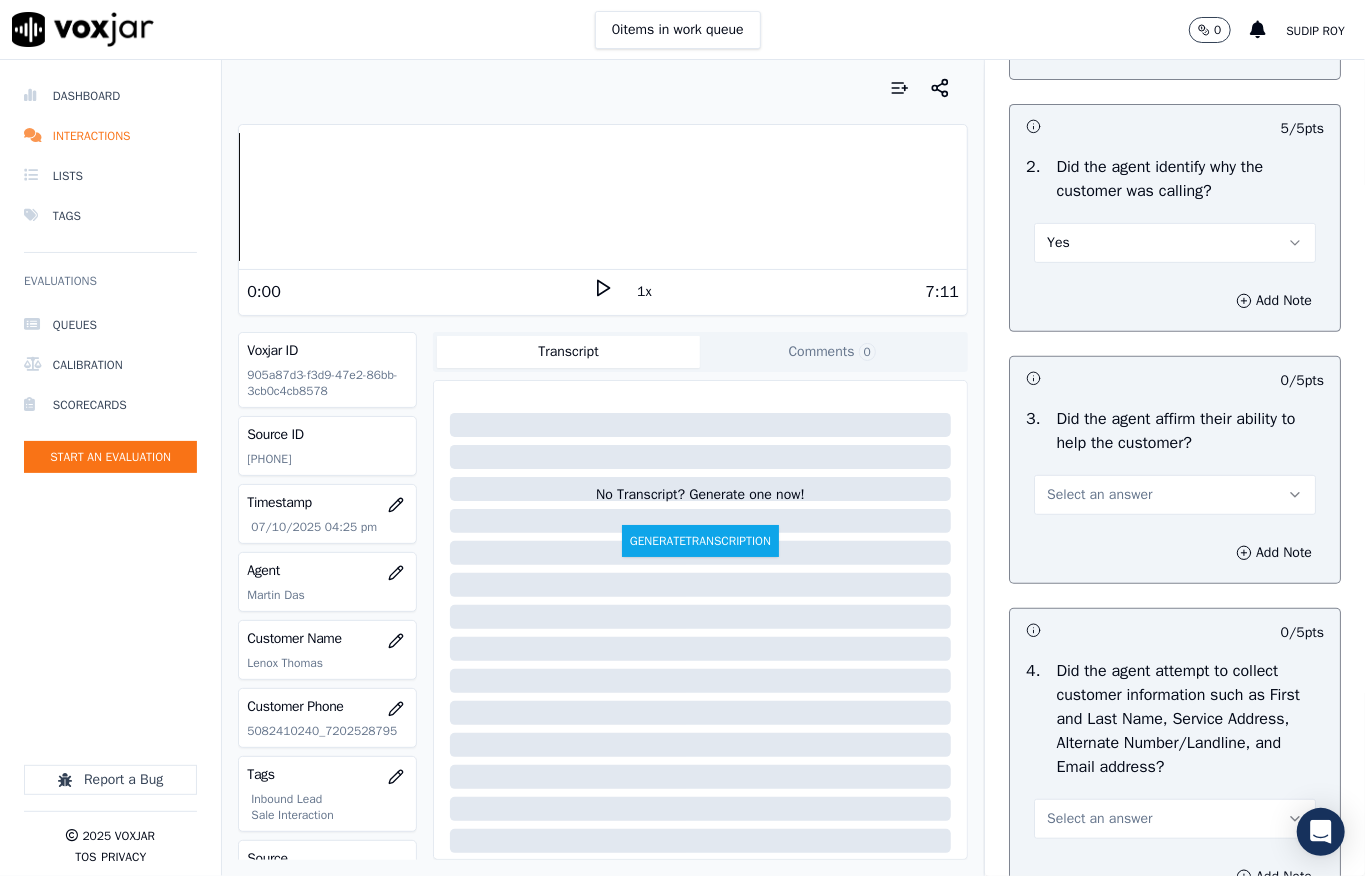scroll, scrollTop: 666, scrollLeft: 0, axis: vertical 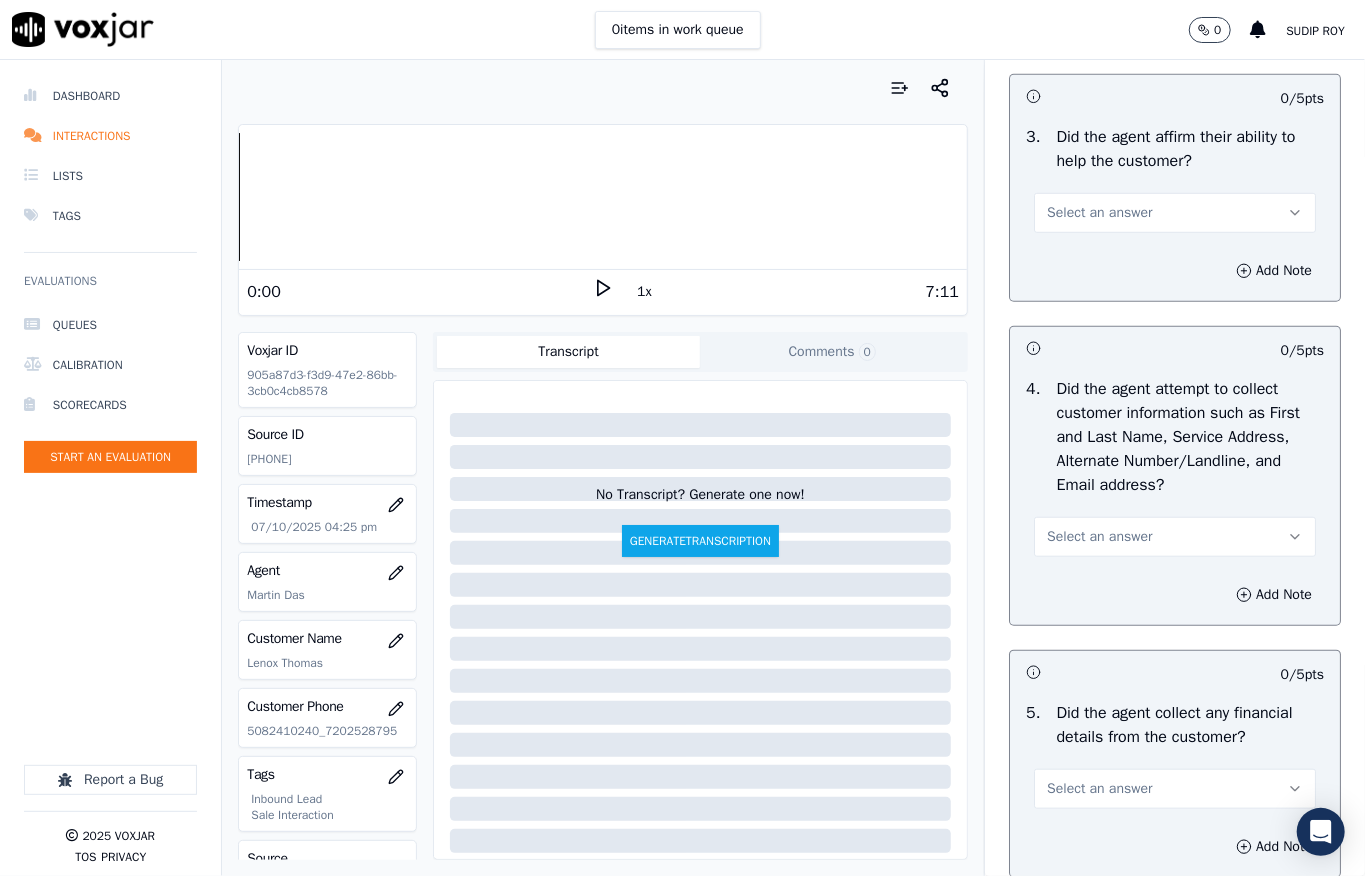 click on "Select an answer" at bounding box center (1099, 213) 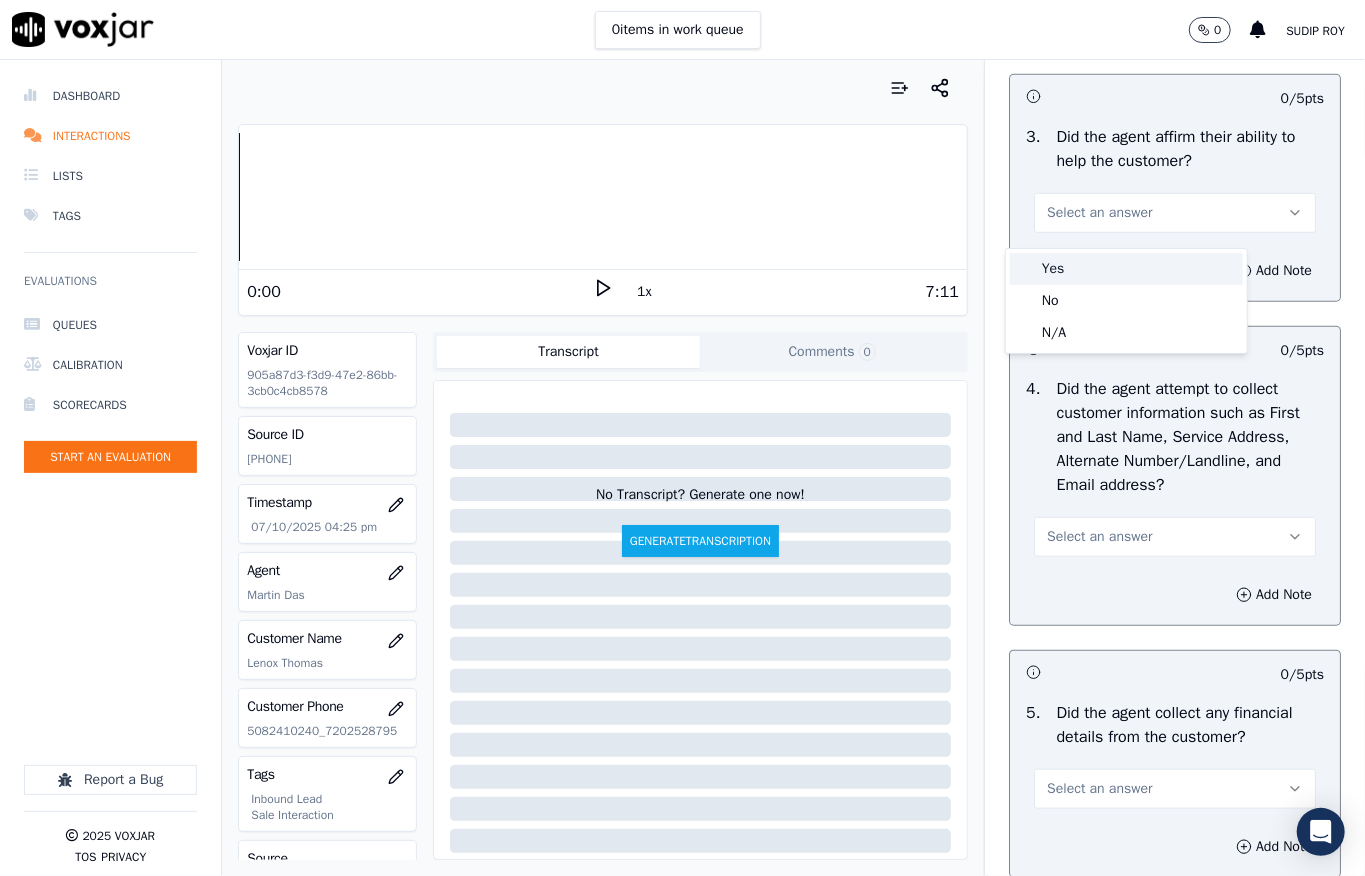 drag, startPoint x: 1074, startPoint y: 238, endPoint x: 1057, endPoint y: 274, distance: 39.812057 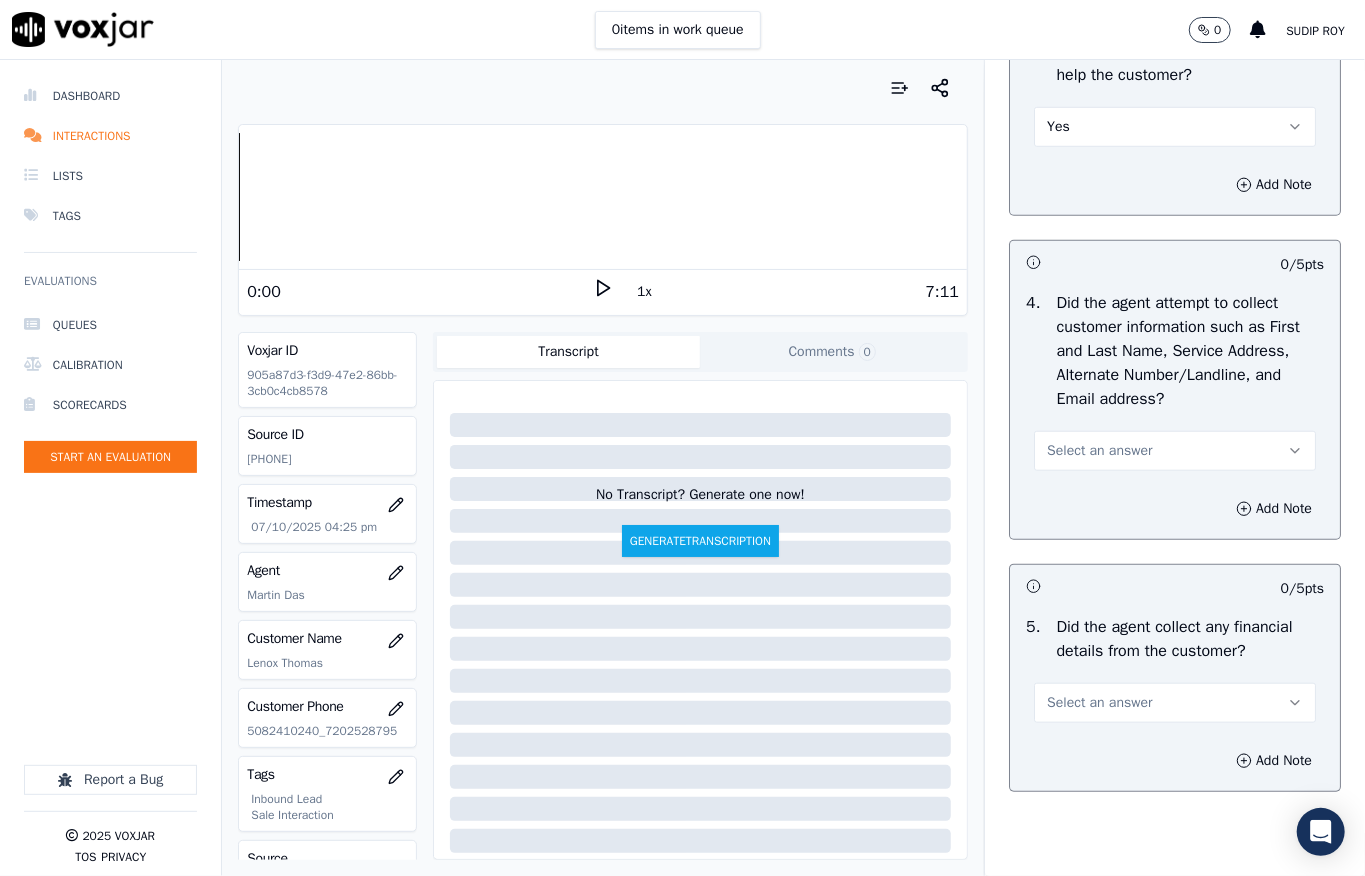scroll, scrollTop: 800, scrollLeft: 0, axis: vertical 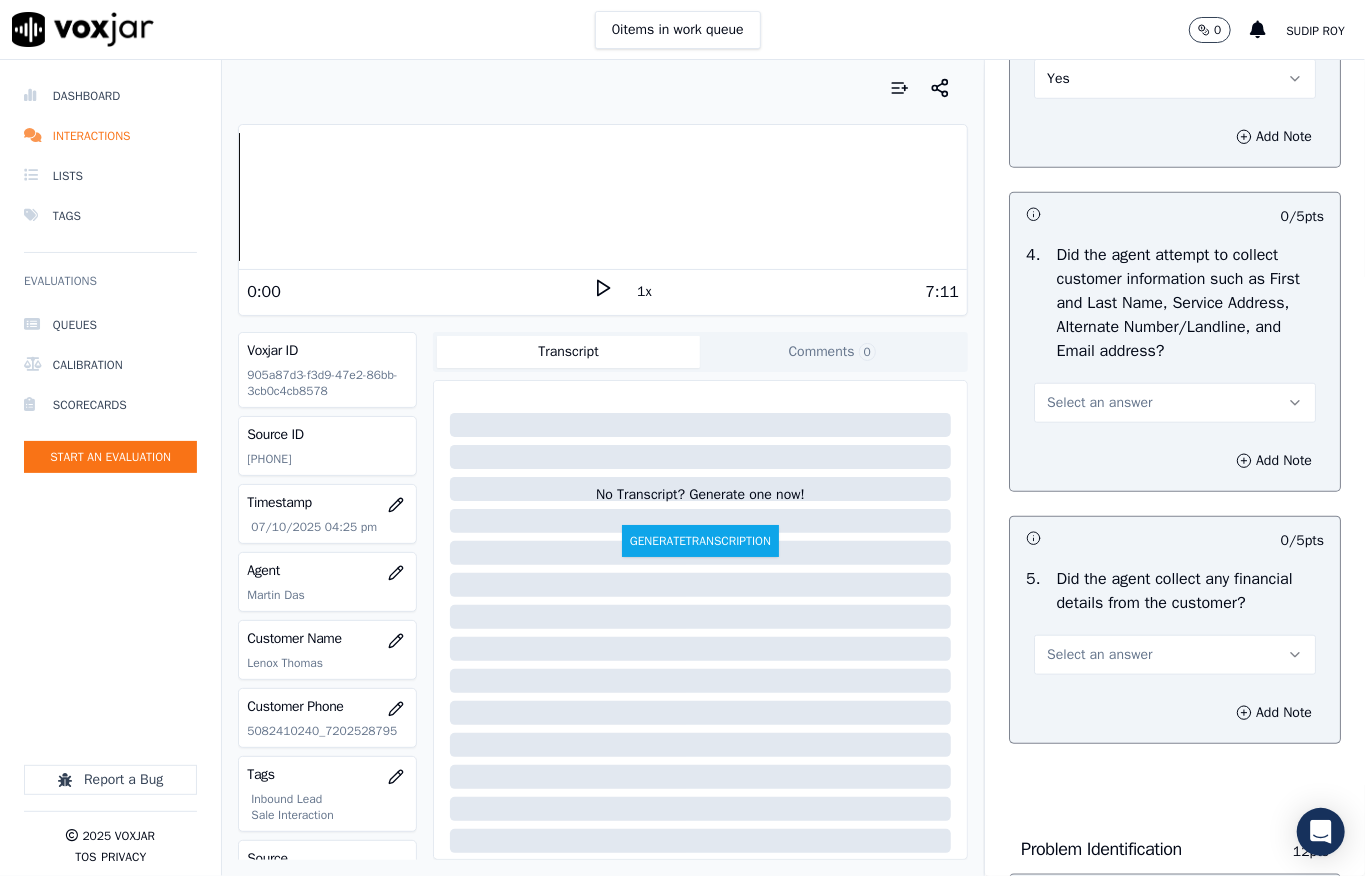 click on "Select an answer" at bounding box center (1099, 403) 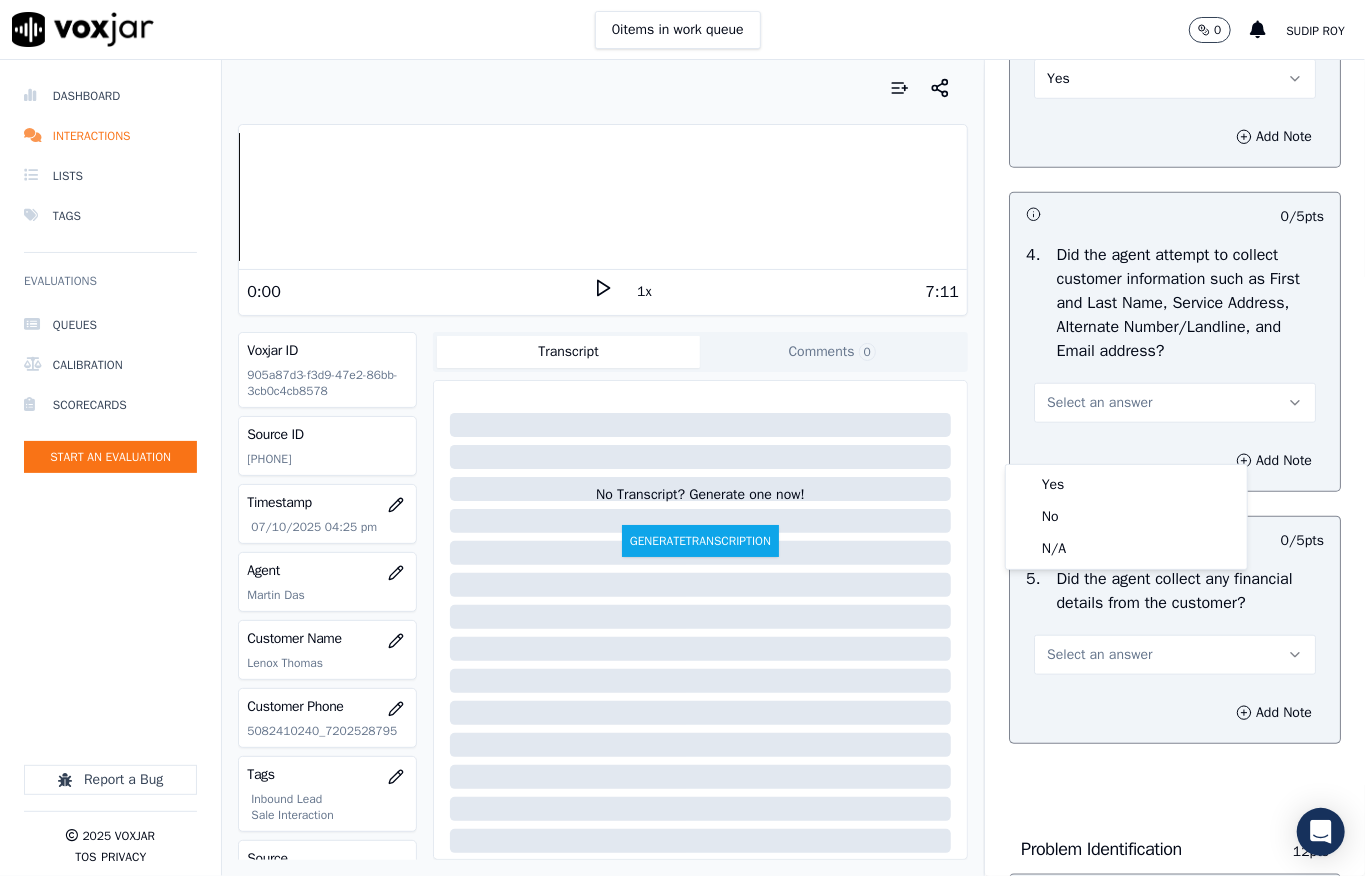 click on "Yes   No     N/A" at bounding box center [1126, 517] 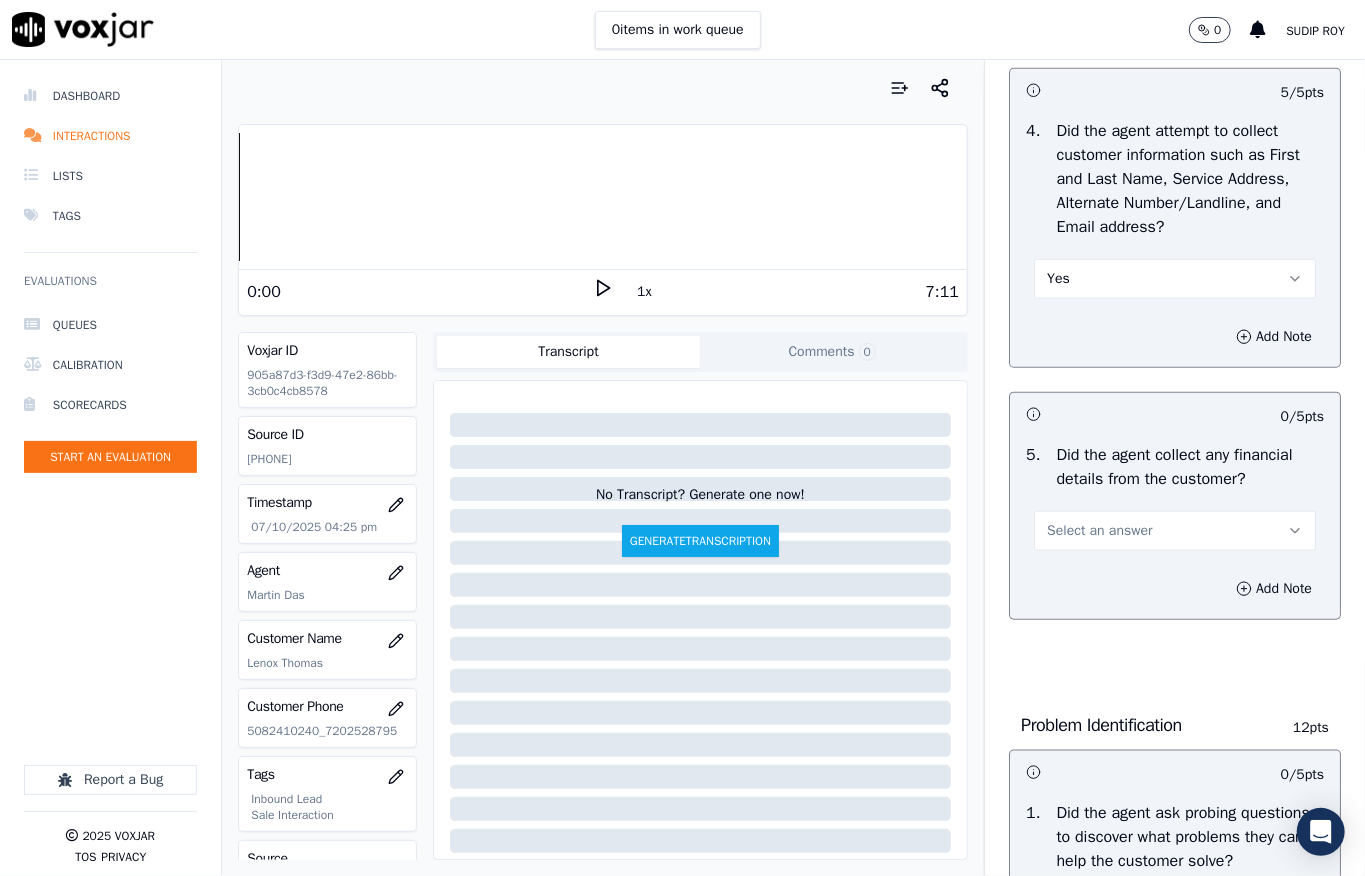 scroll, scrollTop: 1066, scrollLeft: 0, axis: vertical 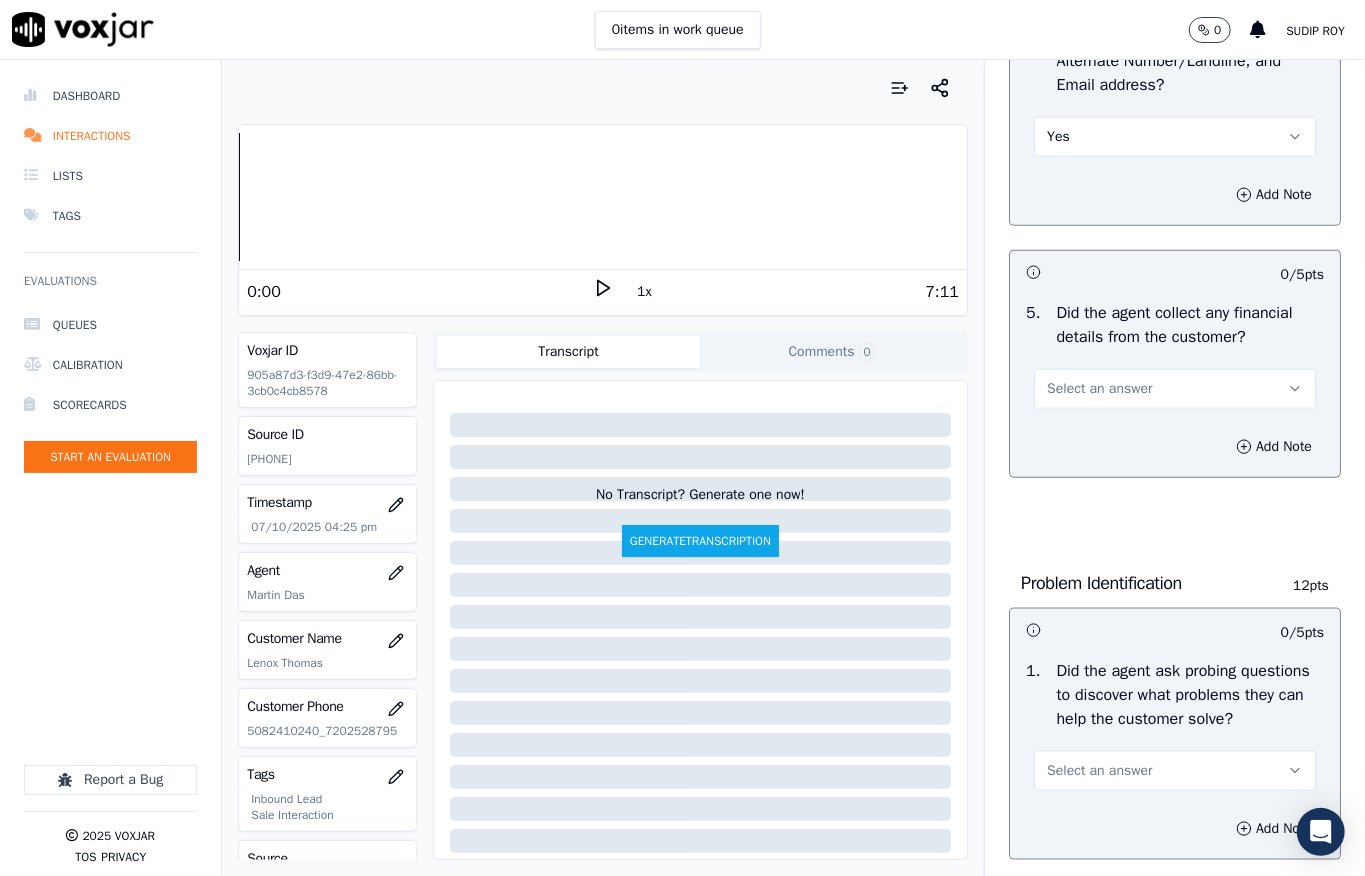 drag, startPoint x: 1074, startPoint y: 449, endPoint x: 1072, endPoint y: 466, distance: 17.117243 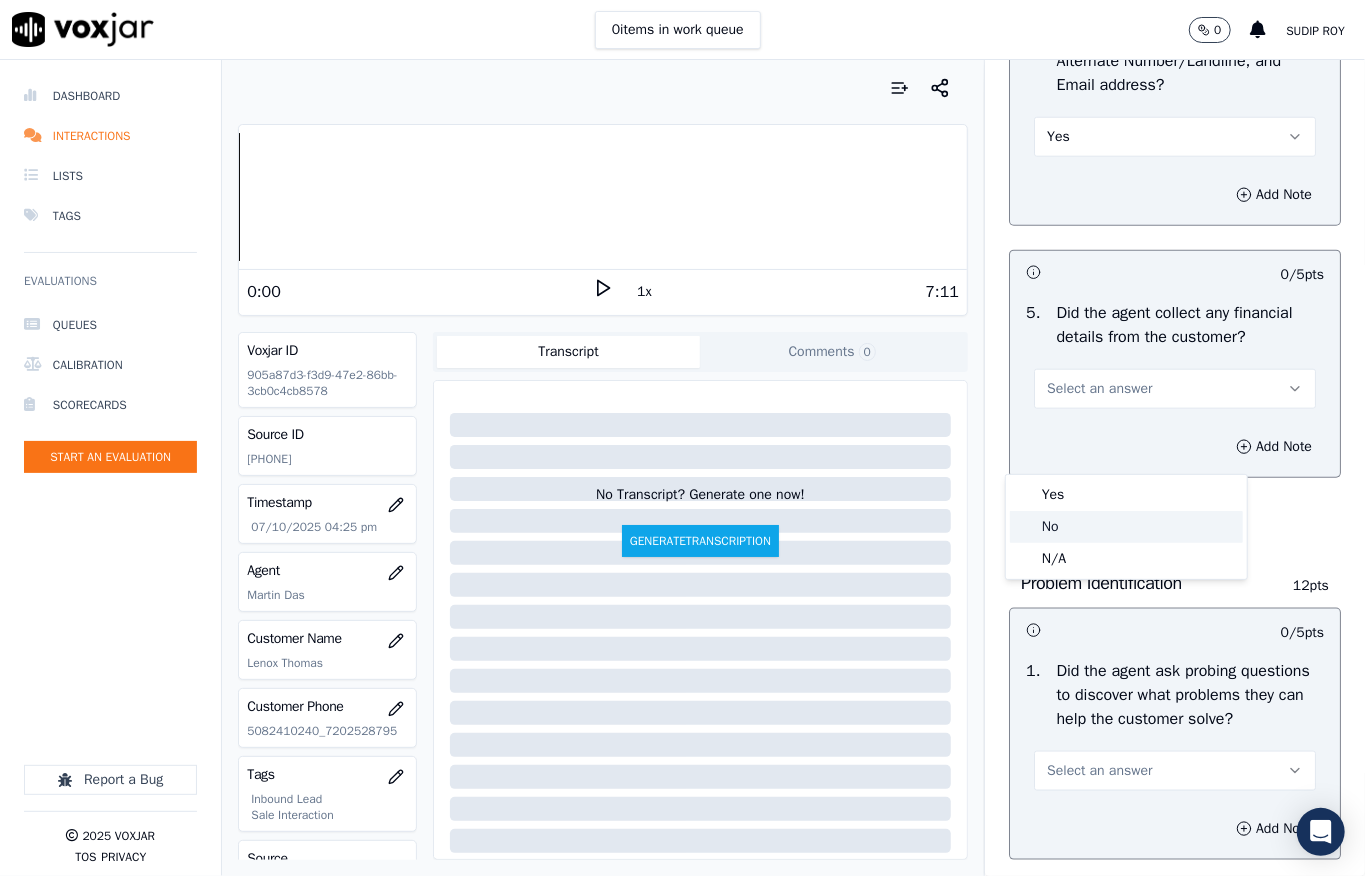 drag, startPoint x: 1062, startPoint y: 522, endPoint x: 1072, endPoint y: 478, distance: 45.122055 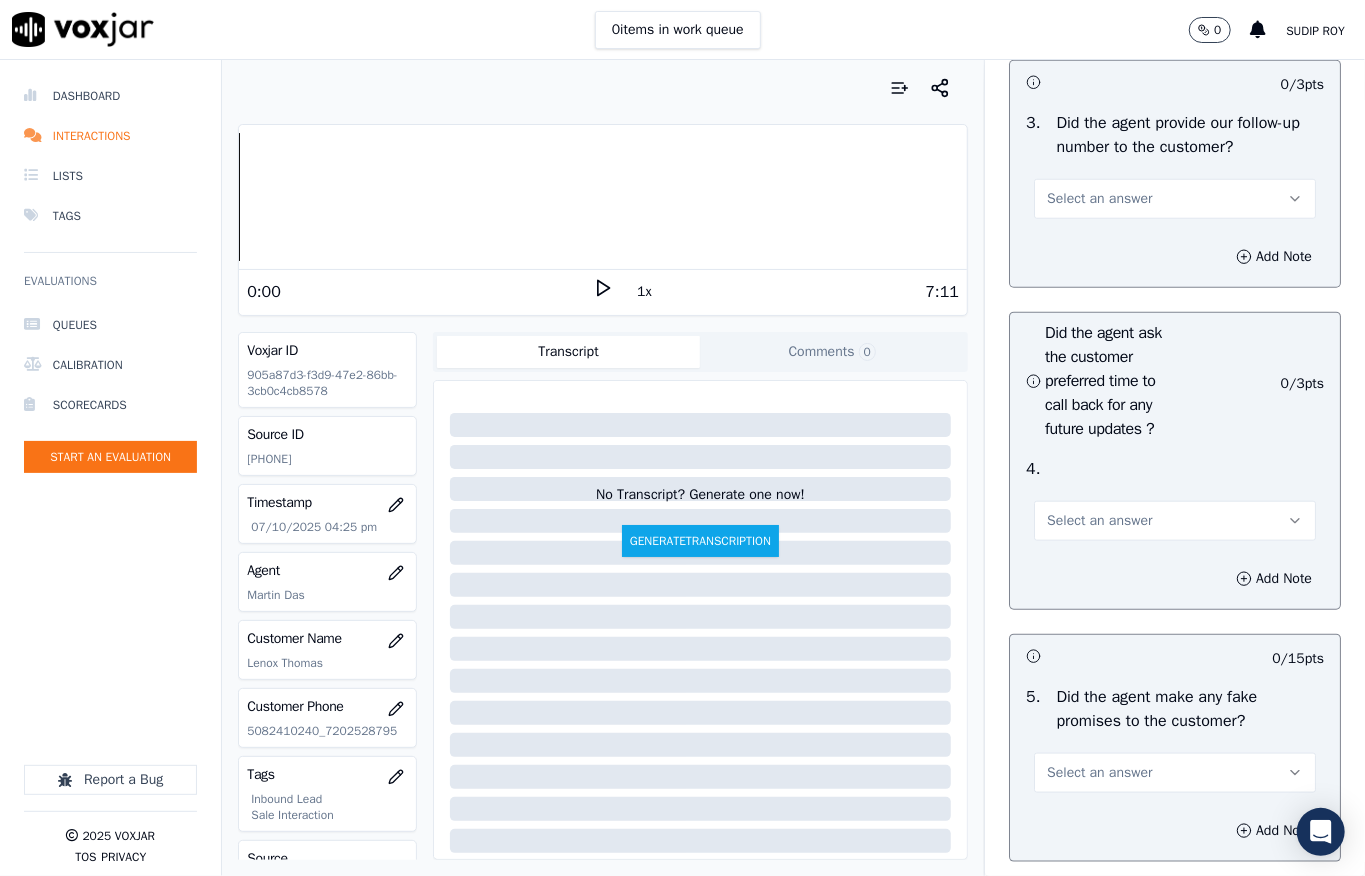 scroll, scrollTop: 5037, scrollLeft: 0, axis: vertical 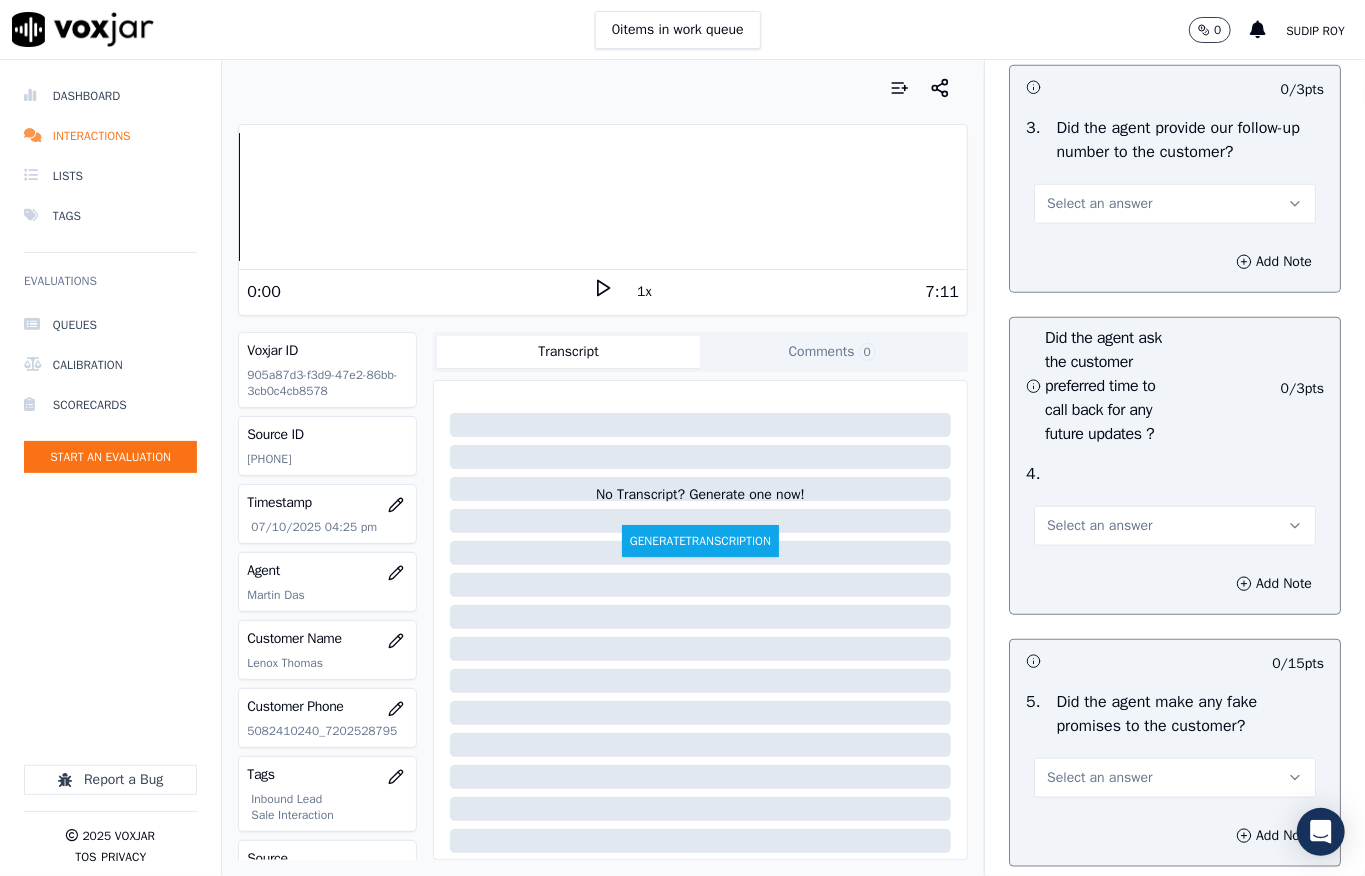 click on "Select an answer" at bounding box center (1099, 204) 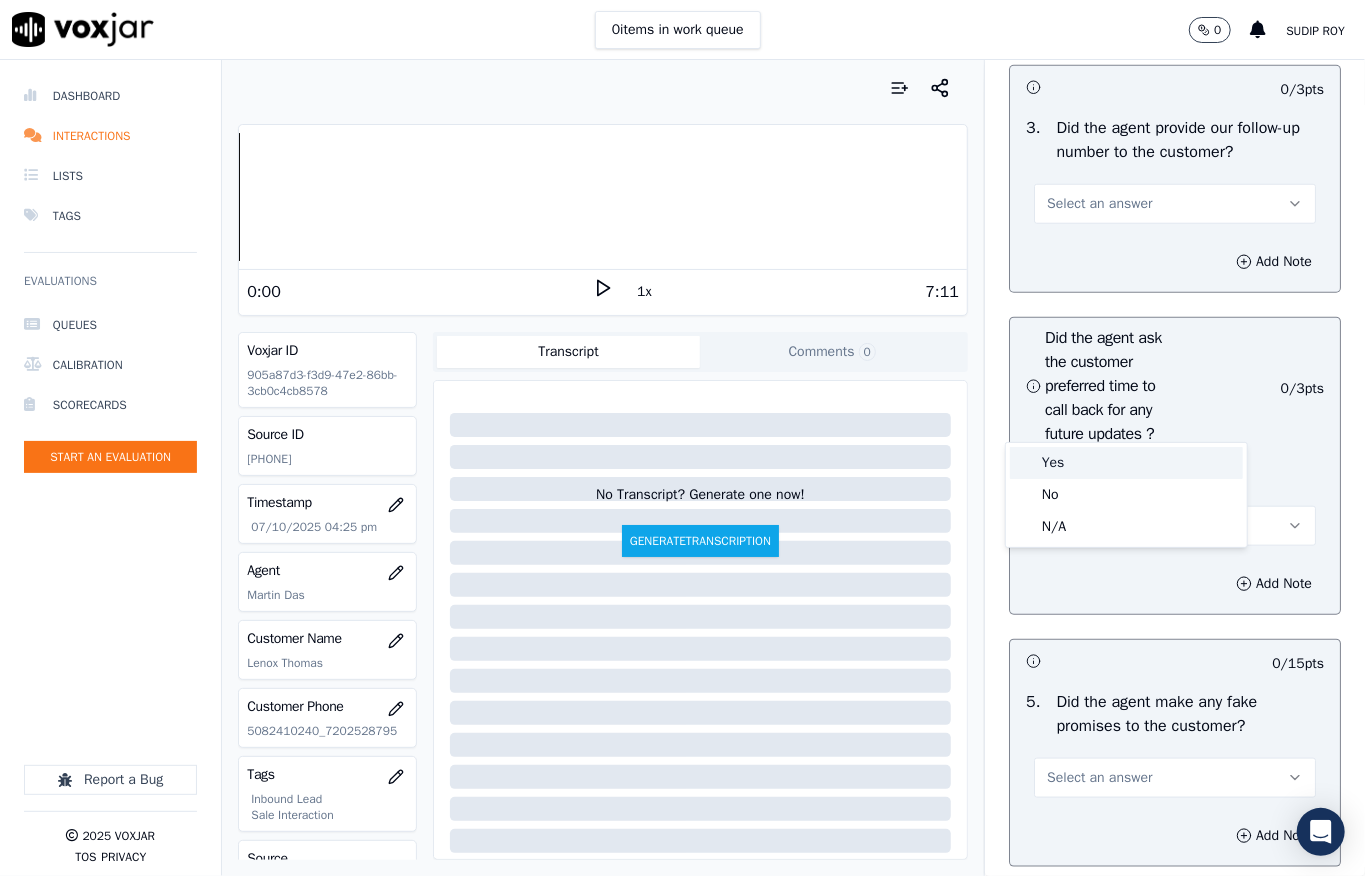 click on "Yes" at bounding box center [1126, 463] 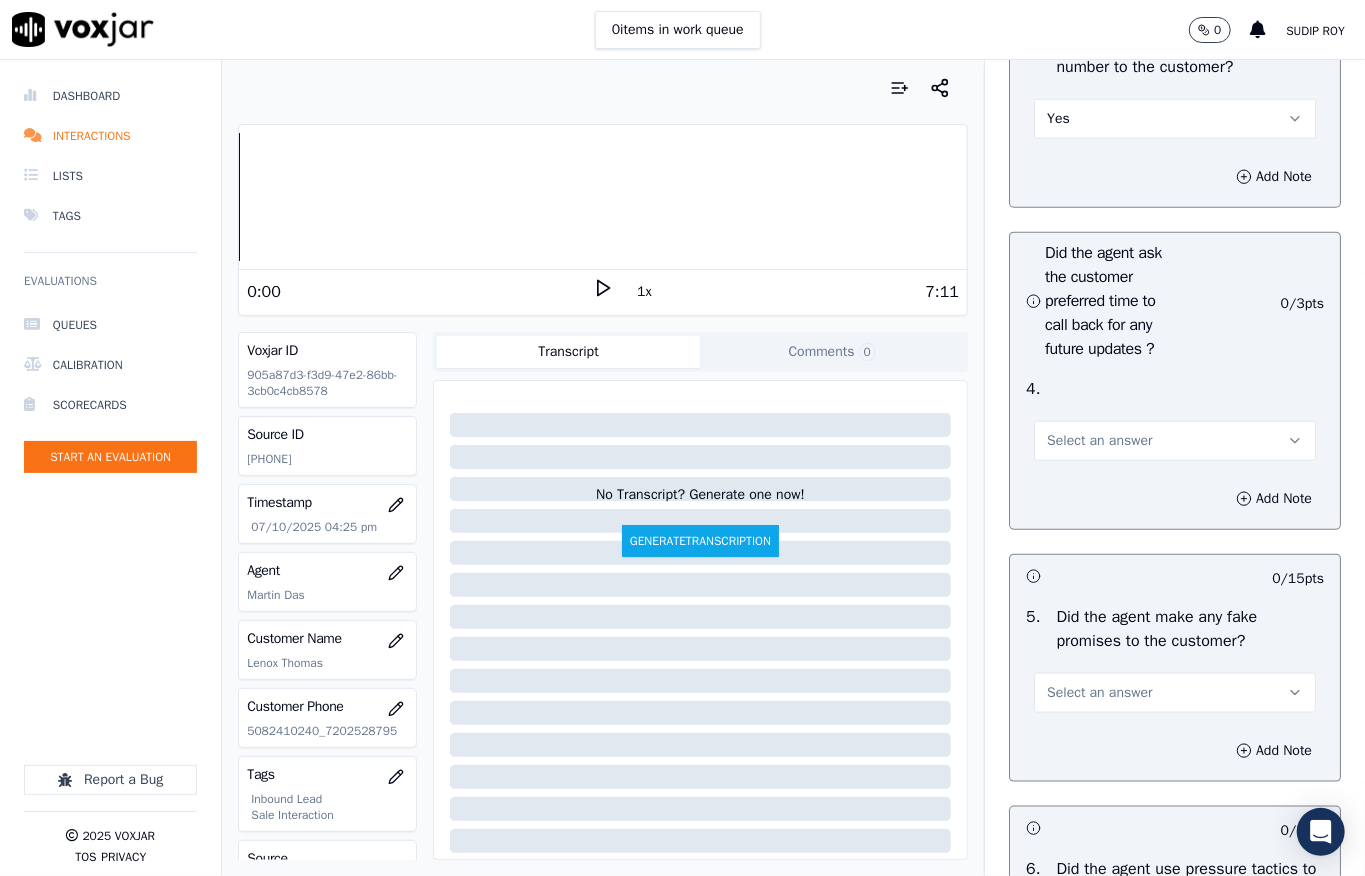 scroll, scrollTop: 5170, scrollLeft: 0, axis: vertical 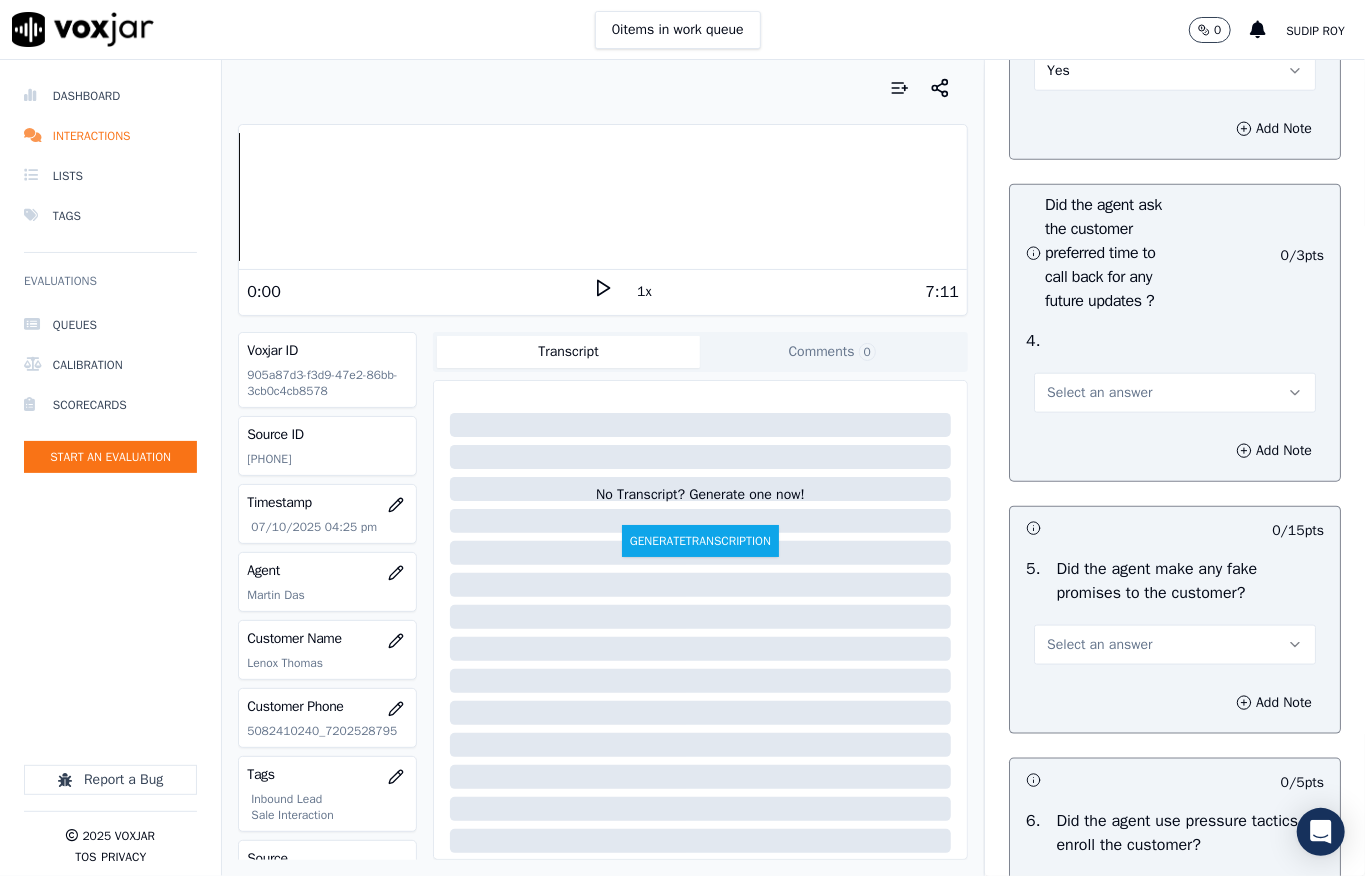 click on "Select an answer" at bounding box center [1099, 393] 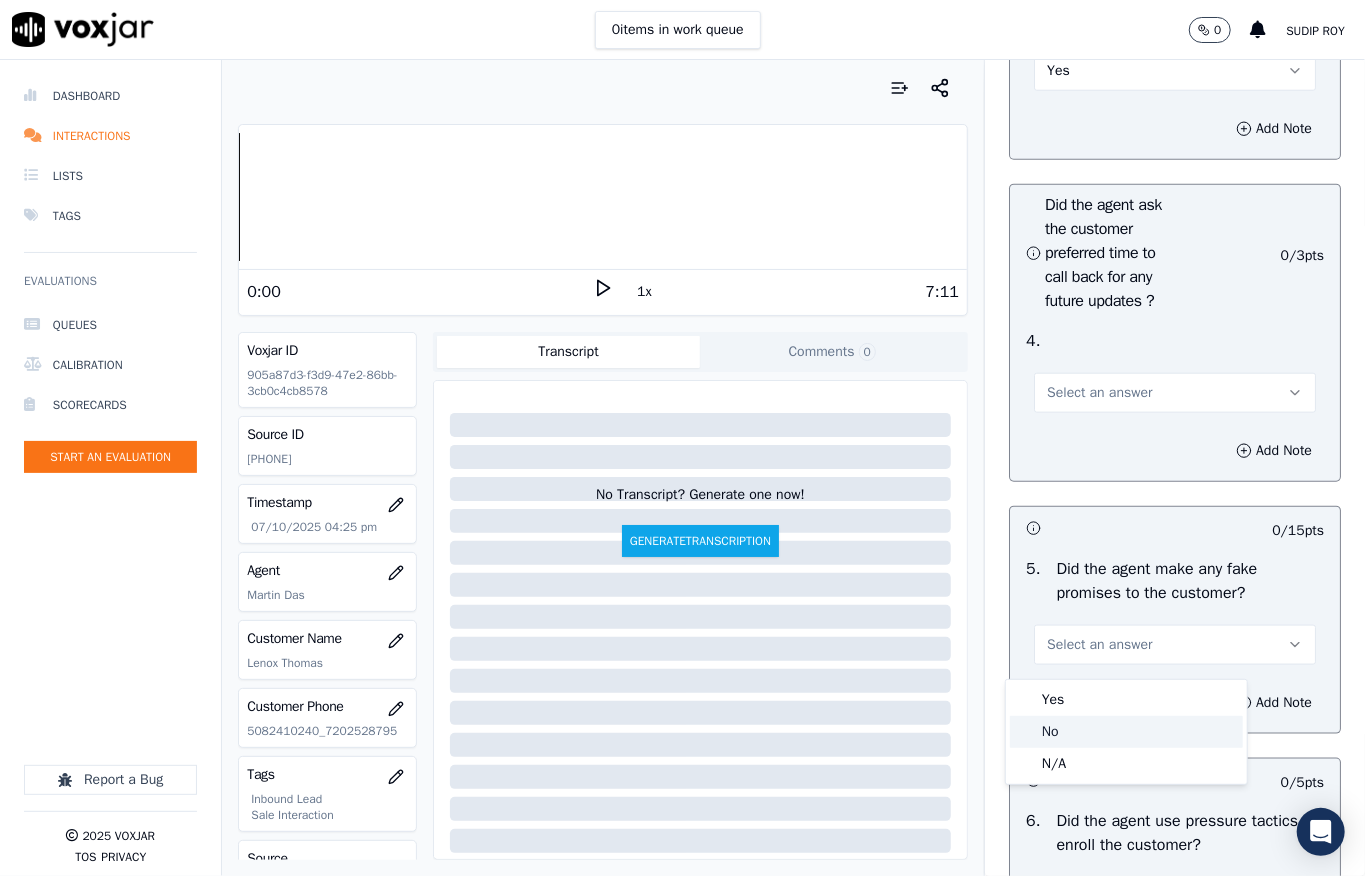 click on "No" 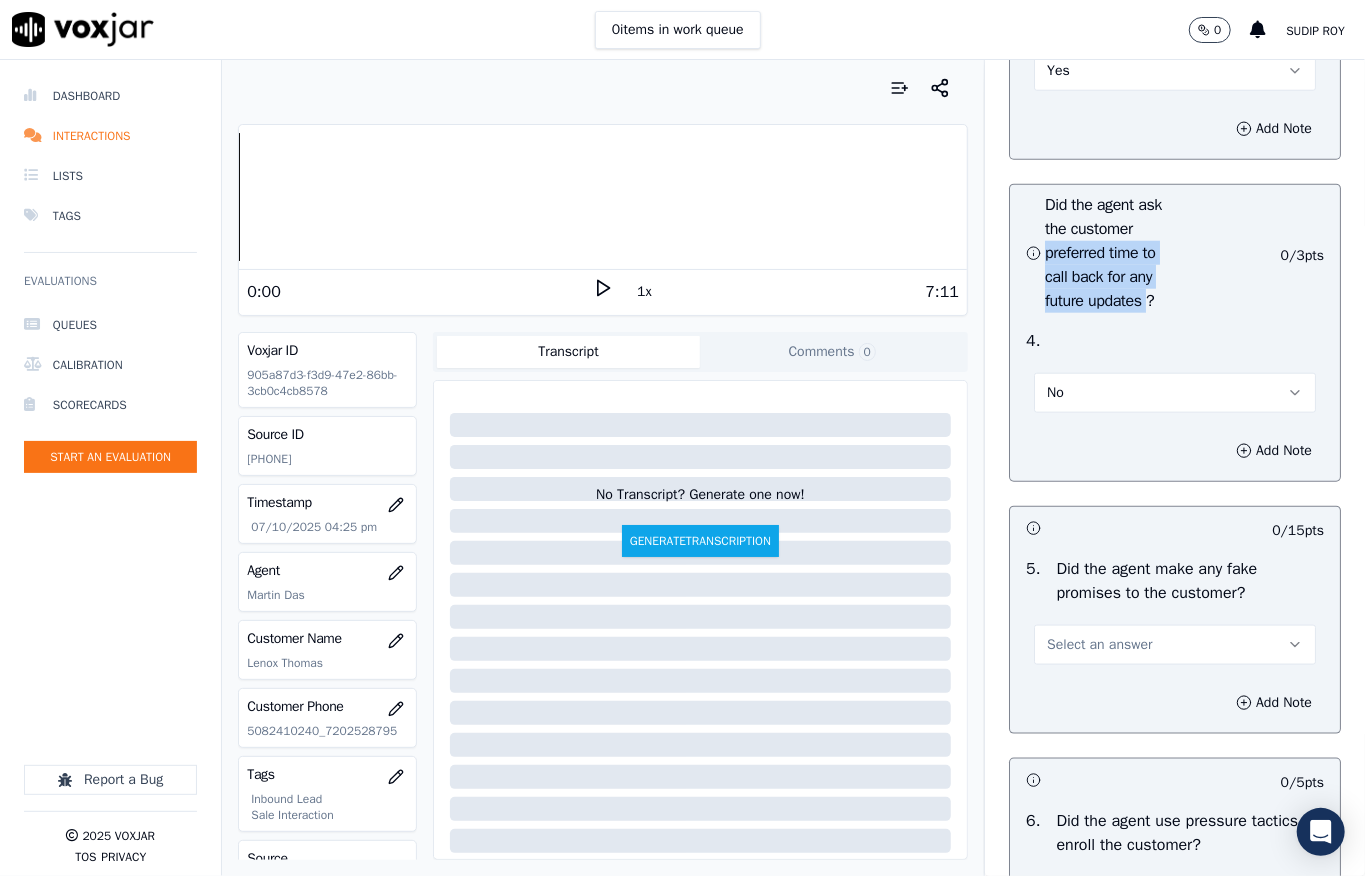 drag, startPoint x: 1016, startPoint y: 492, endPoint x: 1074, endPoint y: 580, distance: 105.3945 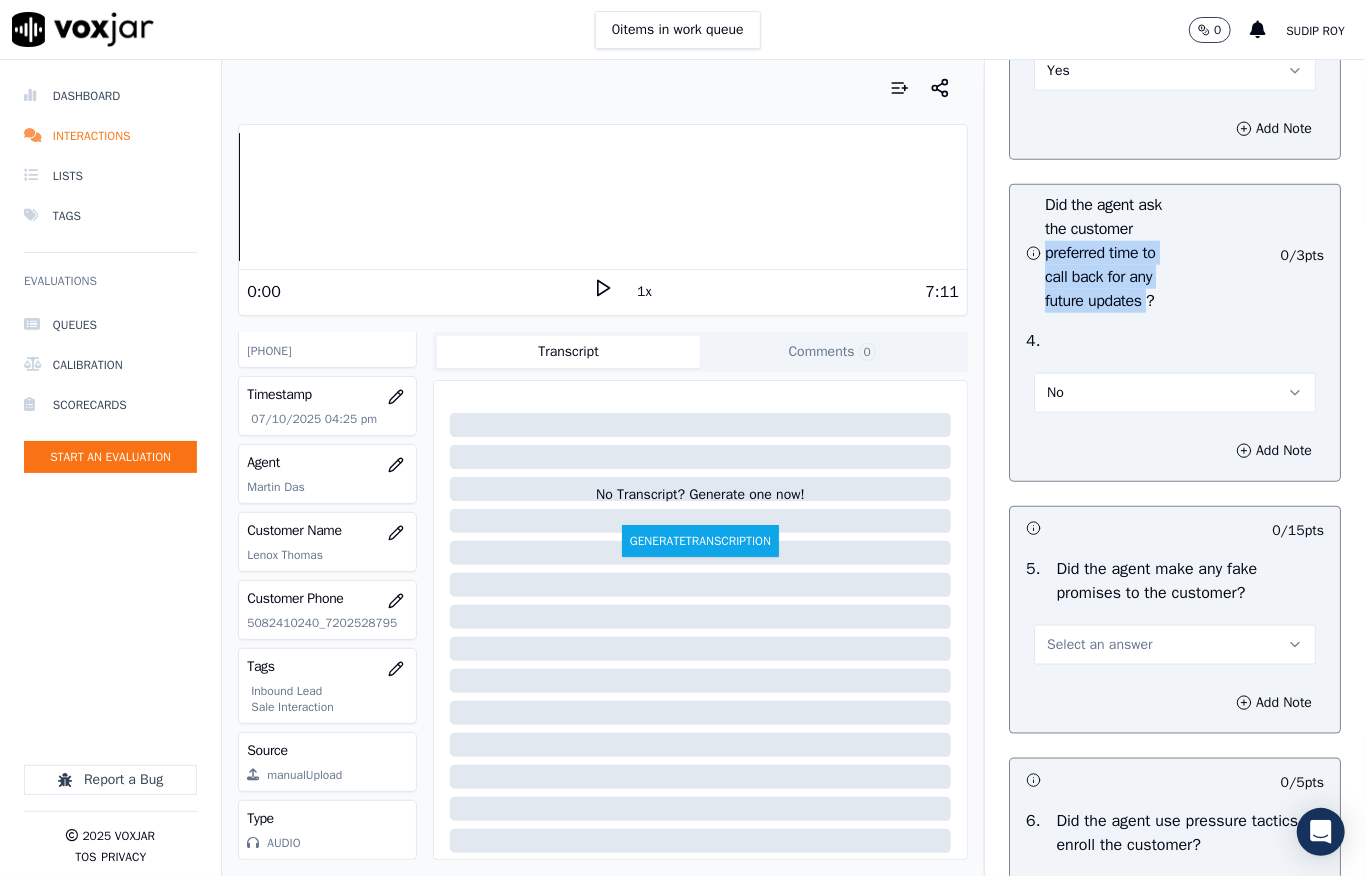 scroll, scrollTop: 182, scrollLeft: 0, axis: vertical 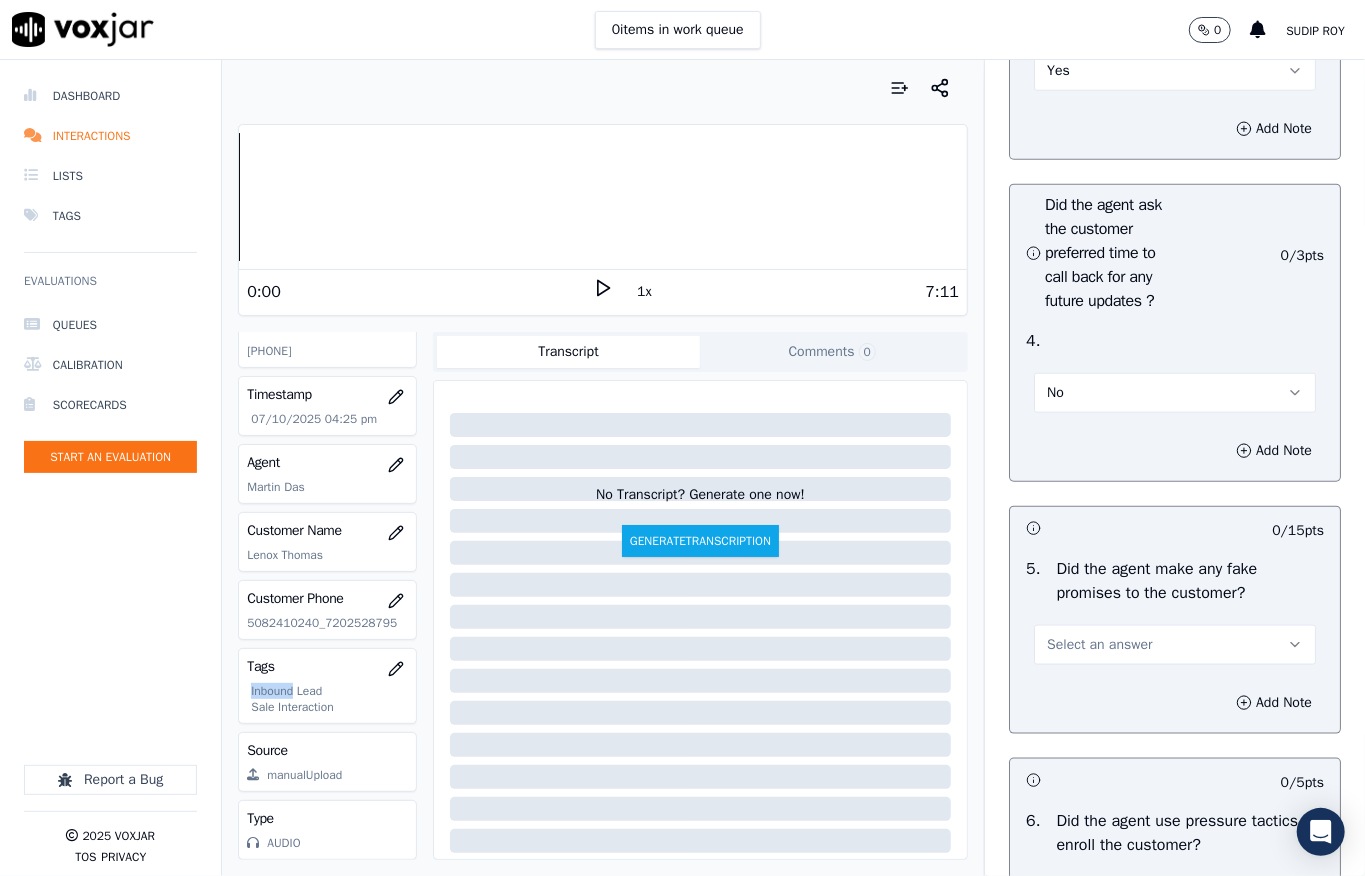 drag, startPoint x: 252, startPoint y: 624, endPoint x: 294, endPoint y: 624, distance: 42 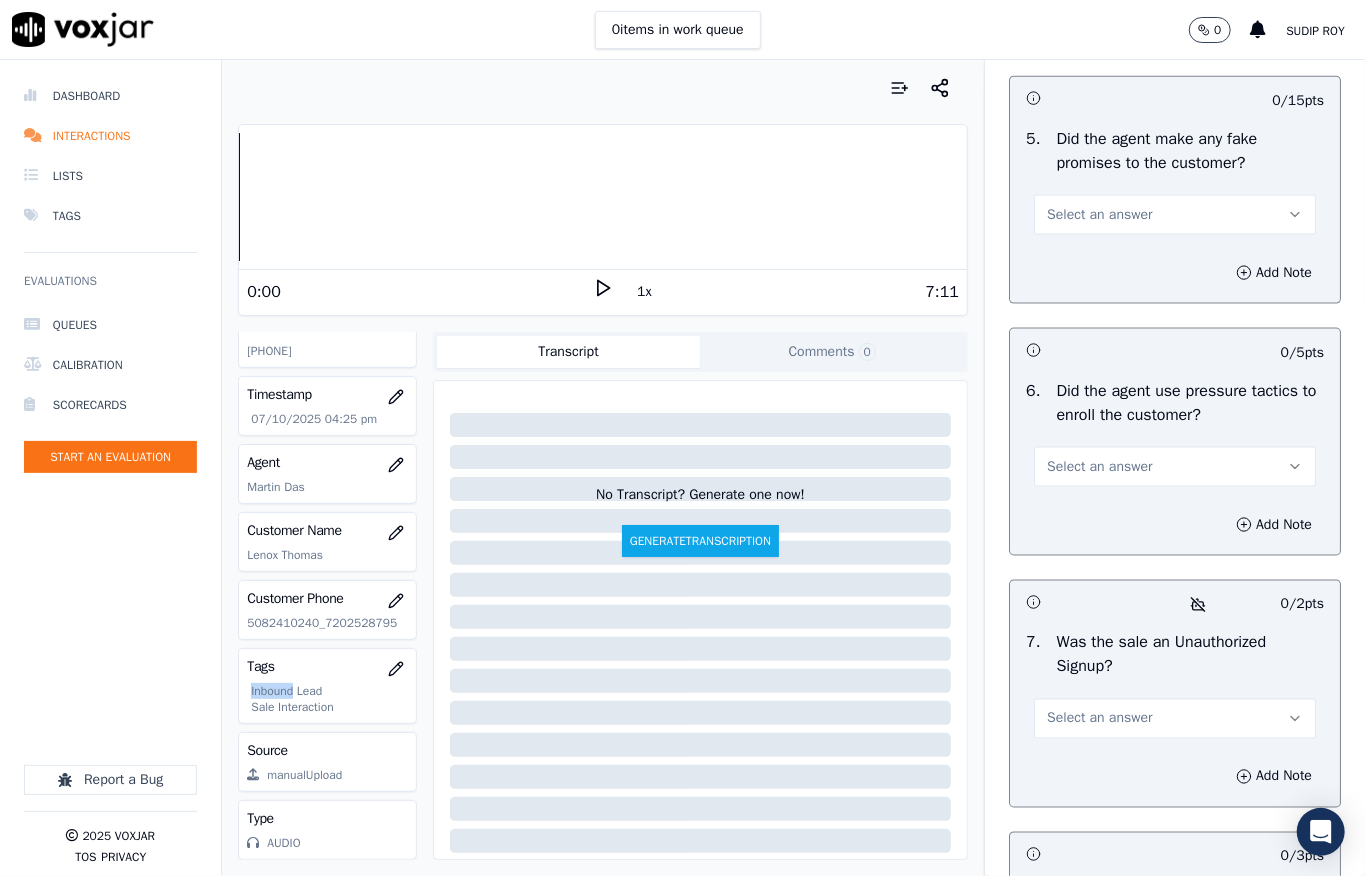 scroll, scrollTop: 5570, scrollLeft: 0, axis: vertical 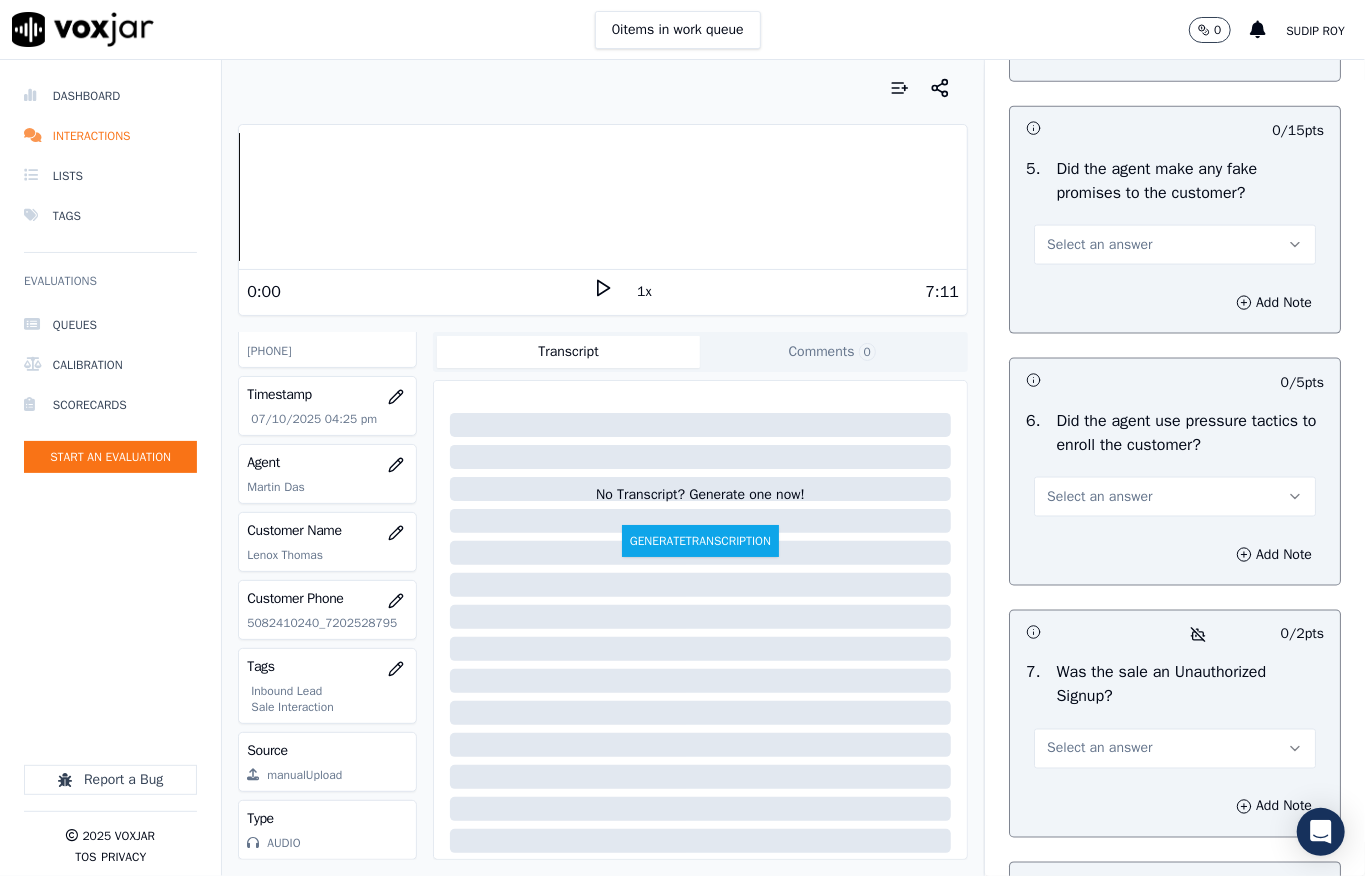drag, startPoint x: 1029, startPoint y: 229, endPoint x: 1029, endPoint y: 257, distance: 28 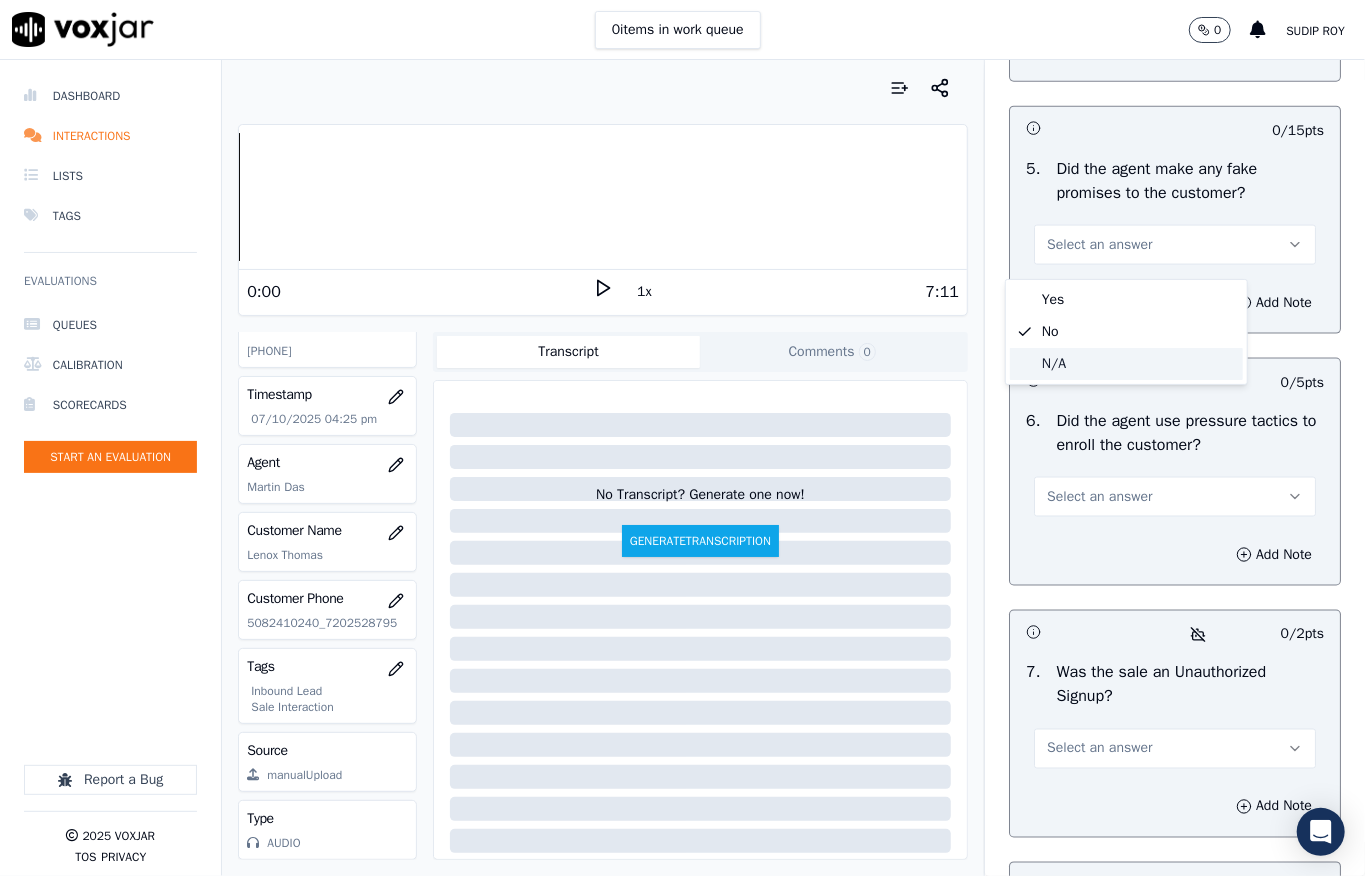 click on "N/A" 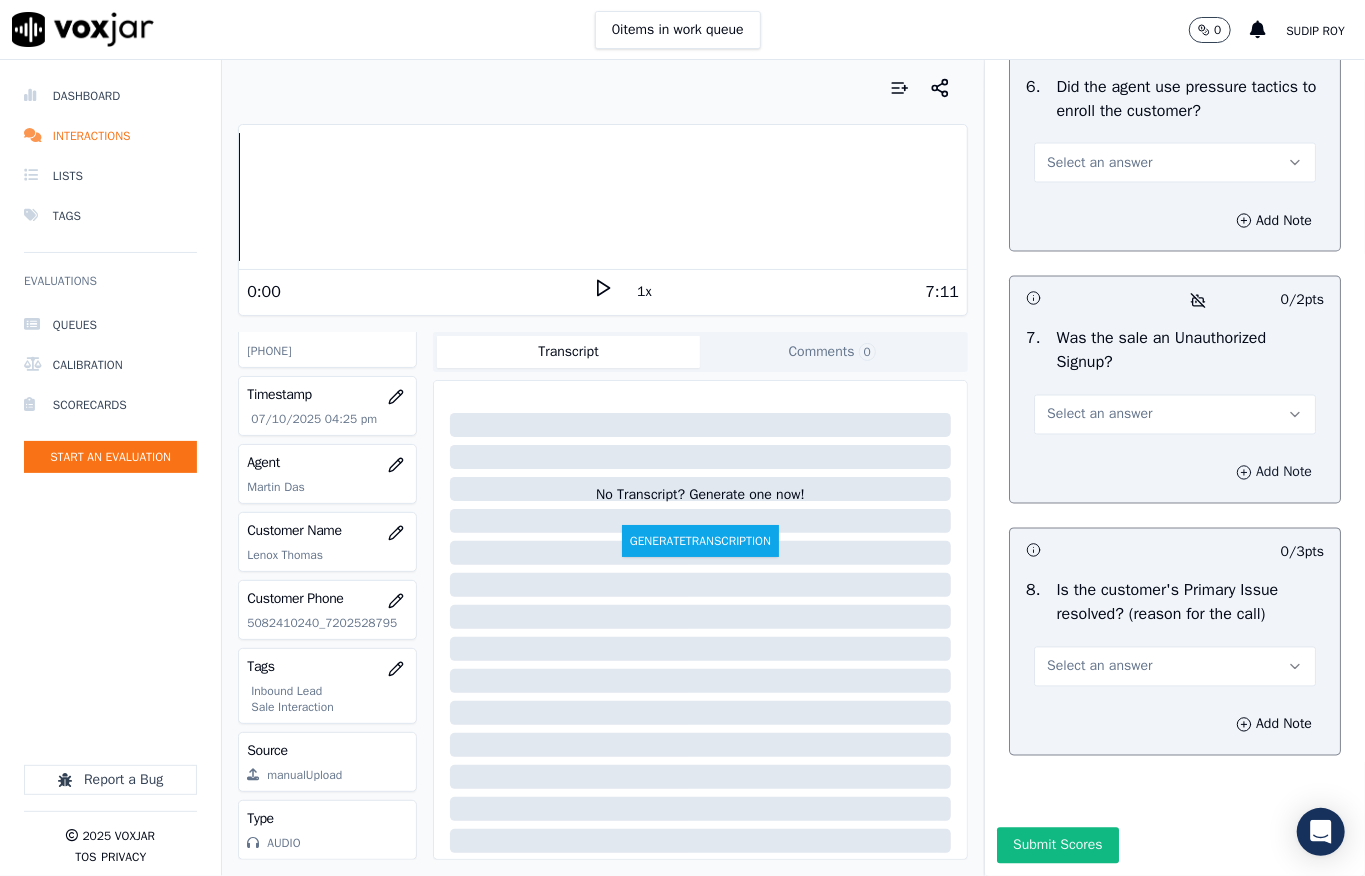 scroll, scrollTop: 6237, scrollLeft: 0, axis: vertical 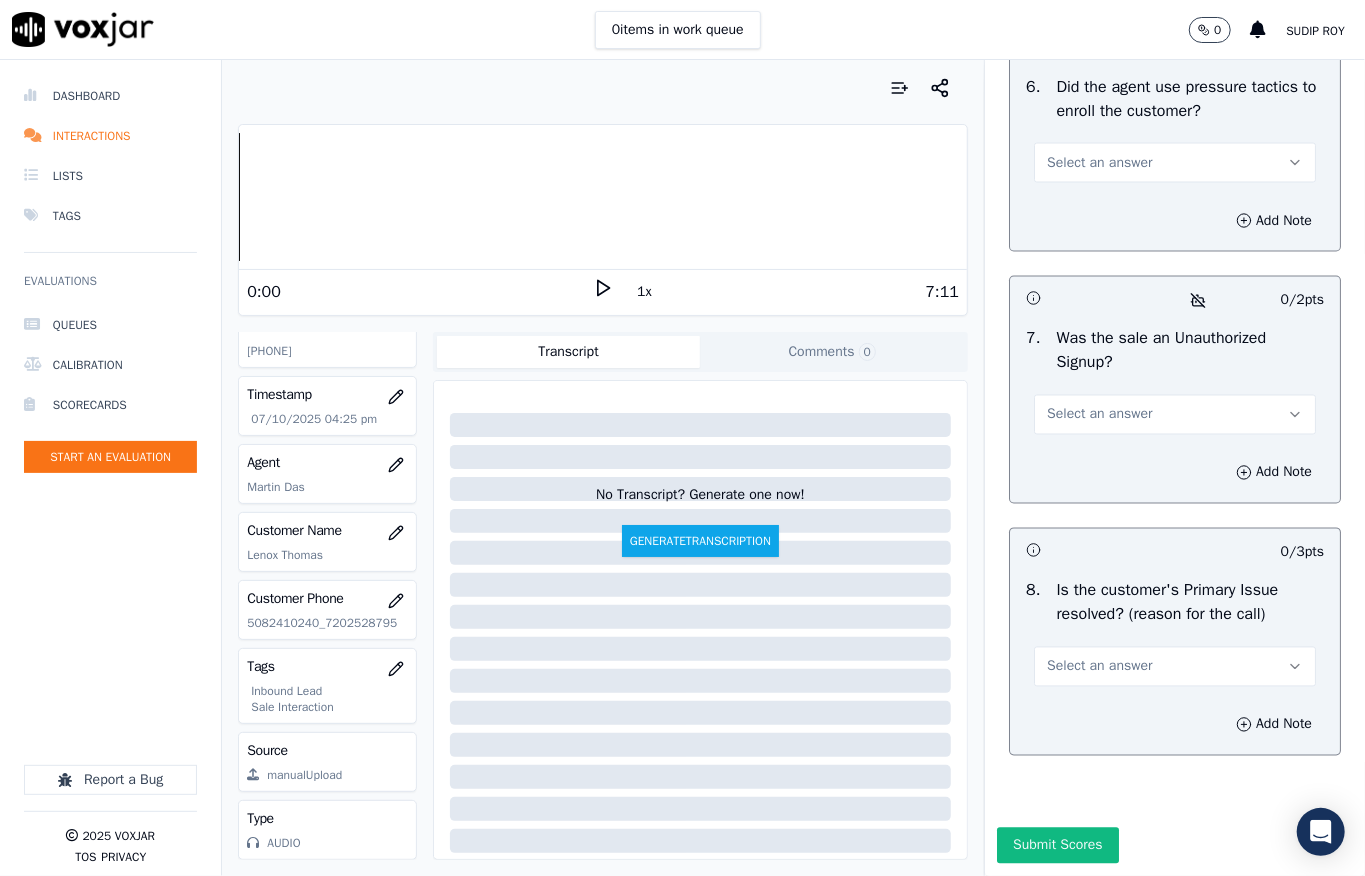 click on "Select an answer" at bounding box center [1175, 667] 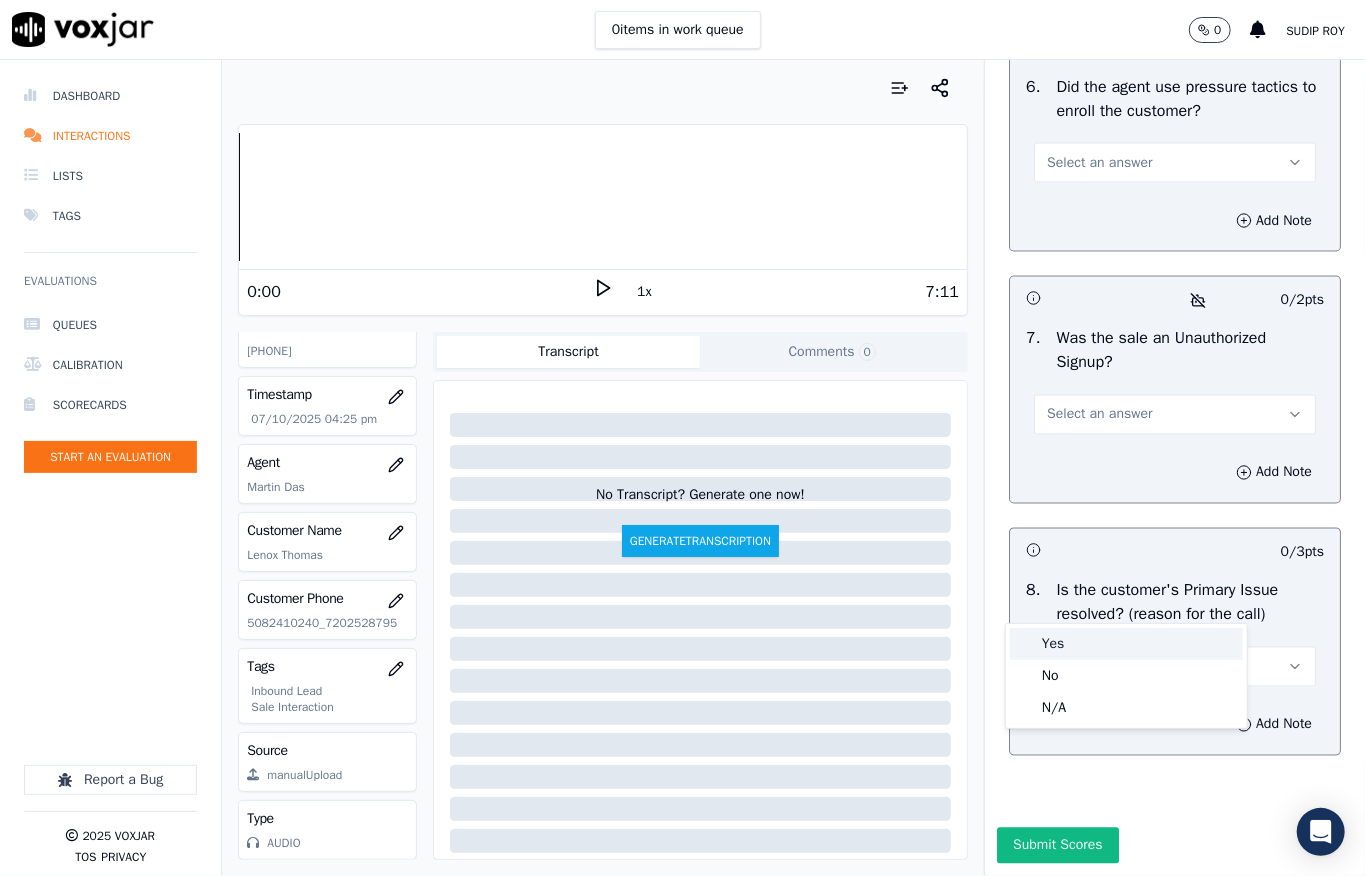 click on "Yes" at bounding box center (1126, 644) 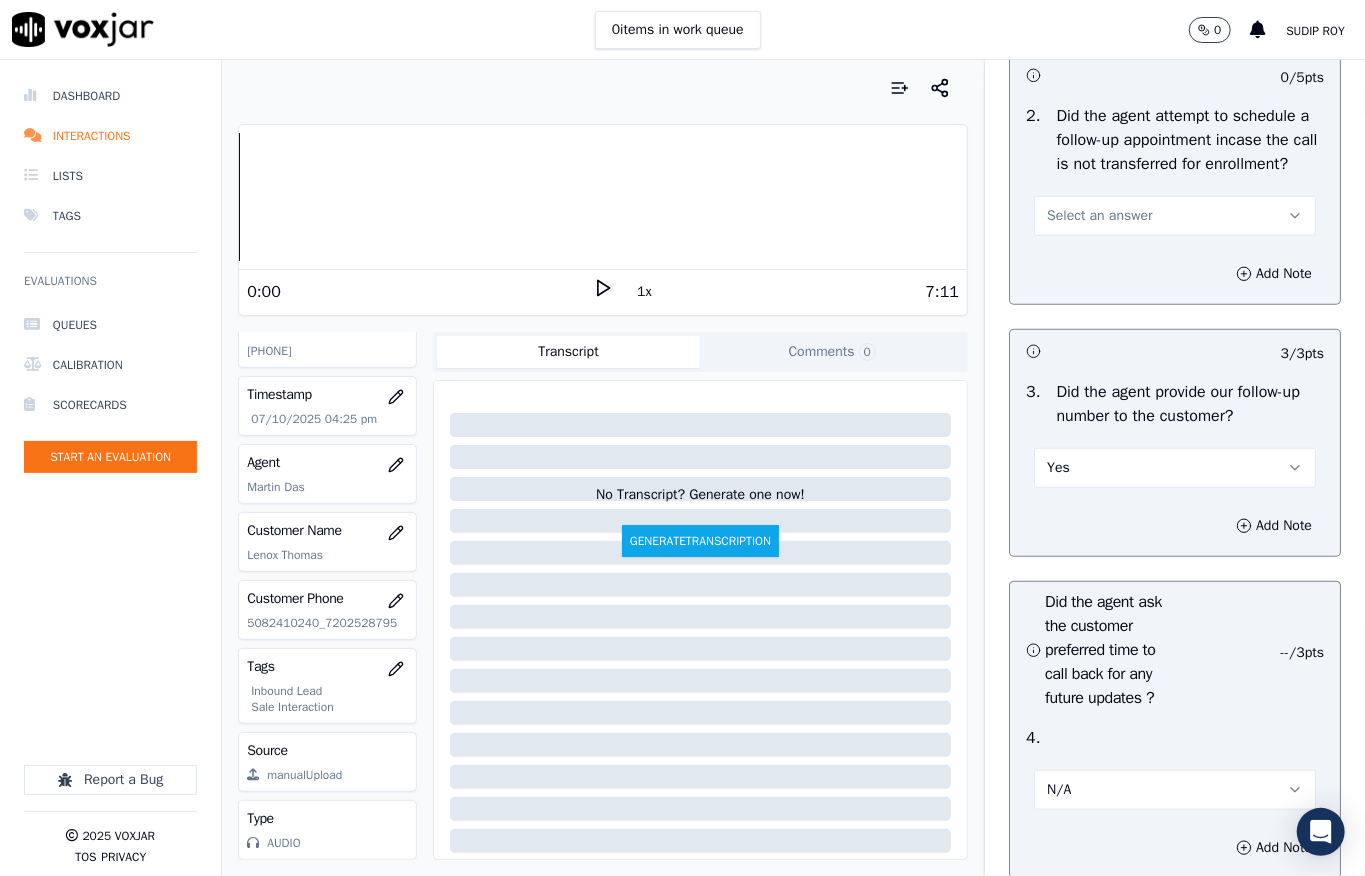 scroll, scrollTop: 4770, scrollLeft: 0, axis: vertical 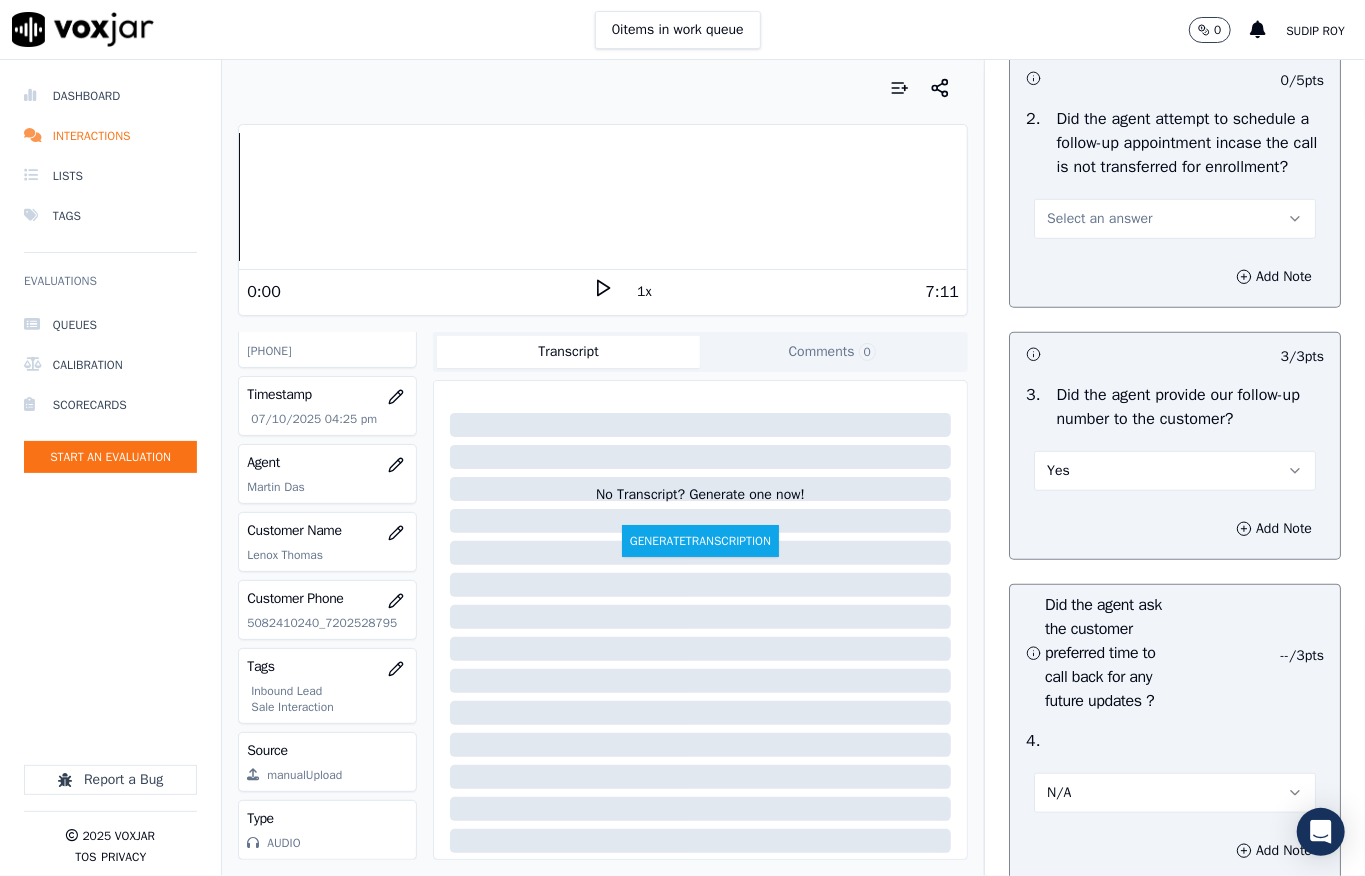 click on "Select an answer" at bounding box center [1099, 219] 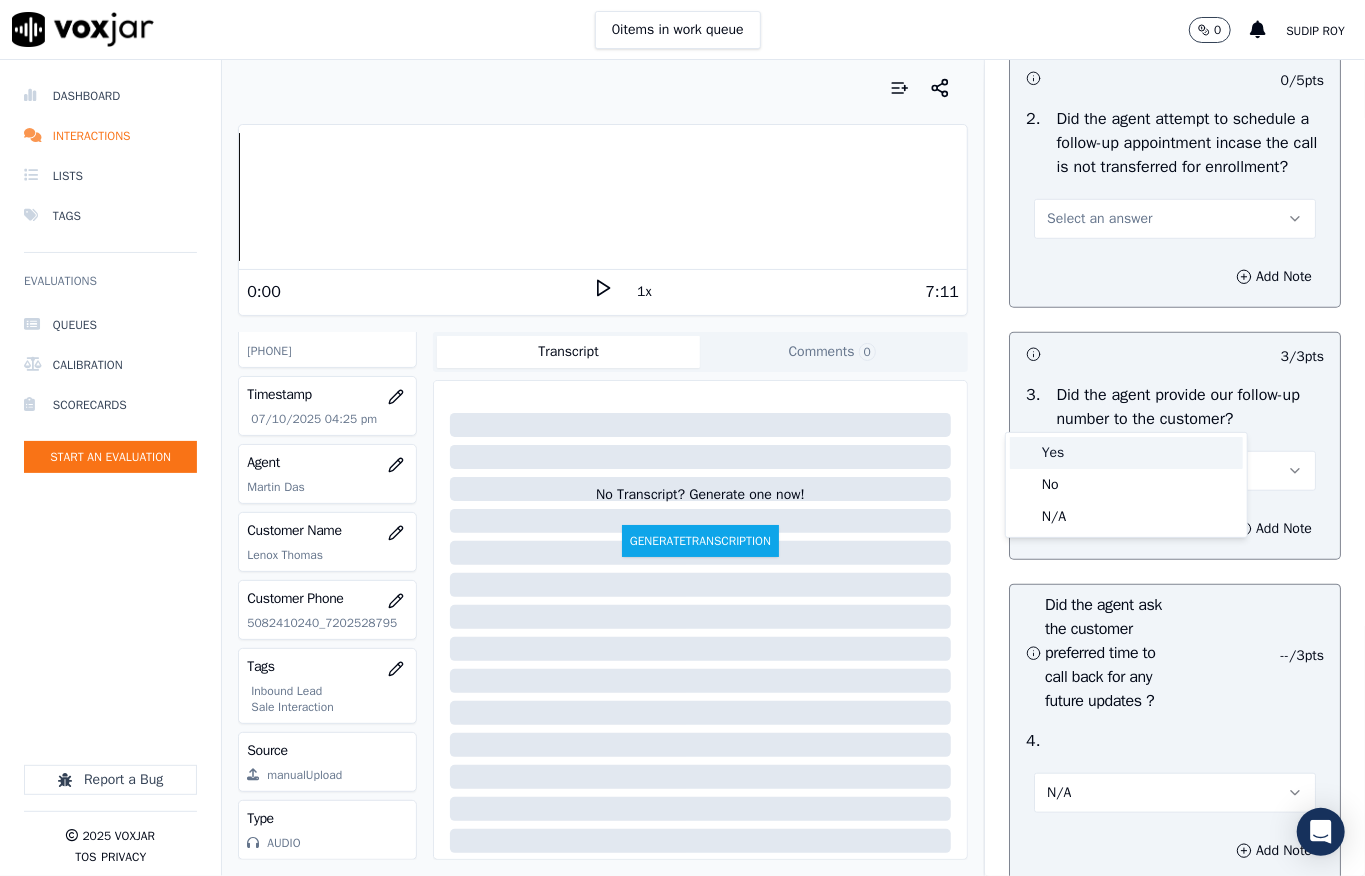 click on "Yes" at bounding box center [1126, 453] 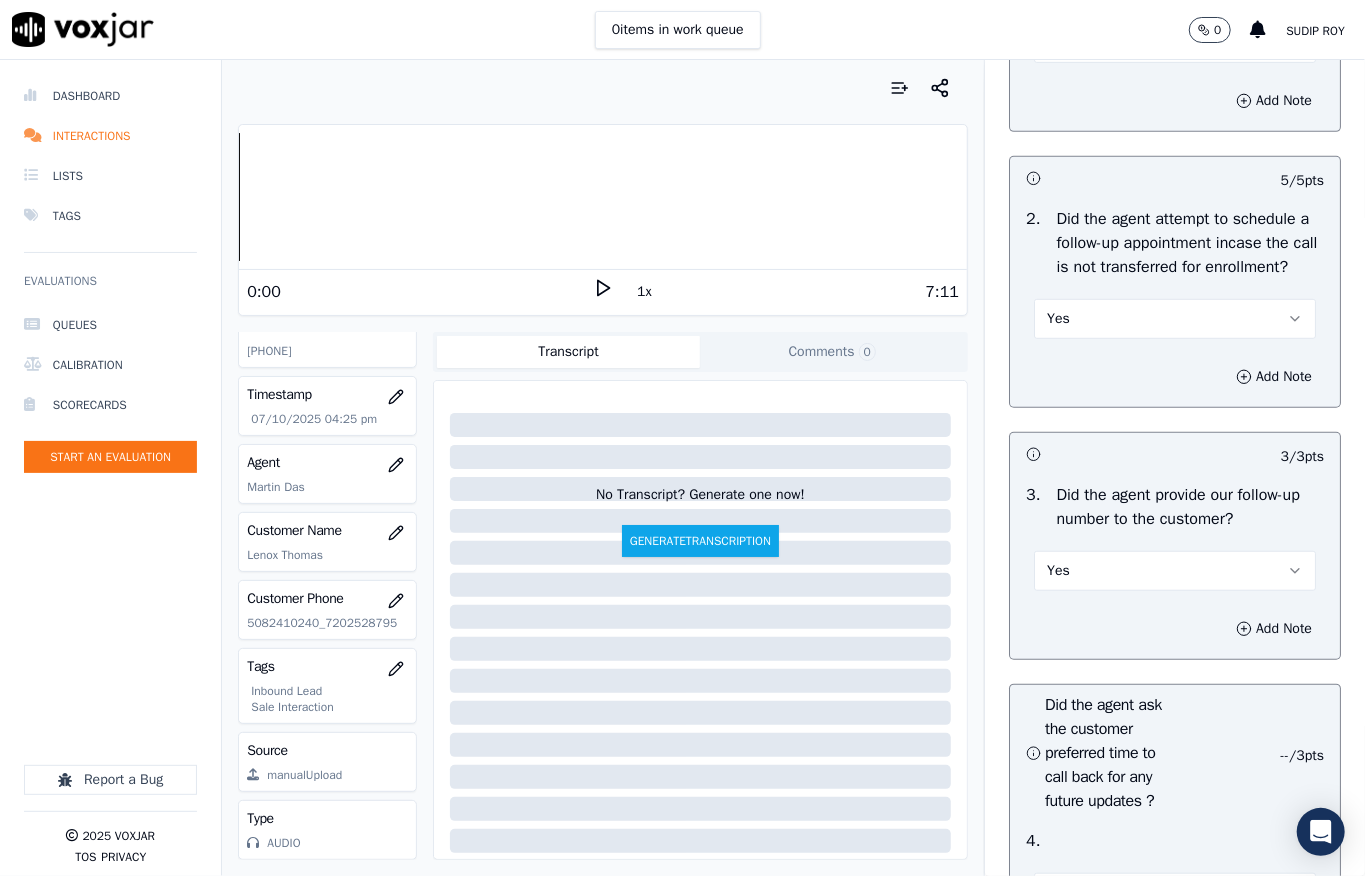 scroll, scrollTop: 4504, scrollLeft: 0, axis: vertical 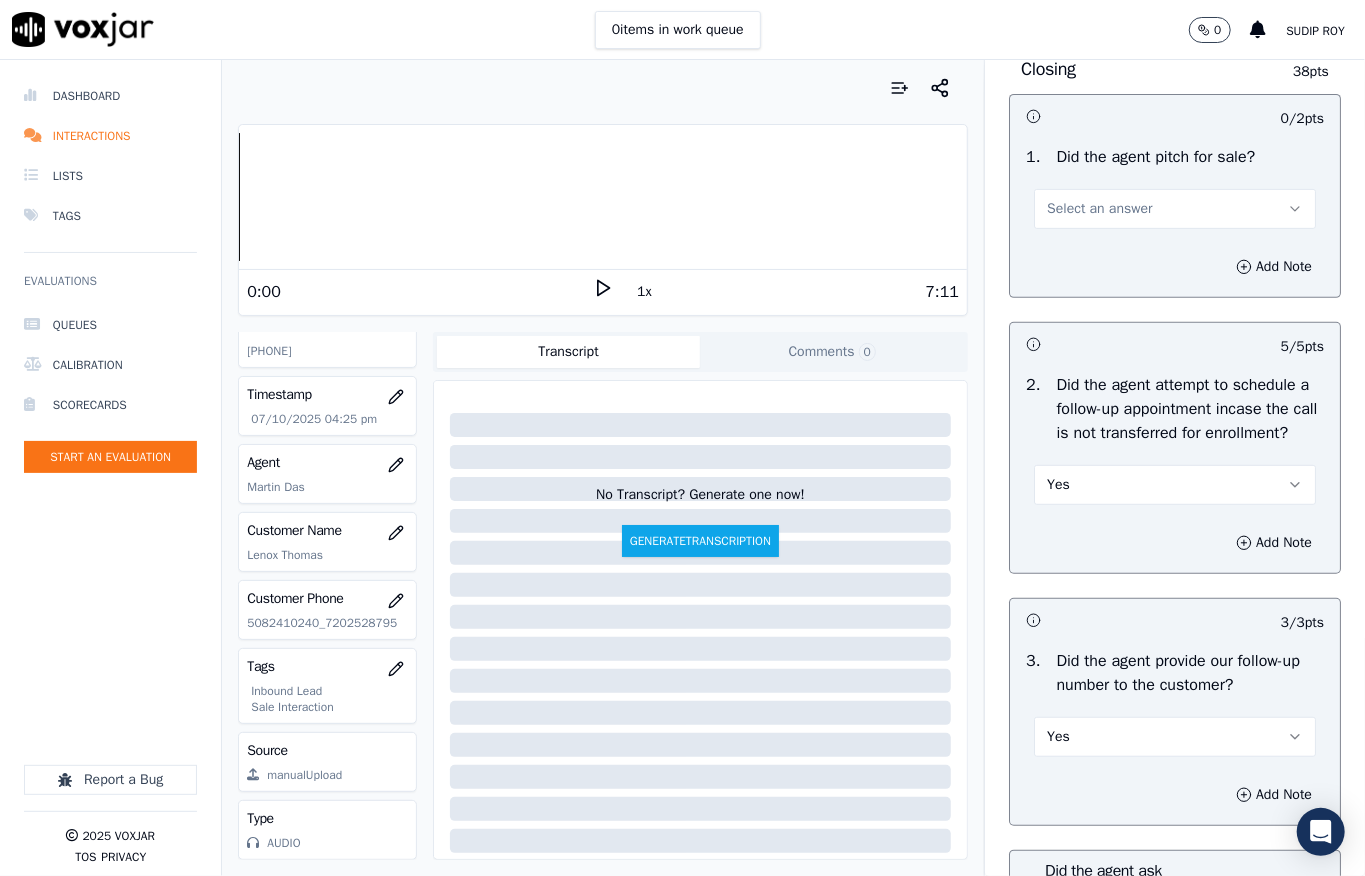 click on "Select an answer" at bounding box center [1099, 209] 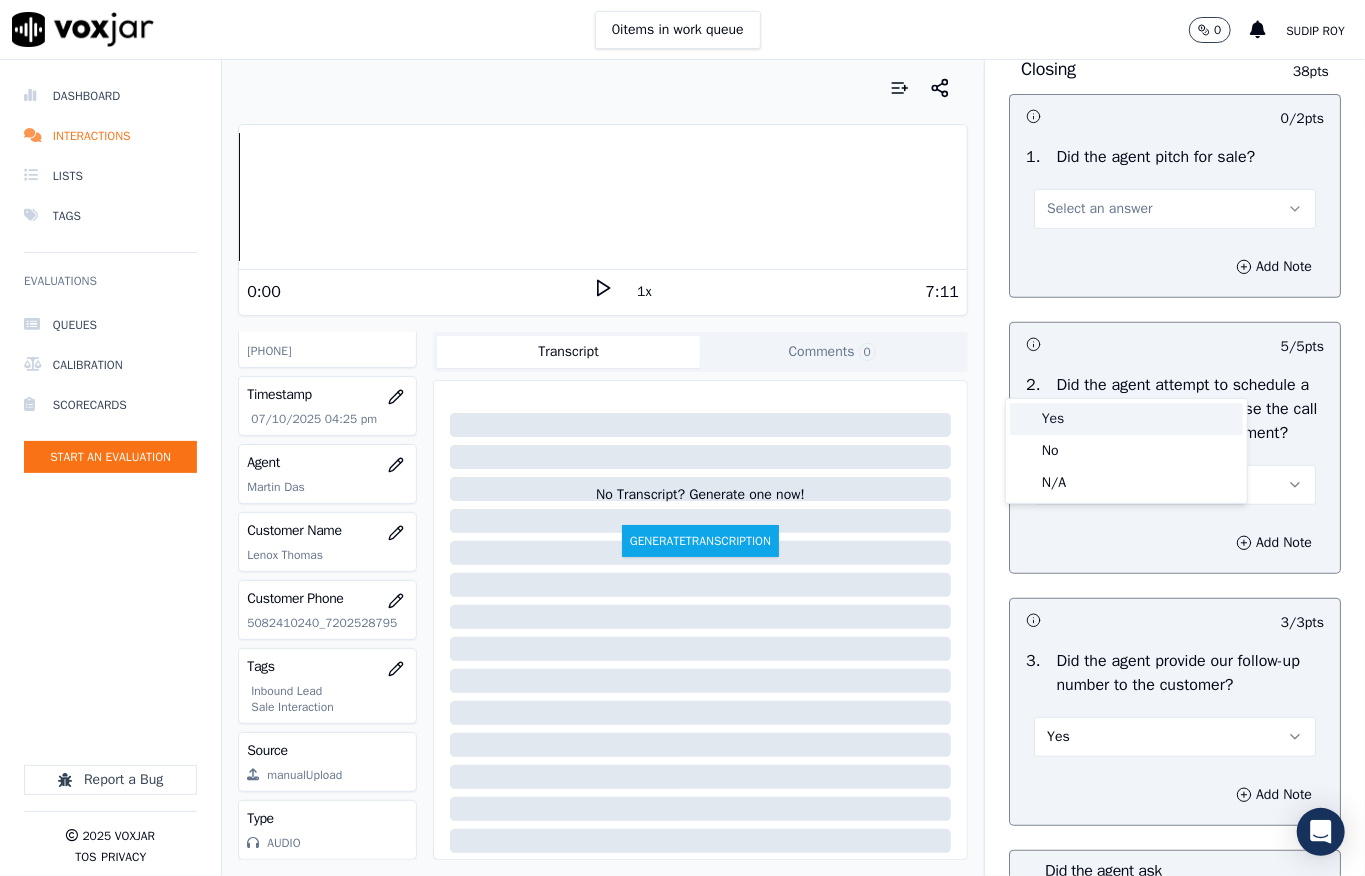click on "Yes" at bounding box center (1126, 419) 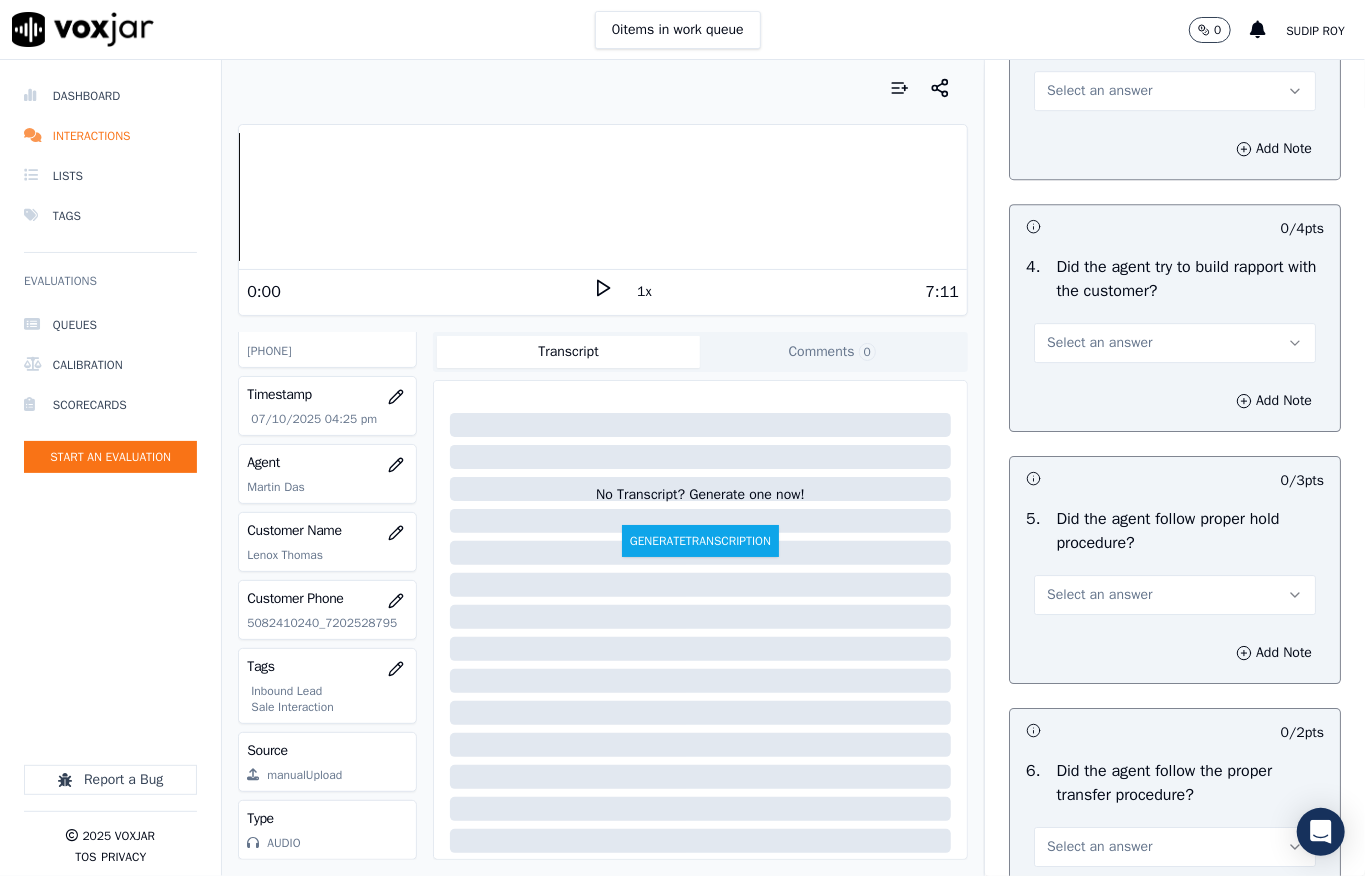 scroll, scrollTop: 3304, scrollLeft: 0, axis: vertical 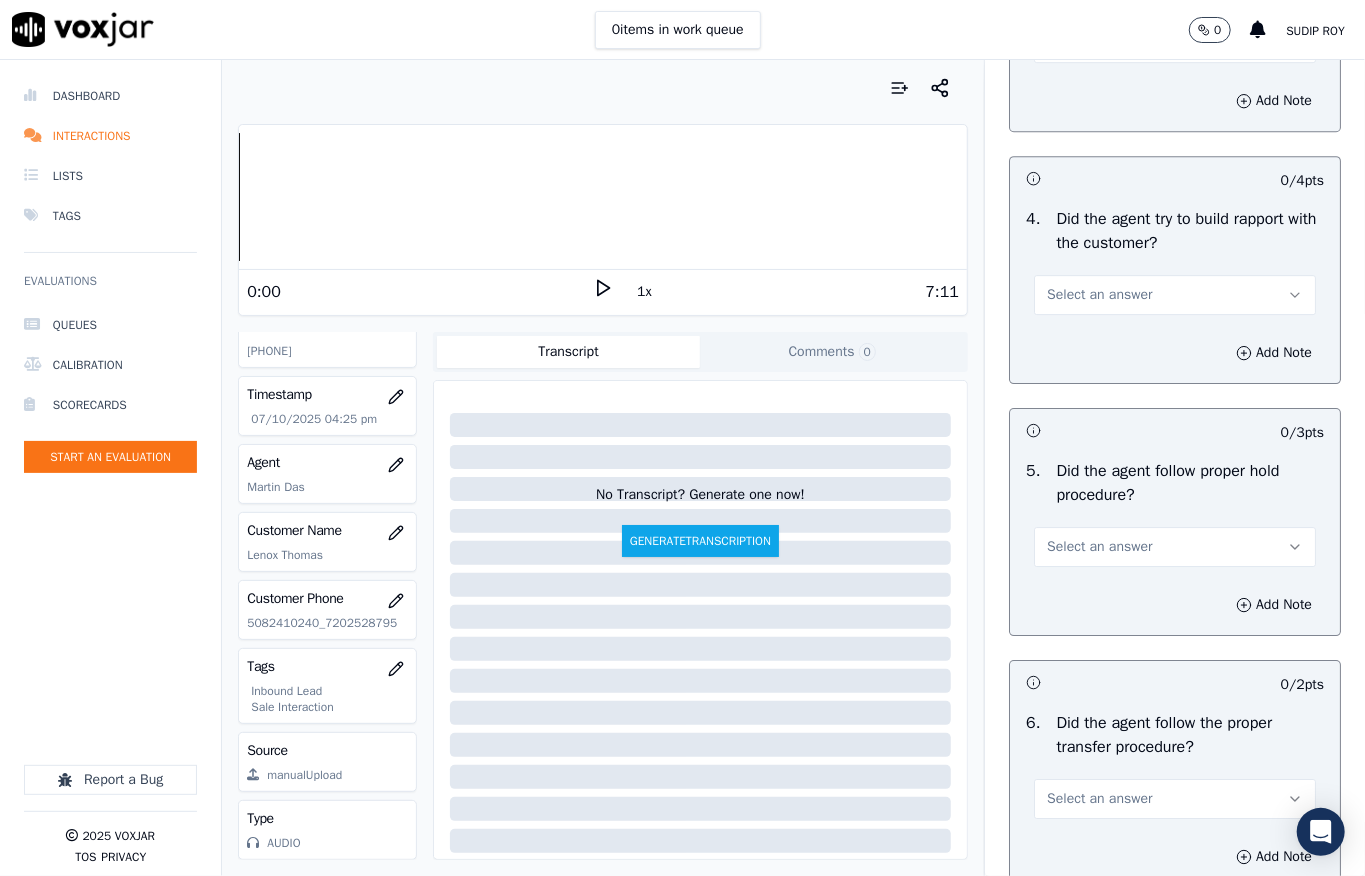 click on "Select an answer" at bounding box center [1175, 295] 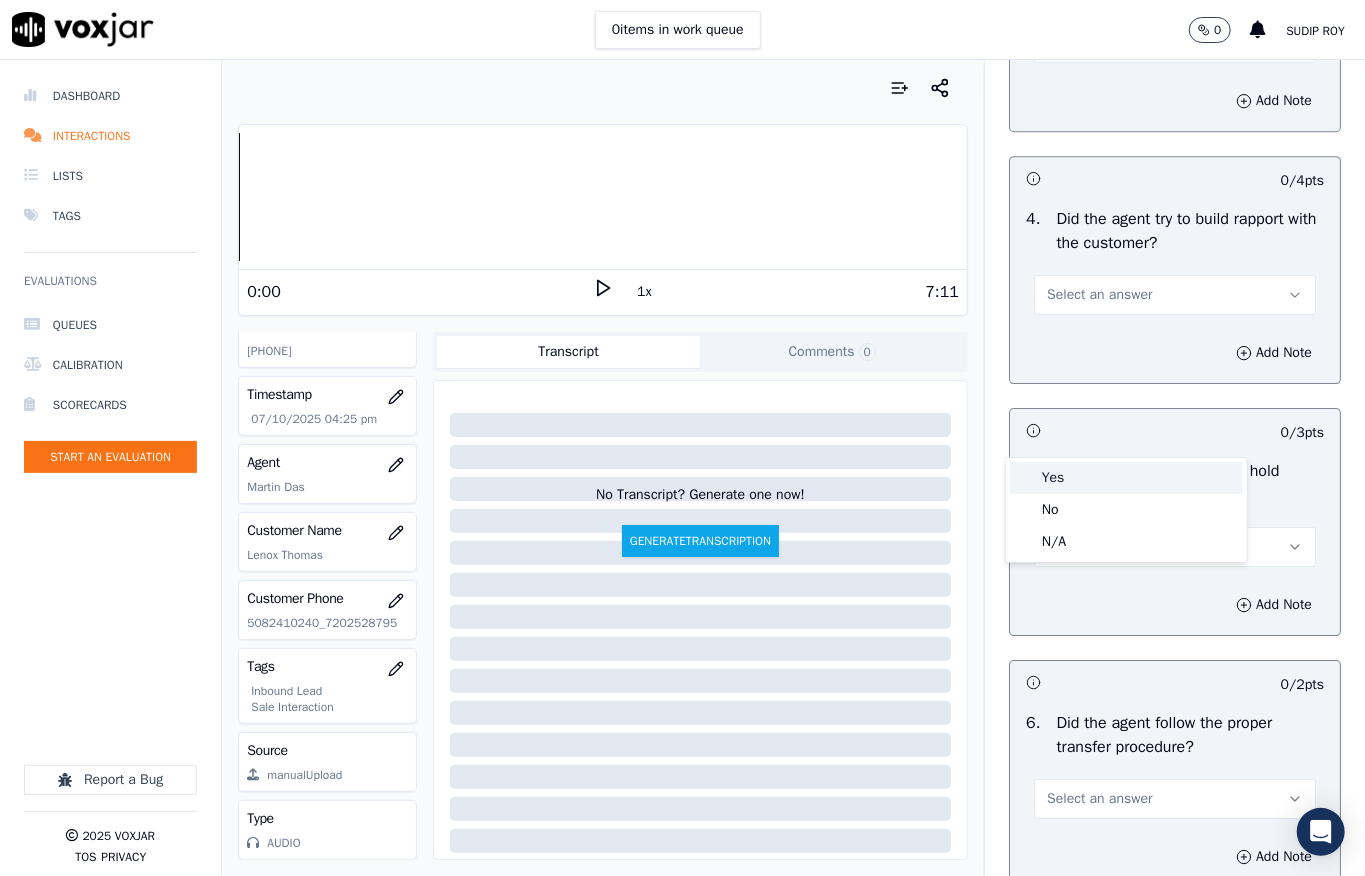 click on "Yes" at bounding box center [1126, 478] 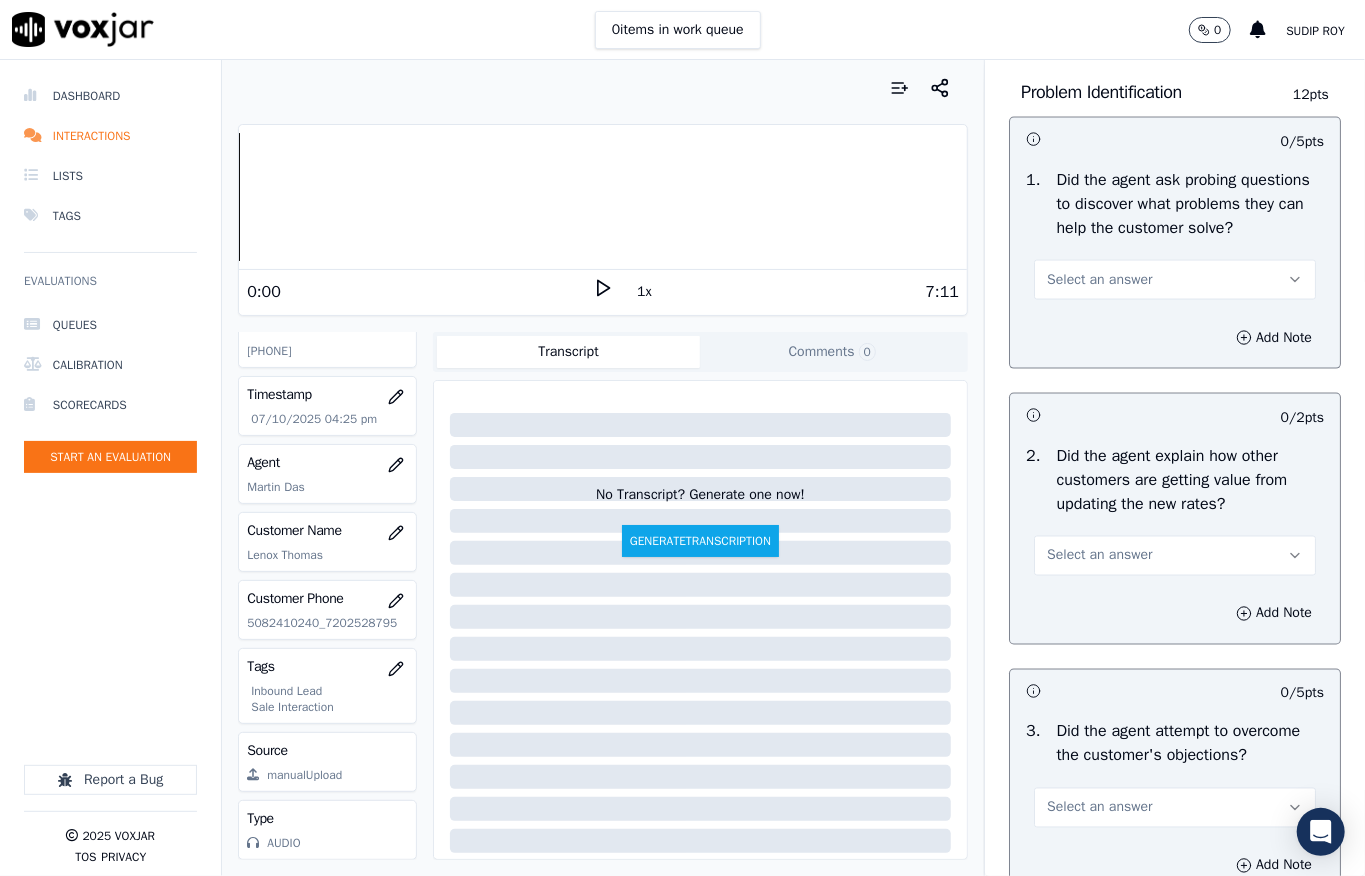 scroll, scrollTop: 1570, scrollLeft: 0, axis: vertical 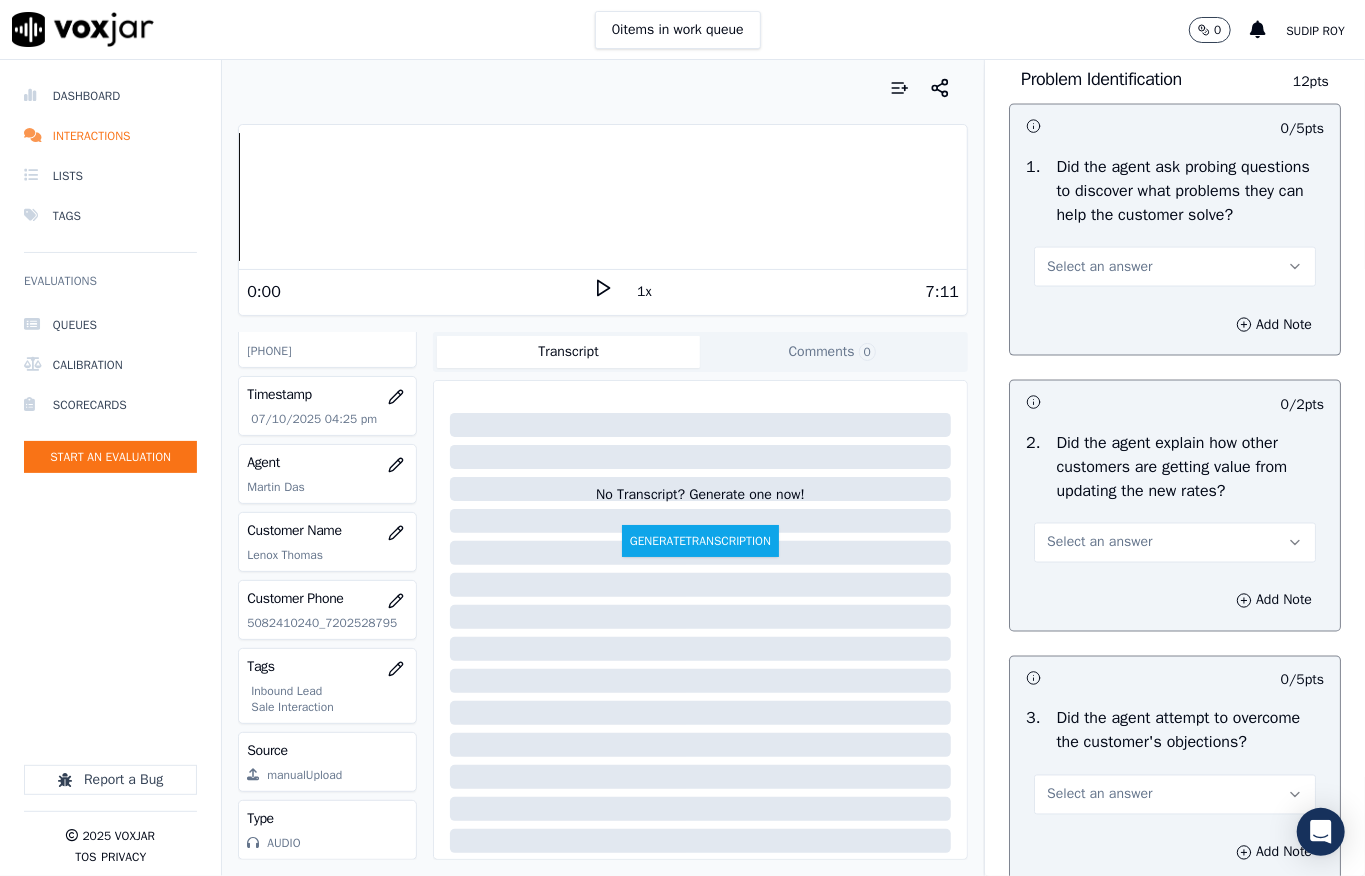click on "Select an answer" at bounding box center (1099, 267) 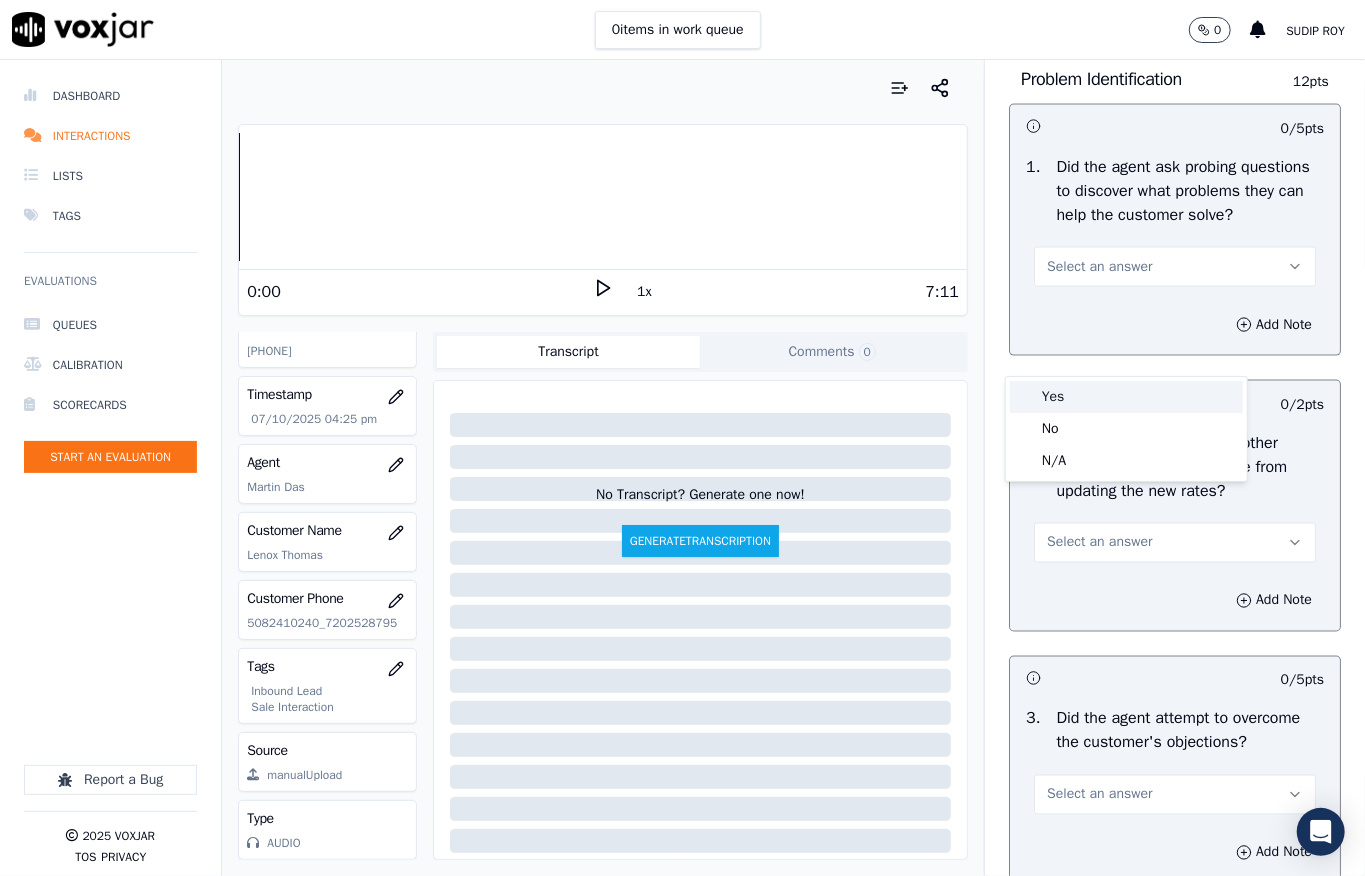click on "Yes" at bounding box center [1126, 397] 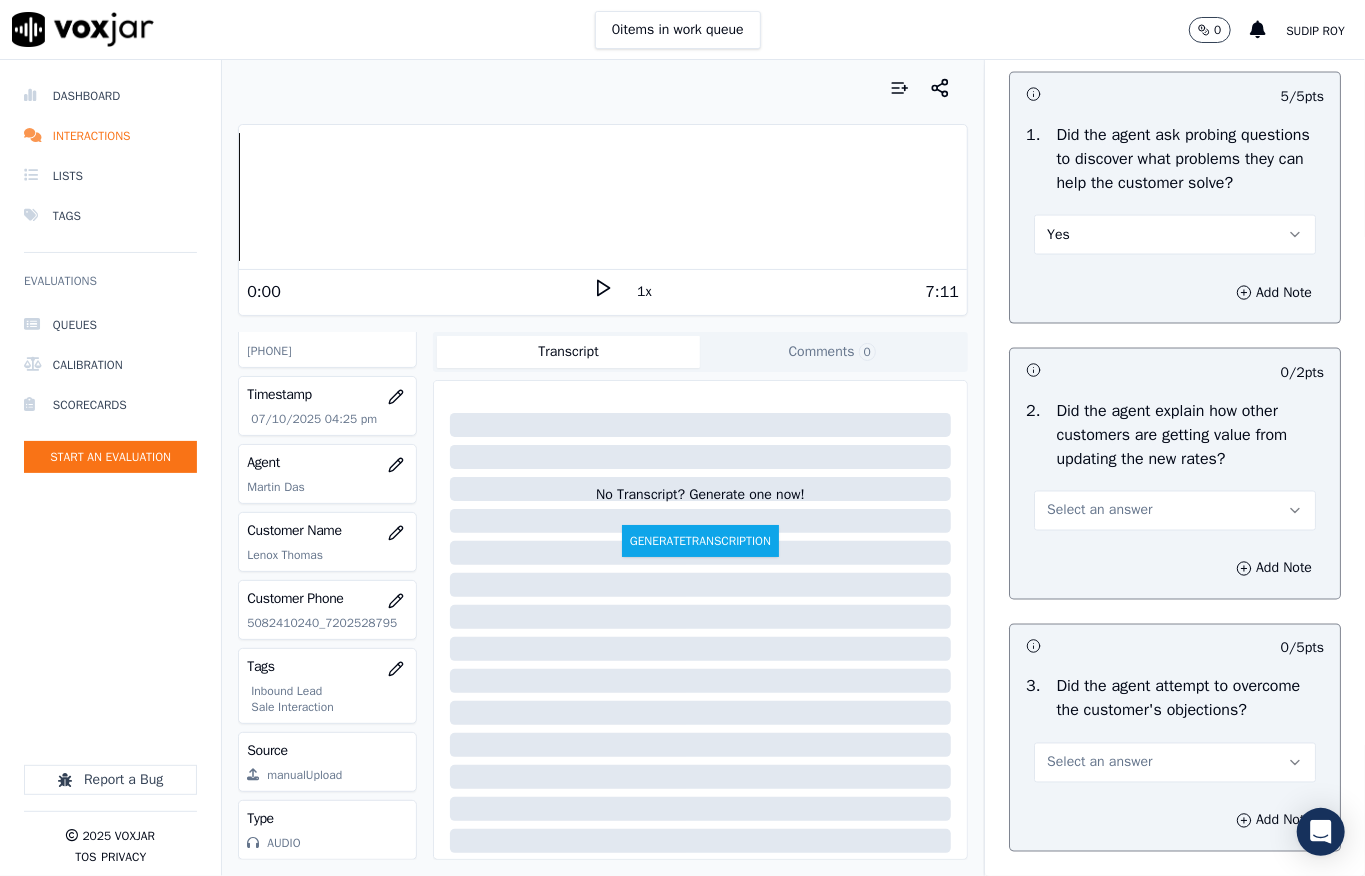 scroll, scrollTop: 1733, scrollLeft: 0, axis: vertical 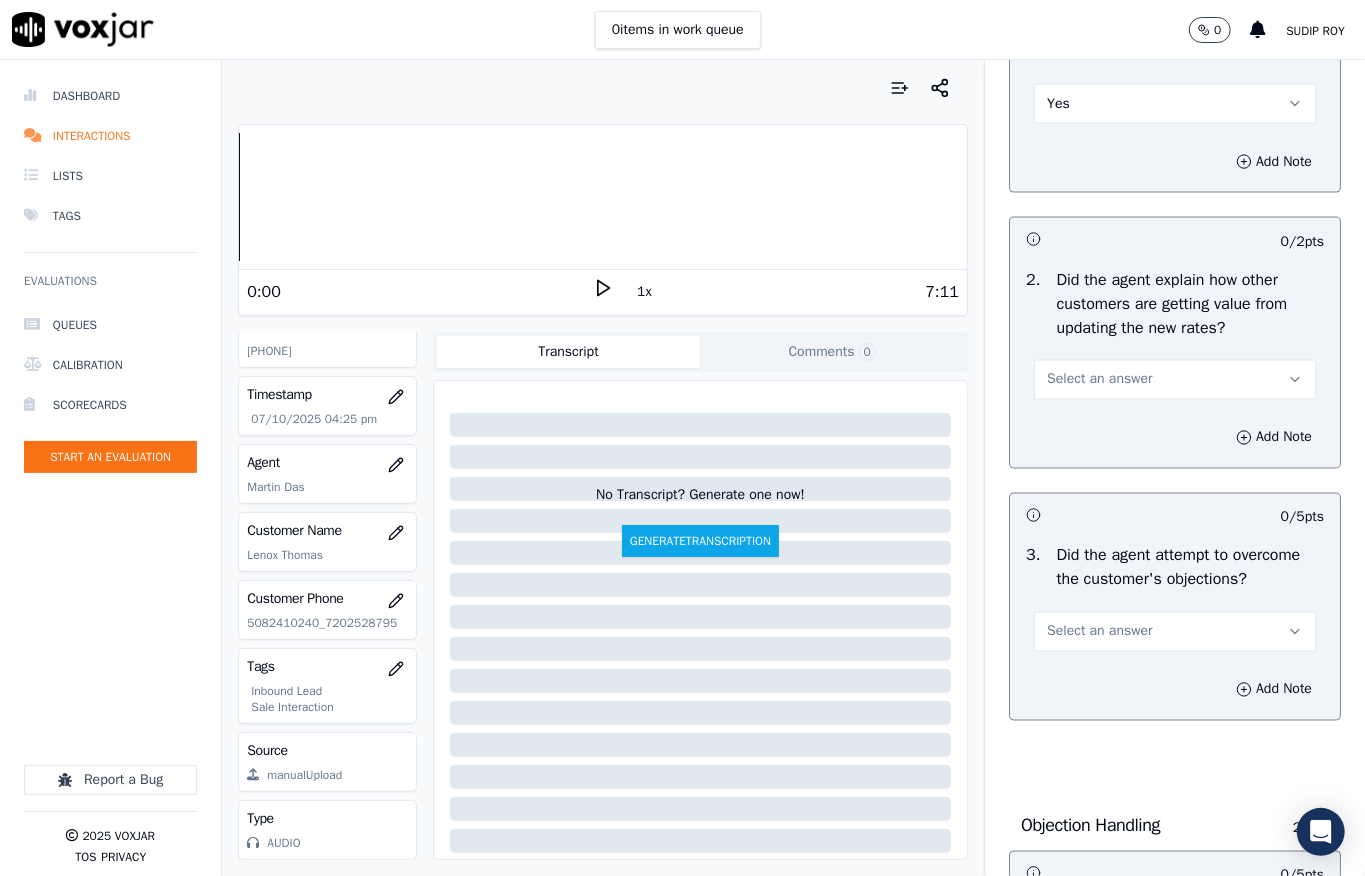 click on "Select an answer" at bounding box center (1099, 380) 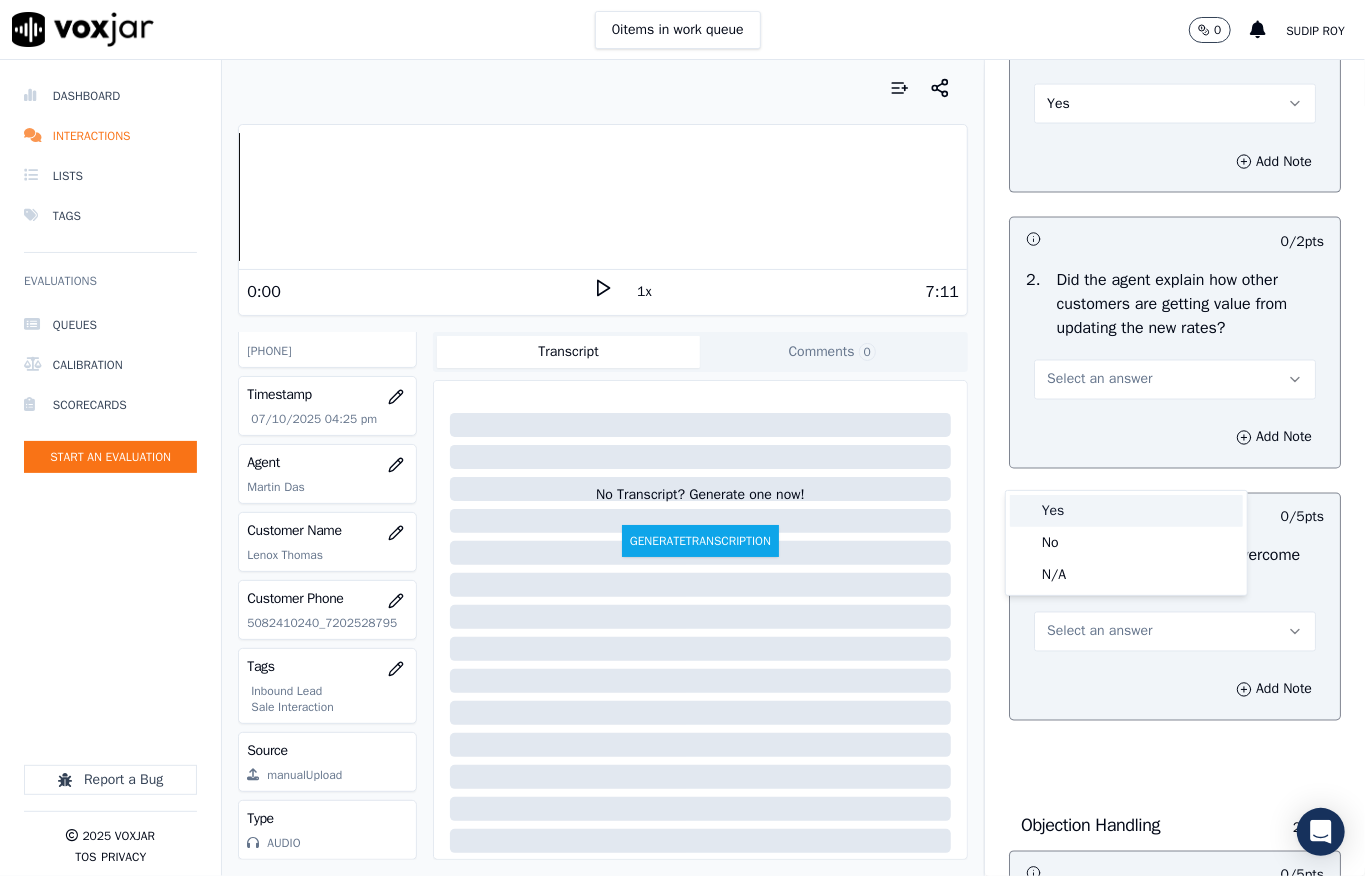 click on "Yes" at bounding box center (1126, 511) 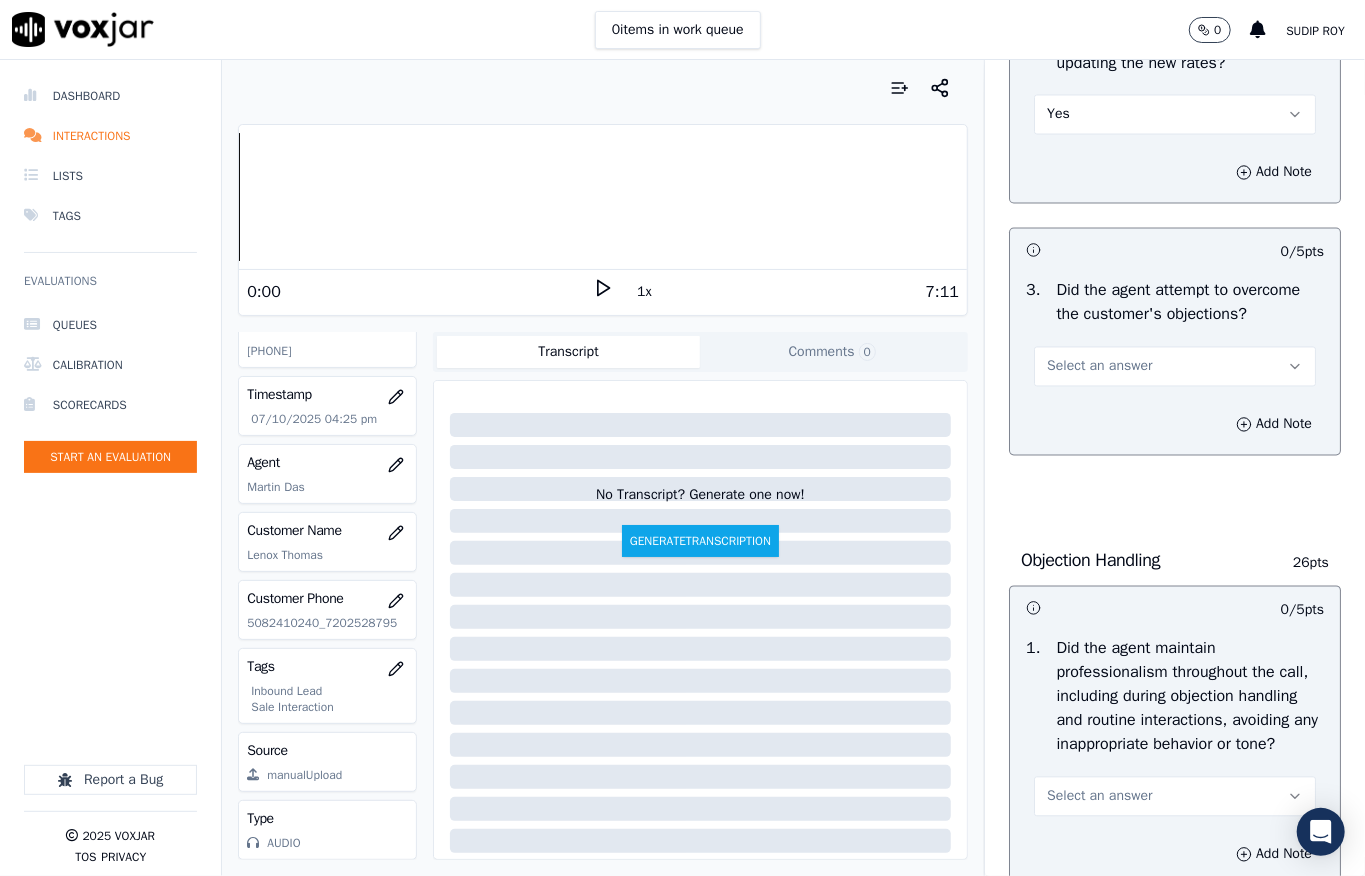 scroll, scrollTop: 2000, scrollLeft: 0, axis: vertical 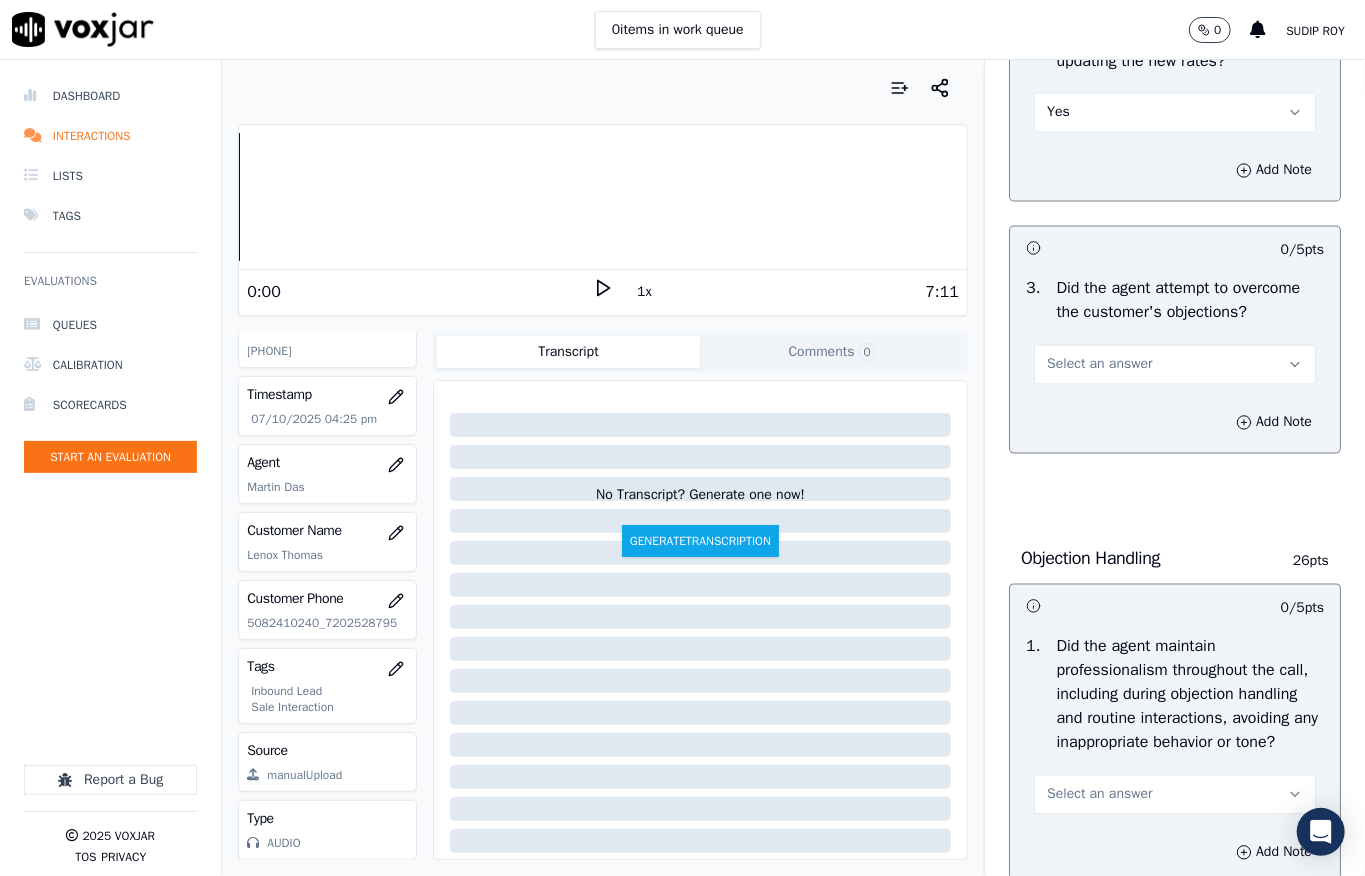 click on "Select an answer" at bounding box center (1099, 365) 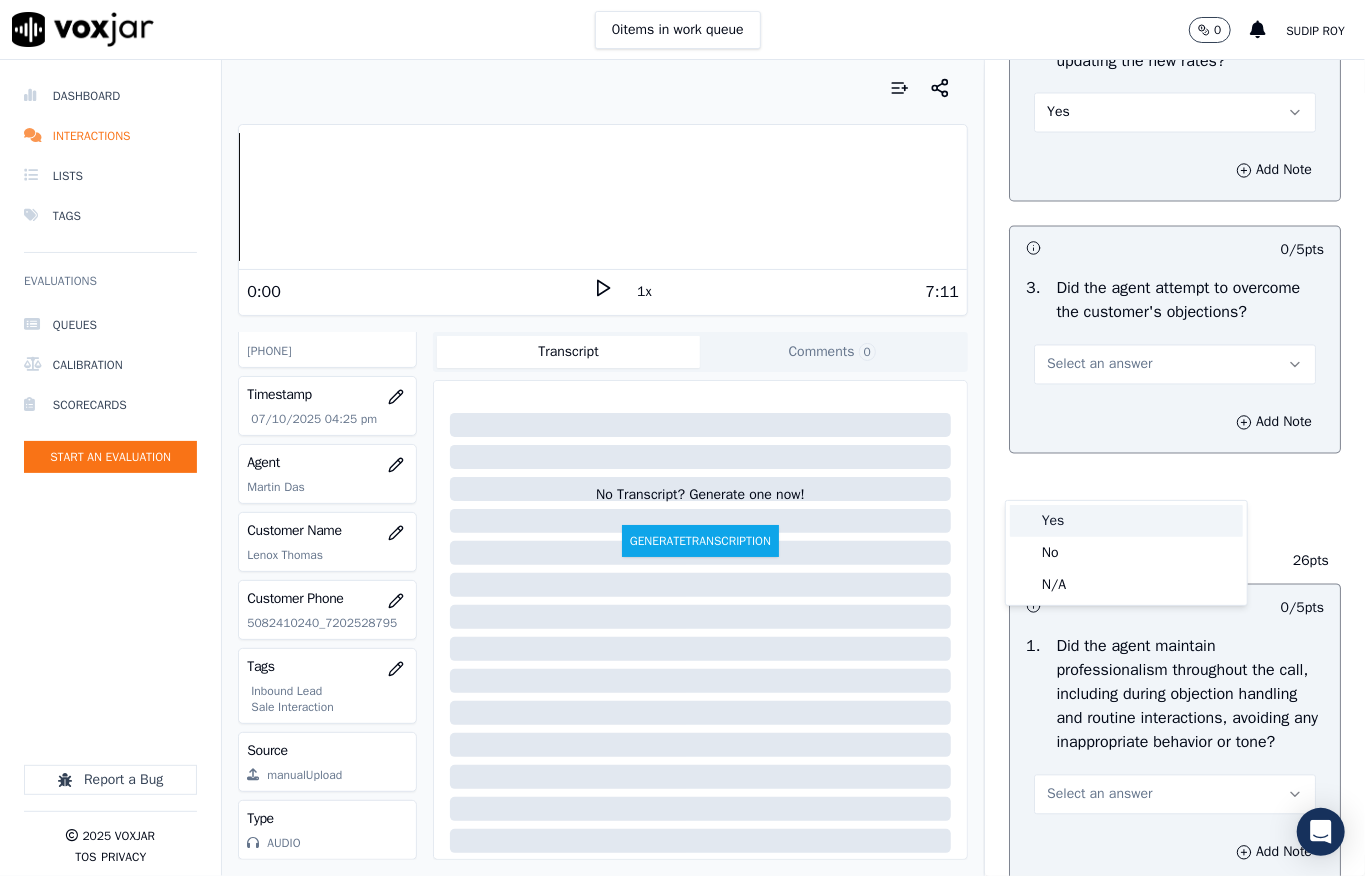 click on "Yes" at bounding box center (1126, 521) 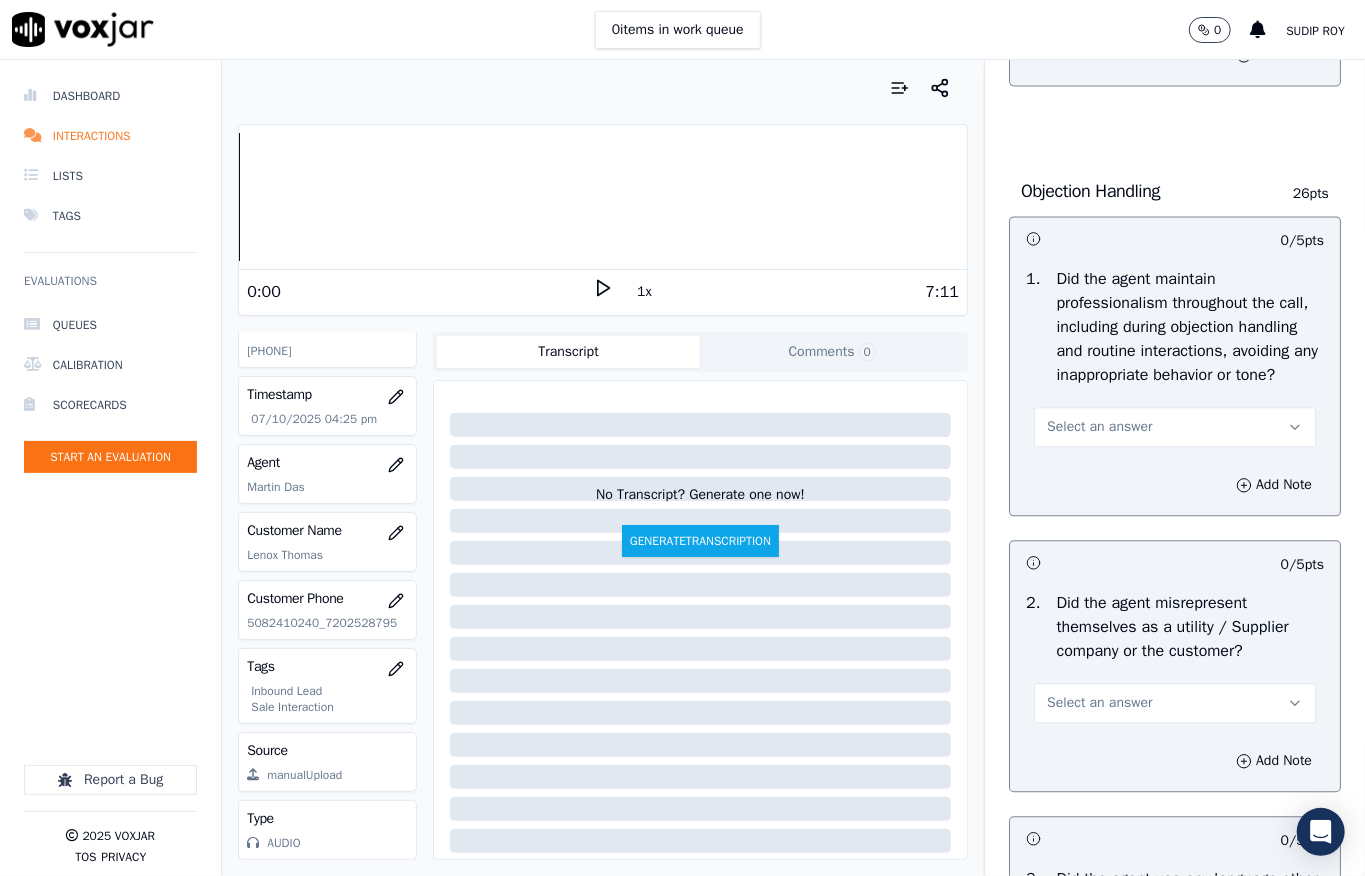 scroll, scrollTop: 2400, scrollLeft: 0, axis: vertical 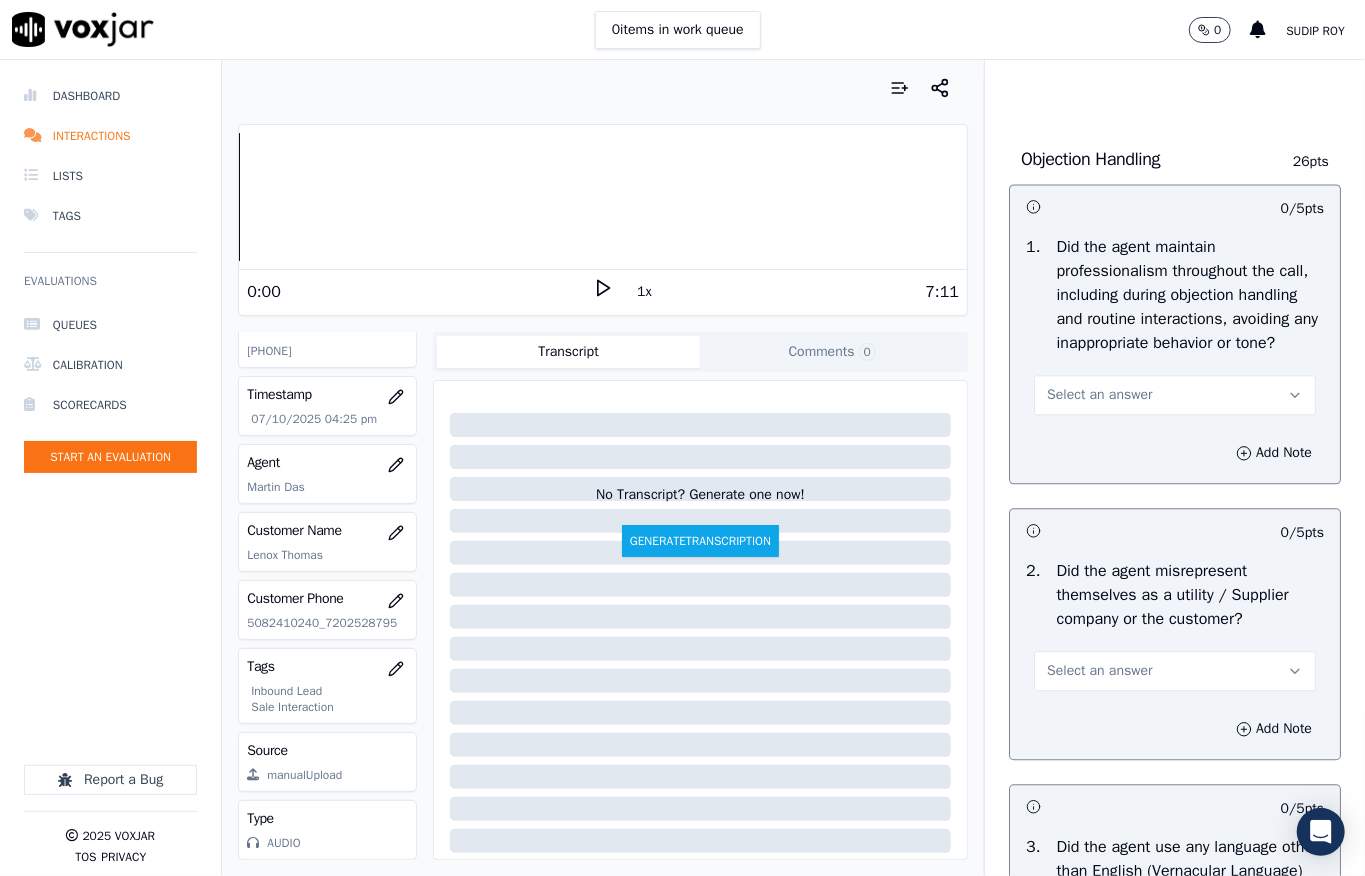 click on "Select an answer" at bounding box center [1099, 395] 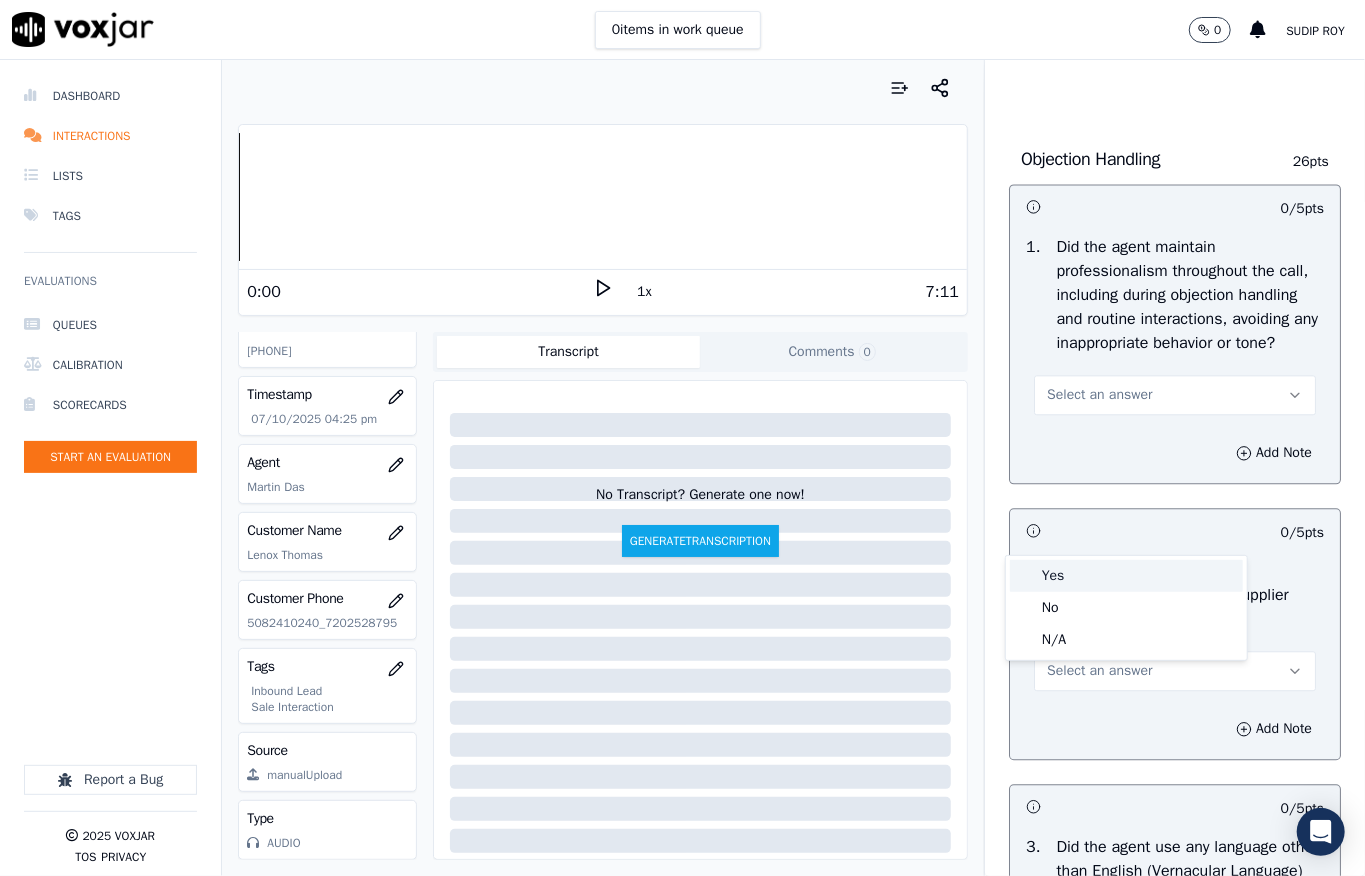 click on "Yes" at bounding box center (1126, 576) 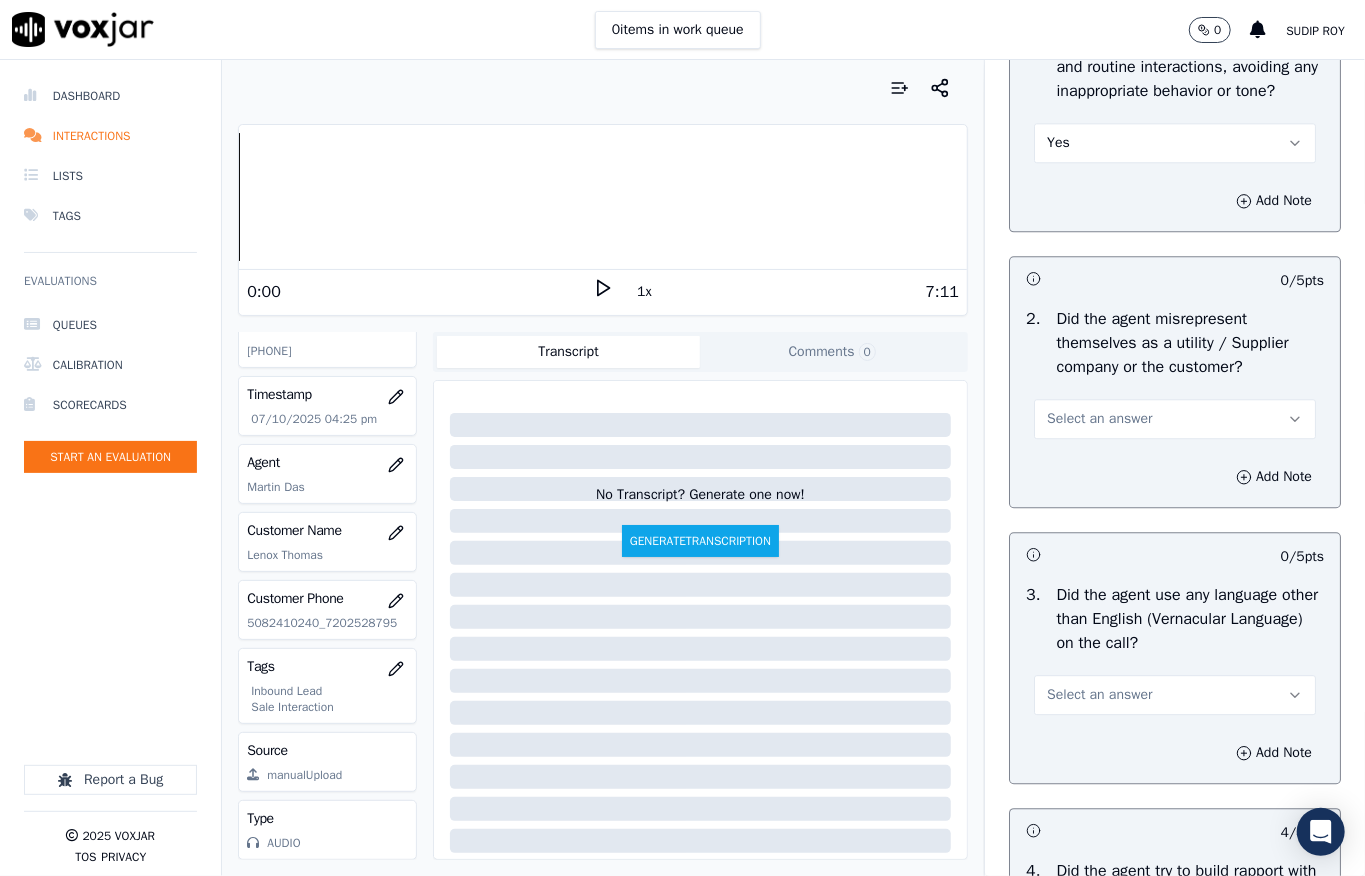 scroll, scrollTop: 2666, scrollLeft: 0, axis: vertical 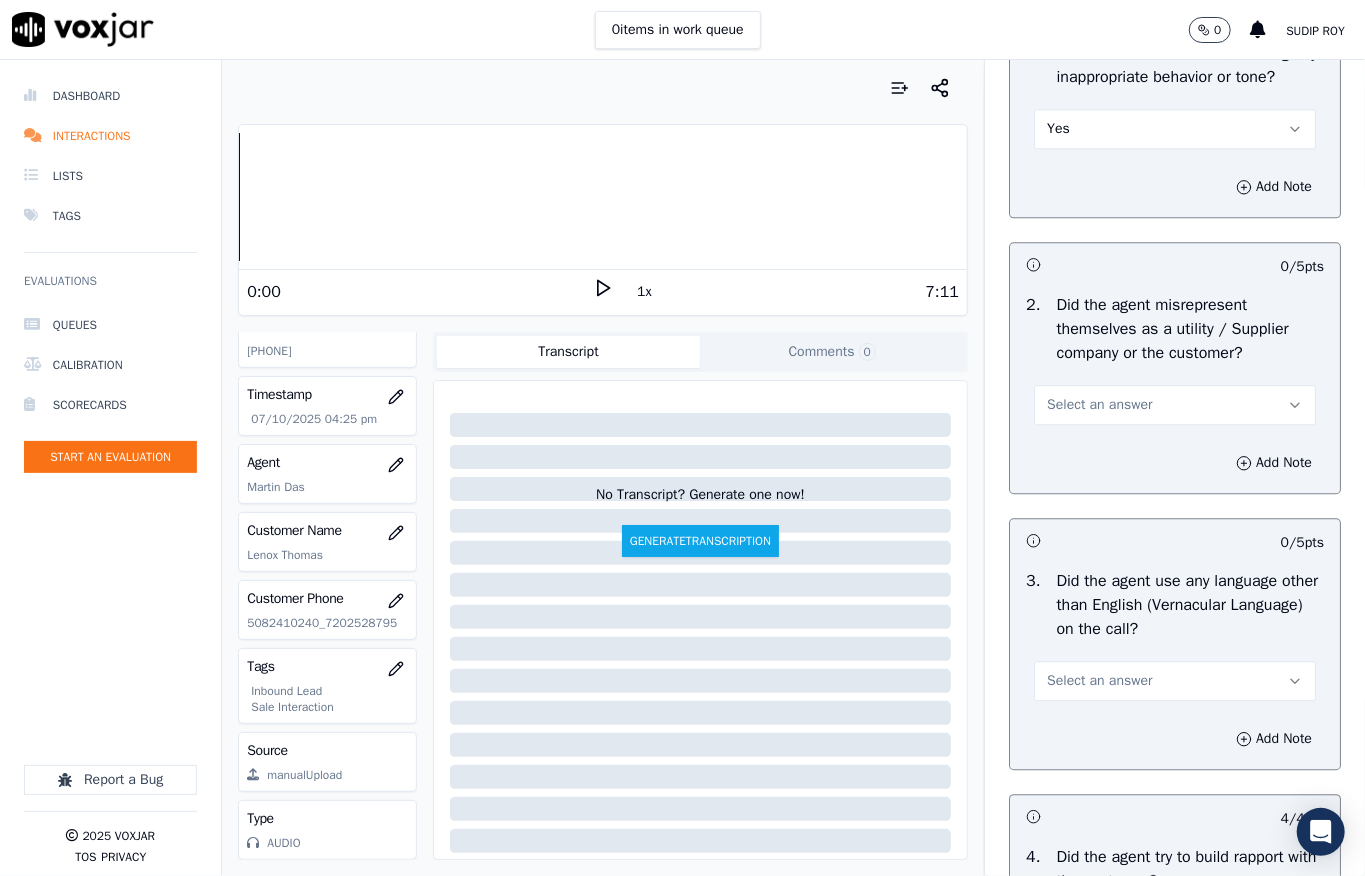 click on "Select an answer" at bounding box center (1099, 405) 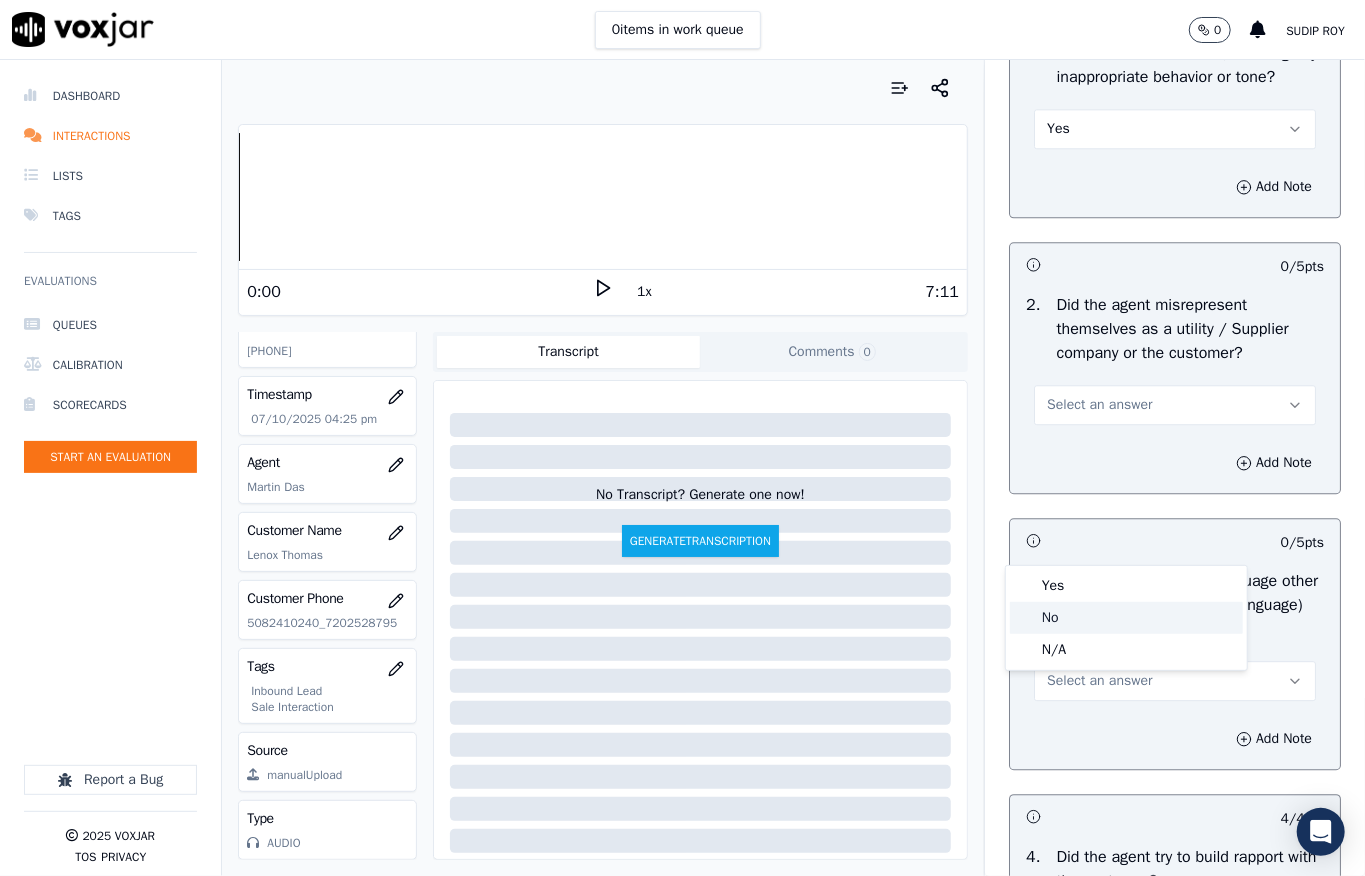 click on "No" 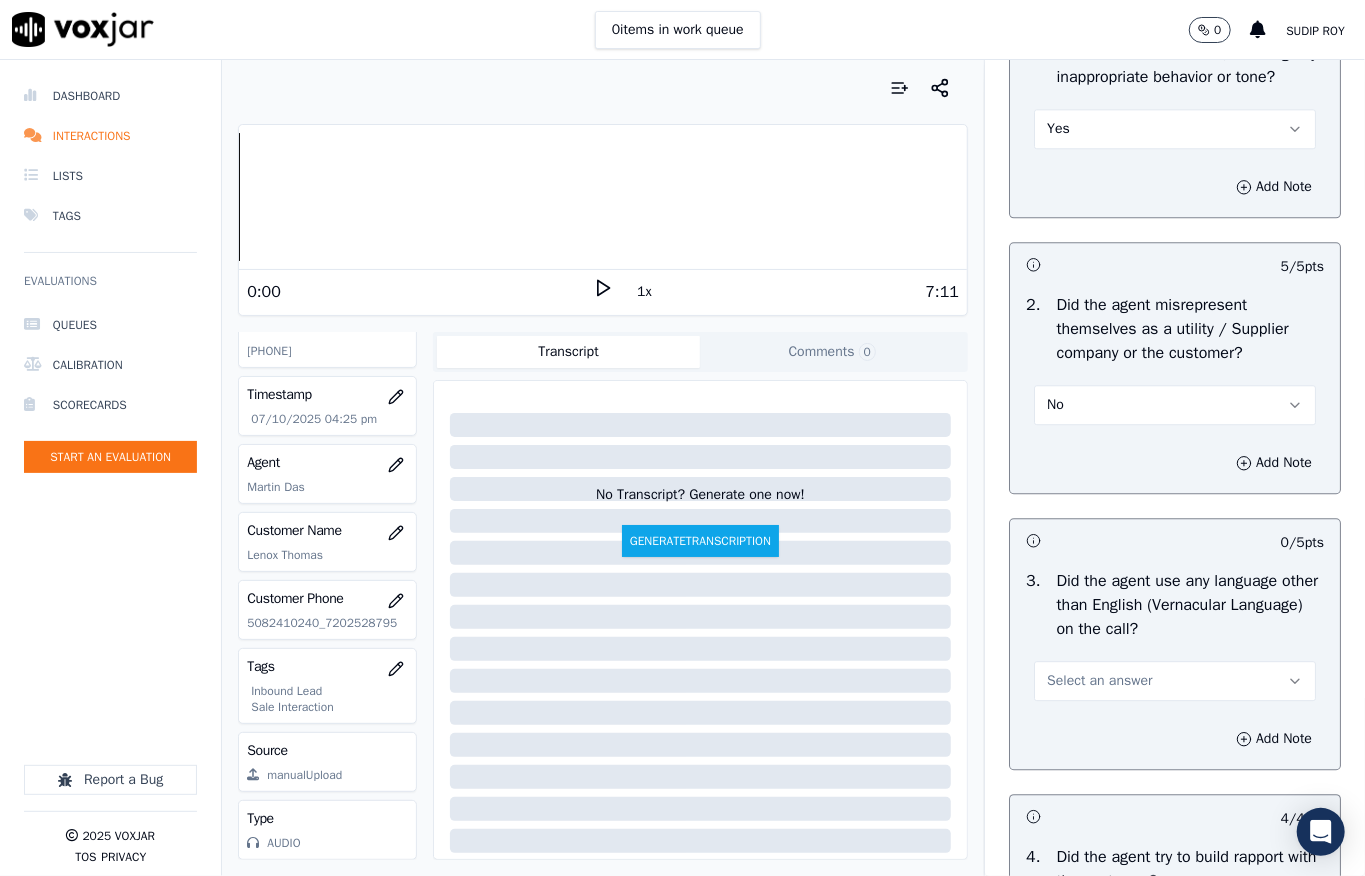 click on "No" at bounding box center (1175, 405) 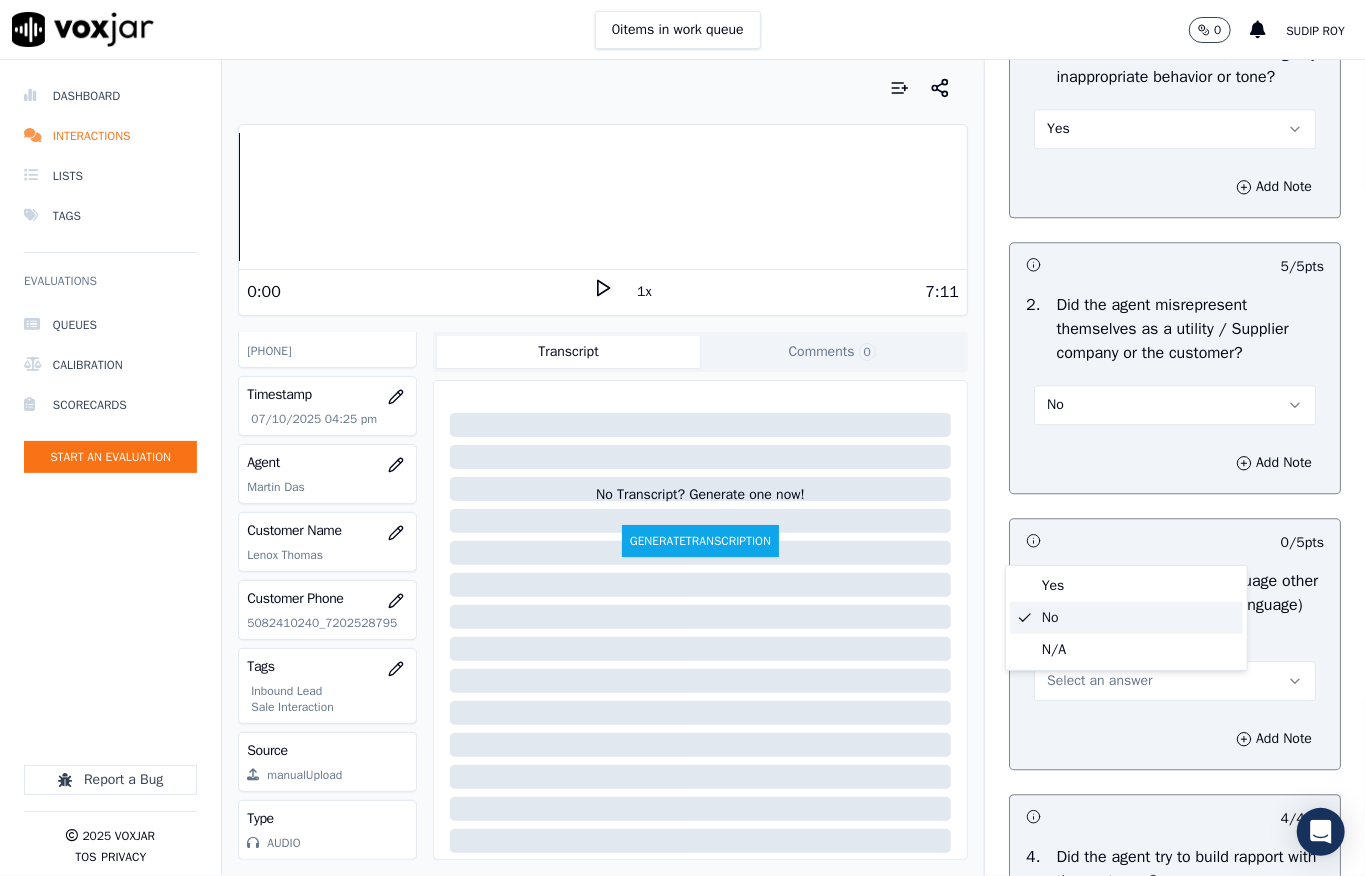 click on "No" 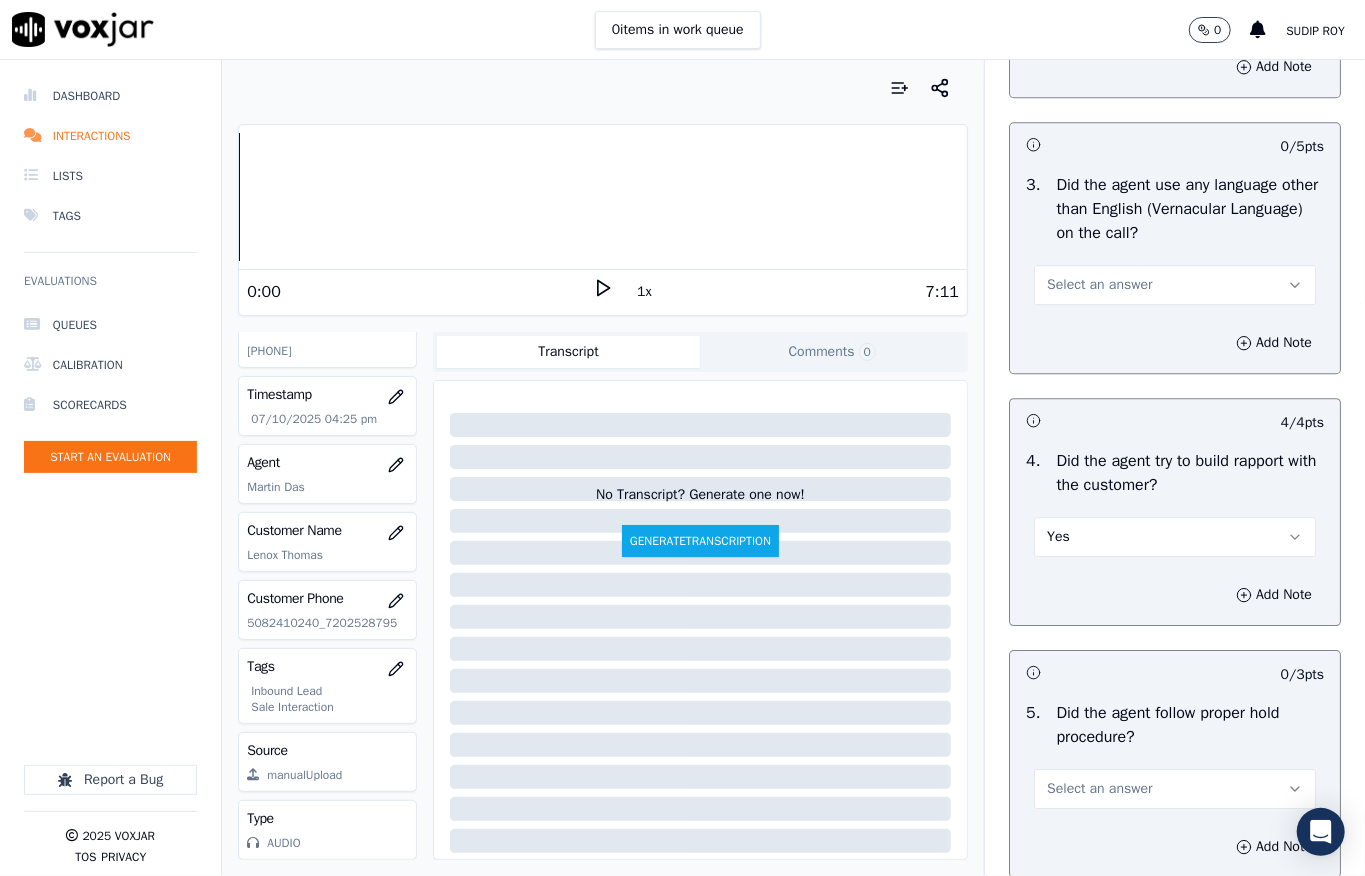 scroll, scrollTop: 3066, scrollLeft: 0, axis: vertical 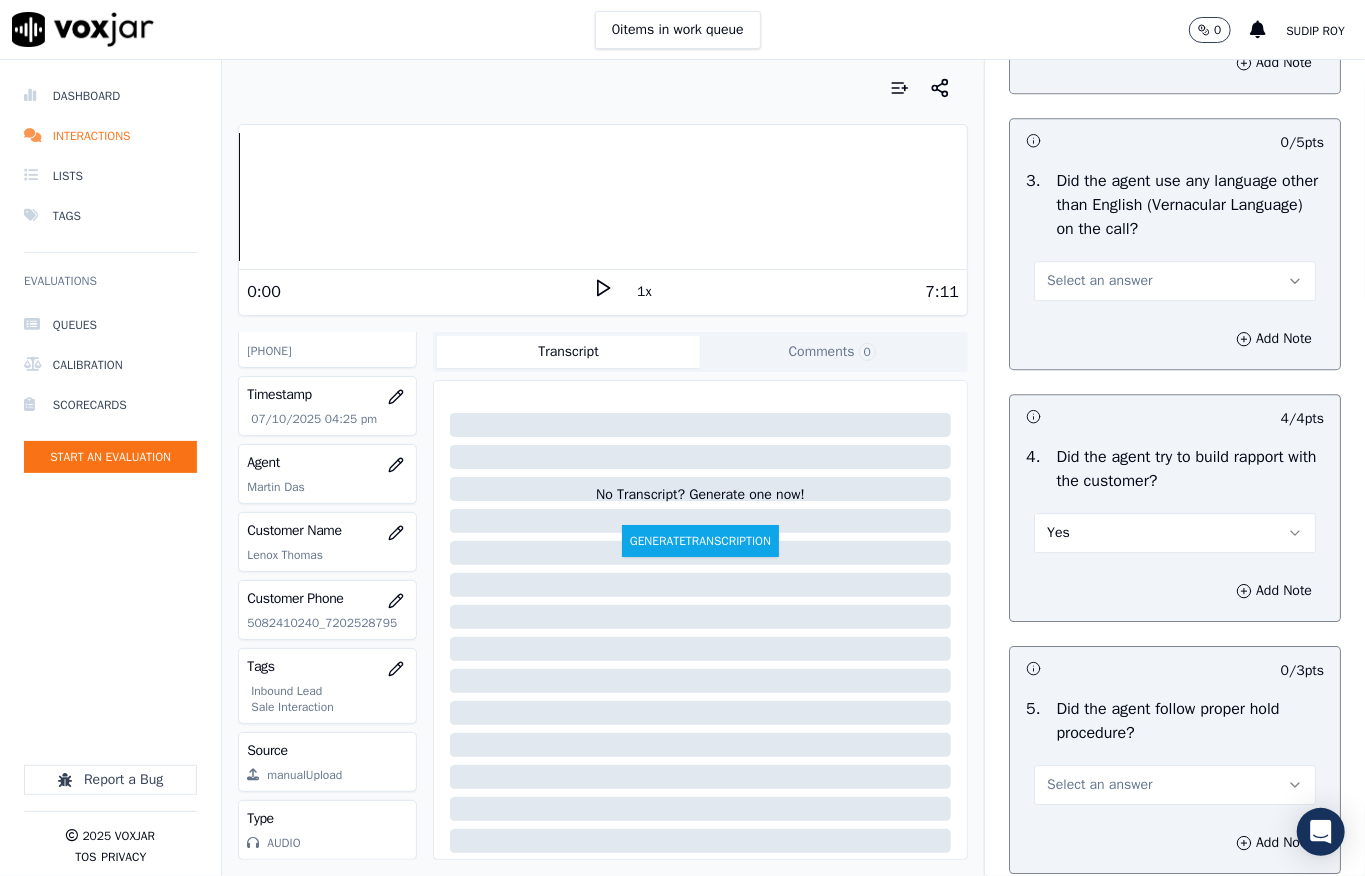 click on "Select an answer" at bounding box center [1099, 281] 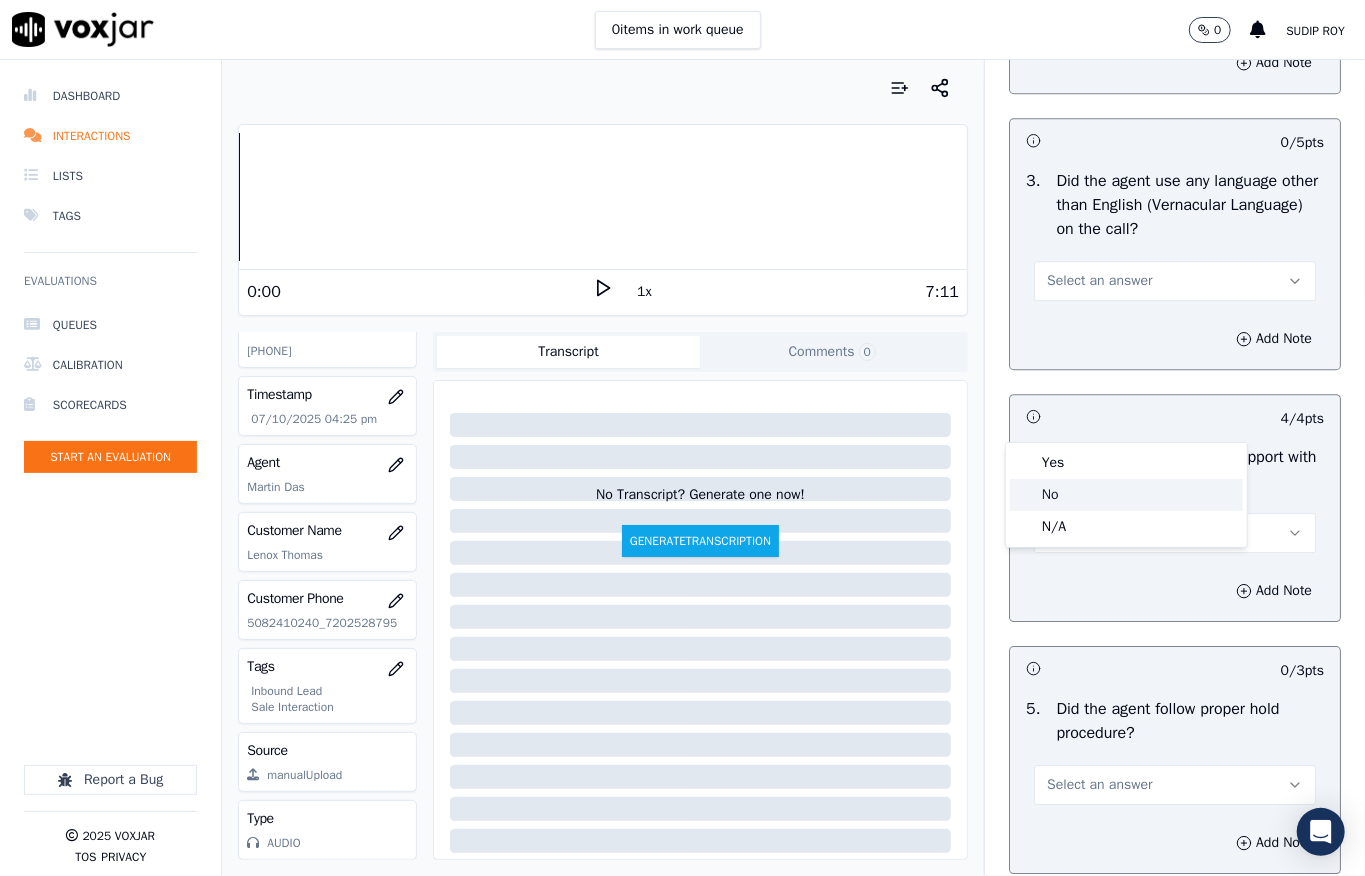 click on "No" 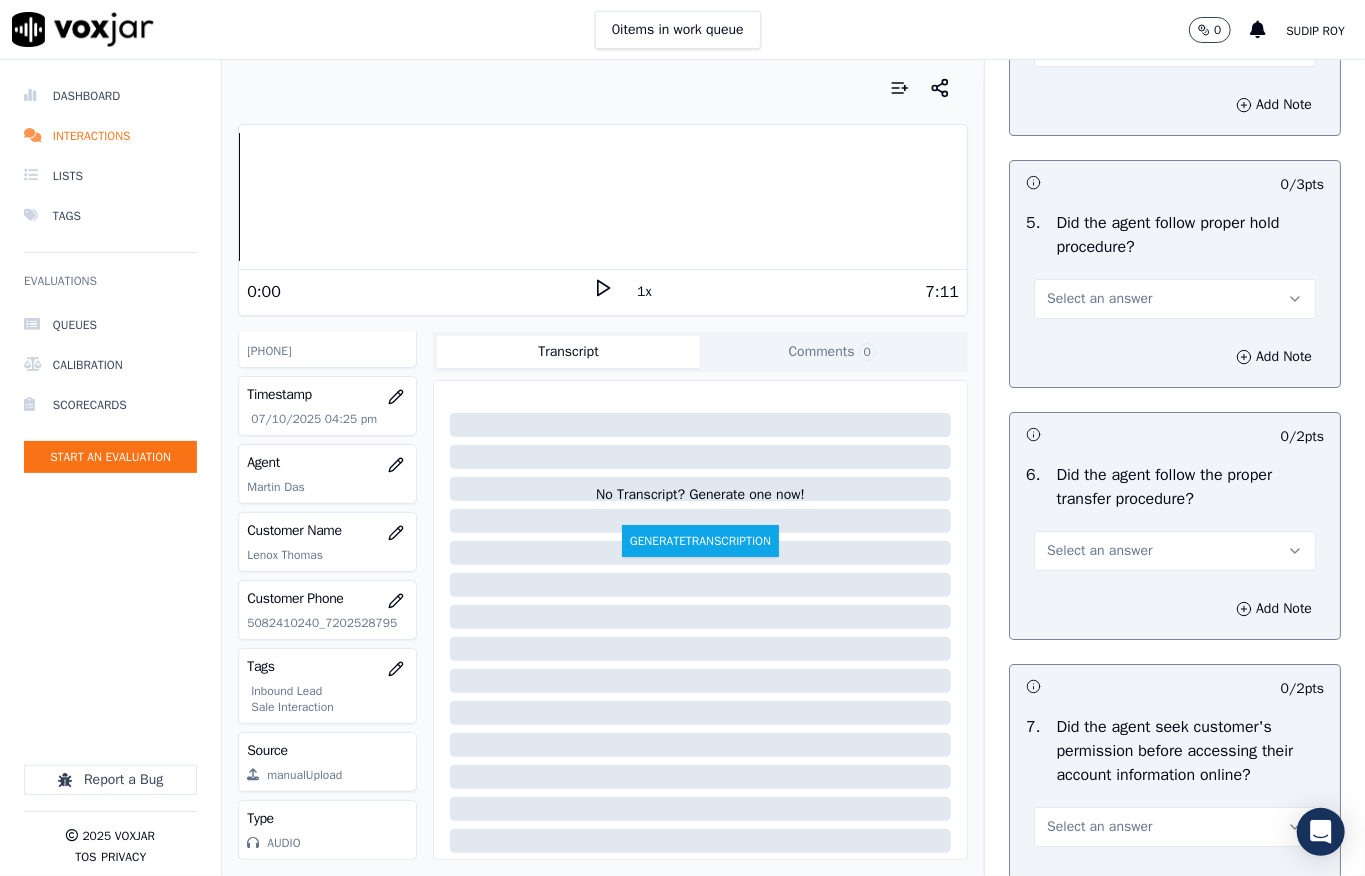 scroll, scrollTop: 3600, scrollLeft: 0, axis: vertical 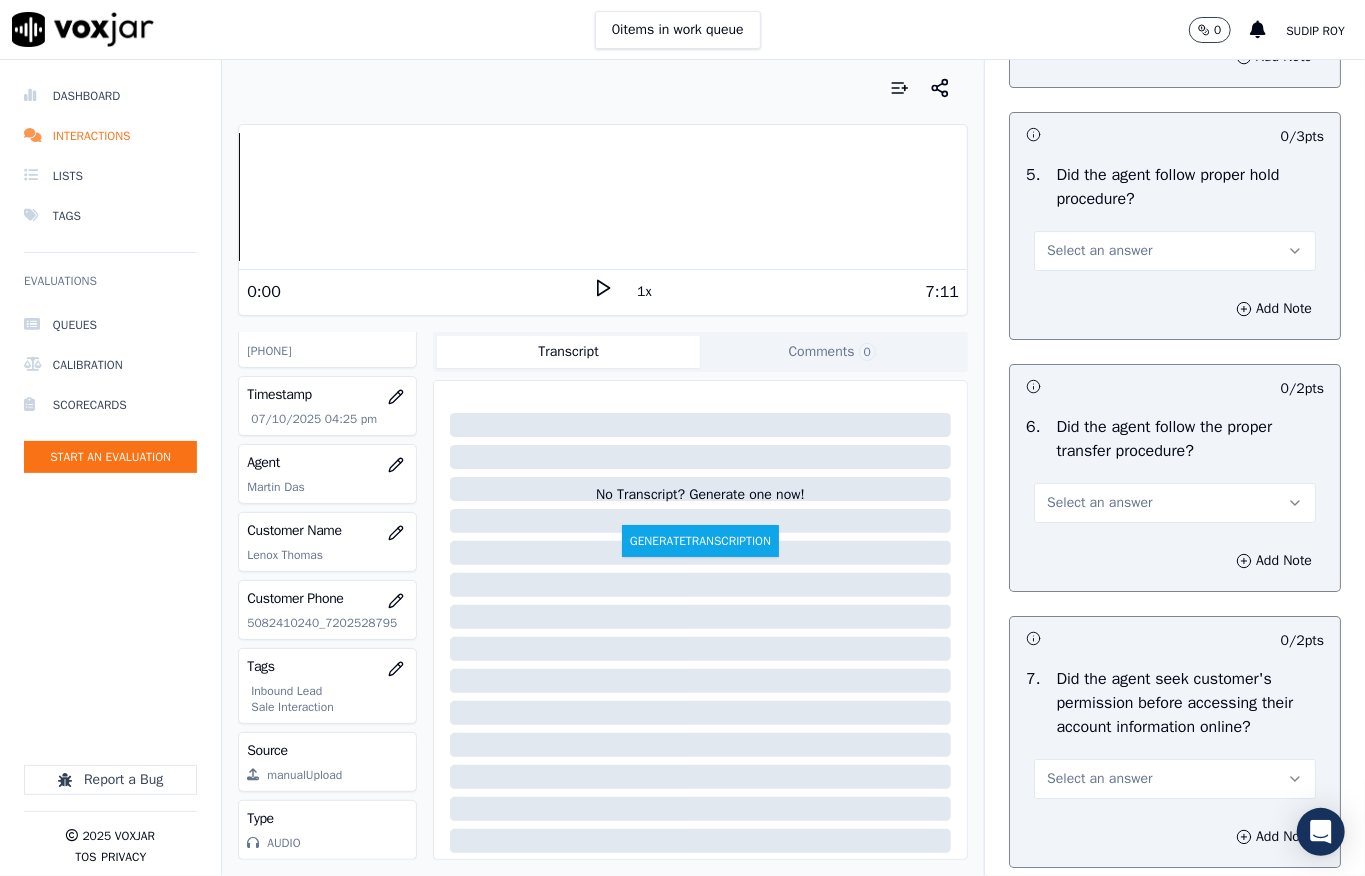 click on "Select an answer" at bounding box center (1099, 251) 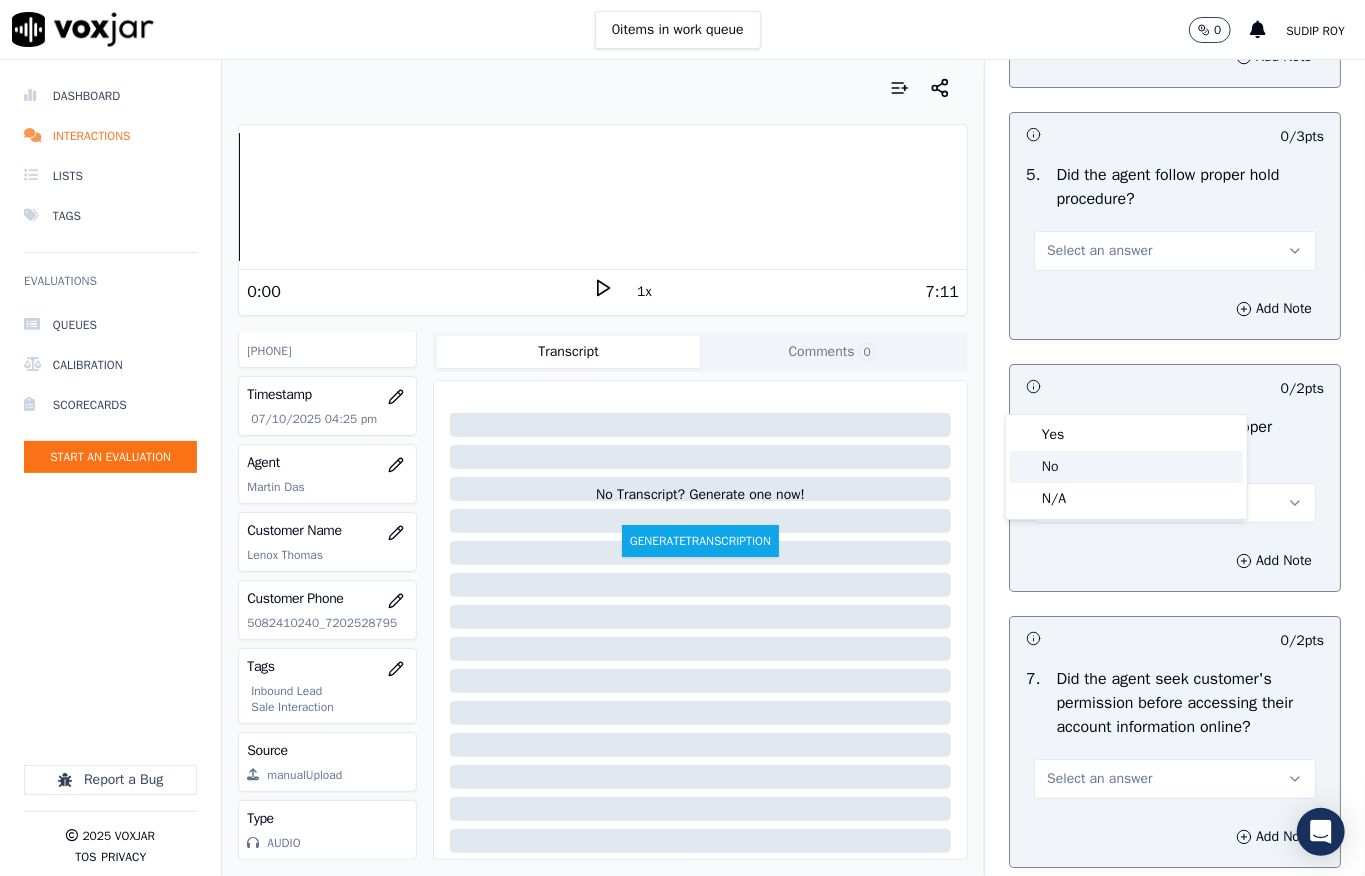 click on "No" 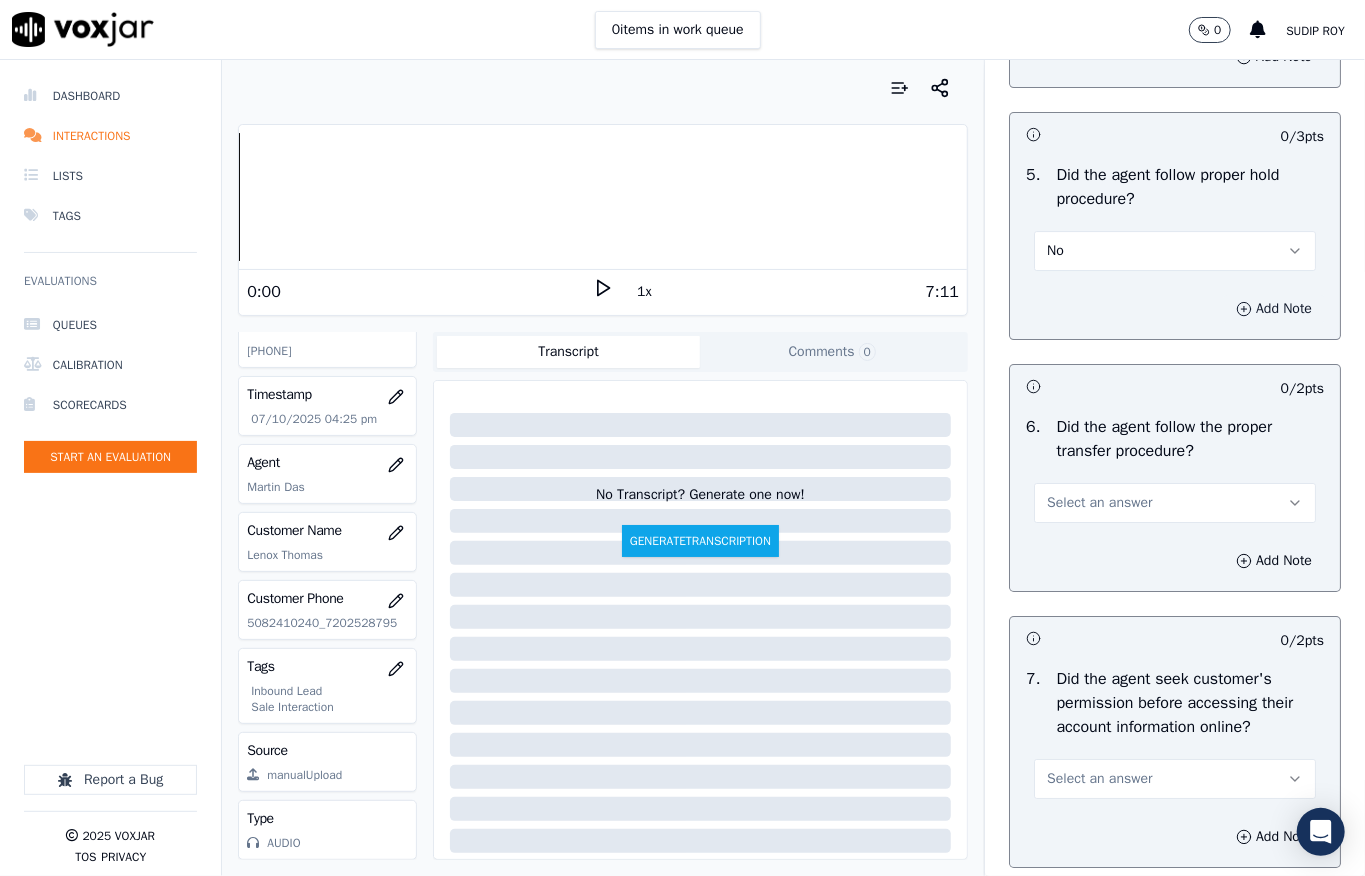 click on "Add Note" at bounding box center (1274, 309) 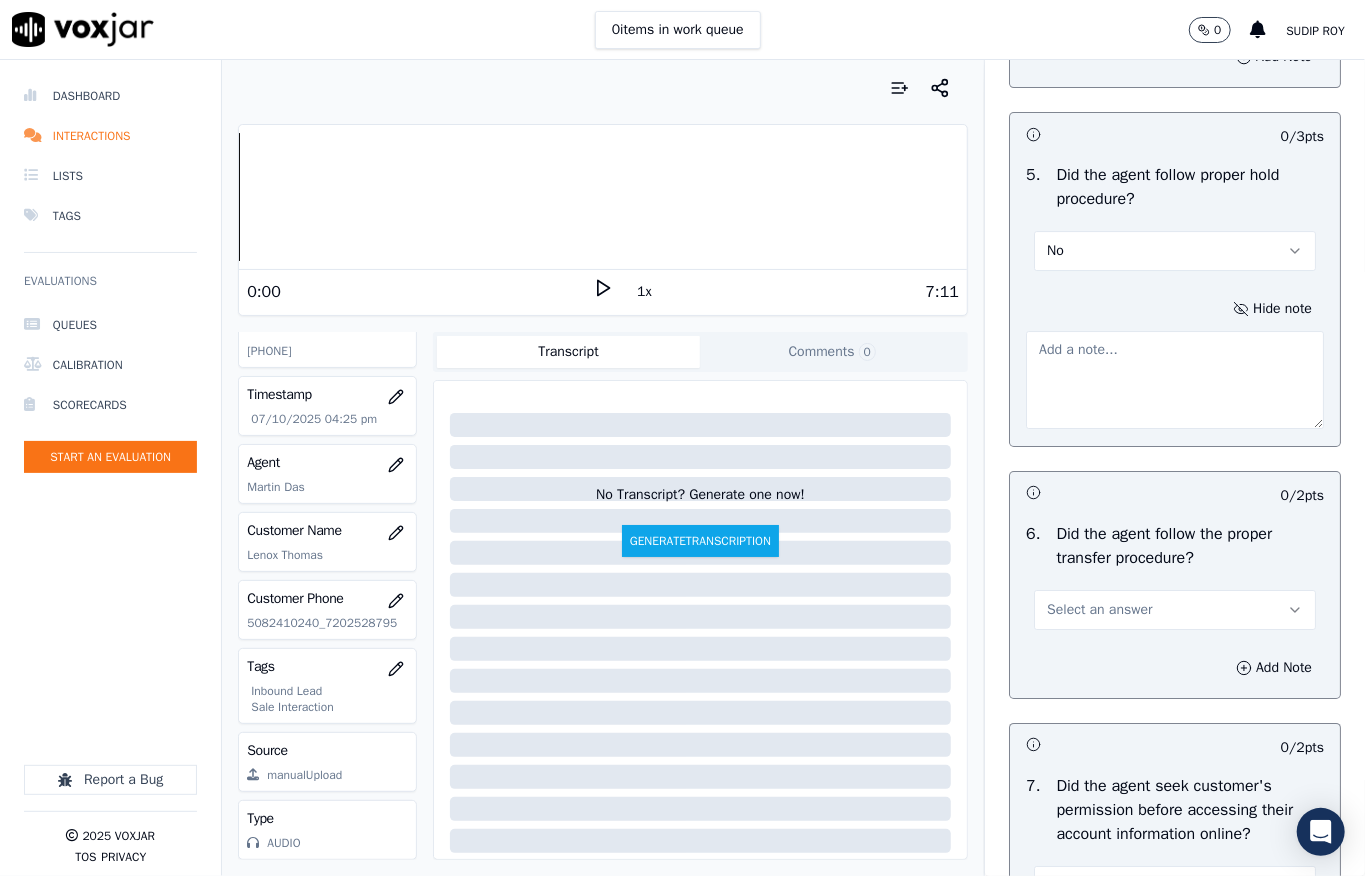 click at bounding box center [1175, 380] 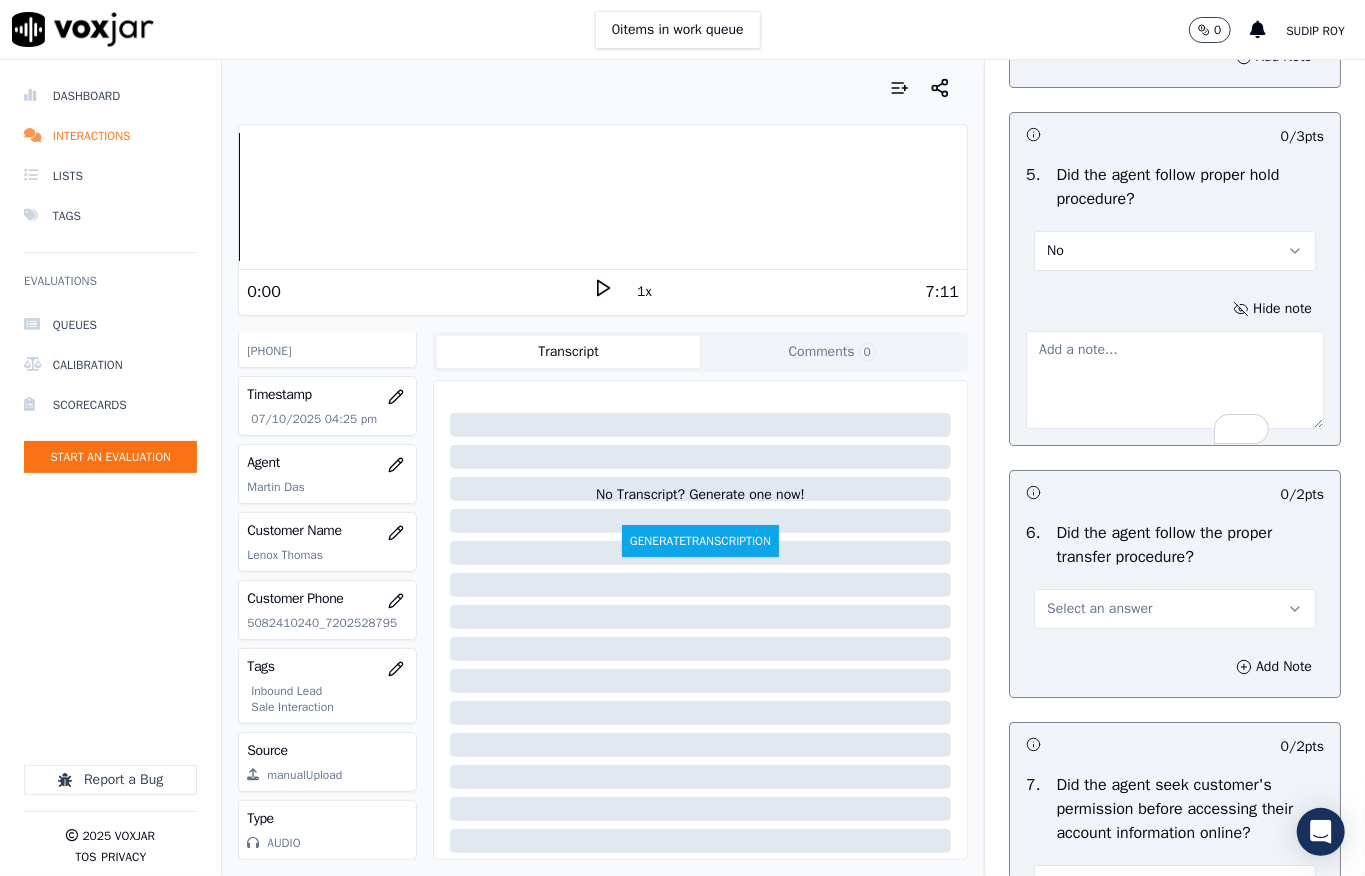 paste on "Call id - 20250710-131751_@18:24 - Agent did not provide an appropriate hold statement//" 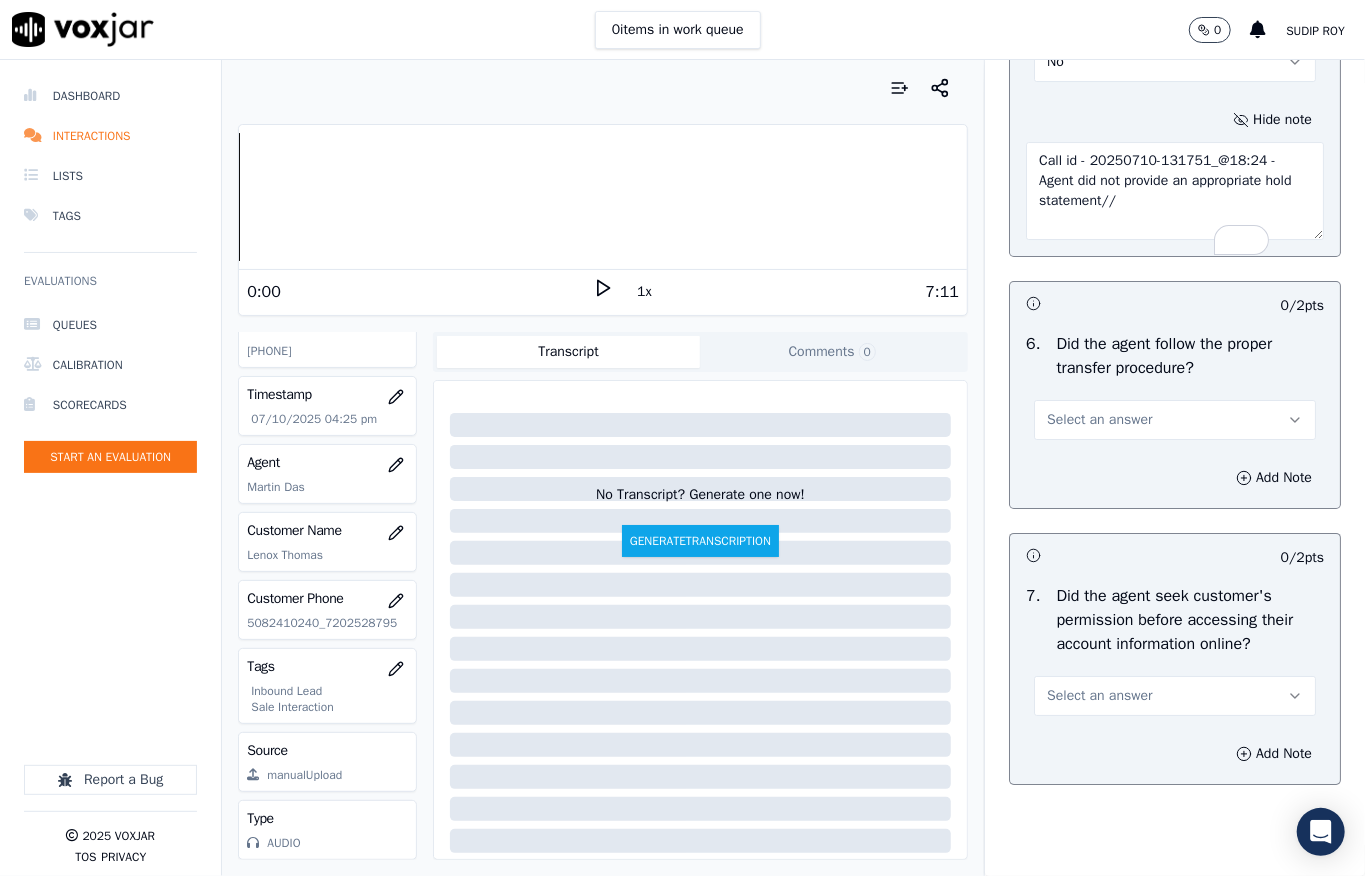 scroll, scrollTop: 4000, scrollLeft: 0, axis: vertical 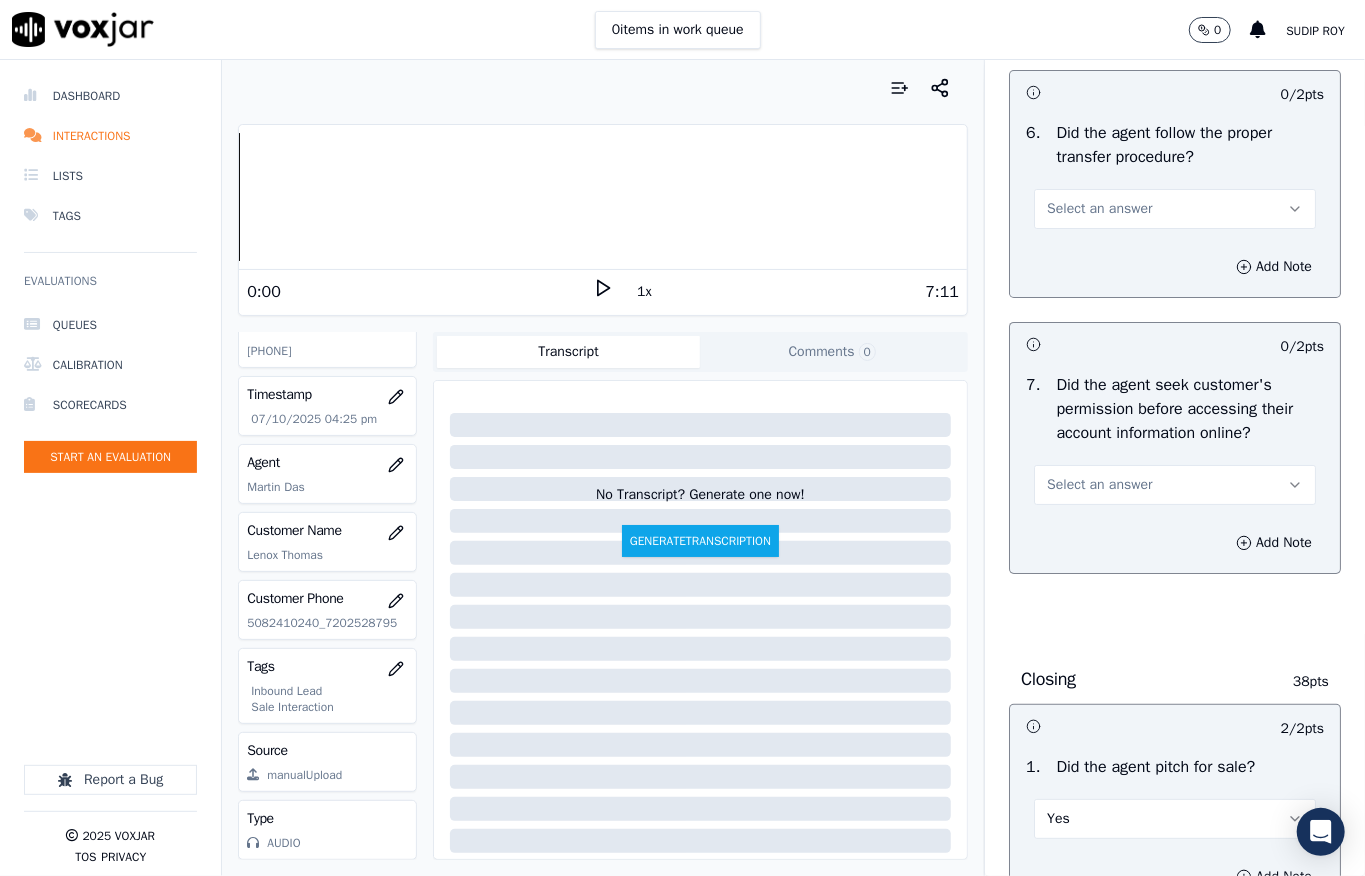 type on "Call id - 20250710-131751_@18:24 - Agent did not provide an appropriate hold statement//" 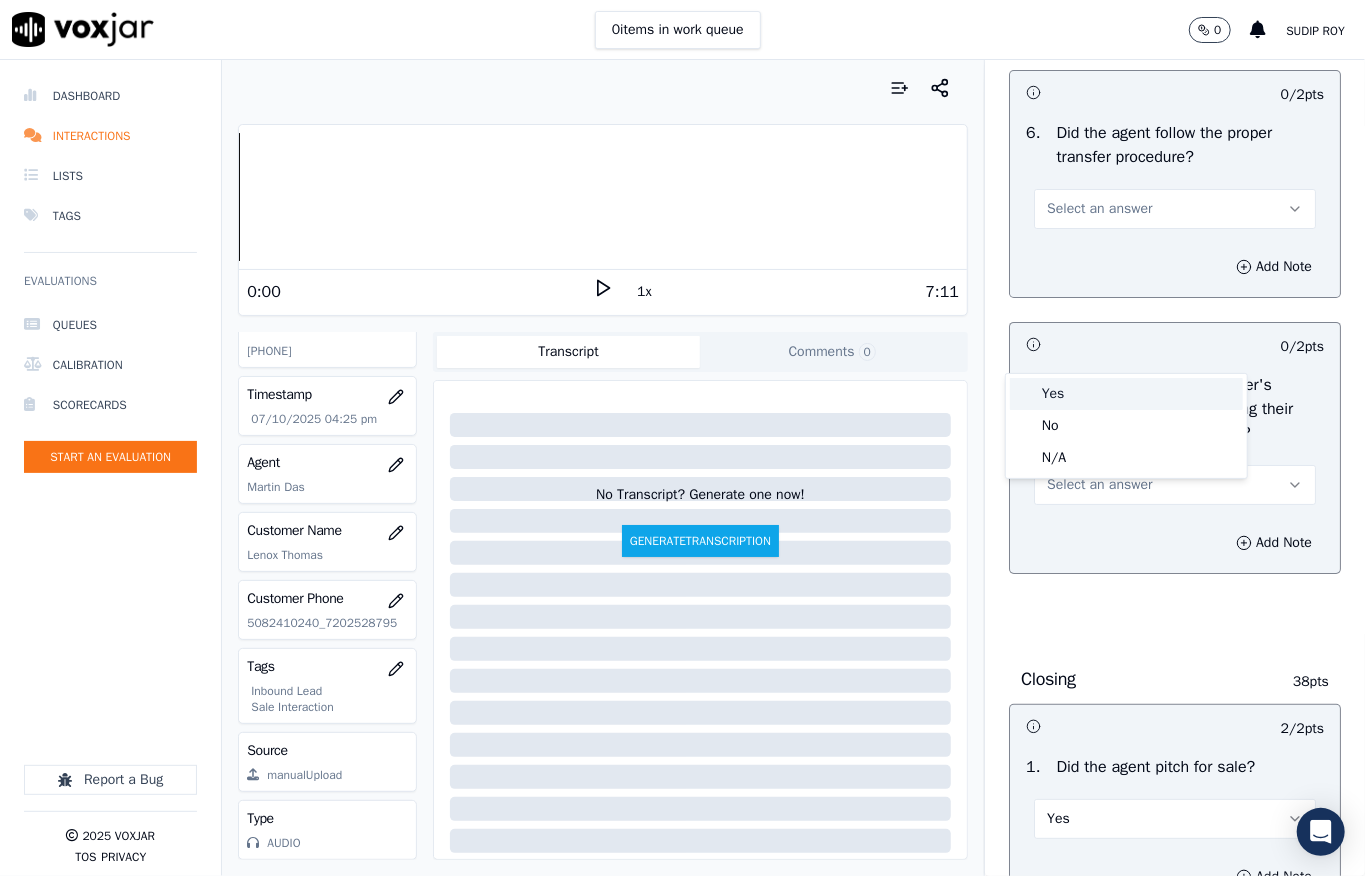 click on "Yes" at bounding box center (1126, 394) 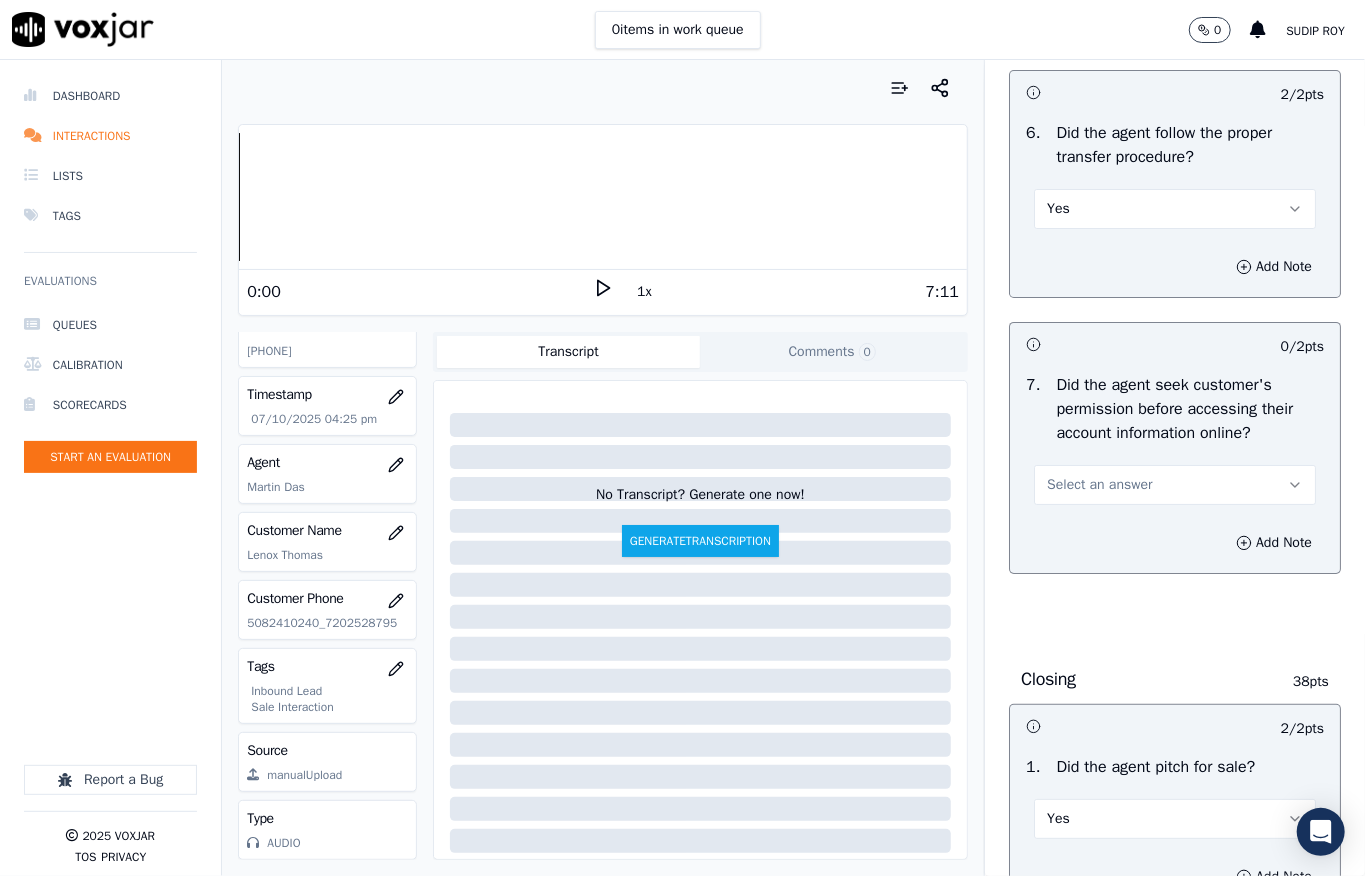 click on "Select an answer" at bounding box center [1099, 485] 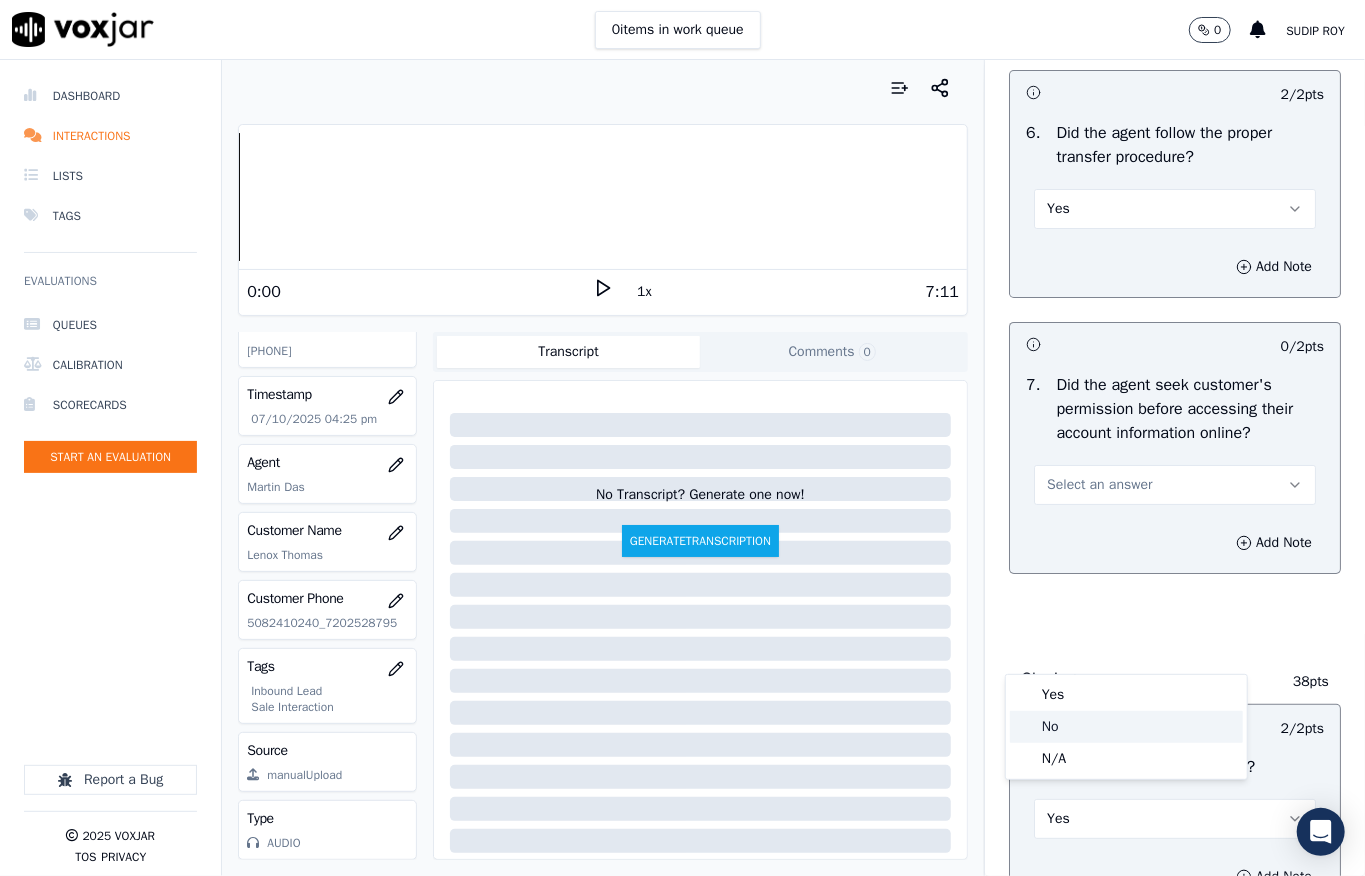 click on "No" 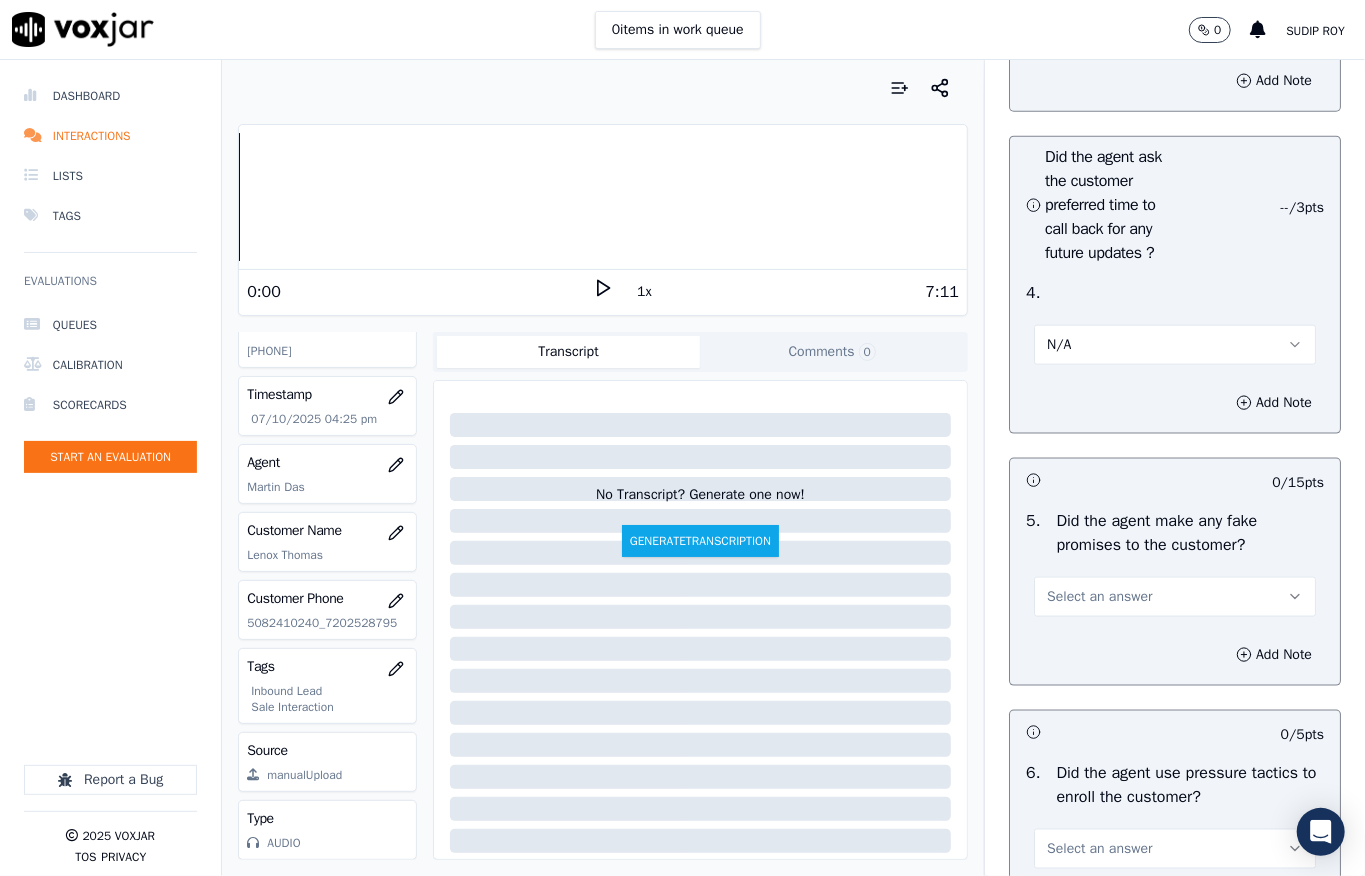 scroll, scrollTop: 5733, scrollLeft: 0, axis: vertical 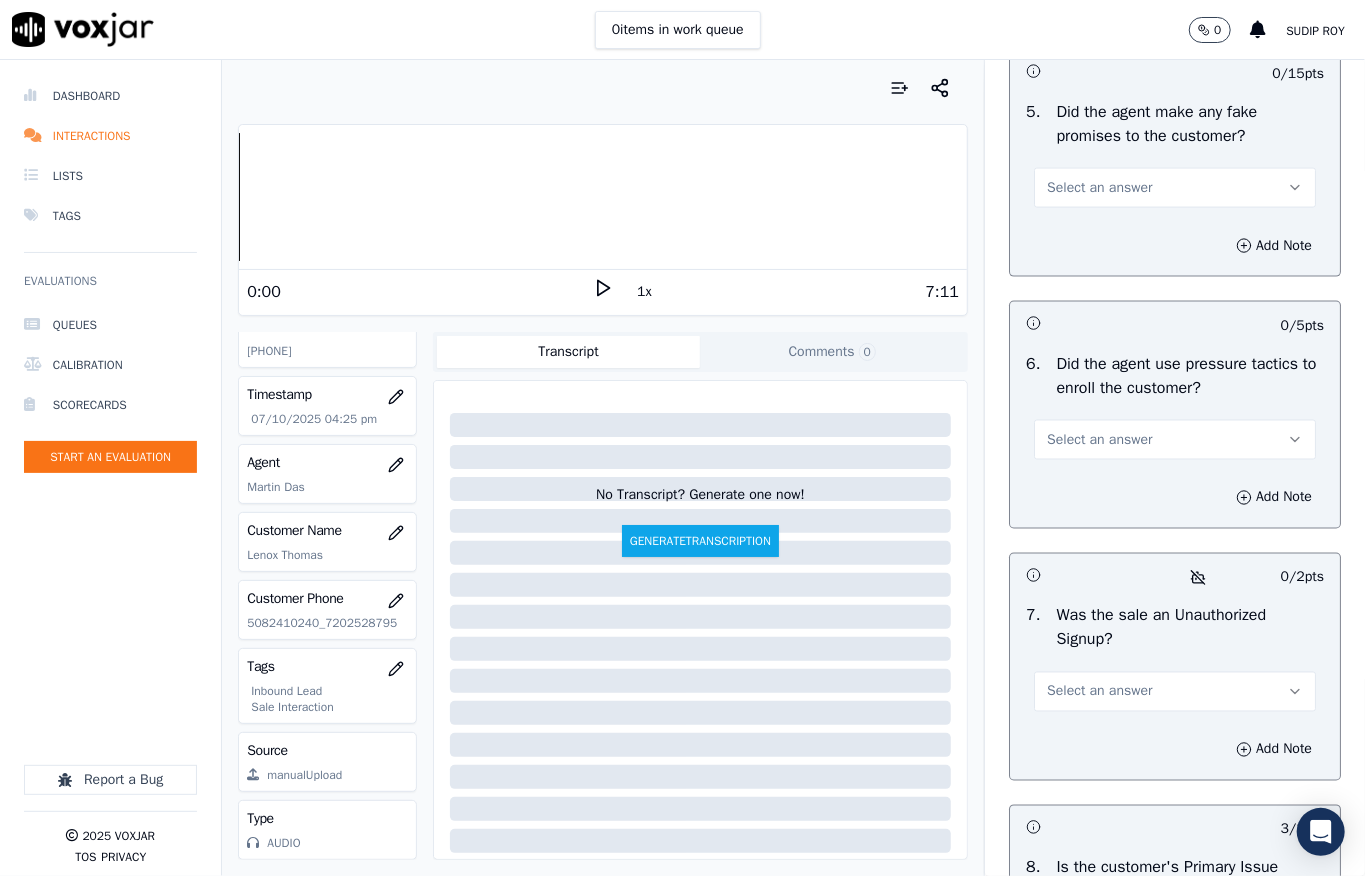 click on "Select an answer" at bounding box center (1099, 188) 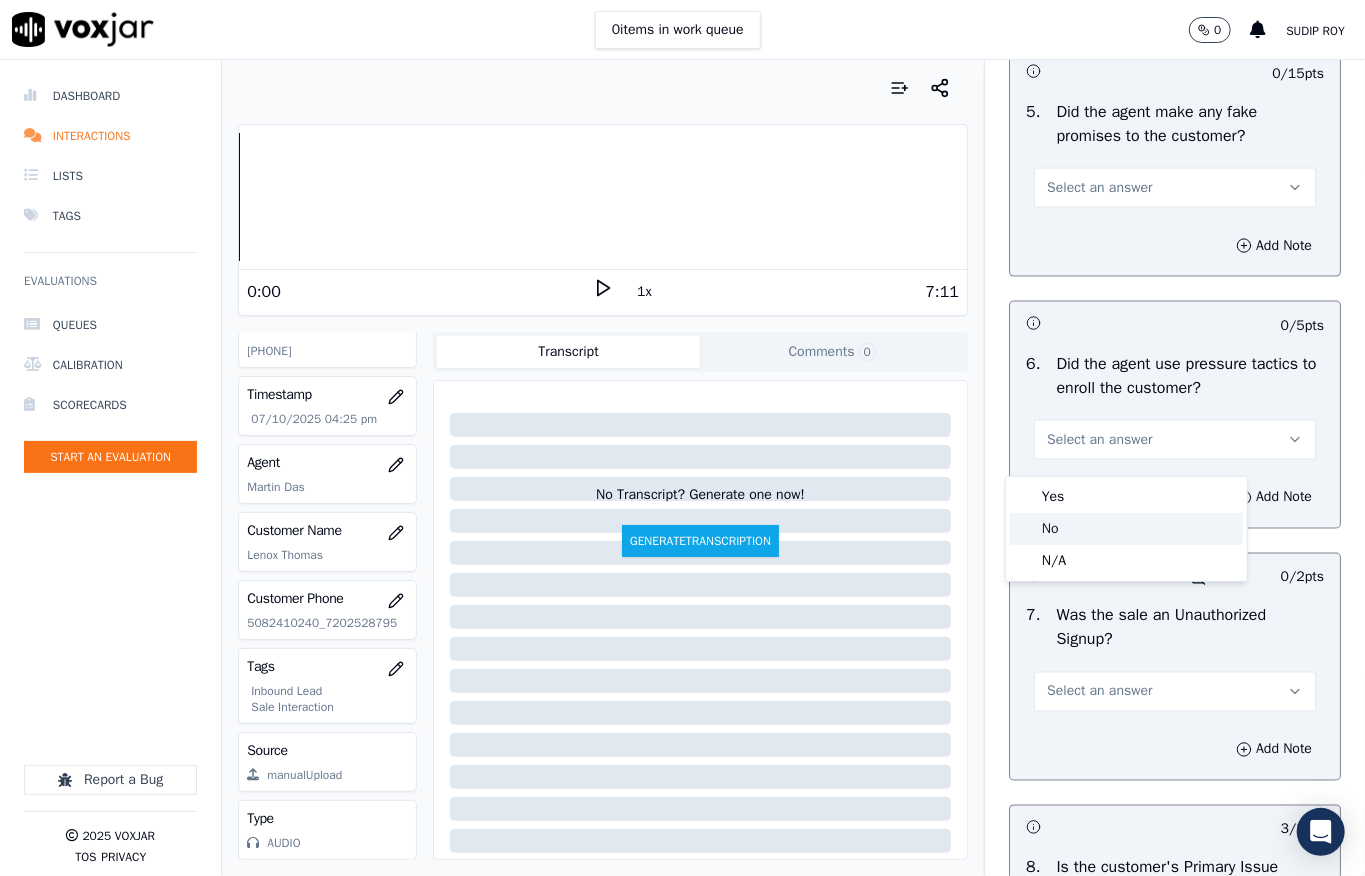 click on "No" 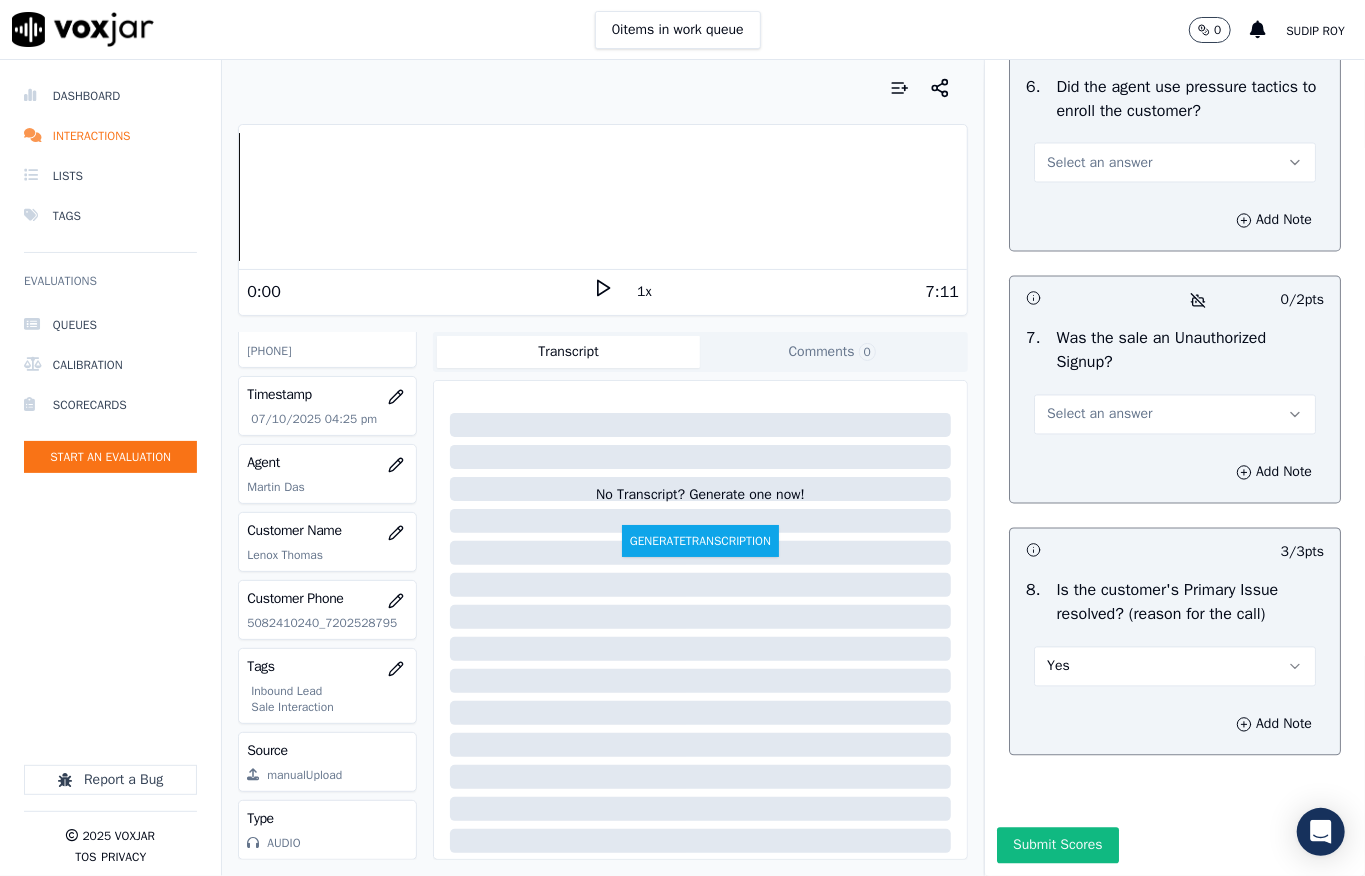 scroll, scrollTop: 6133, scrollLeft: 0, axis: vertical 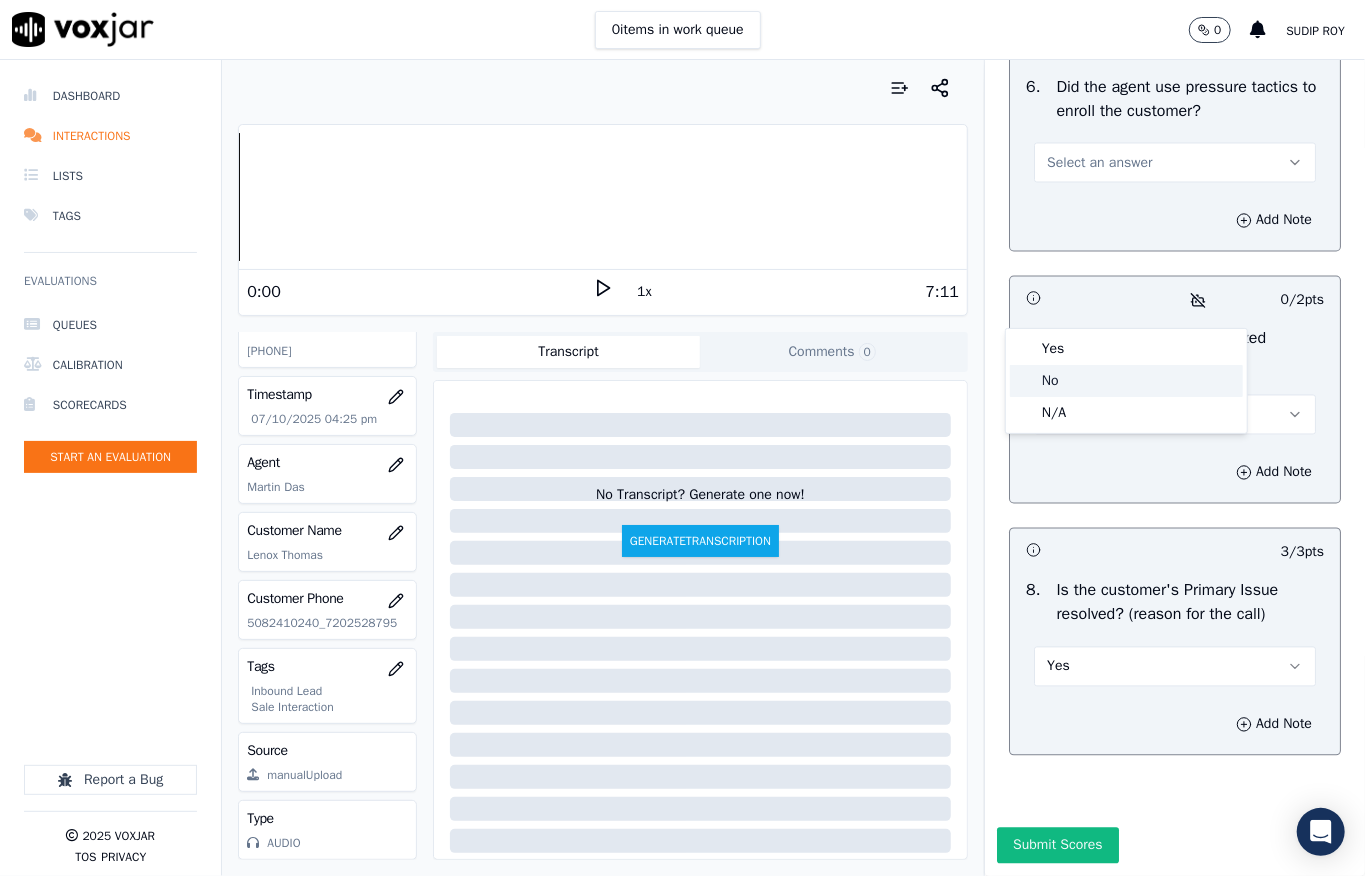 click on "No" 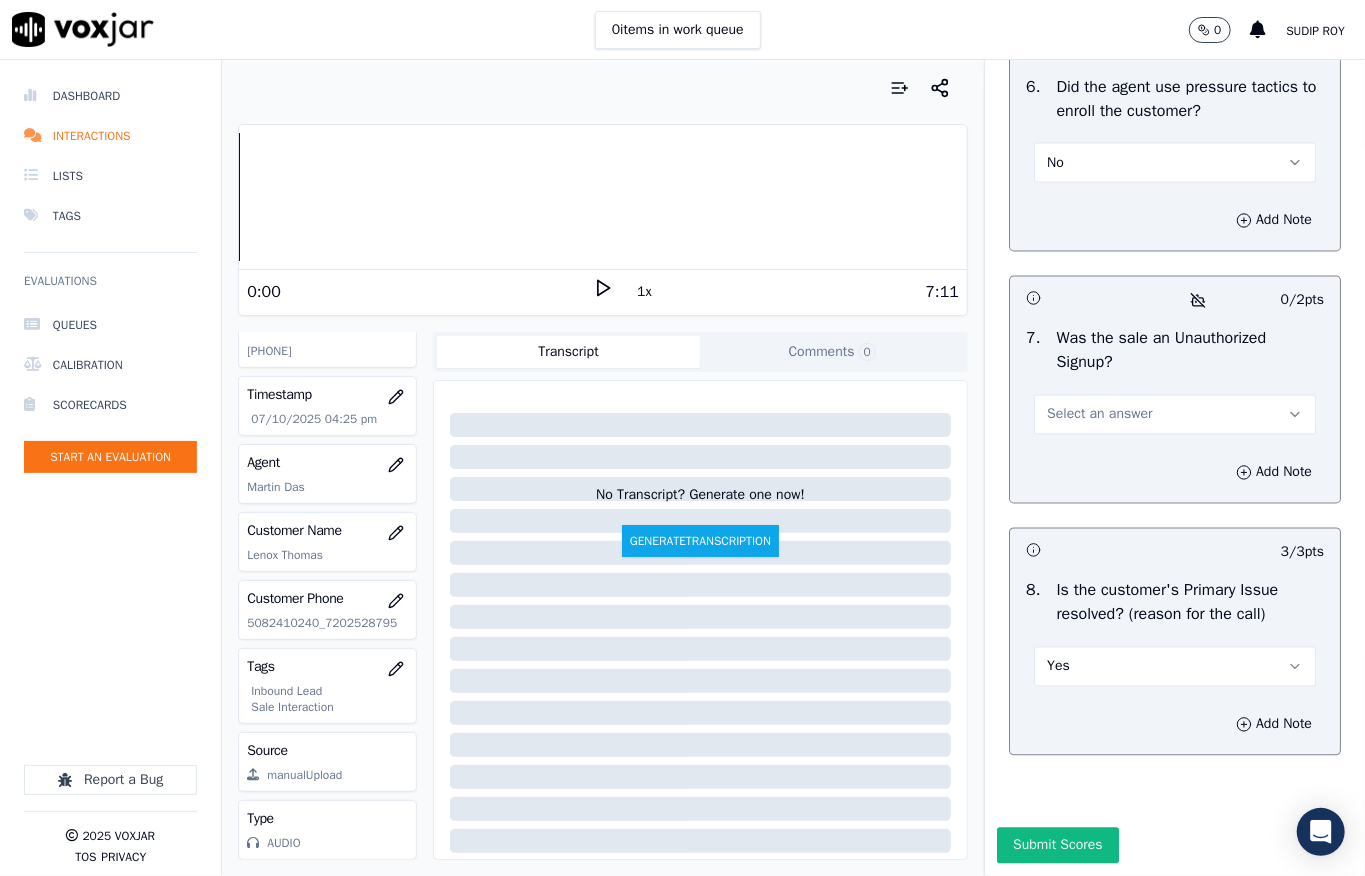 click on "Select an answer" at bounding box center [1175, 415] 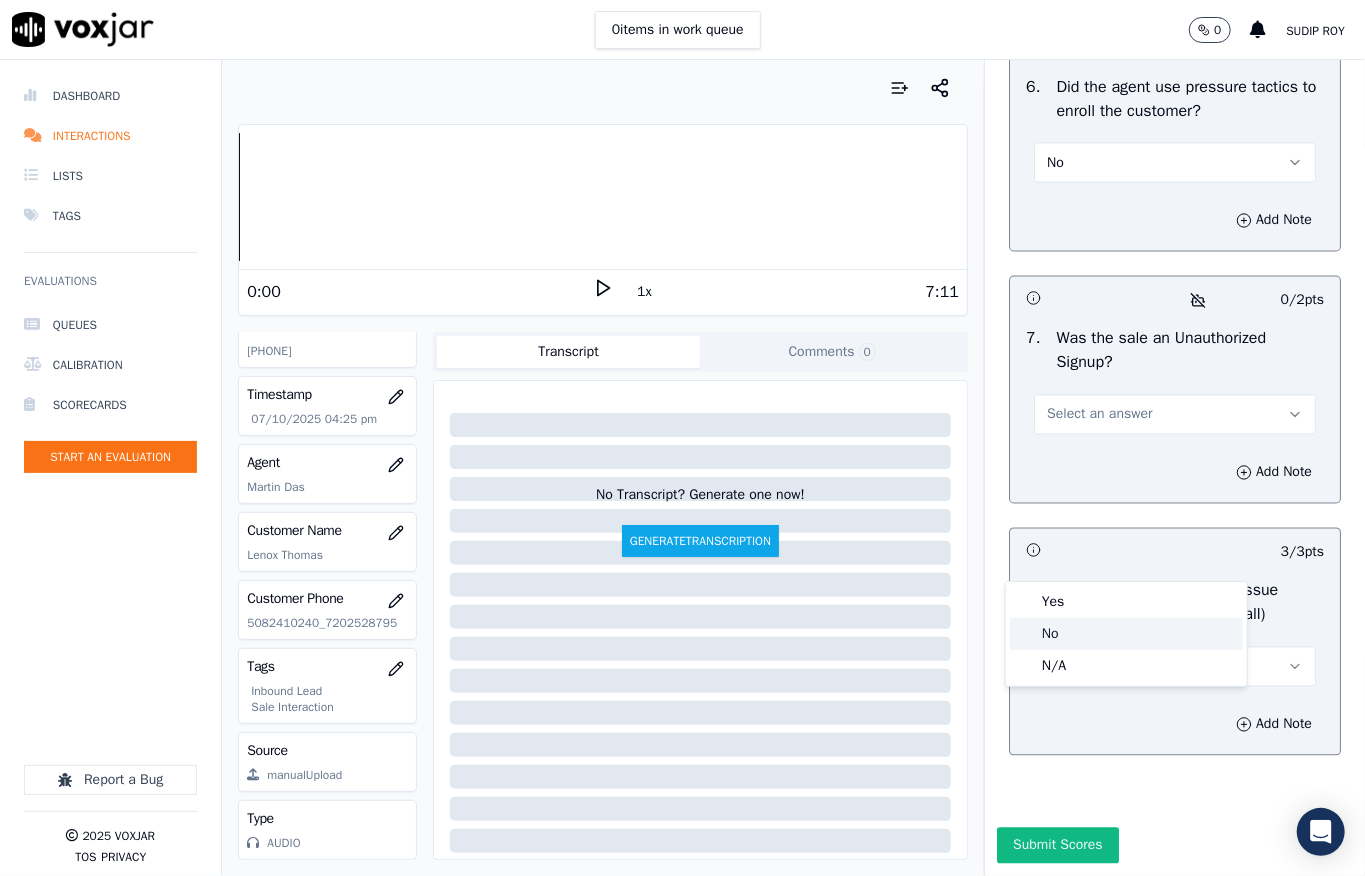 click on "No" 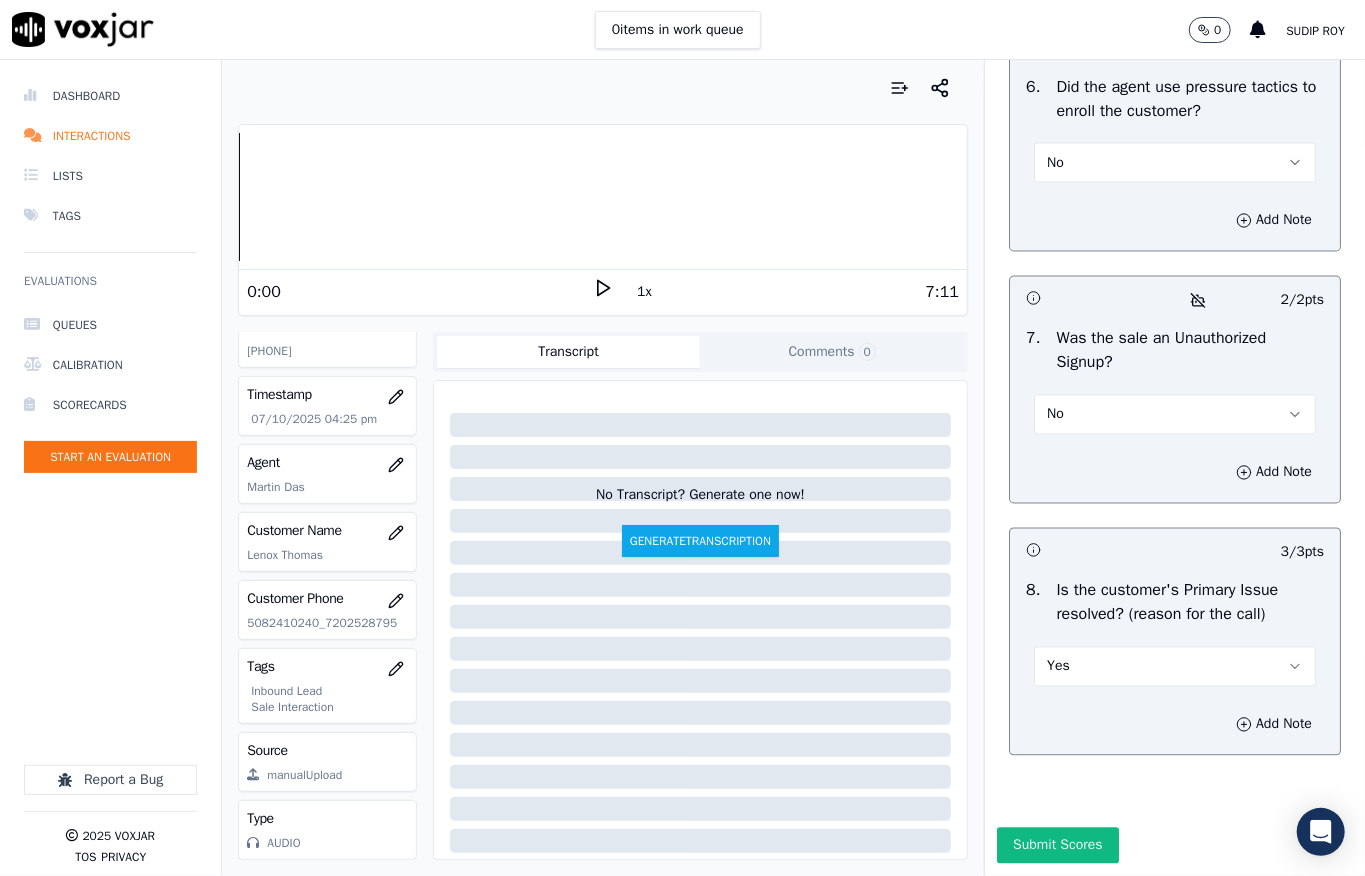 scroll, scrollTop: 6344, scrollLeft: 0, axis: vertical 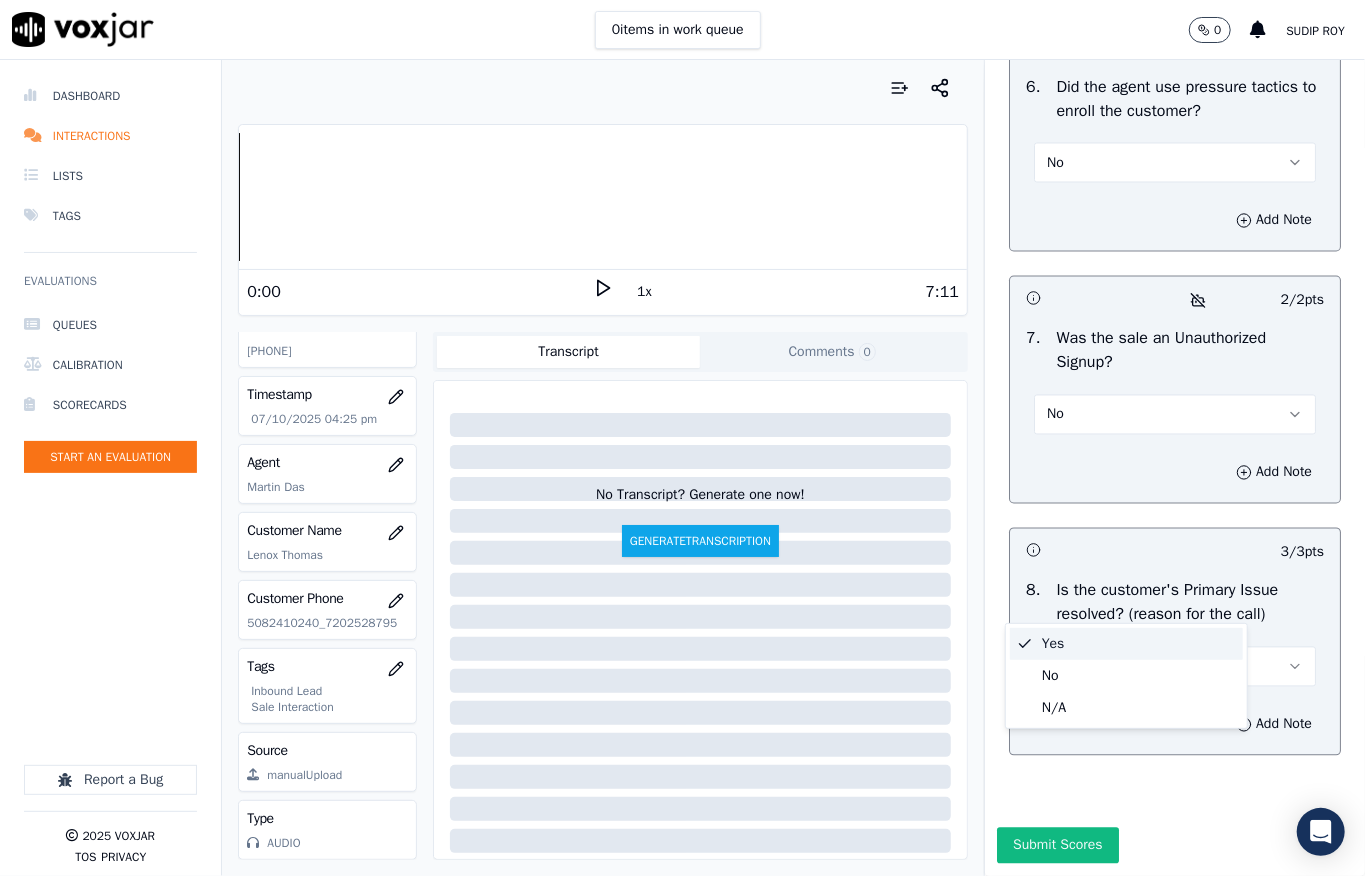 click on "Yes" at bounding box center (1126, 644) 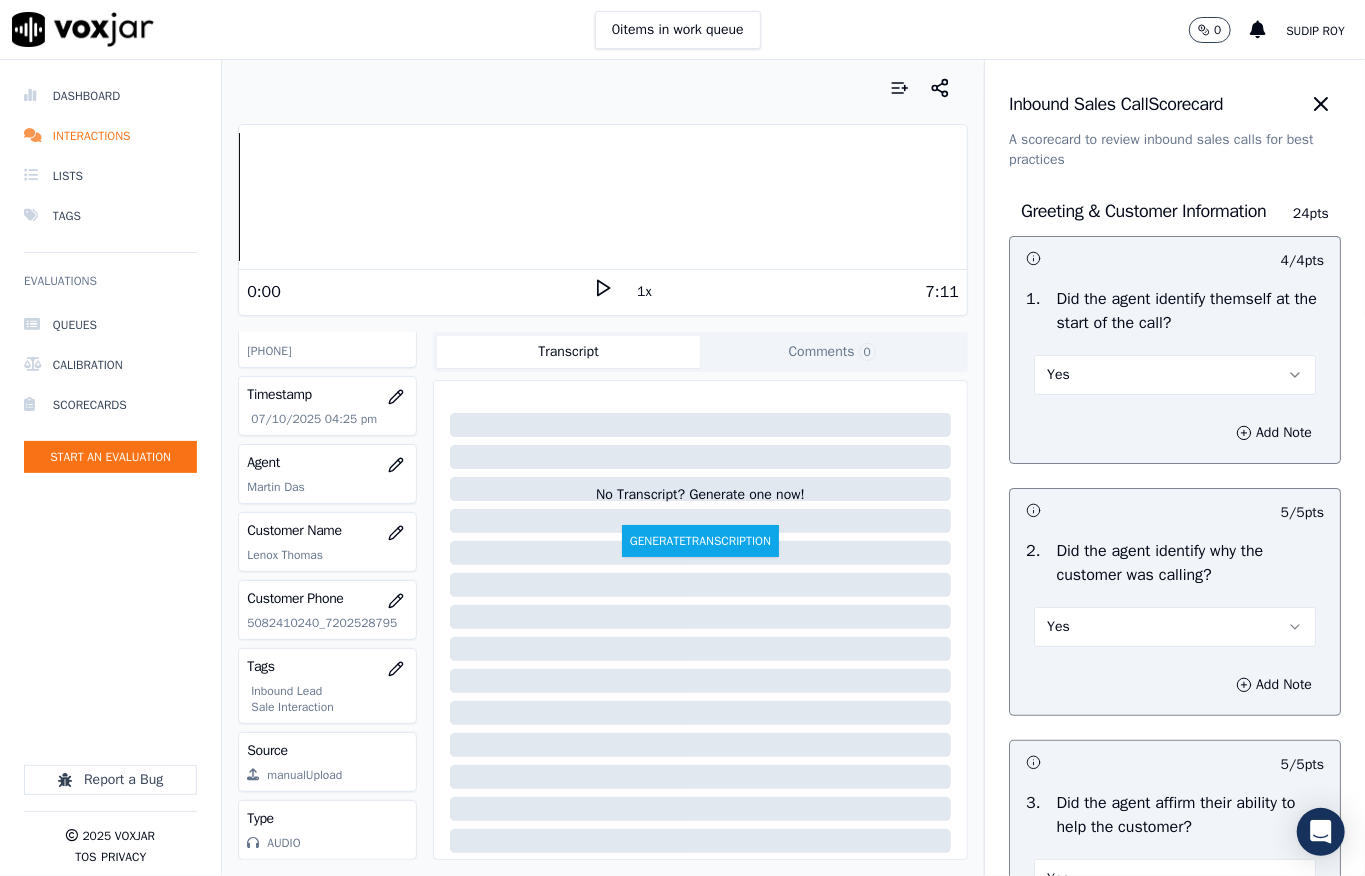 scroll, scrollTop: 6344, scrollLeft: 0, axis: vertical 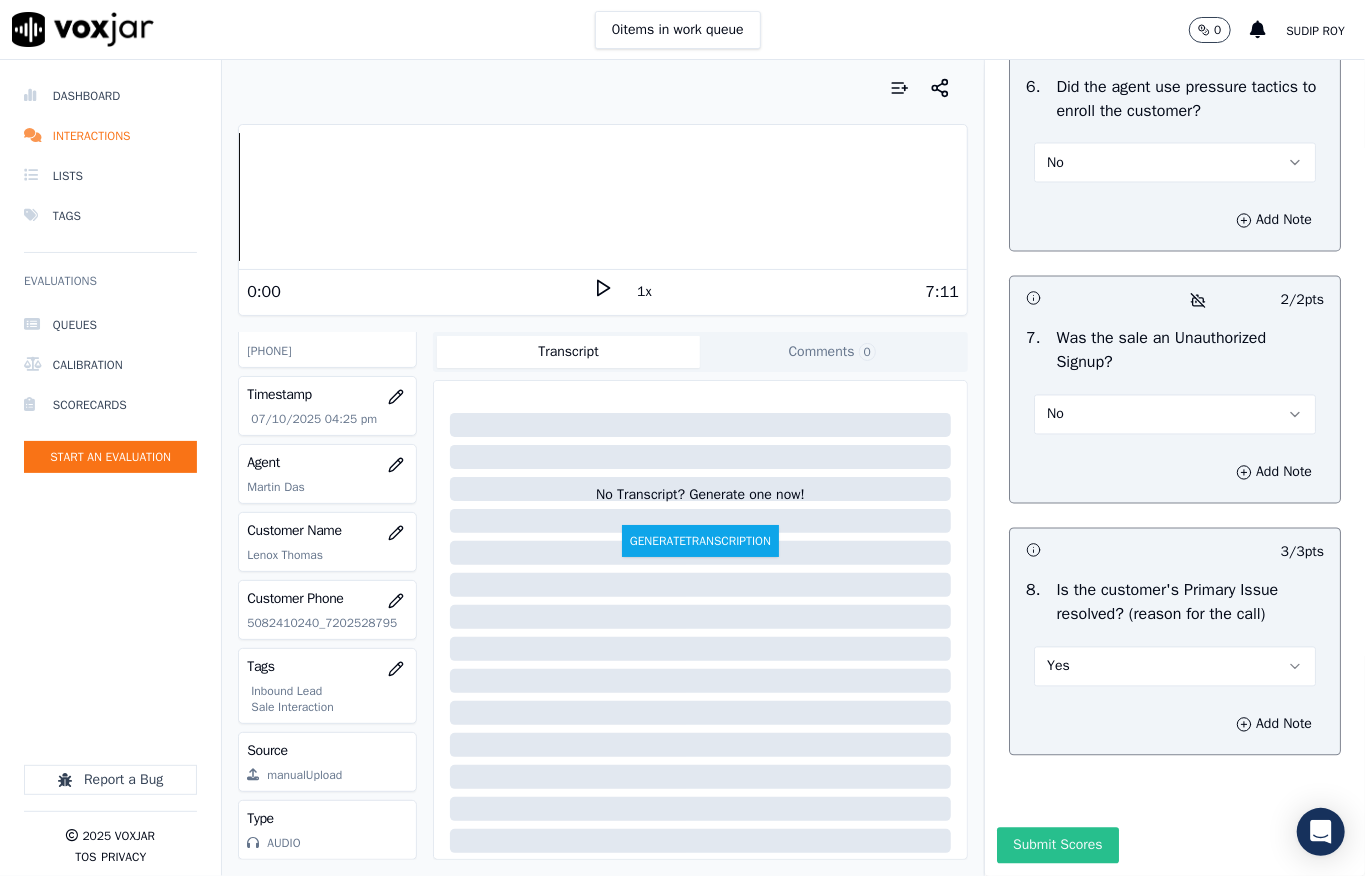 click on "Submit Scores" at bounding box center [1057, 846] 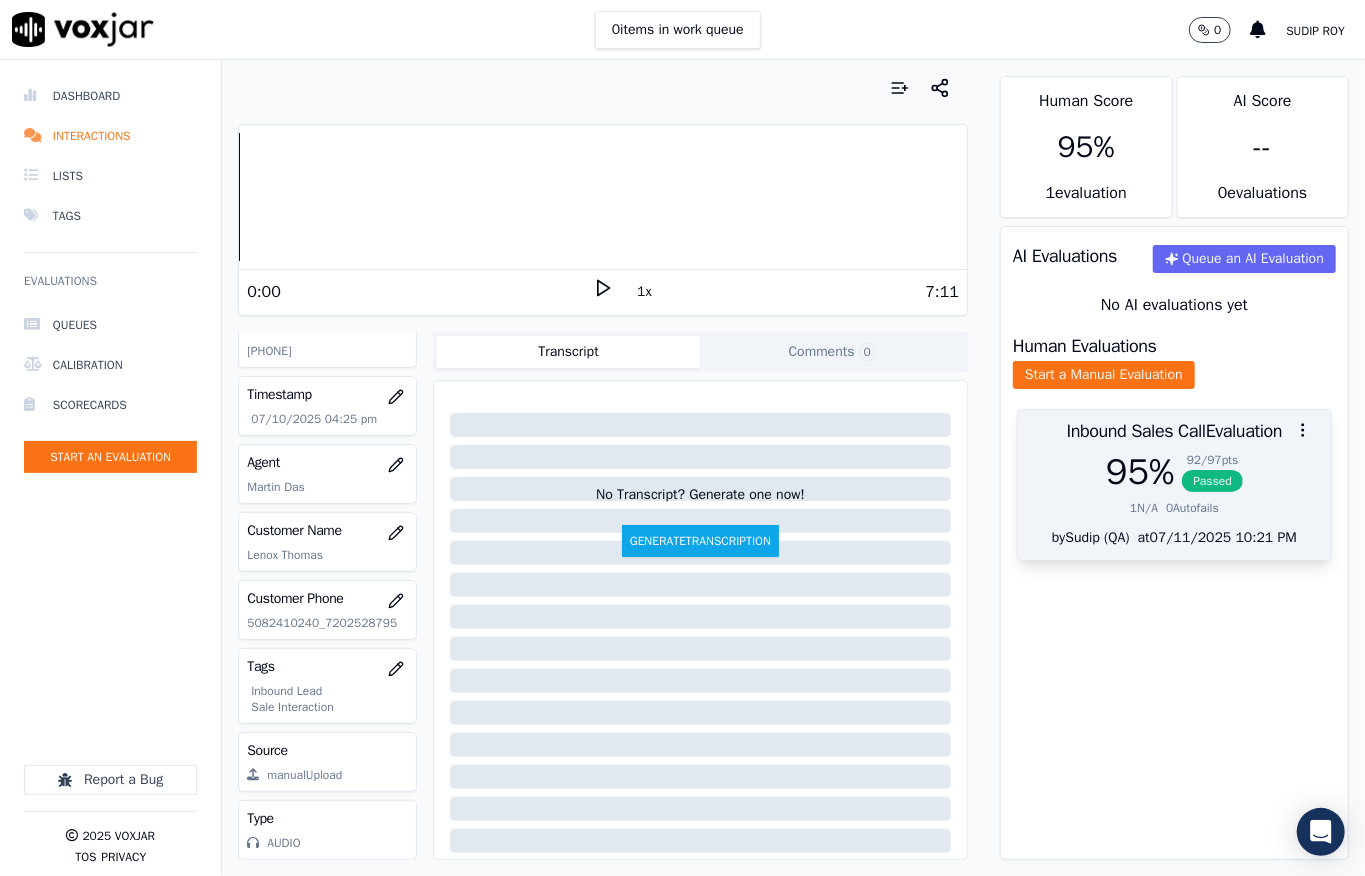 drag, startPoint x: 1149, startPoint y: 510, endPoint x: 1144, endPoint y: 462, distance: 48.259712 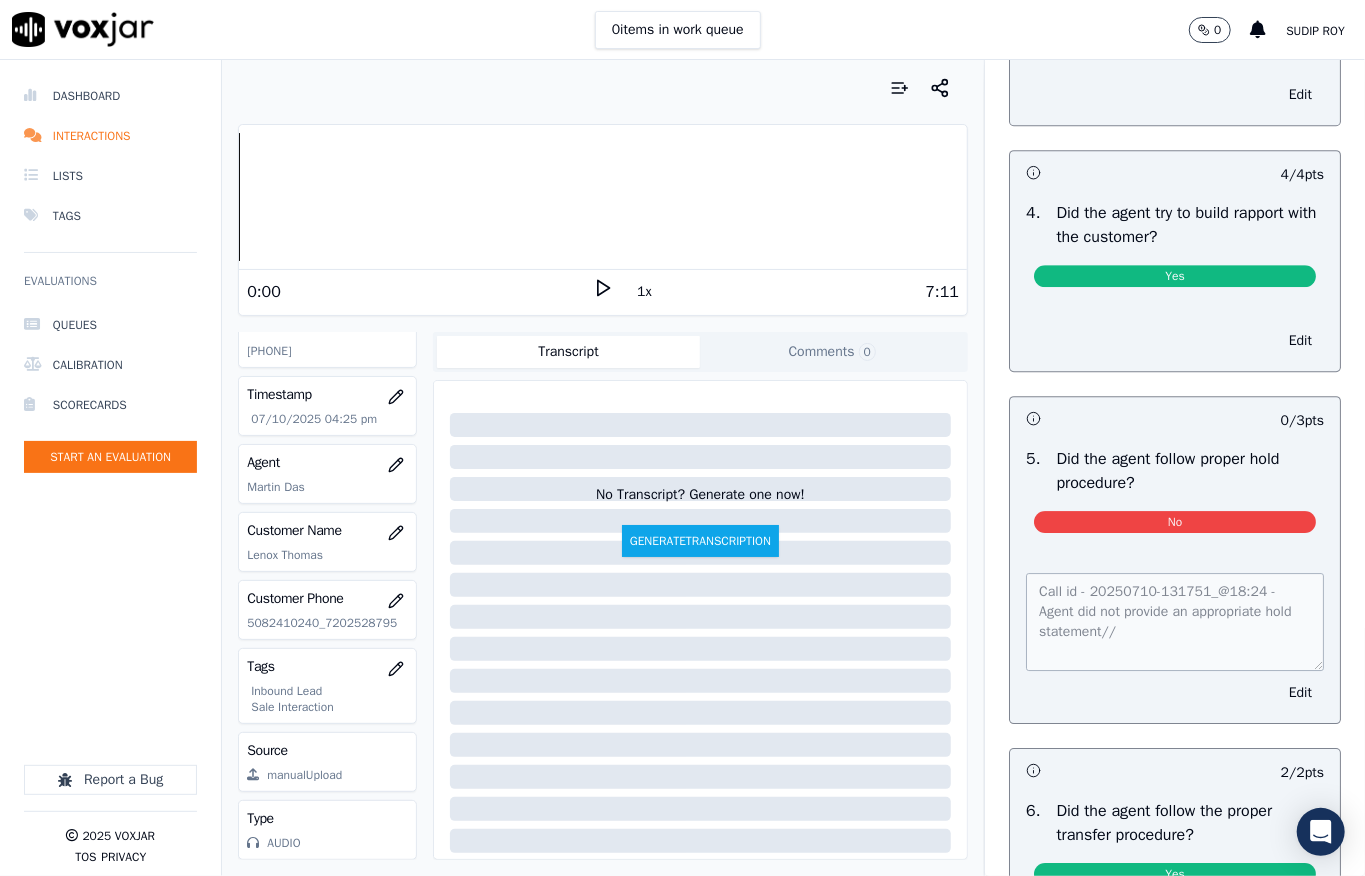 scroll, scrollTop: 0, scrollLeft: 0, axis: both 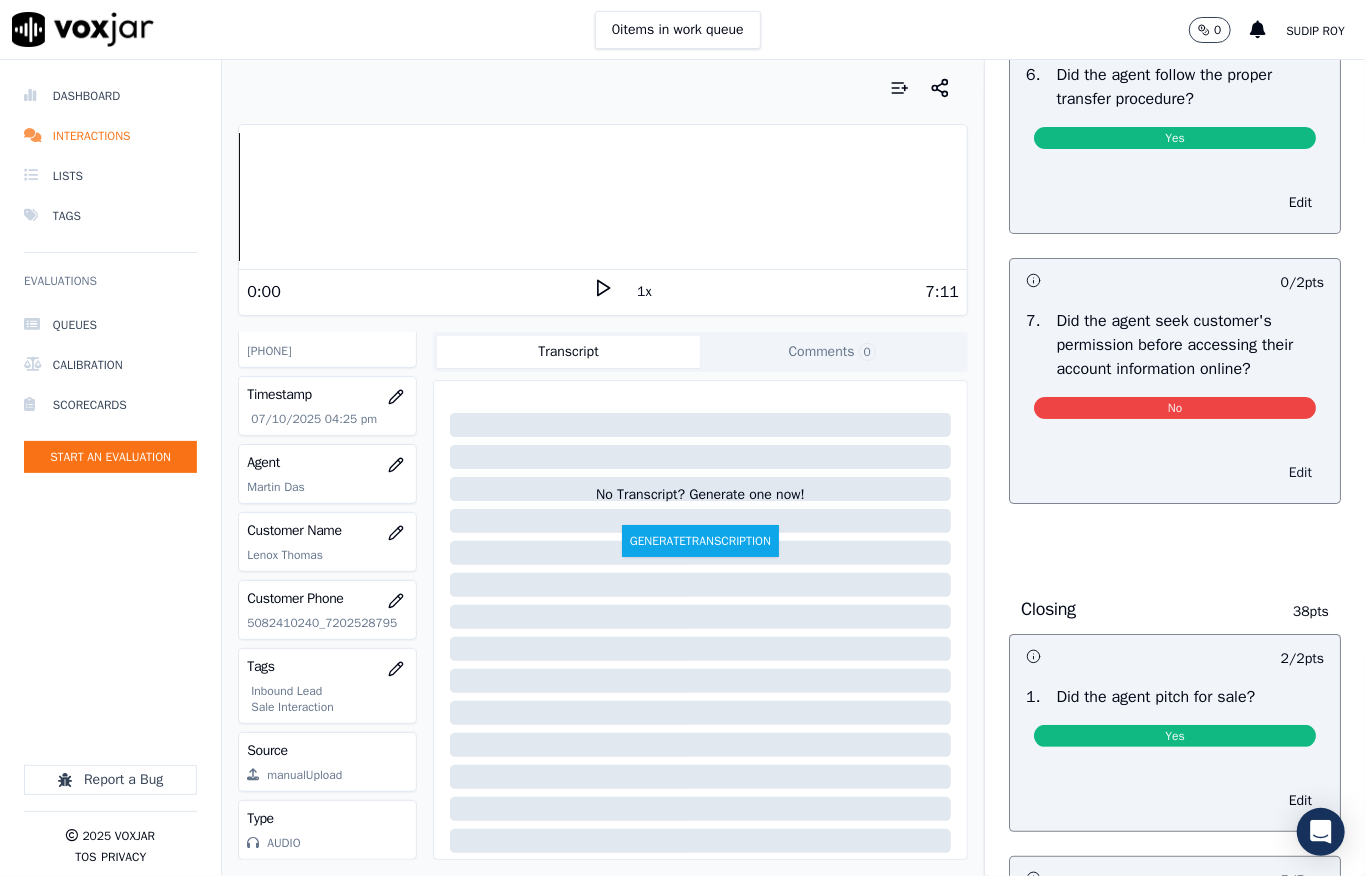 click on "Edit" at bounding box center [1300, 473] 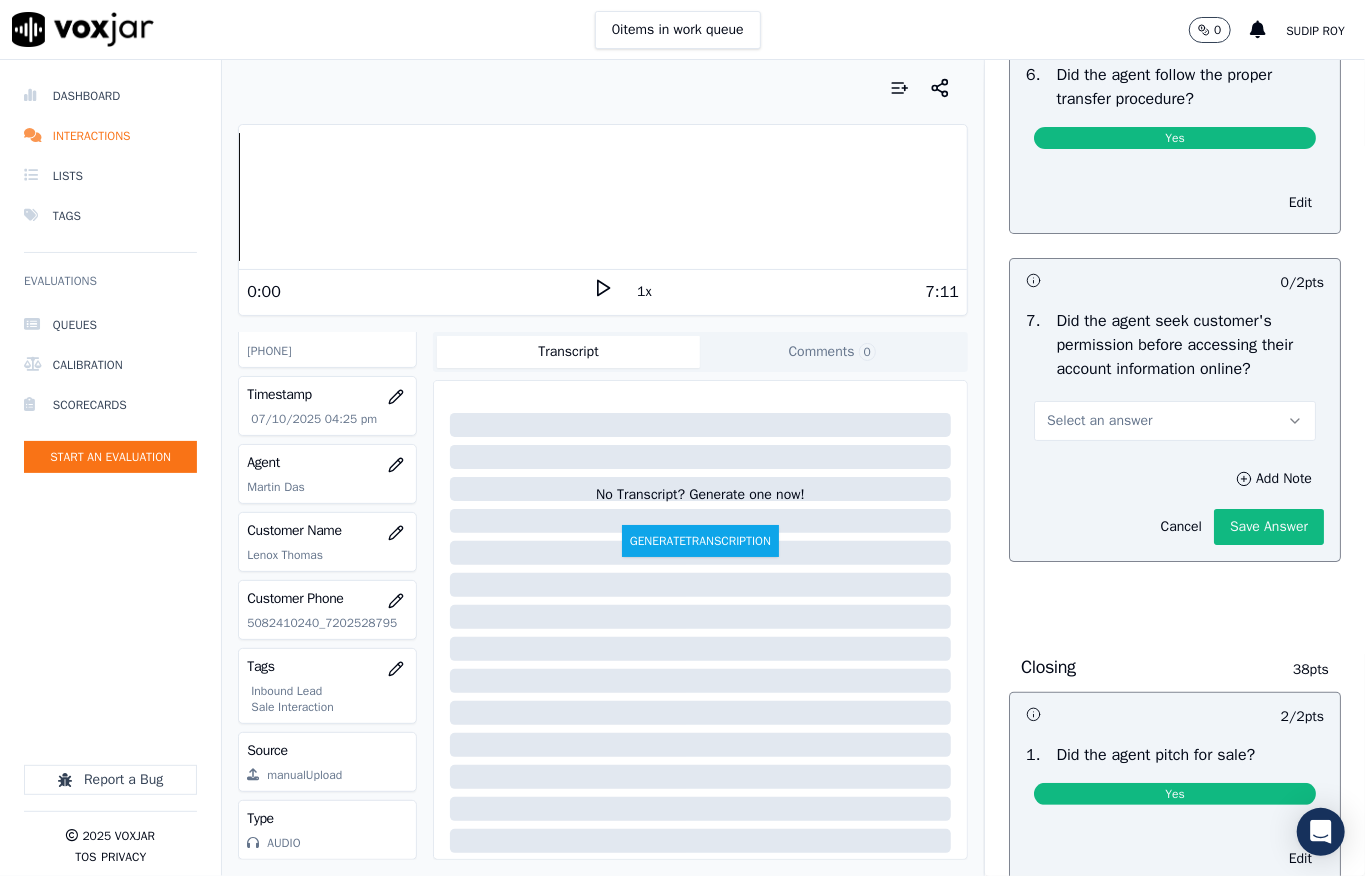 click on "Select an answer" at bounding box center [1175, 421] 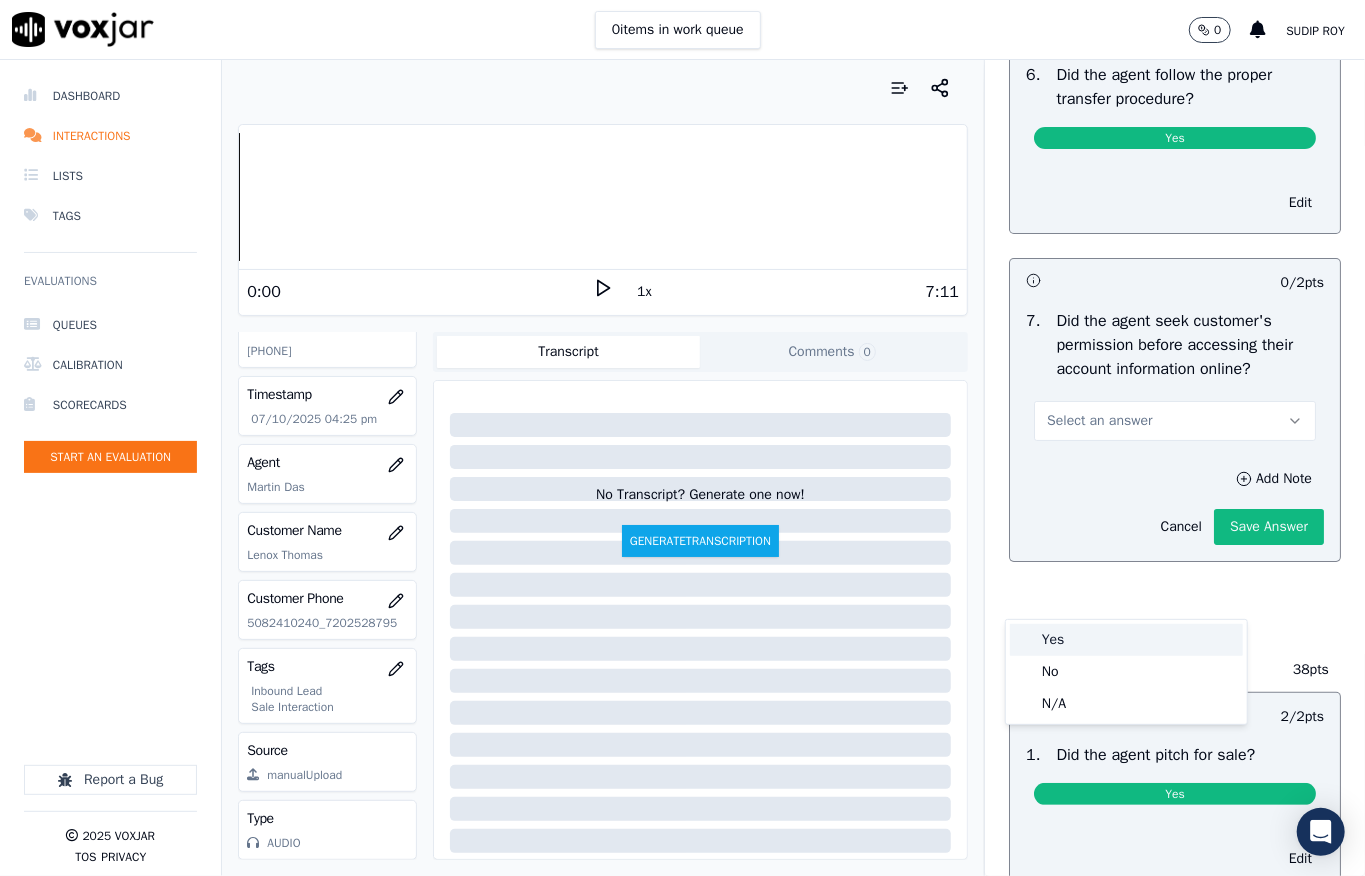 click on "Yes" at bounding box center (1126, 640) 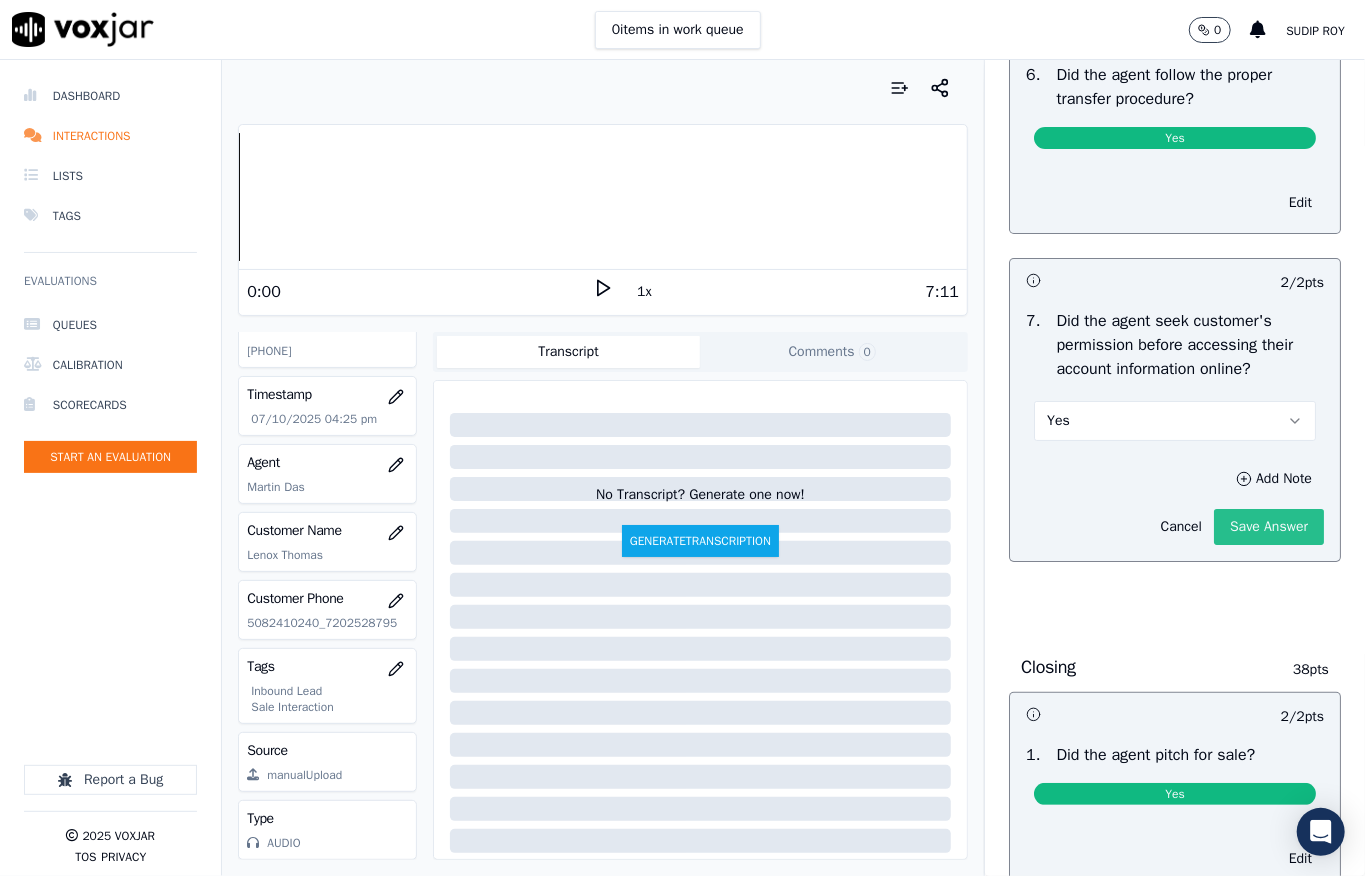 click on "Save Answer" 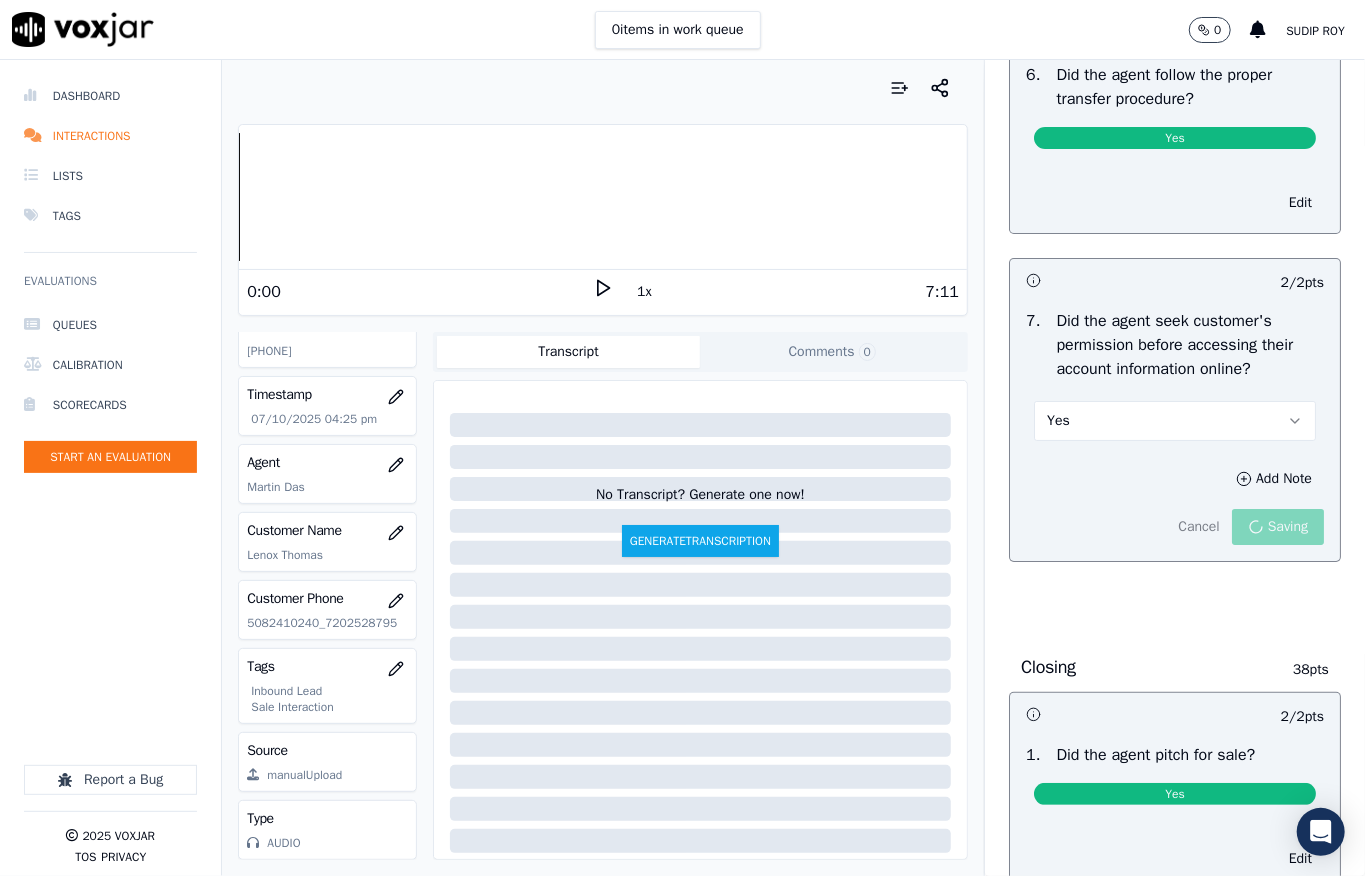 click on "7 .   Did the agent seek customer's permission before accessing their account information online?   Yes" at bounding box center [1175, 375] 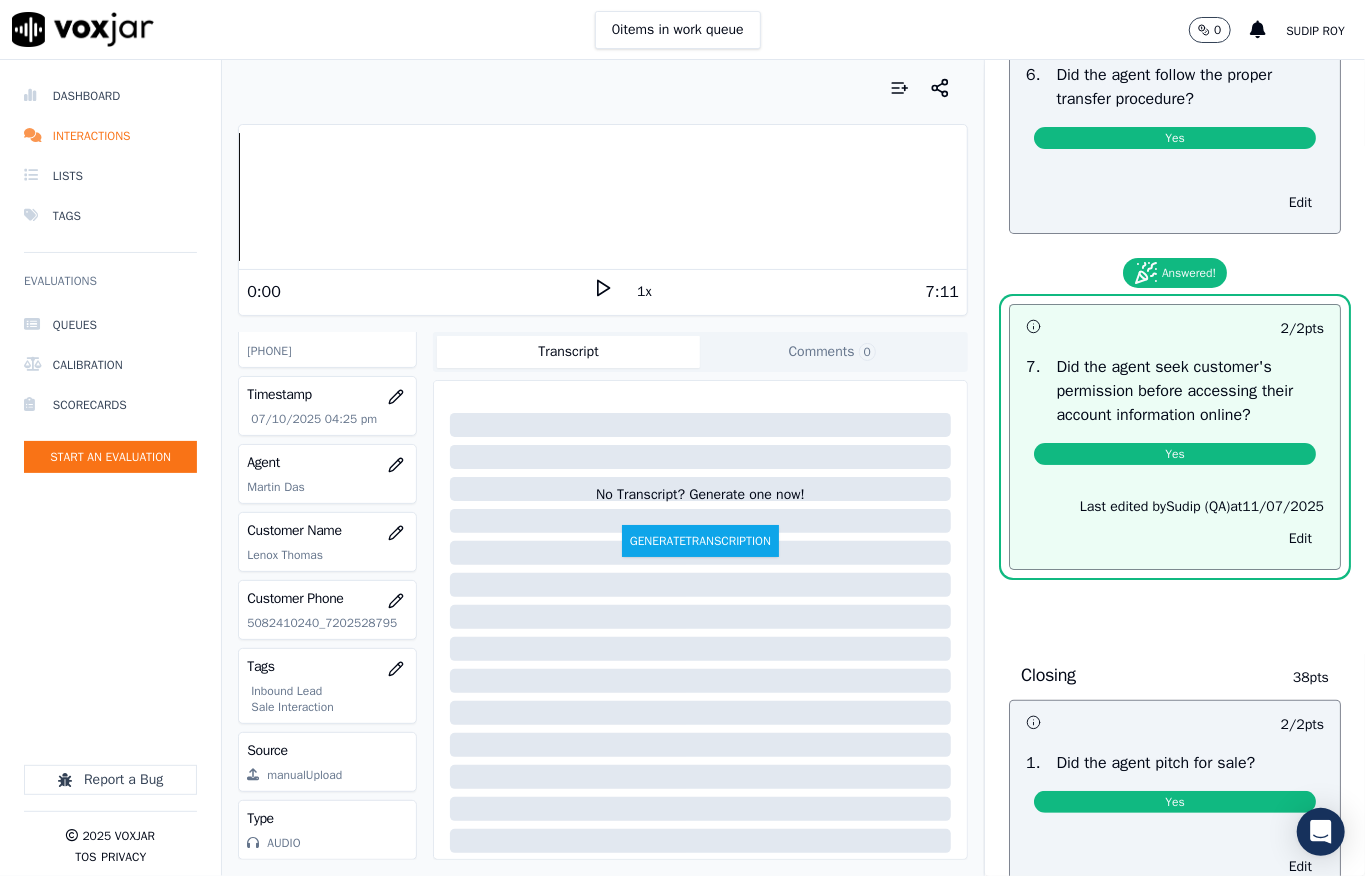 drag, startPoint x: 1106, startPoint y: 604, endPoint x: 1109, endPoint y: 625, distance: 21.213203 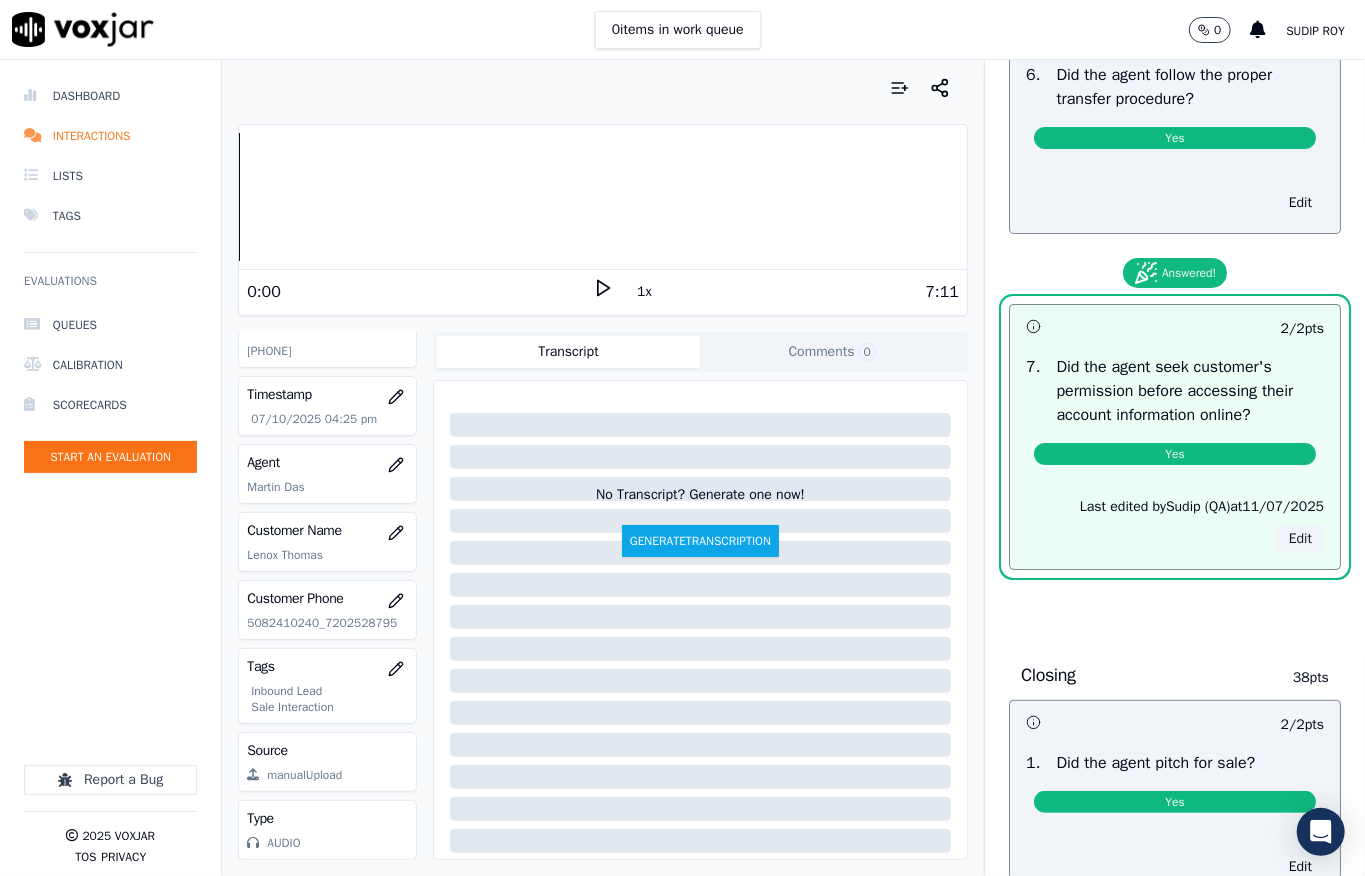 click on "Edit" at bounding box center (1300, 539) 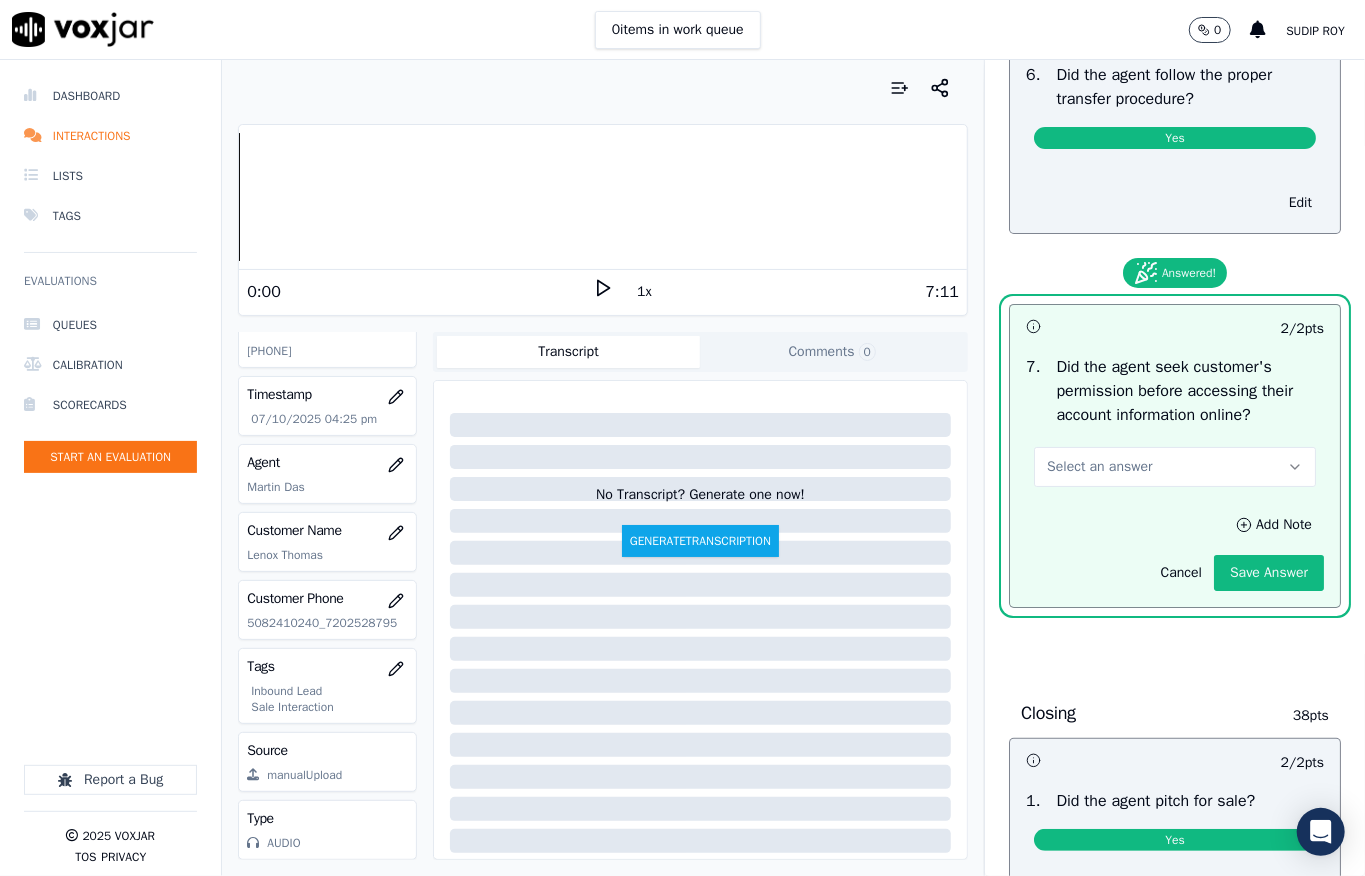click on "Select an answer" at bounding box center (1099, 467) 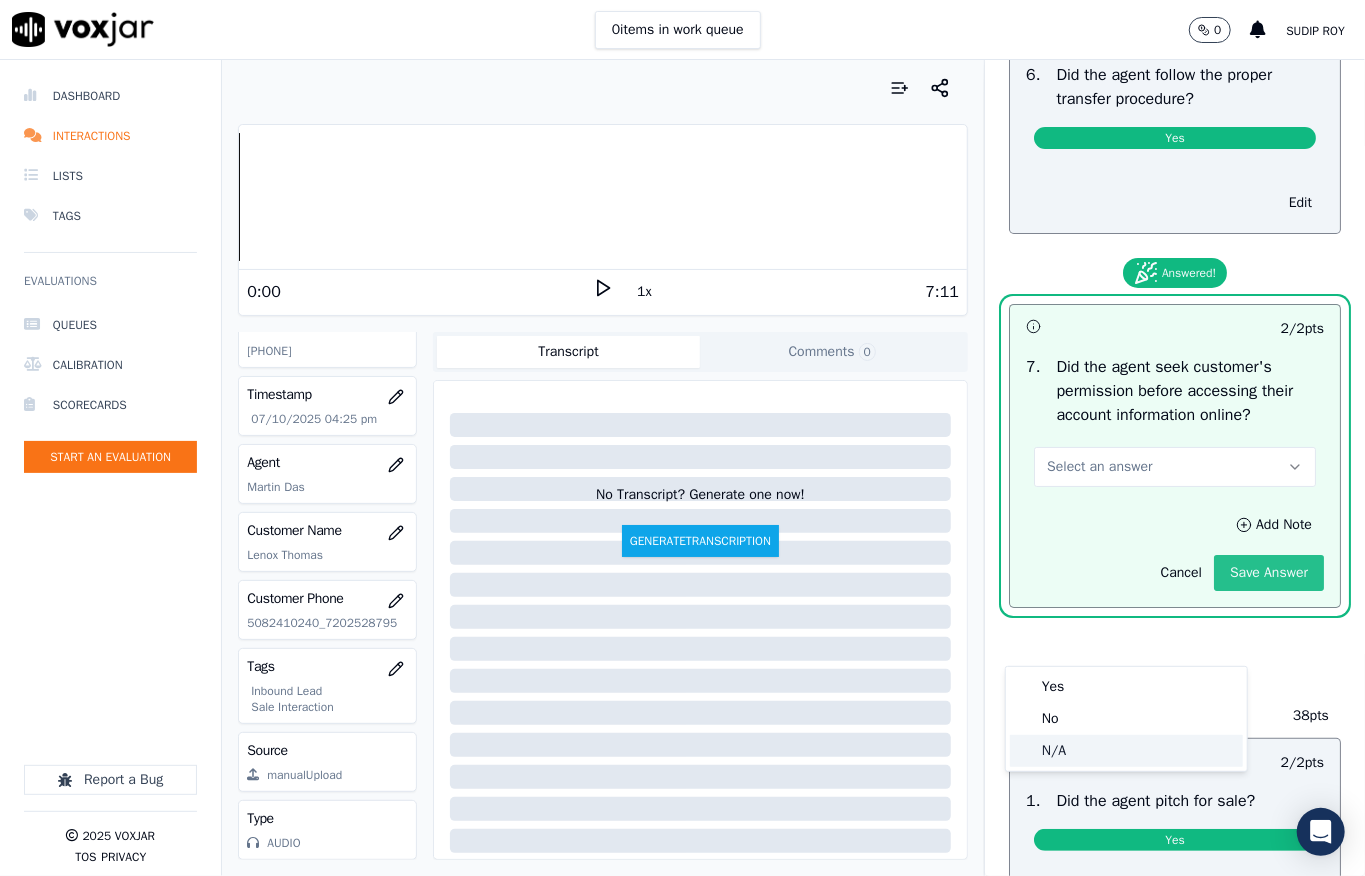 drag, startPoint x: 1068, startPoint y: 745, endPoint x: 1154, endPoint y: 744, distance: 86.00581 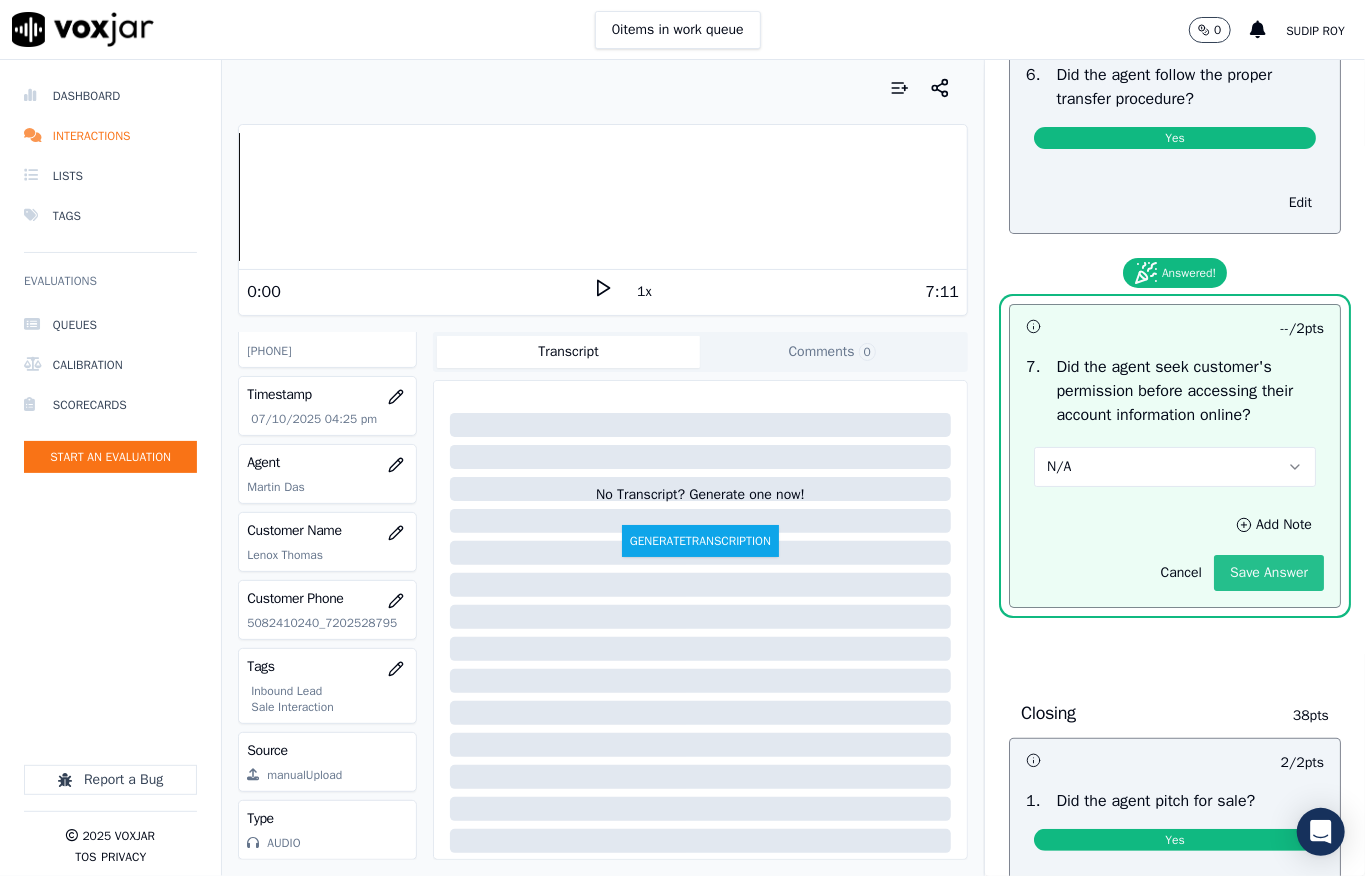 click on "Save Answer" 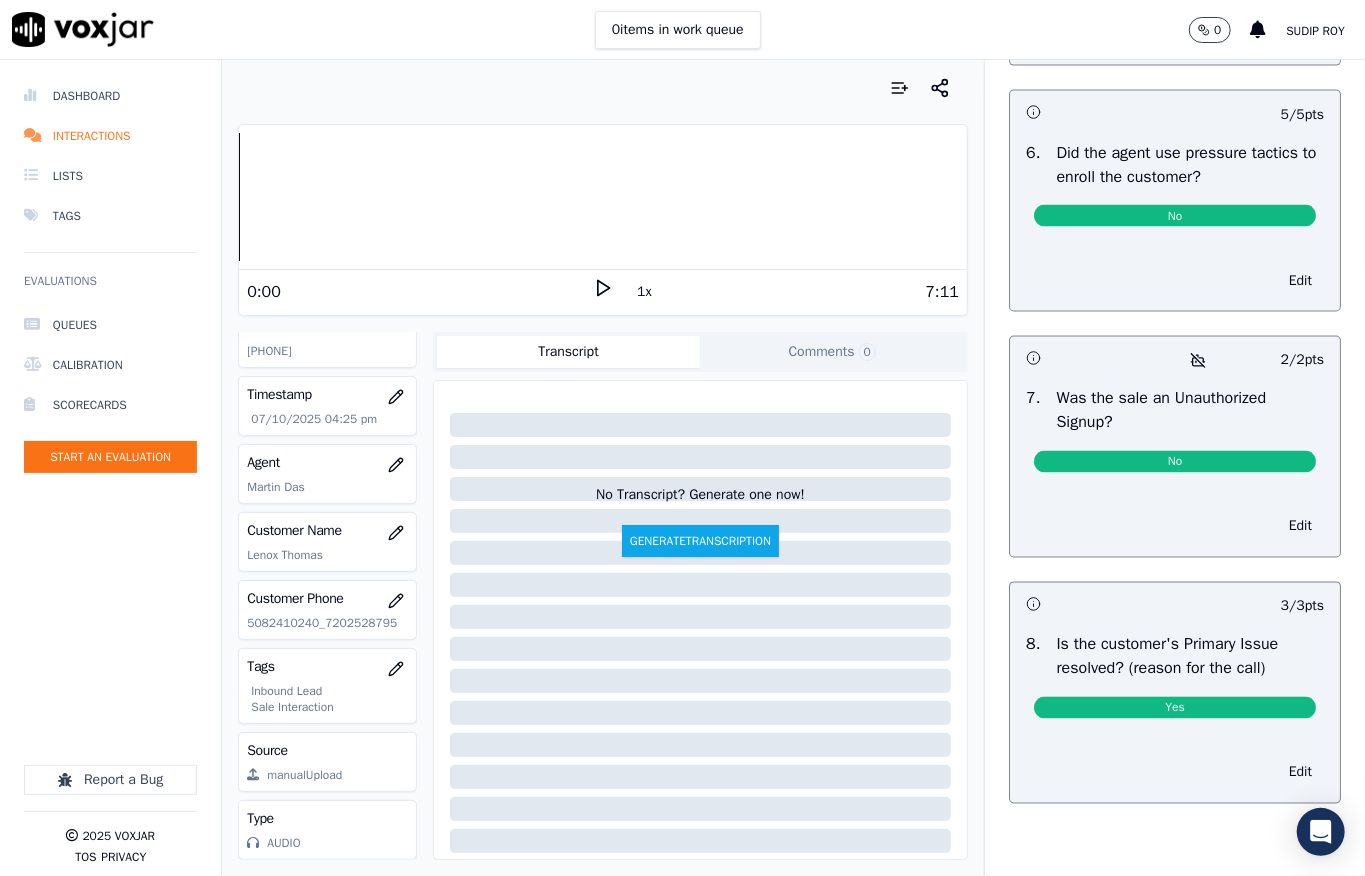 scroll, scrollTop: 6240, scrollLeft: 0, axis: vertical 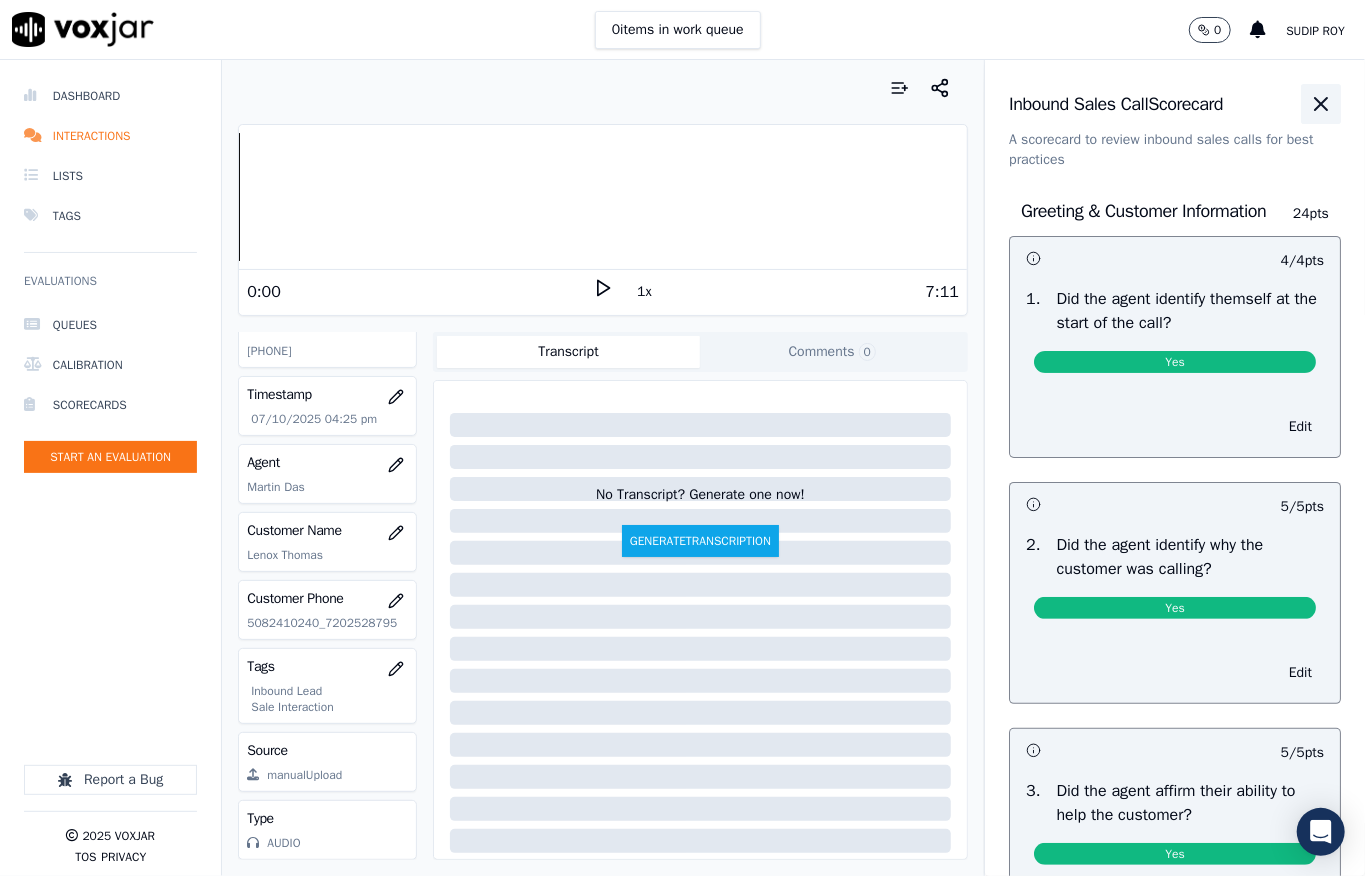 click 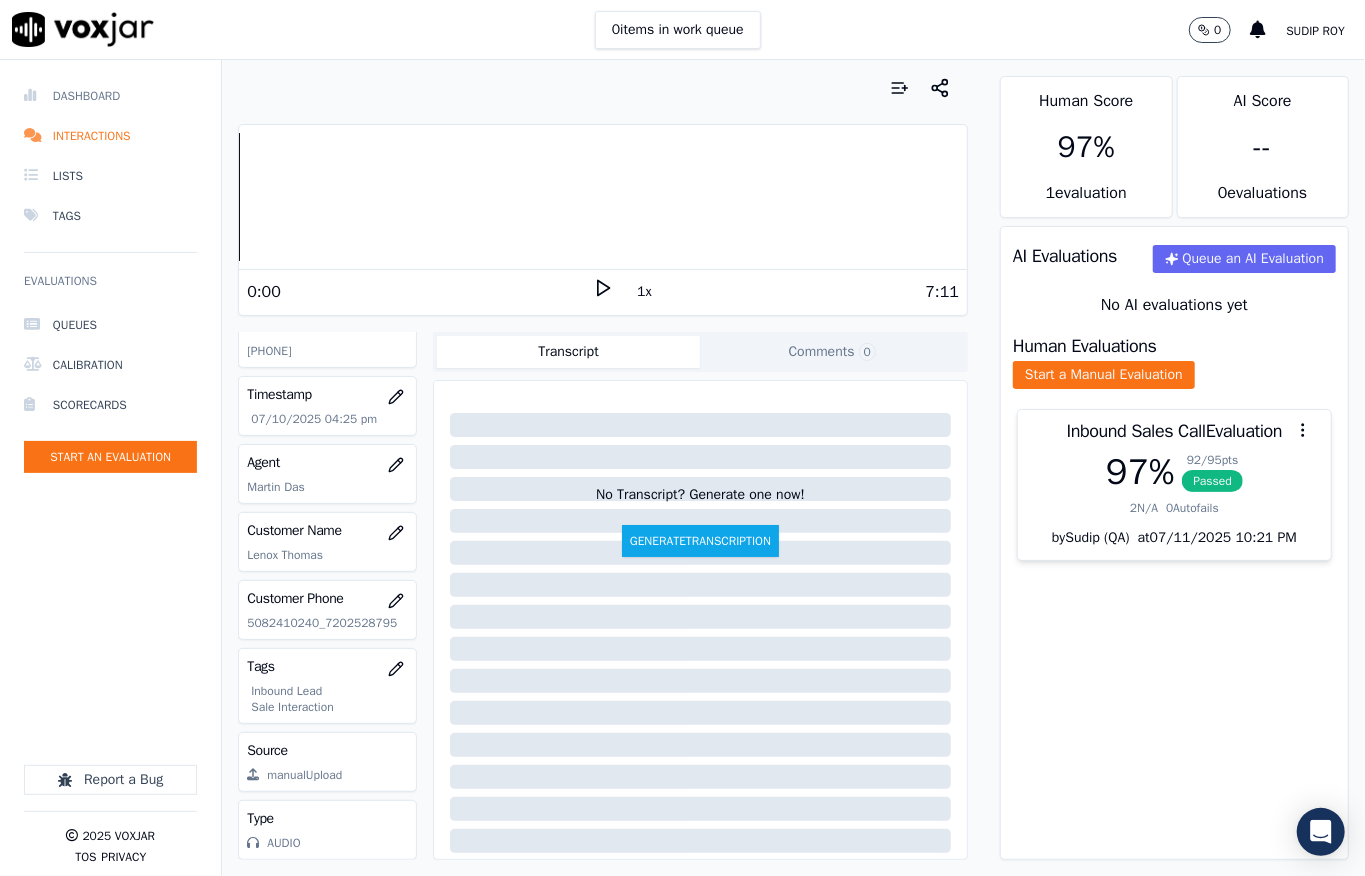 click on "Dashboard" at bounding box center [110, 96] 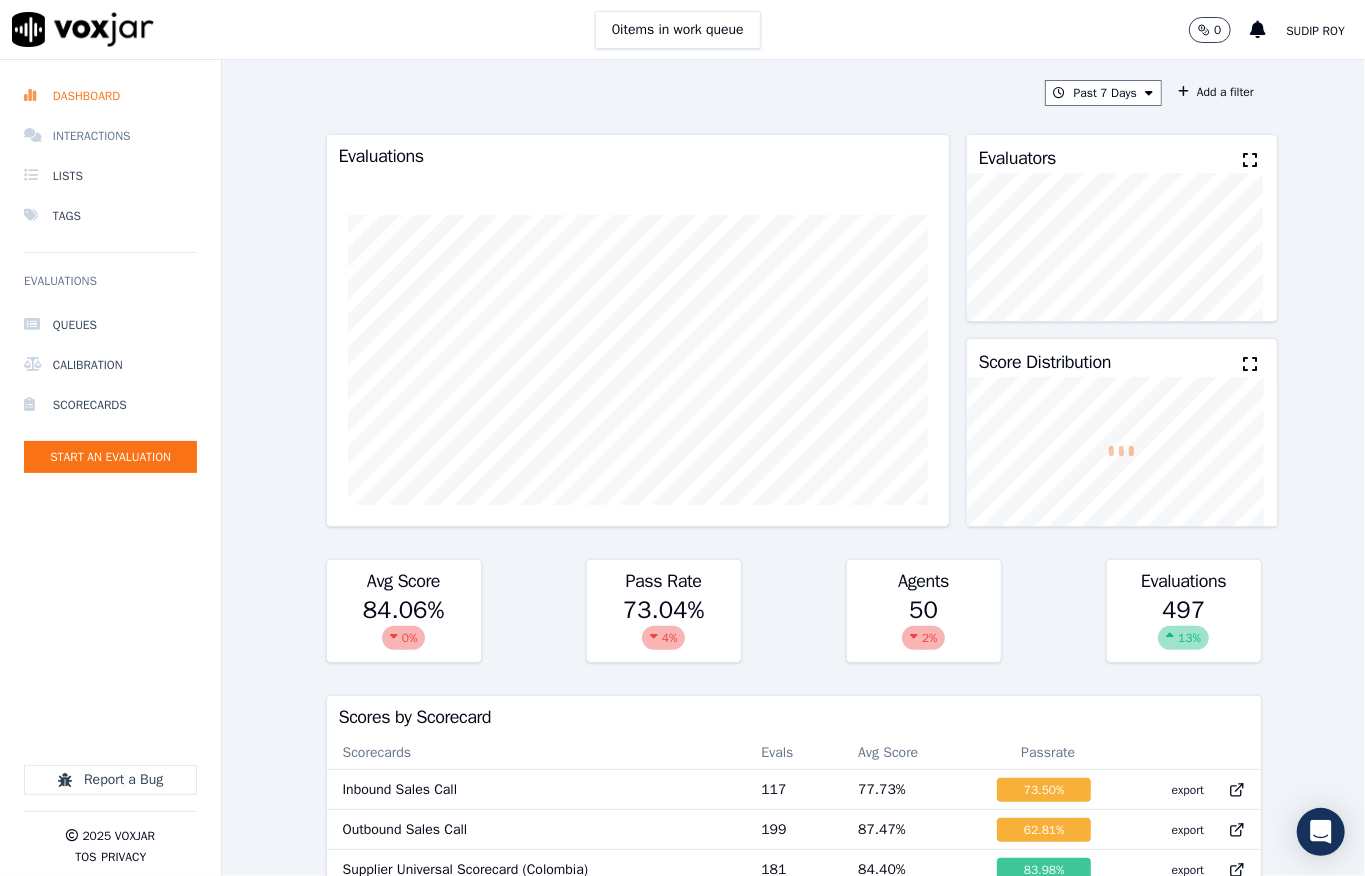 click on "Interactions" at bounding box center (110, 136) 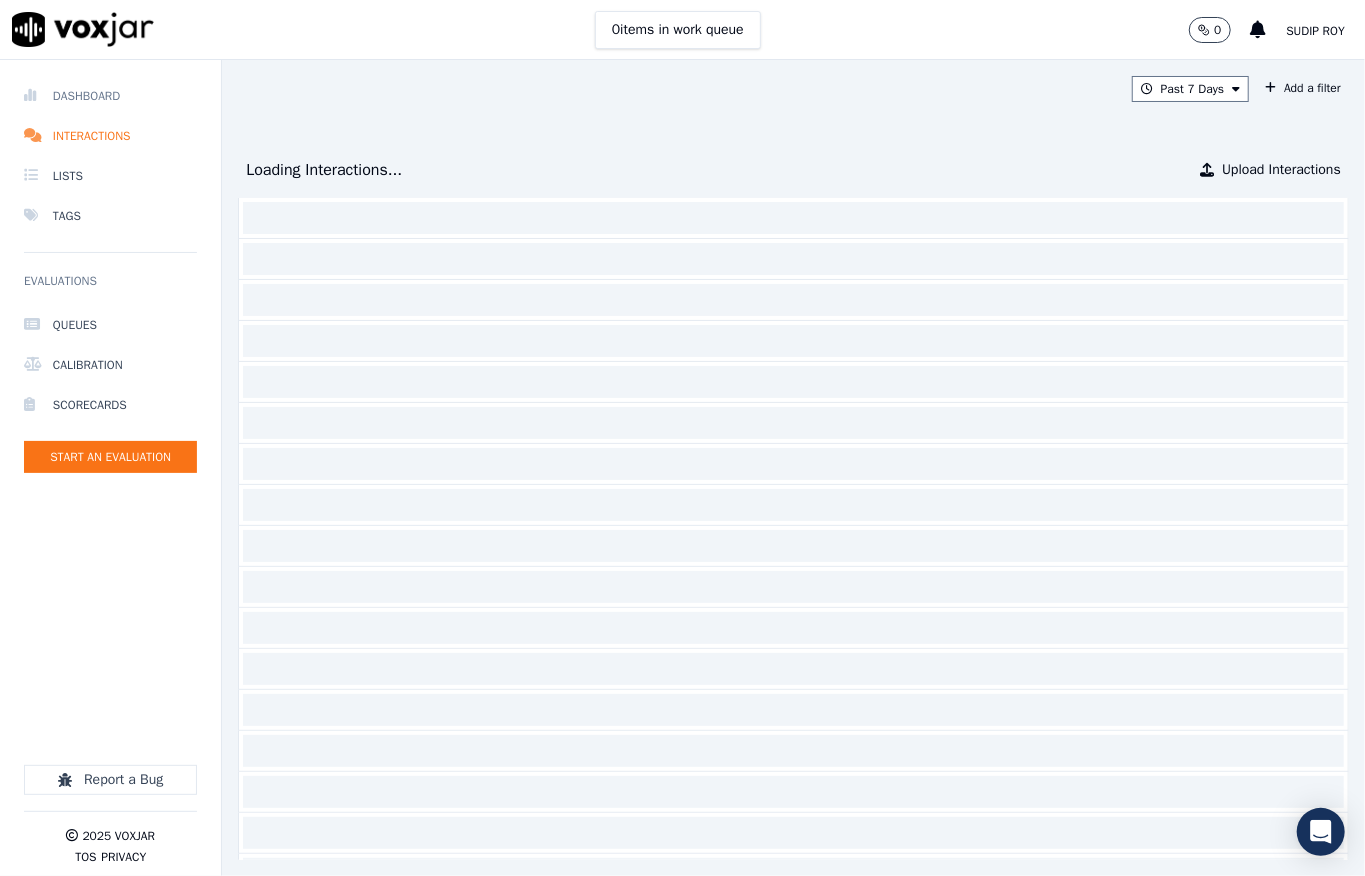click on "Dashboard" at bounding box center (110, 96) 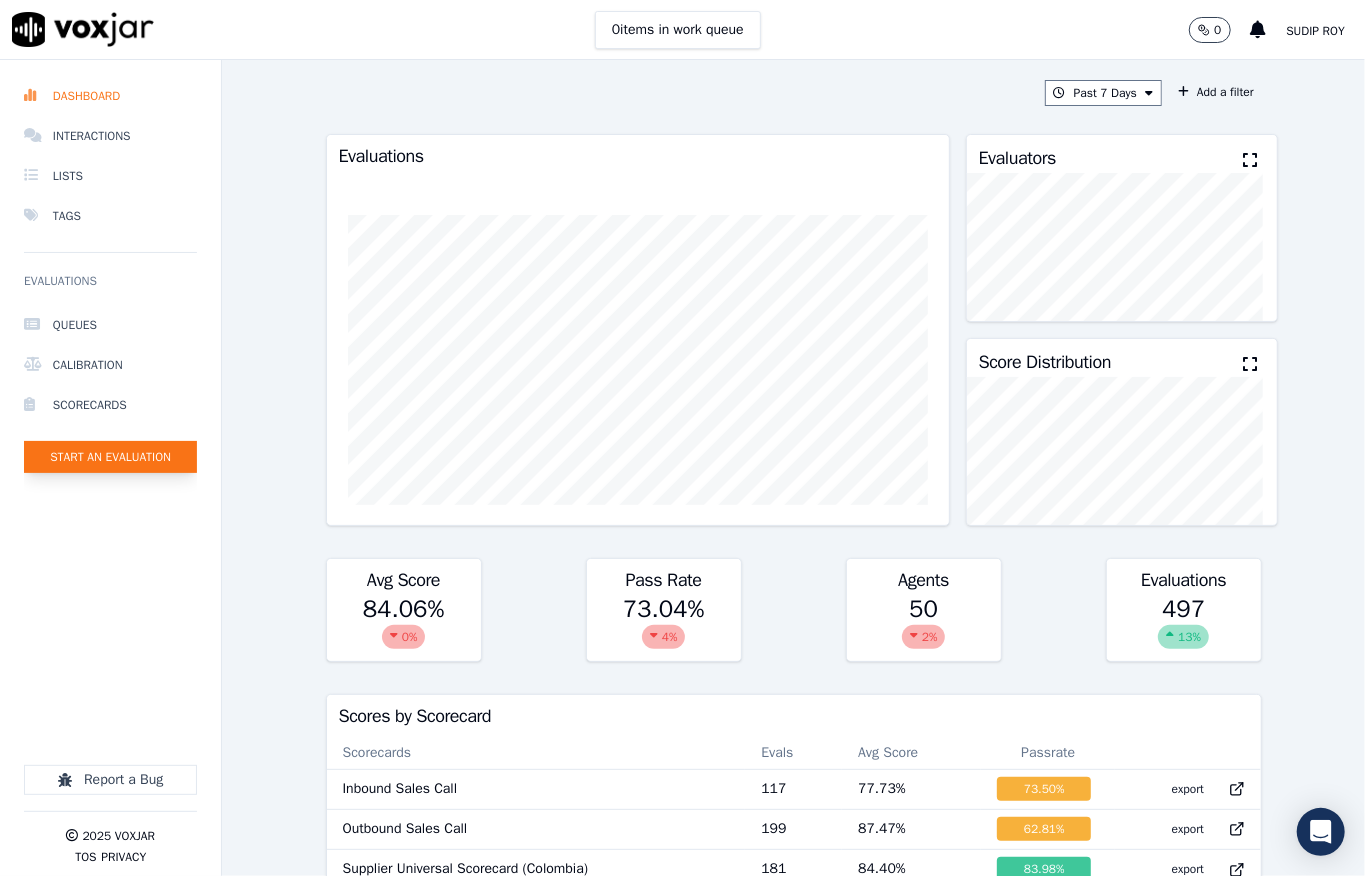click on "Start an Evaluation" 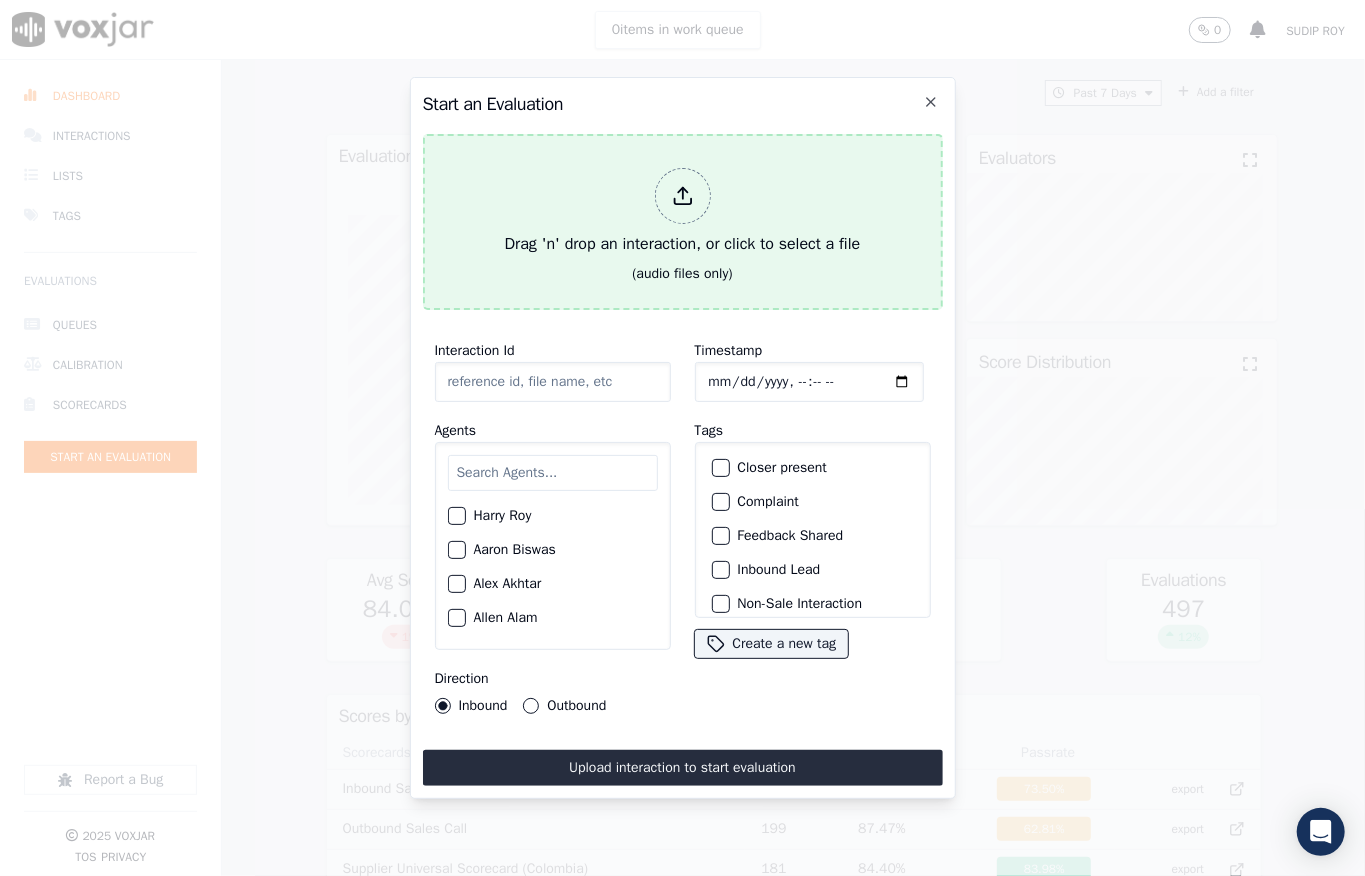 click at bounding box center [683, 196] 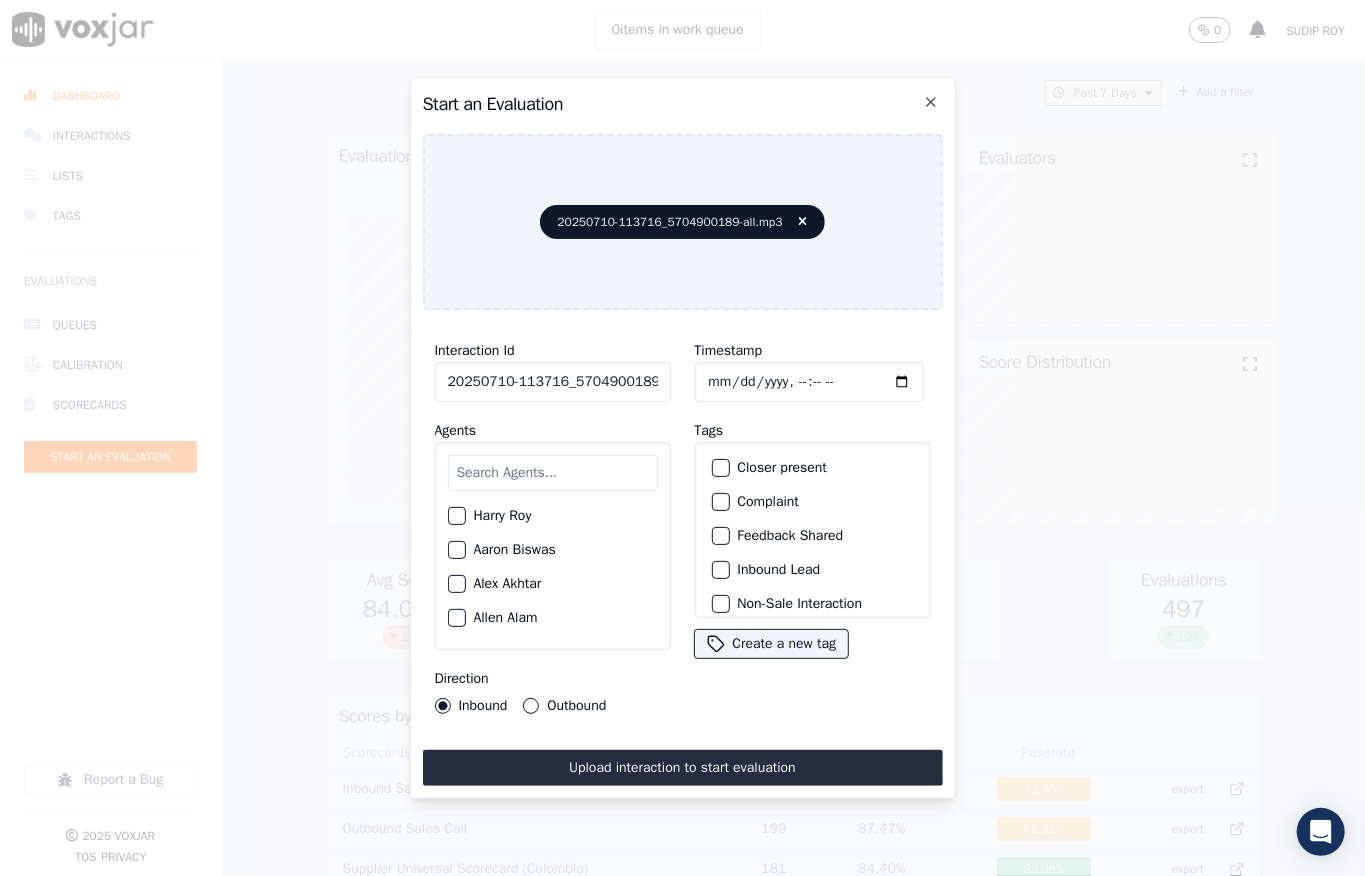 click on "Timestamp" 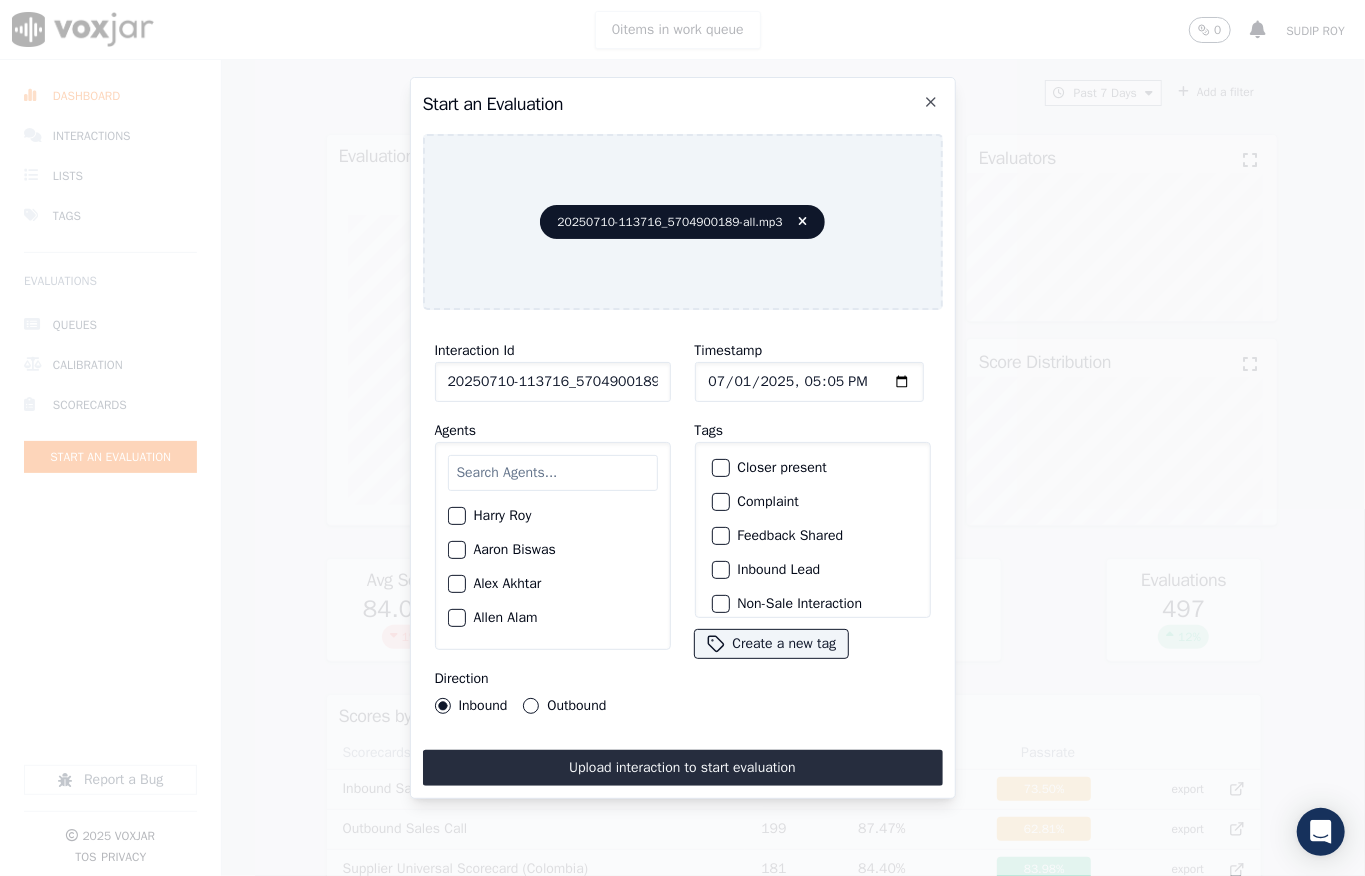 type on "2025-07-10T17:05" 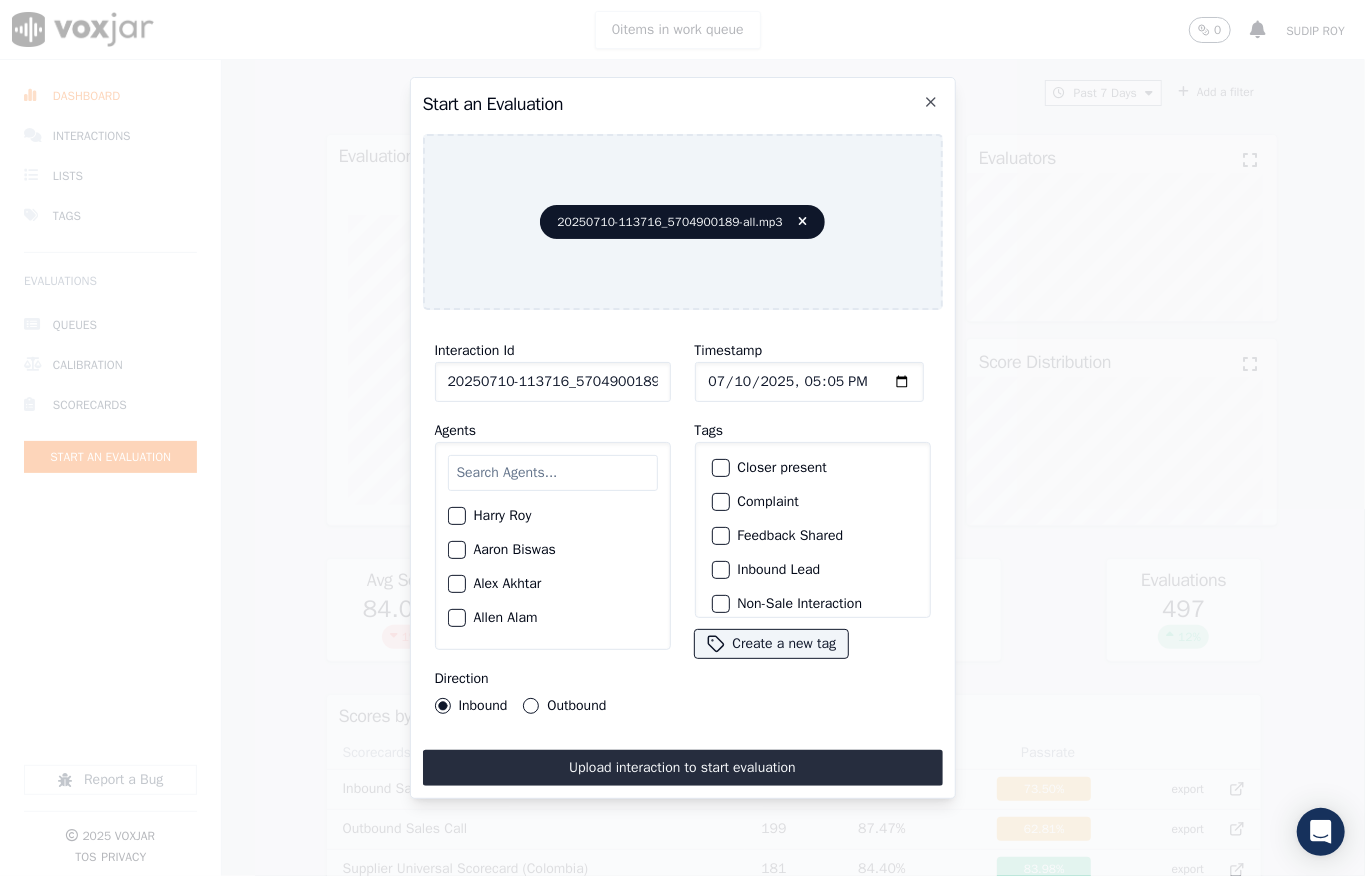 scroll, scrollTop: 0, scrollLeft: 45, axis: horizontal 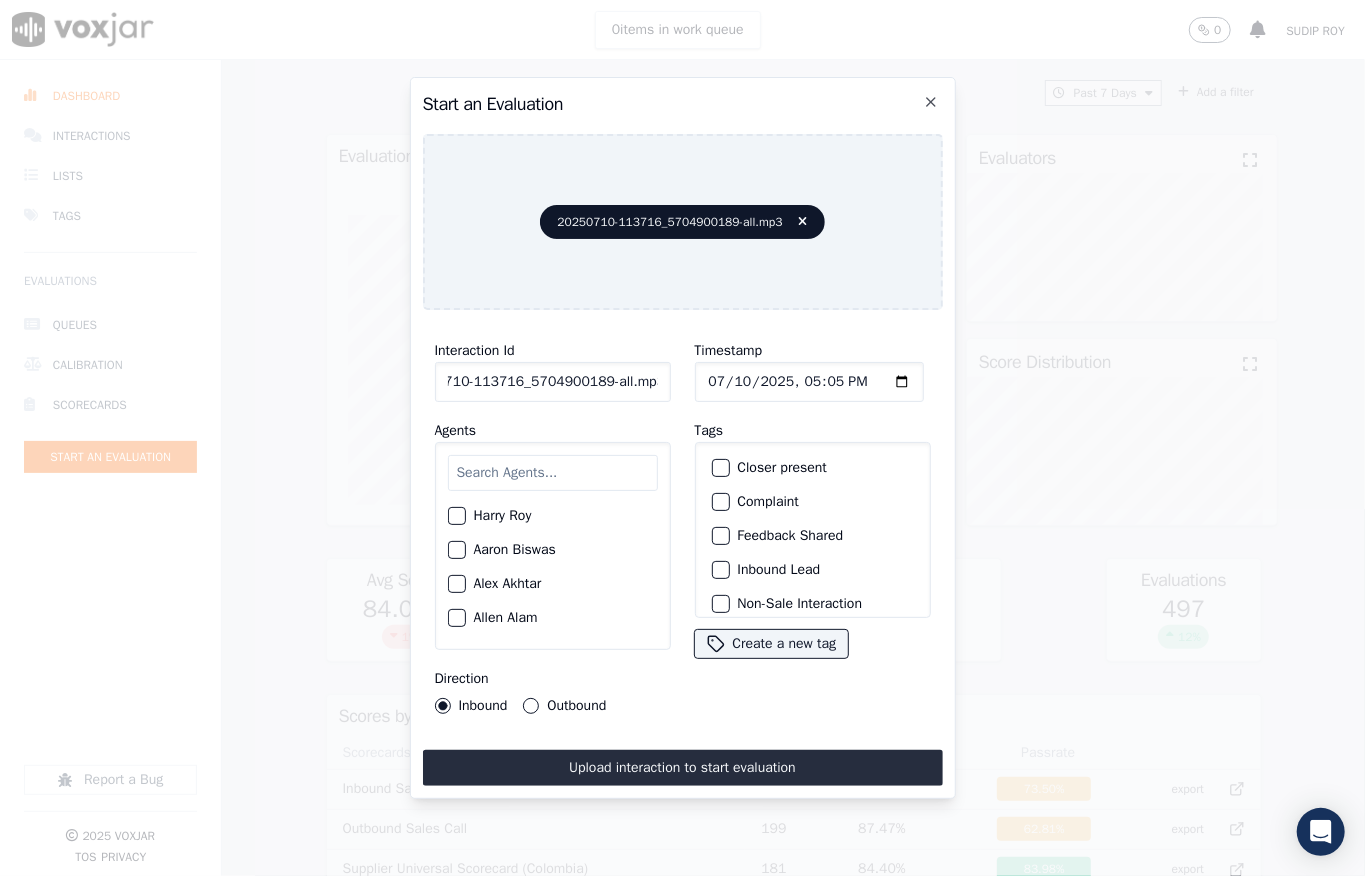 drag, startPoint x: 641, startPoint y: 373, endPoint x: 754, endPoint y: 373, distance: 113 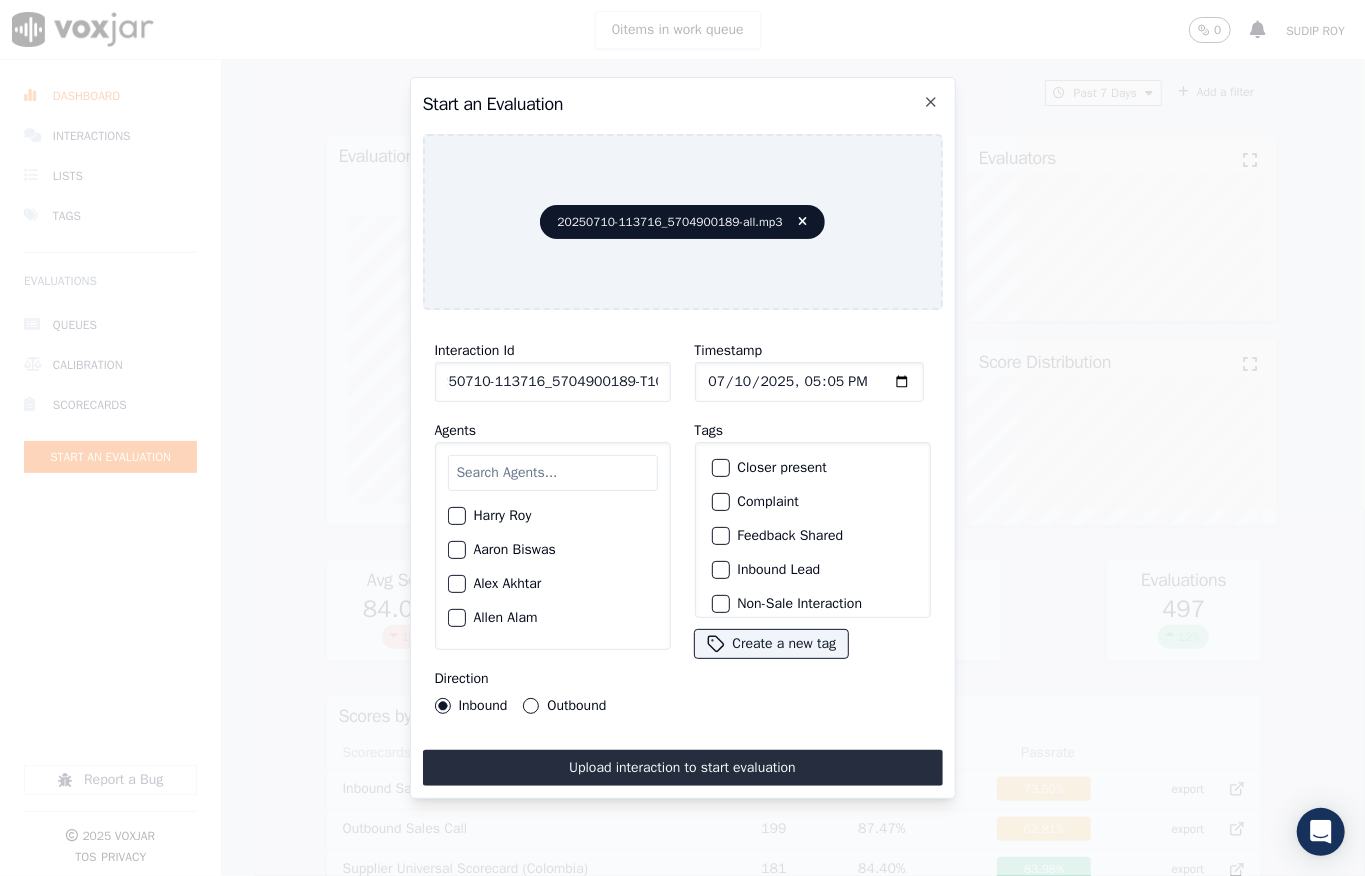 scroll, scrollTop: 0, scrollLeft: 32, axis: horizontal 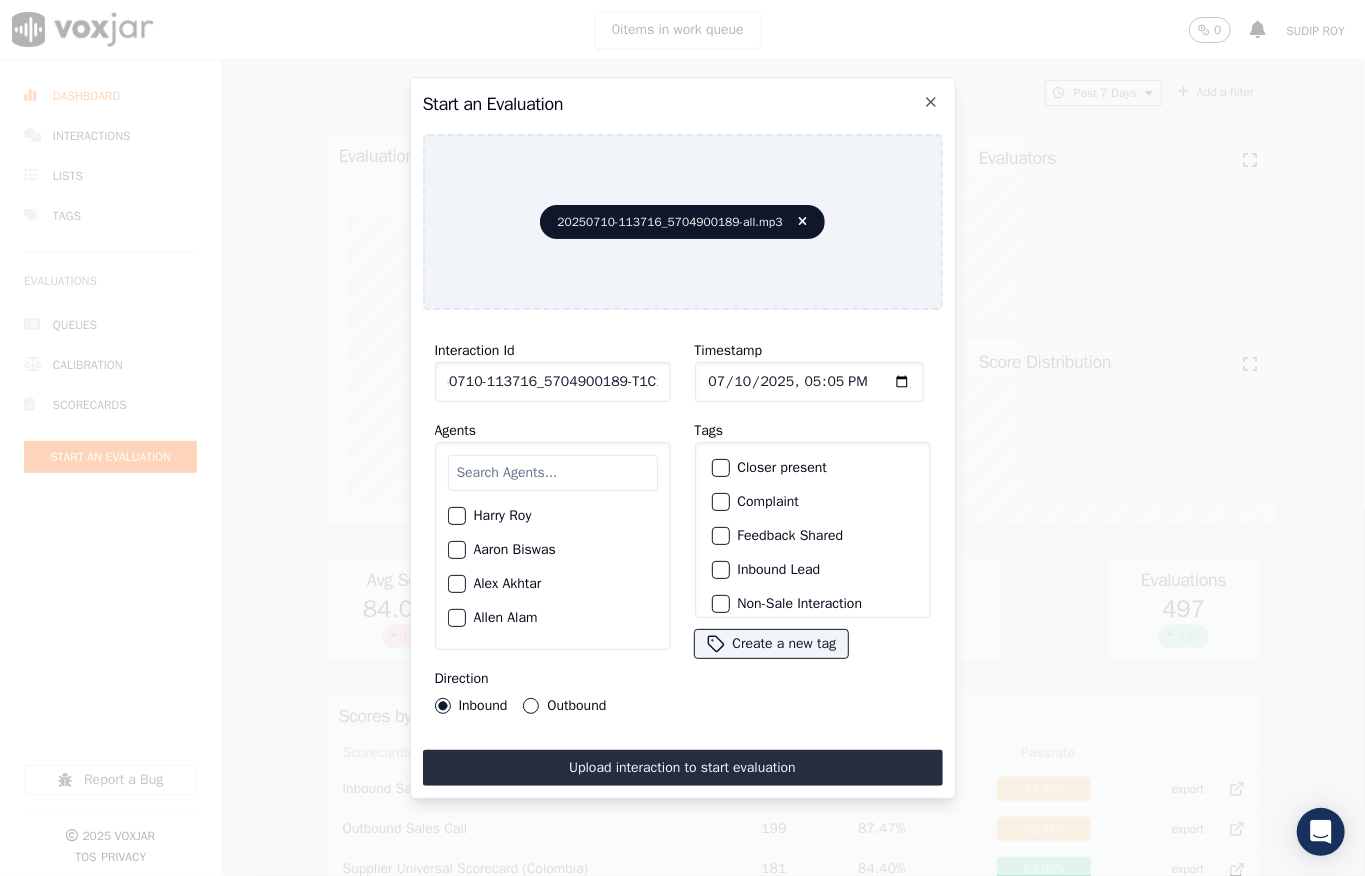 type on "20250710-113716_5704900189-T1C1" 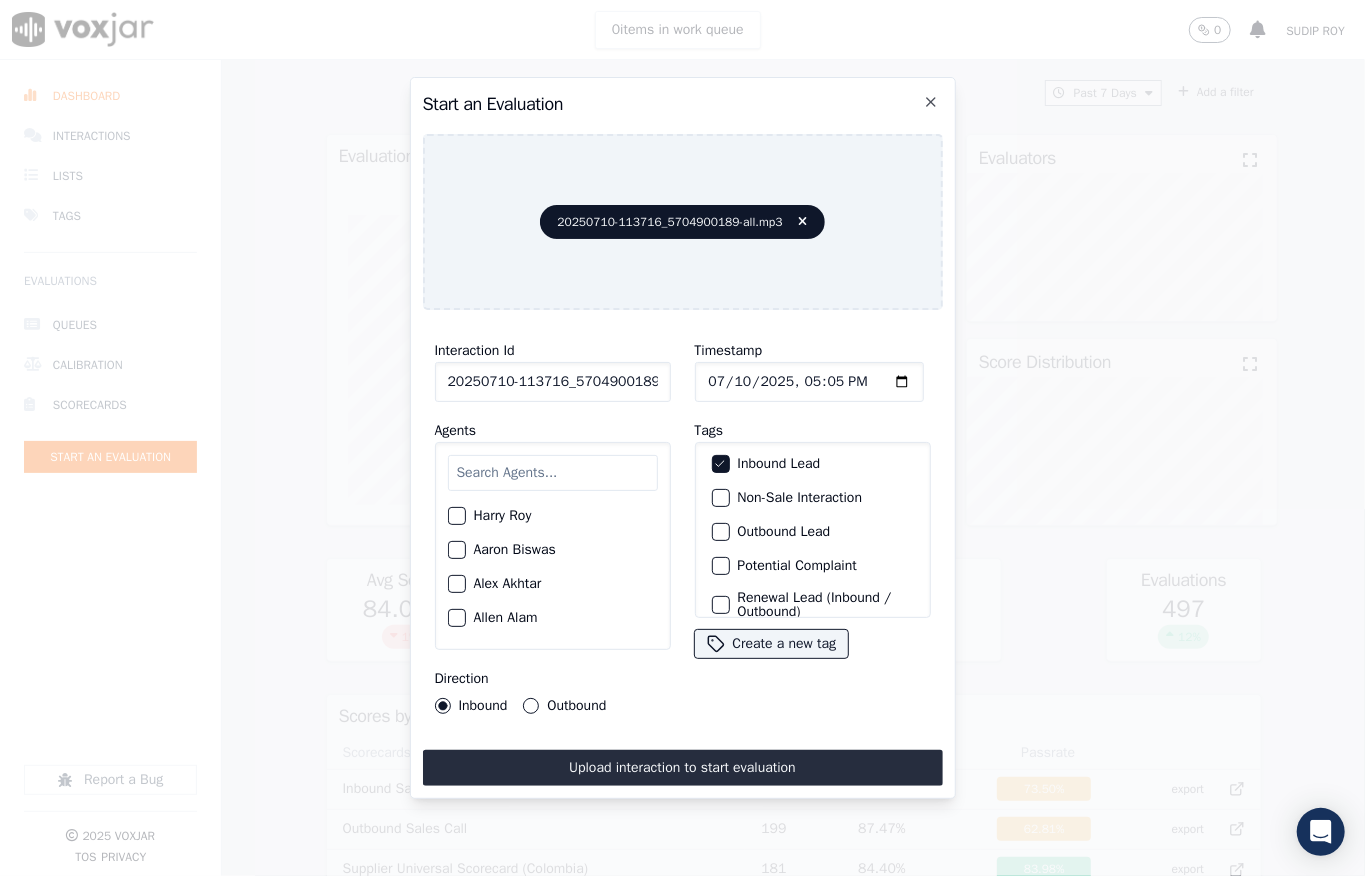 scroll, scrollTop: 200, scrollLeft: 0, axis: vertical 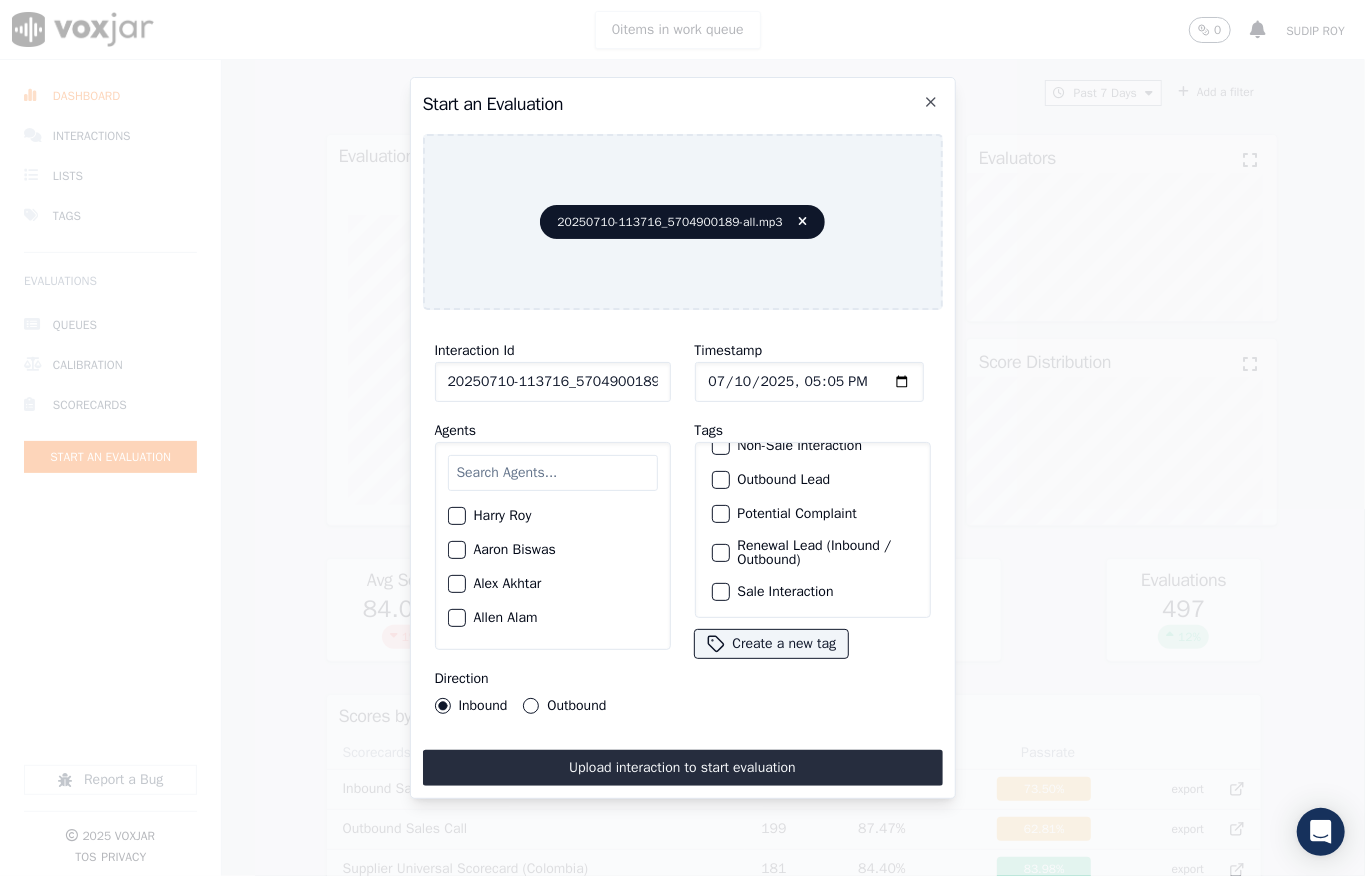 click on "Sale Interaction" at bounding box center (721, 592) 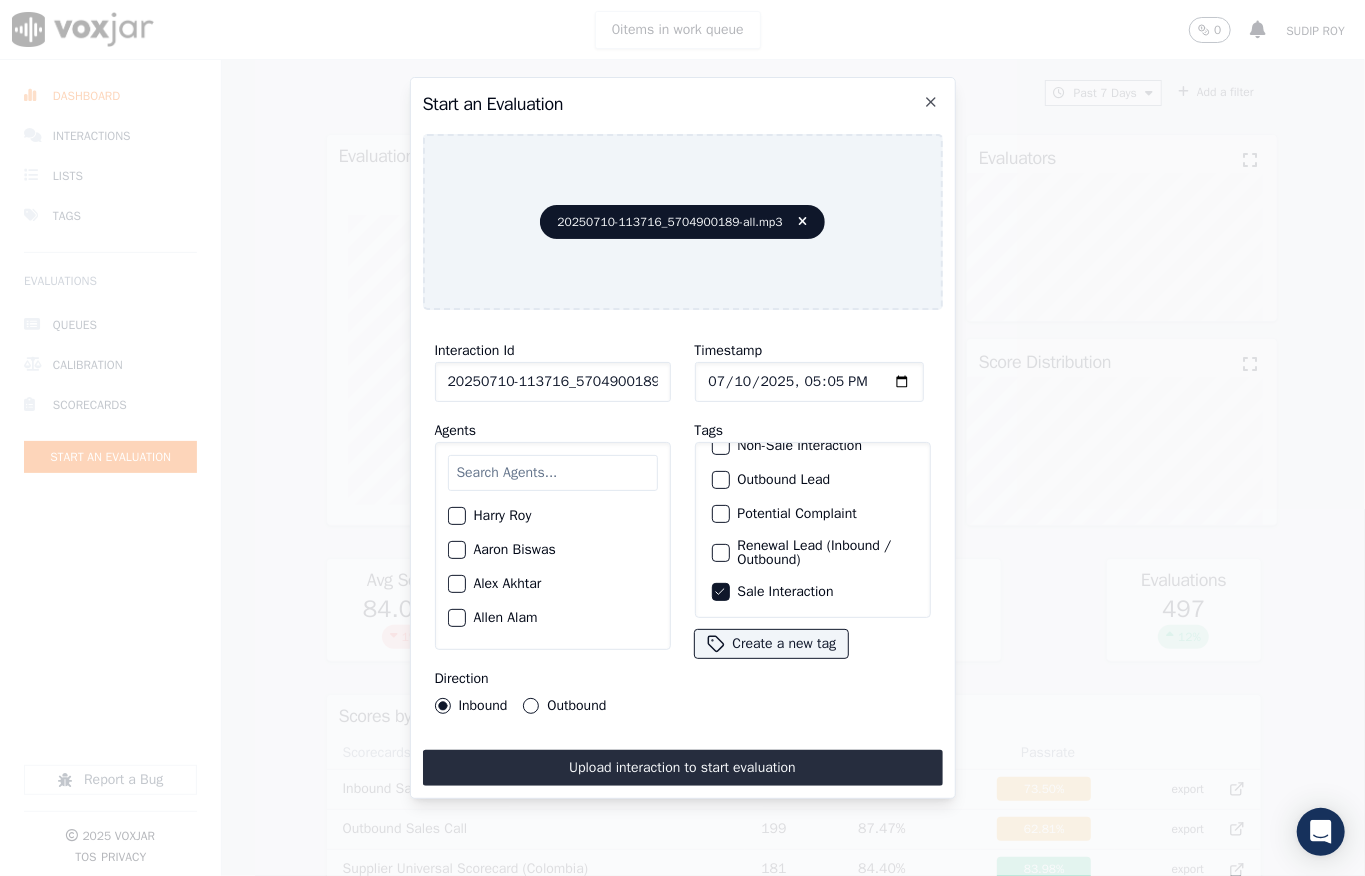 click at bounding box center [553, 473] 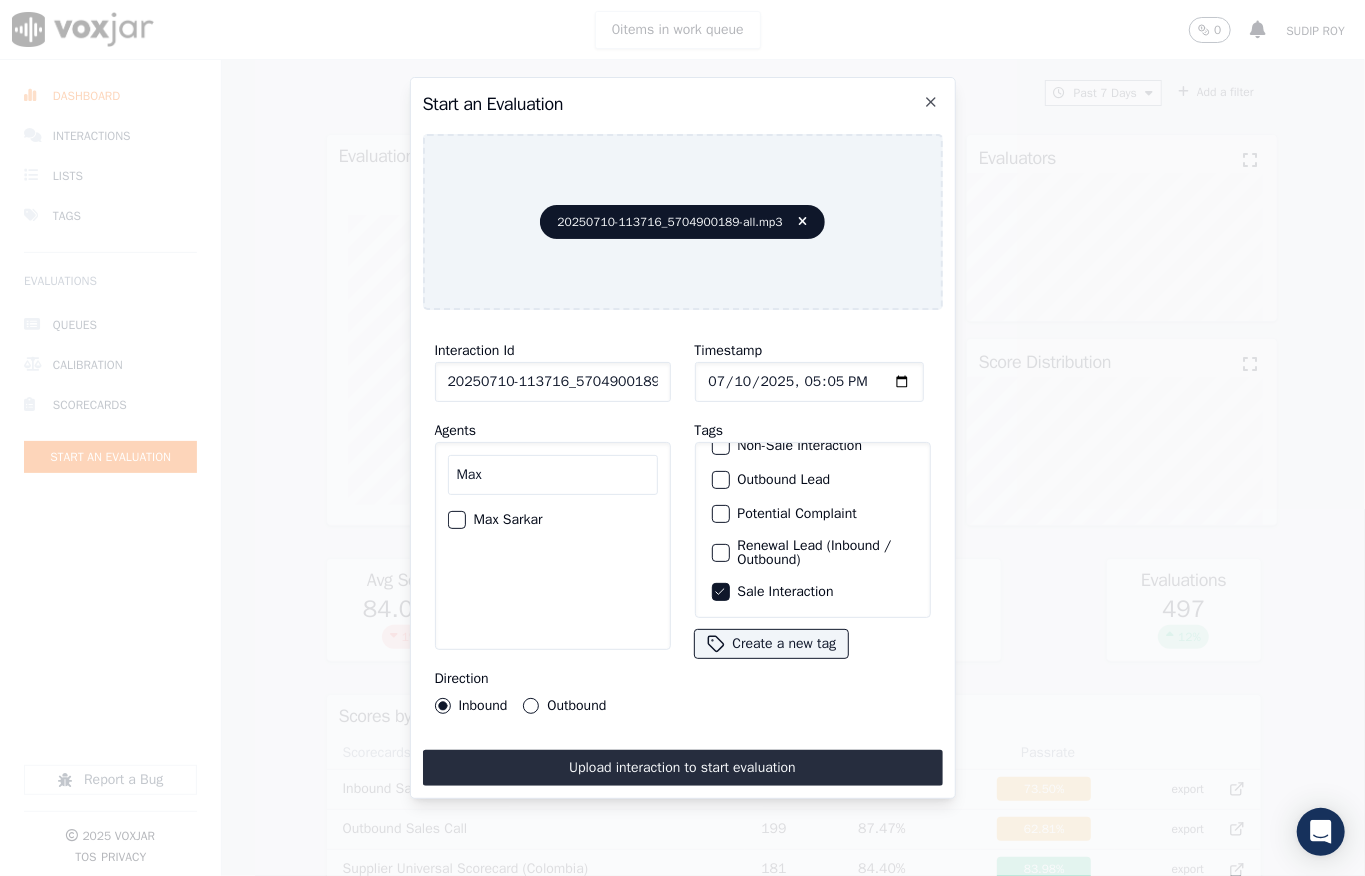 type on "Max" 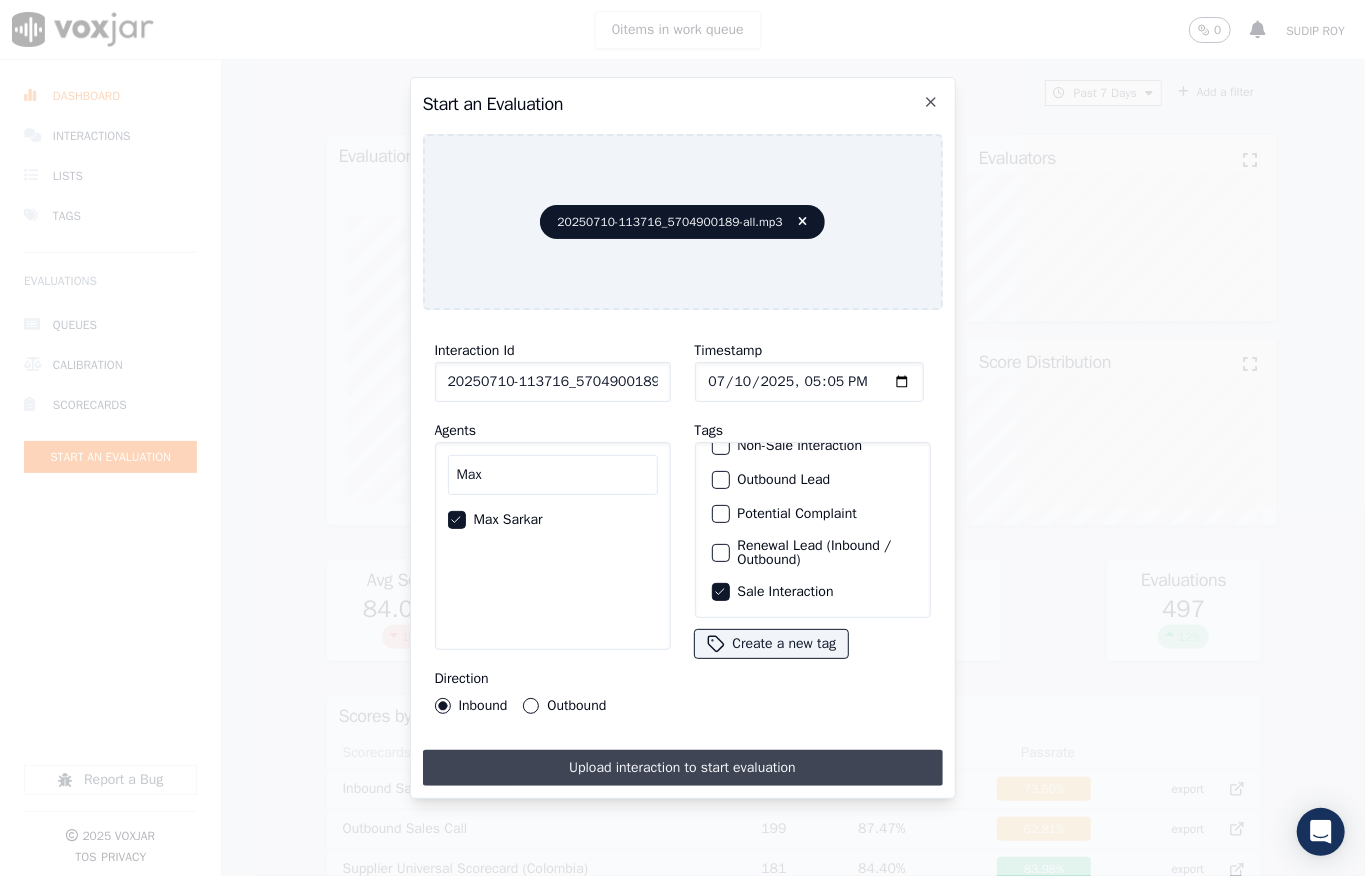 click on "Upload interaction to start evaluation" at bounding box center (683, 768) 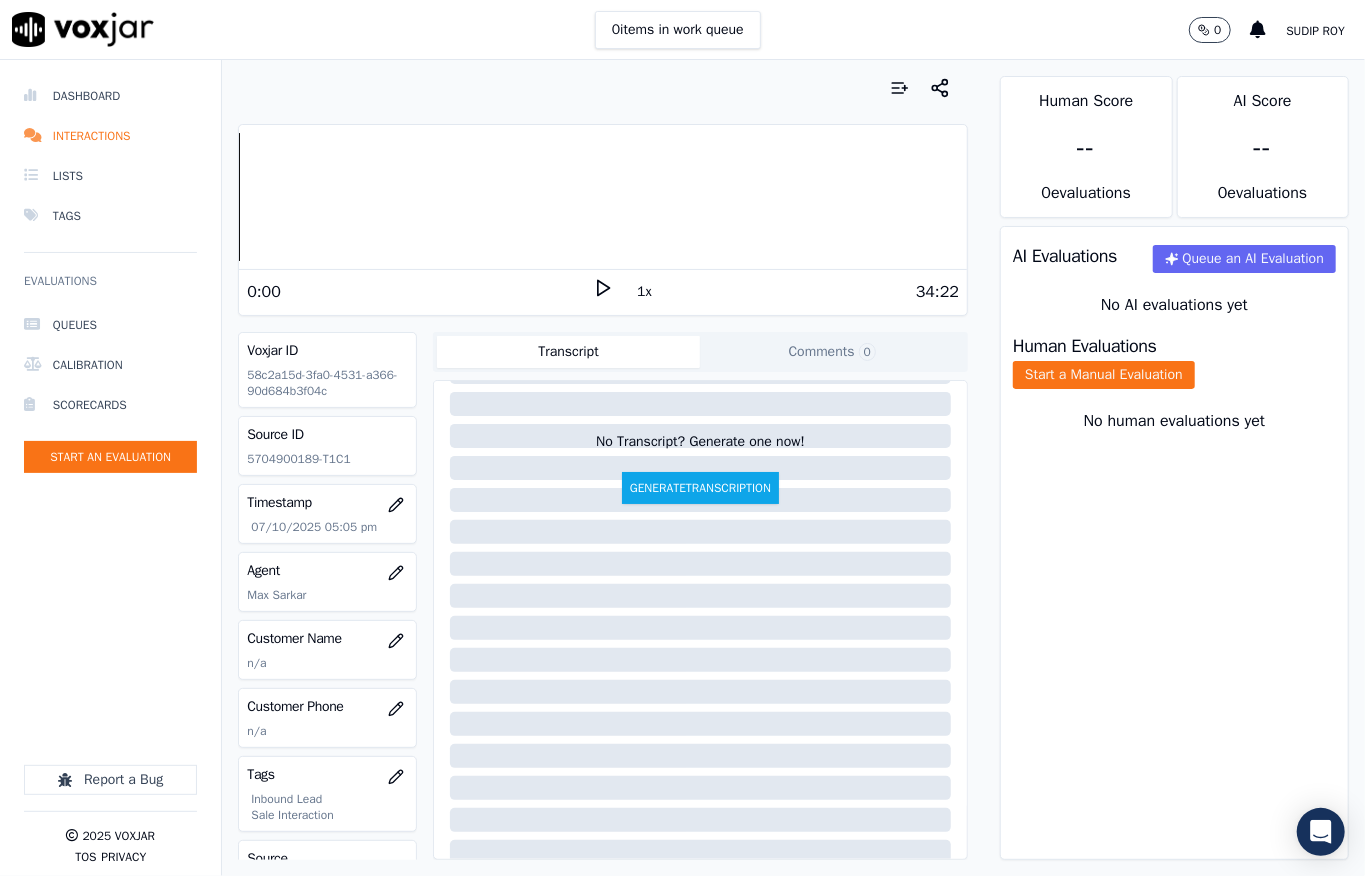 scroll, scrollTop: 0, scrollLeft: 0, axis: both 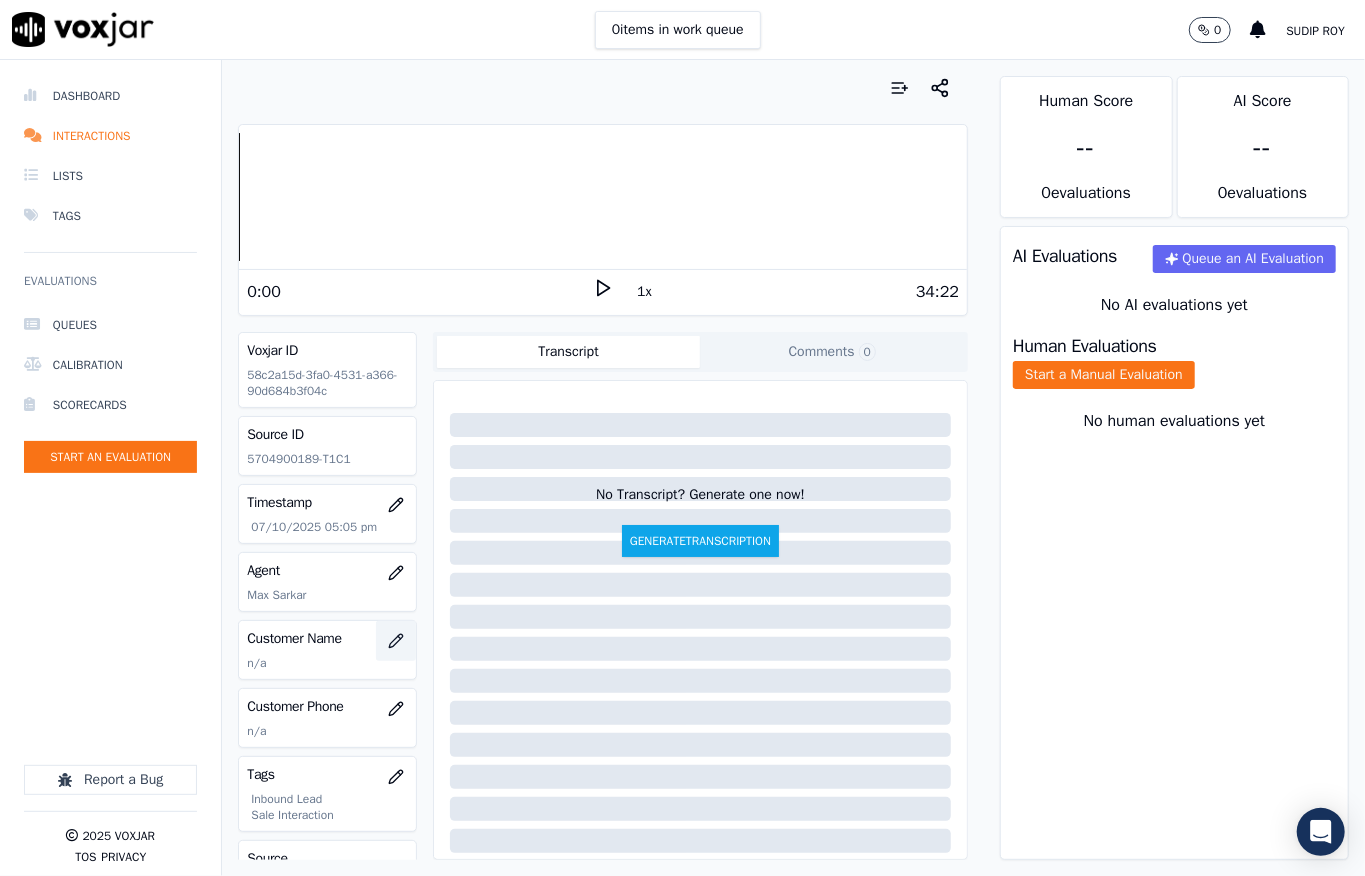 click 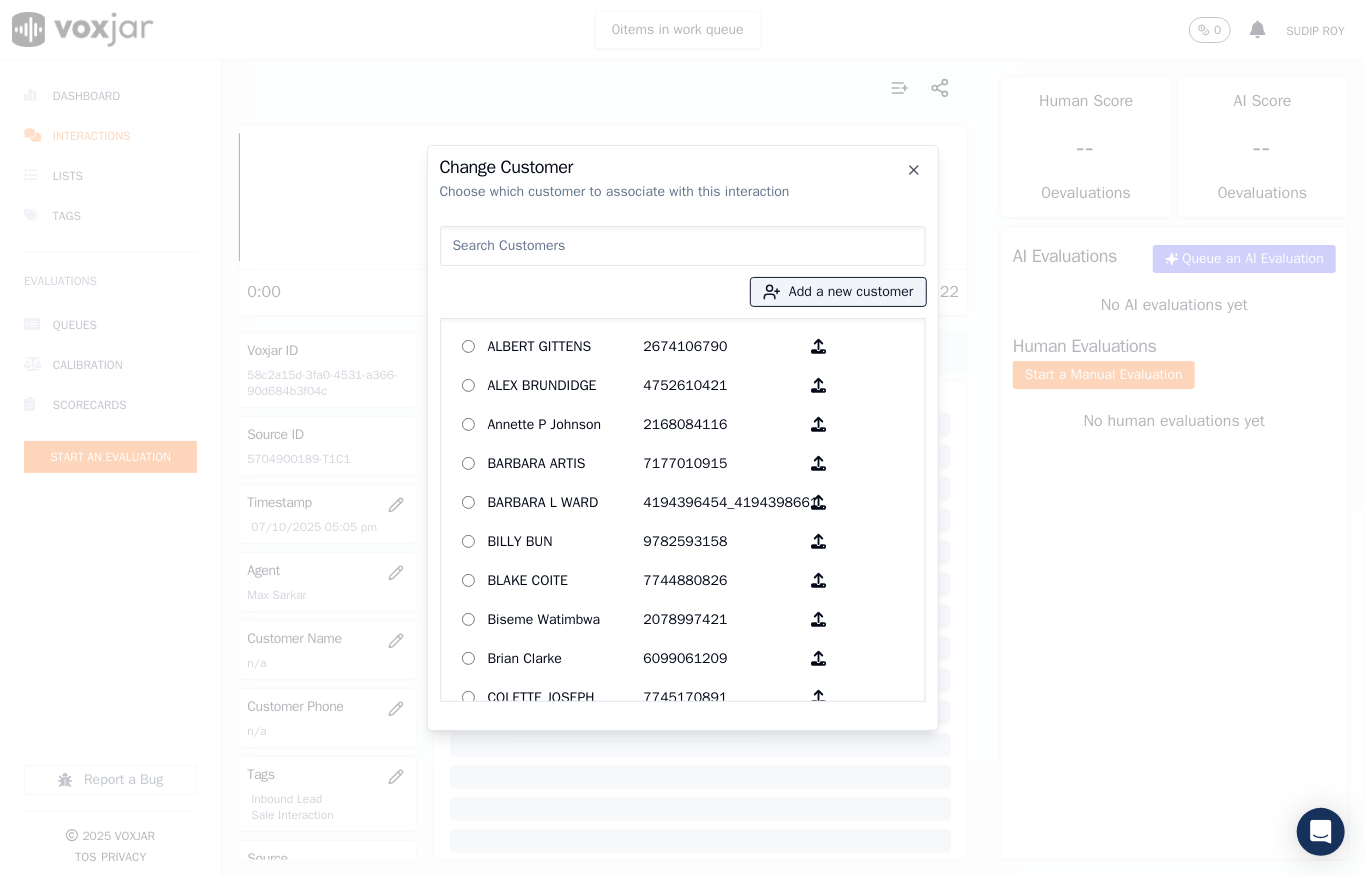 type on "HOWARD BOWERS" 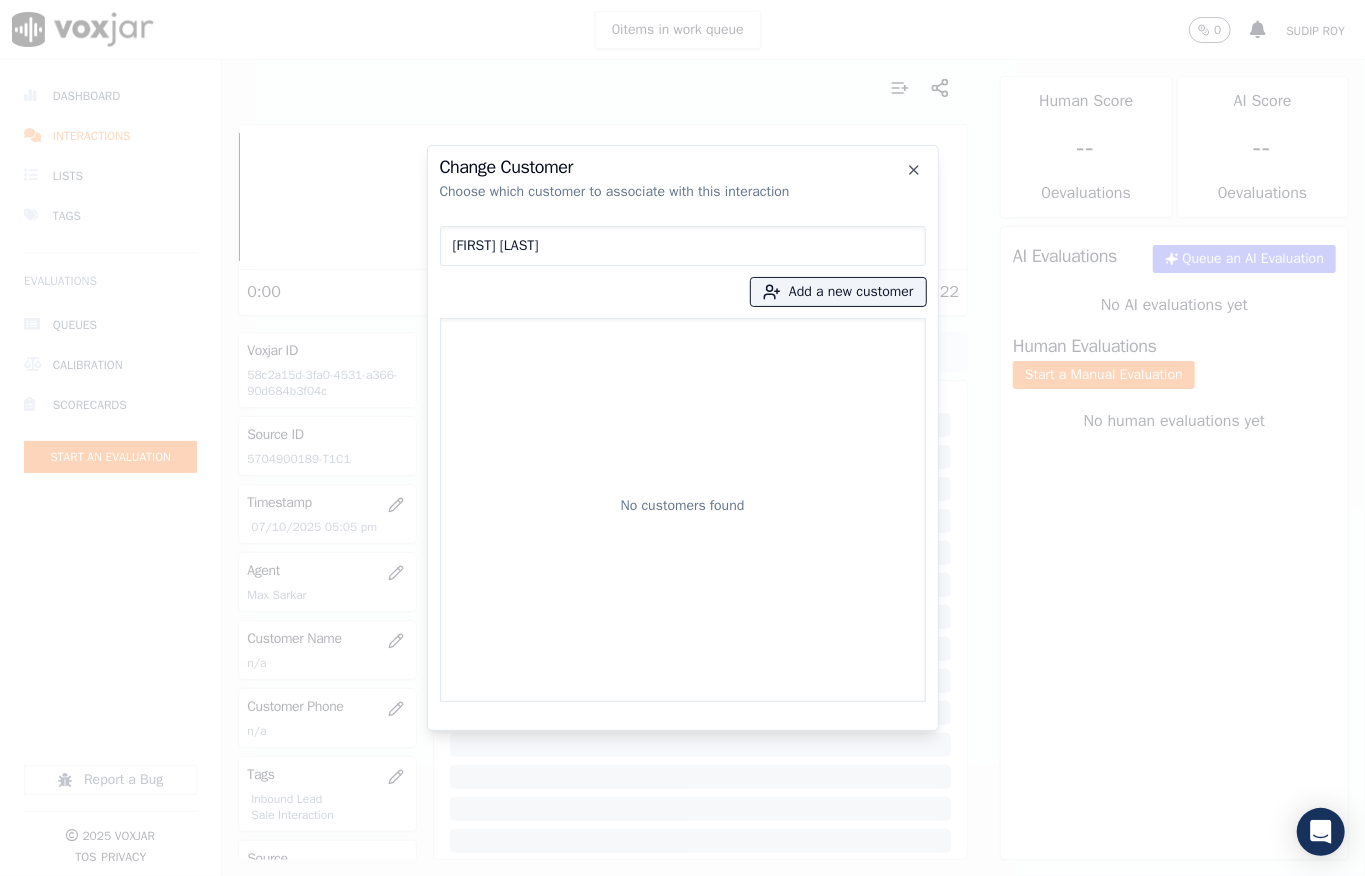 drag, startPoint x: 606, startPoint y: 240, endPoint x: 288, endPoint y: 249, distance: 318.12732 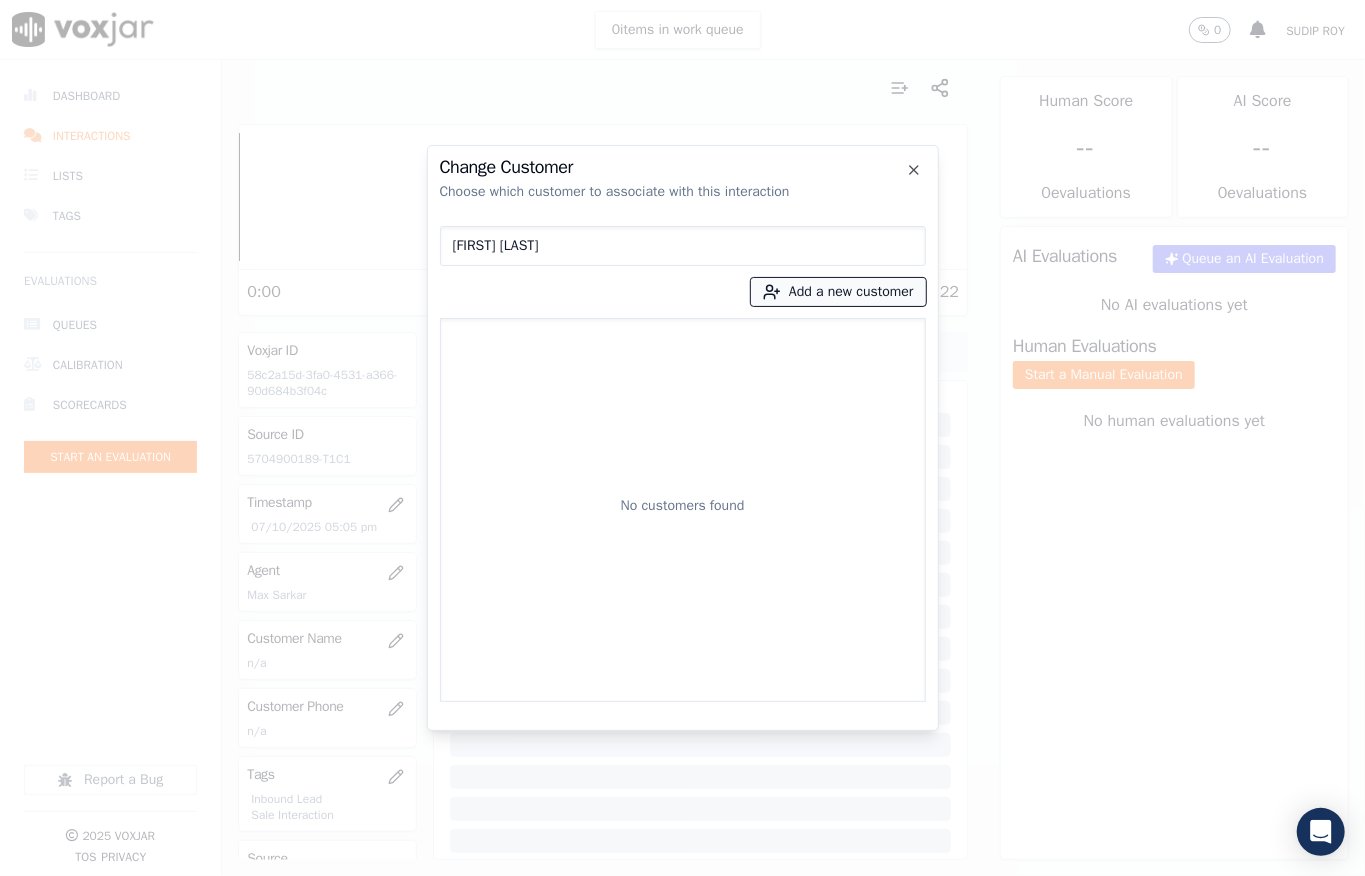 type 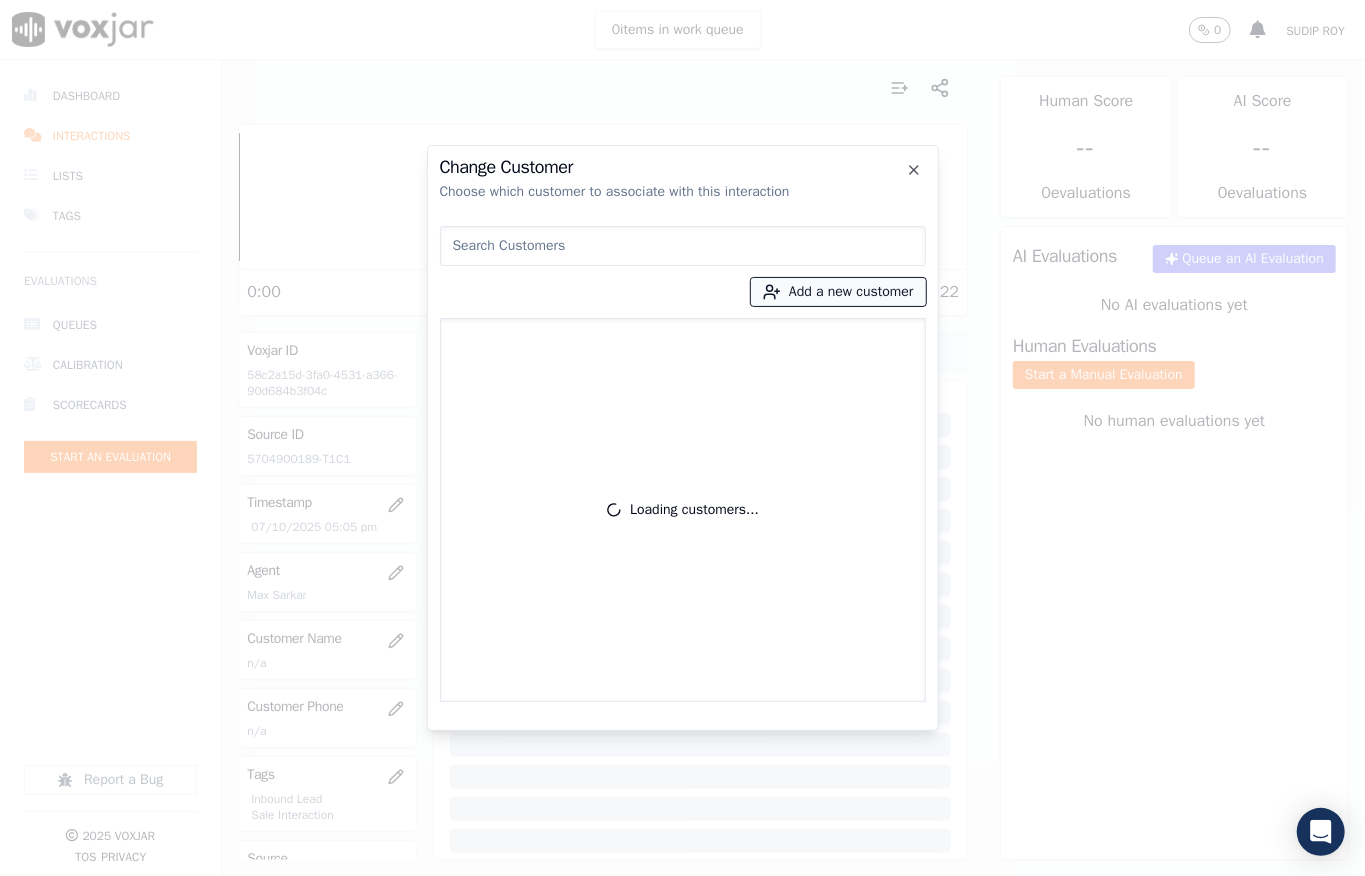 click on "Add a new customer" at bounding box center (838, 292) 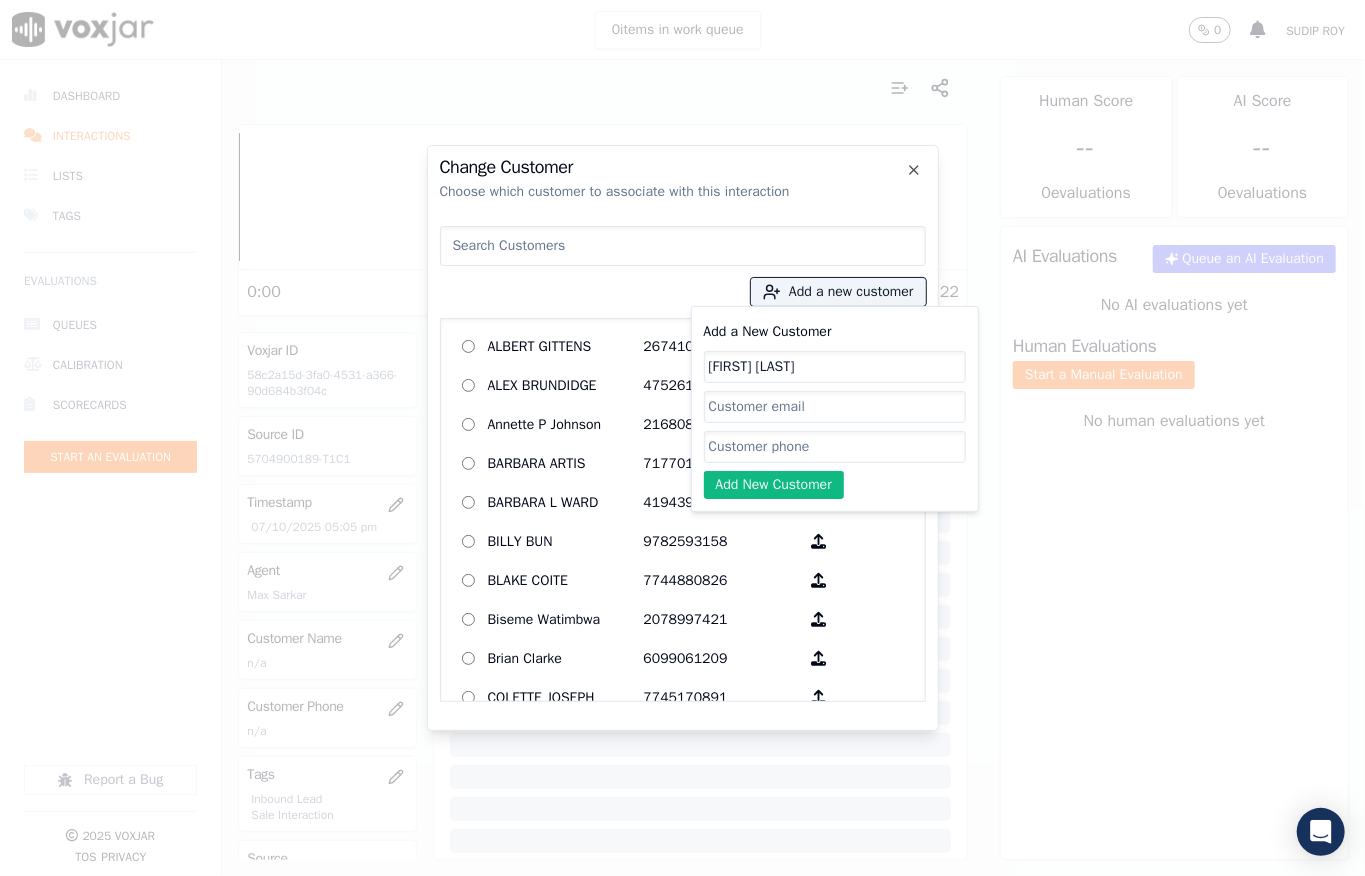 type on "HOWARD BOWERS" 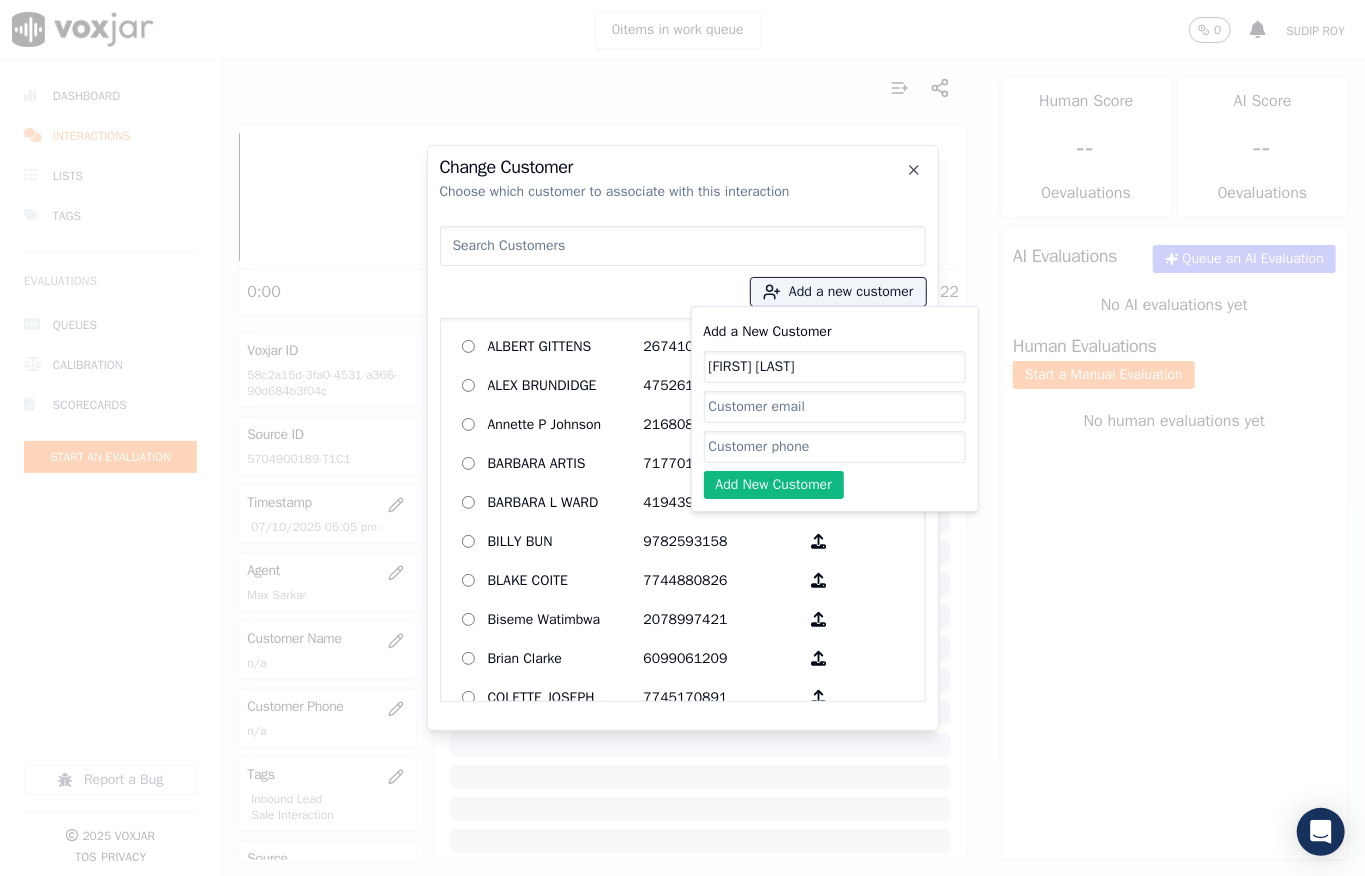 click on "Add a New Customer" 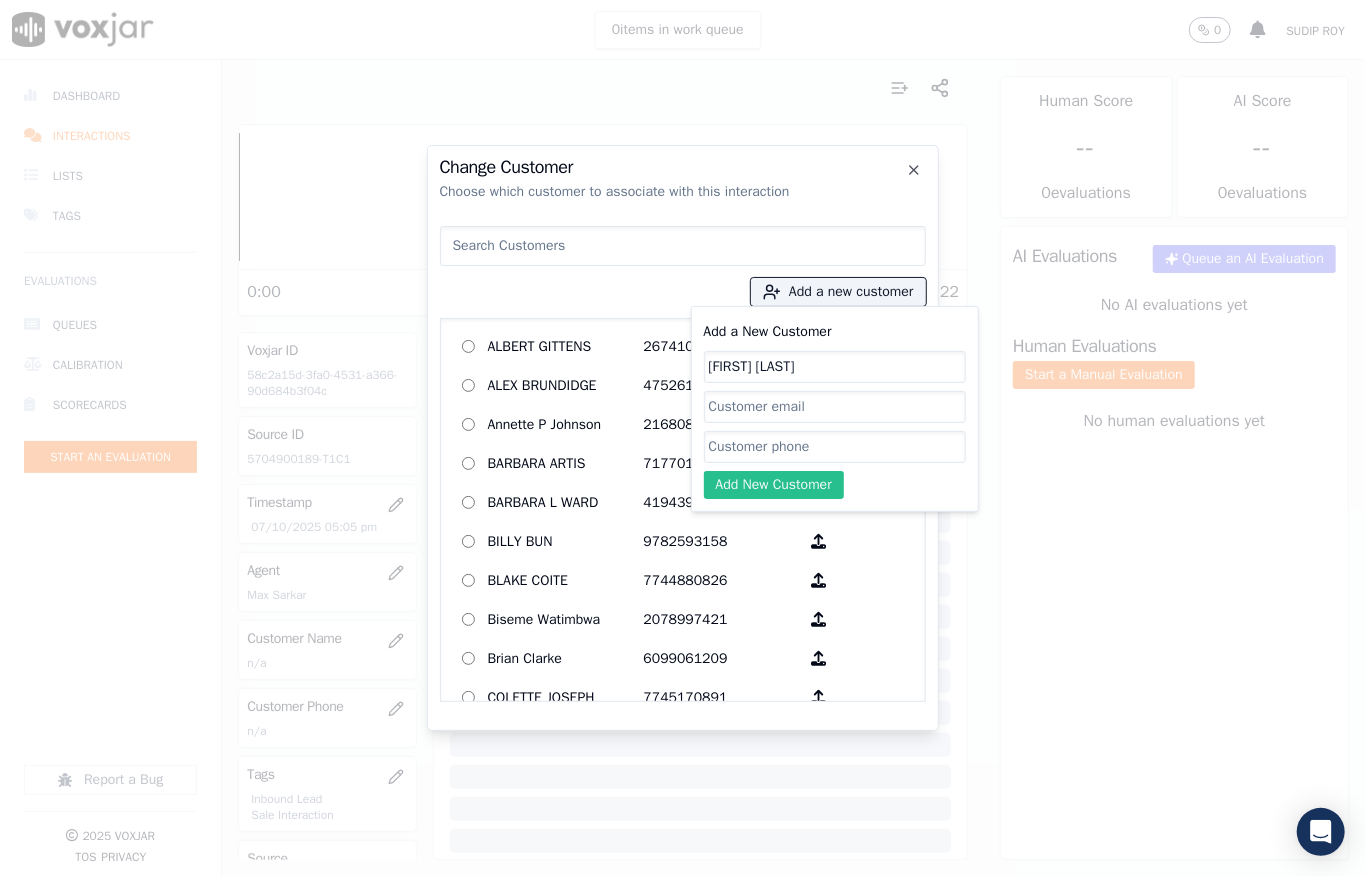 paste on "5704900189" 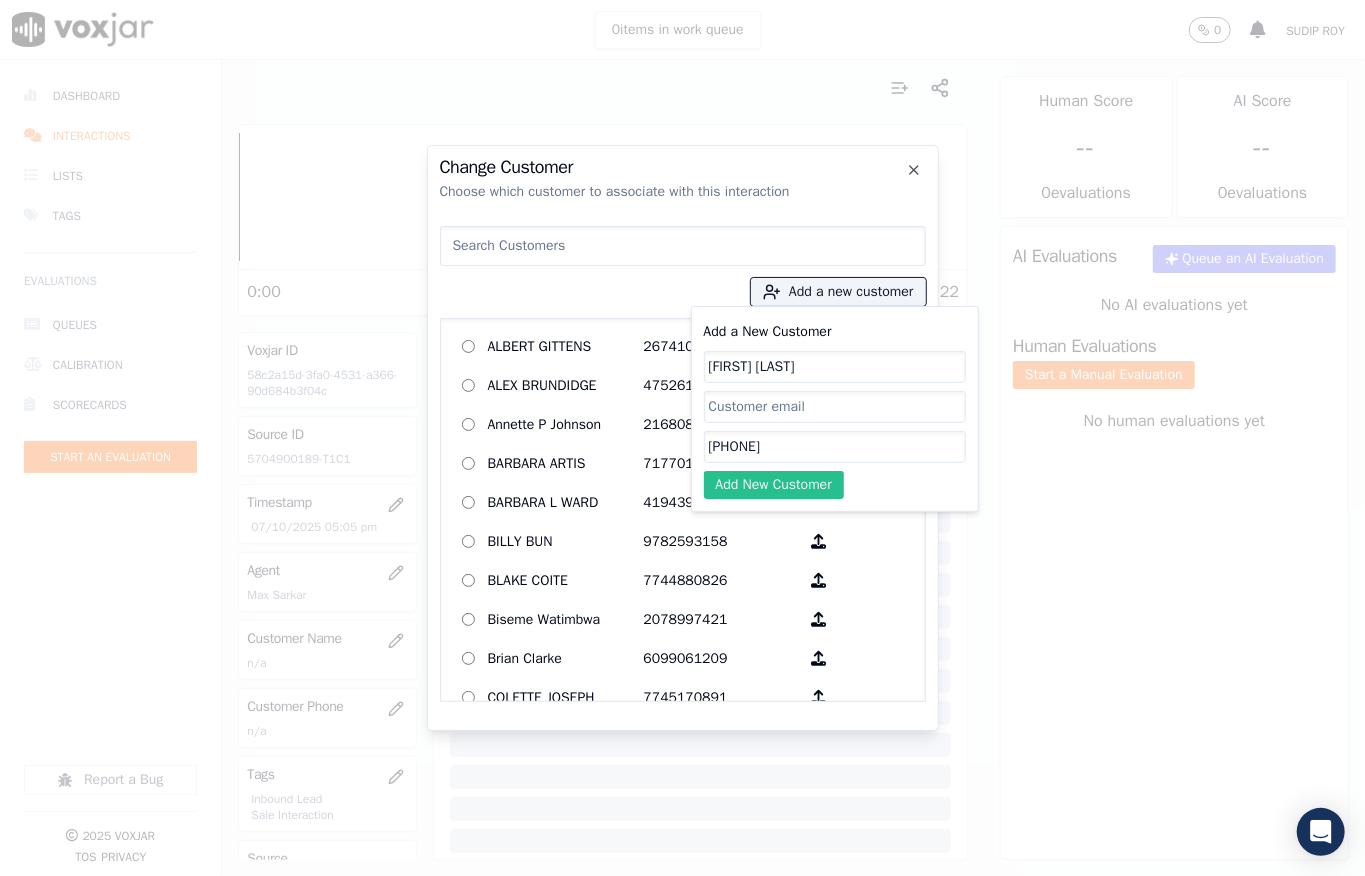 type on "5704900189" 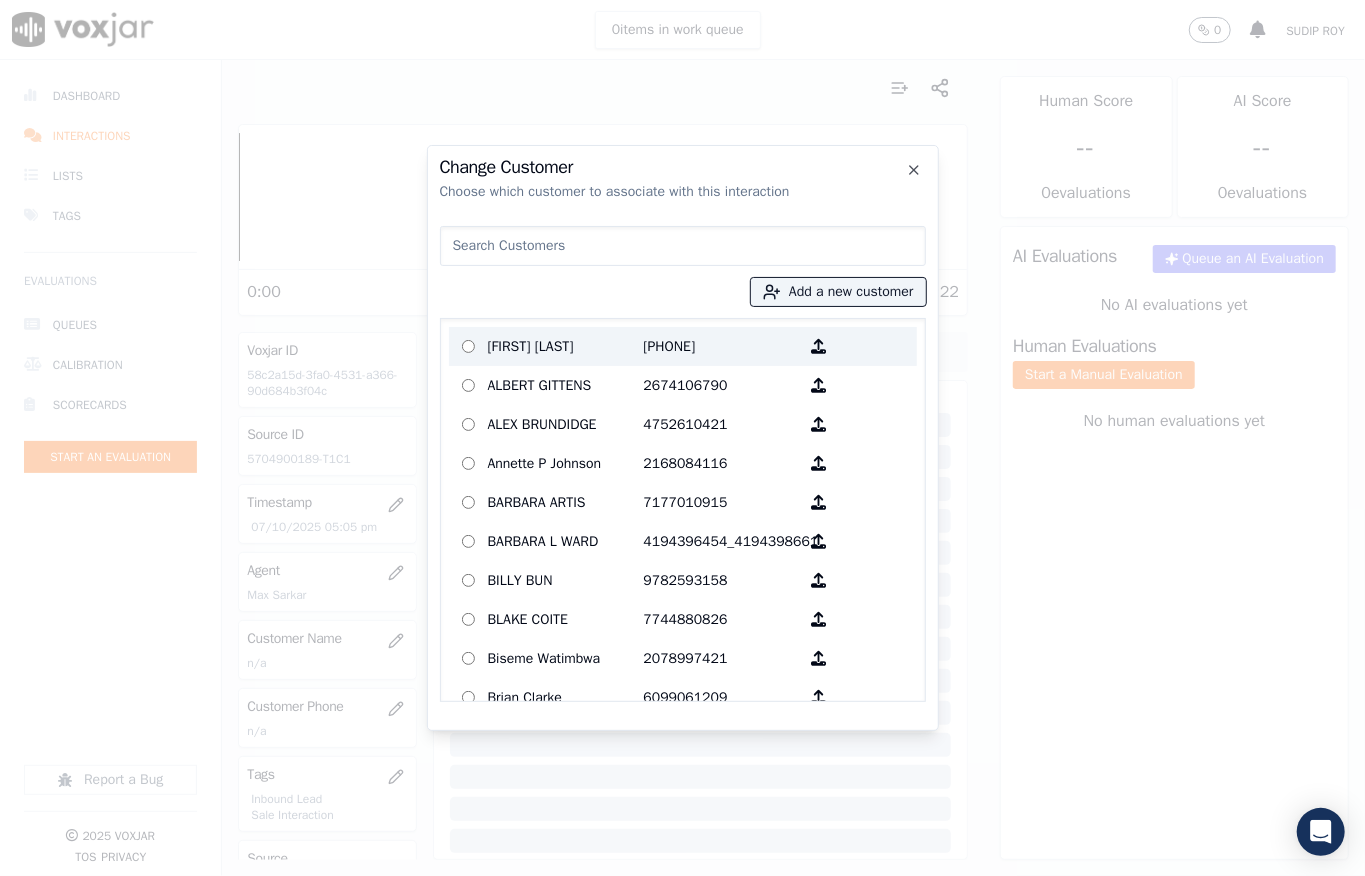click on "HOWARD BOWERS" at bounding box center [566, 346] 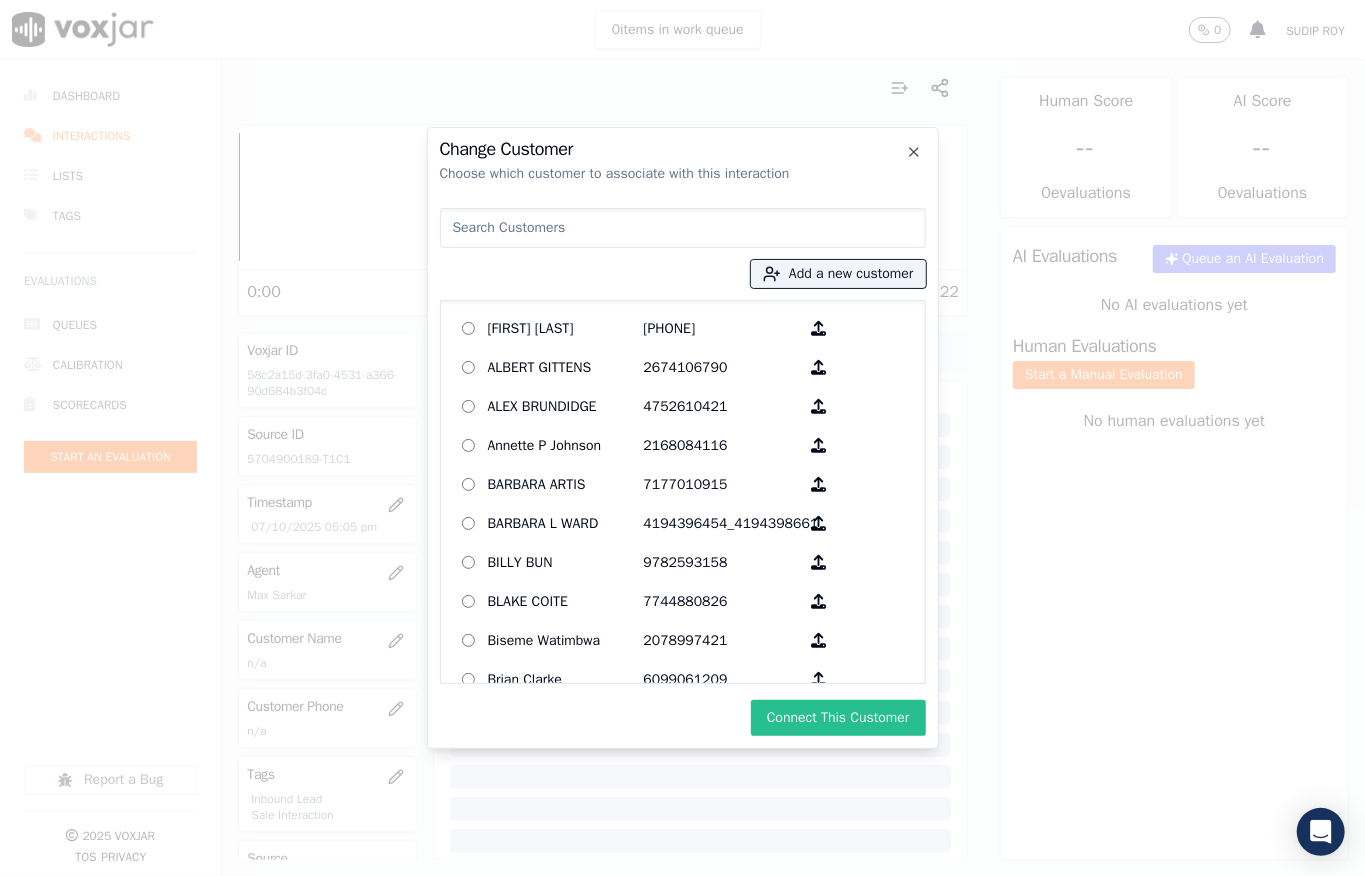 click on "Connect This Customer" at bounding box center [838, 718] 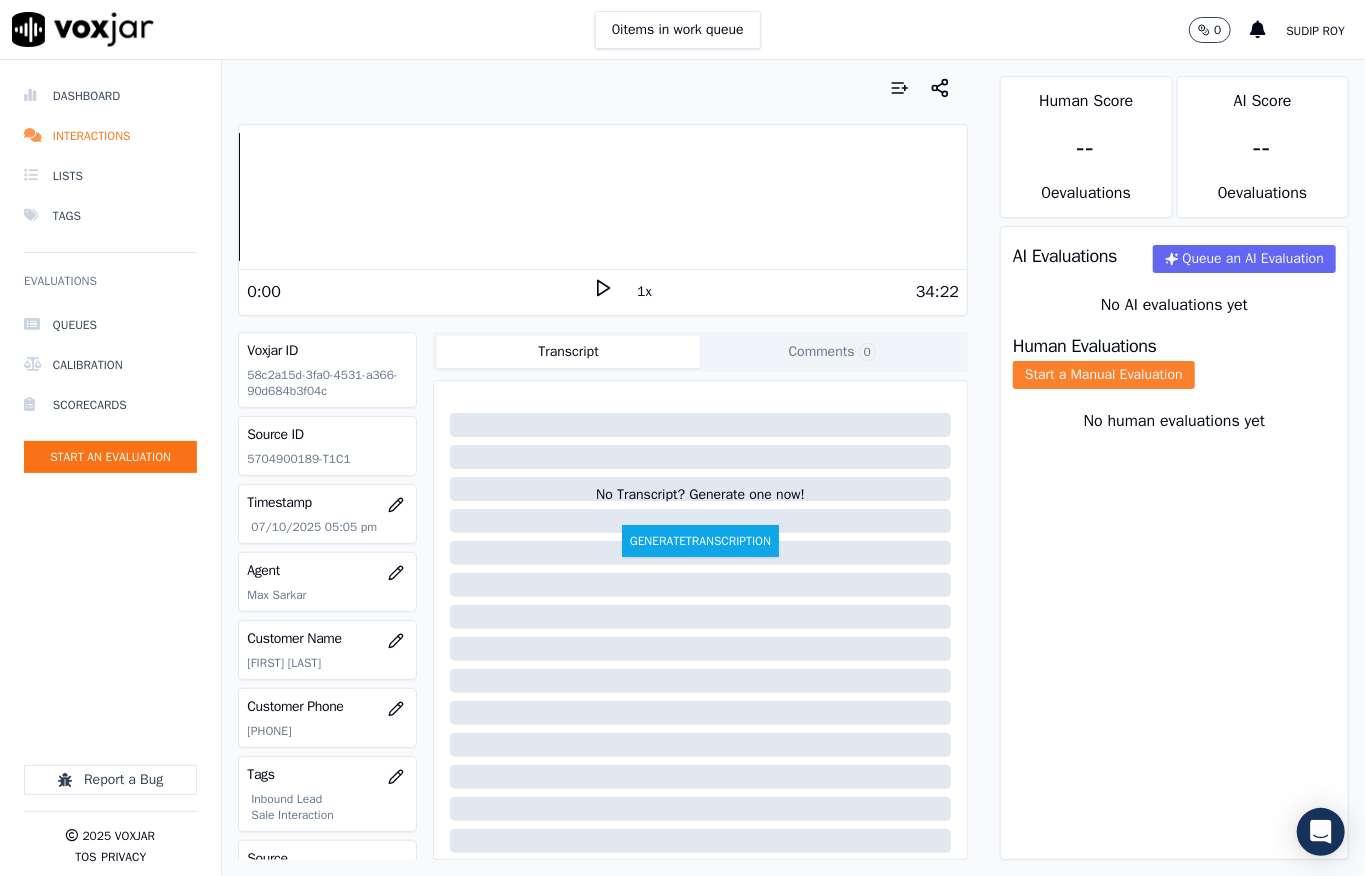 click on "Start a Manual Evaluation" 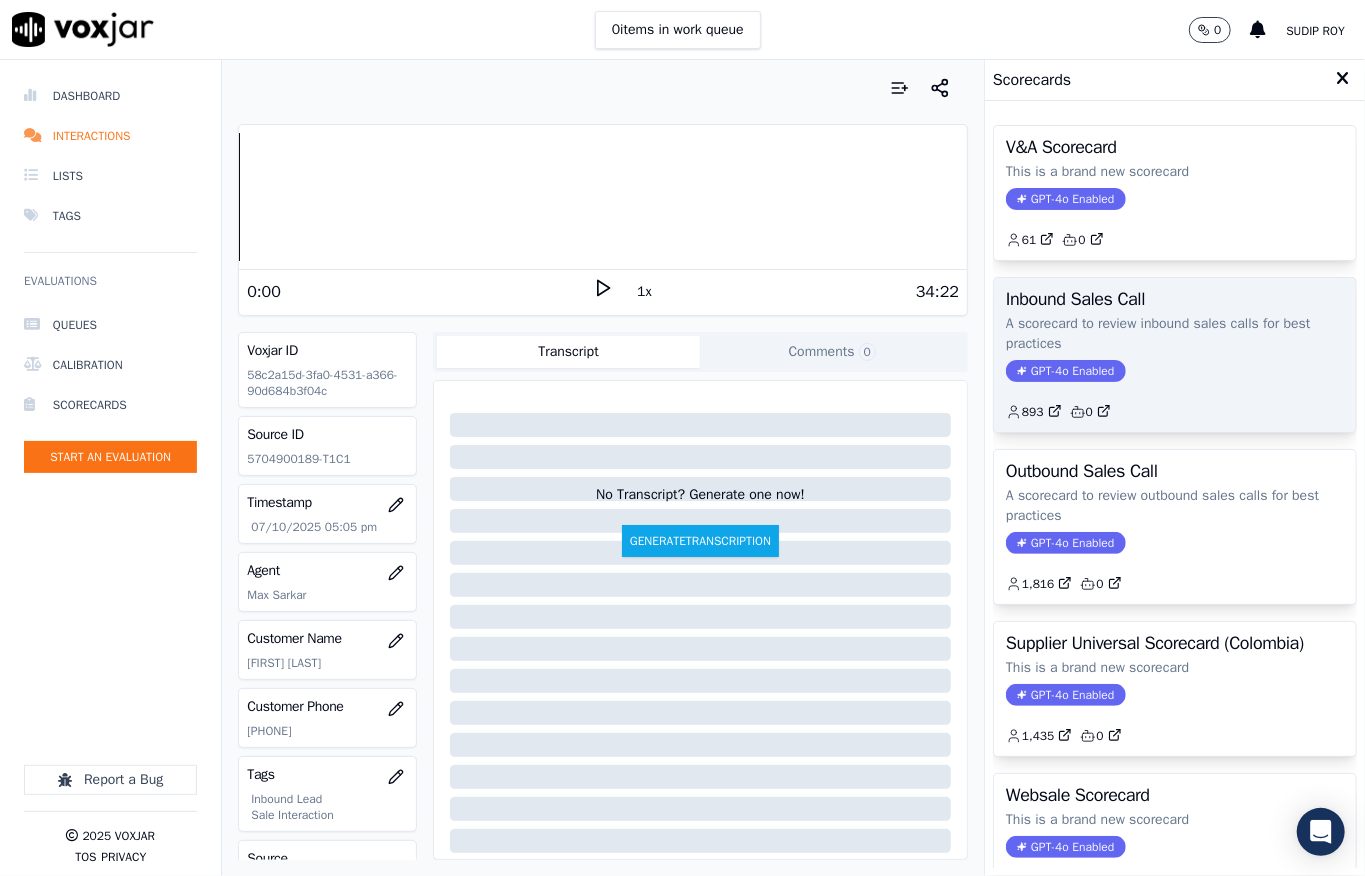 click on "GPT-4o Enabled" at bounding box center (1065, 371) 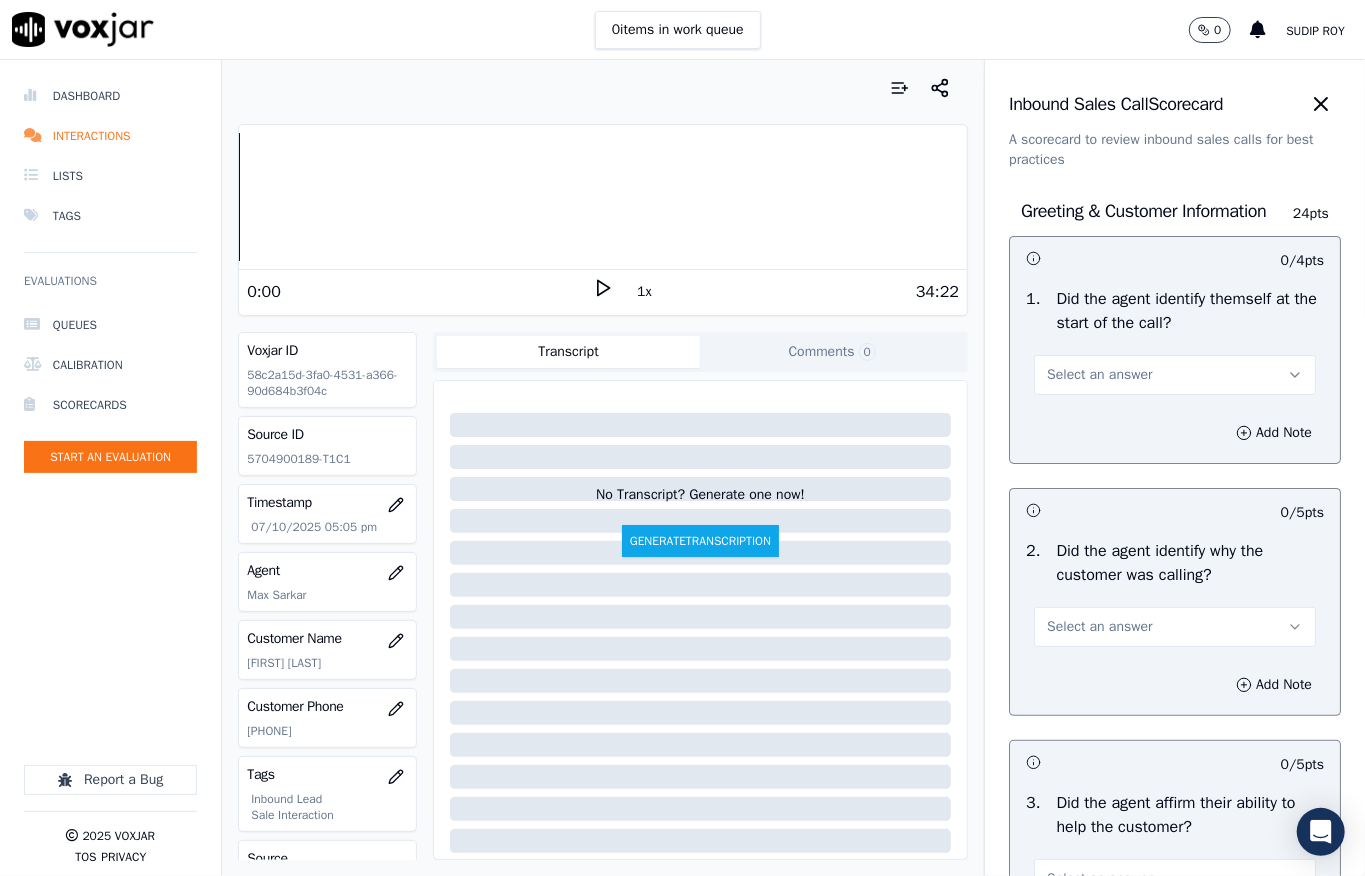 click on "Select an answer" at bounding box center (1099, 375) 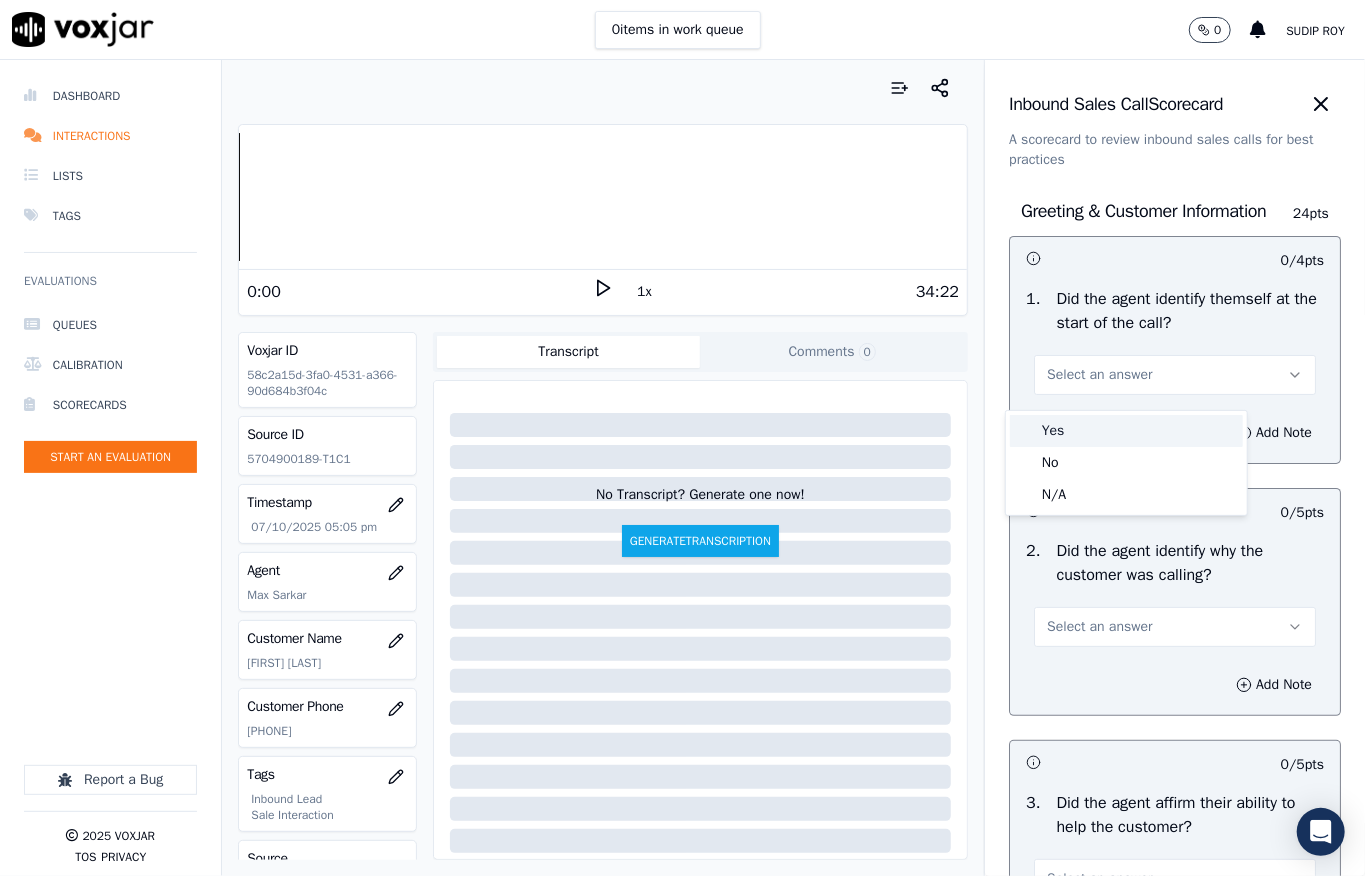 click on "Yes" at bounding box center (1126, 431) 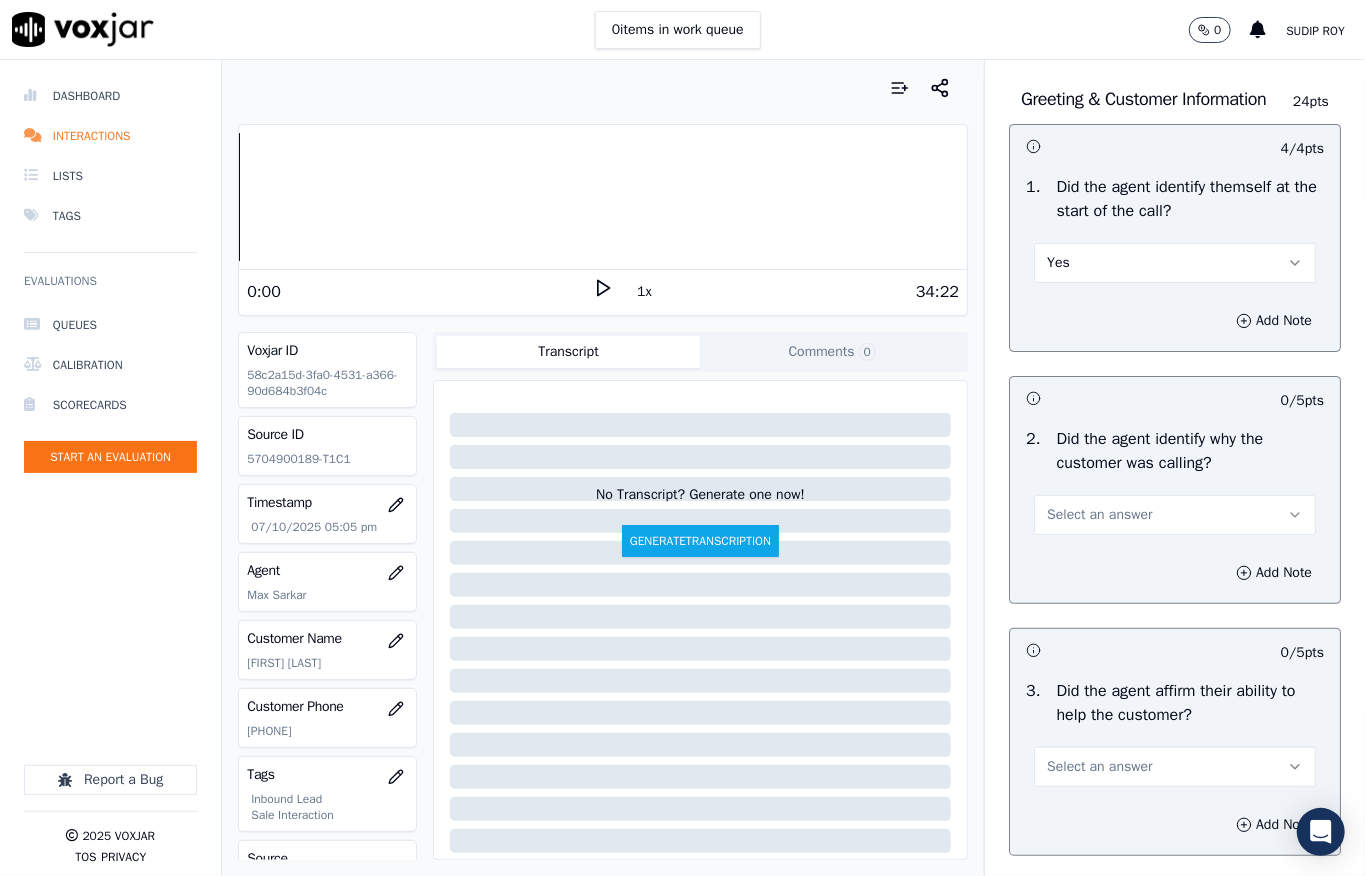 scroll, scrollTop: 266, scrollLeft: 0, axis: vertical 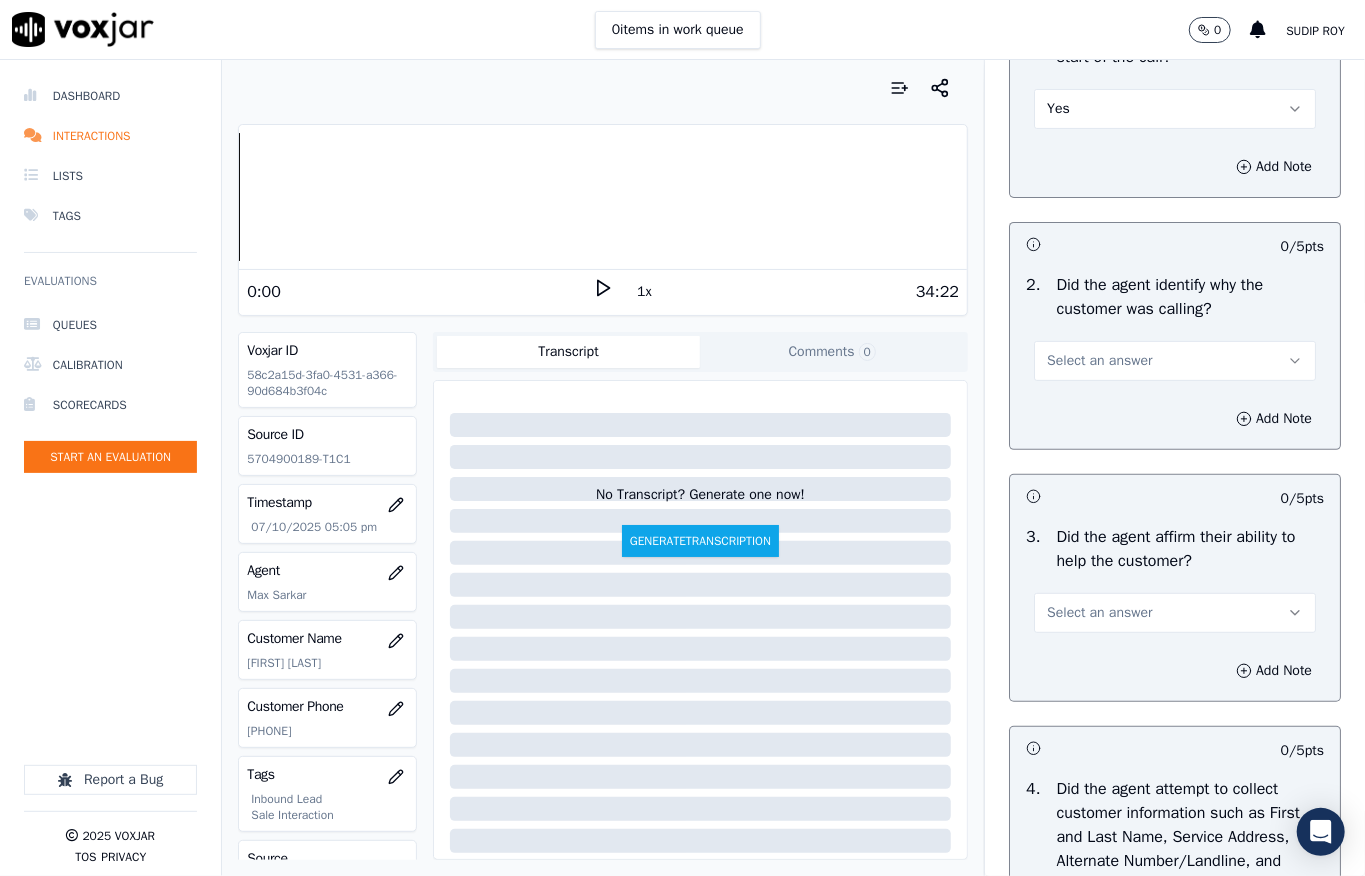 click on "Select an answer" at bounding box center (1099, 361) 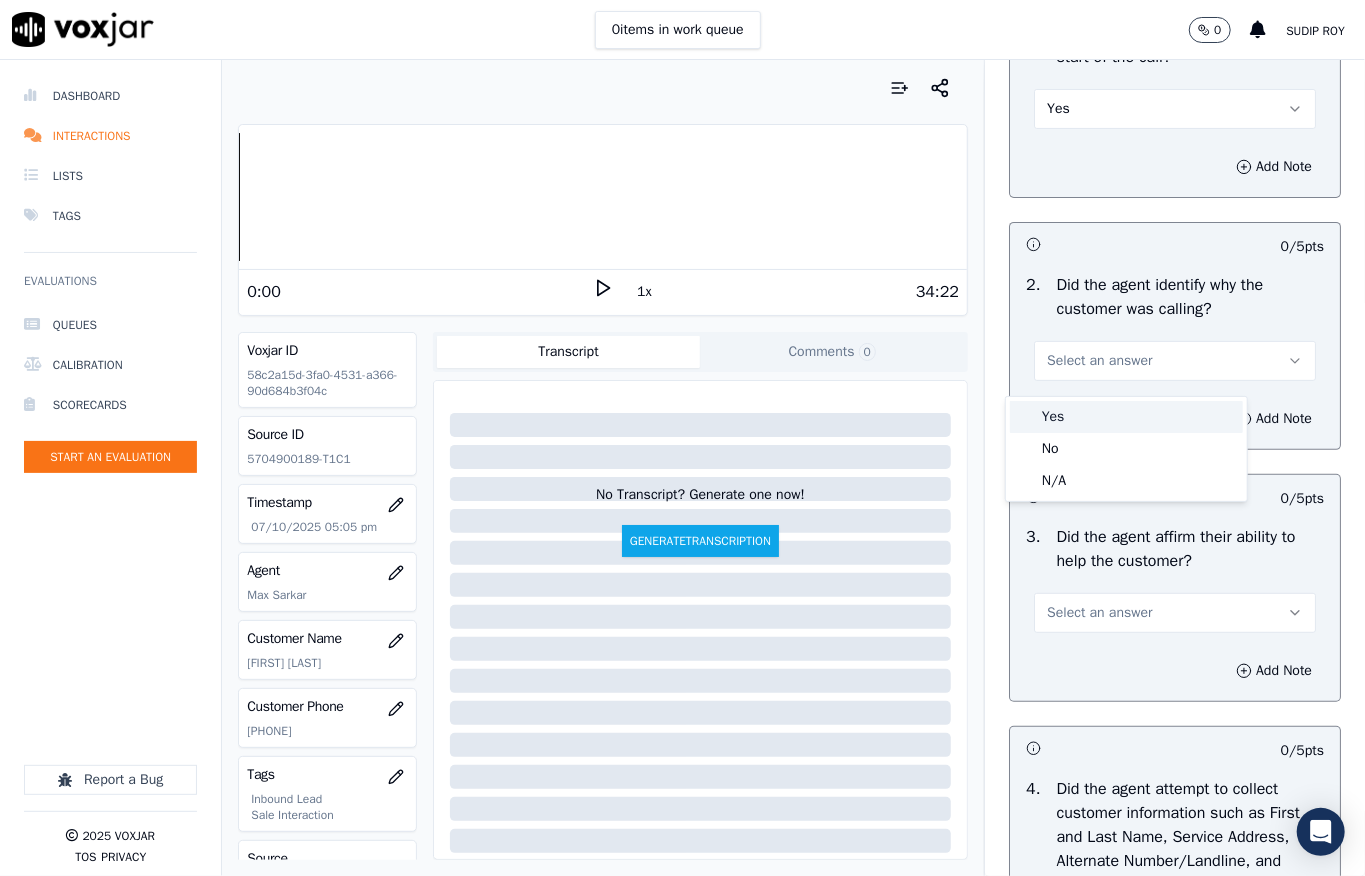 click on "Yes" at bounding box center (1126, 417) 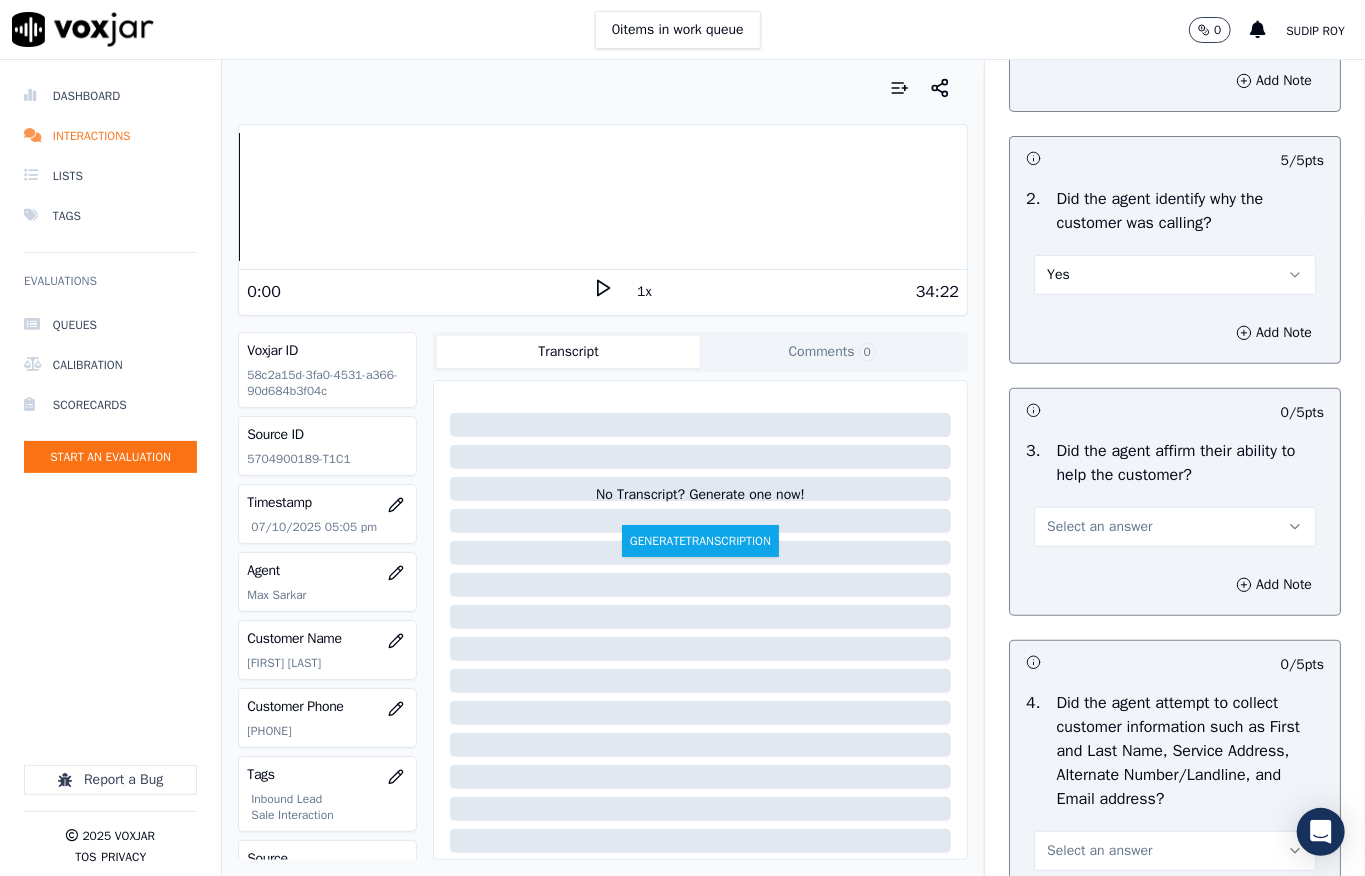 scroll, scrollTop: 400, scrollLeft: 0, axis: vertical 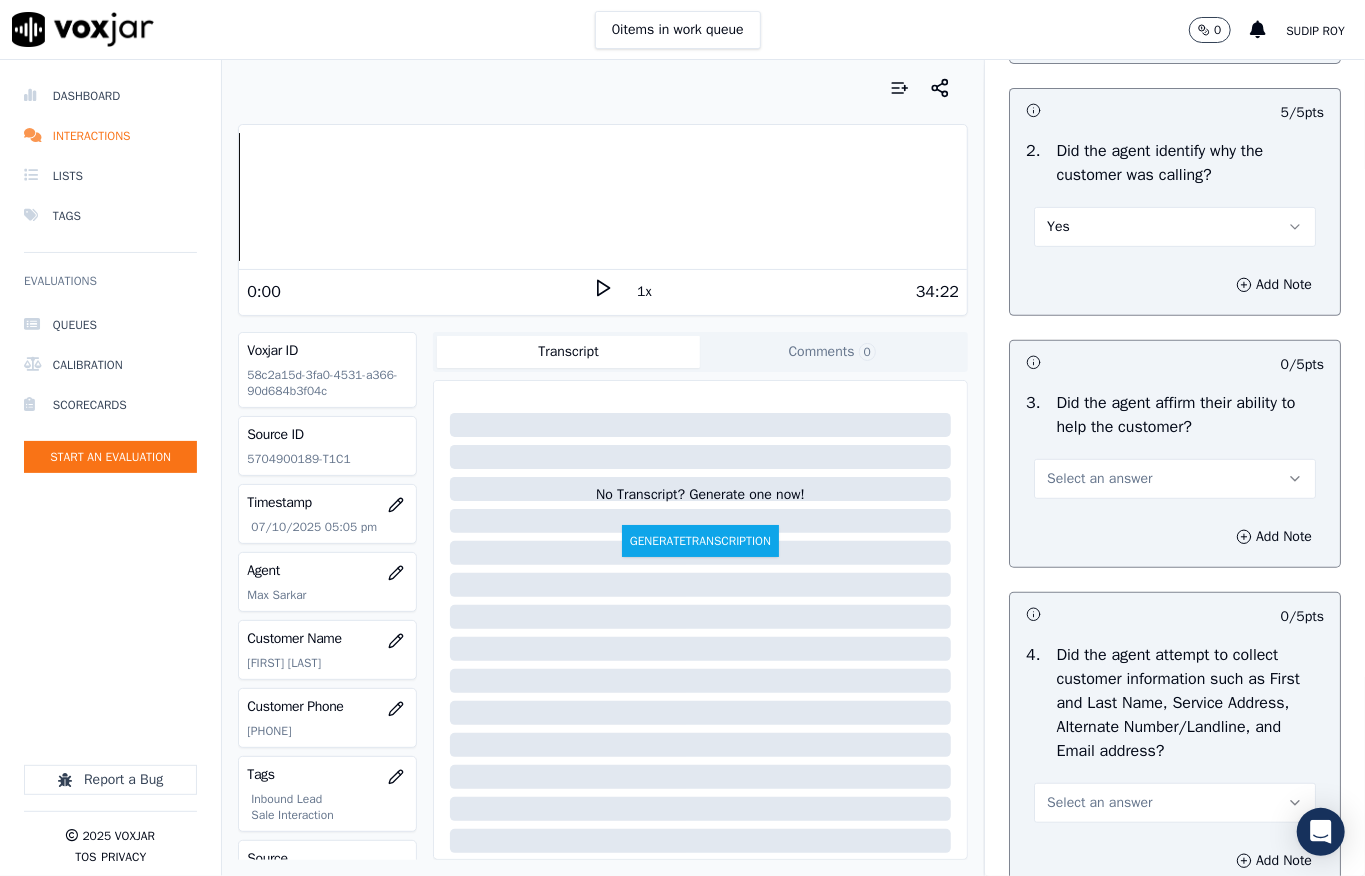 drag, startPoint x: 1044, startPoint y: 488, endPoint x: 1045, endPoint y: 498, distance: 10.049875 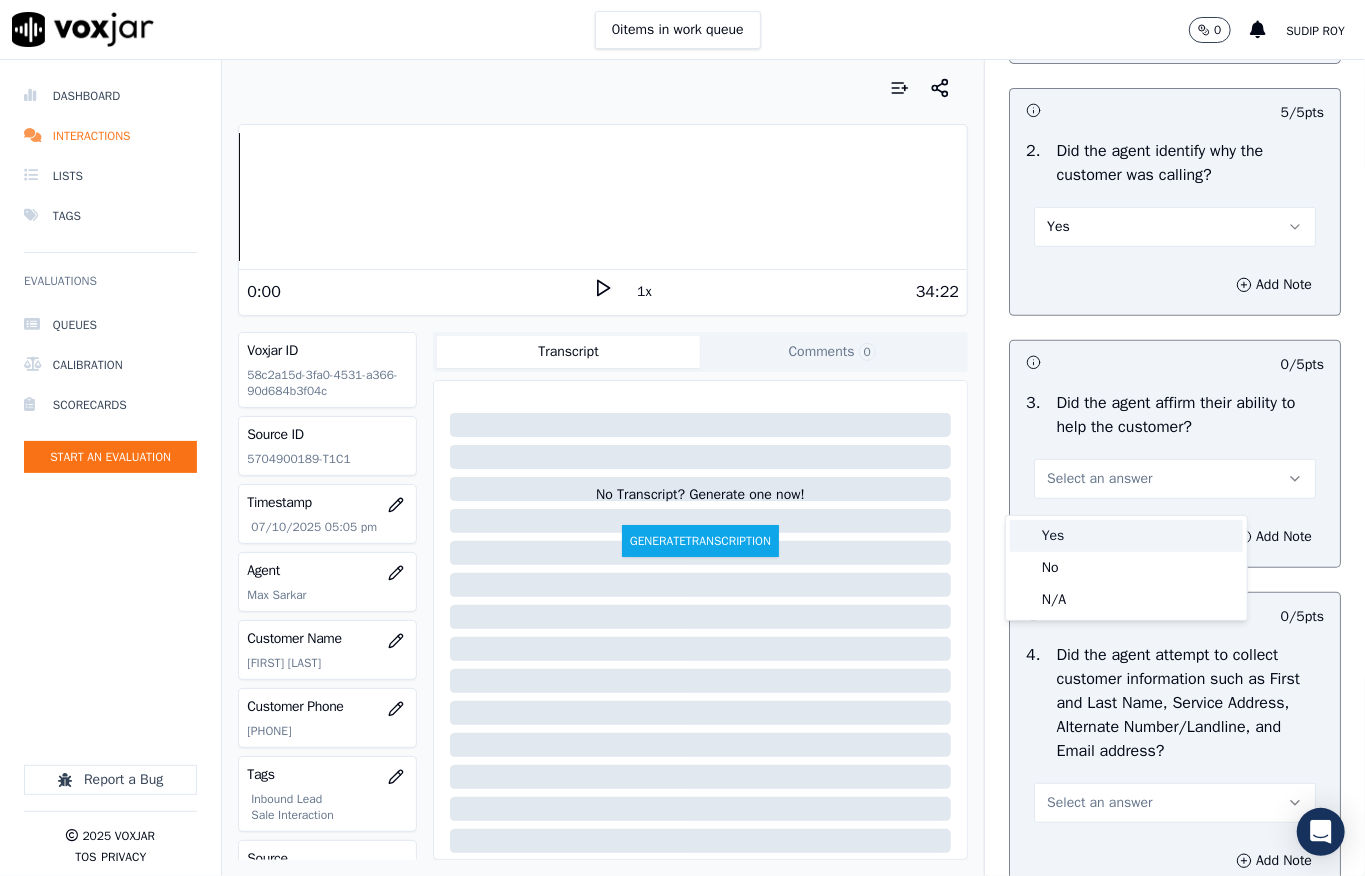 click on "Yes" at bounding box center (1126, 536) 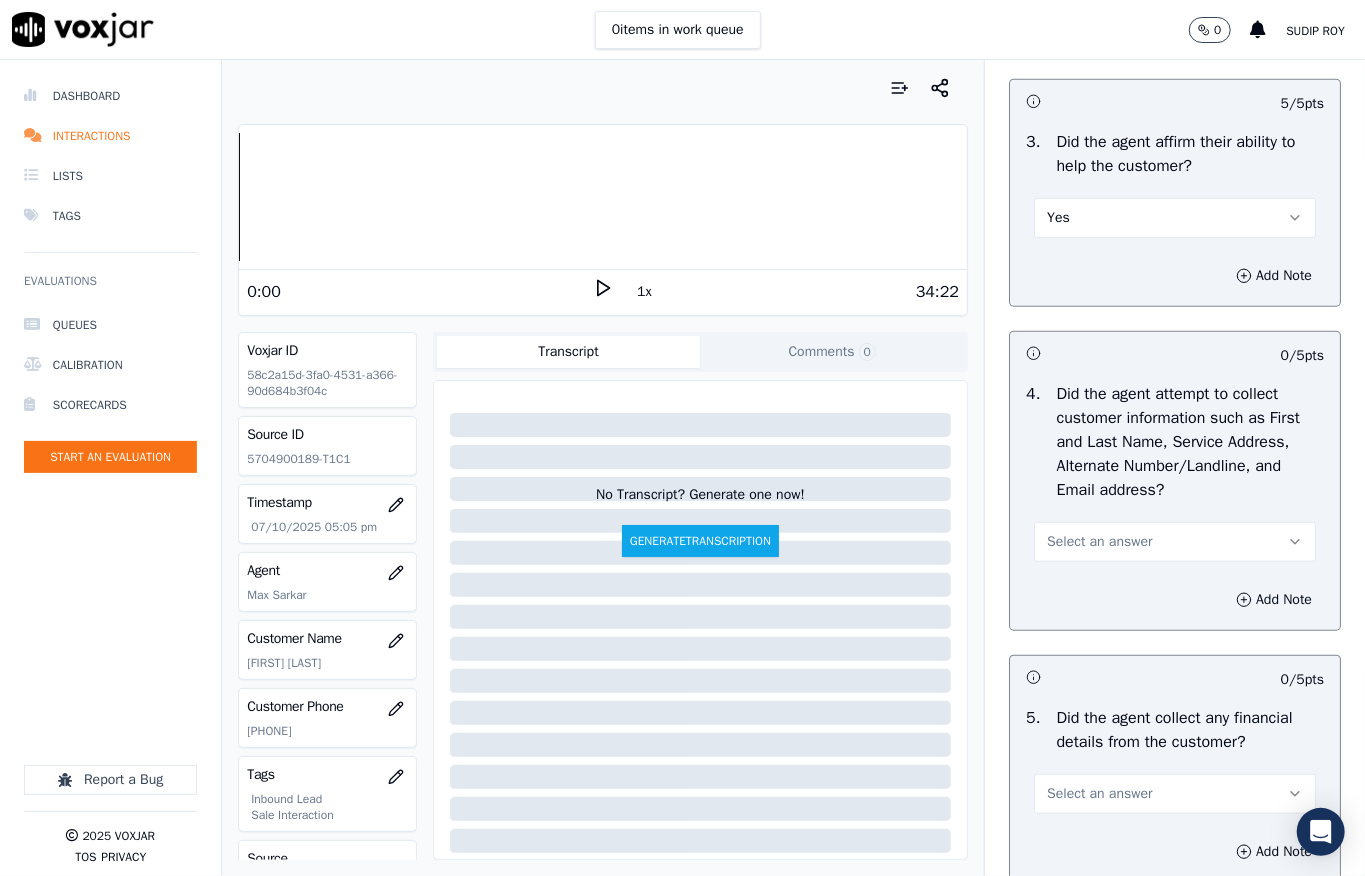 scroll, scrollTop: 666, scrollLeft: 0, axis: vertical 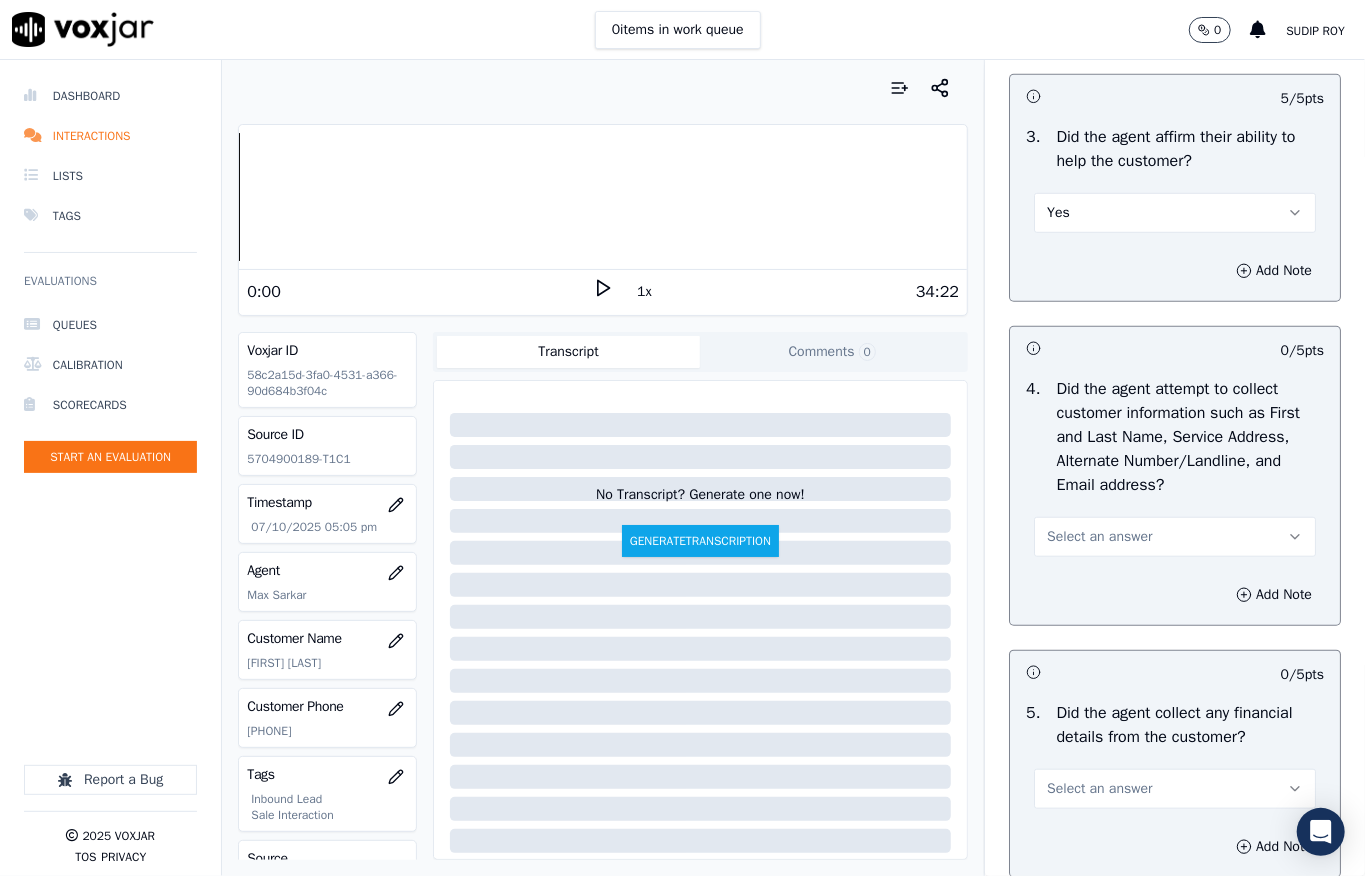 click on "Select an answer" at bounding box center [1099, 537] 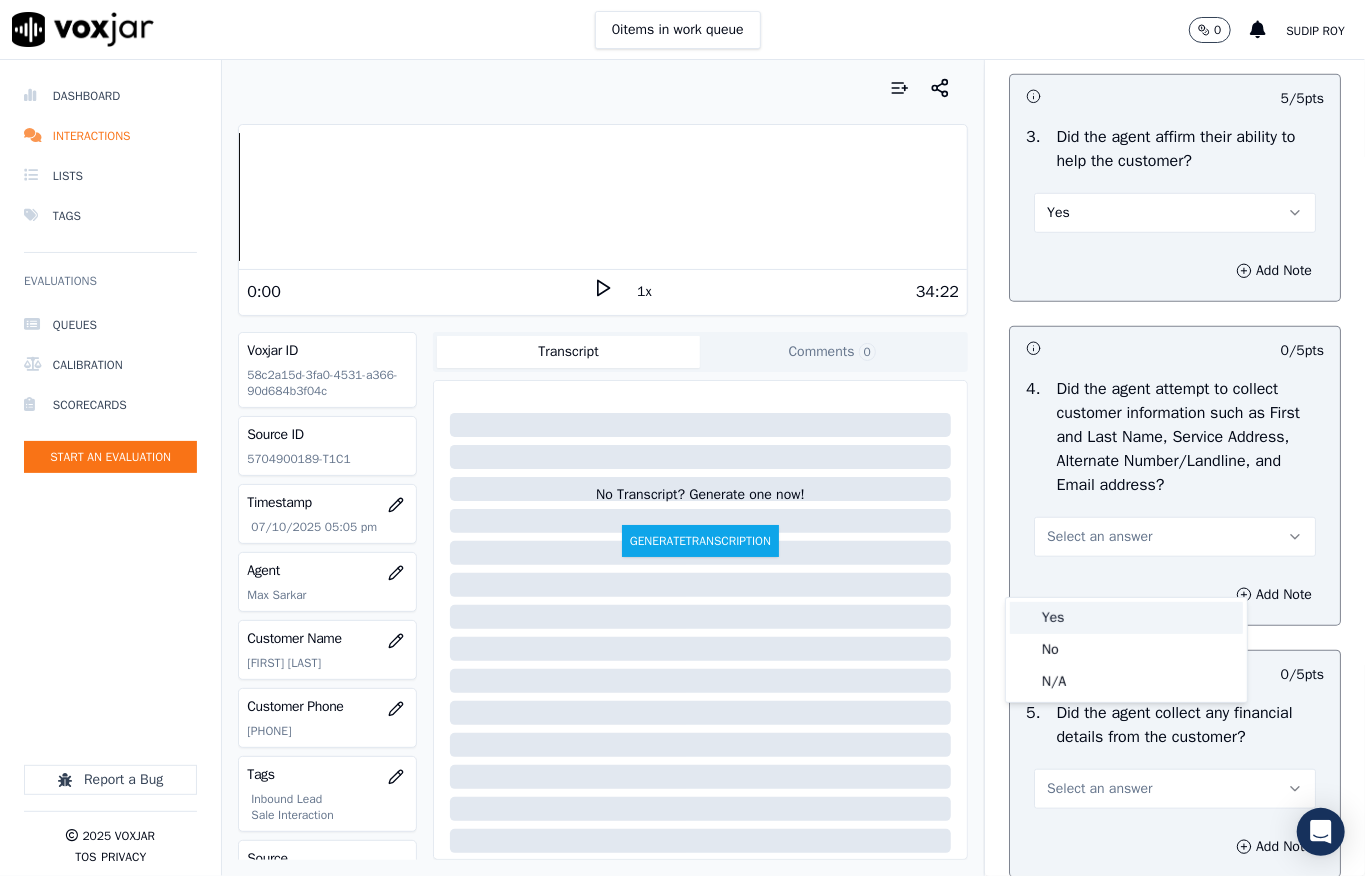 click on "Yes" at bounding box center [1126, 618] 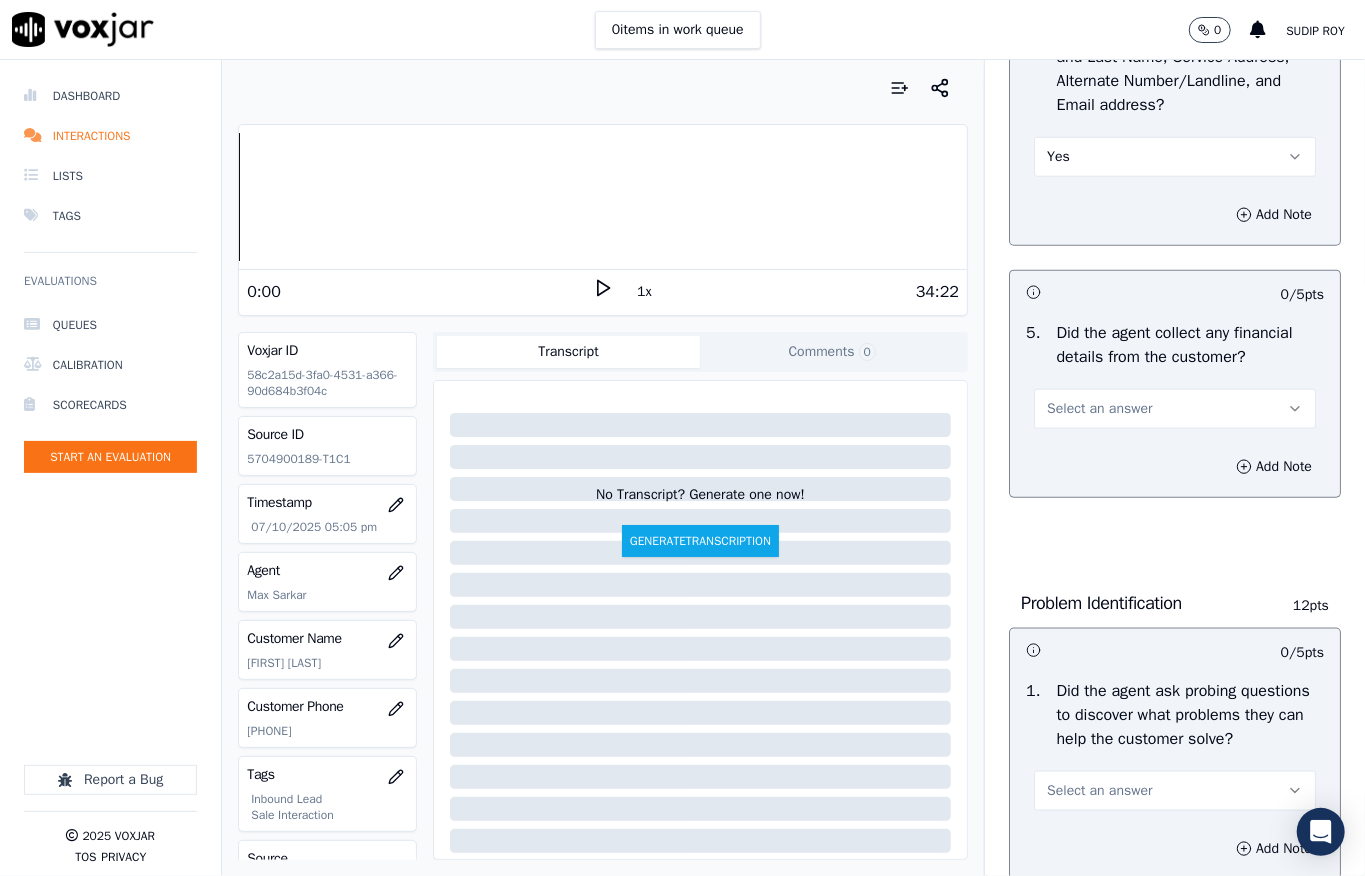scroll, scrollTop: 1066, scrollLeft: 0, axis: vertical 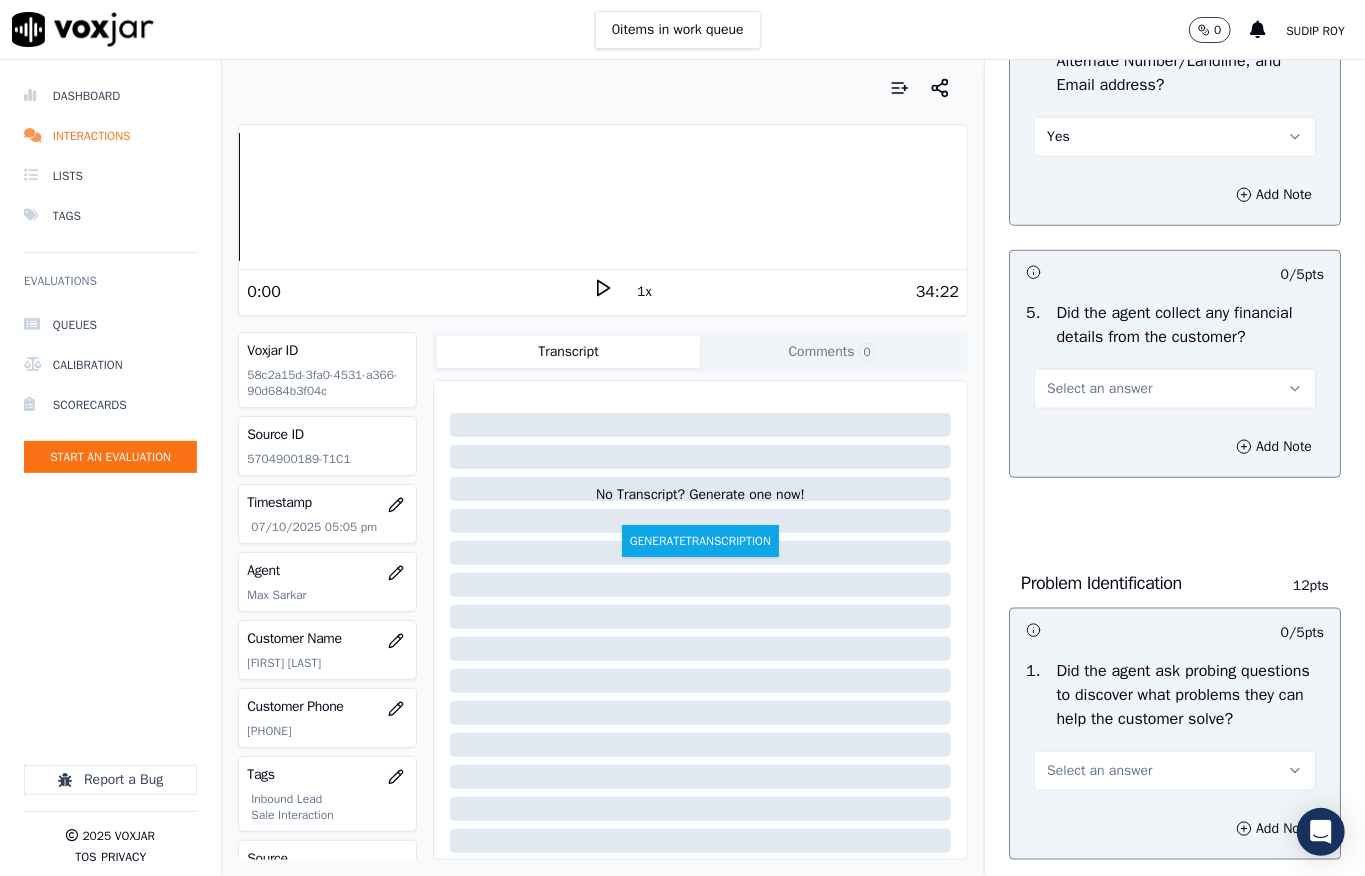click on "Select an answer" at bounding box center [1099, 389] 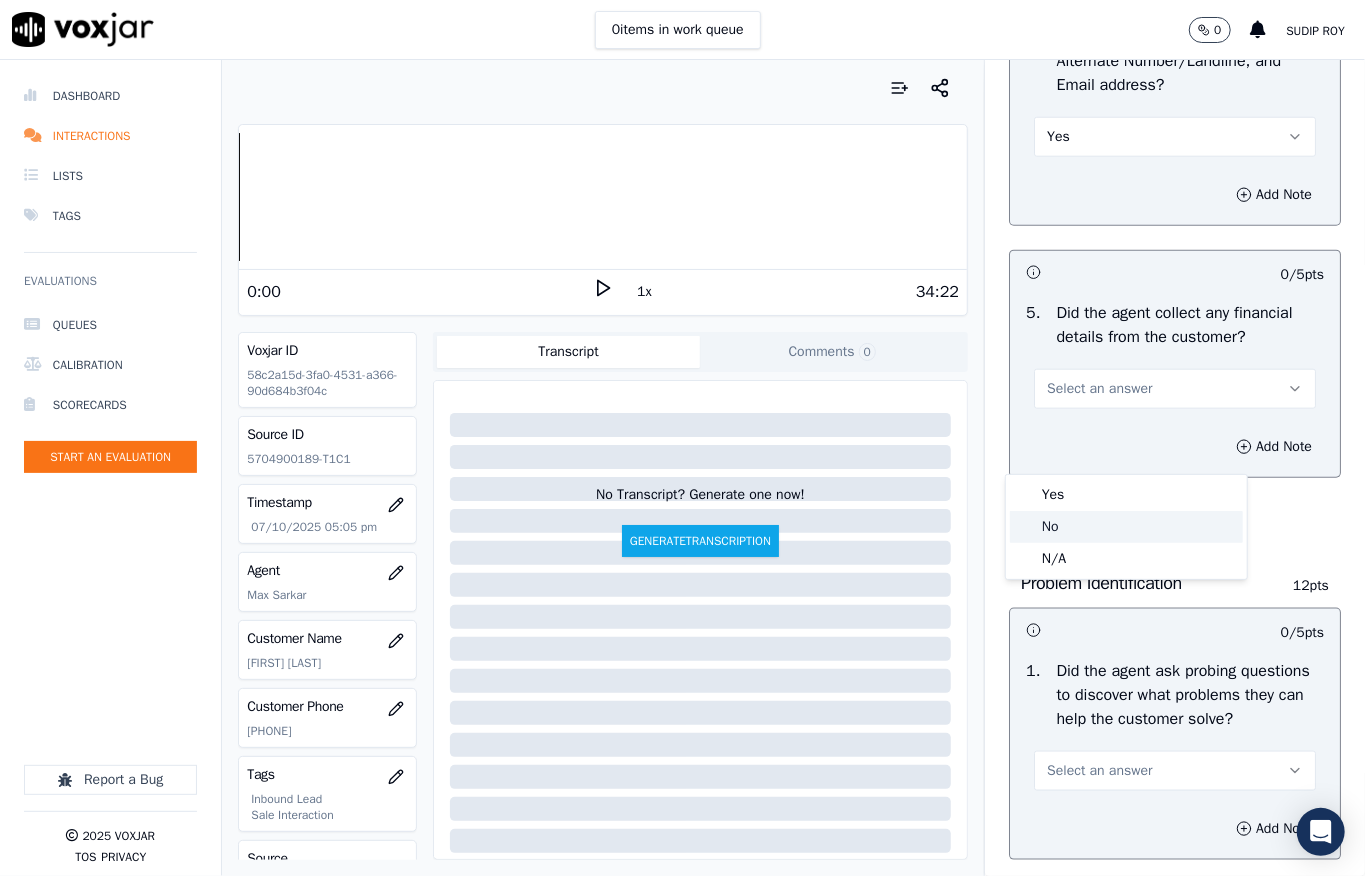 click on "No" 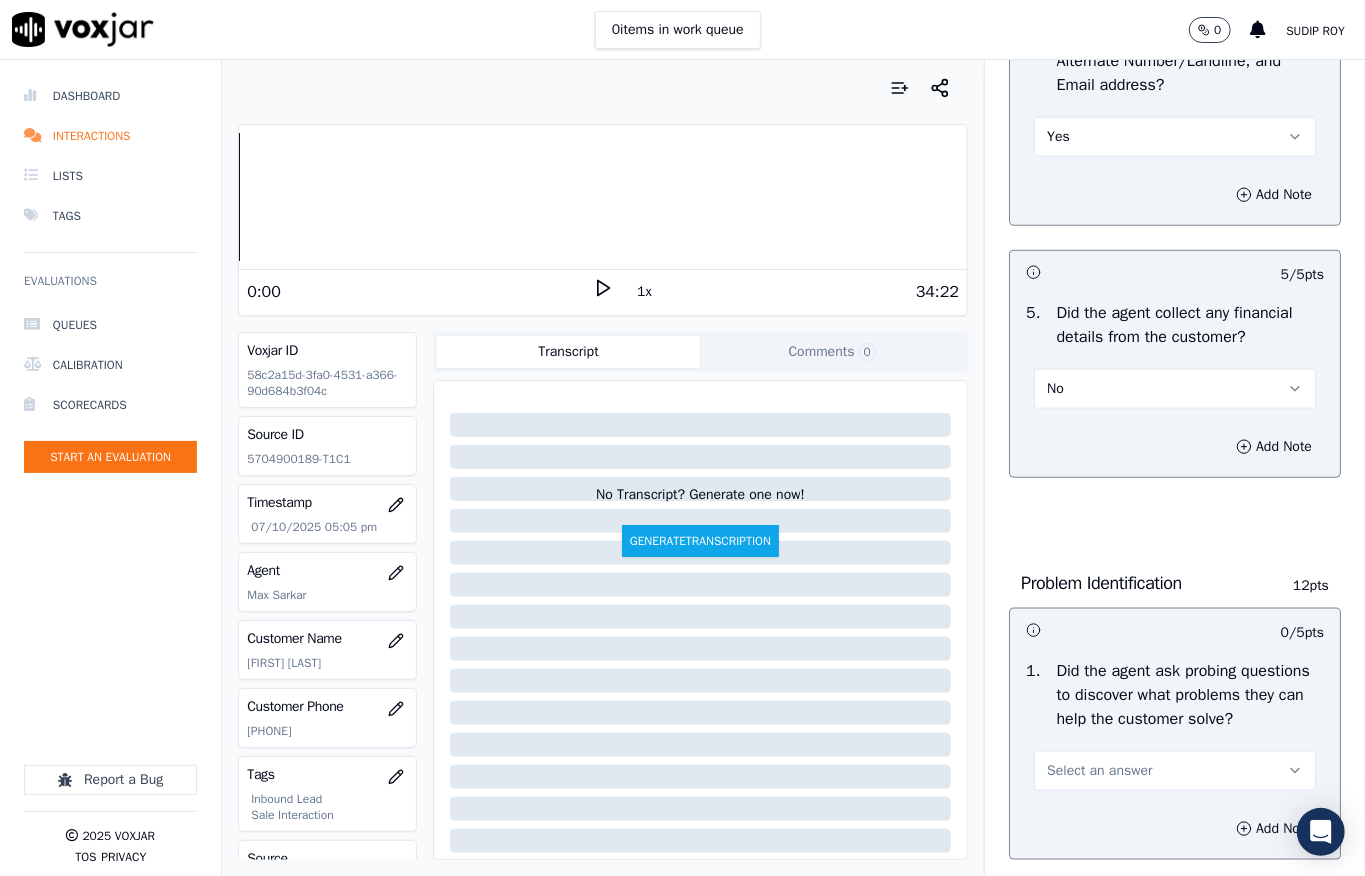 scroll, scrollTop: 1333, scrollLeft: 0, axis: vertical 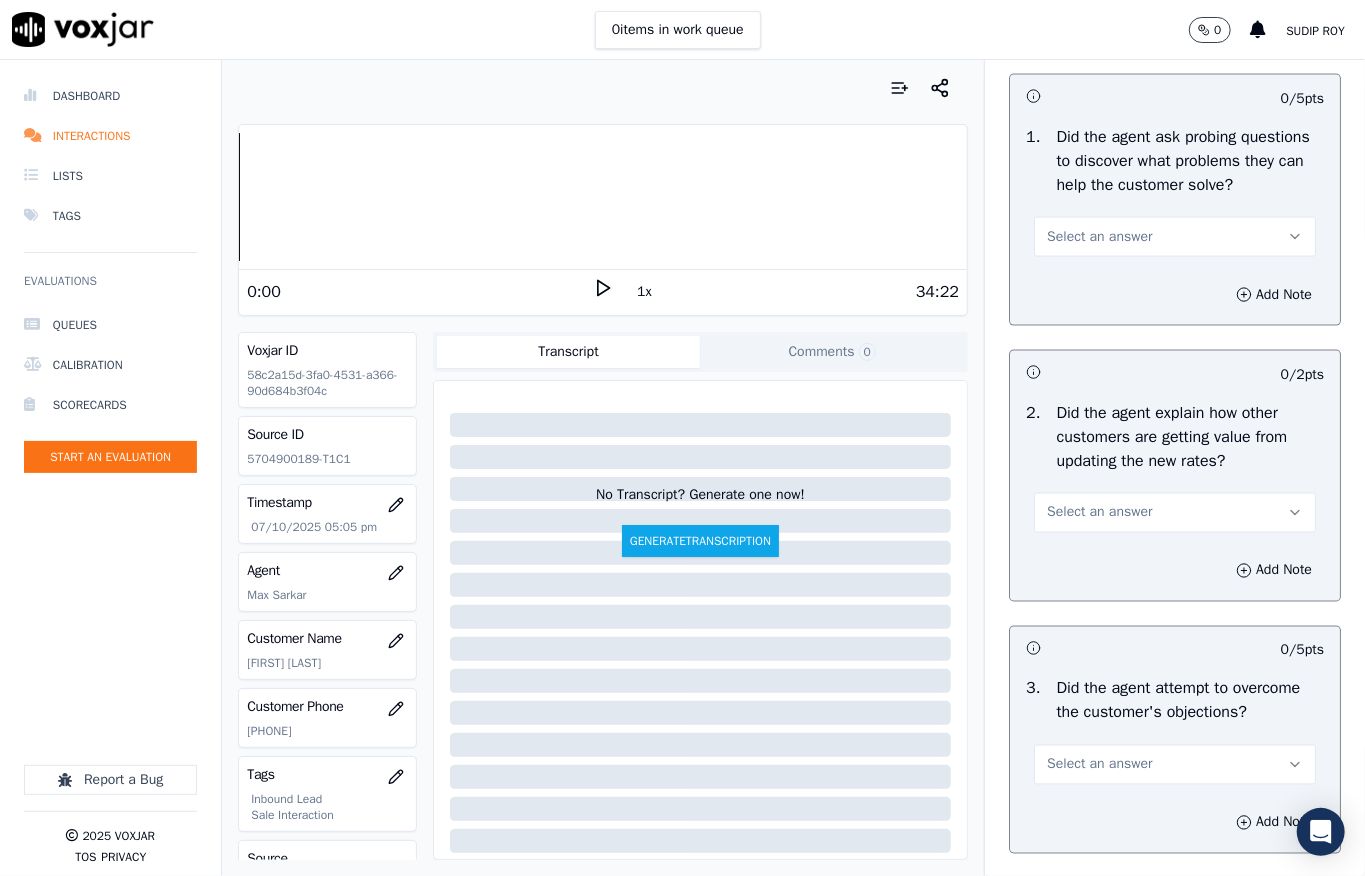 click on "Select an answer" at bounding box center [1099, 237] 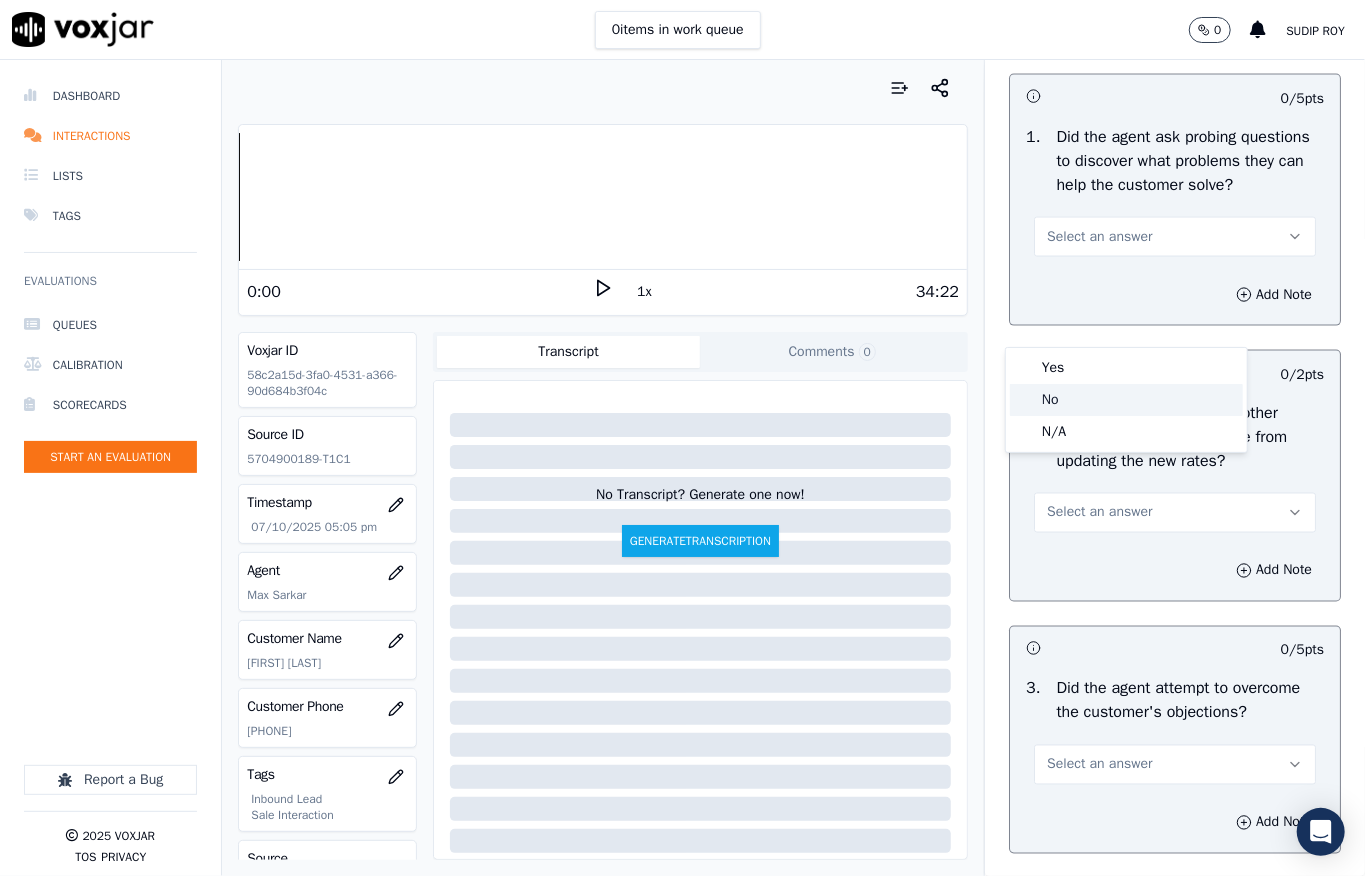 click on "No" 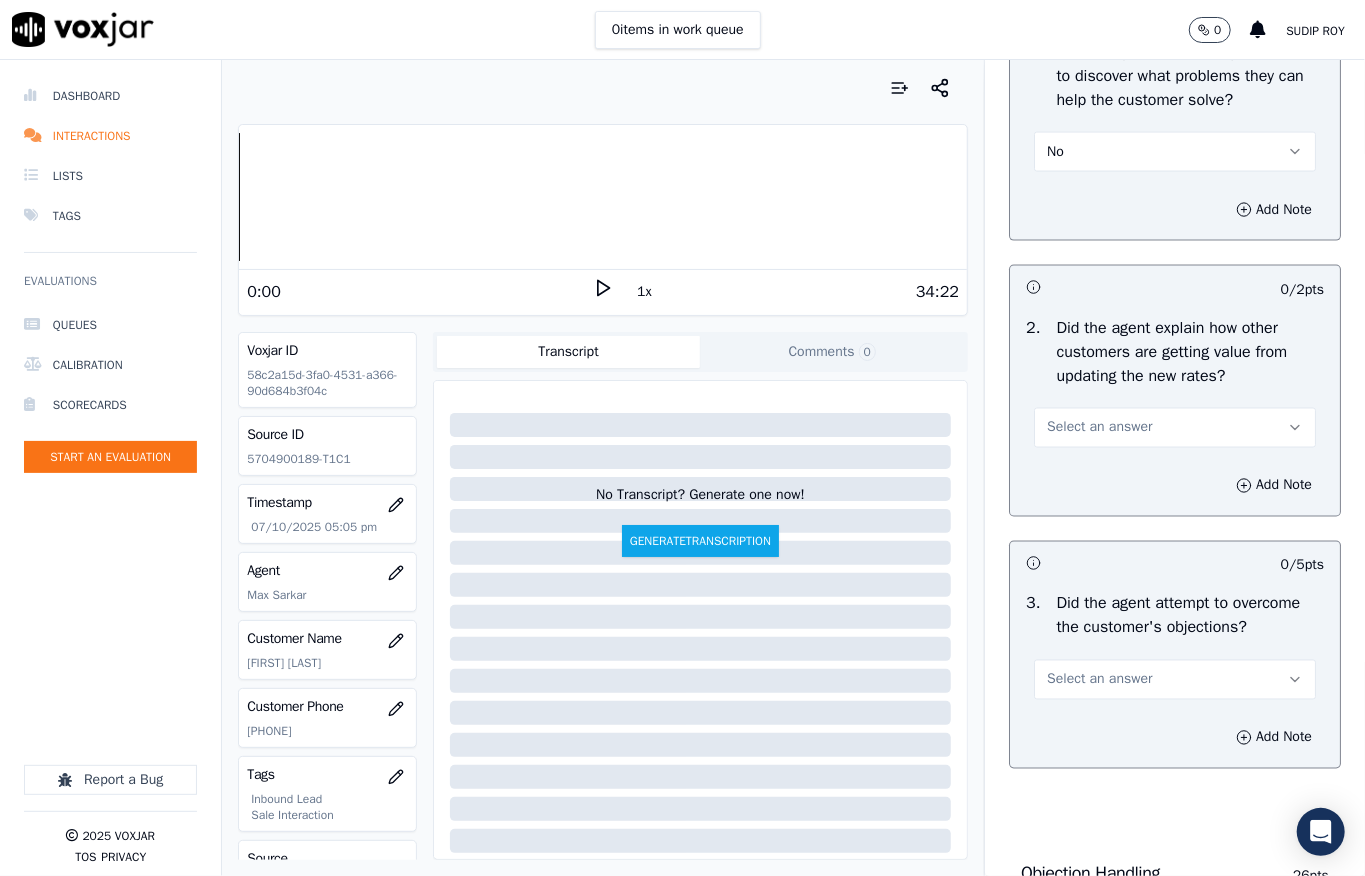 scroll, scrollTop: 1733, scrollLeft: 0, axis: vertical 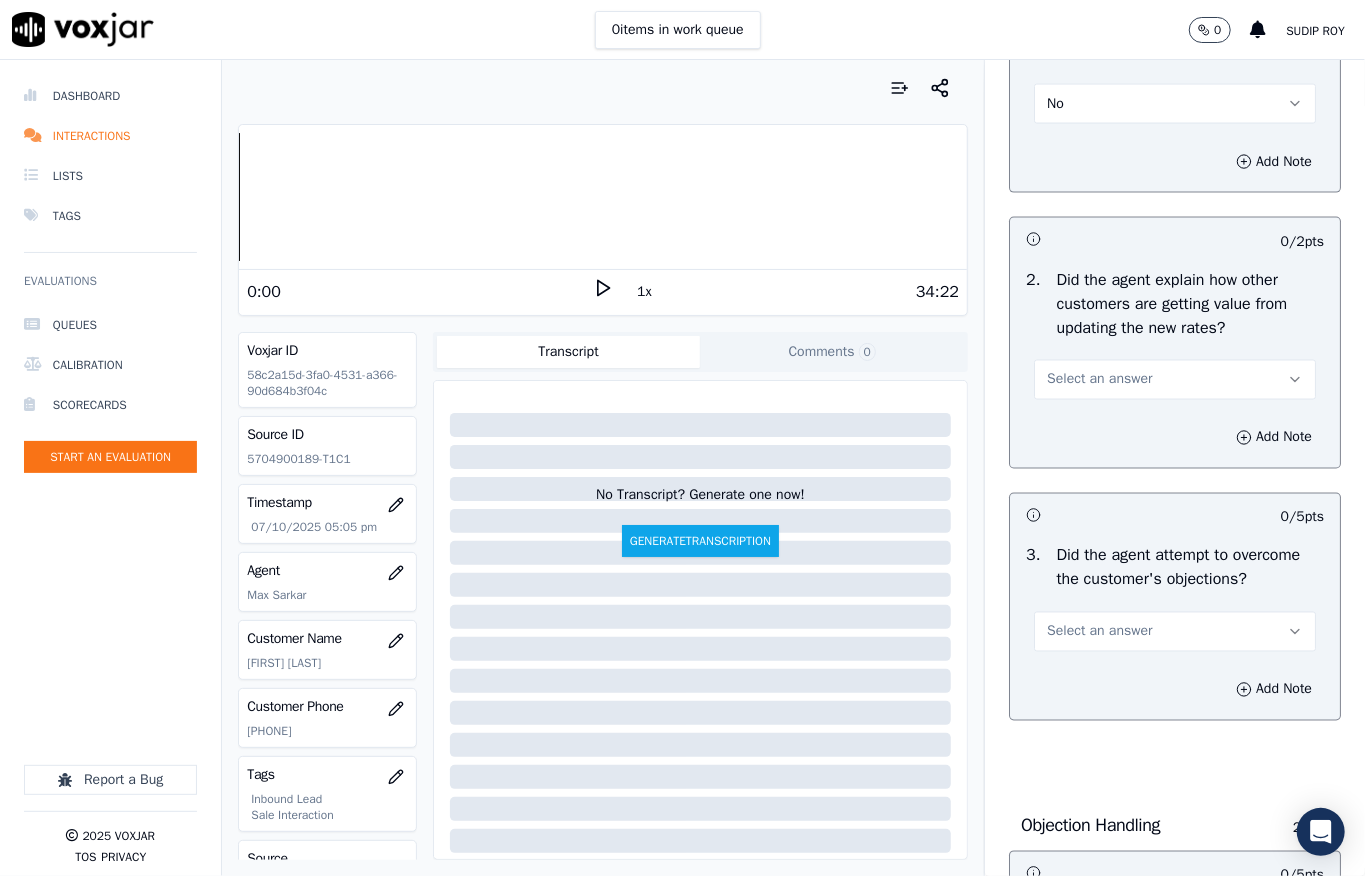 click on "No" at bounding box center (1175, 104) 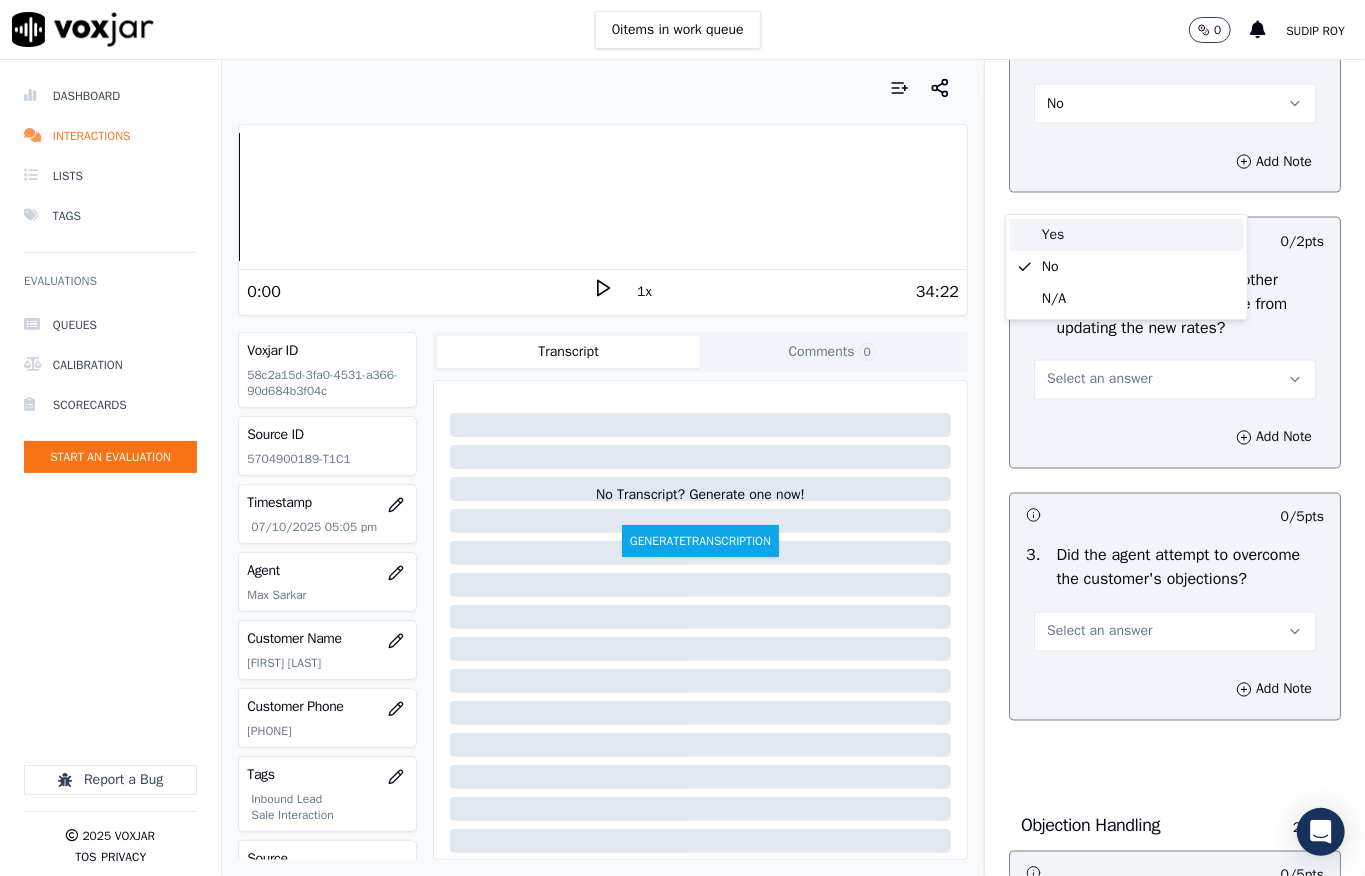 drag, startPoint x: 1040, startPoint y: 221, endPoint x: 1045, endPoint y: 242, distance: 21.587032 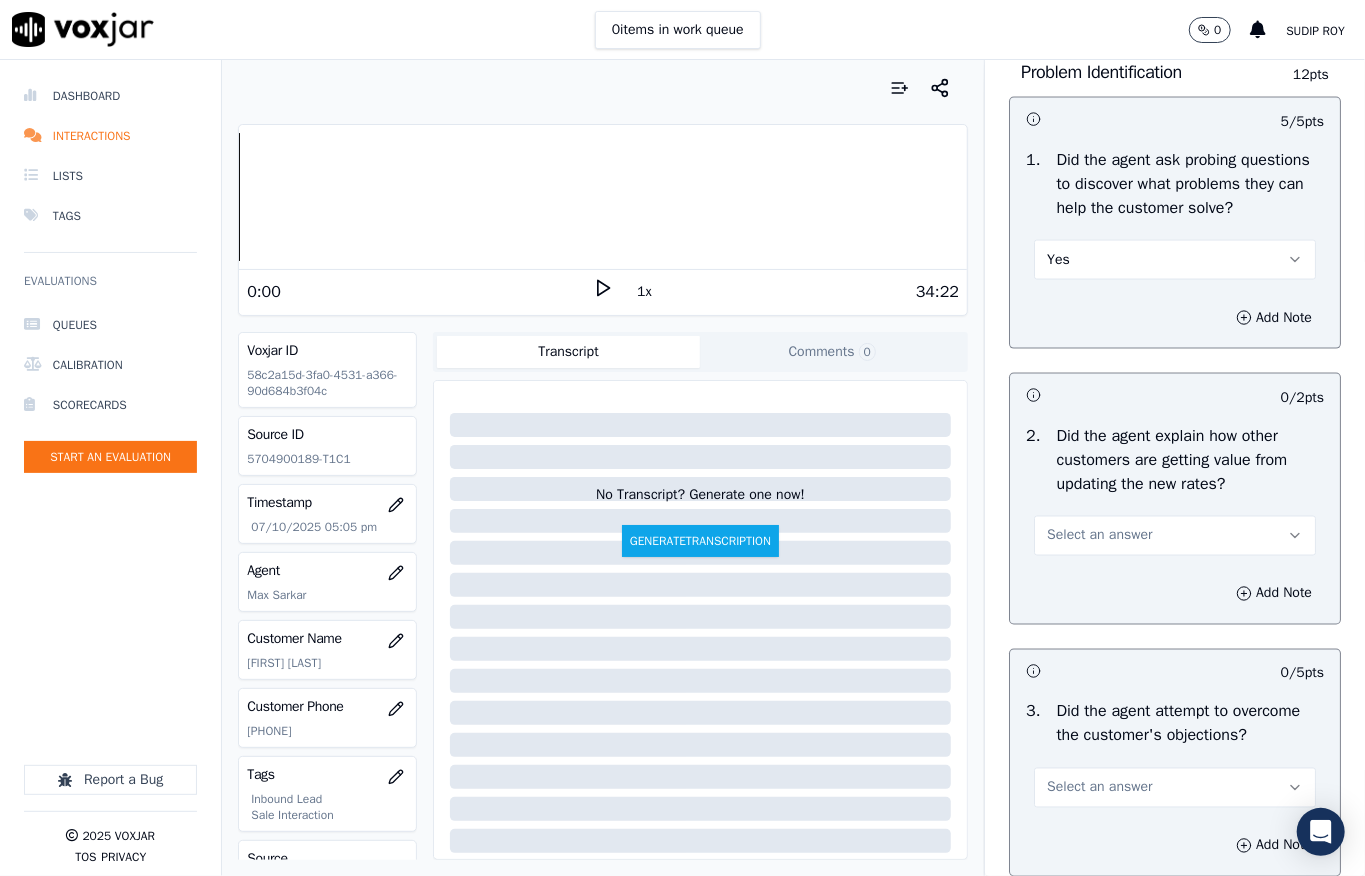 scroll, scrollTop: 1733, scrollLeft: 0, axis: vertical 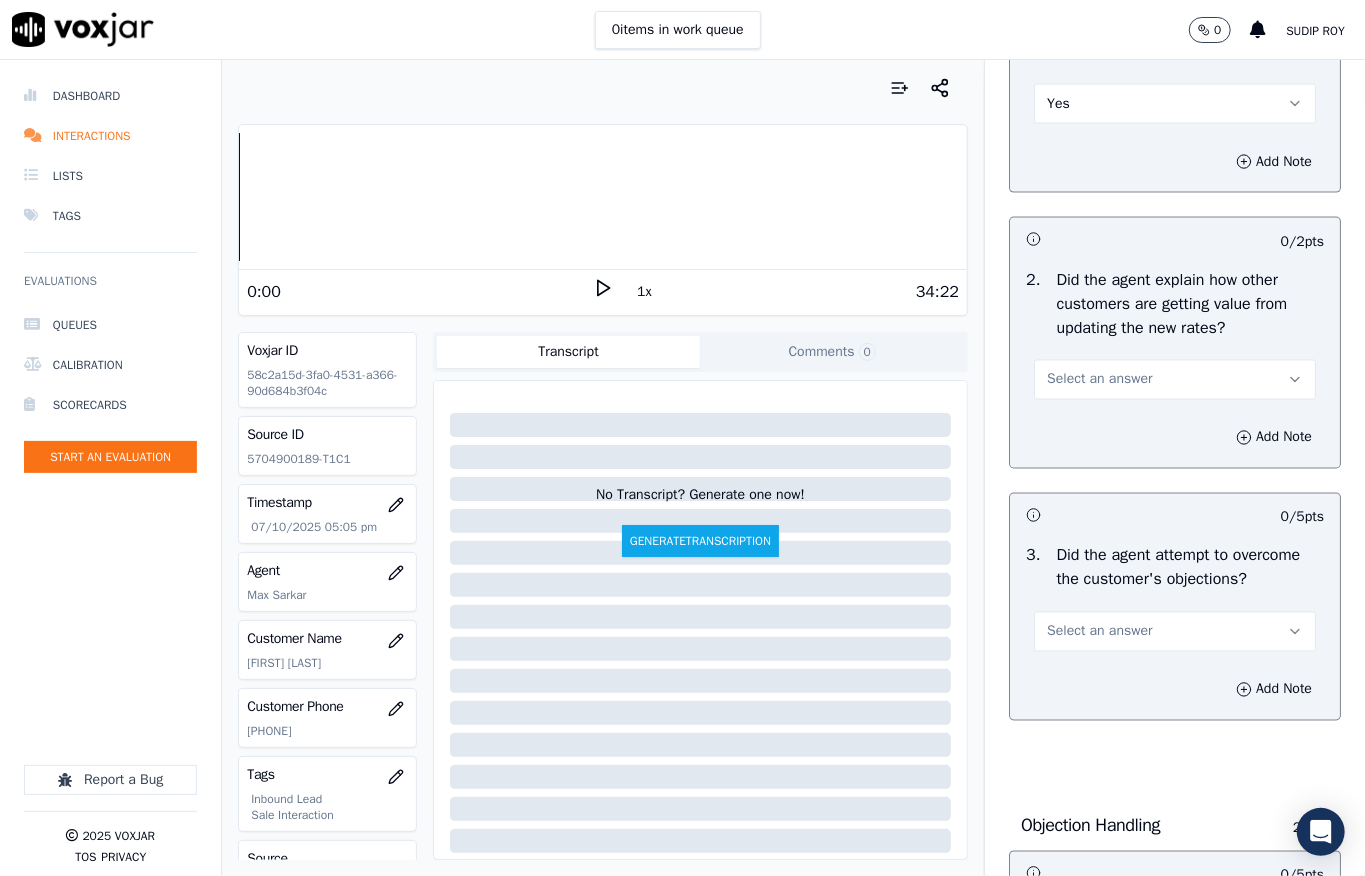 click on "Select an answer" at bounding box center (1099, 380) 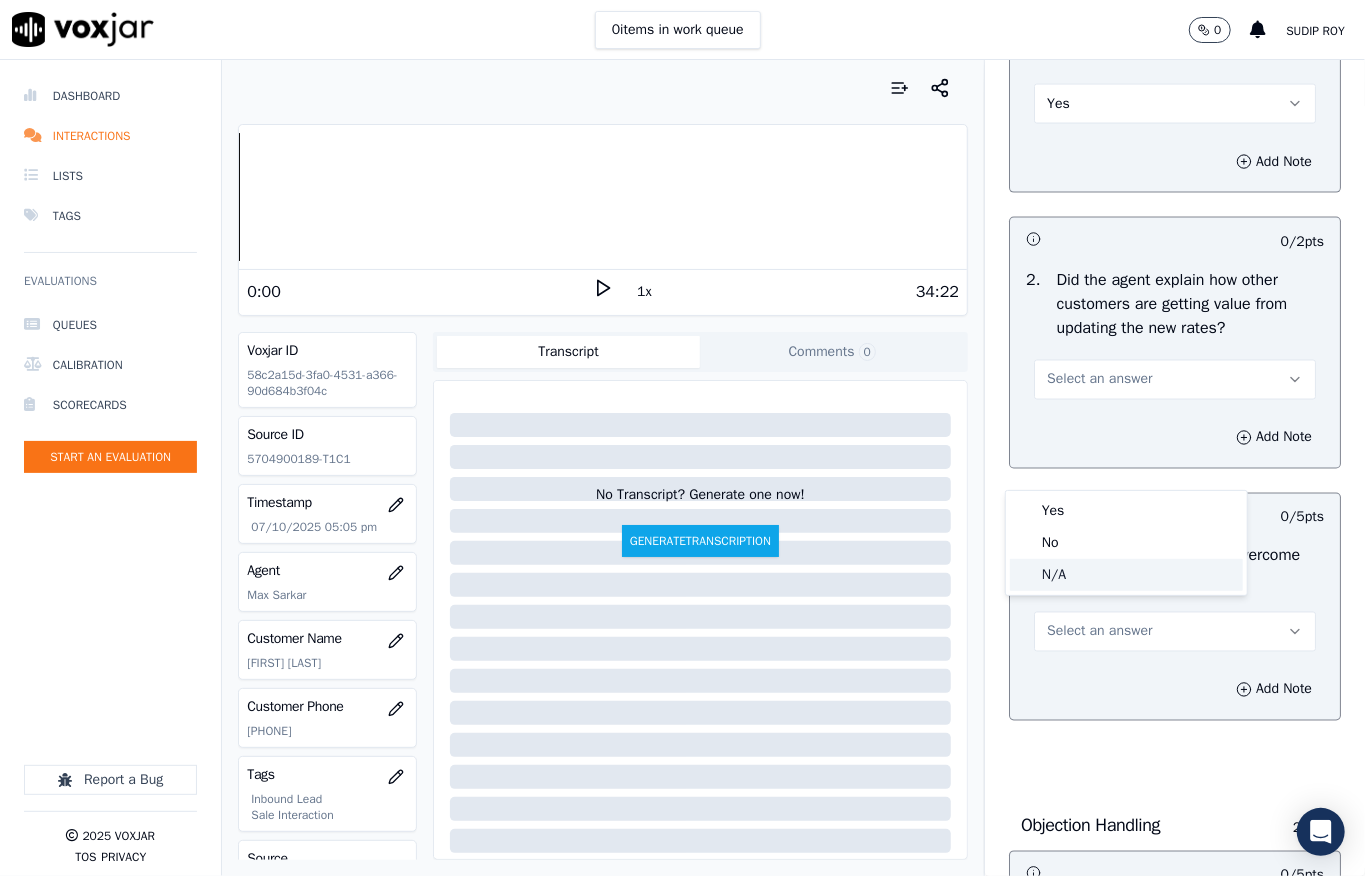 click on "N/A" 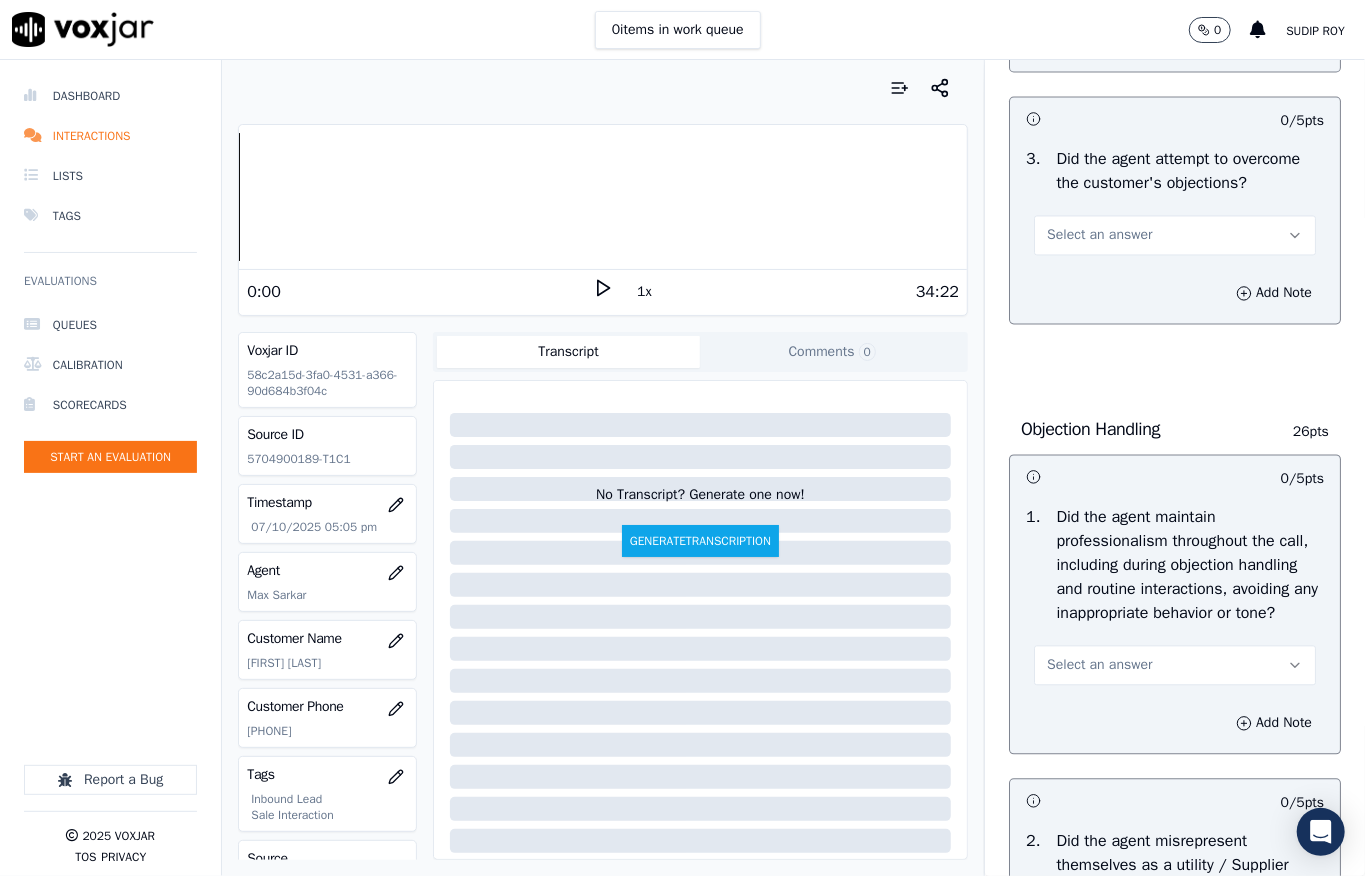 scroll, scrollTop: 2133, scrollLeft: 0, axis: vertical 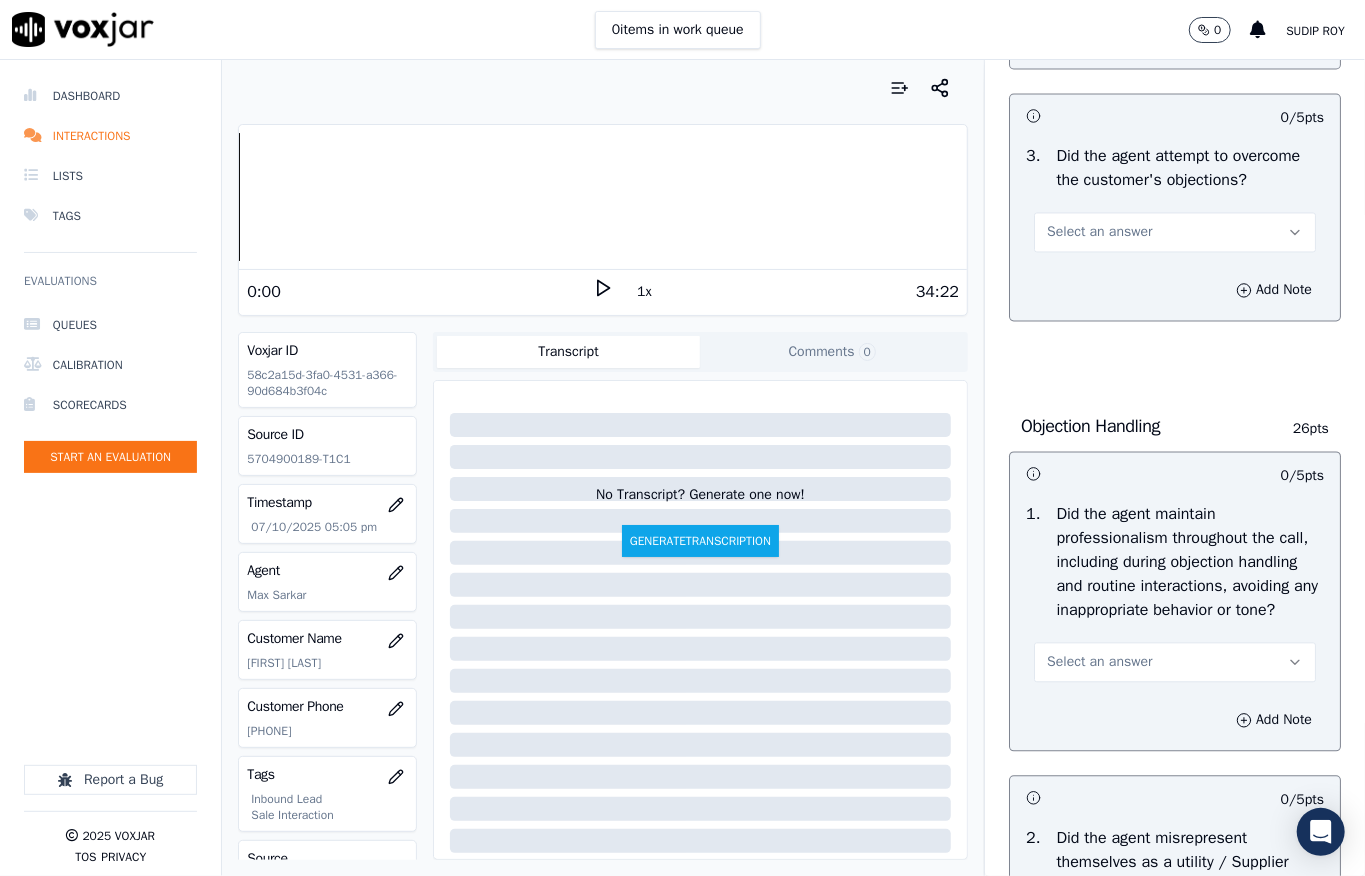 click on "Select an answer" at bounding box center [1099, 232] 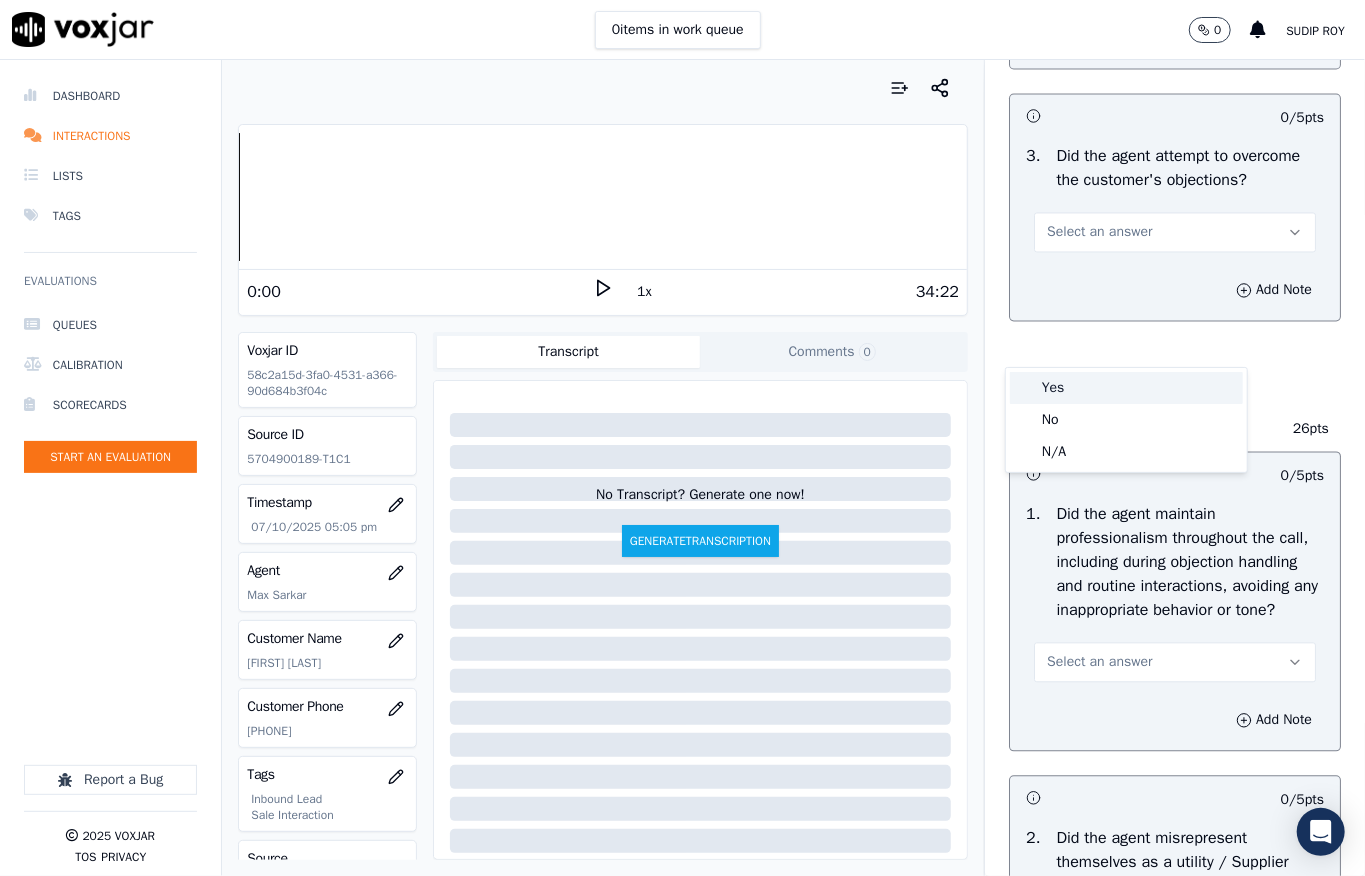 click on "Yes" at bounding box center [1126, 388] 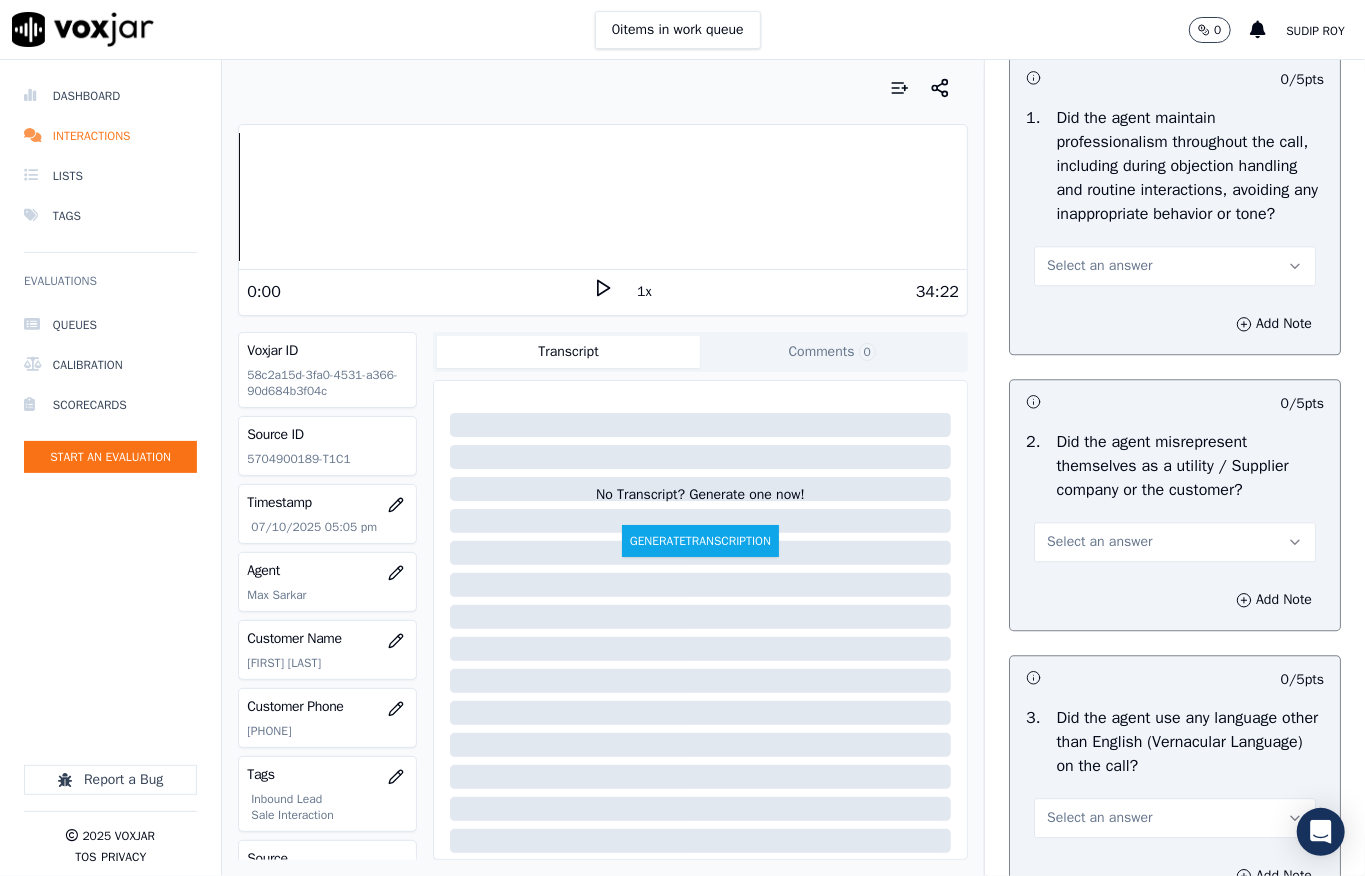scroll, scrollTop: 2533, scrollLeft: 0, axis: vertical 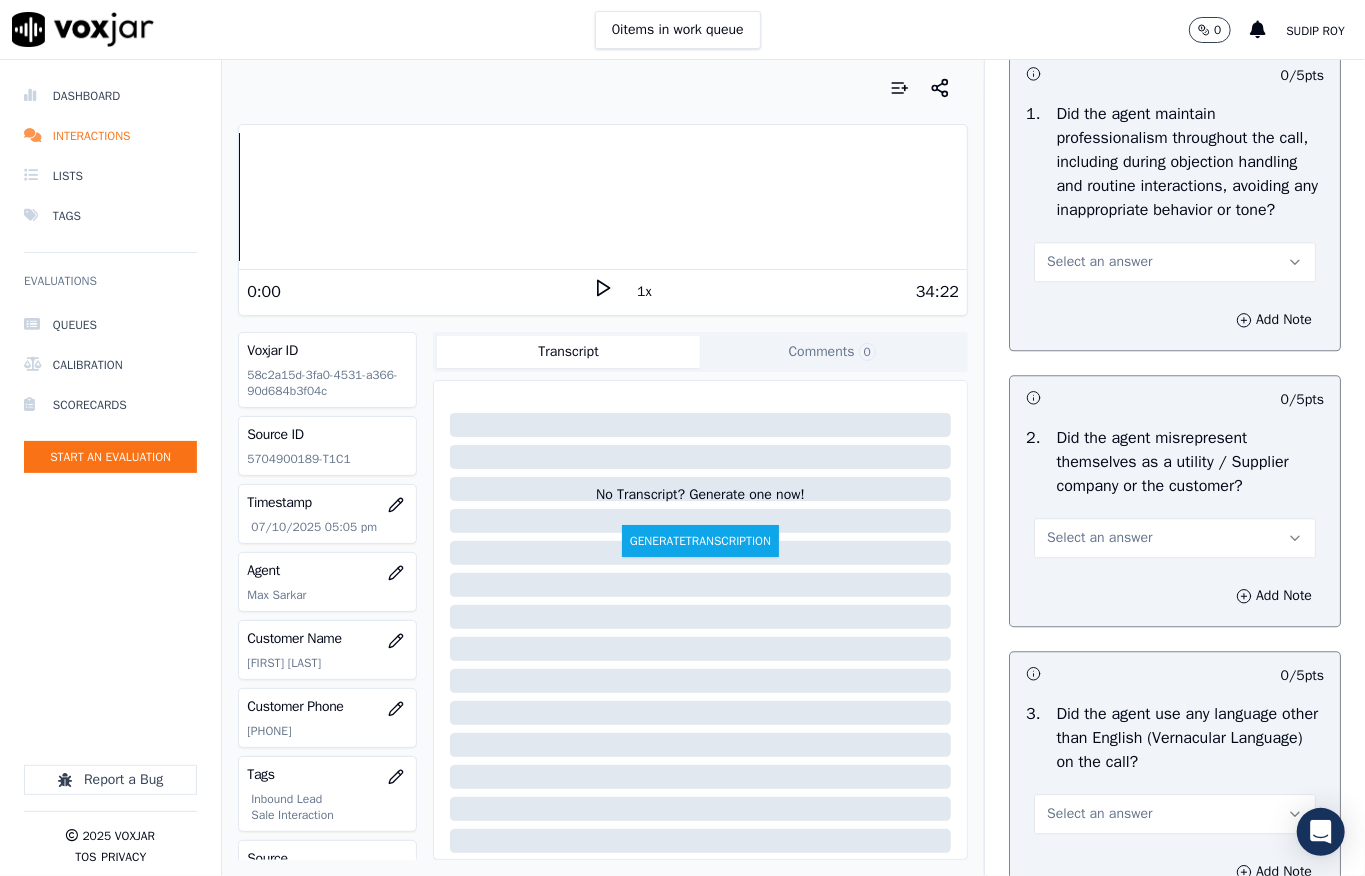 click on "Select an answer" at bounding box center (1099, 262) 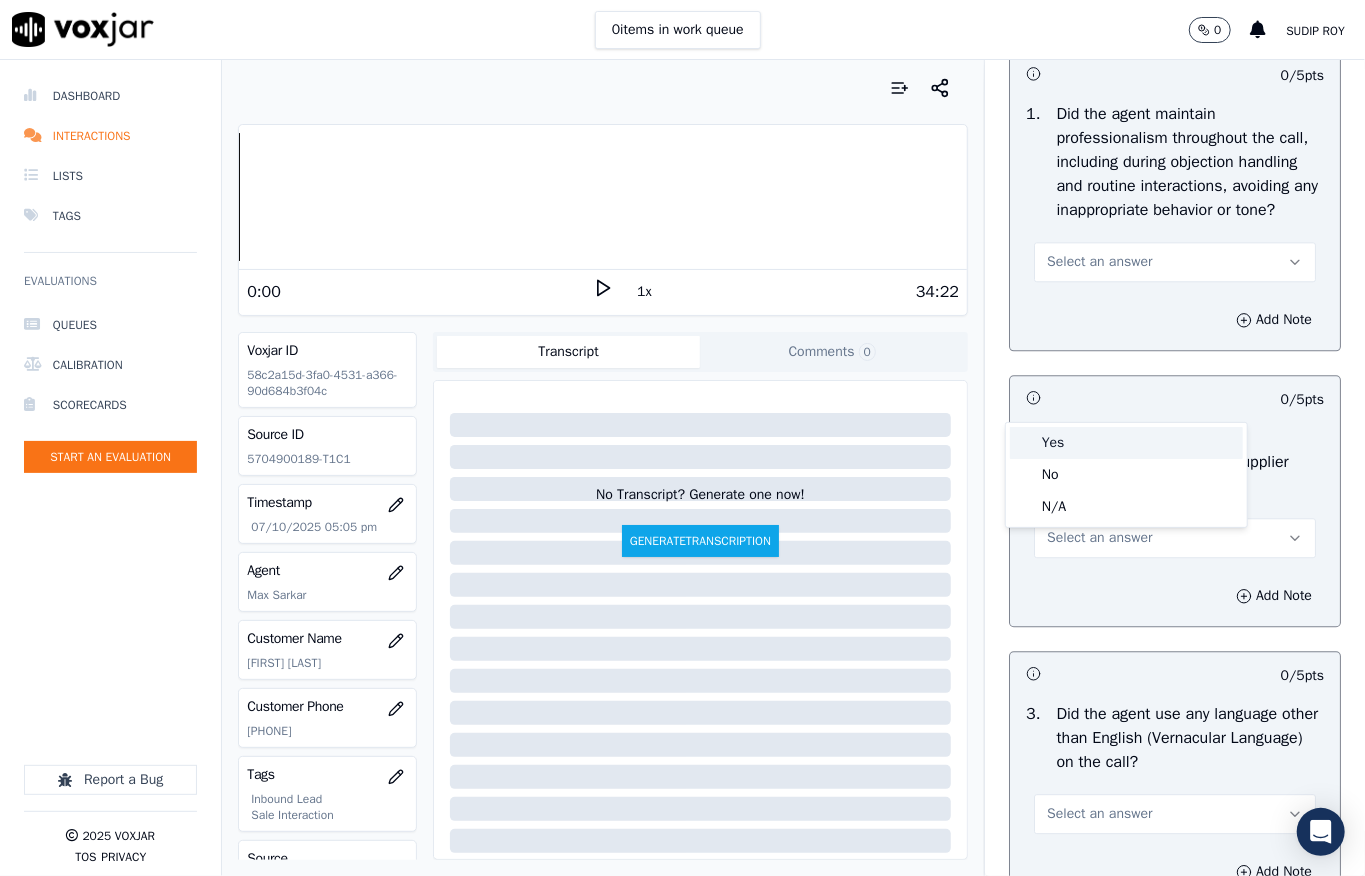 click on "Yes" at bounding box center [1126, 443] 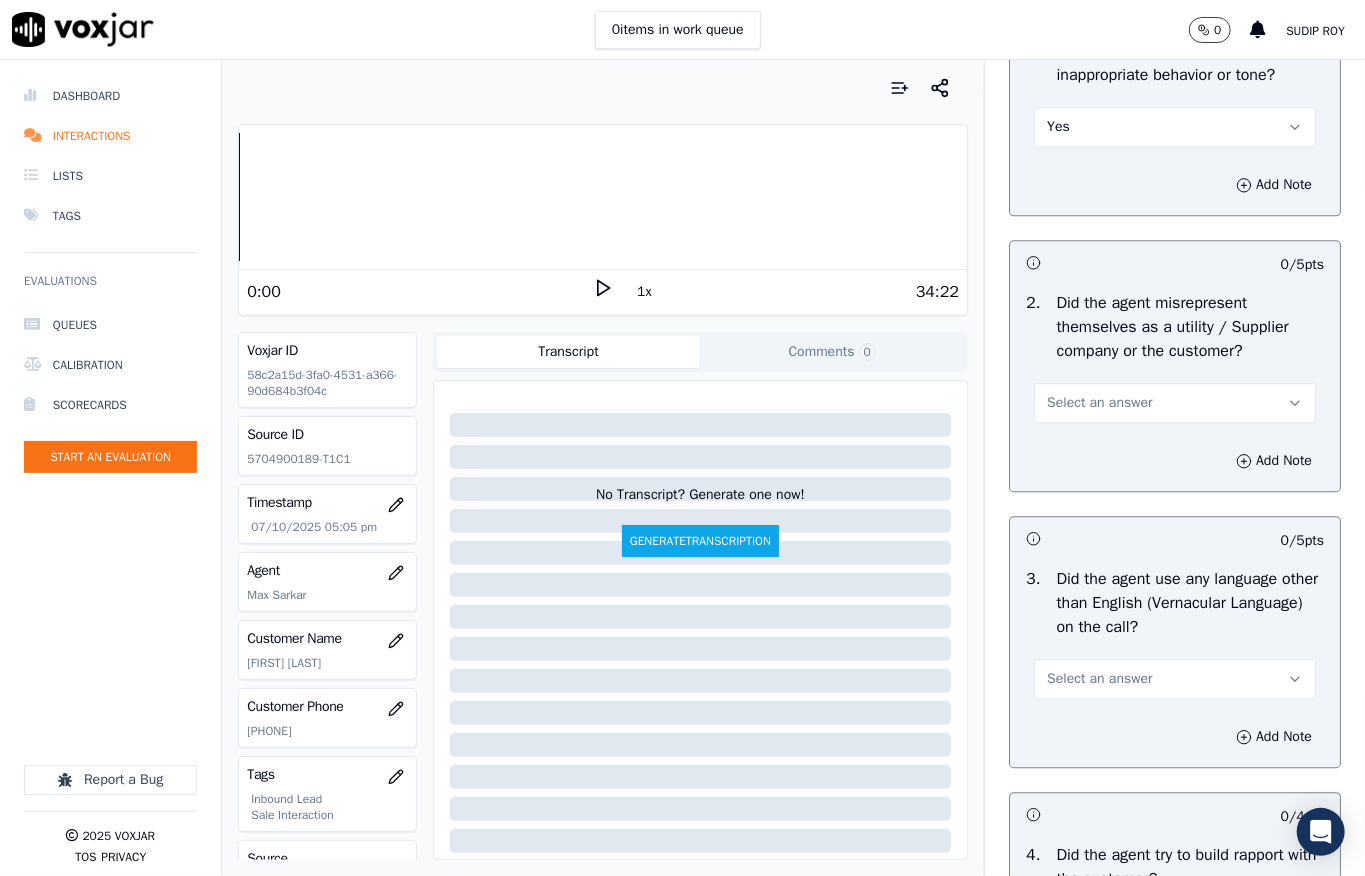 scroll, scrollTop: 2800, scrollLeft: 0, axis: vertical 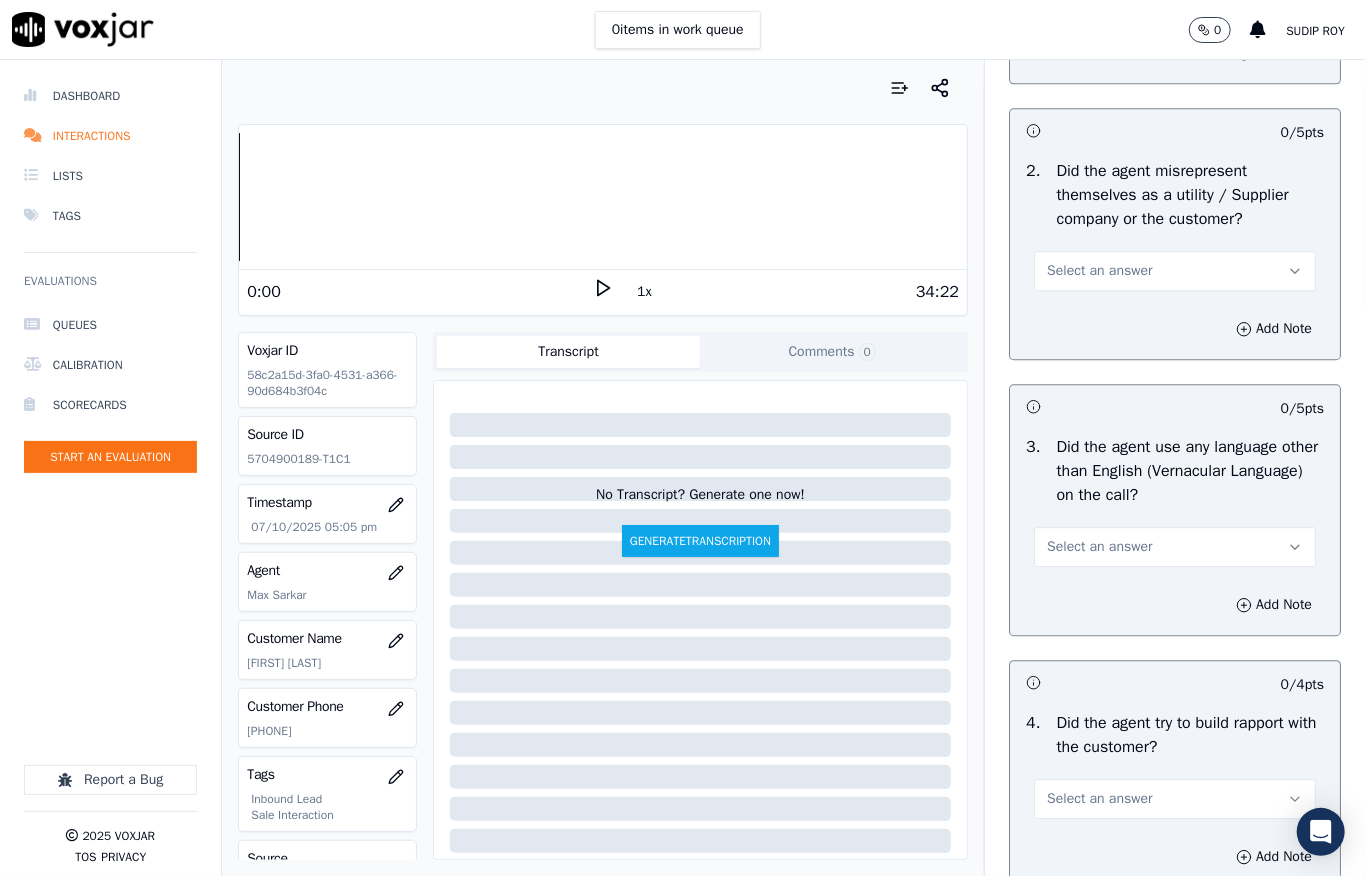 click on "Select an answer" at bounding box center (1099, 271) 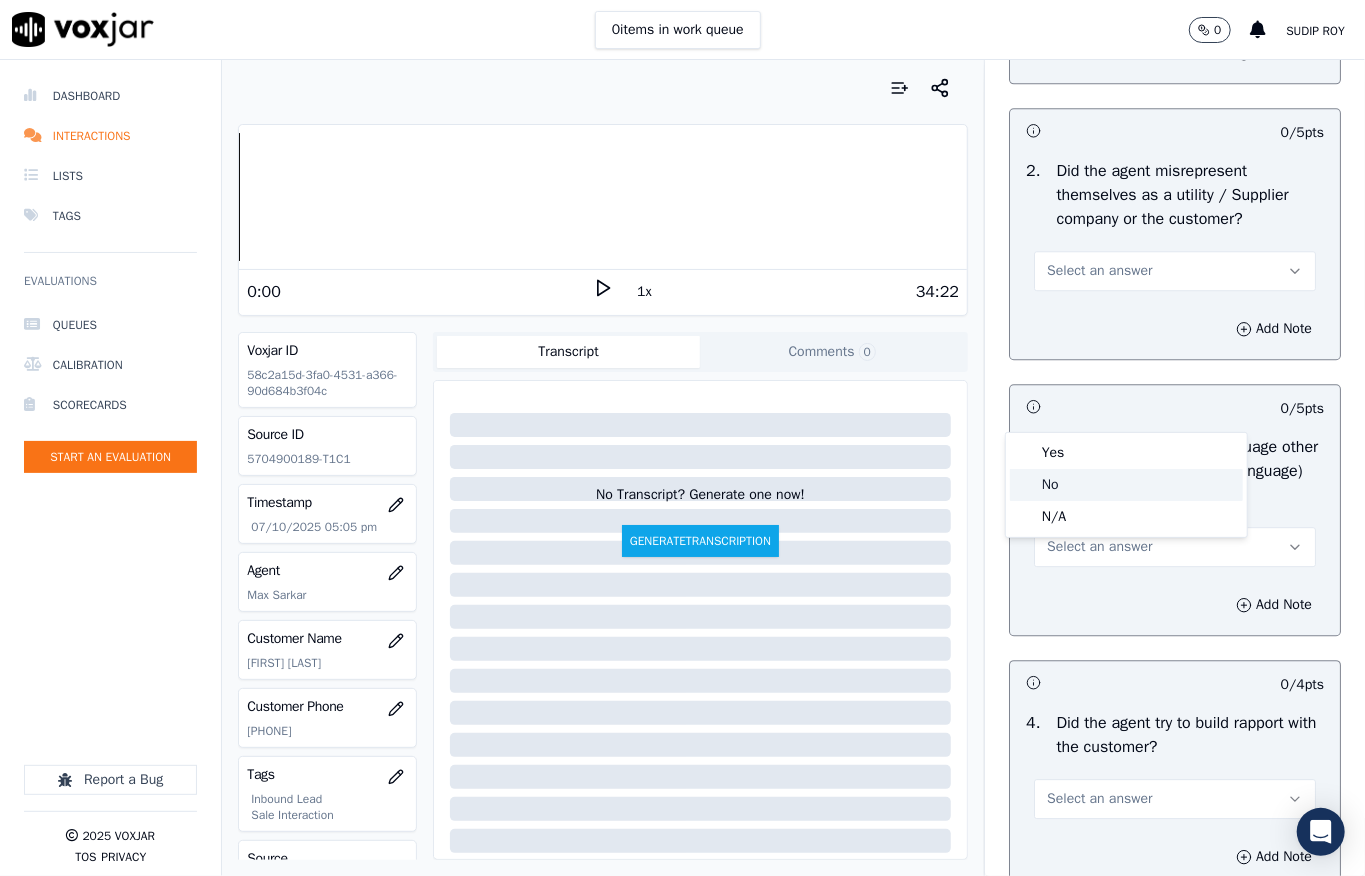 click on "No" 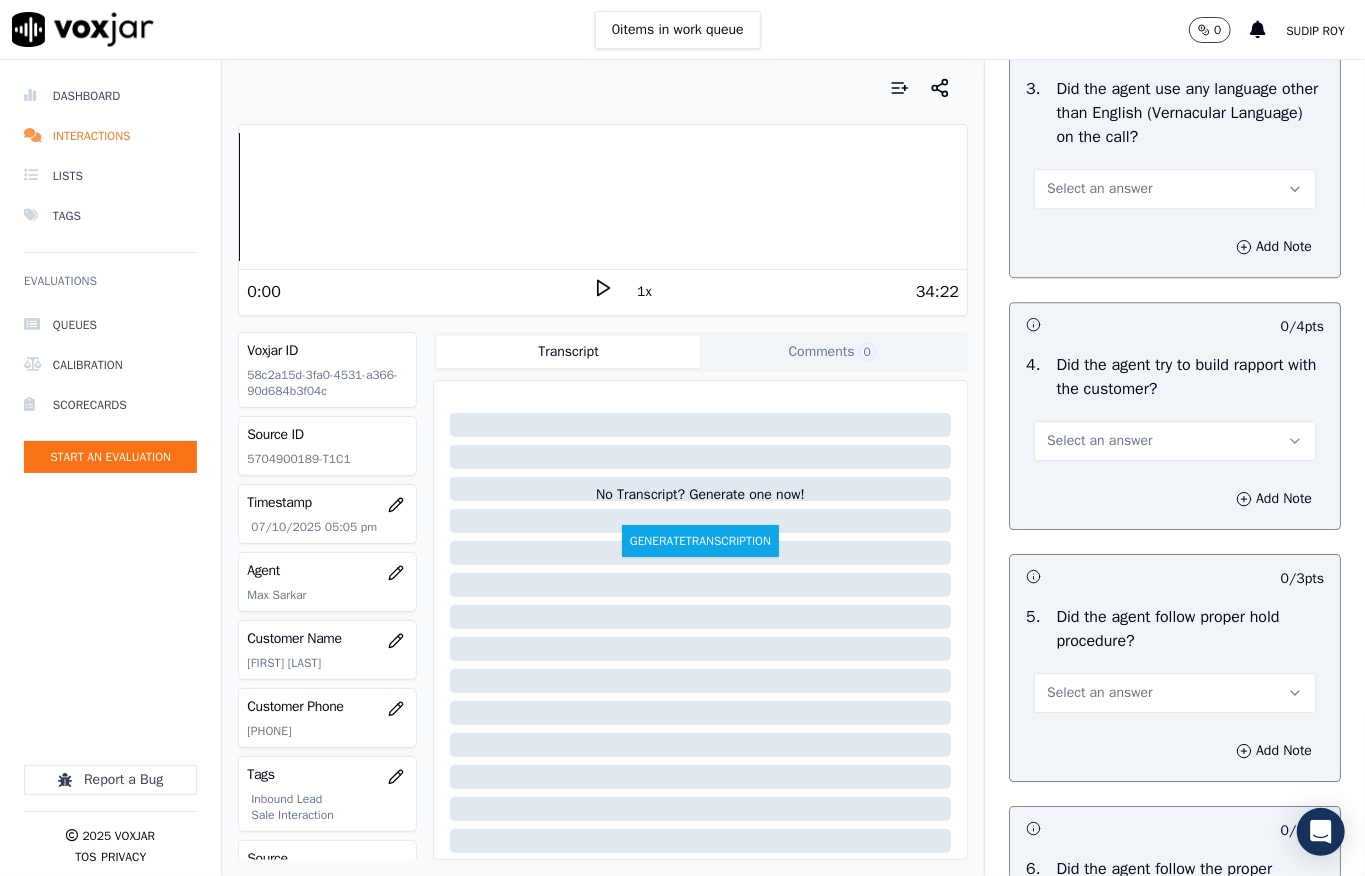 scroll, scrollTop: 3200, scrollLeft: 0, axis: vertical 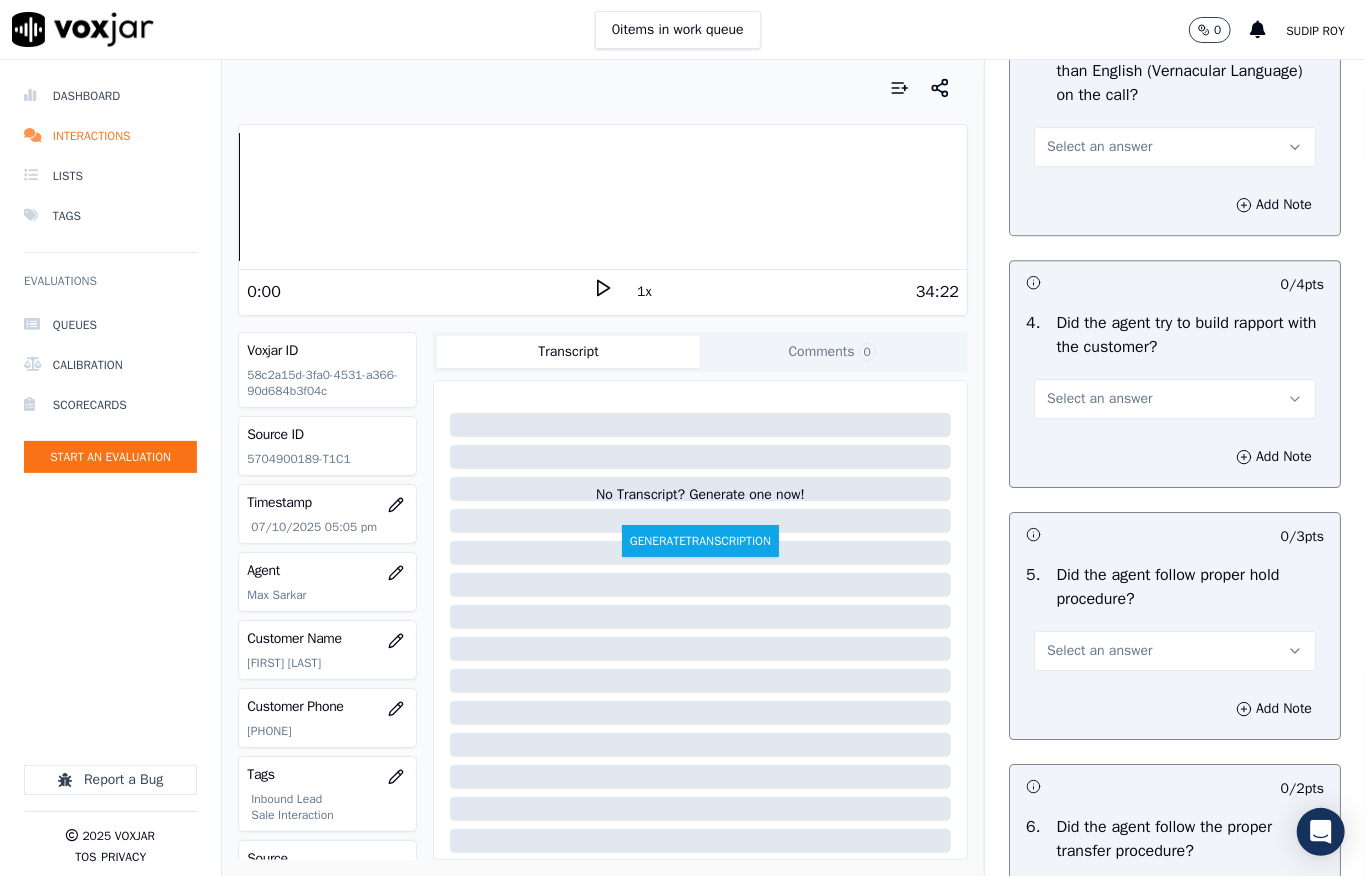 click on "Select an answer" at bounding box center [1099, 147] 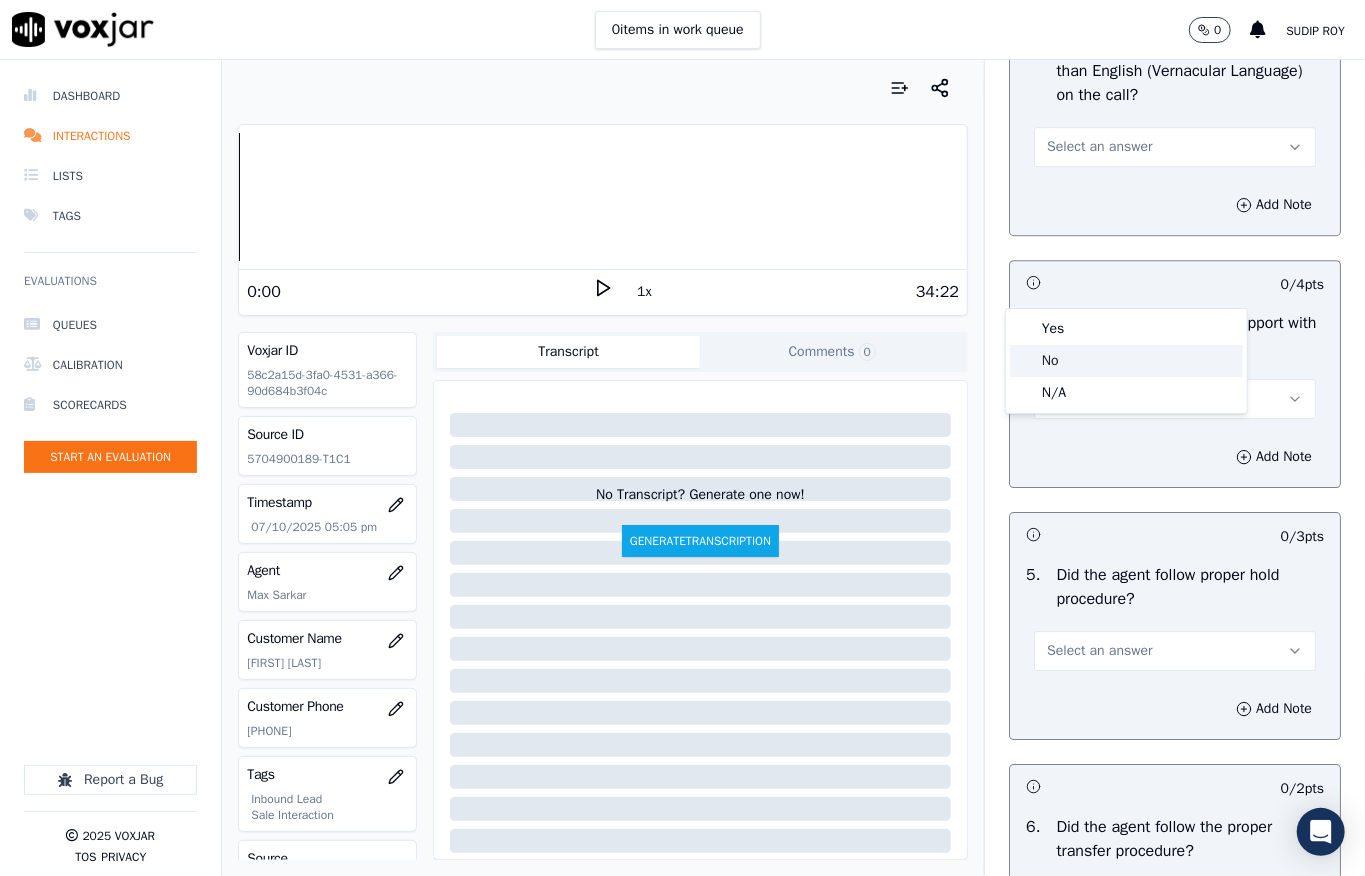 click on "No" 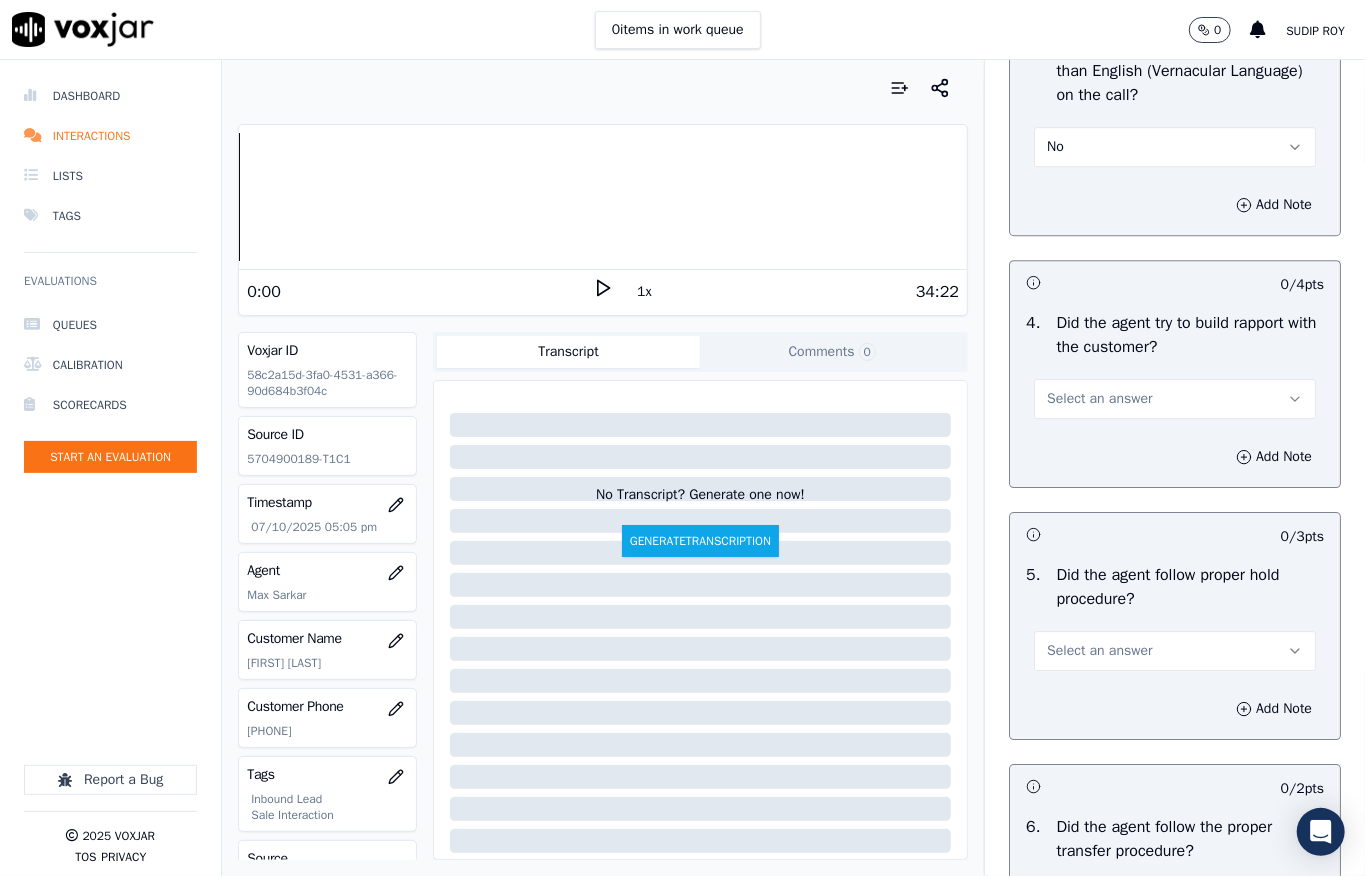 click on "Select an answer" at bounding box center [1099, 399] 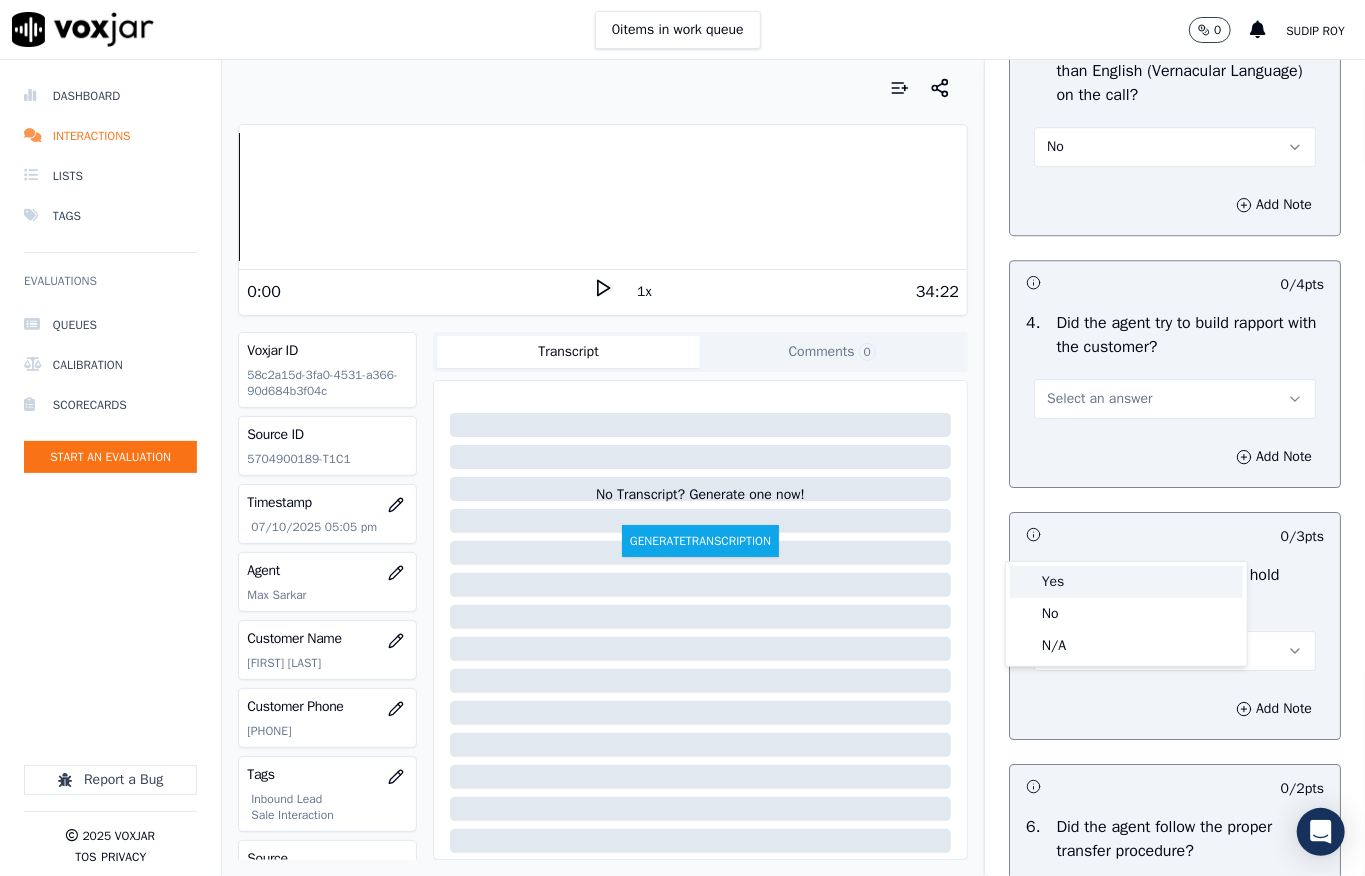 click on "Yes" at bounding box center [1126, 582] 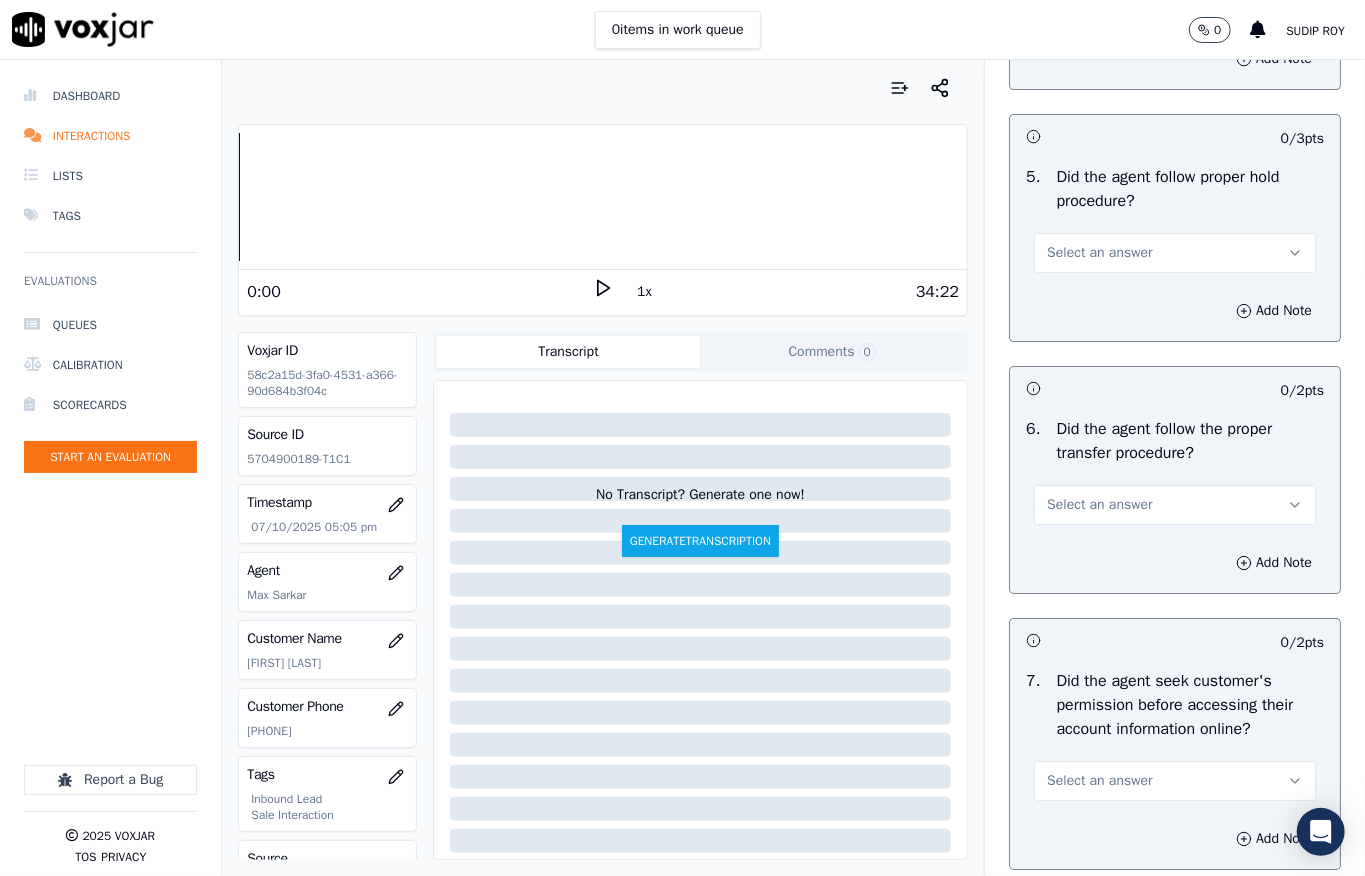 scroll, scrollTop: 3600, scrollLeft: 0, axis: vertical 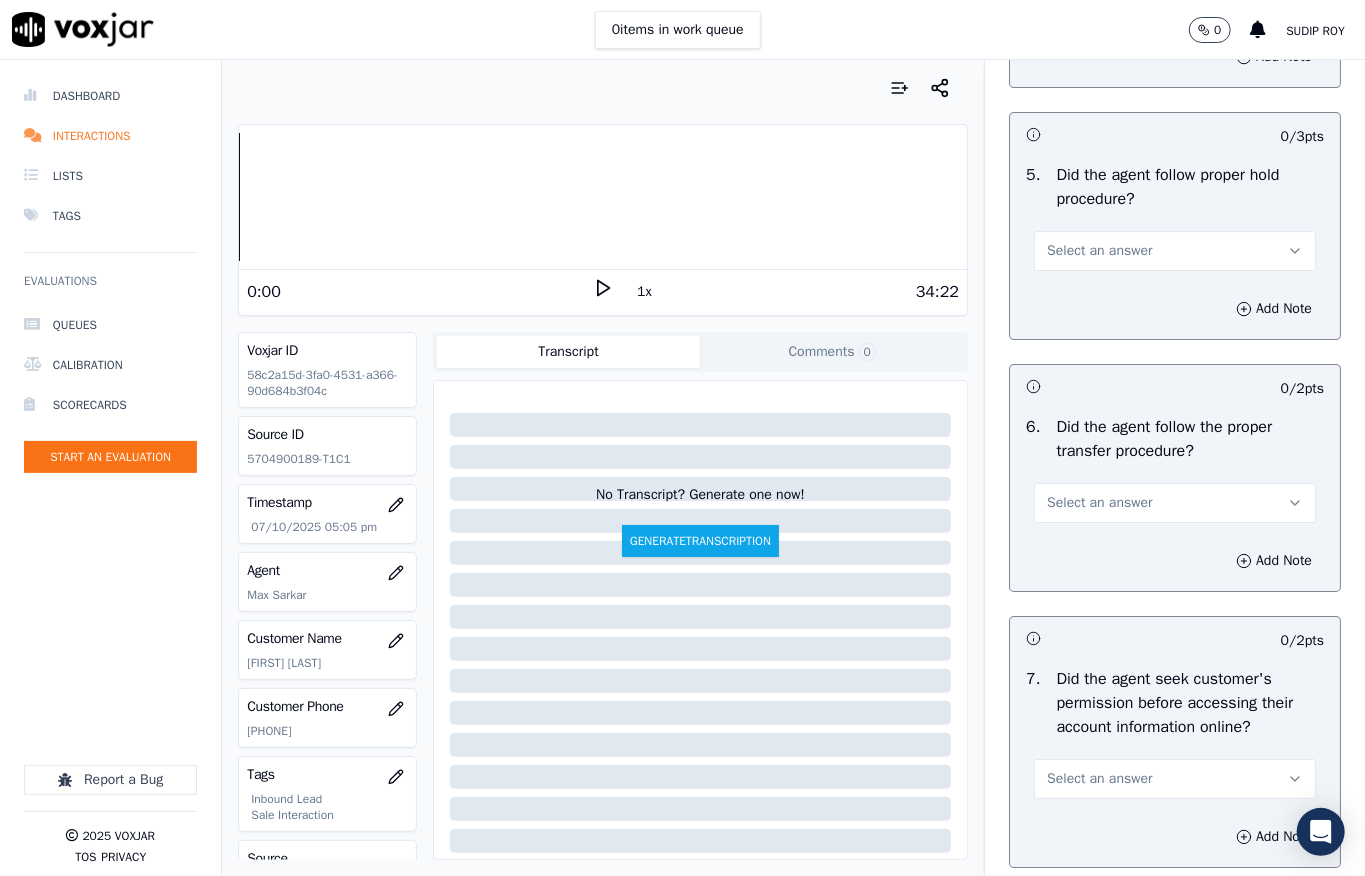 drag, startPoint x: 1058, startPoint y: 389, endPoint x: 1058, endPoint y: 402, distance: 13 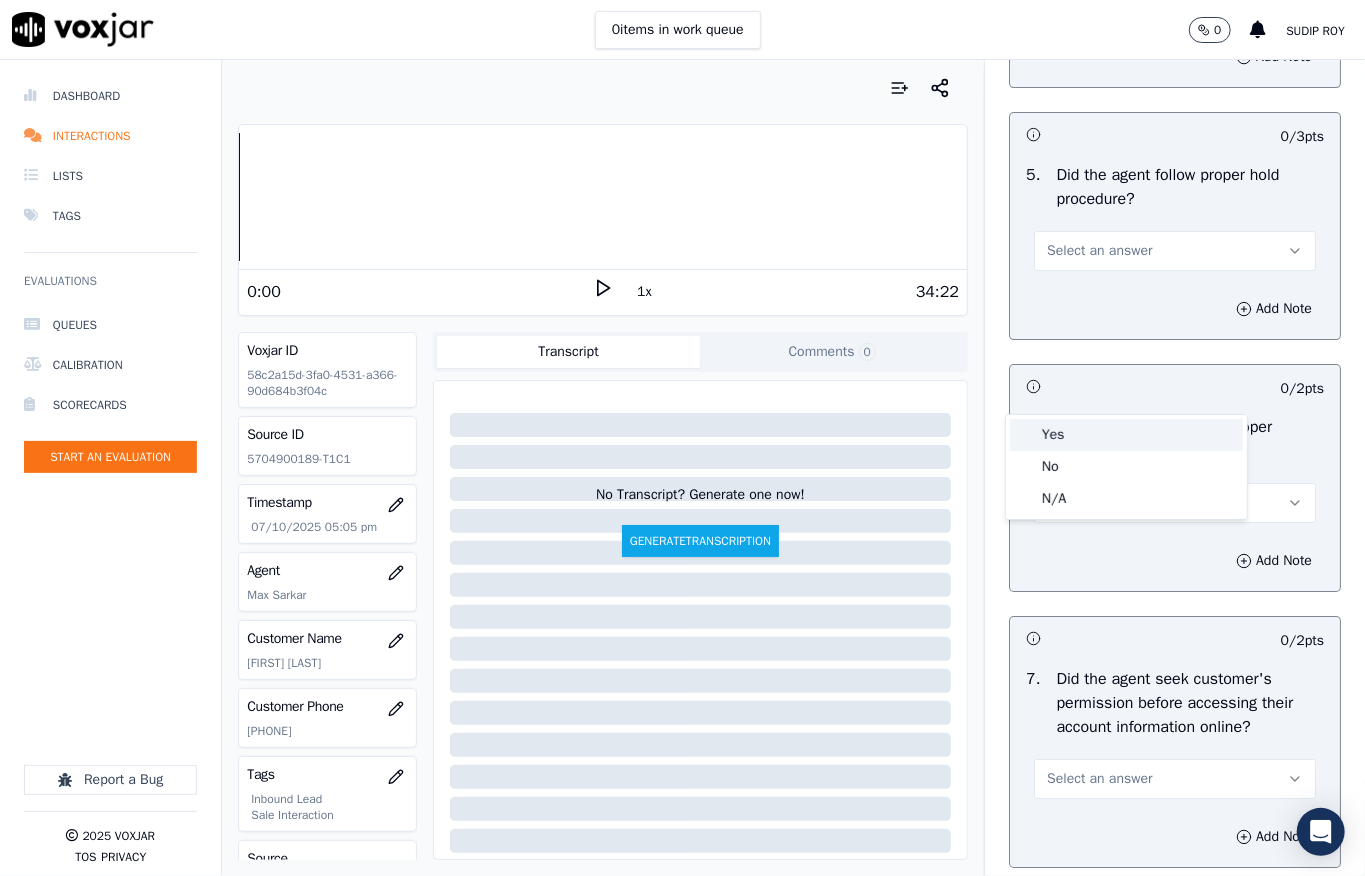 click on "Yes" at bounding box center [1126, 435] 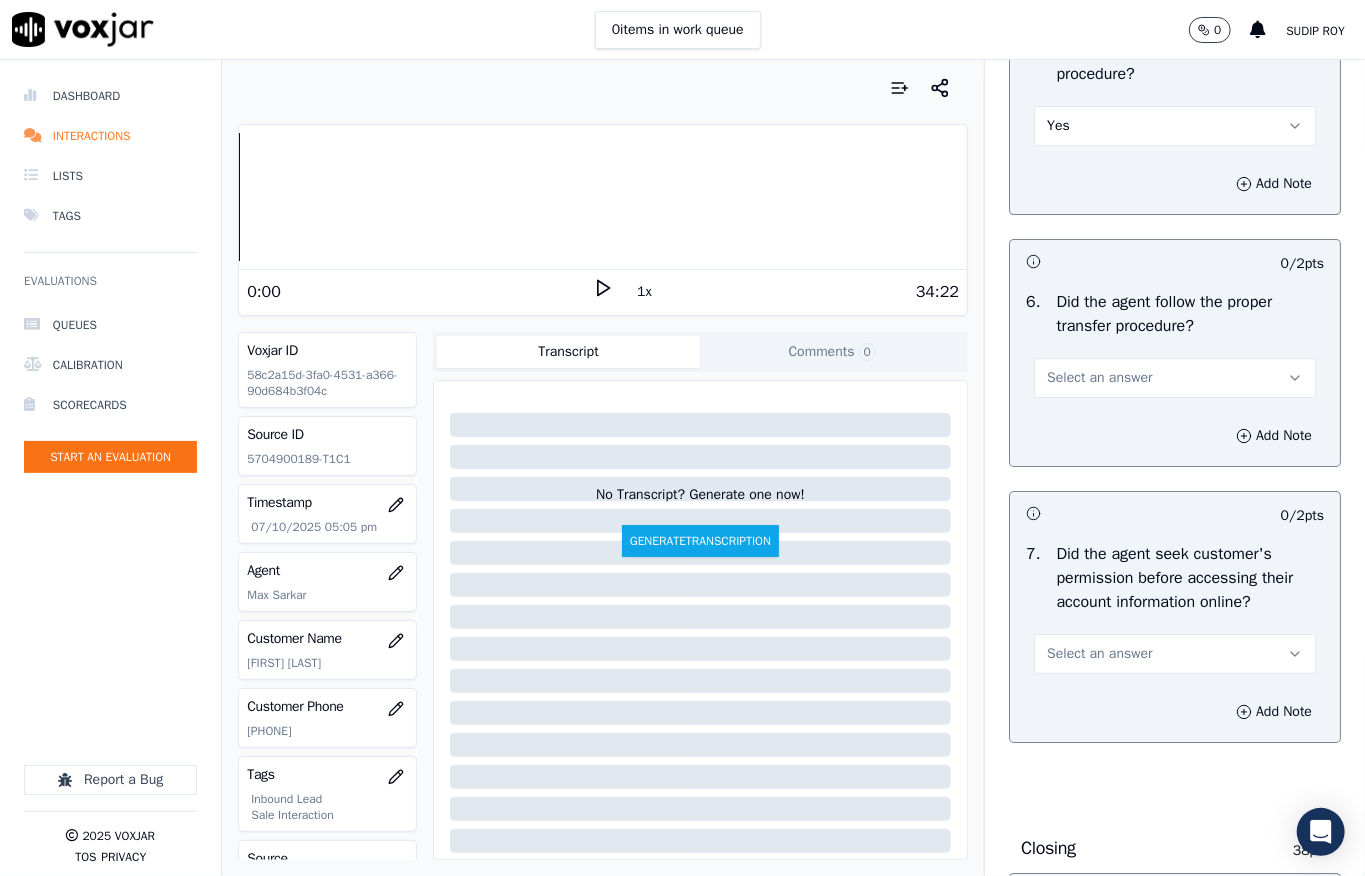 scroll, scrollTop: 3866, scrollLeft: 0, axis: vertical 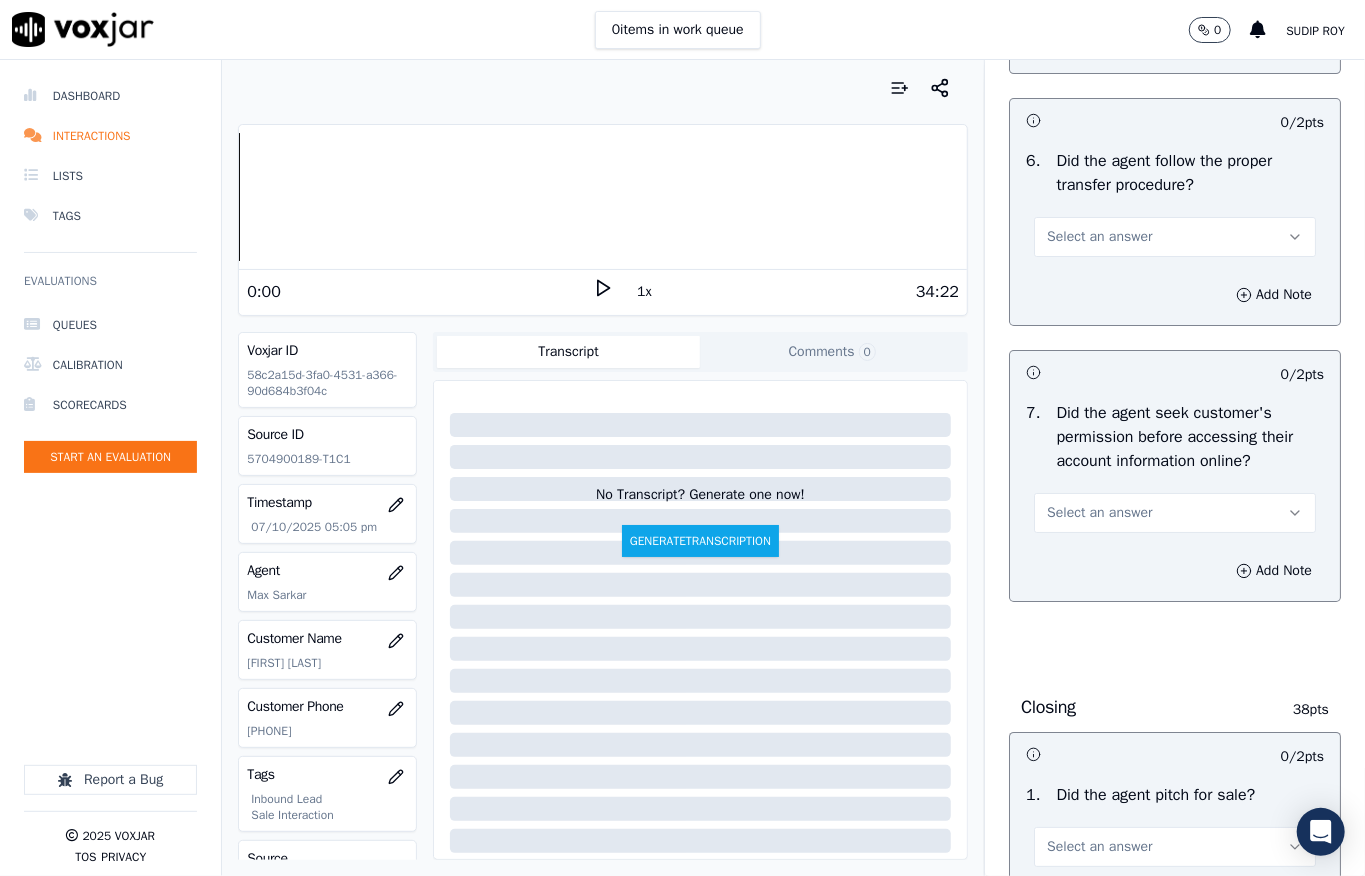 click on "Select an answer" at bounding box center [1175, 237] 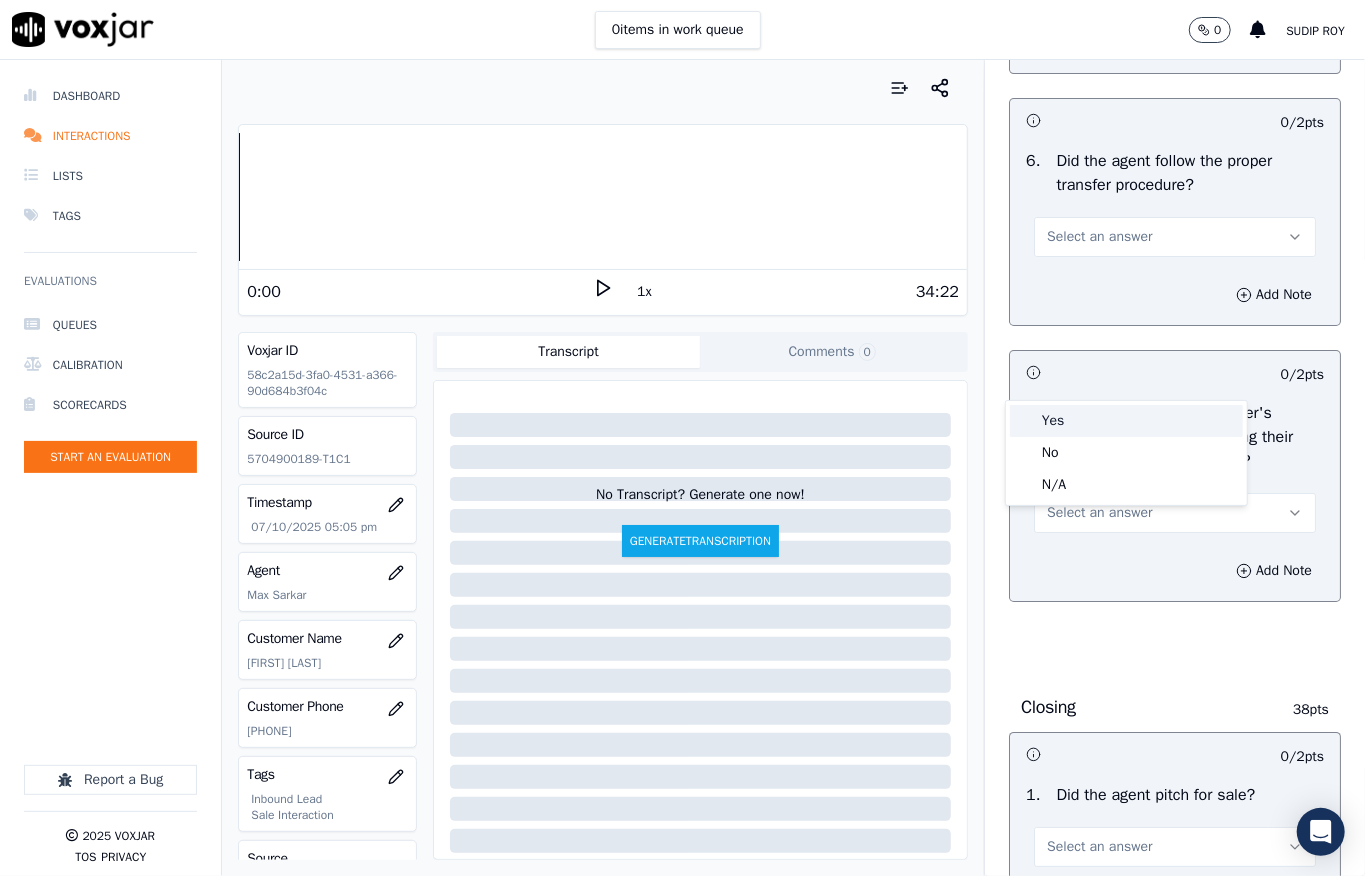 click on "Yes" at bounding box center (1126, 421) 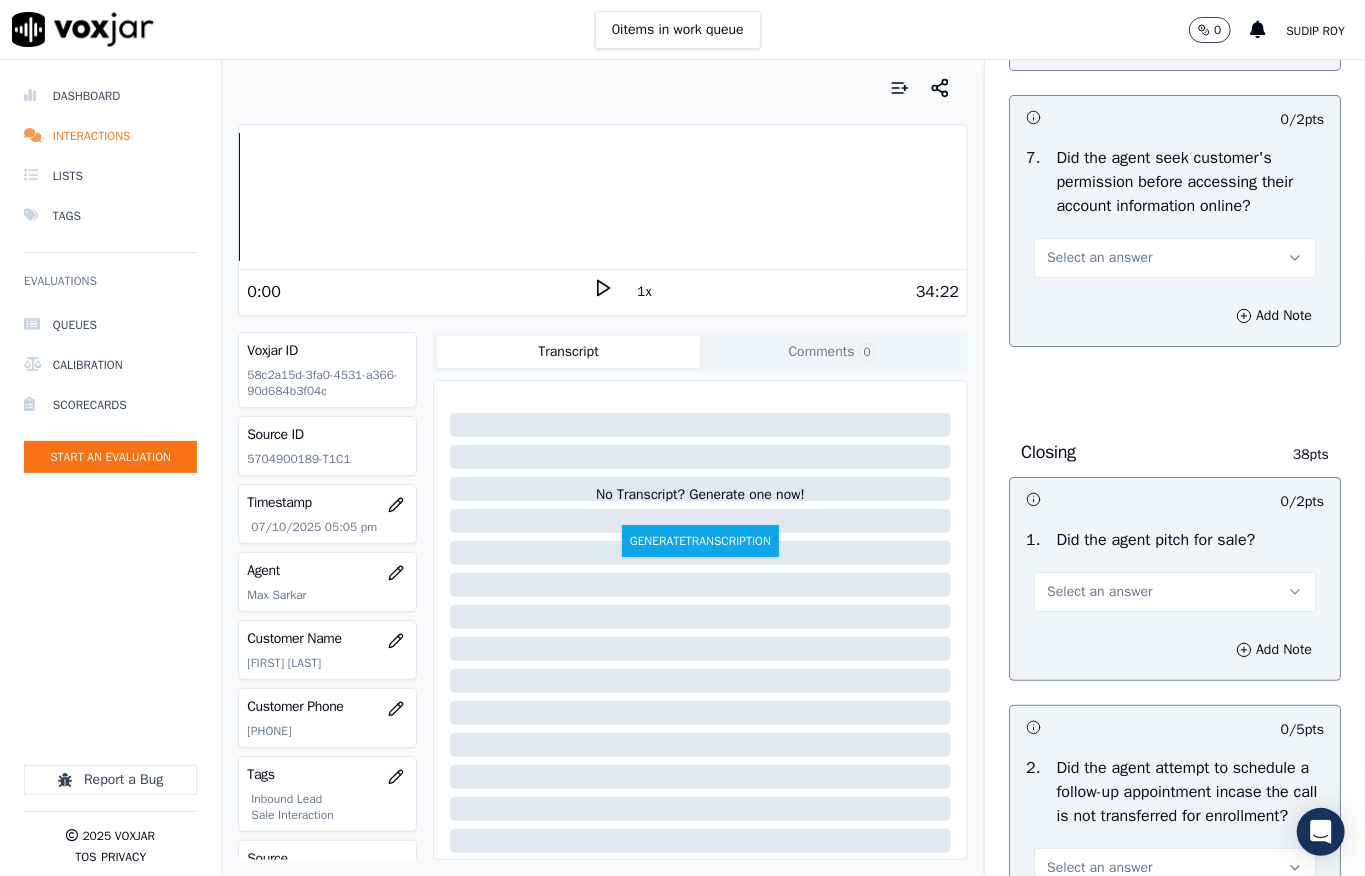 scroll, scrollTop: 4133, scrollLeft: 0, axis: vertical 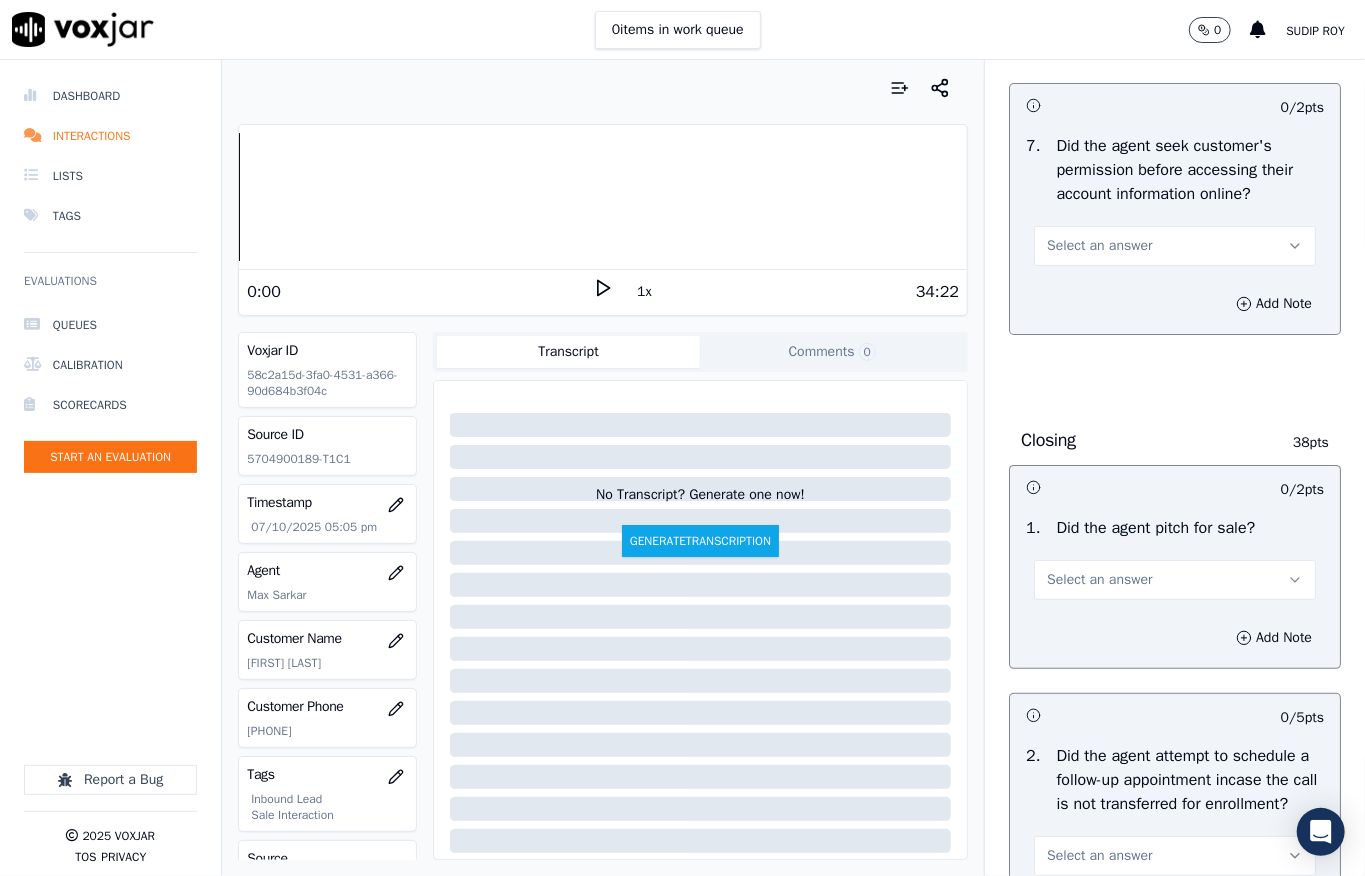 click on "Select an answer" at bounding box center [1175, 246] 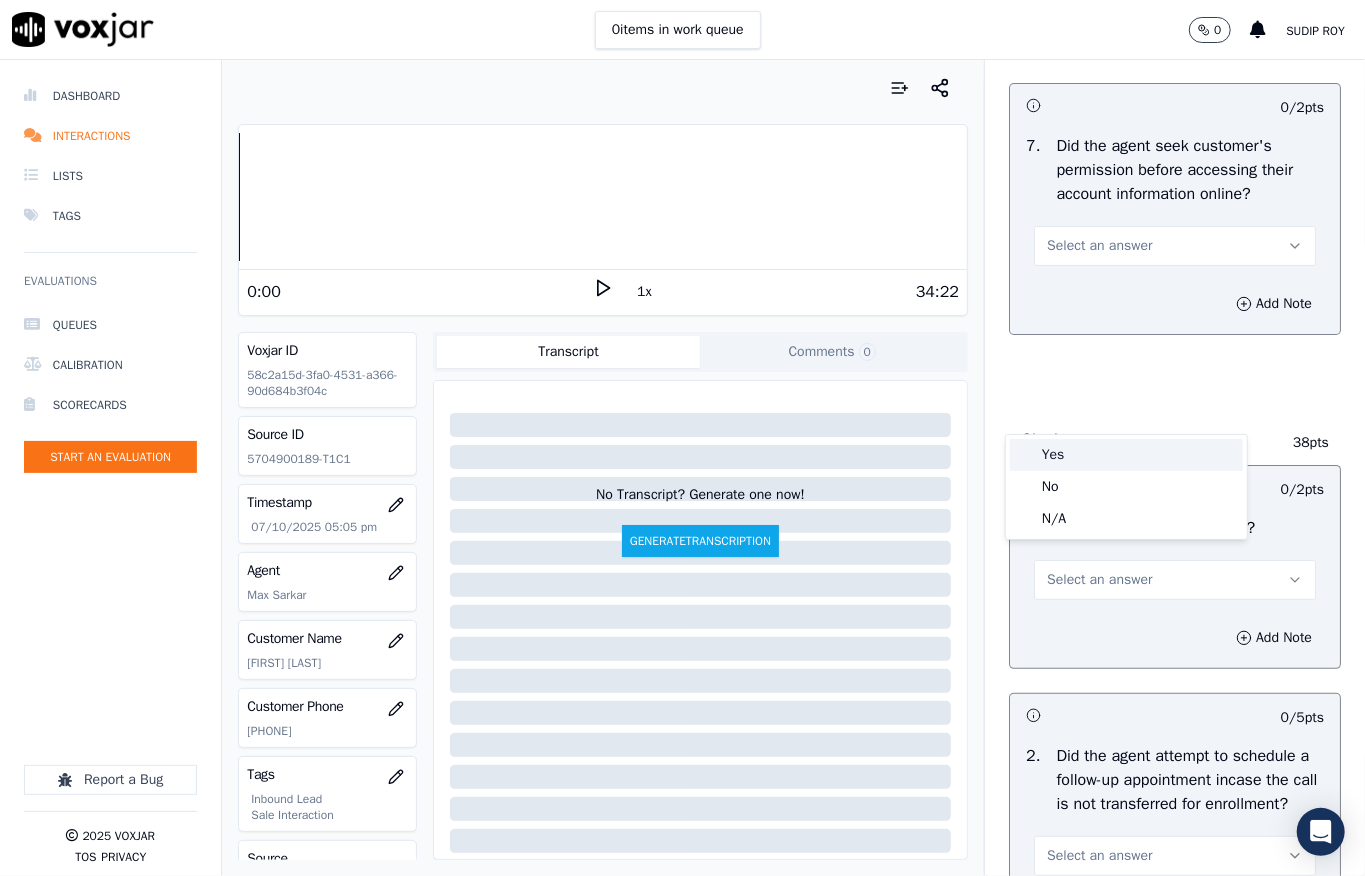 click on "Yes" at bounding box center (1126, 455) 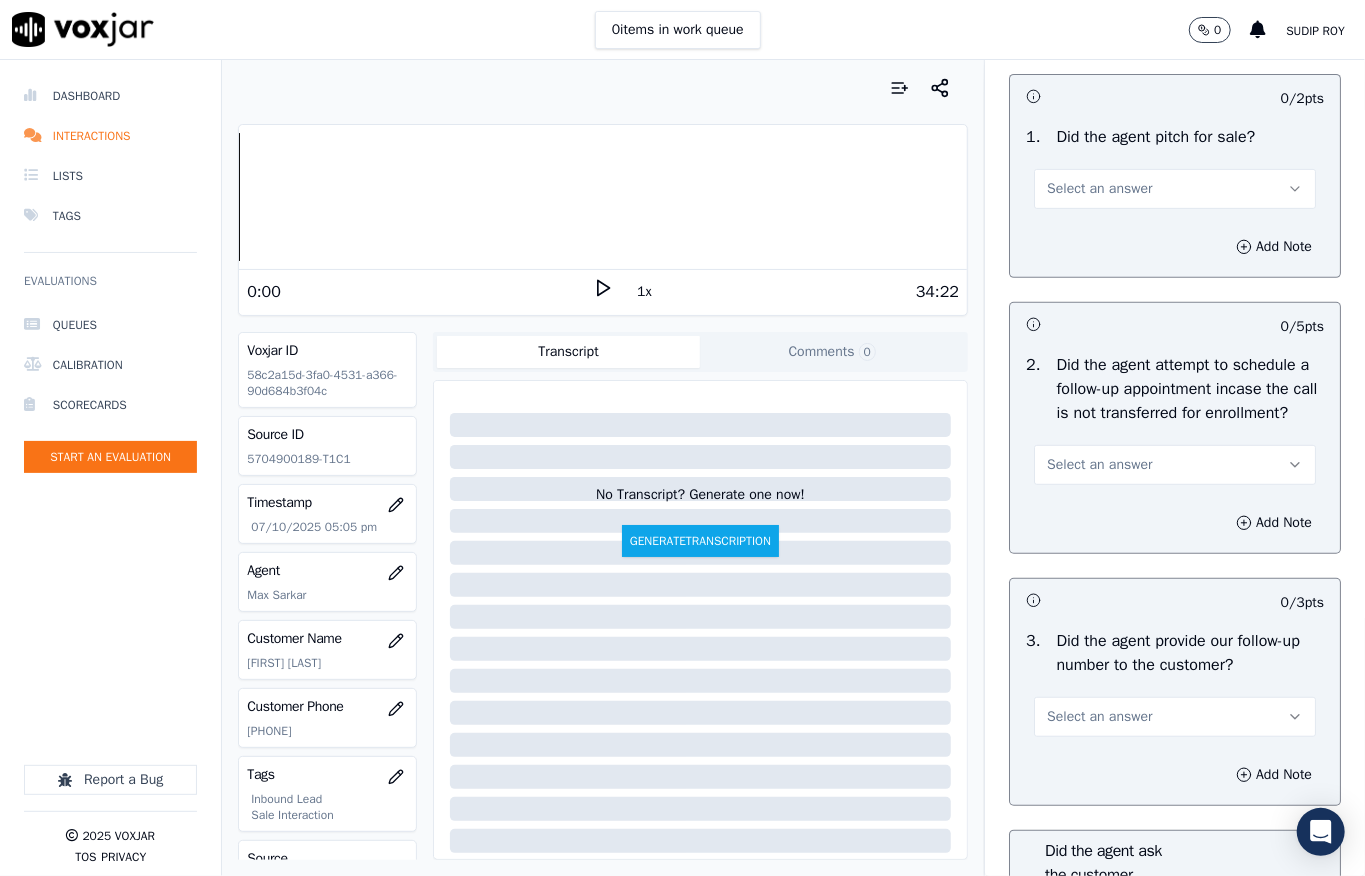 scroll, scrollTop: 4533, scrollLeft: 0, axis: vertical 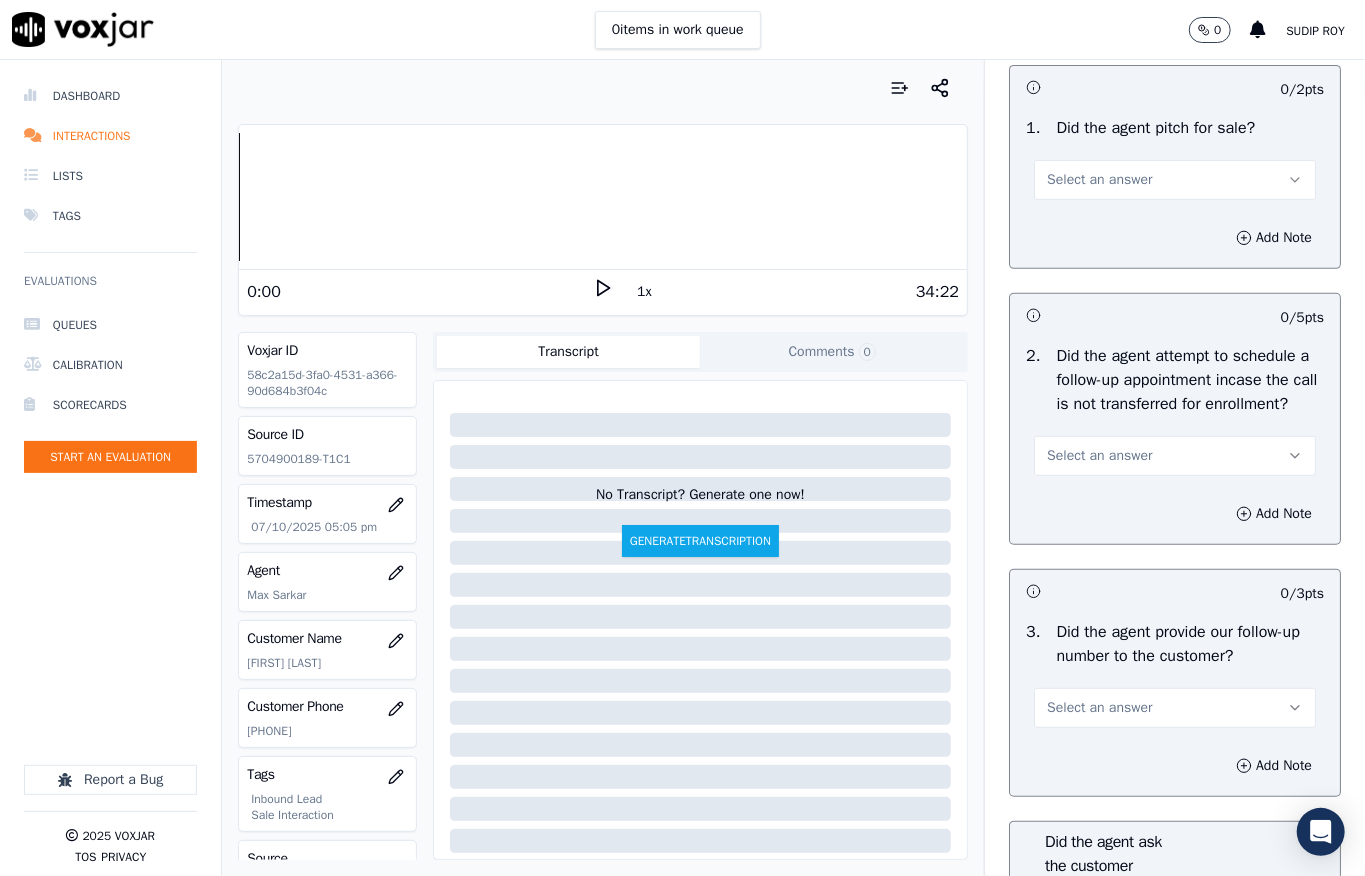 click on "Select an answer" at bounding box center [1099, 180] 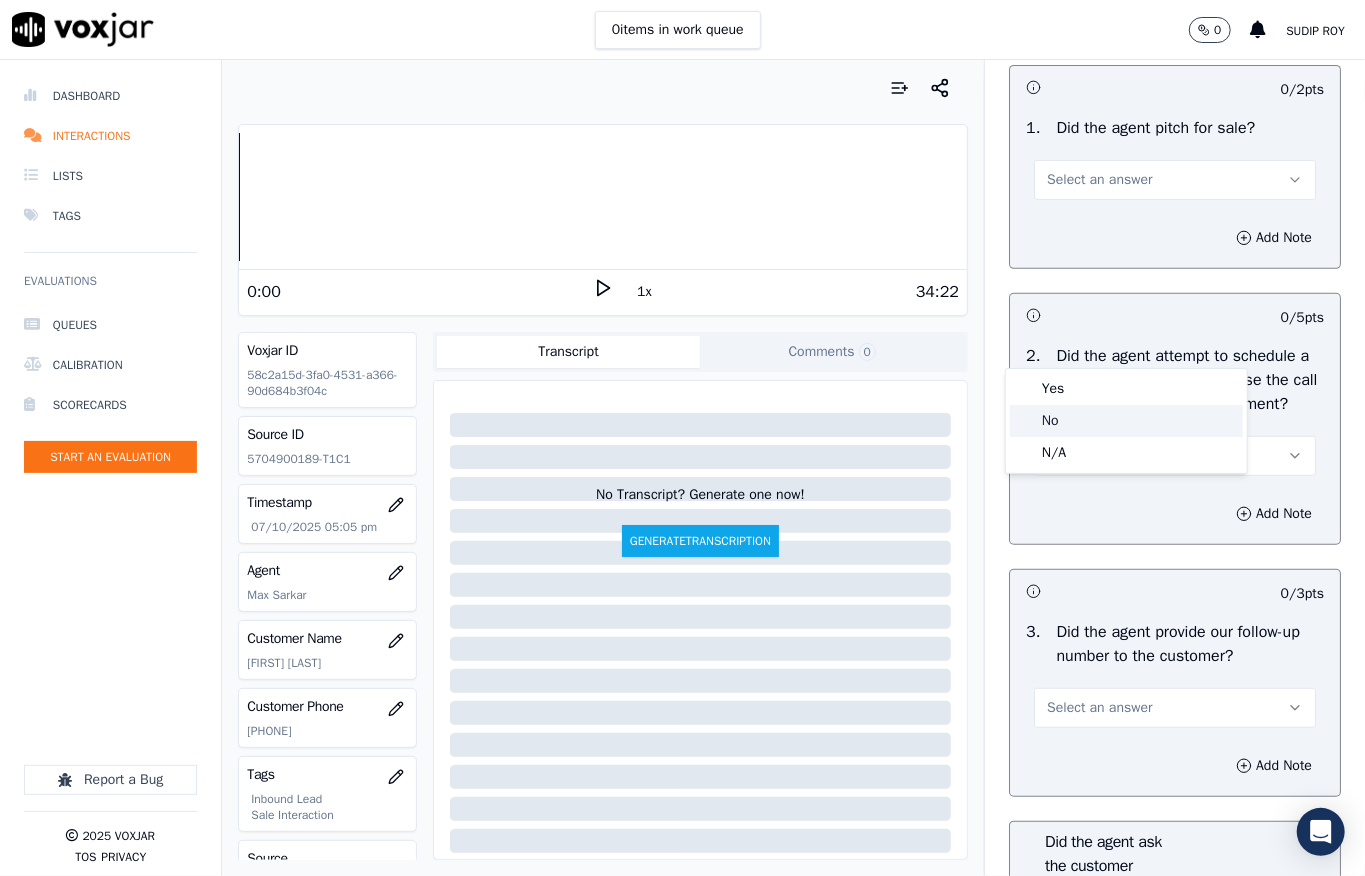 click on "No" 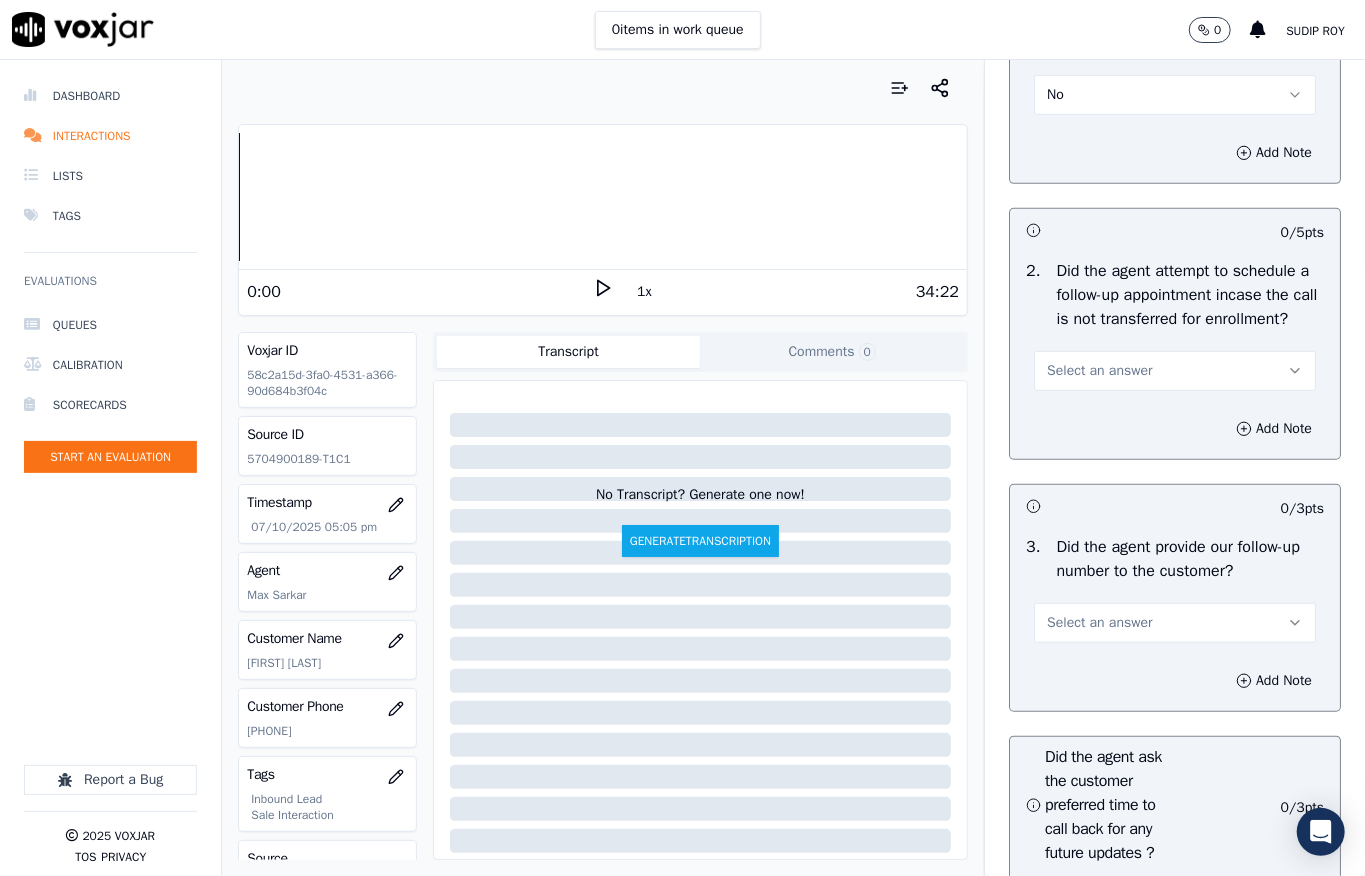 scroll, scrollTop: 4666, scrollLeft: 0, axis: vertical 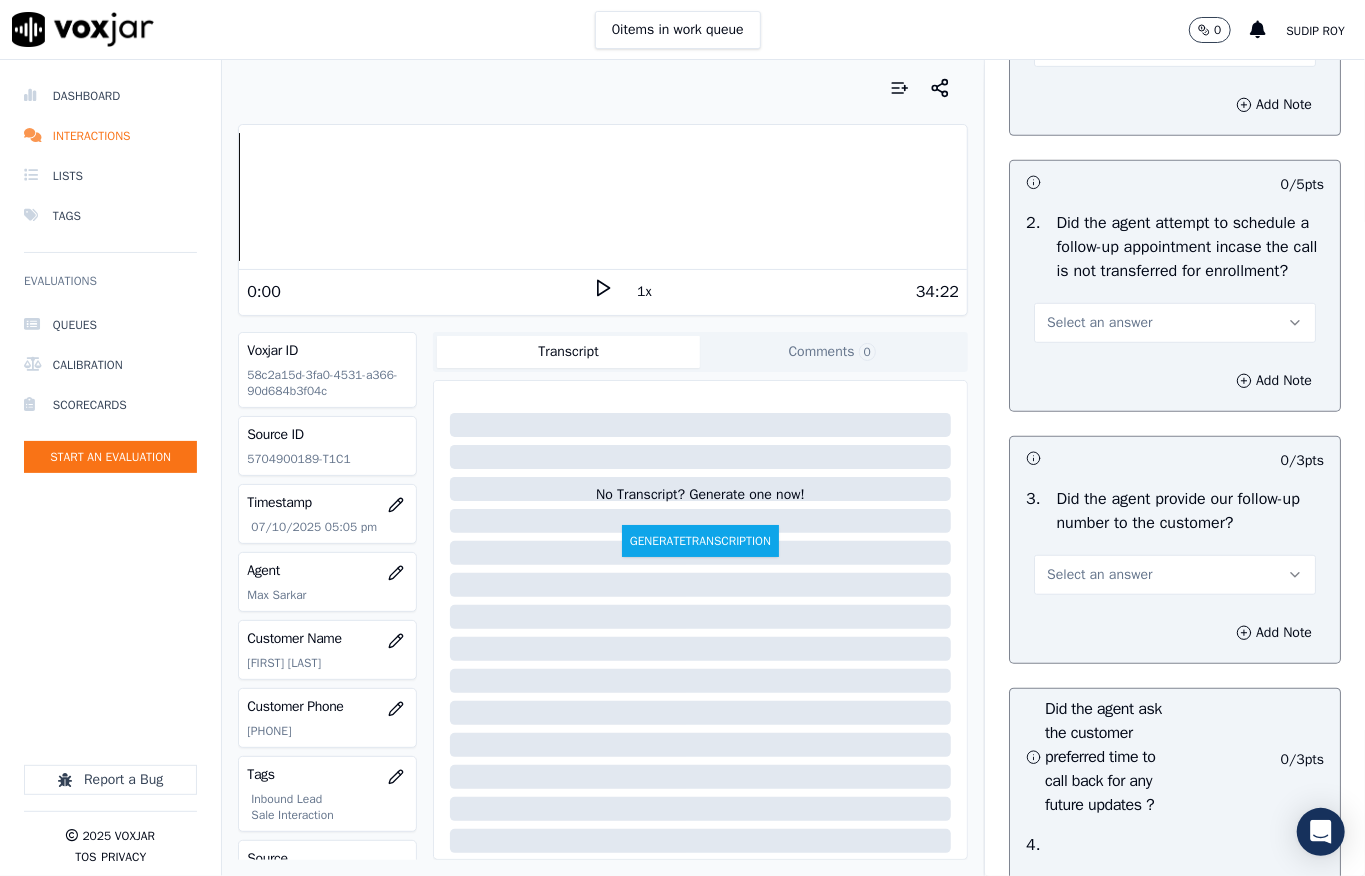 drag, startPoint x: 1045, startPoint y: 204, endPoint x: 1046, endPoint y: 214, distance: 10.049875 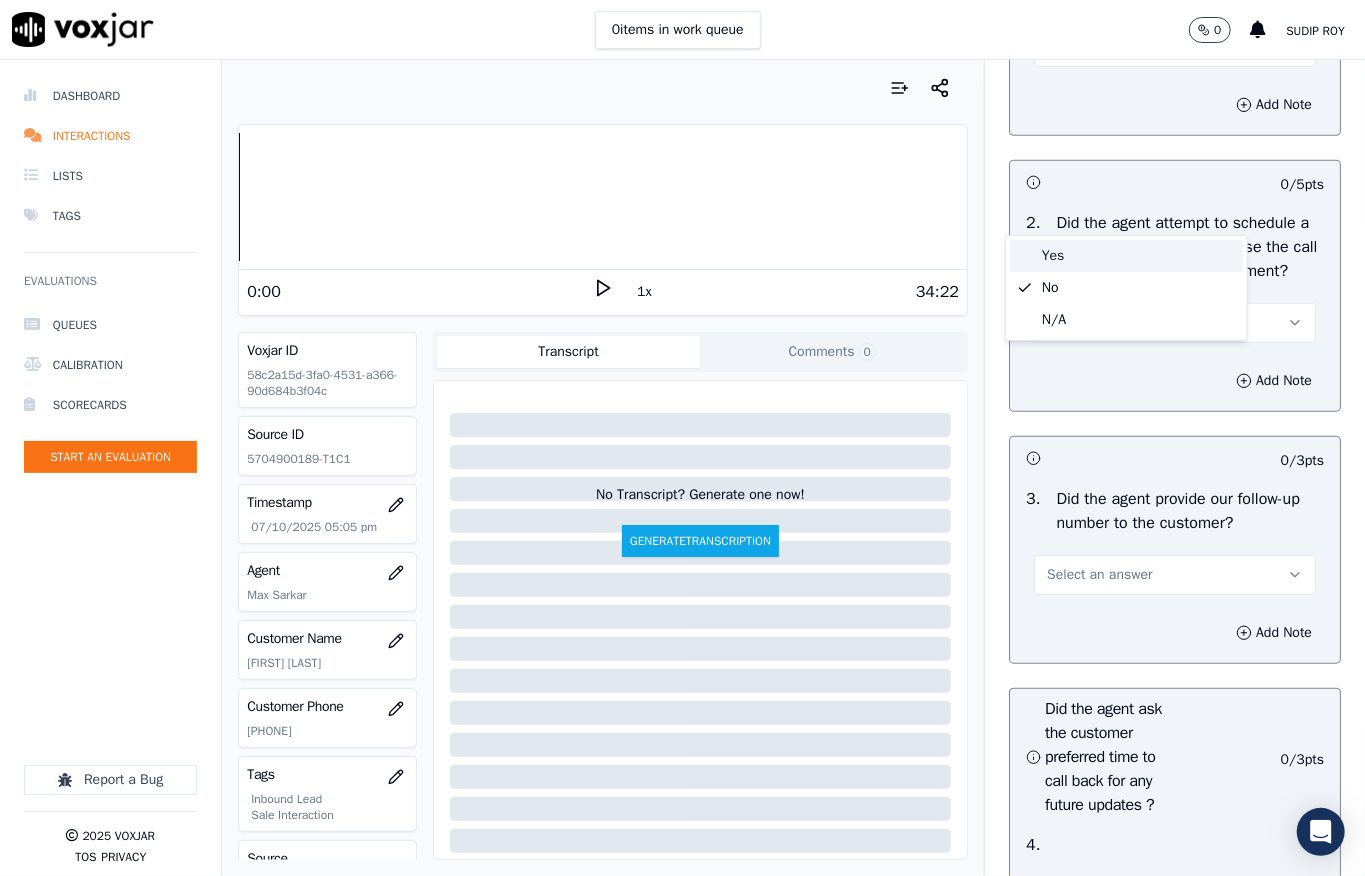 click on "Yes" at bounding box center (1126, 256) 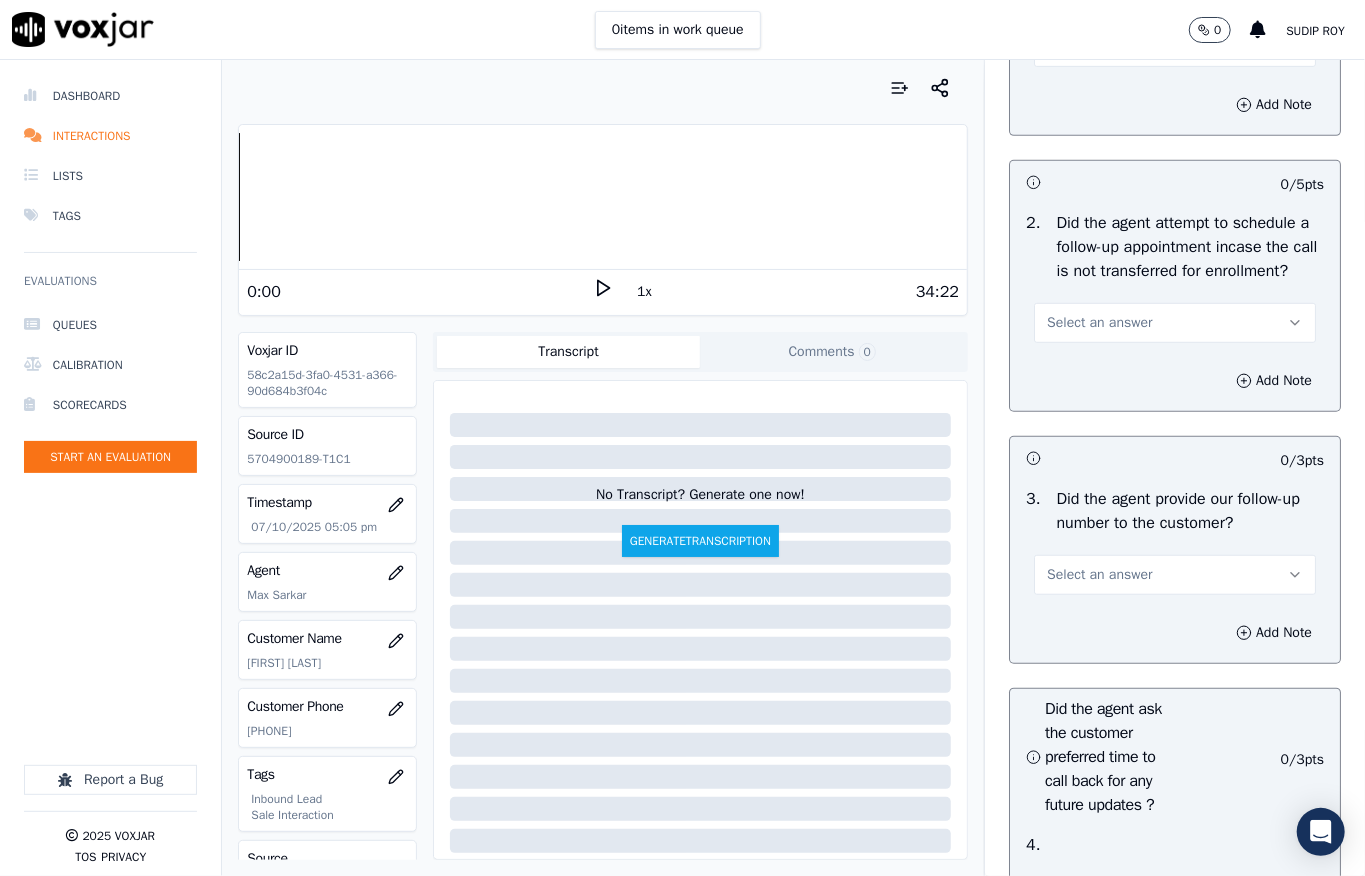 click on "Select an answer" at bounding box center (1099, 323) 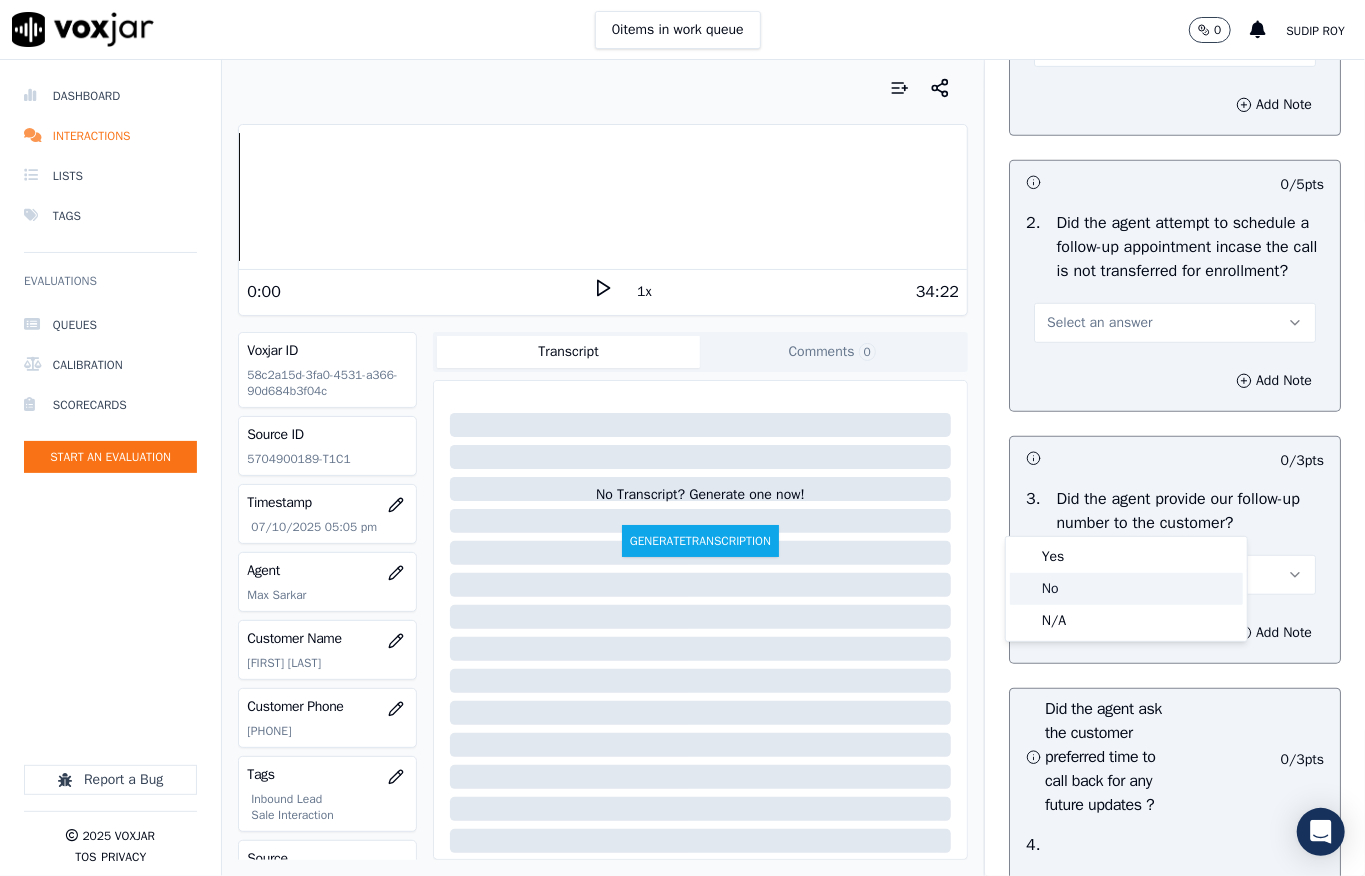 click on "No" 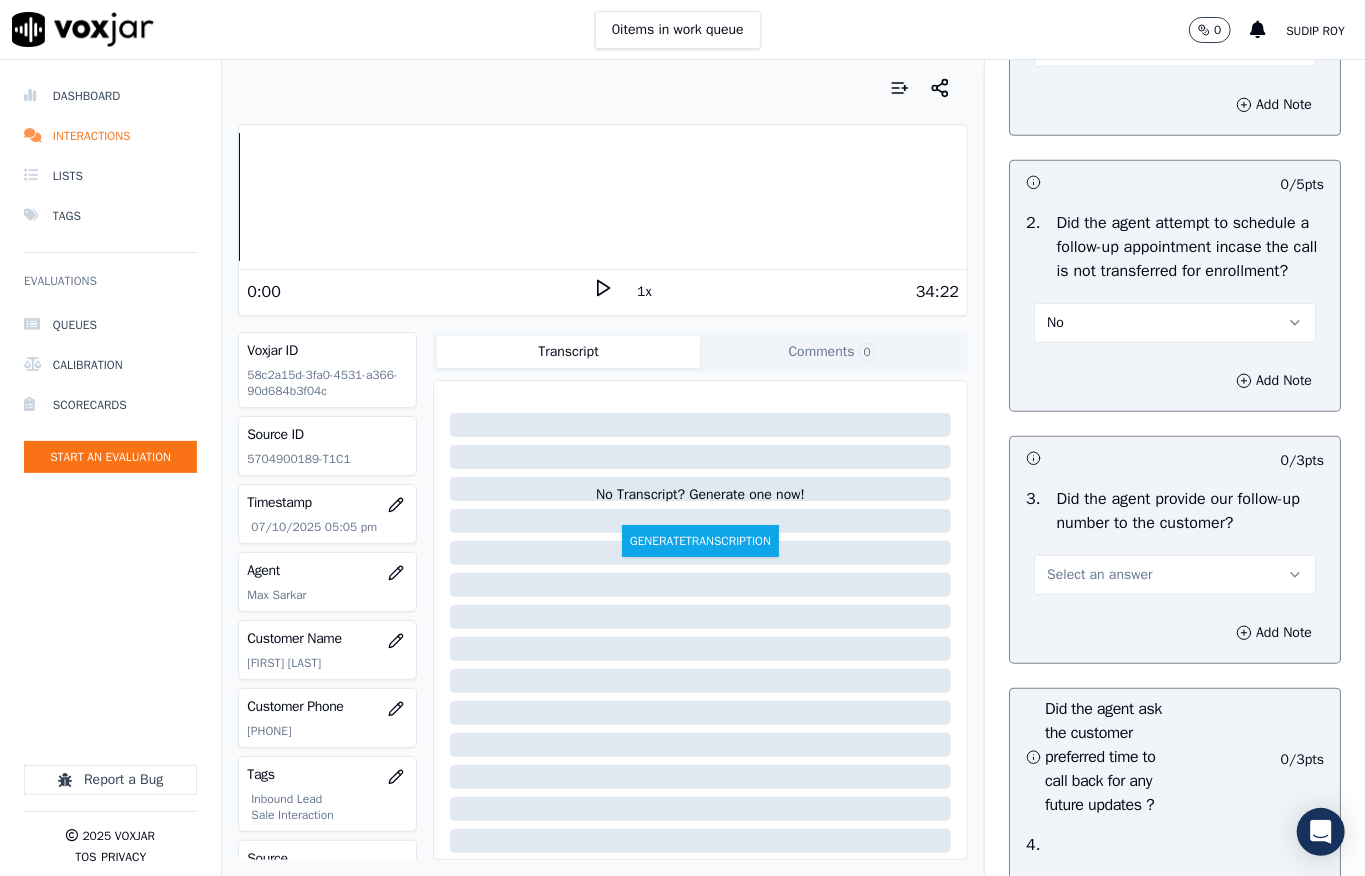 click on "No" at bounding box center (1175, 323) 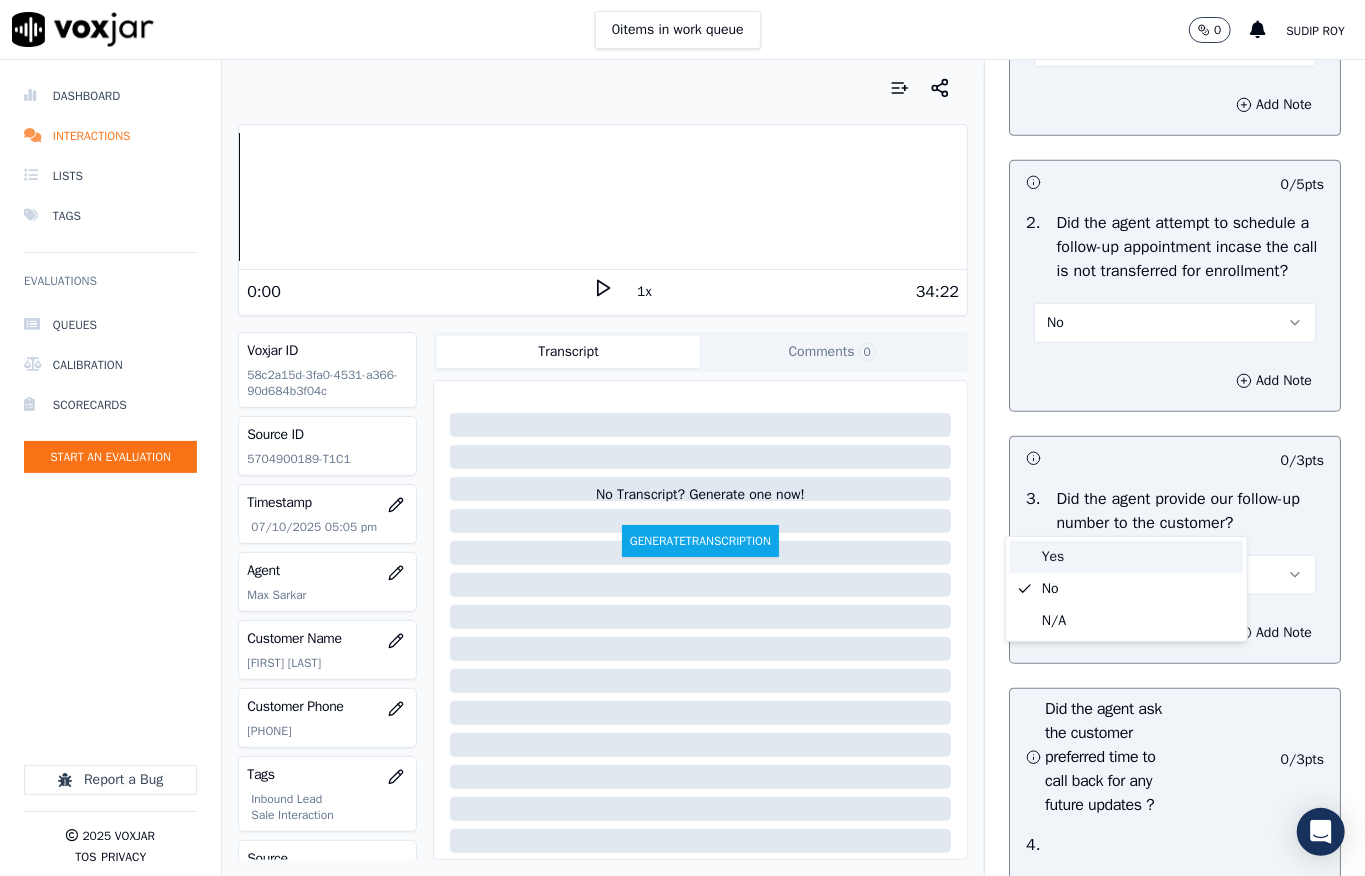 click on "Yes" at bounding box center [1126, 557] 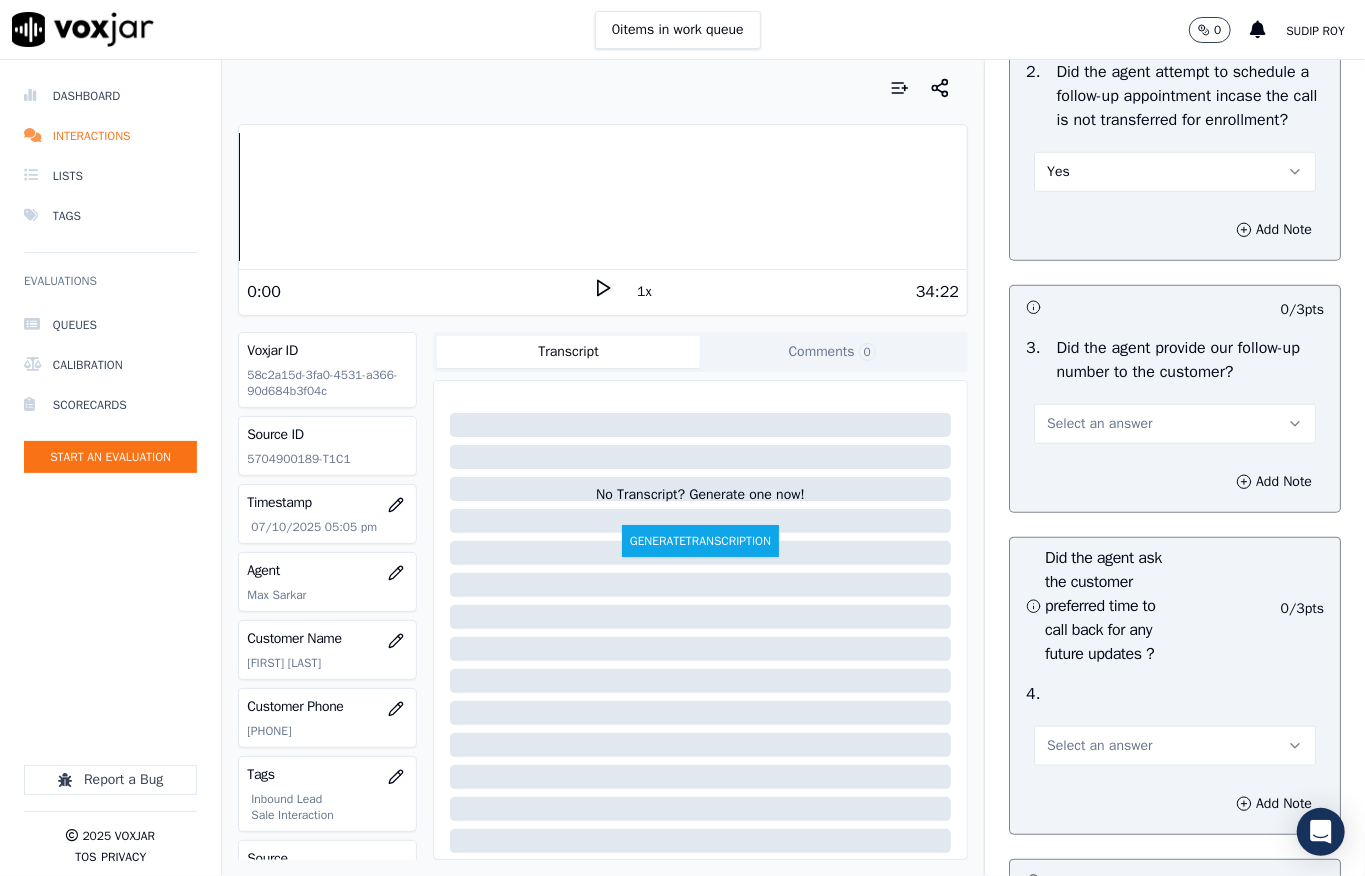 scroll, scrollTop: 5066, scrollLeft: 0, axis: vertical 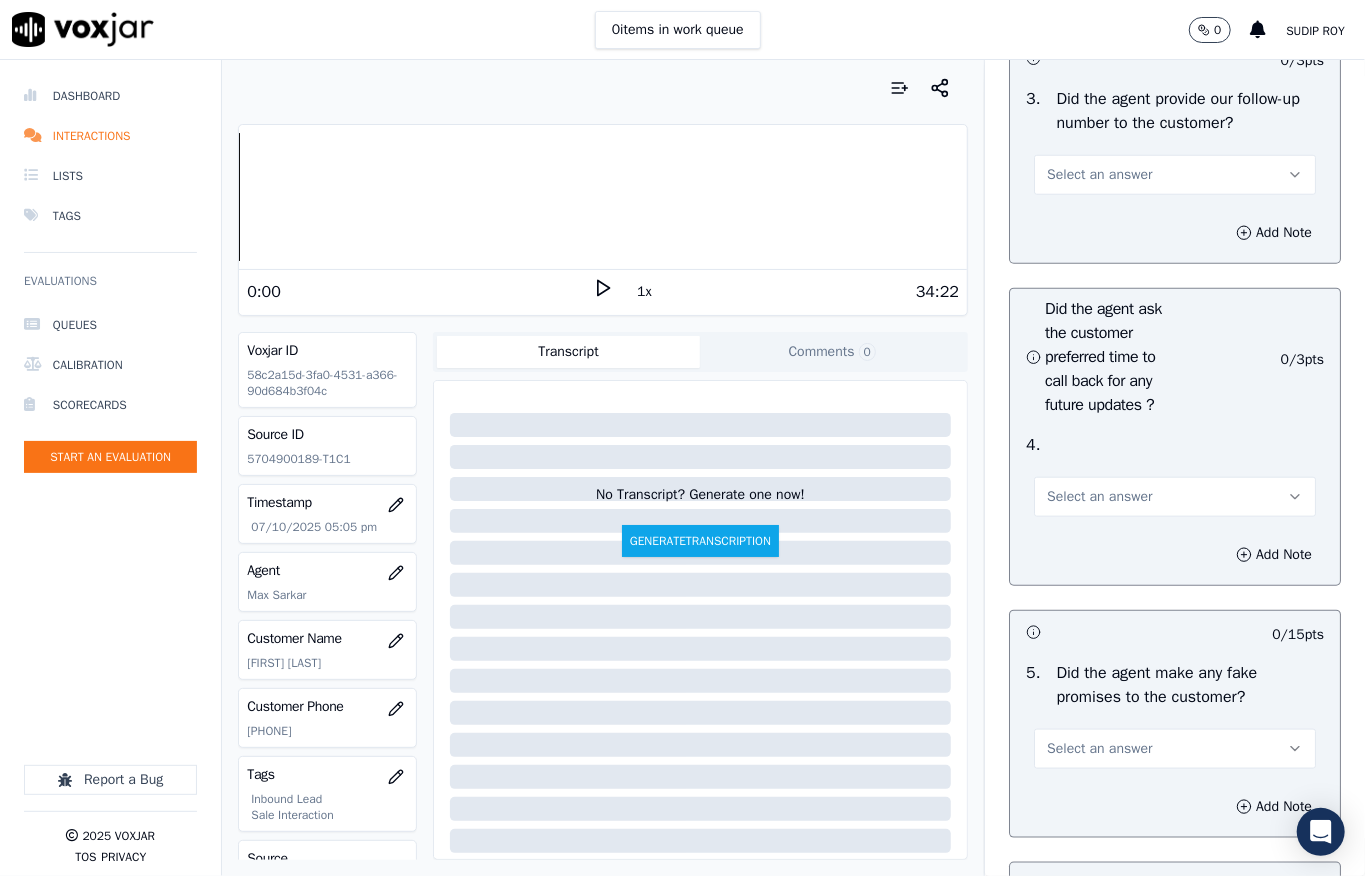 click on "Select an answer" at bounding box center [1099, 175] 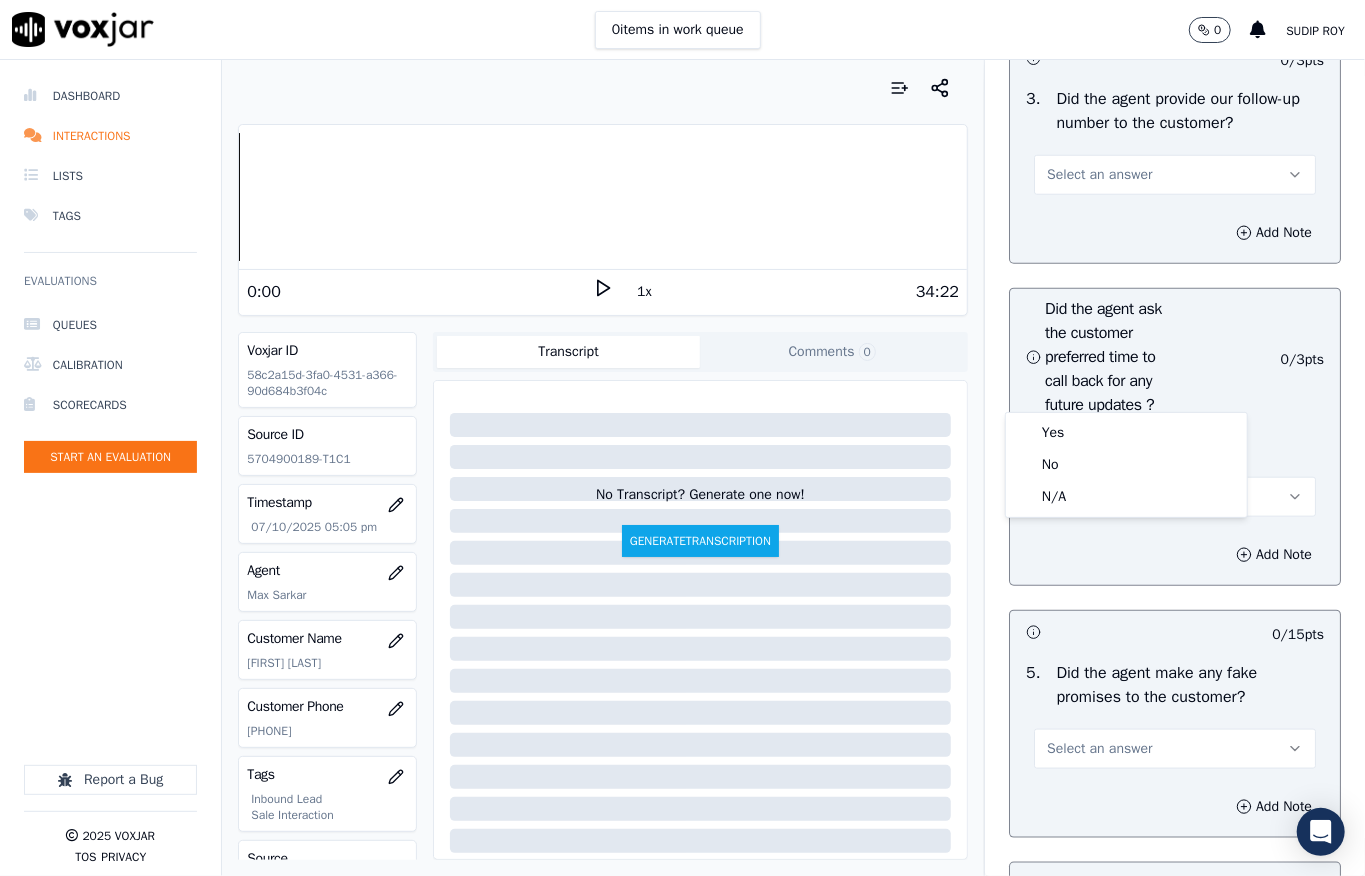 click on "Yes   No     N/A" at bounding box center [1126, 465] 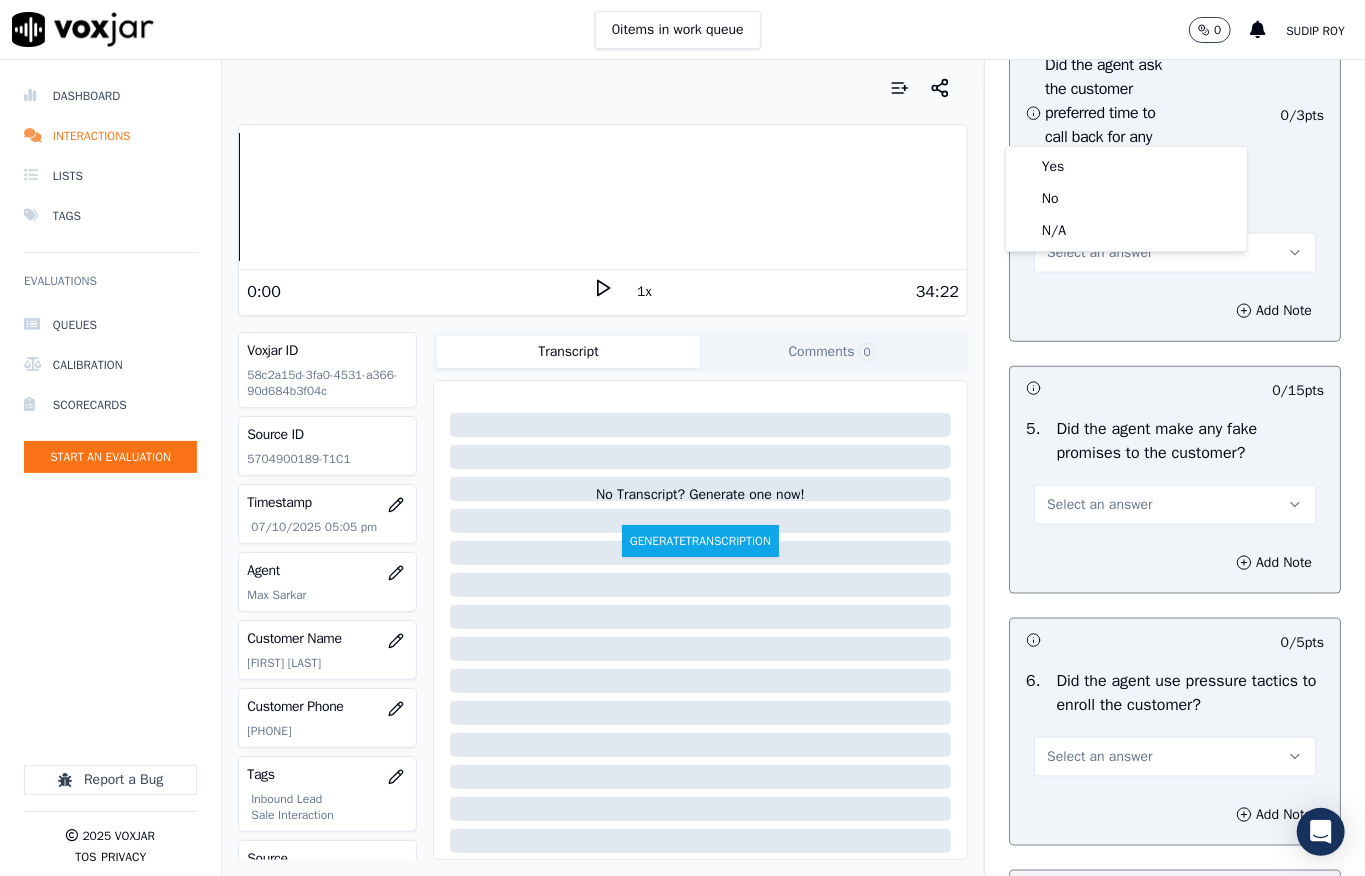 scroll, scrollTop: 5333, scrollLeft: 0, axis: vertical 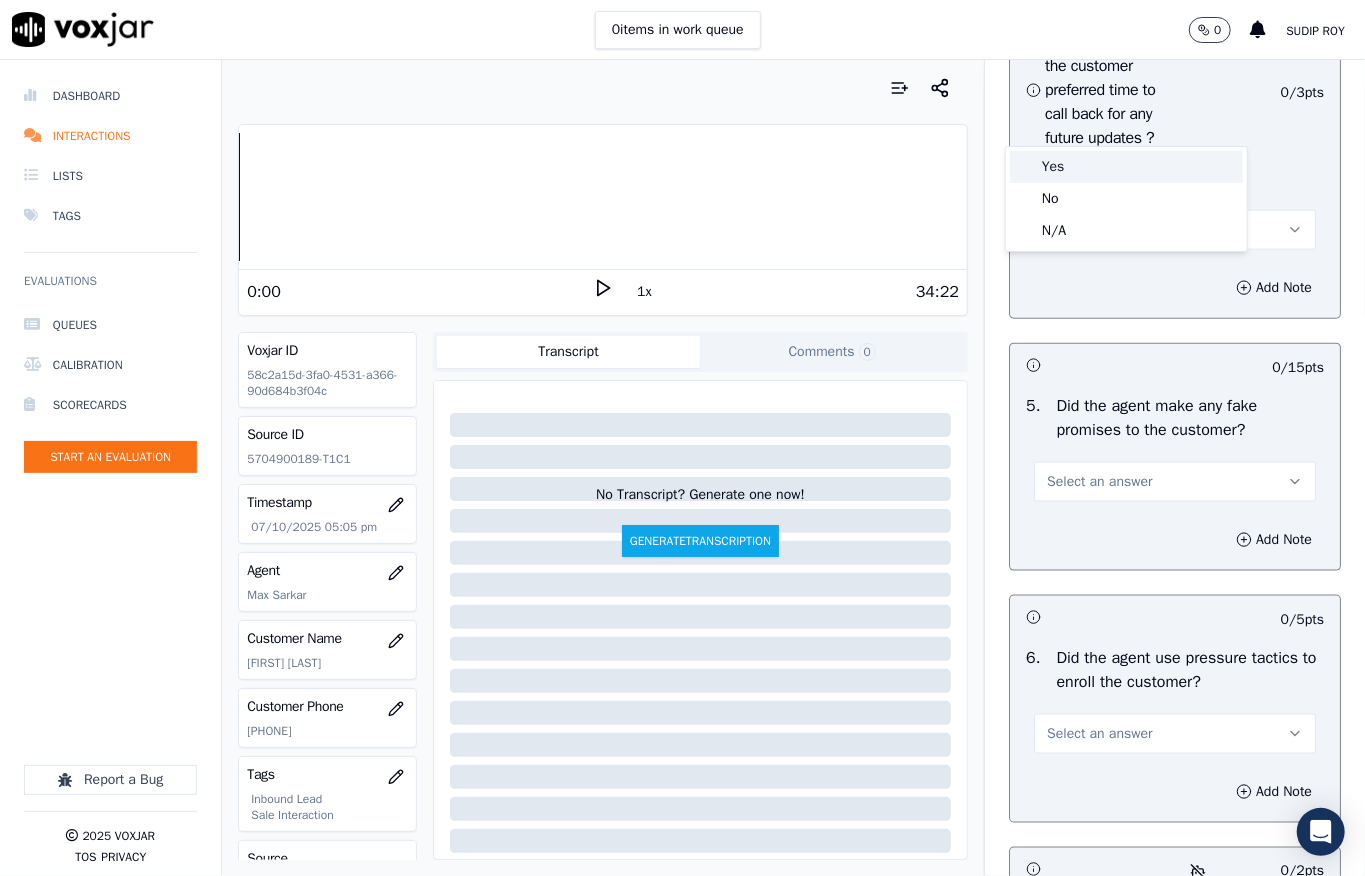 click on "Yes" at bounding box center [1126, 167] 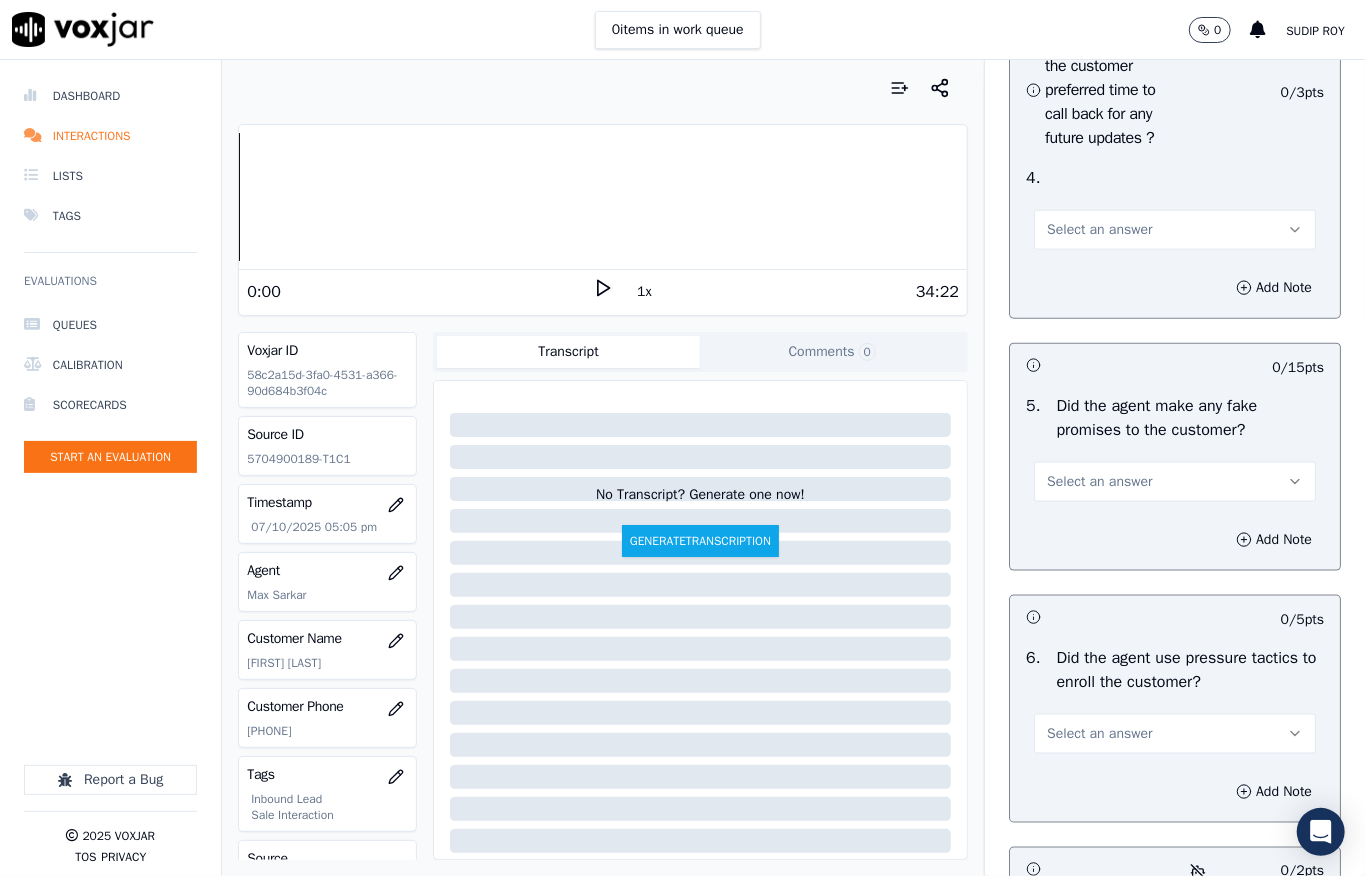 click on "Select an answer" at bounding box center (1099, 230) 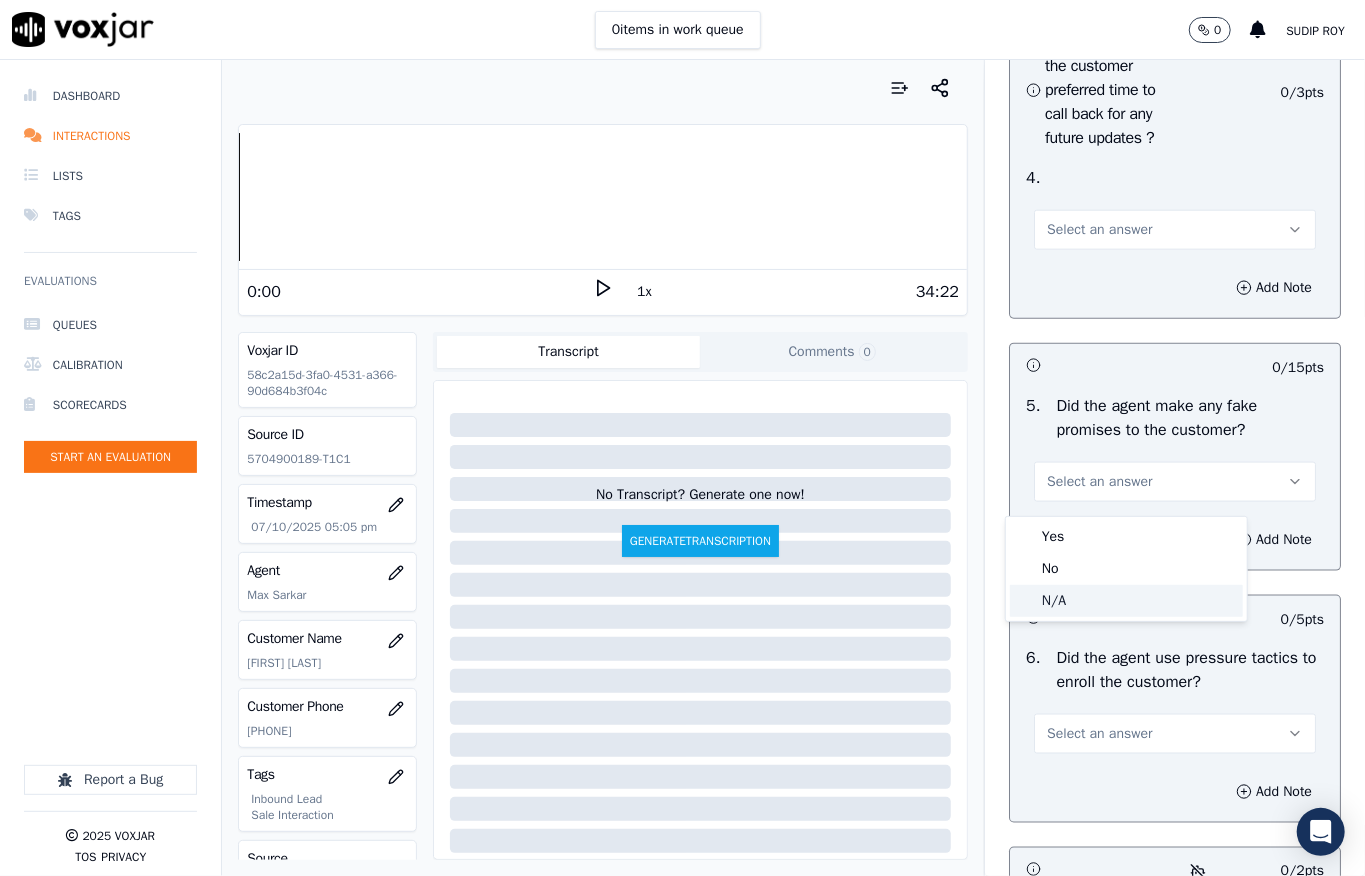 drag, startPoint x: 1054, startPoint y: 594, endPoint x: 1056, endPoint y: 557, distance: 37.054016 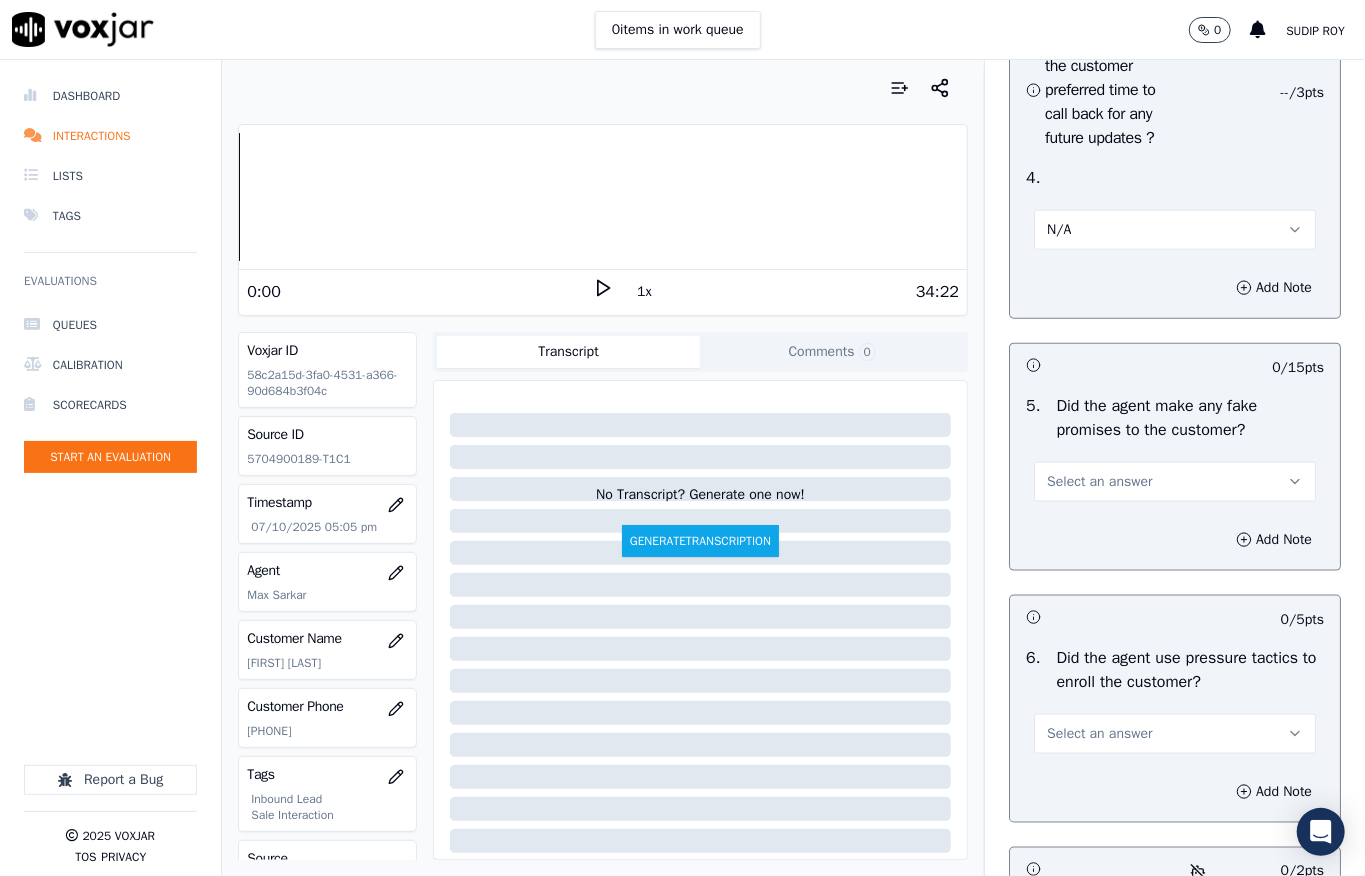 scroll, scrollTop: 5733, scrollLeft: 0, axis: vertical 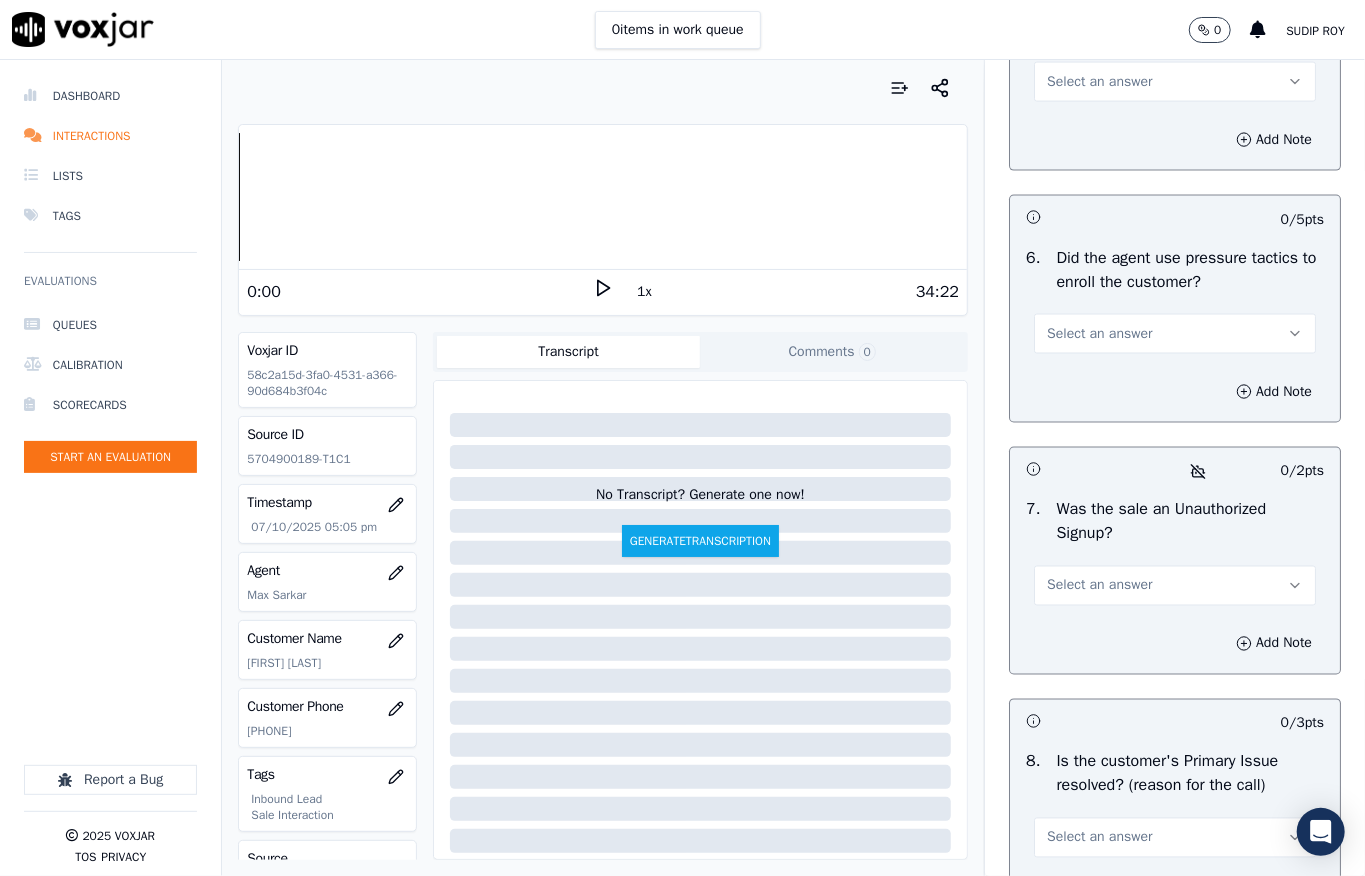 click on "Select an answer" at bounding box center [1099, 82] 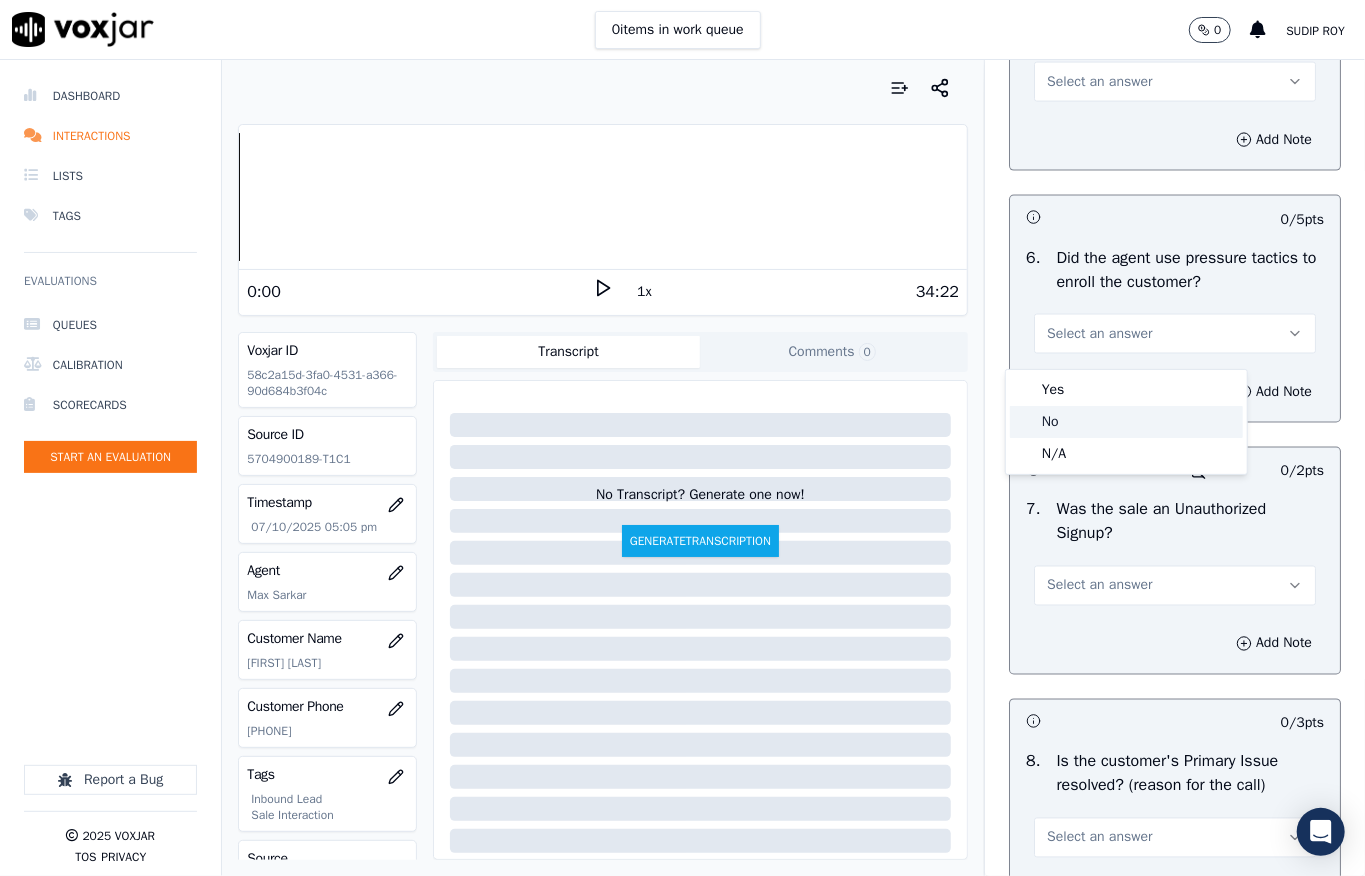 click on "No" 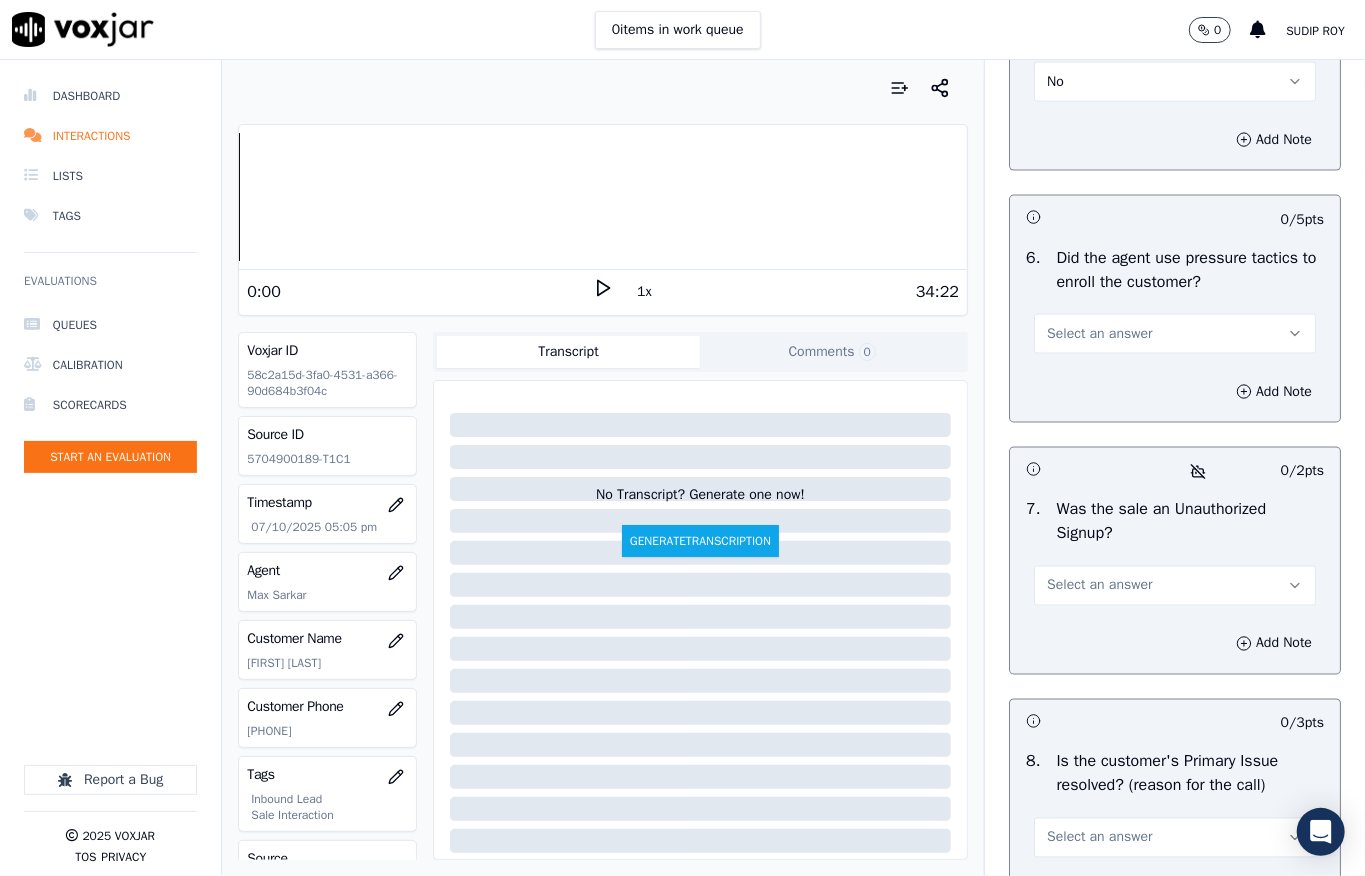click on "Select an answer" at bounding box center (1099, 334) 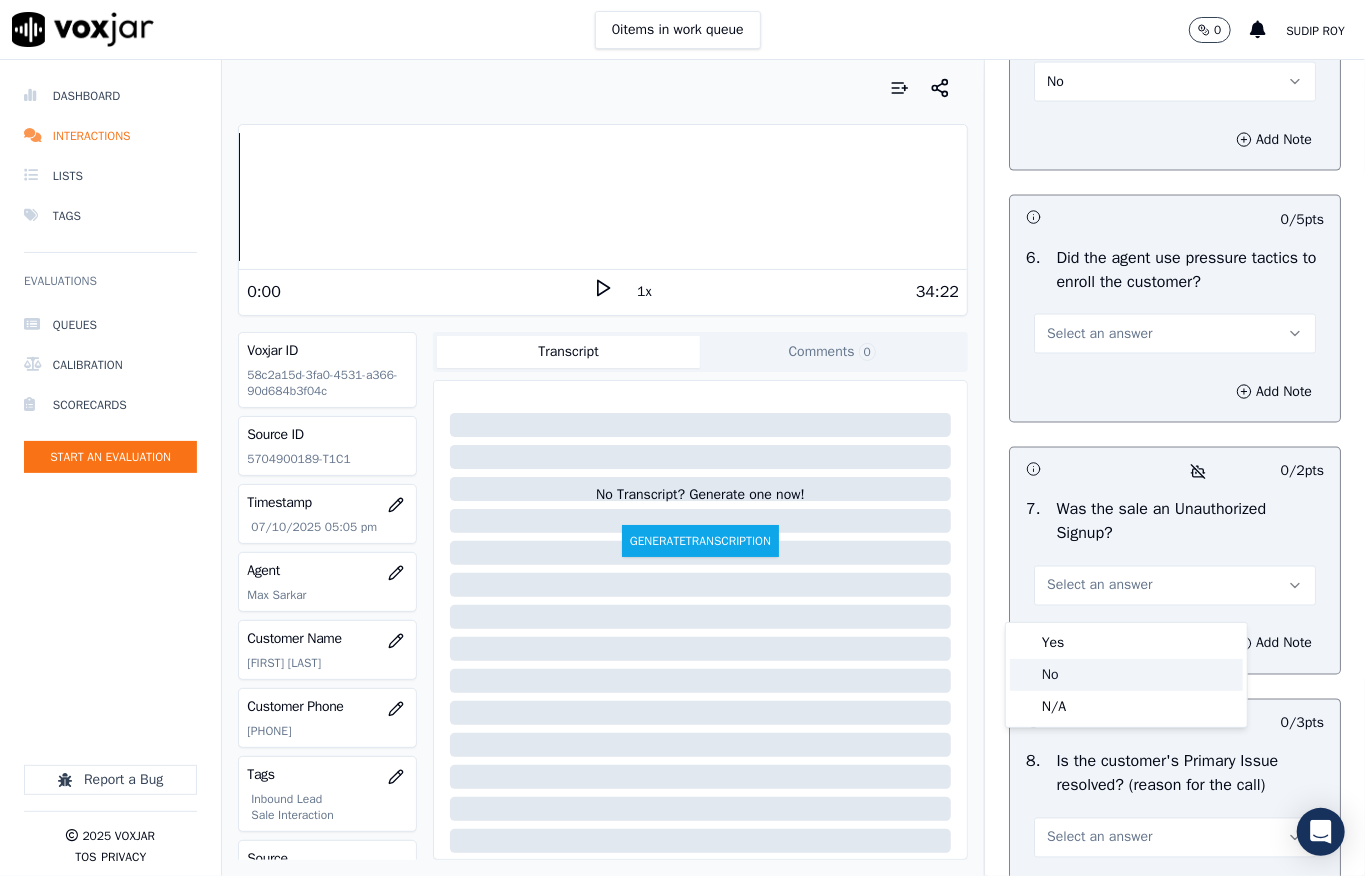 click on "No" 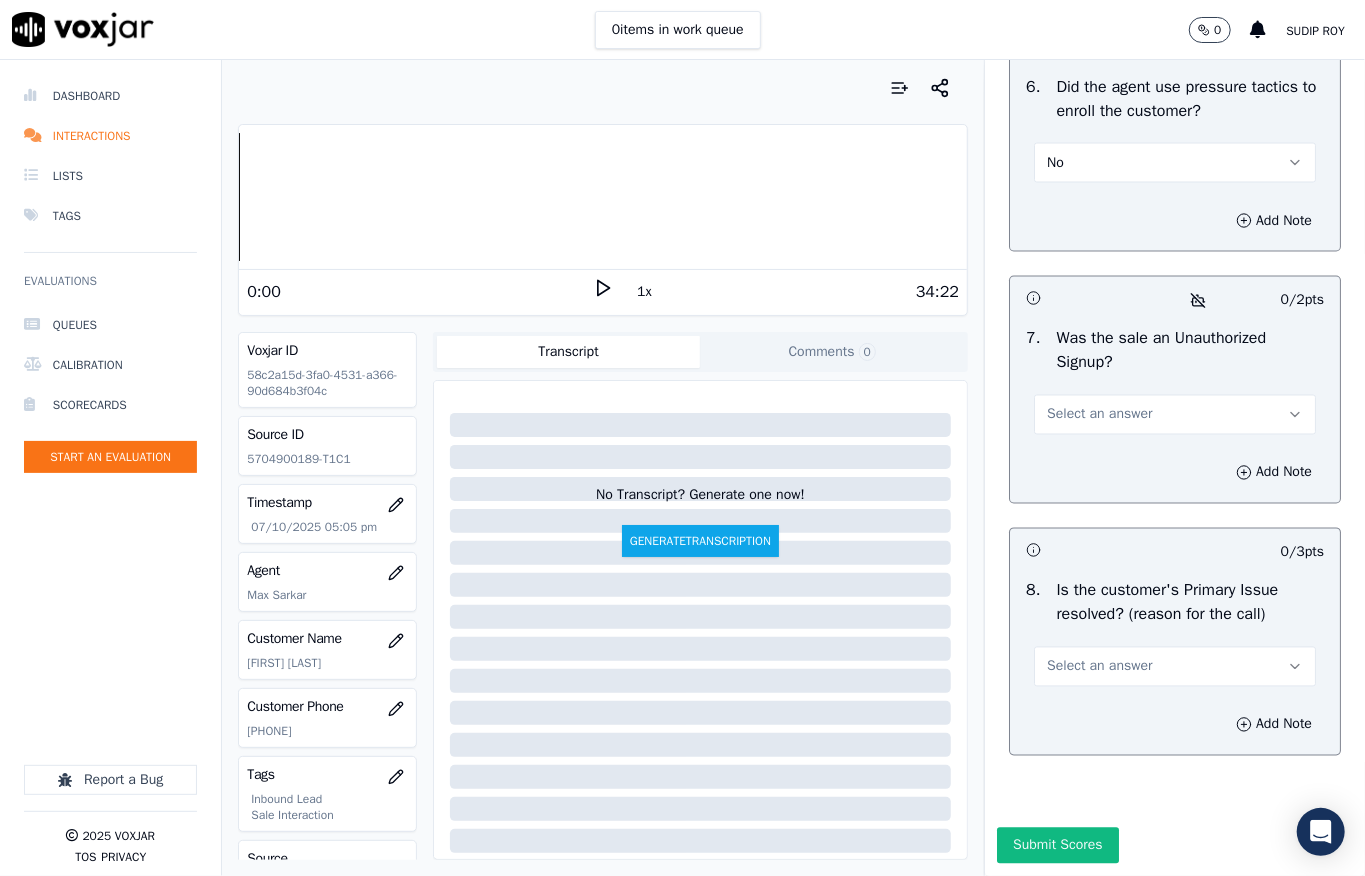 scroll, scrollTop: 6133, scrollLeft: 0, axis: vertical 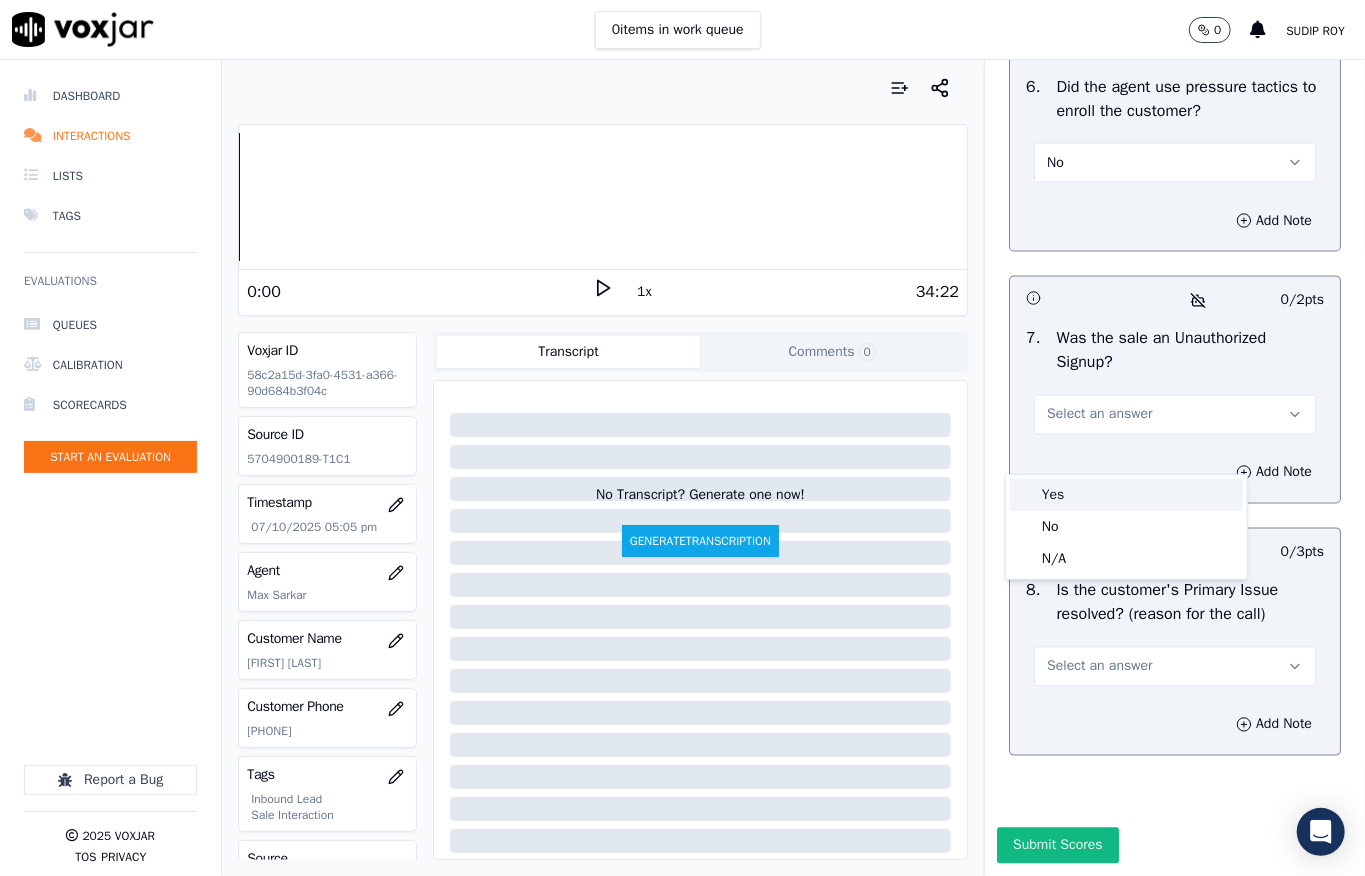 drag, startPoint x: 1050, startPoint y: 488, endPoint x: 1061, endPoint y: 477, distance: 15.556349 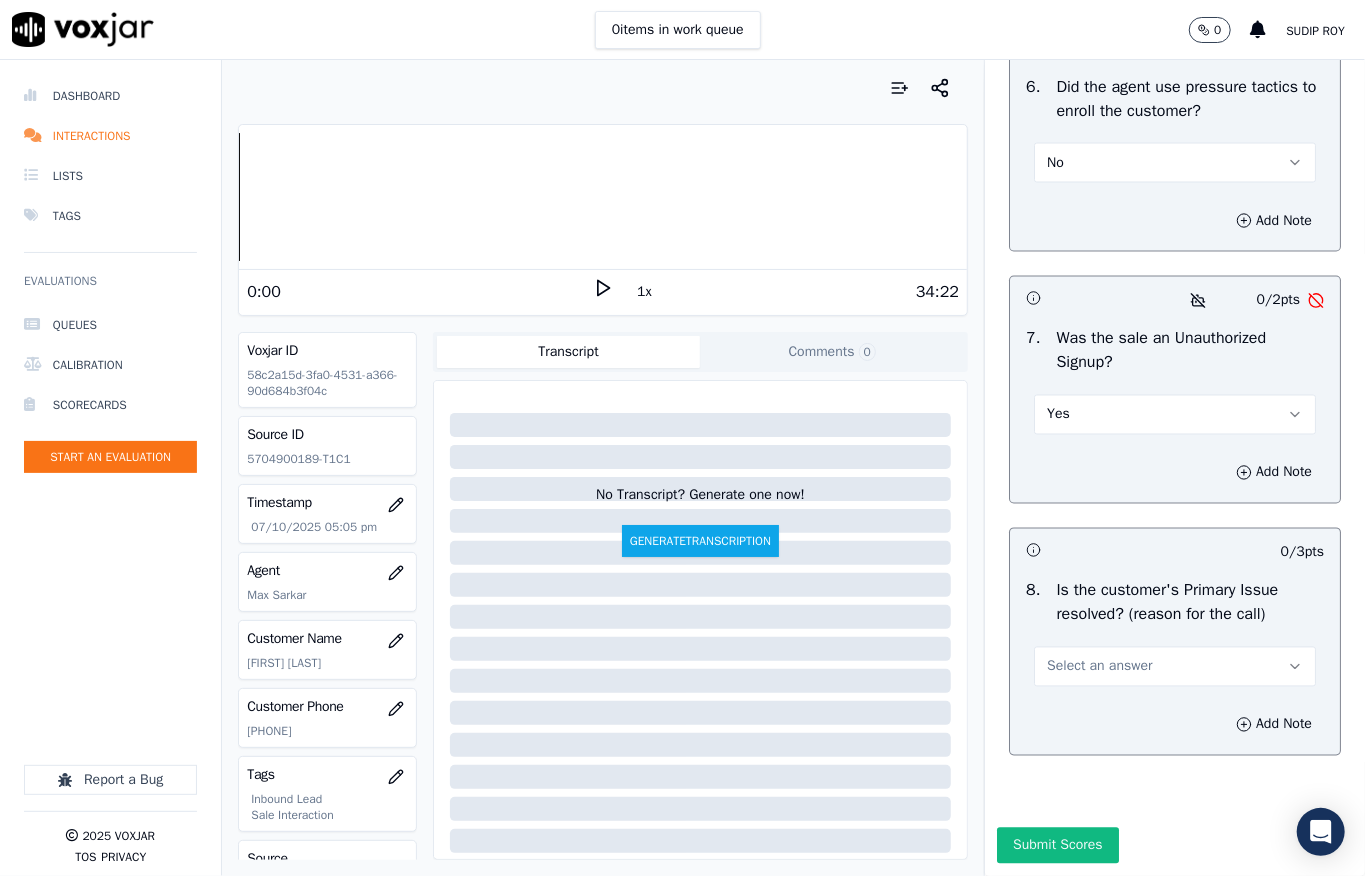 click on "Yes" at bounding box center [1175, 415] 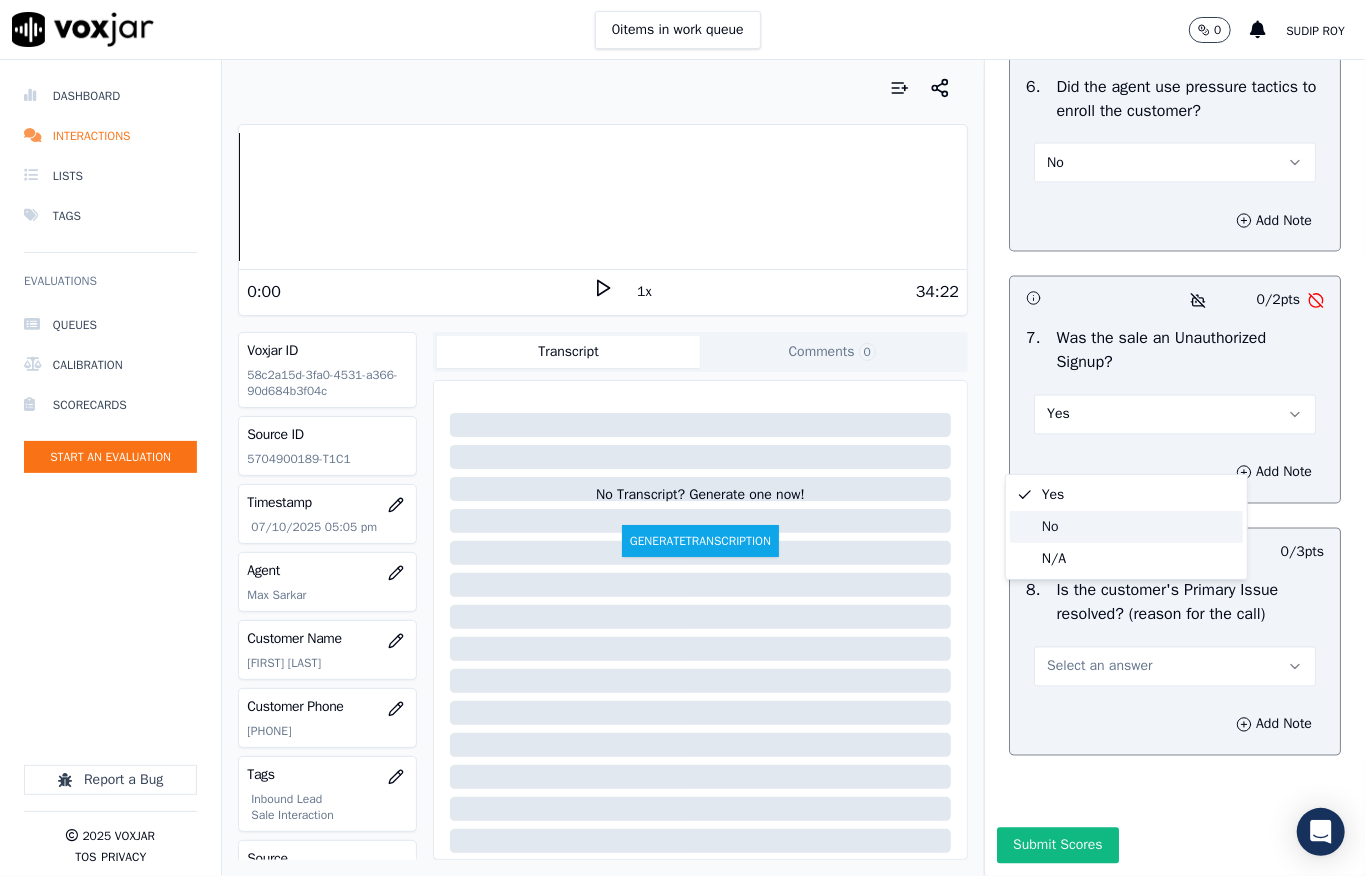 click on "No" 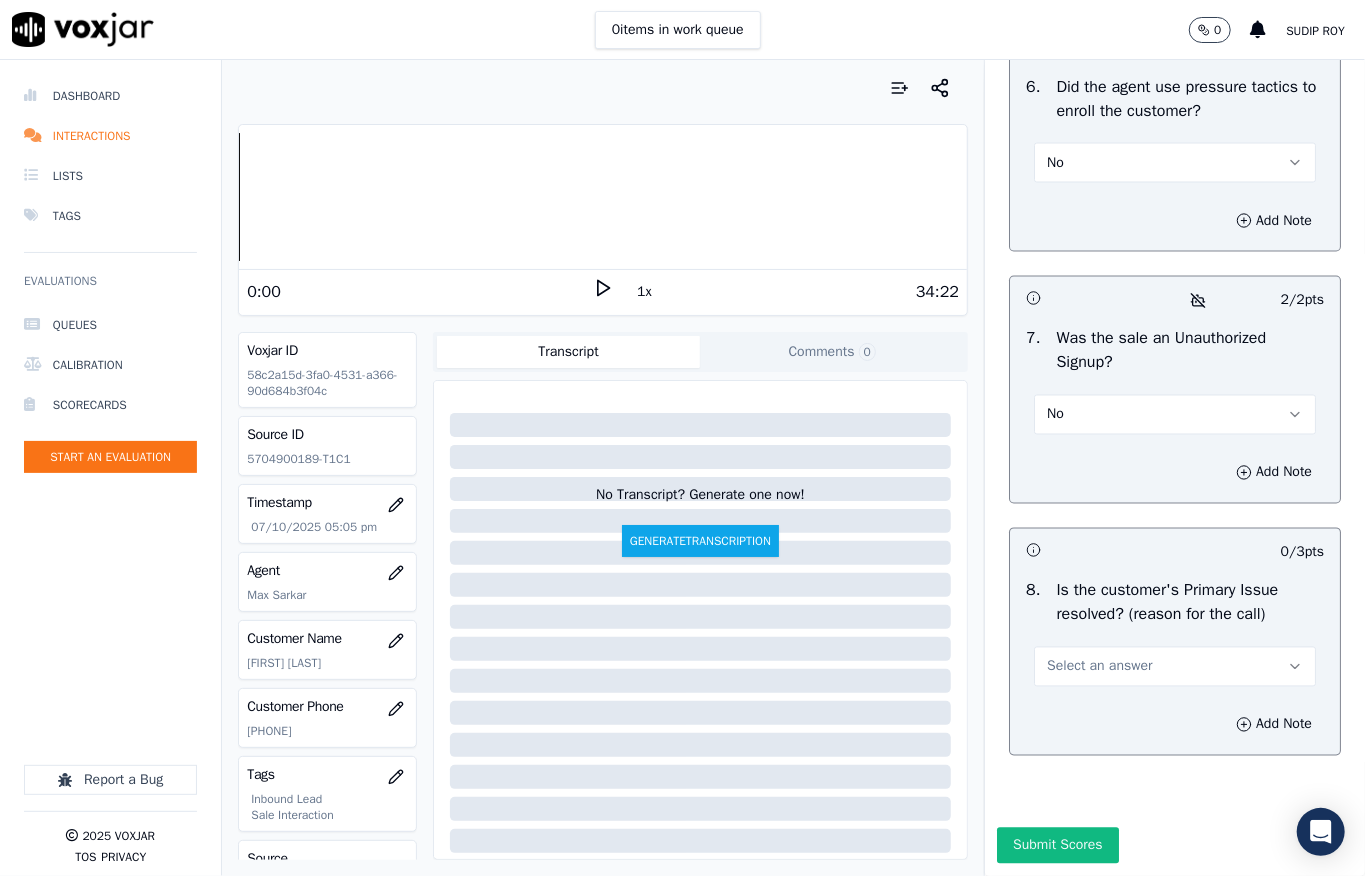 scroll, scrollTop: 6237, scrollLeft: 0, axis: vertical 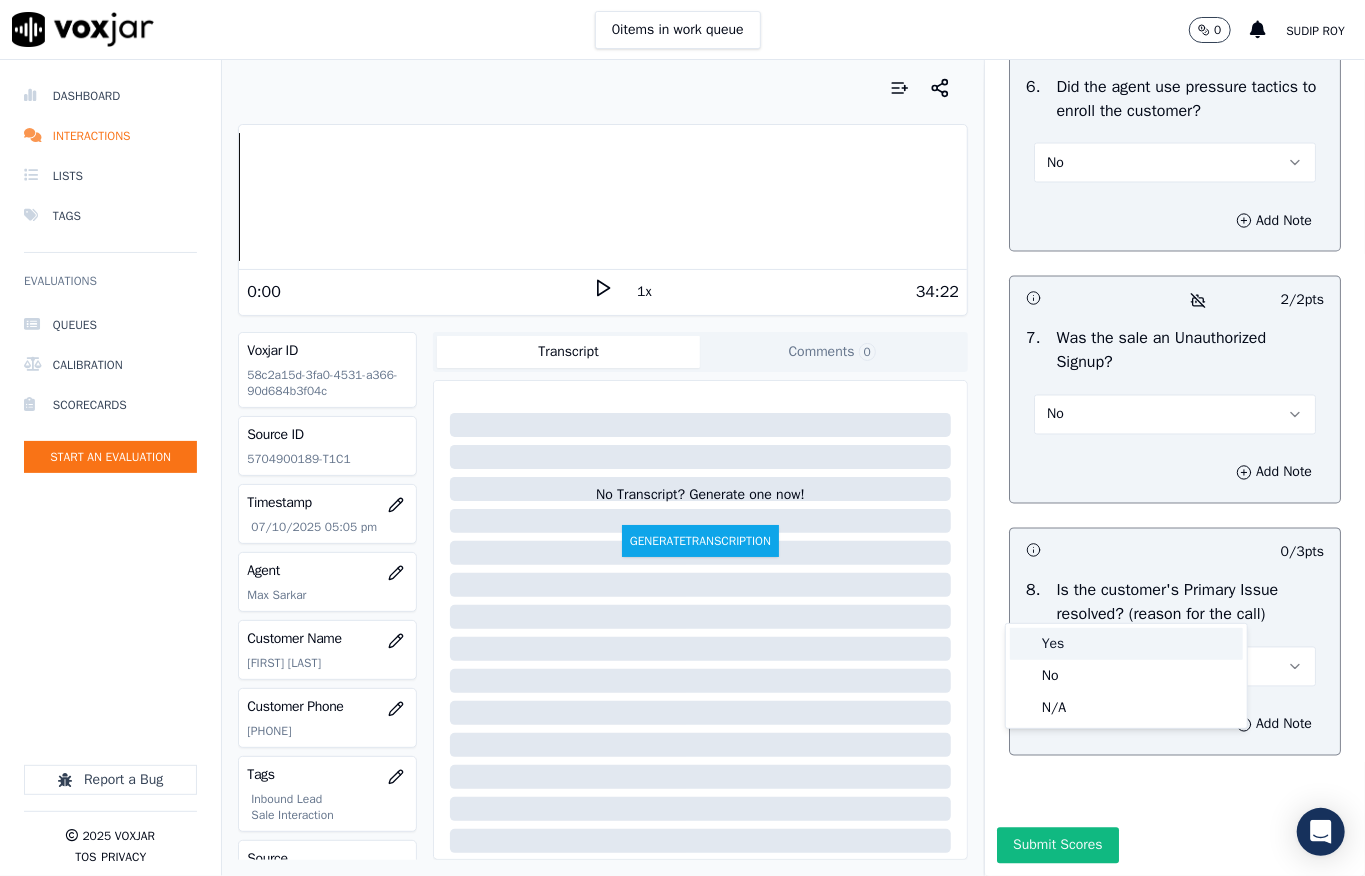click on "Yes" at bounding box center [1126, 644] 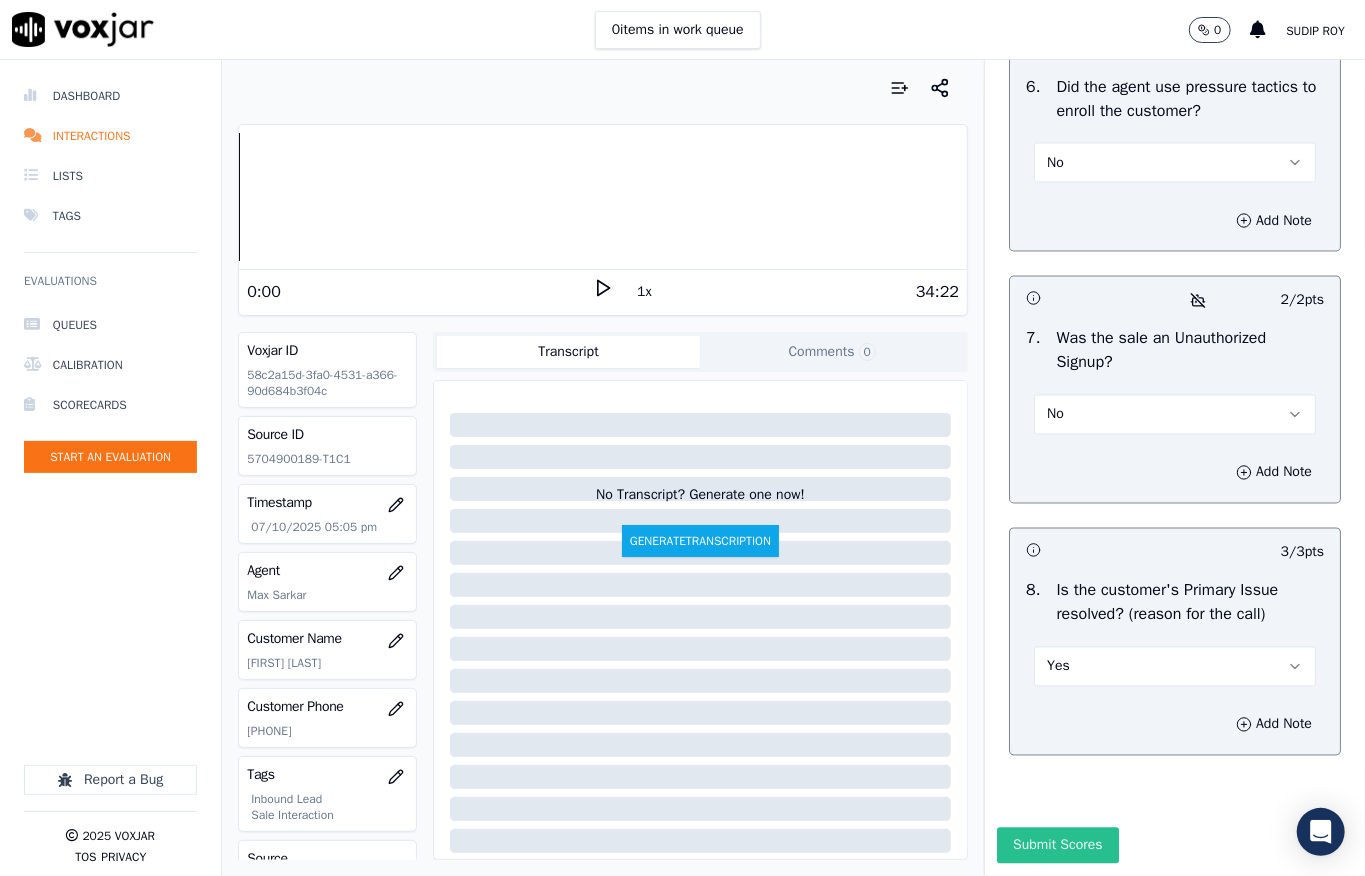 click on "Submit Scores" at bounding box center (1057, 846) 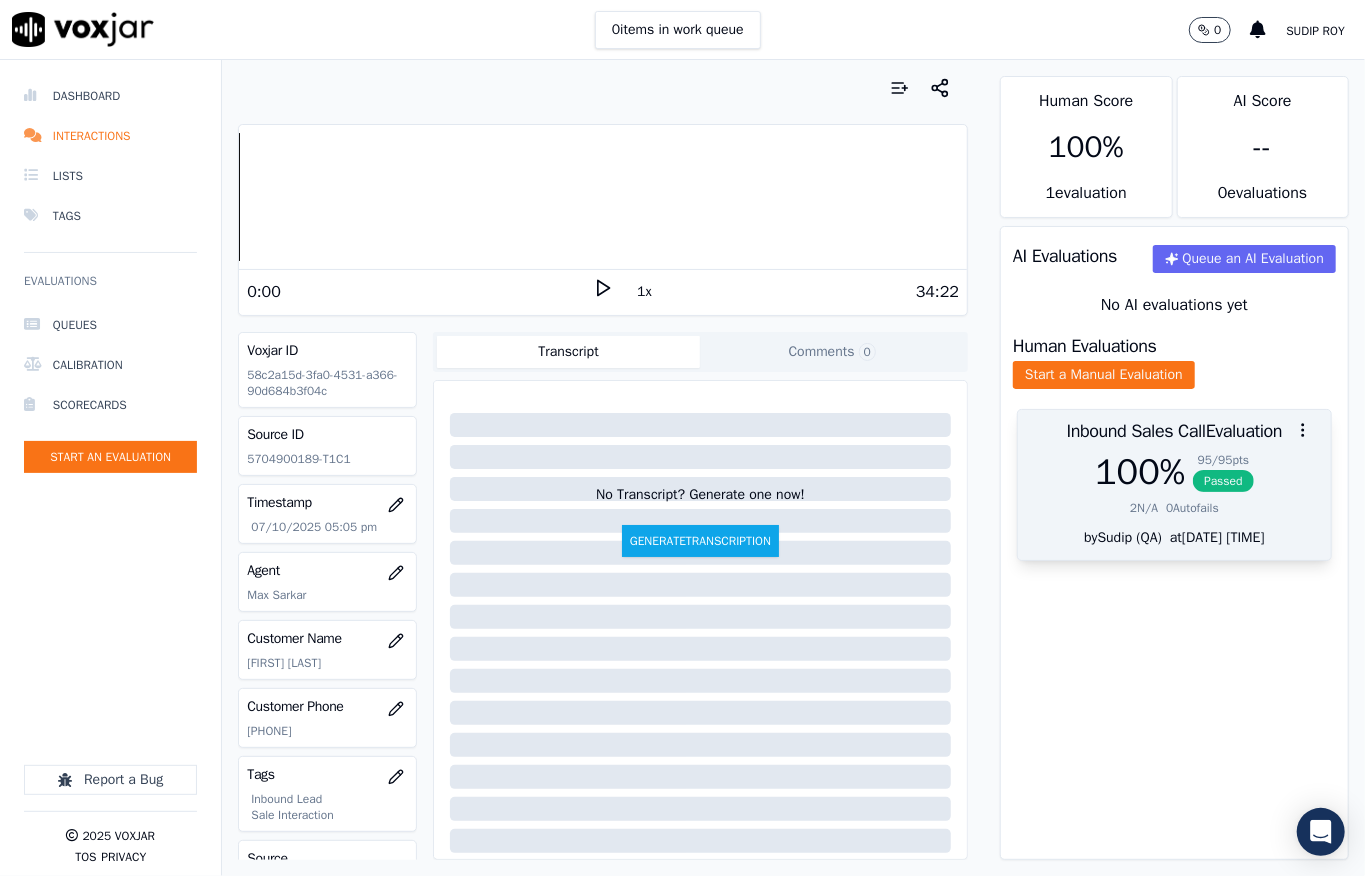 click on "100 %" at bounding box center [1140, 472] 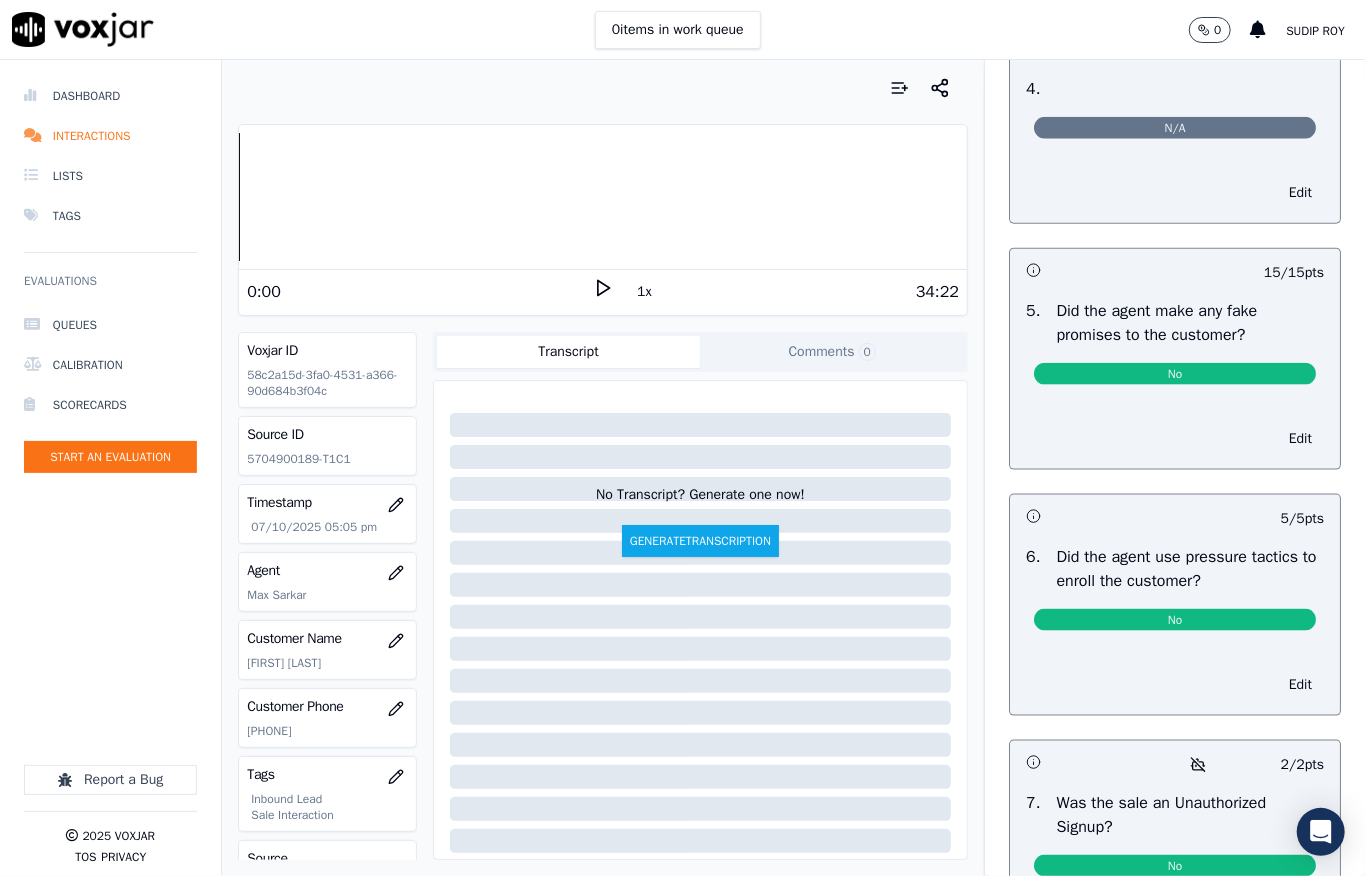 scroll, scrollTop: 5266, scrollLeft: 0, axis: vertical 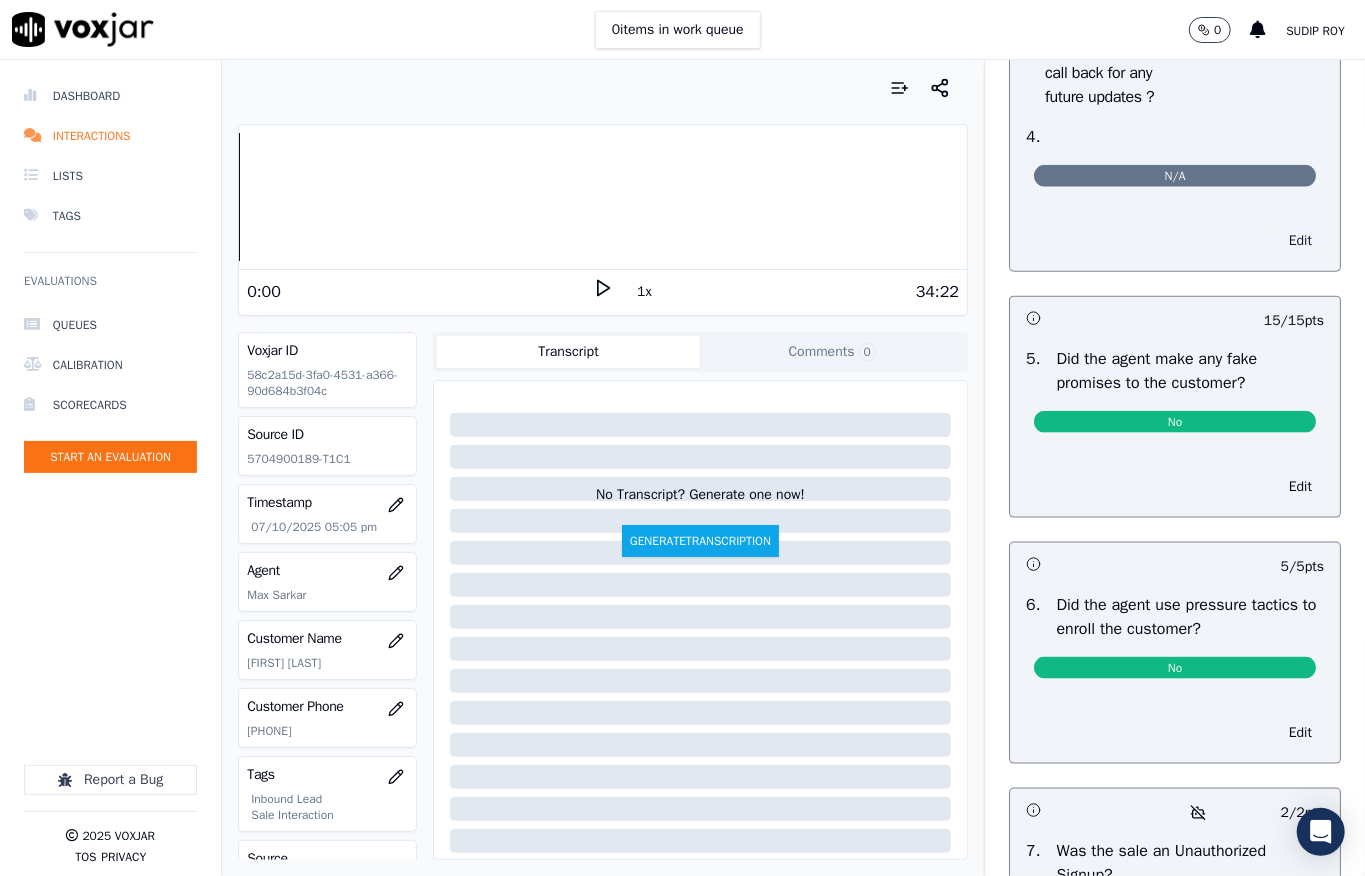 click on "Edit" at bounding box center (1300, 241) 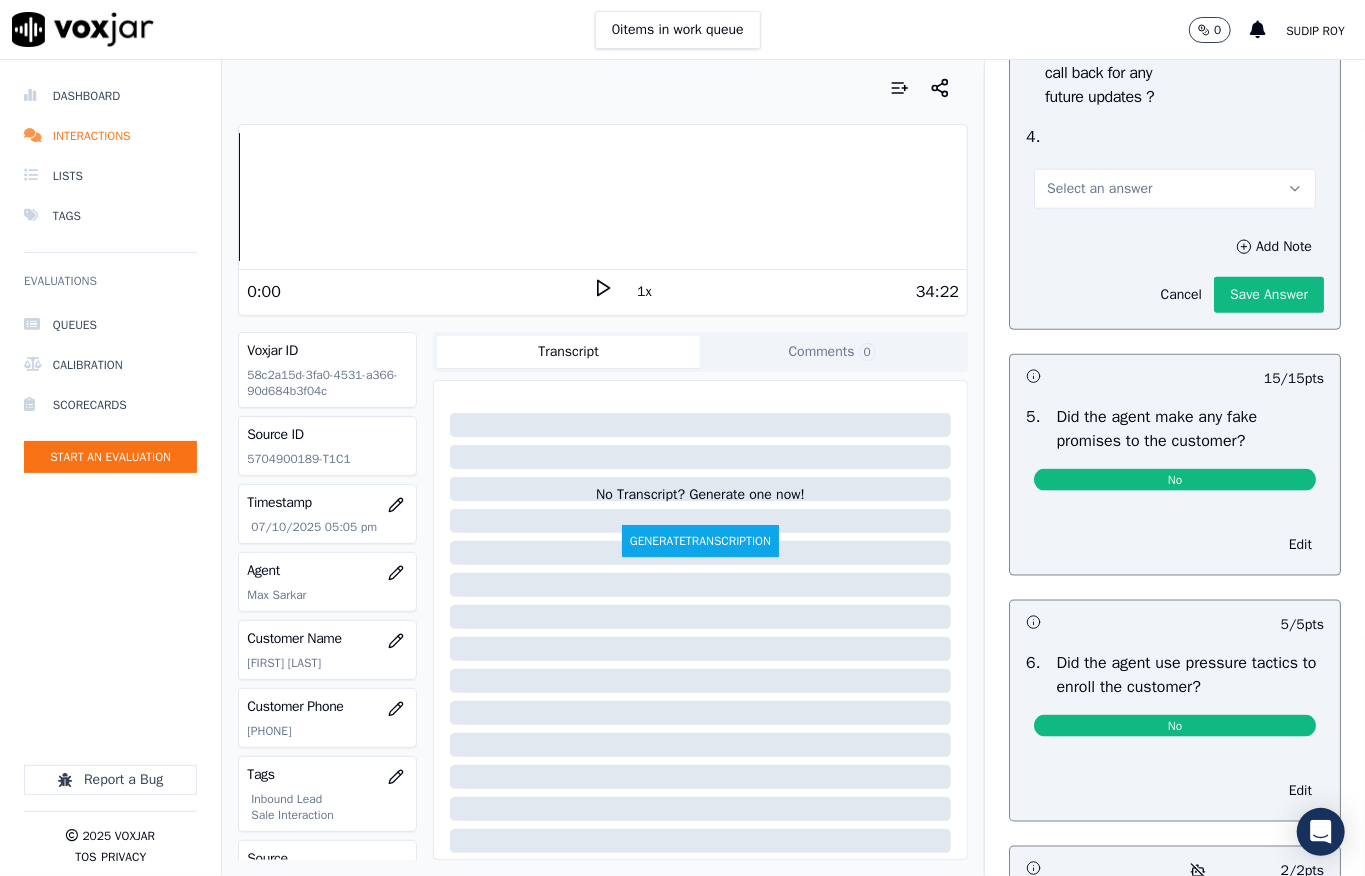 click on "Select an answer" at bounding box center (1175, 189) 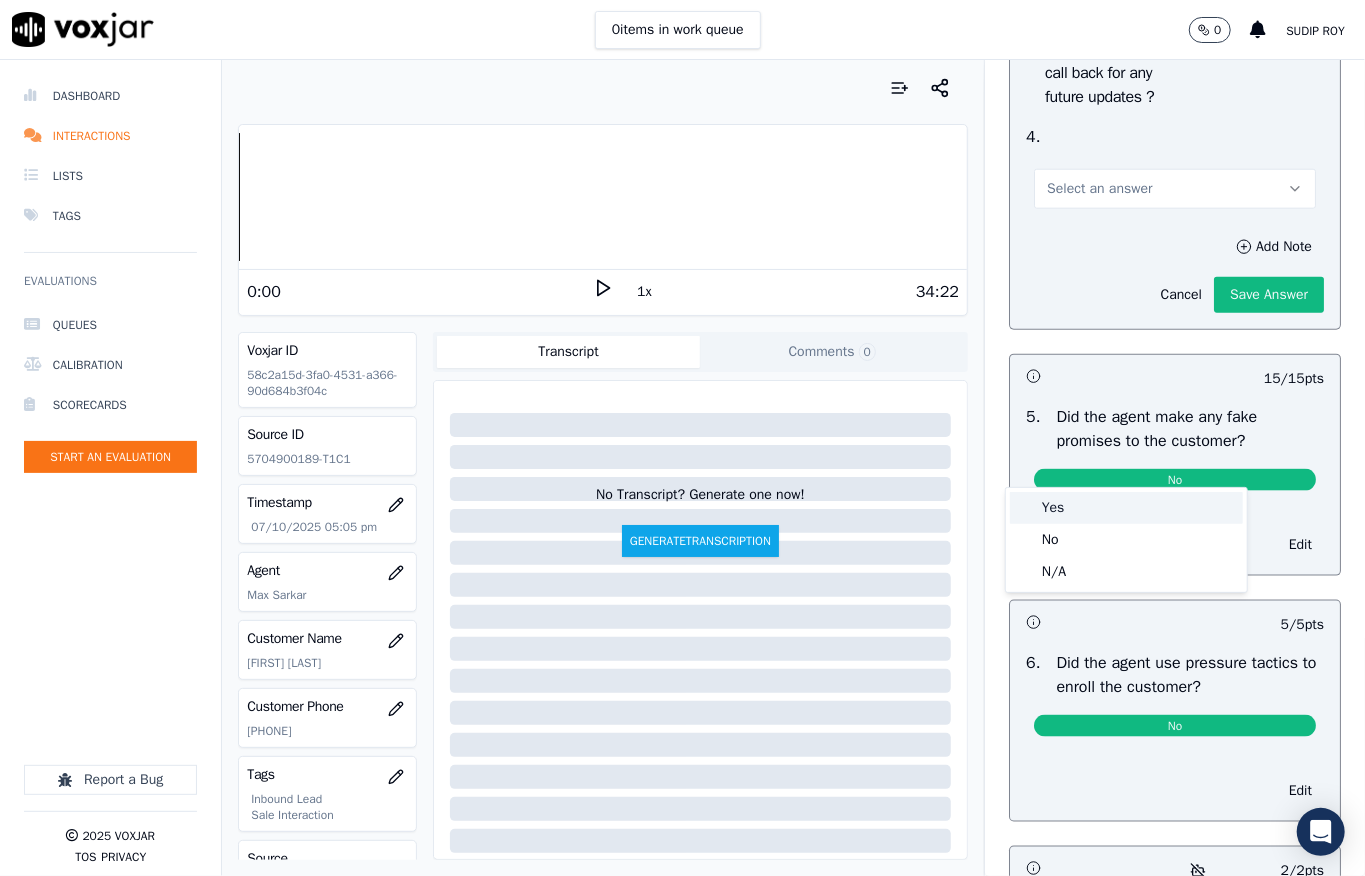 click on "Yes" at bounding box center (1126, 508) 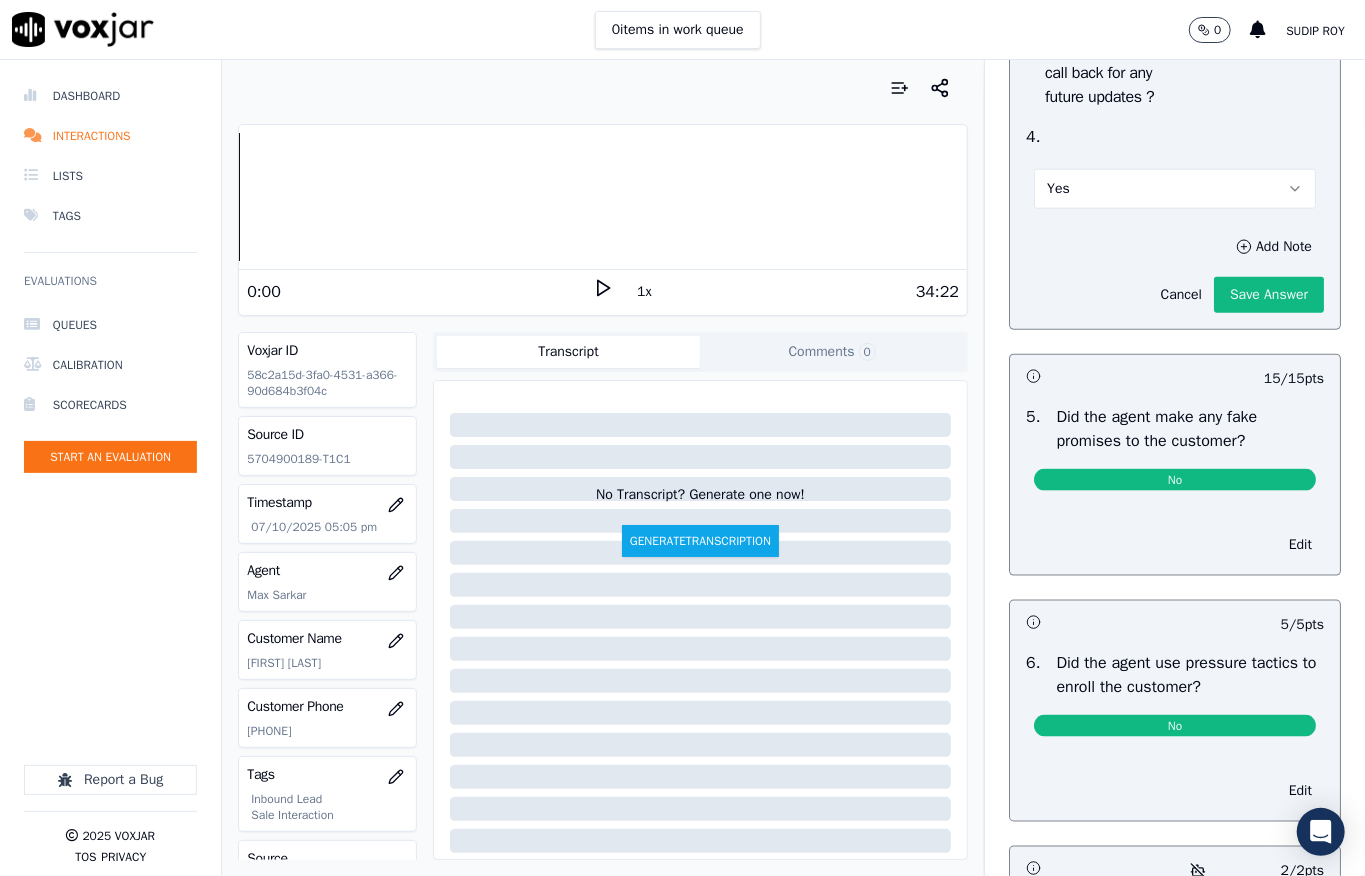 click on "Save Answer" 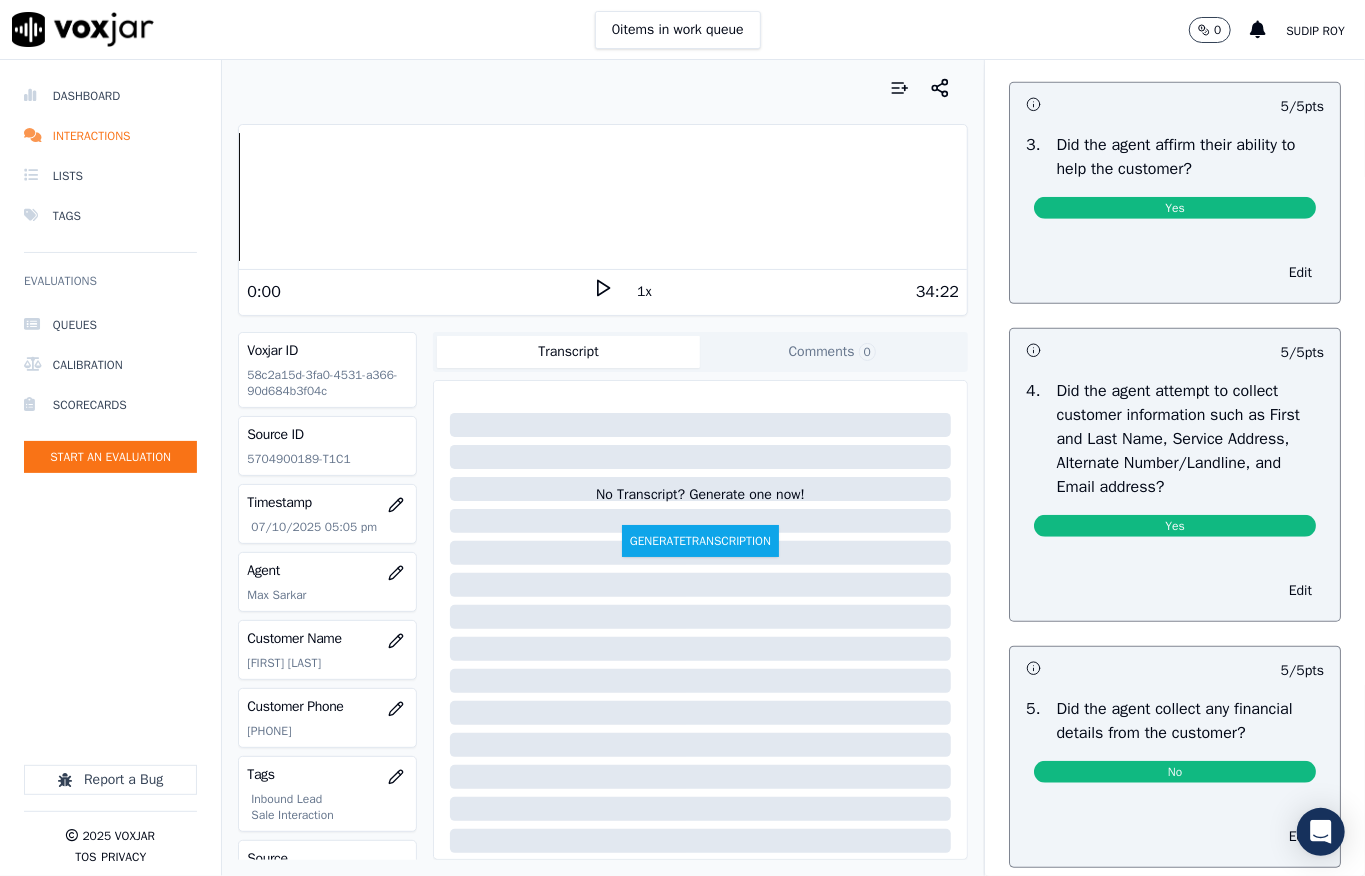 scroll, scrollTop: 0, scrollLeft: 0, axis: both 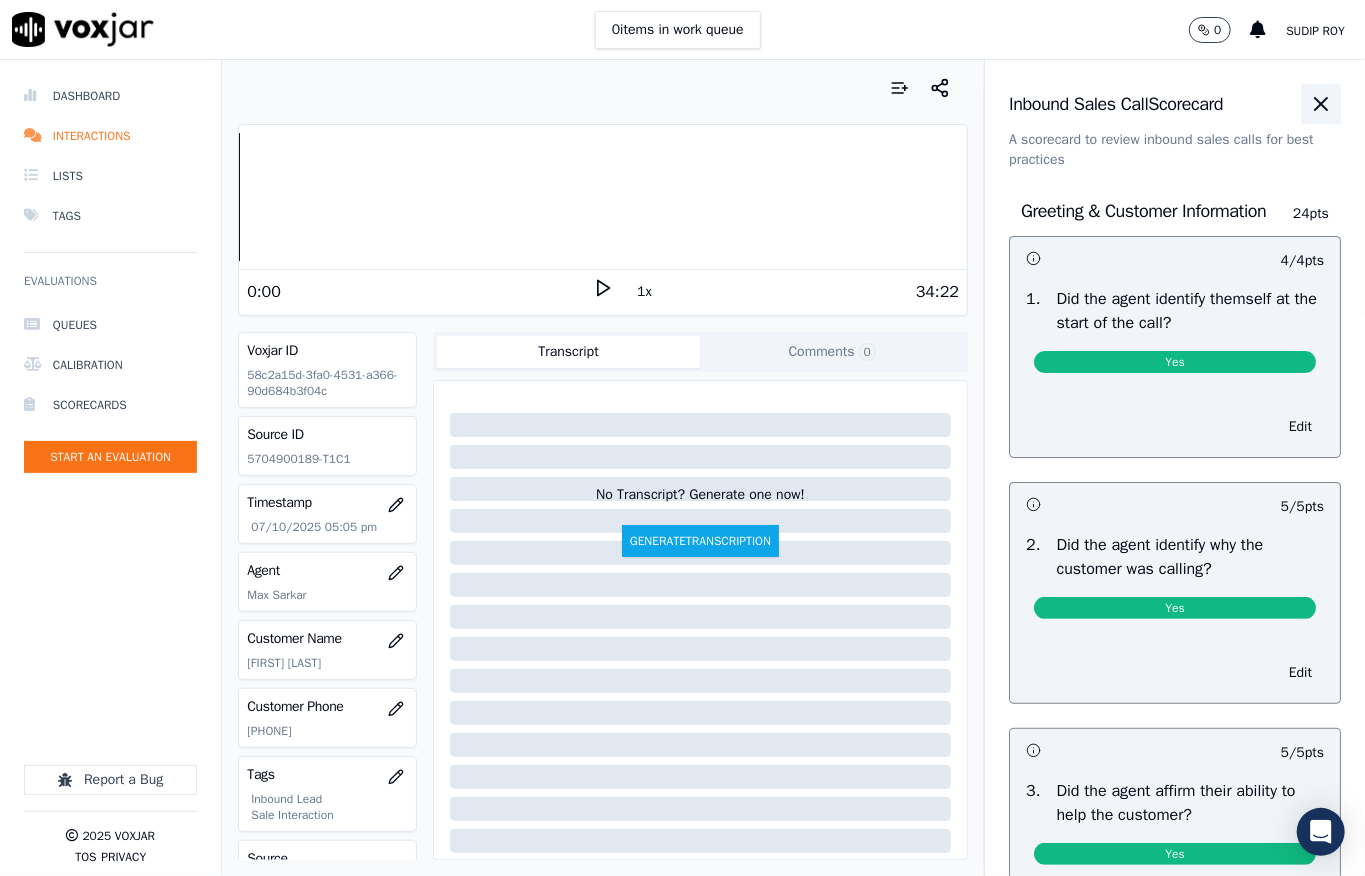 click 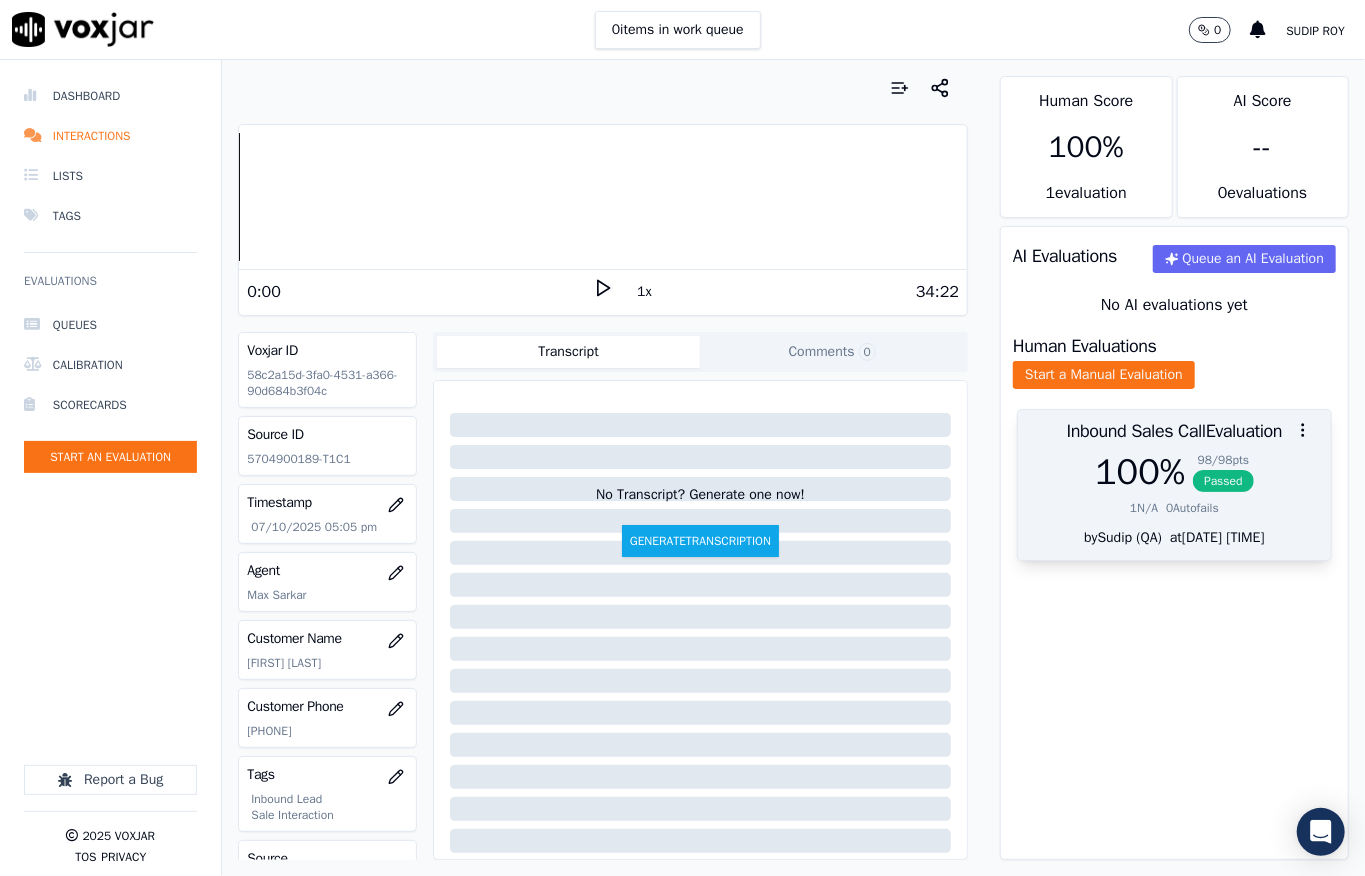 drag, startPoint x: 1189, startPoint y: 484, endPoint x: 1188, endPoint y: 468, distance: 16.03122 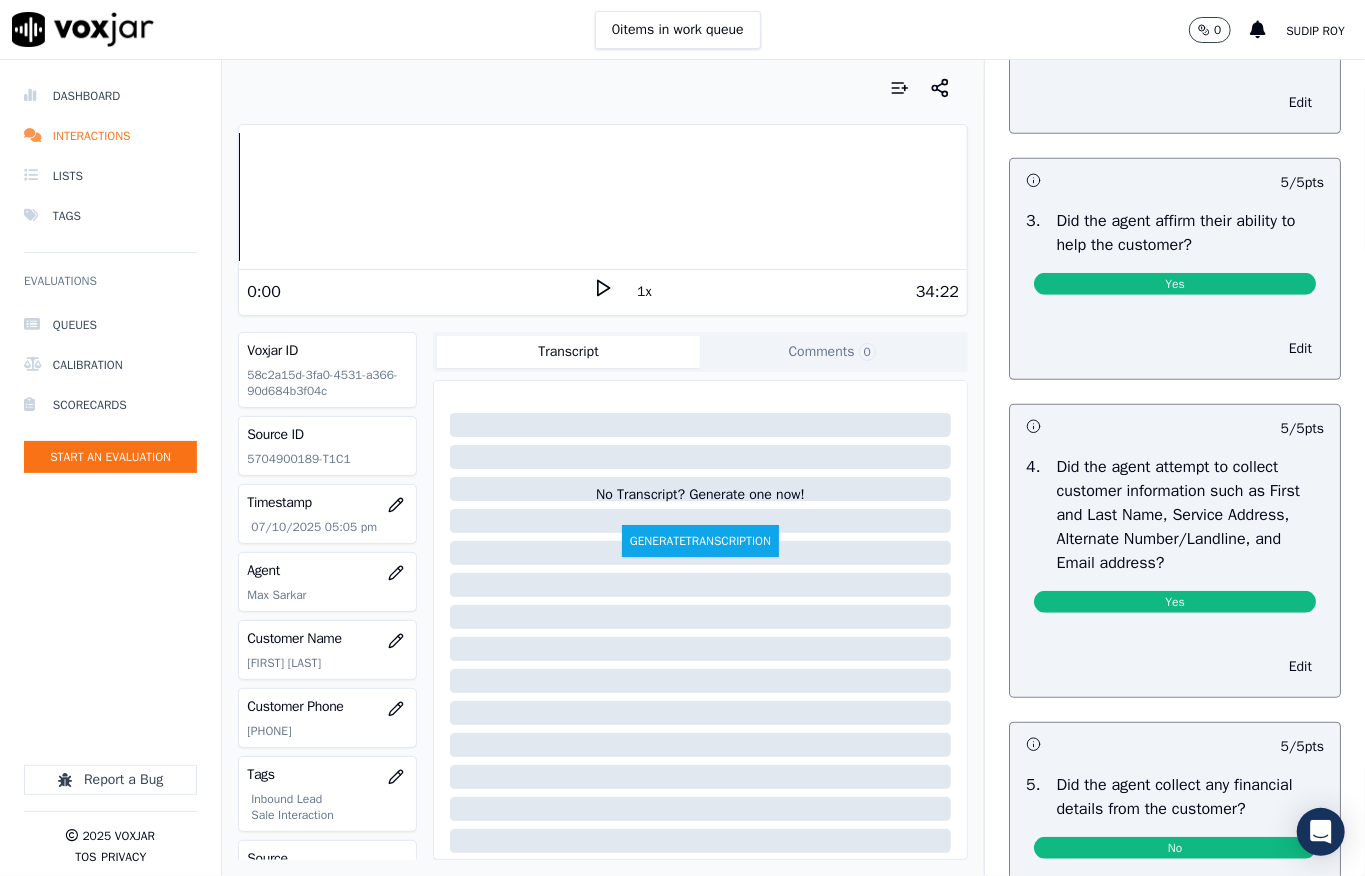 scroll, scrollTop: 688, scrollLeft: 0, axis: vertical 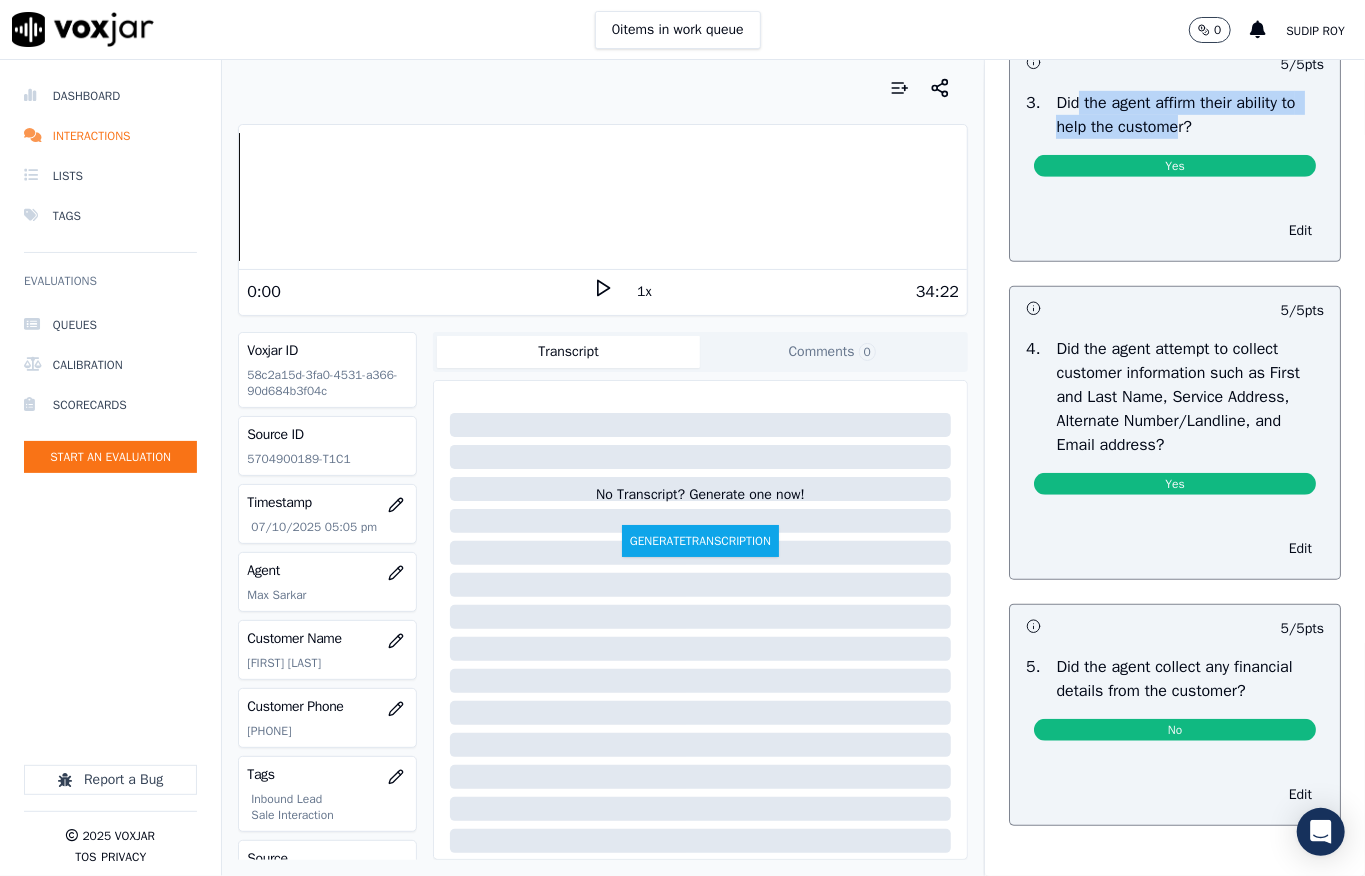 drag, startPoint x: 1046, startPoint y: 117, endPoint x: 1168, endPoint y: 140, distance: 124.1491 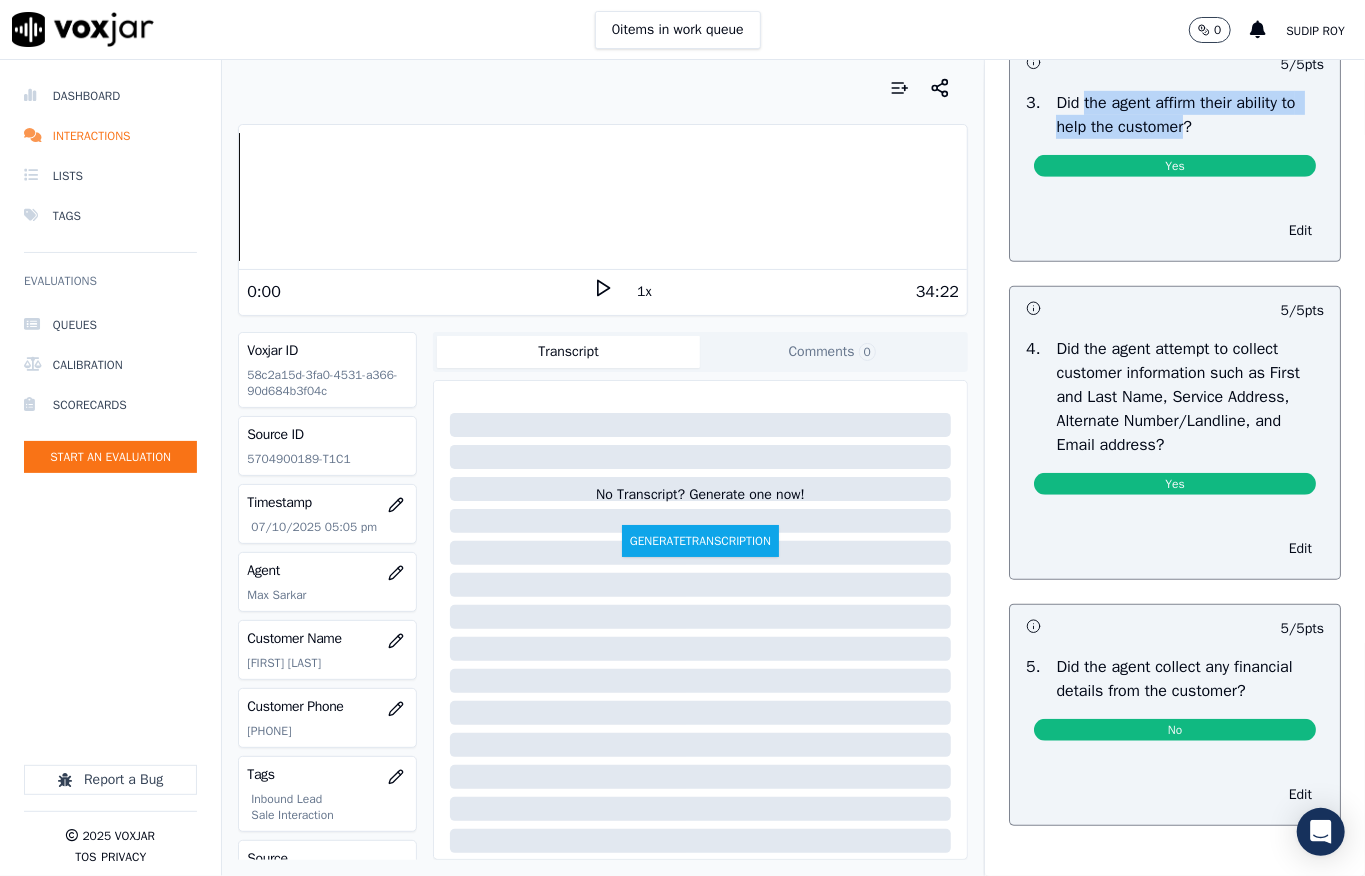 drag, startPoint x: 1056, startPoint y: 117, endPoint x: 1157, endPoint y: 200, distance: 130.72873 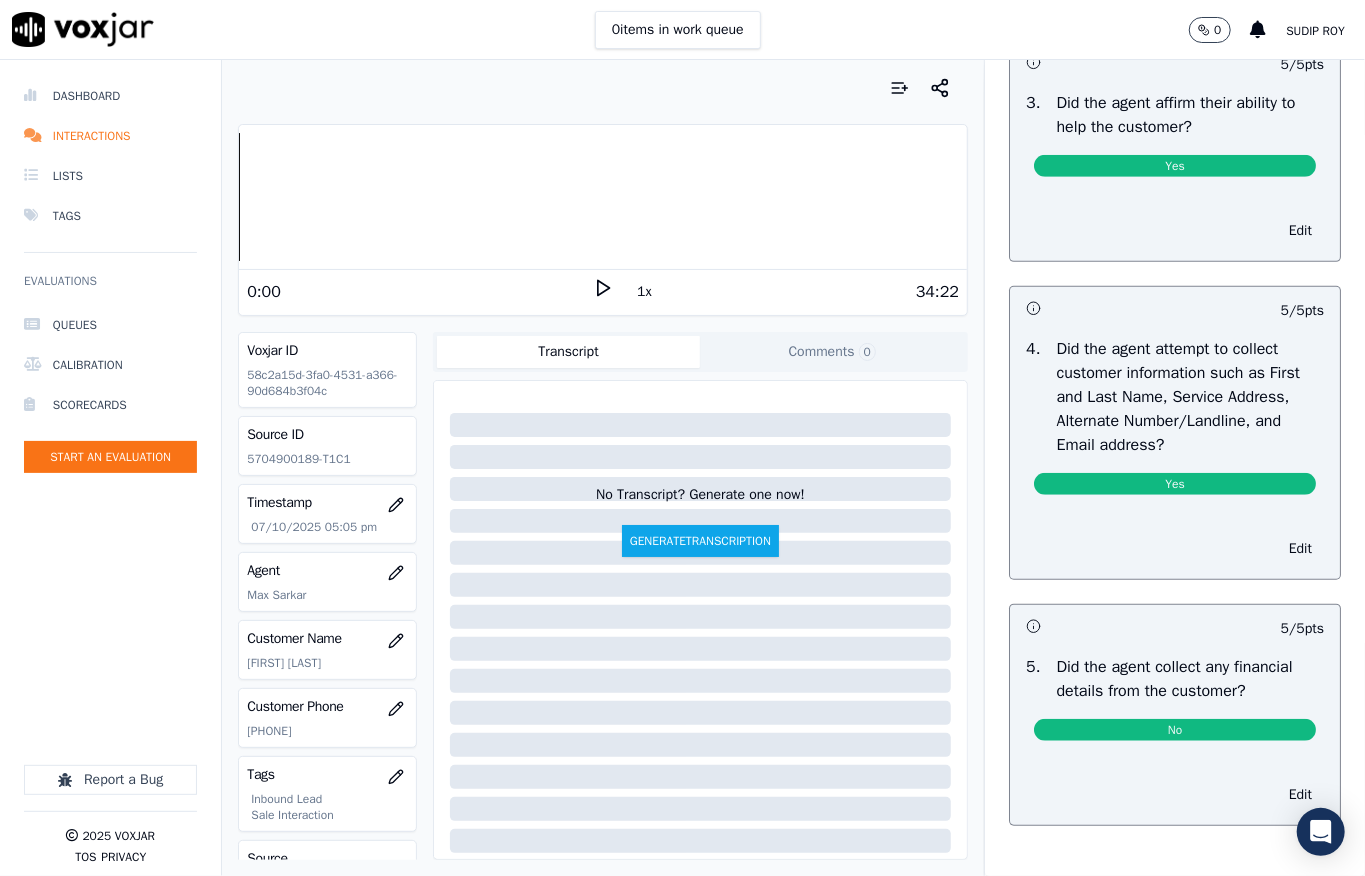 click on "Greeting & Customer Information     24  pts                 4 / 4  pts     1 .   Did the agent identify themself at the start of the call?   Yes               Edit                   5 / 5  pts     2 .   Did the agent identify why the customer was calling?   Yes               Edit                   5 / 5  pts     3 .   Did the agent affirm their ability to help the customer?   Yes               Edit                   5 / 5  pts     4 .   Did the agent attempt to collect customer information such as First and Last Name, Service Address, Alternate Number/Landline, and Email address?   Yes               Edit                   5 / 5  pts     5 .   Did the agent collect any financial details from the customer?    No               Edit     Problem Identification     12  pts                 5 / 5  pts     1 .   Did the agent ask probing questions to discover what problems they can help the customer solve?   Yes               Edit                   -- / 2  pts     2 .     N/A             Edit                   5 / 5" at bounding box center [1175, 2704] 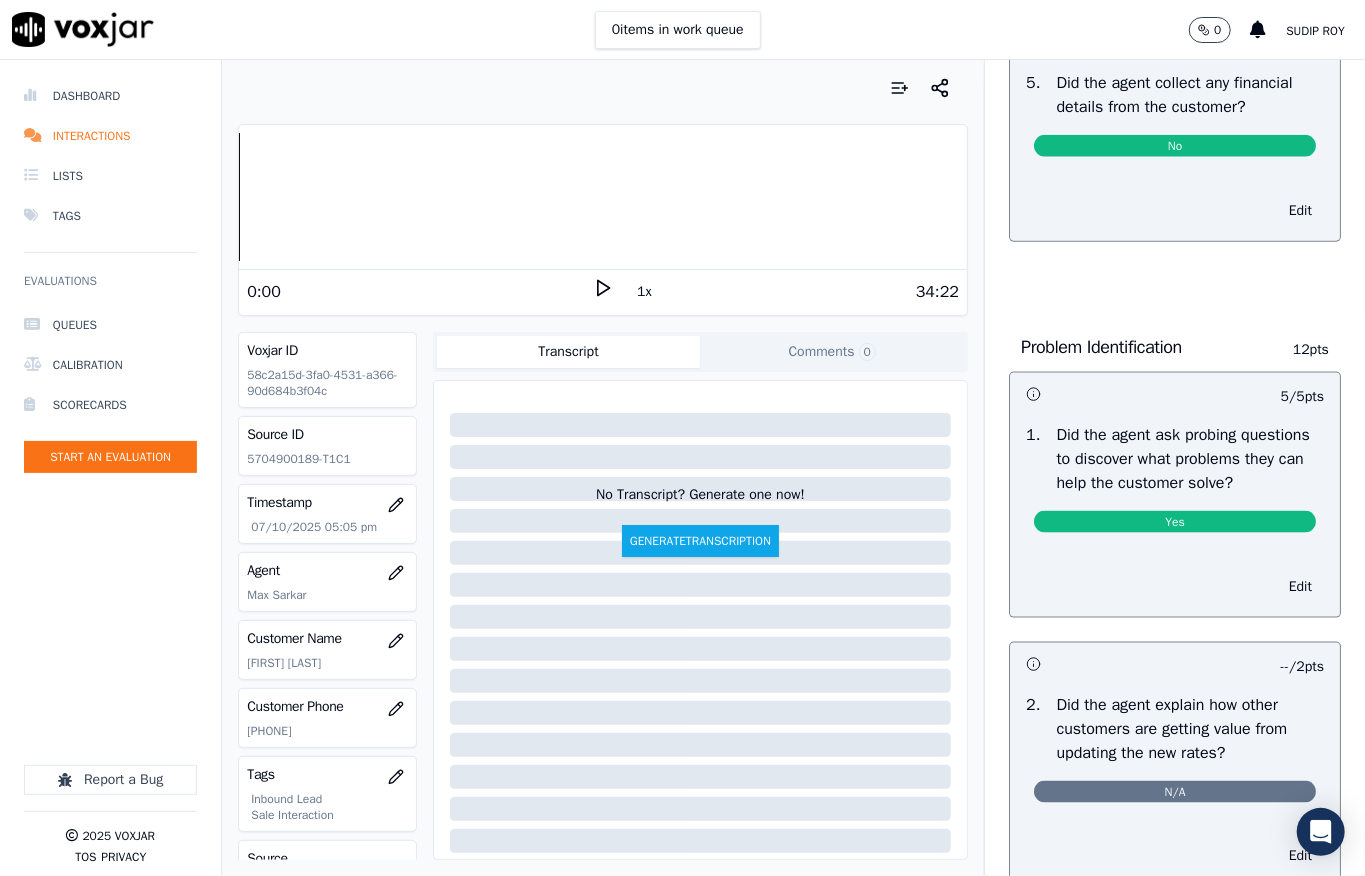 scroll, scrollTop: 0, scrollLeft: 0, axis: both 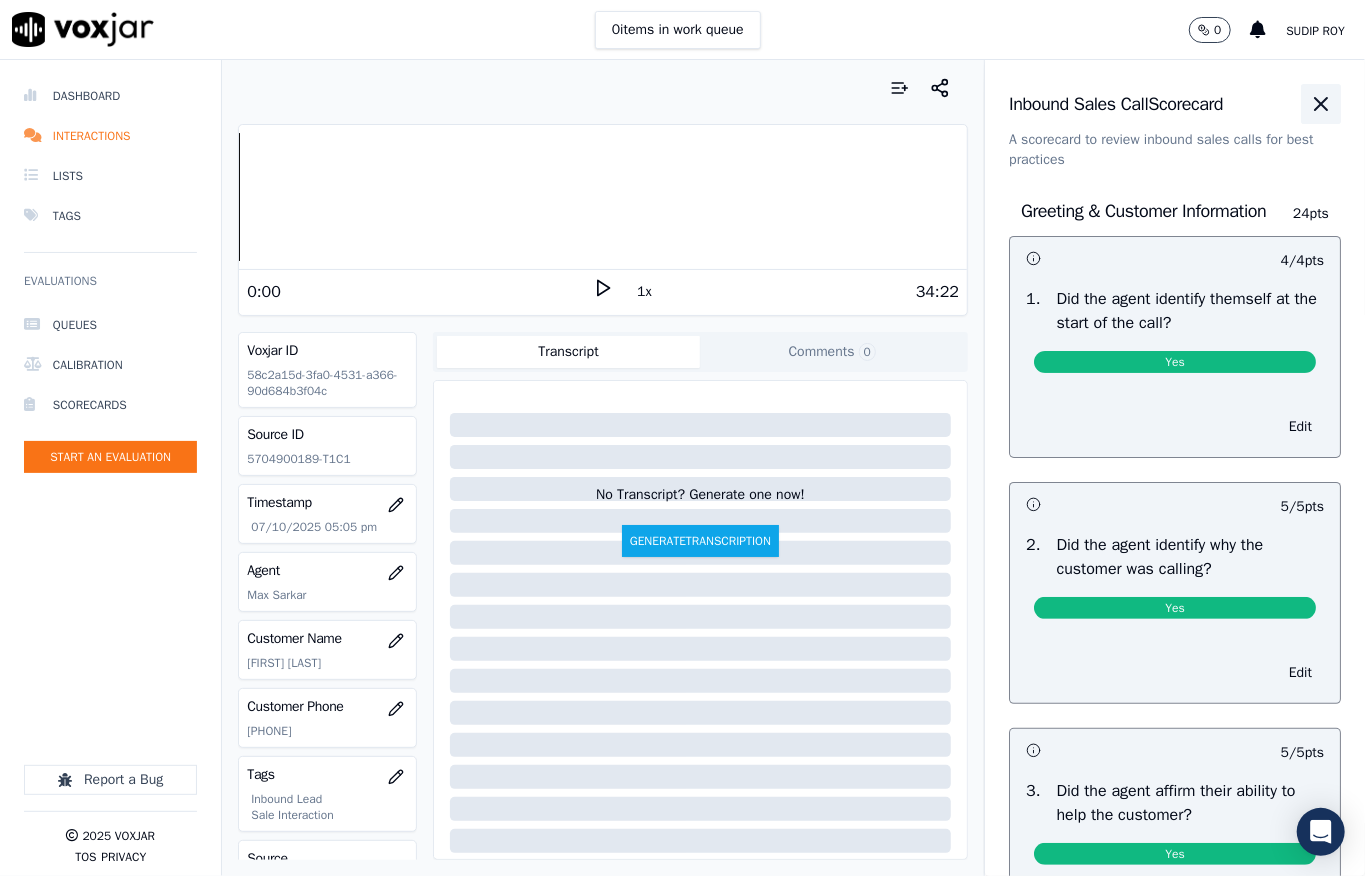 click 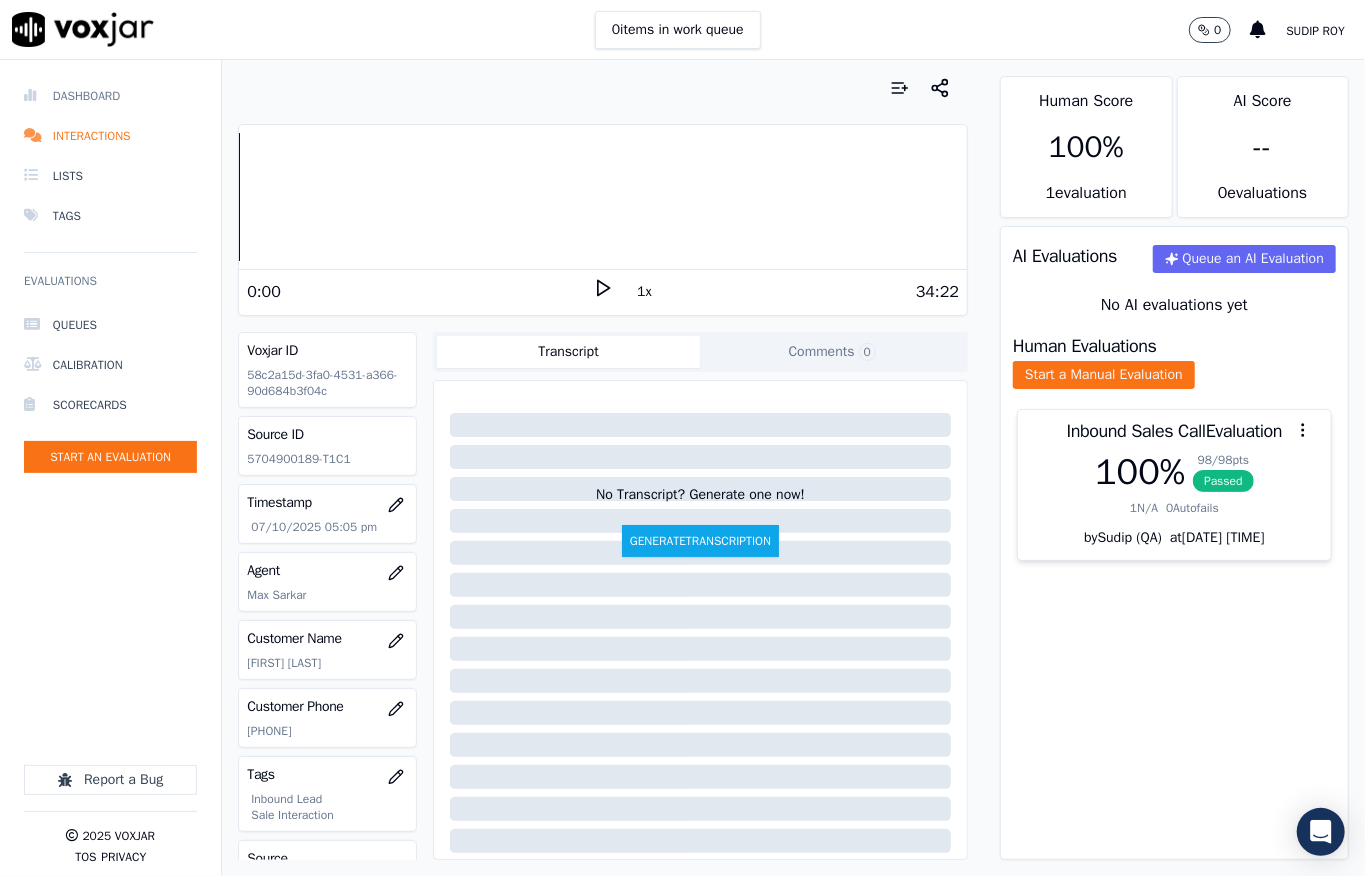 click on "Dashboard" at bounding box center [110, 96] 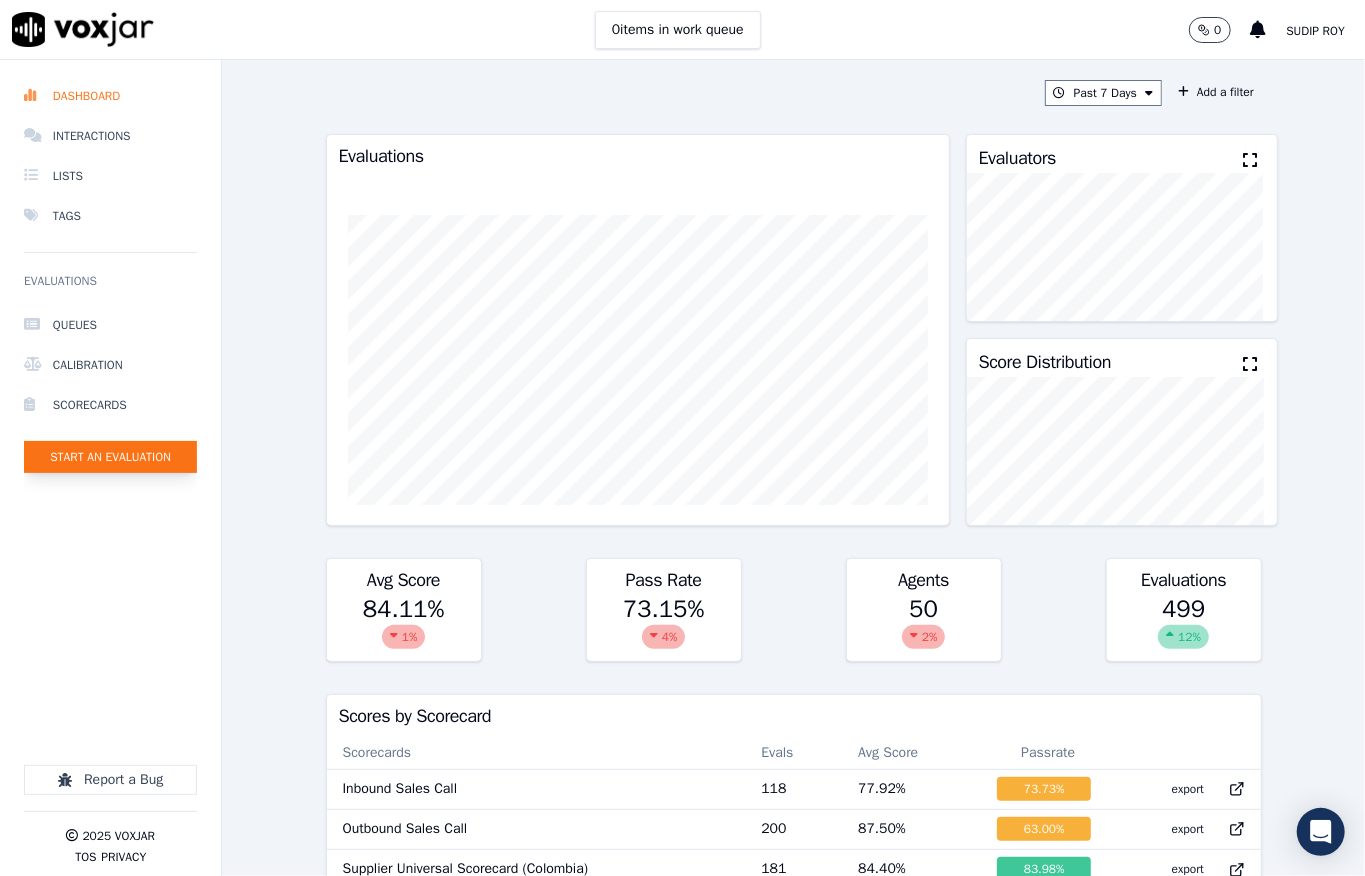 click on "Start an Evaluation" 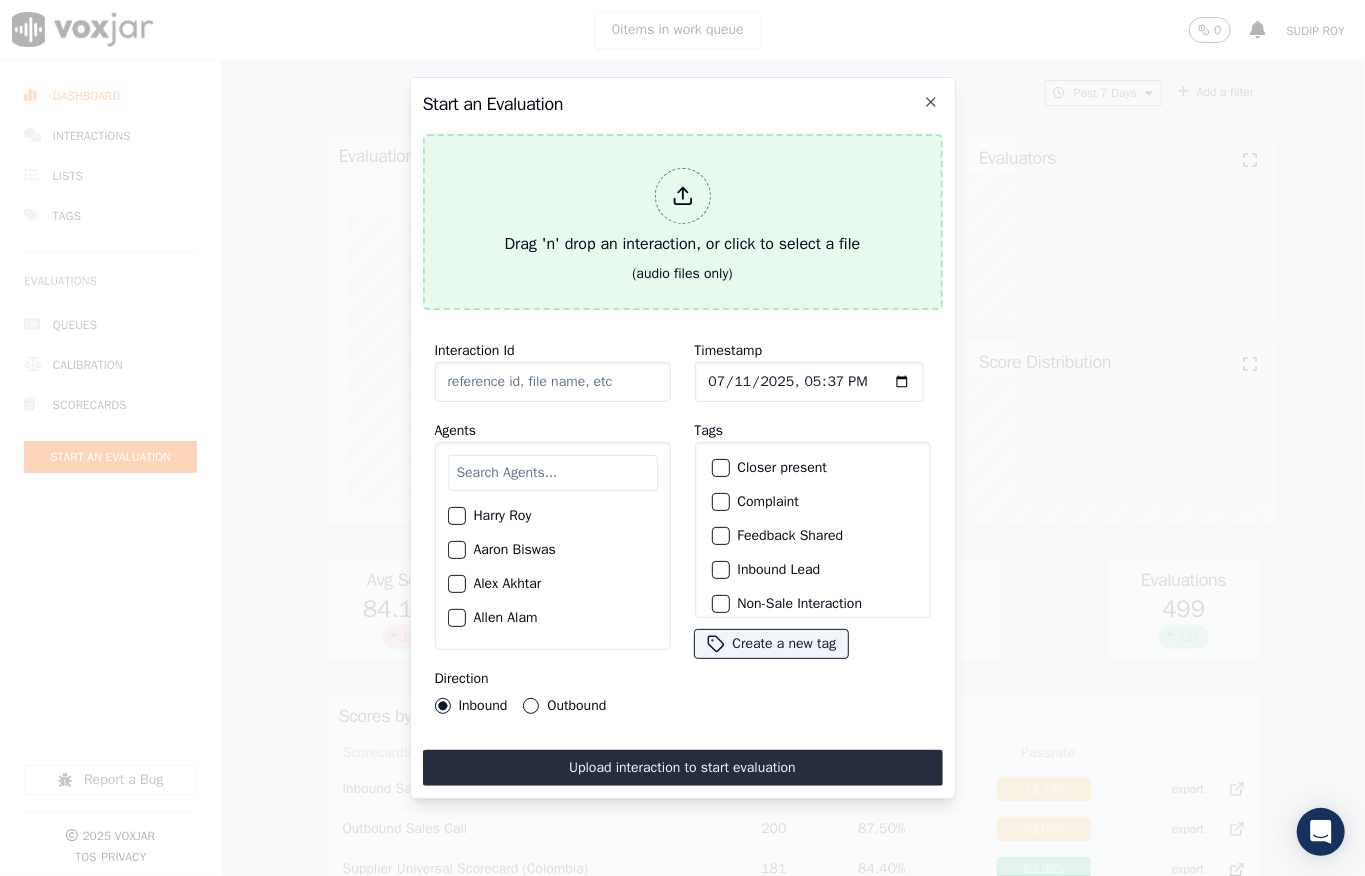 click on "Drag 'n' drop an interaction, or click to select a file" at bounding box center [683, 212] 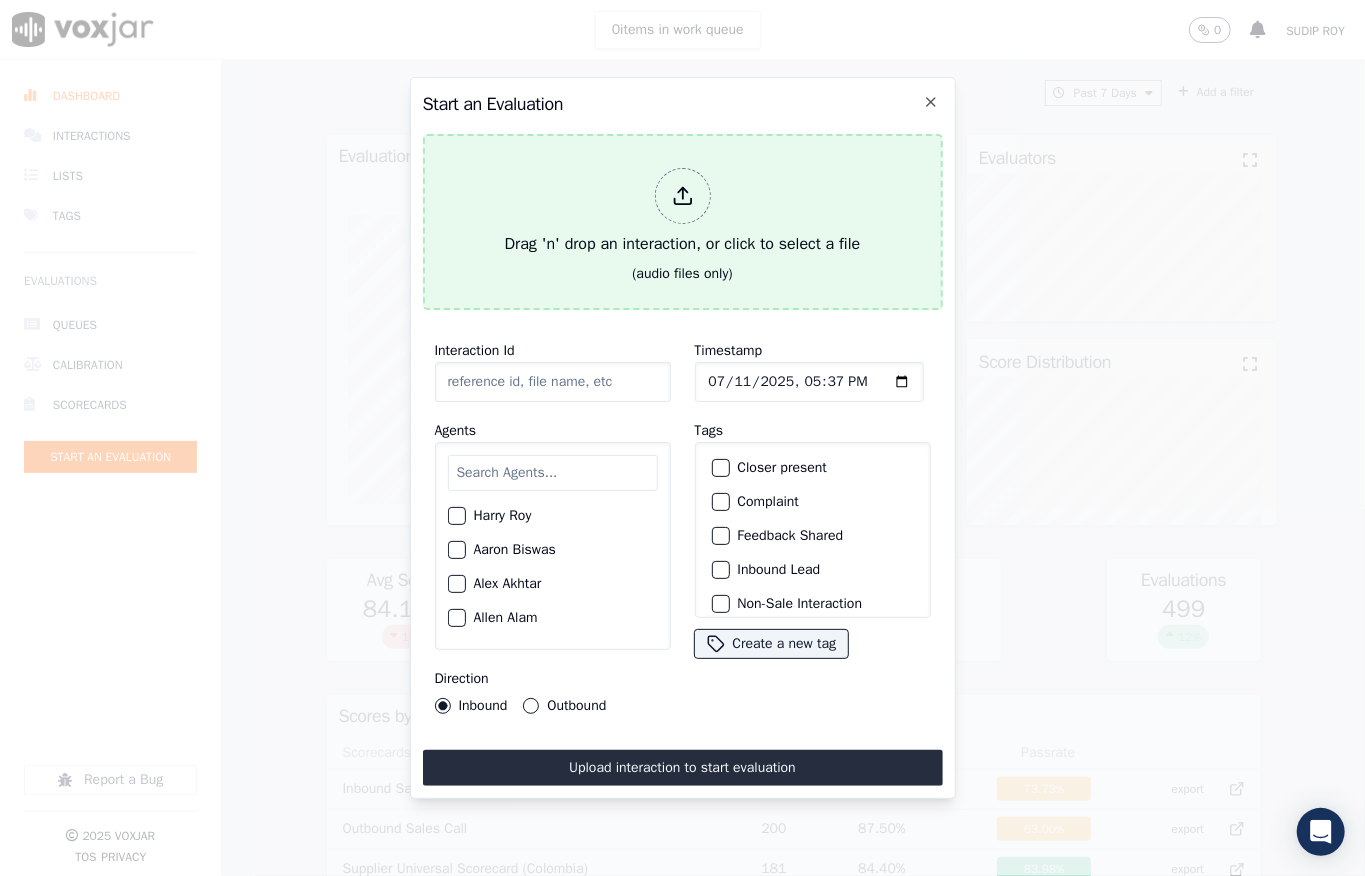 type on "20250710-115756_8145535031-all.mp3" 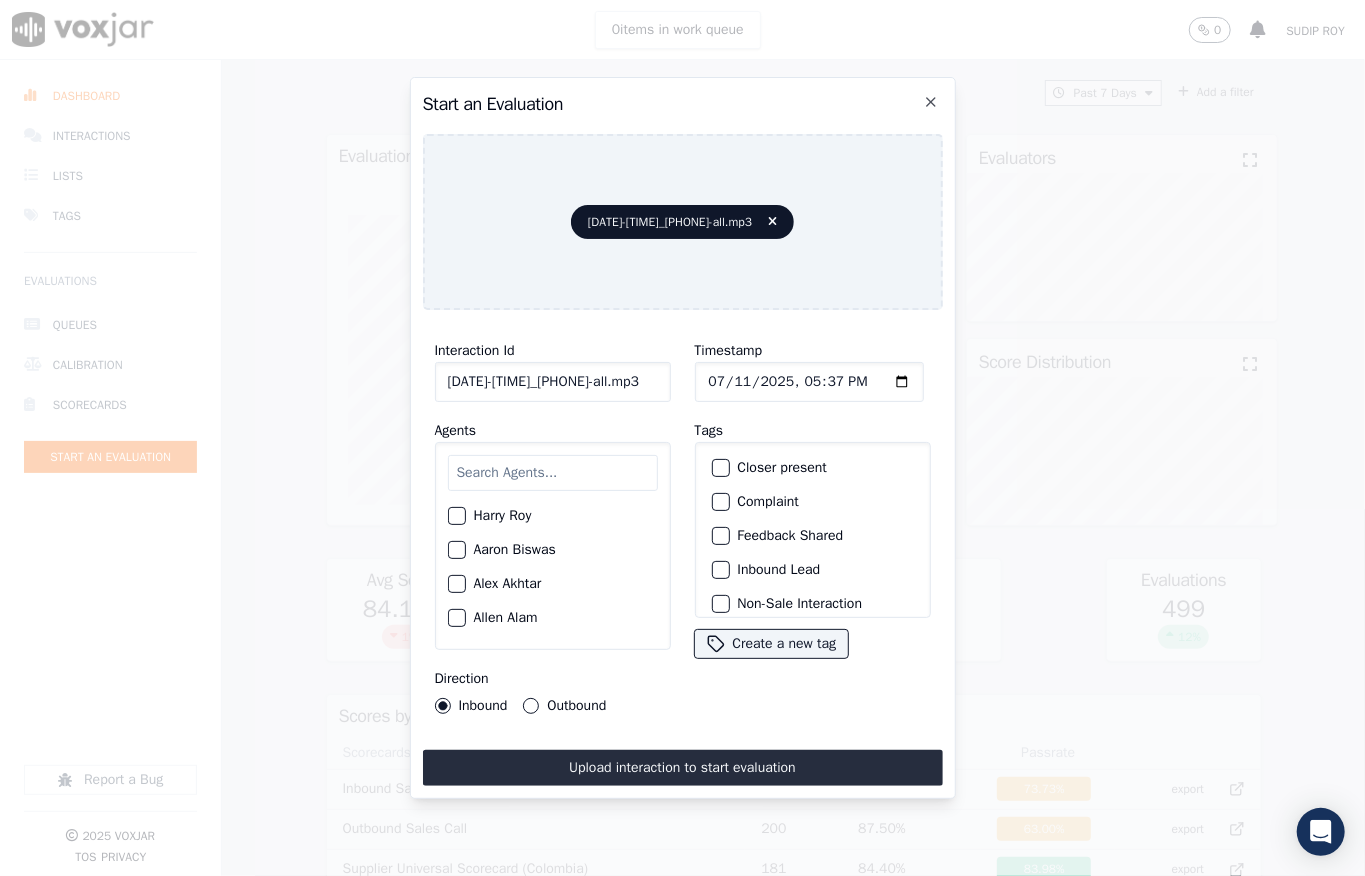 click on "Timestamp" 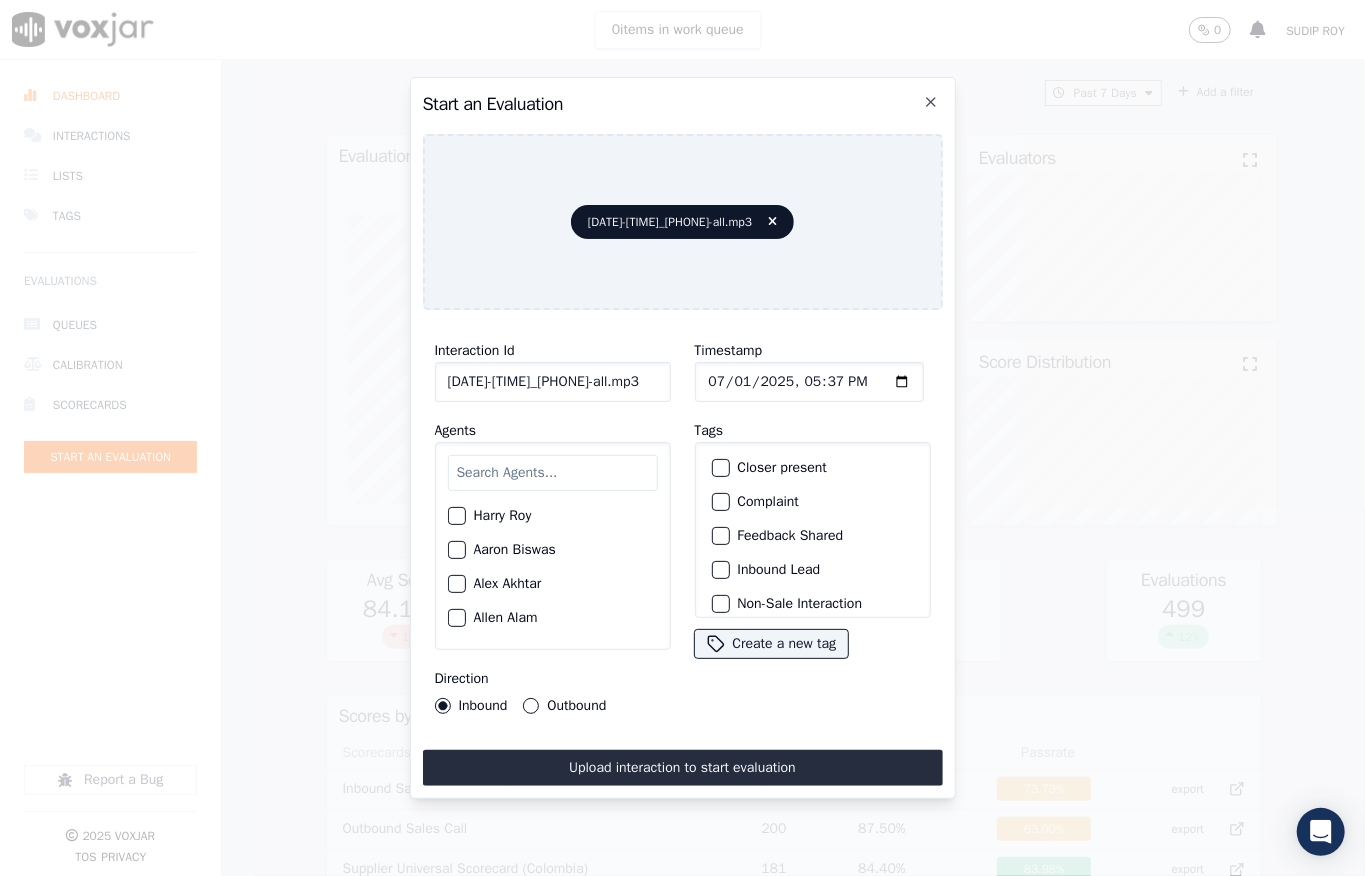 type on "2025-07-10T17:37" 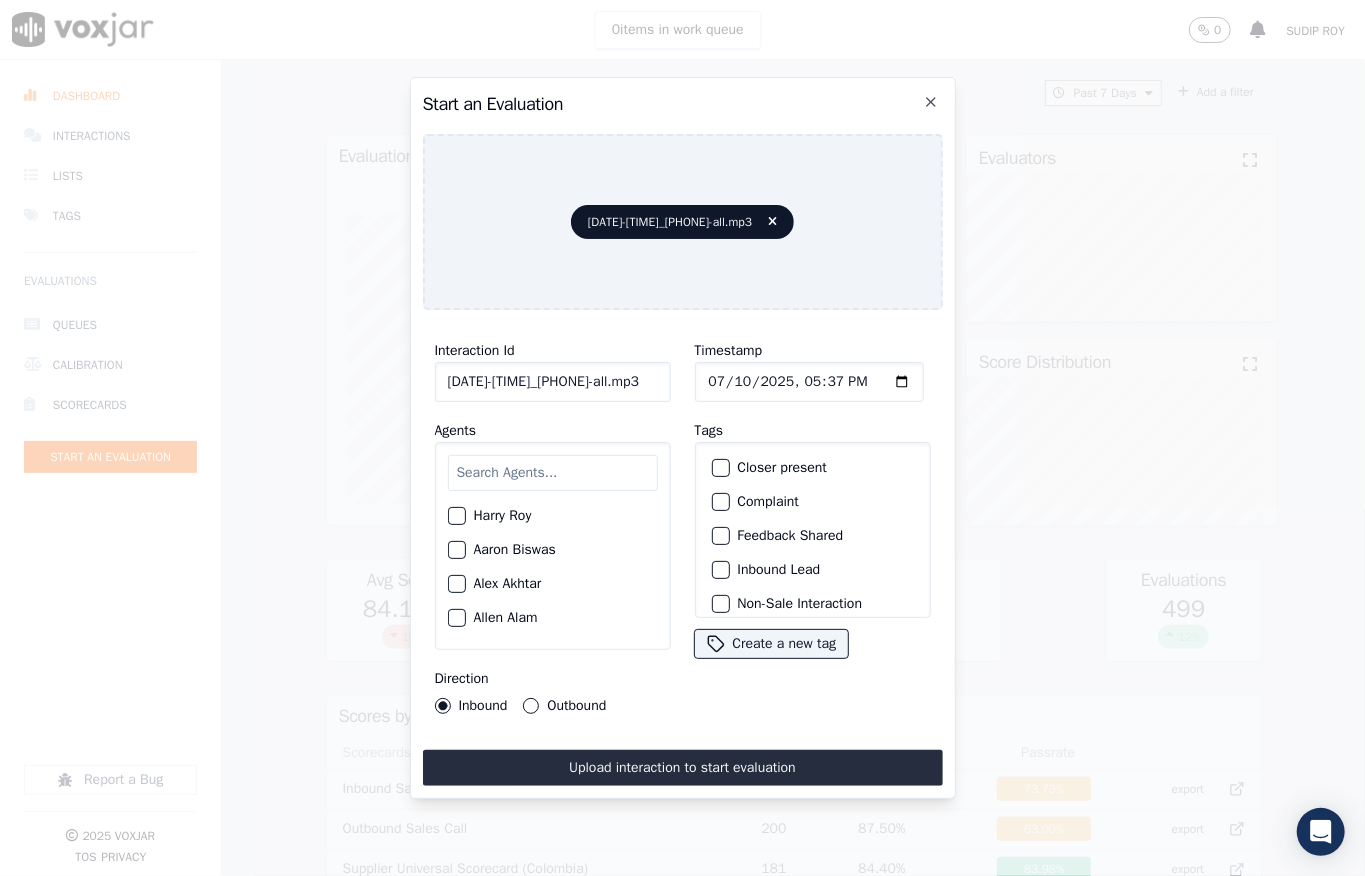 scroll, scrollTop: 0, scrollLeft: 45, axis: horizontal 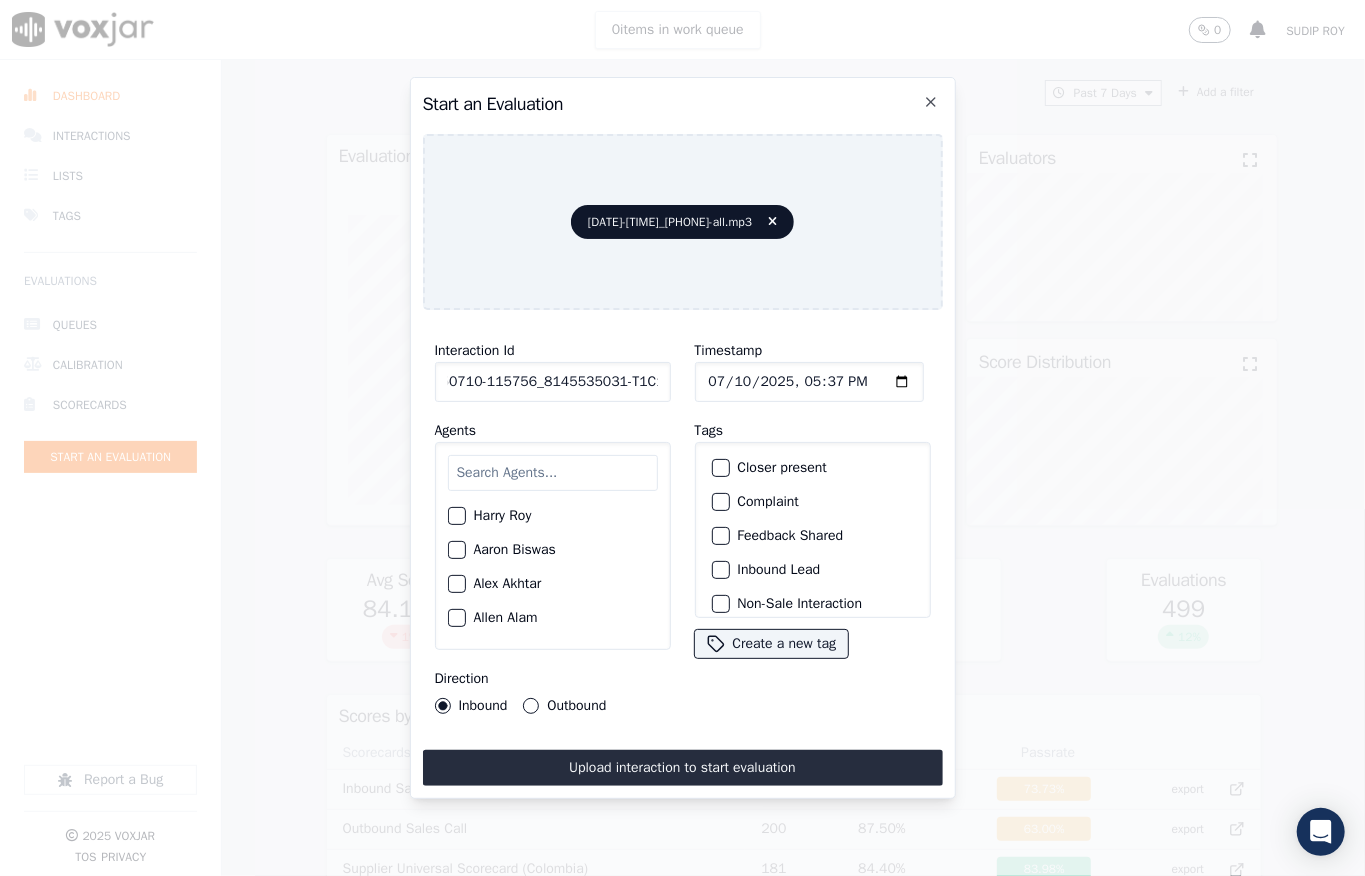 type on "20250710-115756_8145535031-T1C1" 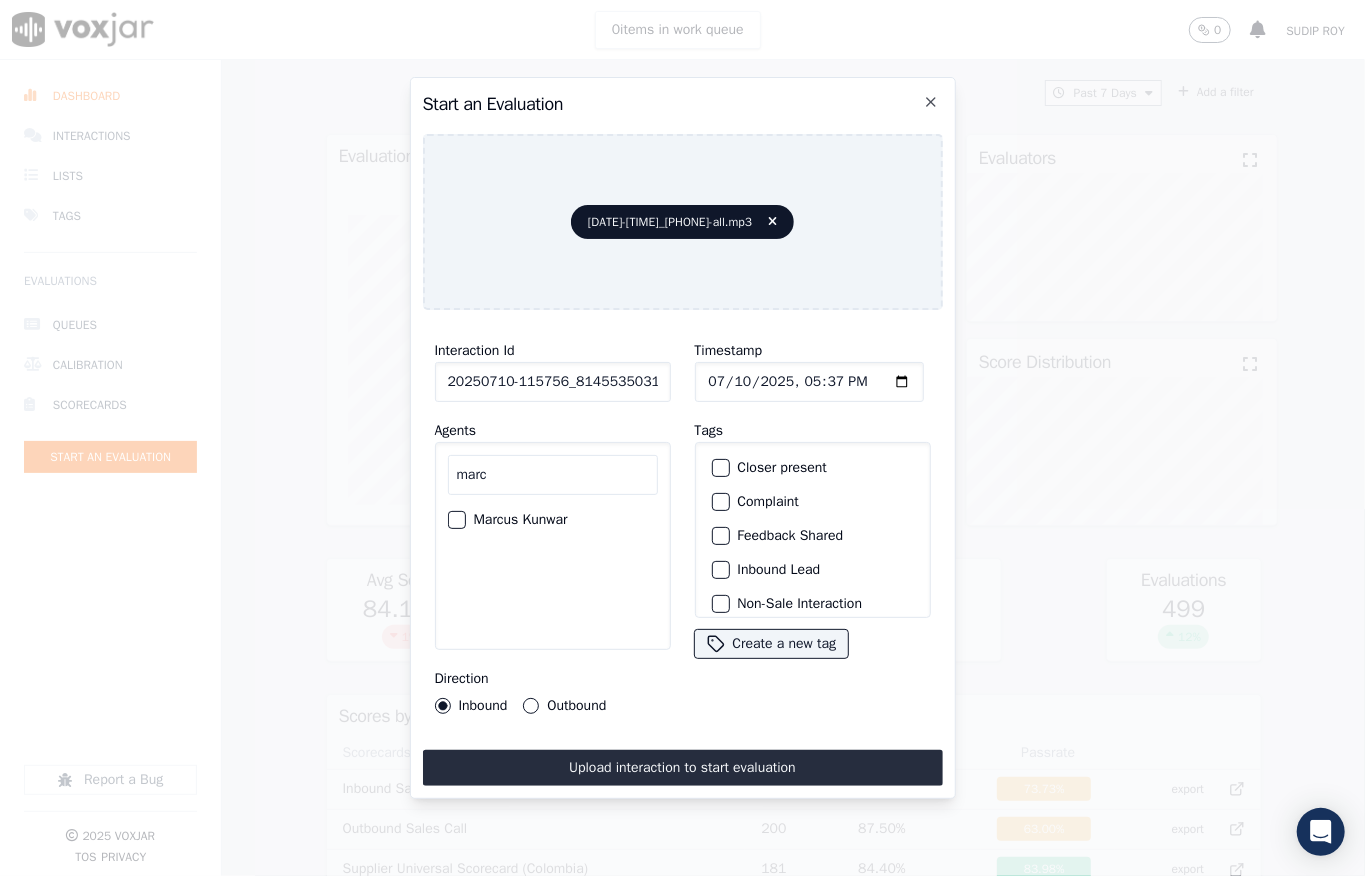 type on "marc" 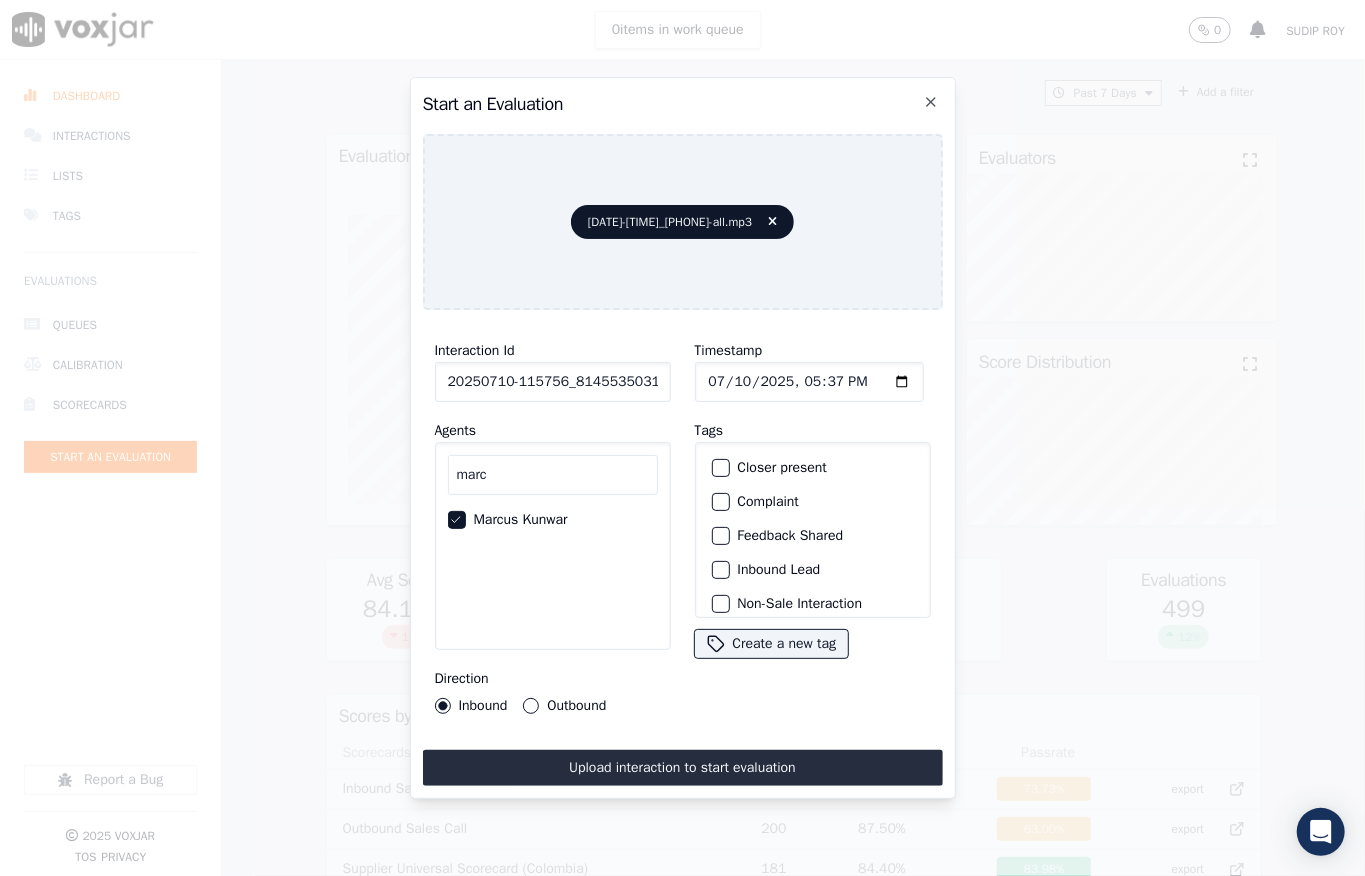 drag, startPoint x: 709, startPoint y: 568, endPoint x: 732, endPoint y: 493, distance: 78.44743 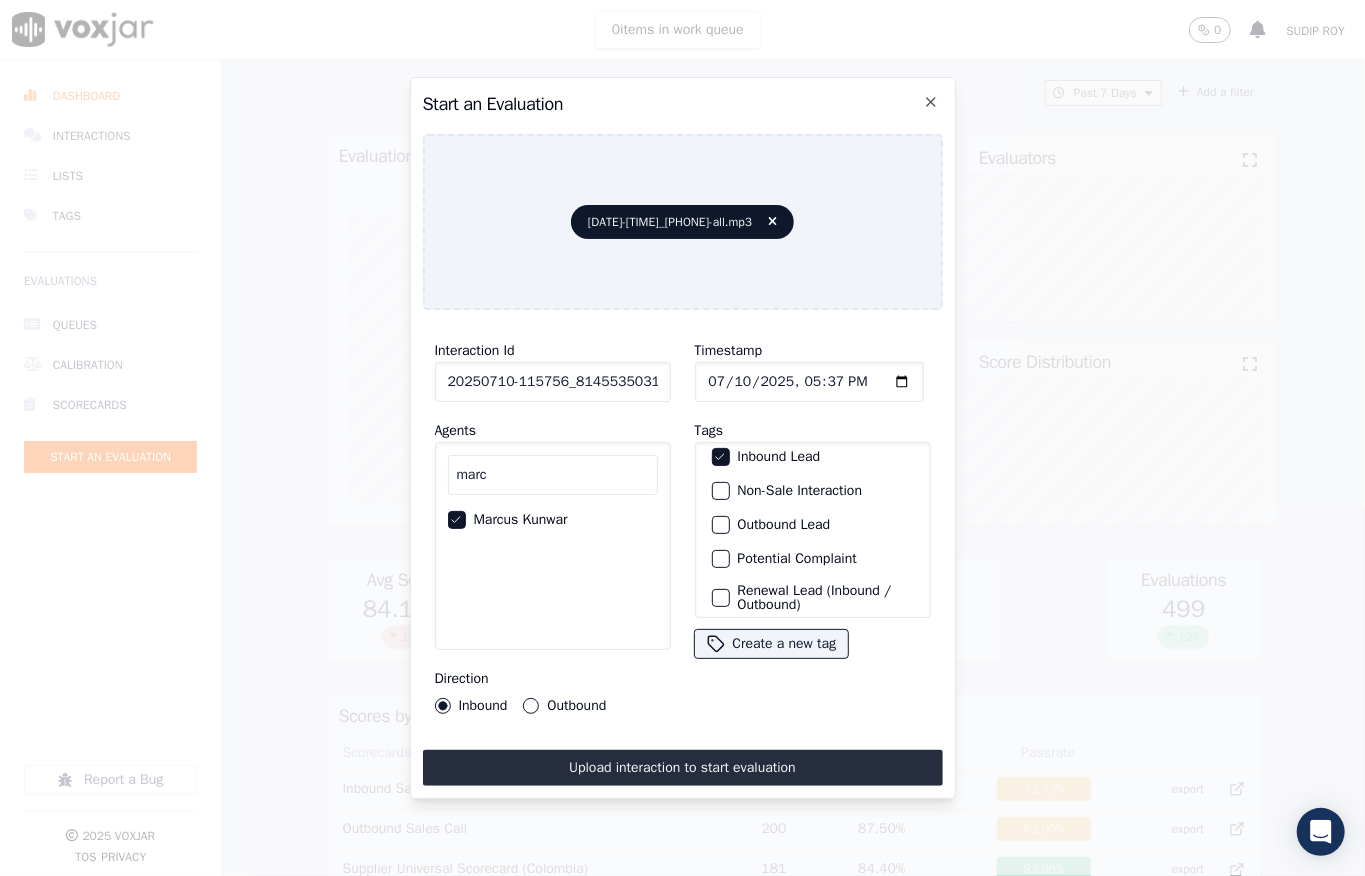 scroll, scrollTop: 200, scrollLeft: 0, axis: vertical 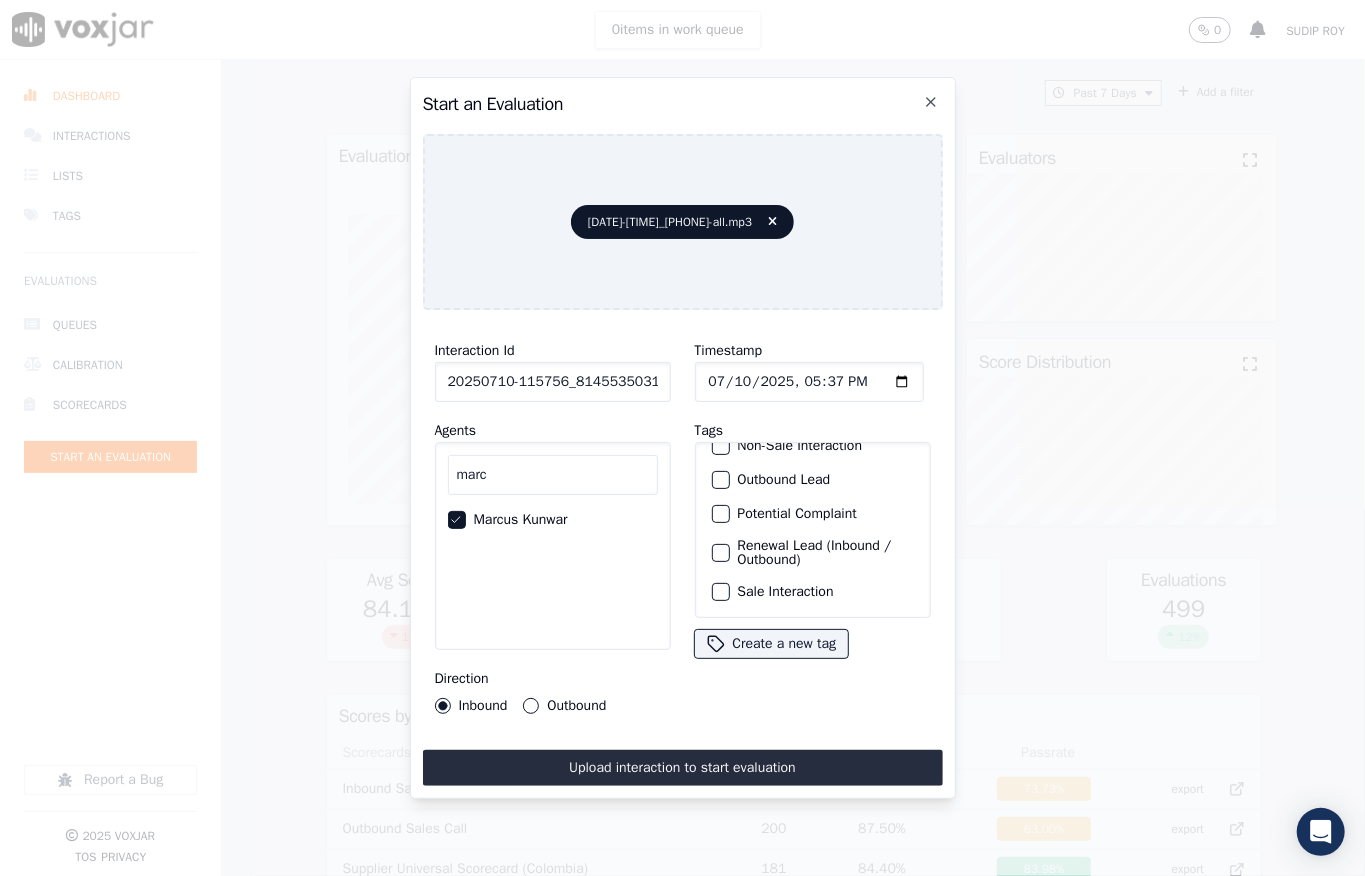 click at bounding box center [720, 592] 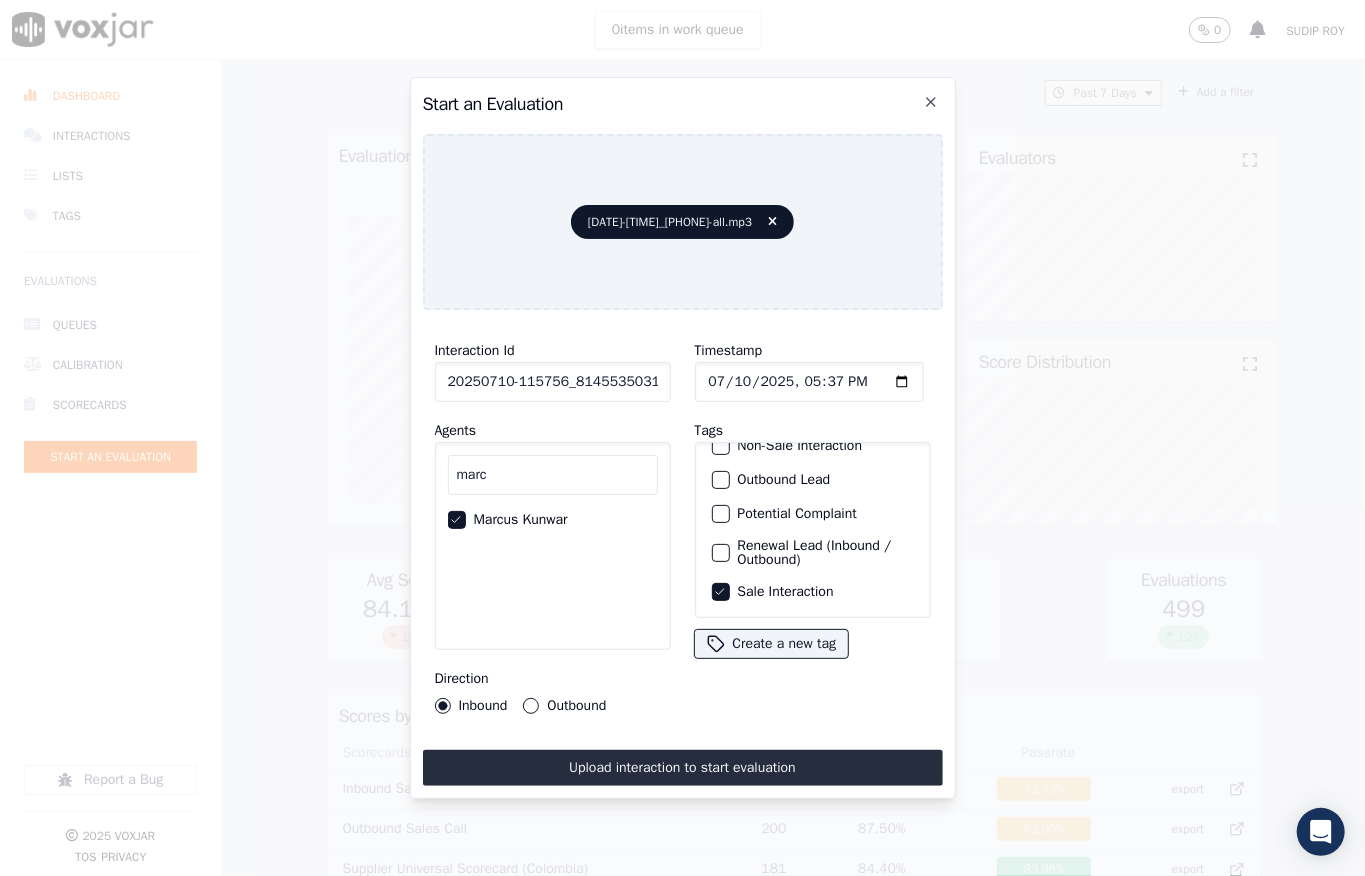 drag, startPoint x: 702, startPoint y: 758, endPoint x: 621, endPoint y: 600, distance: 177.55281 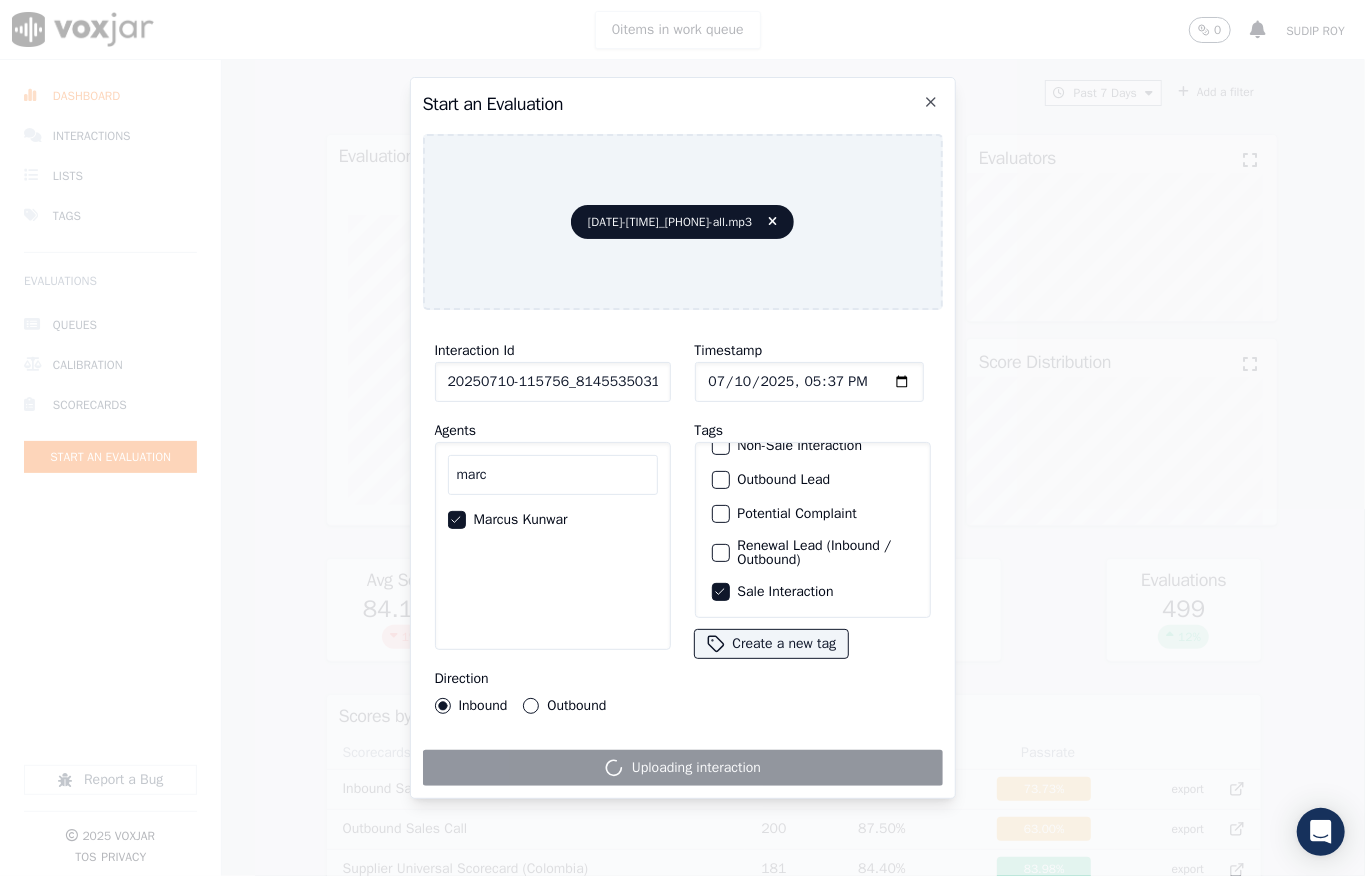 scroll, scrollTop: 0, scrollLeft: 32, axis: horizontal 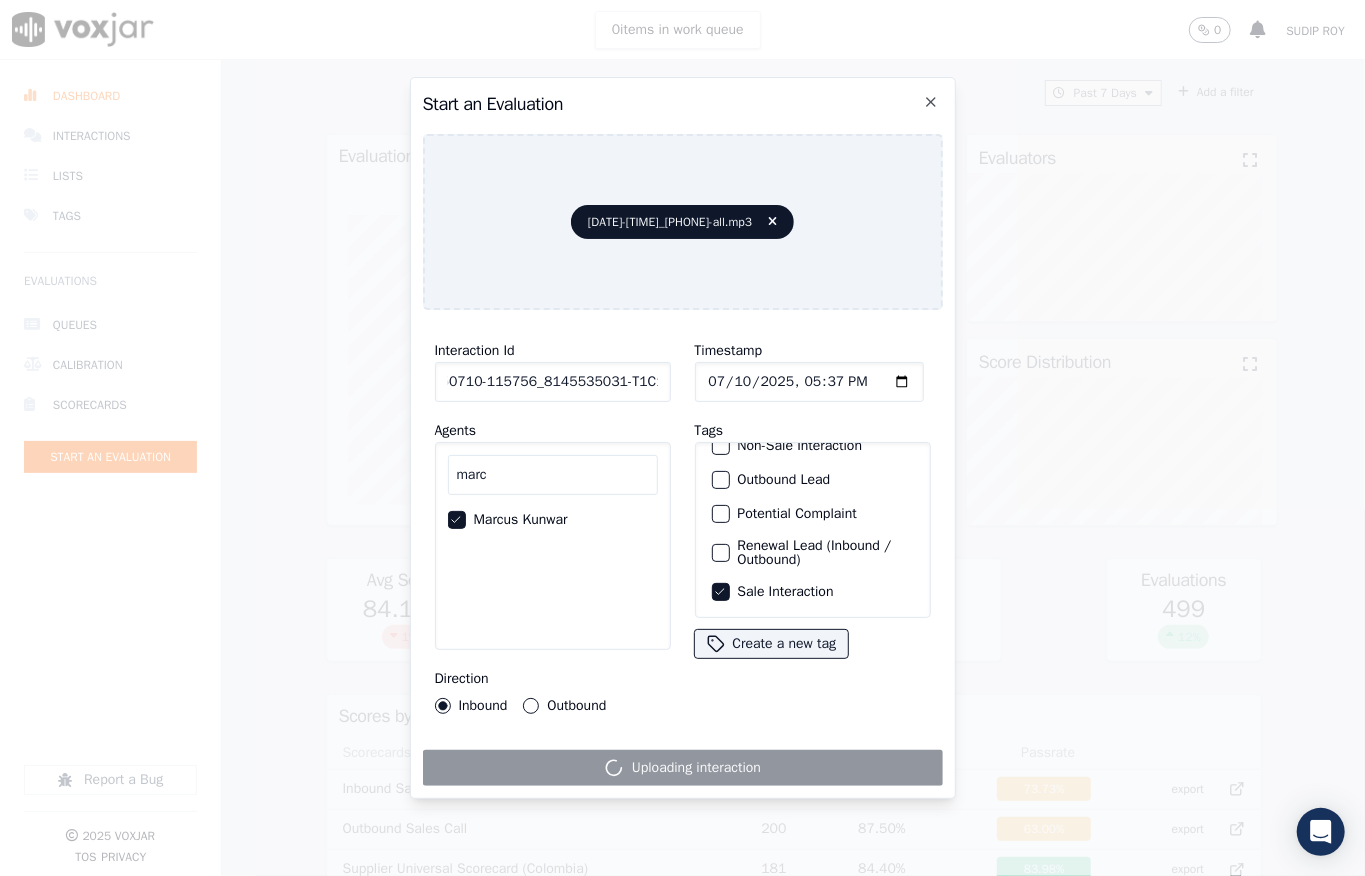 drag, startPoint x: 614, startPoint y: 365, endPoint x: 665, endPoint y: 402, distance: 63.007935 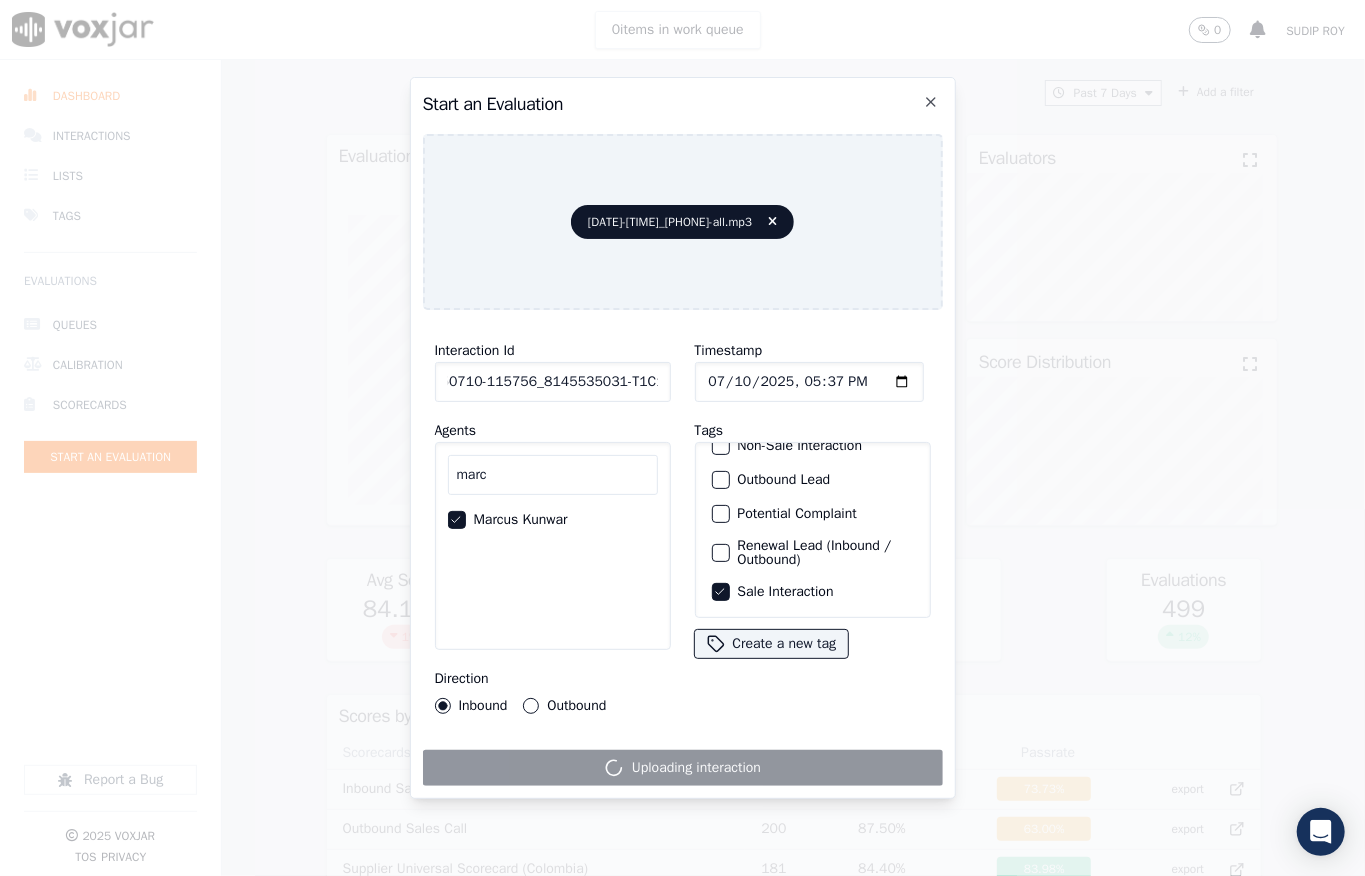 scroll, scrollTop: 0, scrollLeft: 0, axis: both 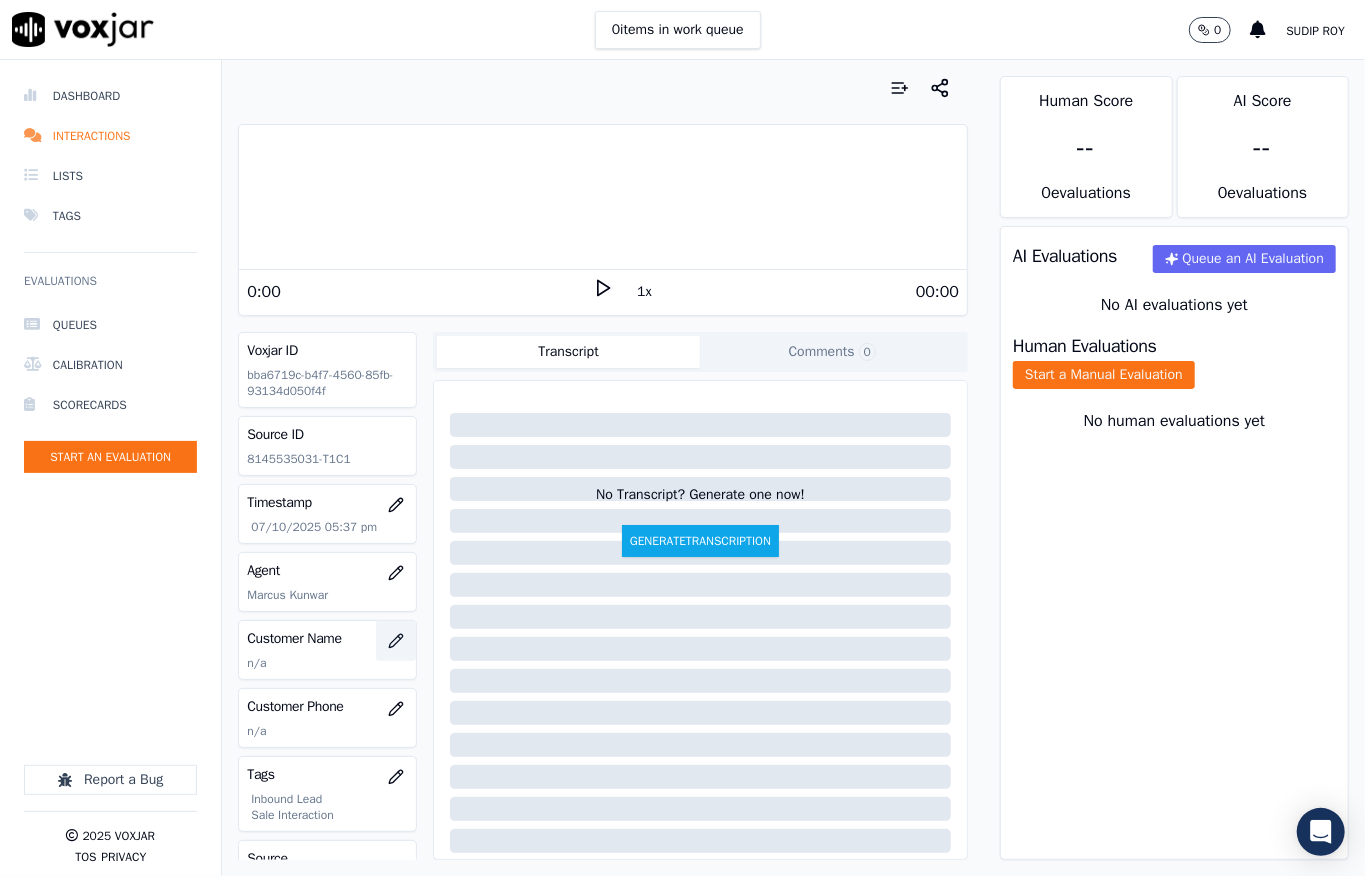 click 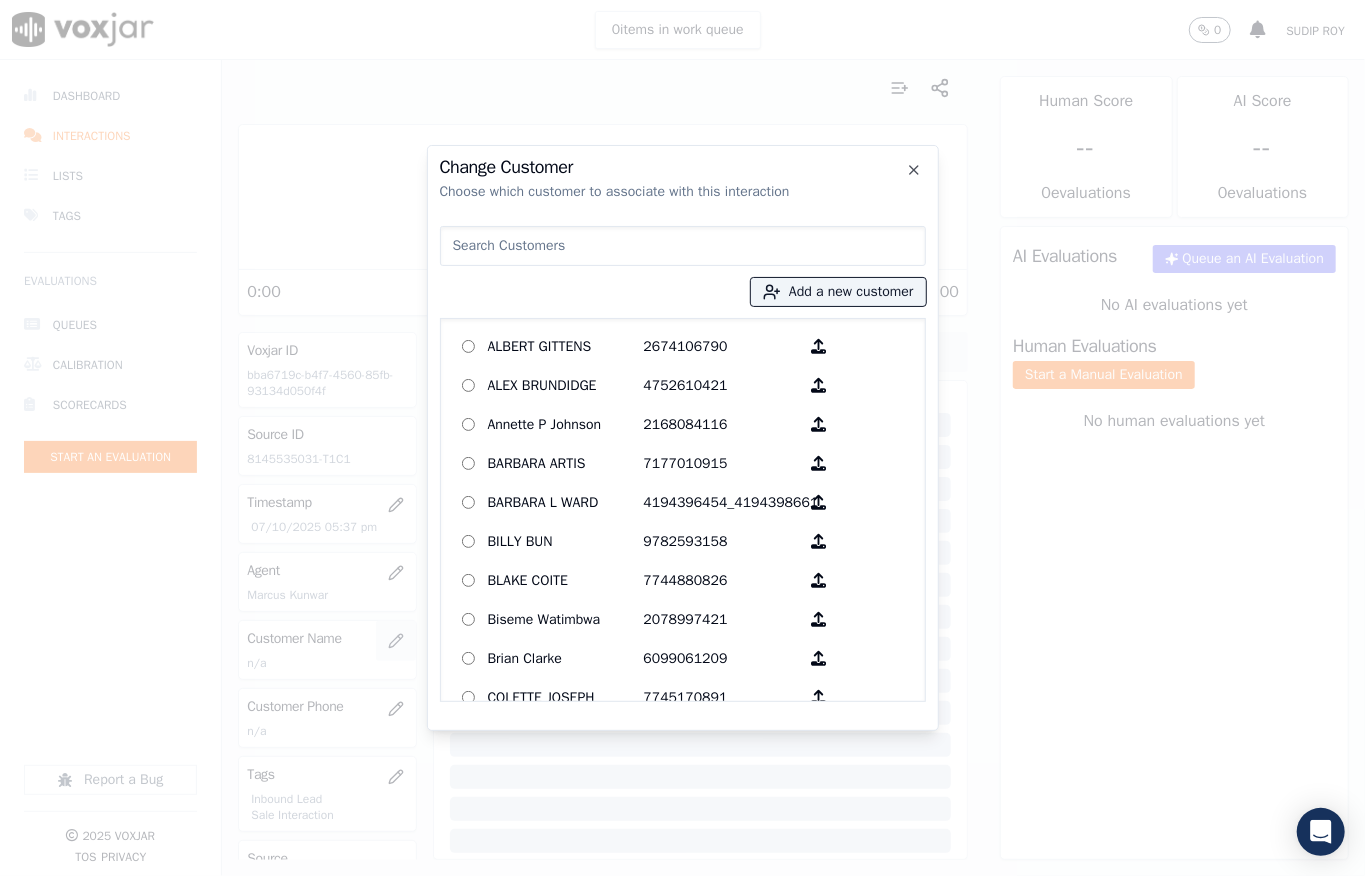 type on "[FIRST] [LAST]" 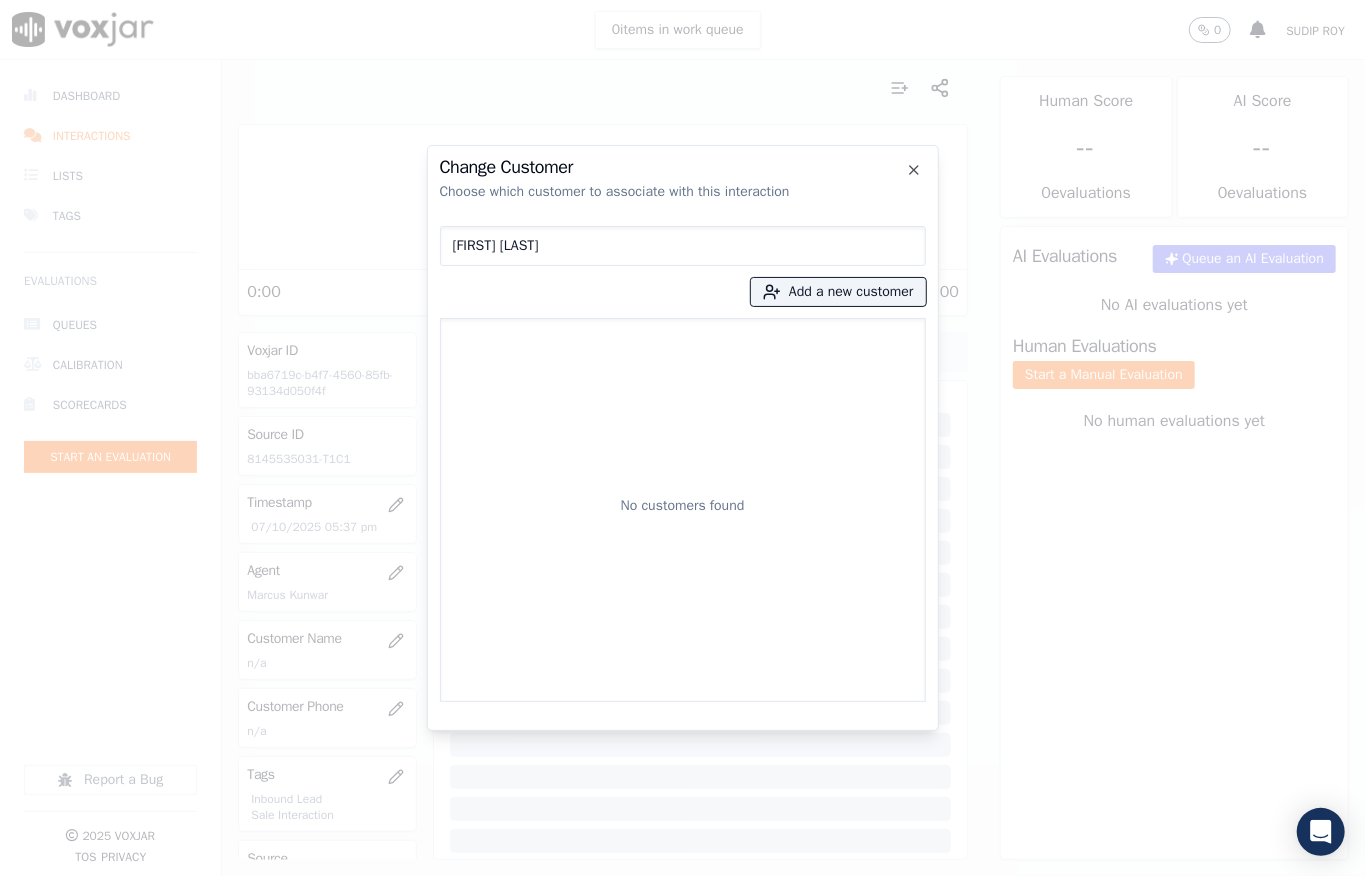 drag, startPoint x: 589, startPoint y: 241, endPoint x: 301, endPoint y: 288, distance: 291.80988 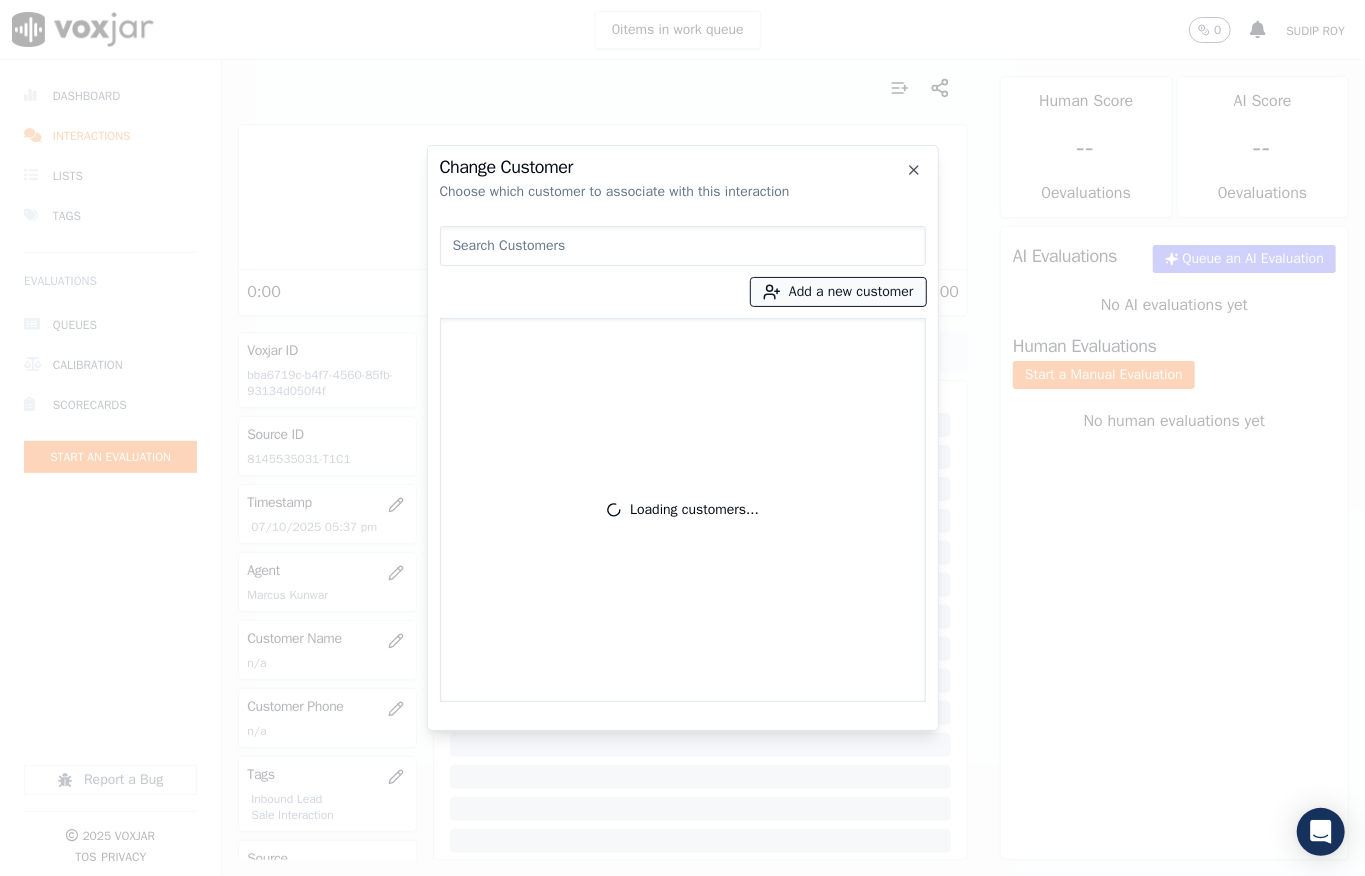 click on "Add a new customer" at bounding box center (838, 292) 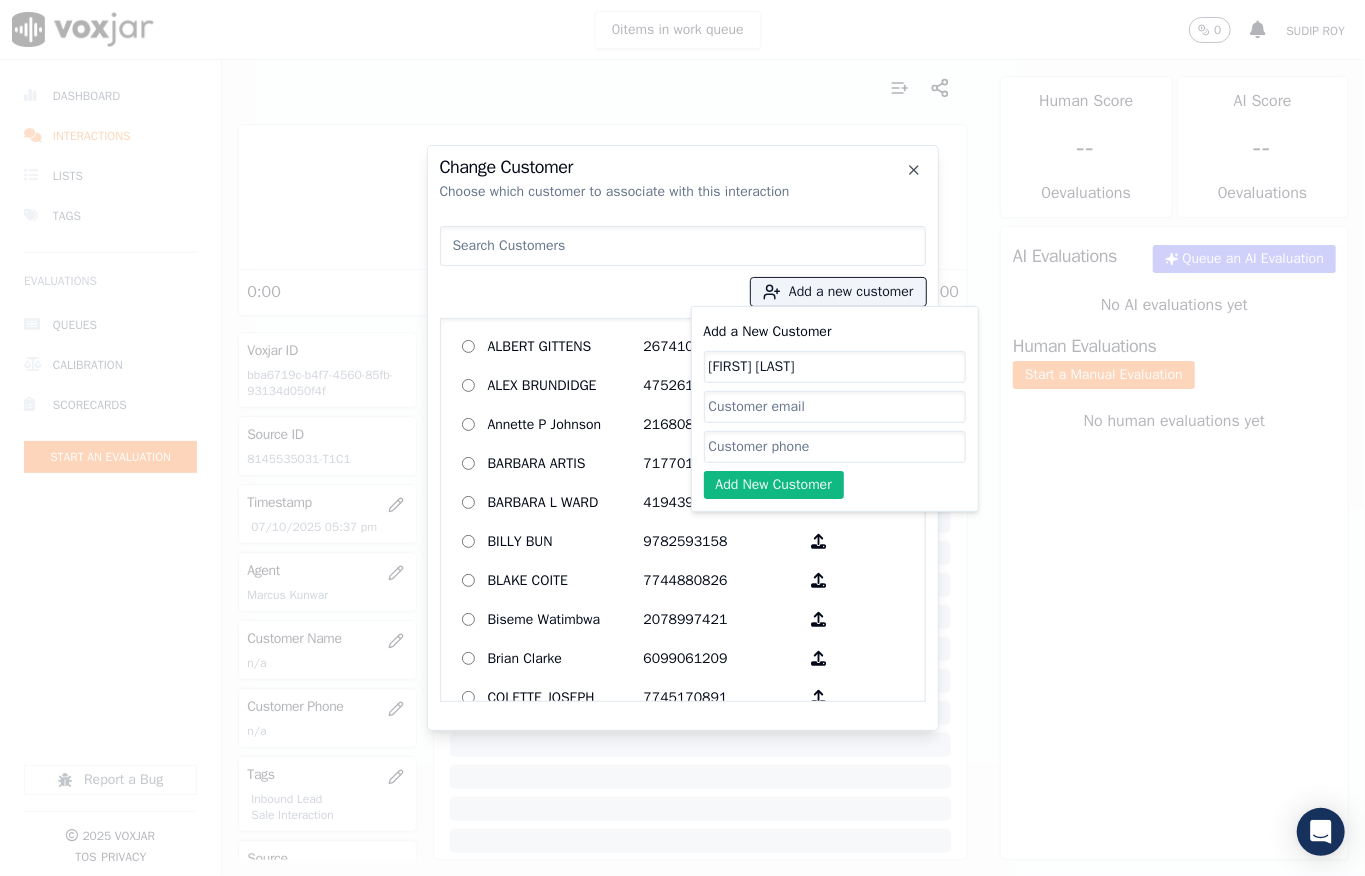 type on "[FIRST] [LAST]" 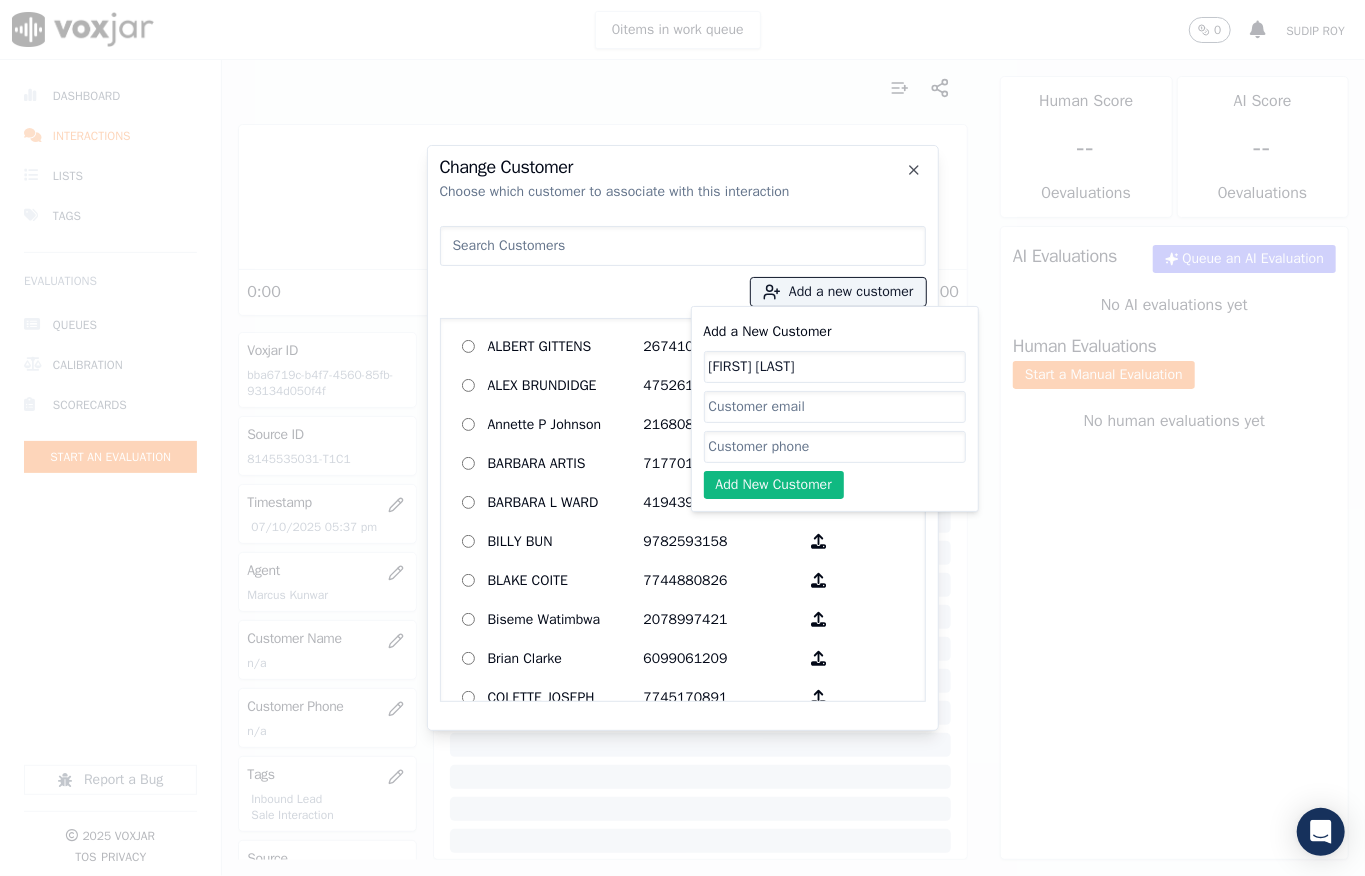drag, startPoint x: 746, startPoint y: 437, endPoint x: 765, endPoint y: 469, distance: 37.215588 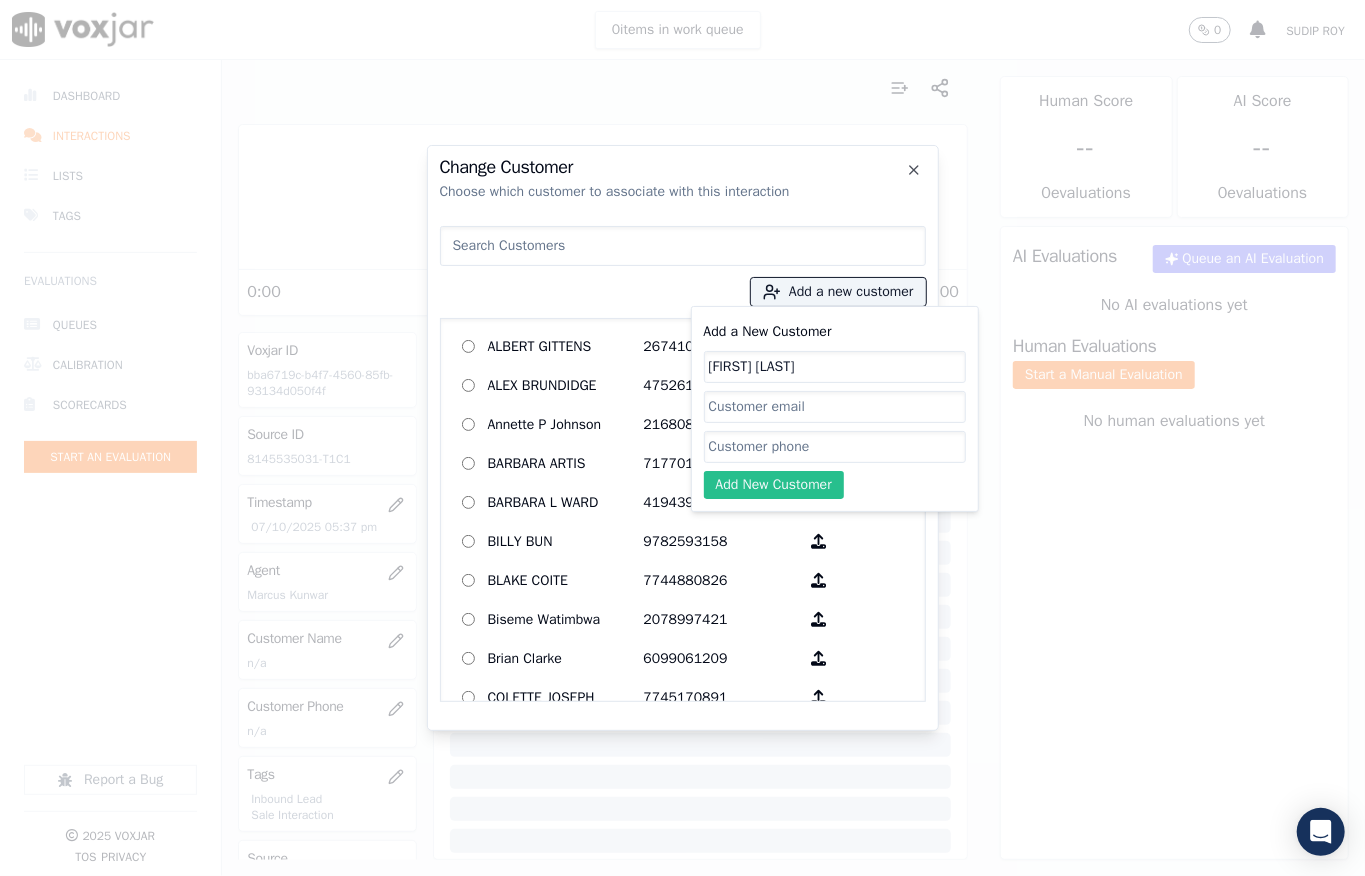 paste on "8145535031" 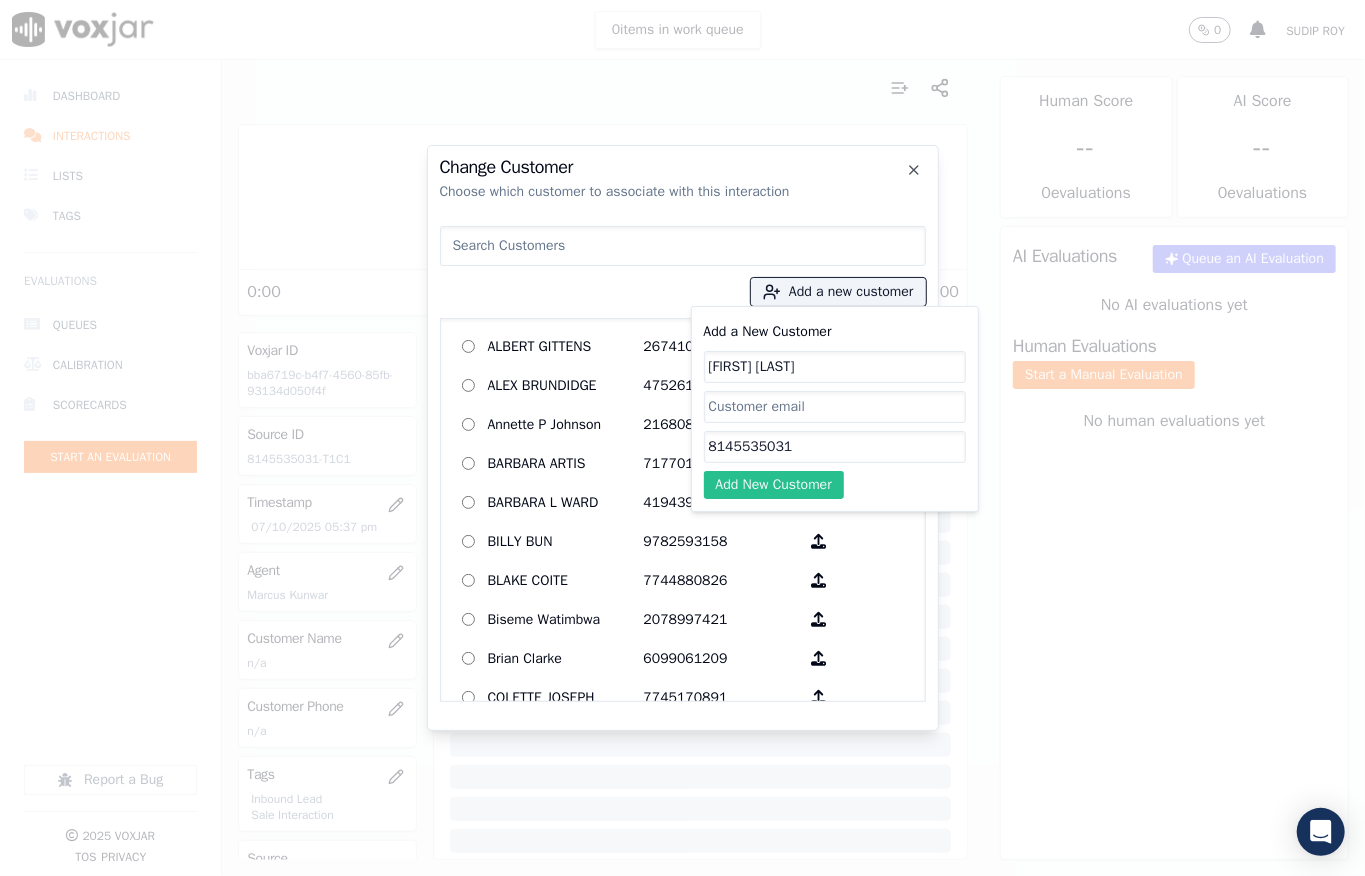 type on "8145535031" 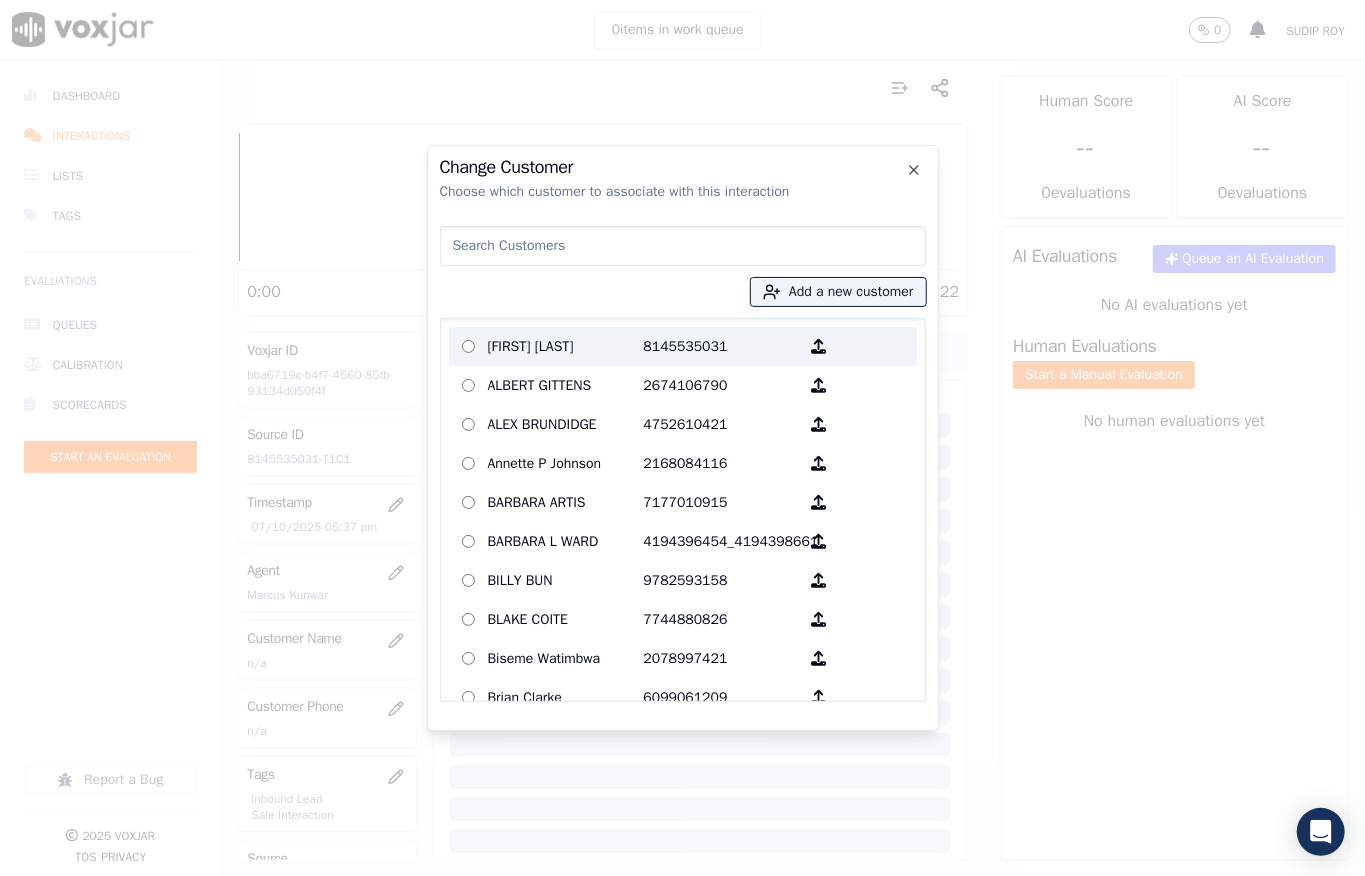 click on "[FIRST] [LAST]" at bounding box center (566, 346) 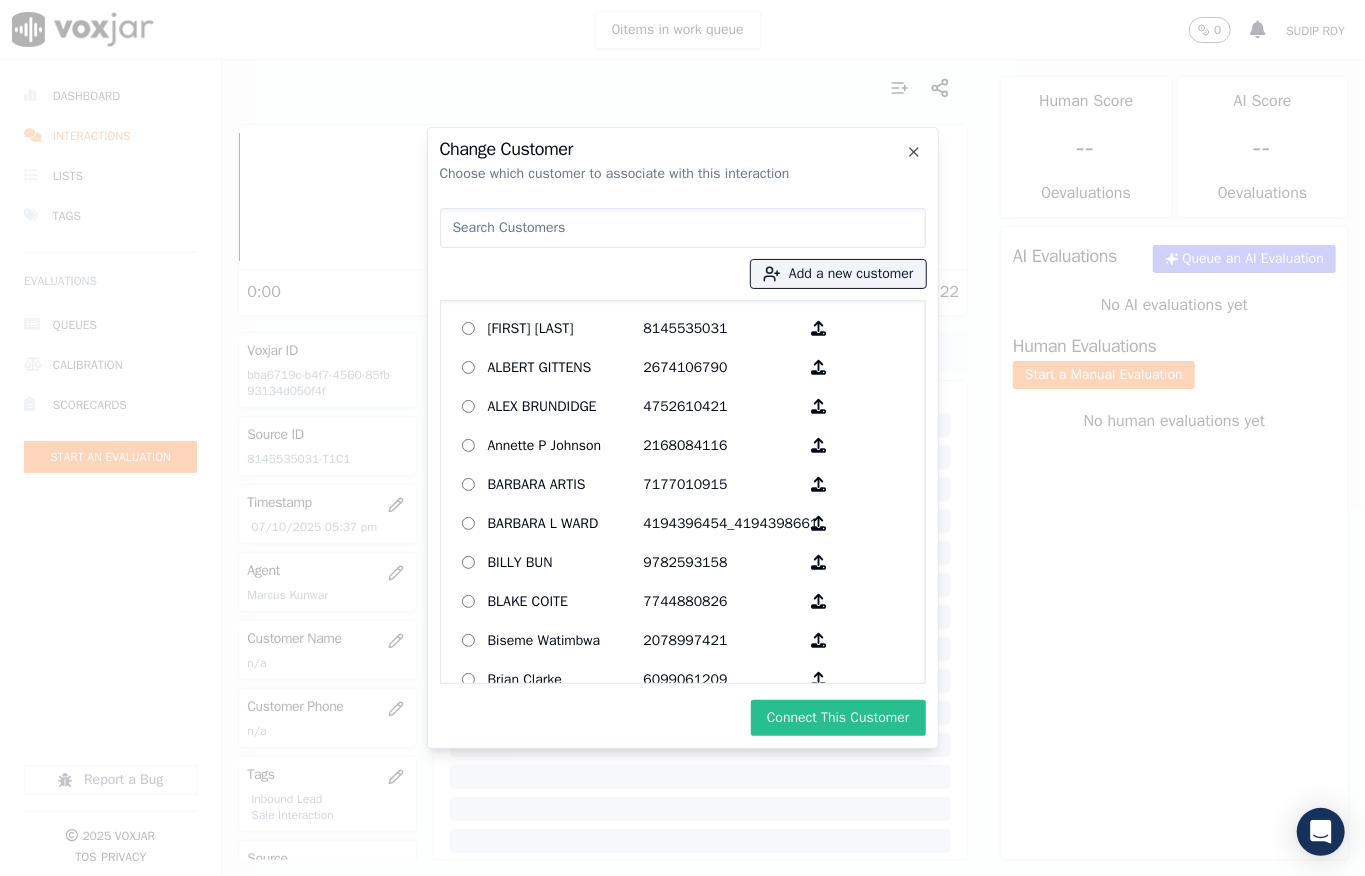 click on "Connect This Customer" at bounding box center [838, 718] 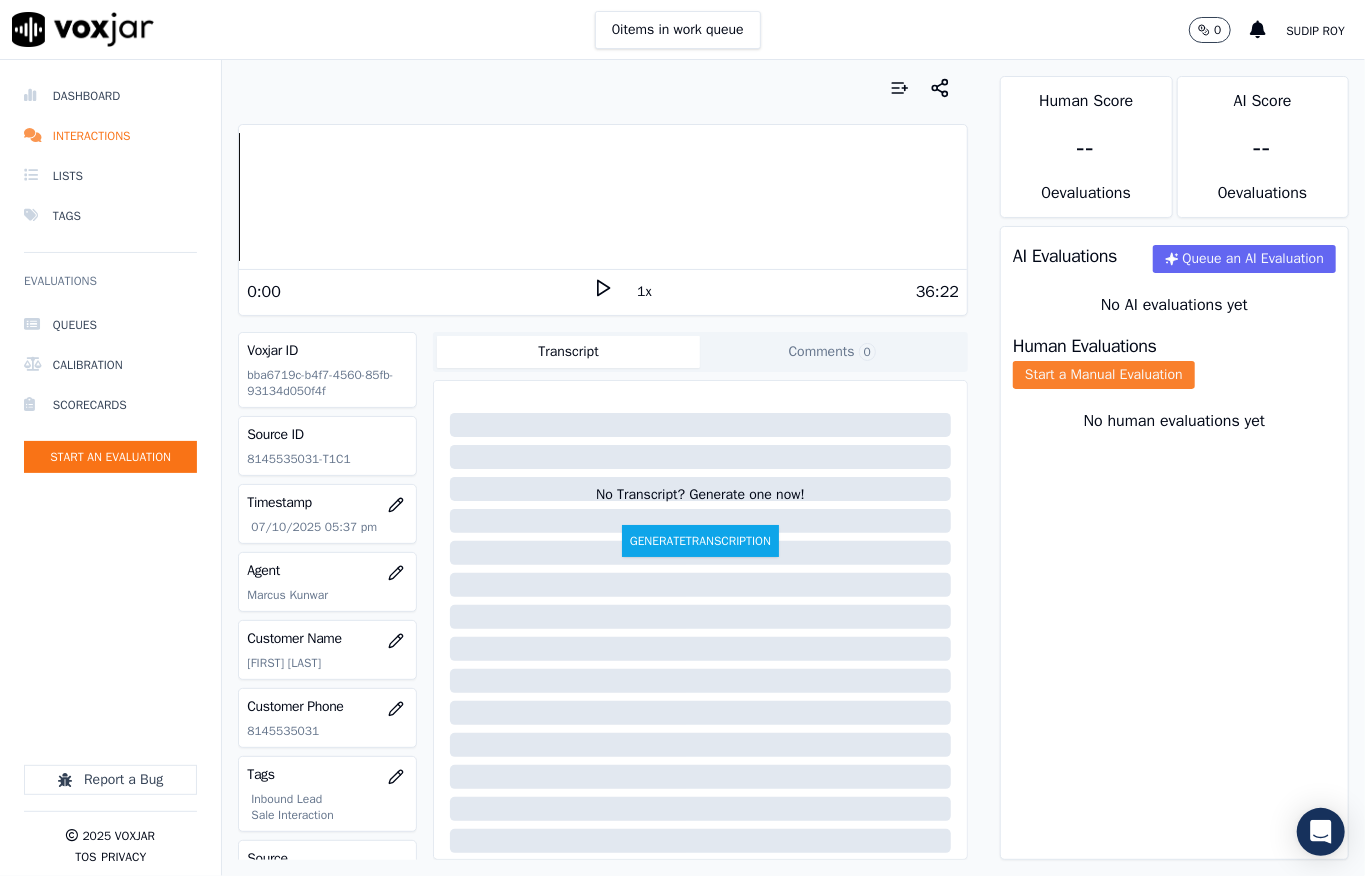 click on "Start a Manual Evaluation" 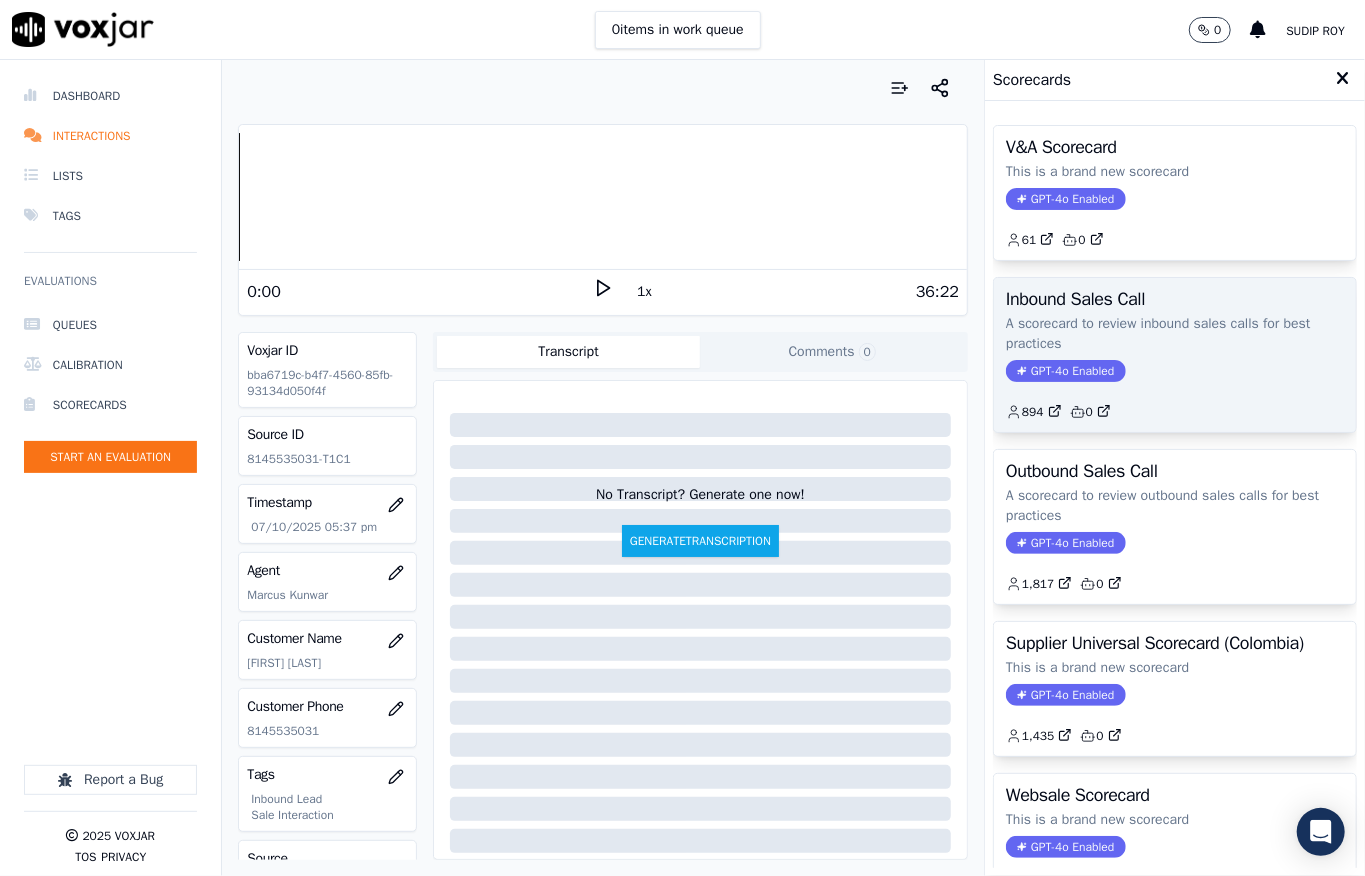 click on "GPT-4o Enabled" at bounding box center [1065, 371] 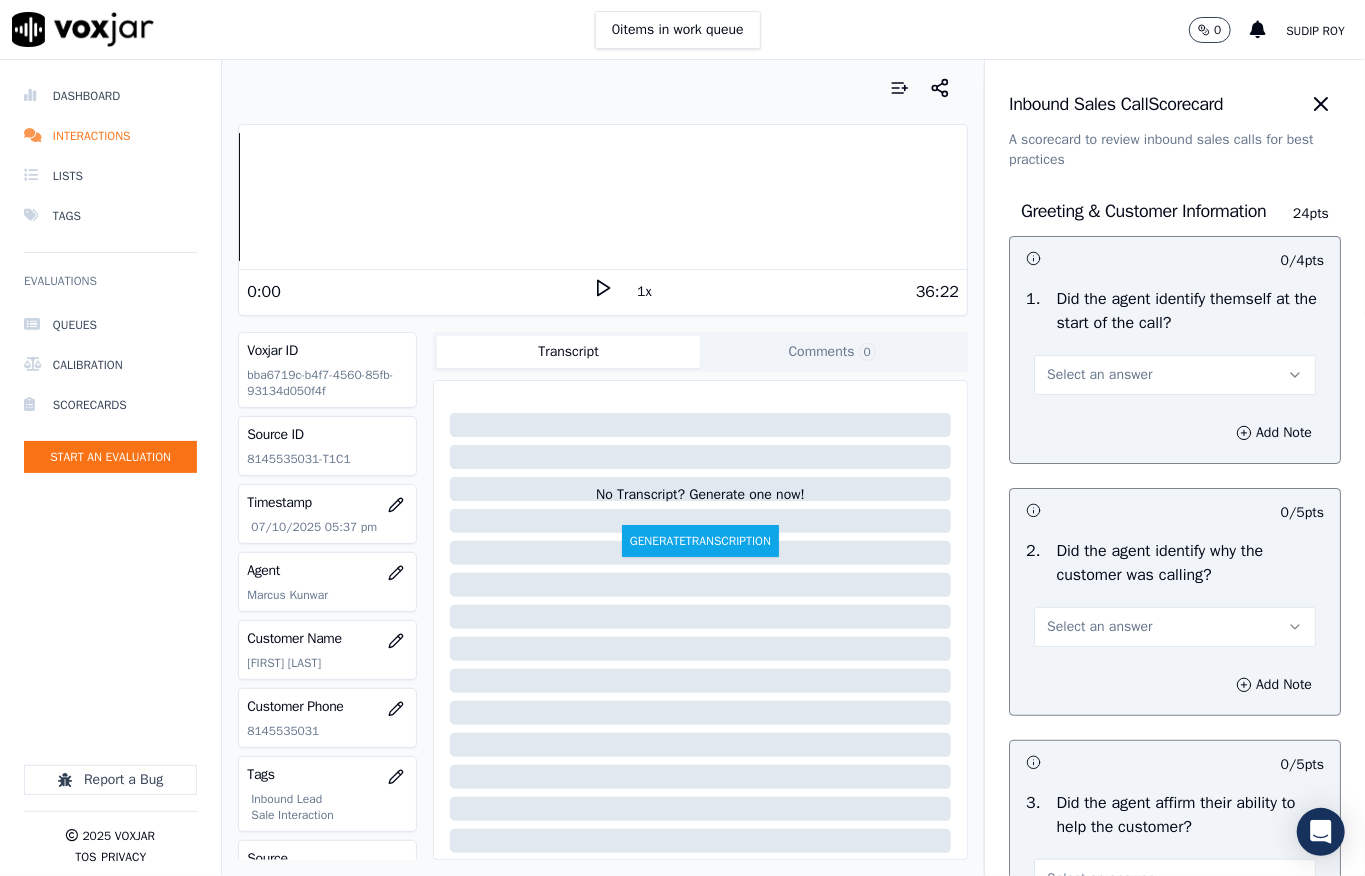 click on "Select an answer" at bounding box center (1099, 375) 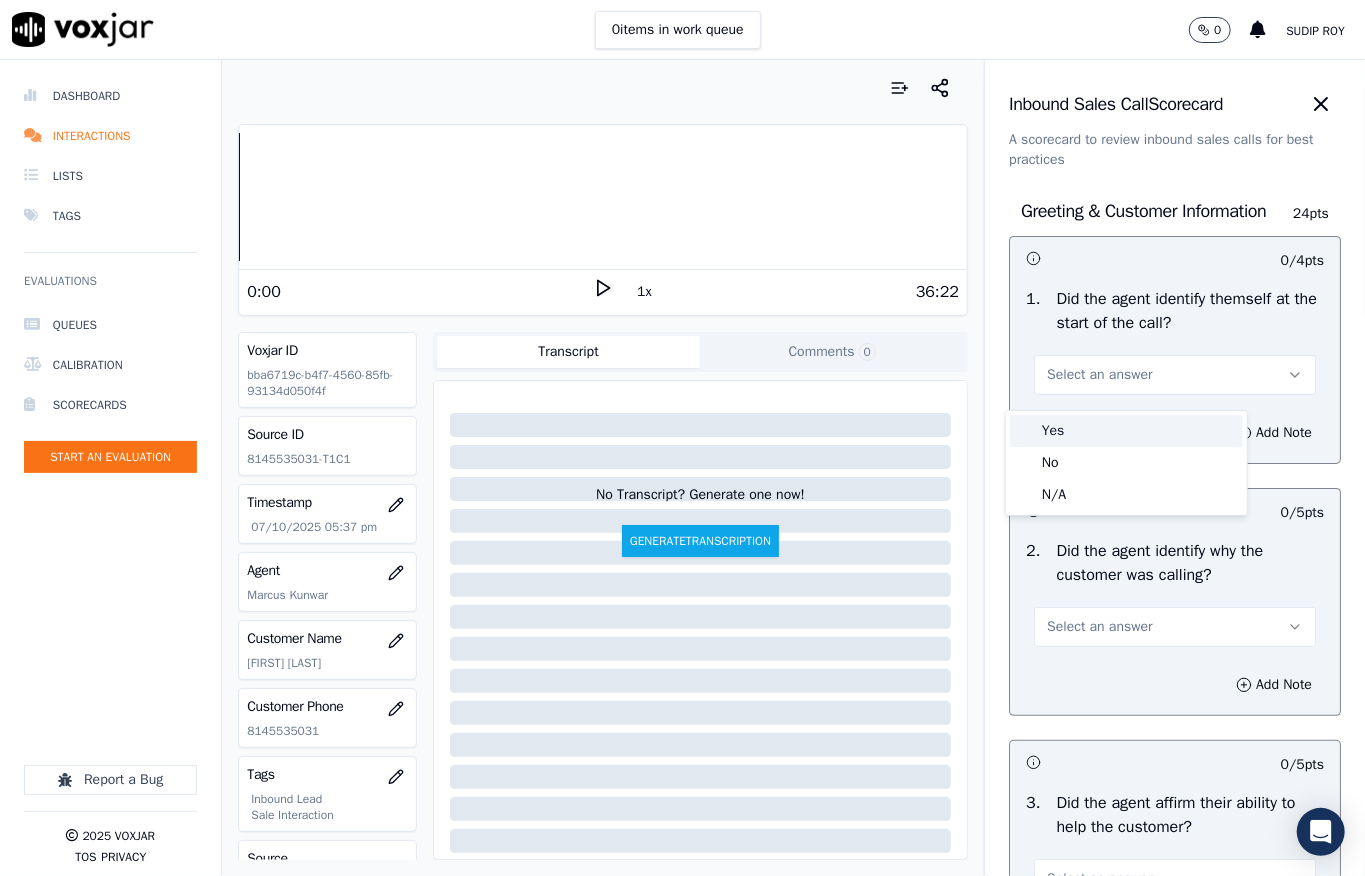 click on "Yes" at bounding box center [1126, 431] 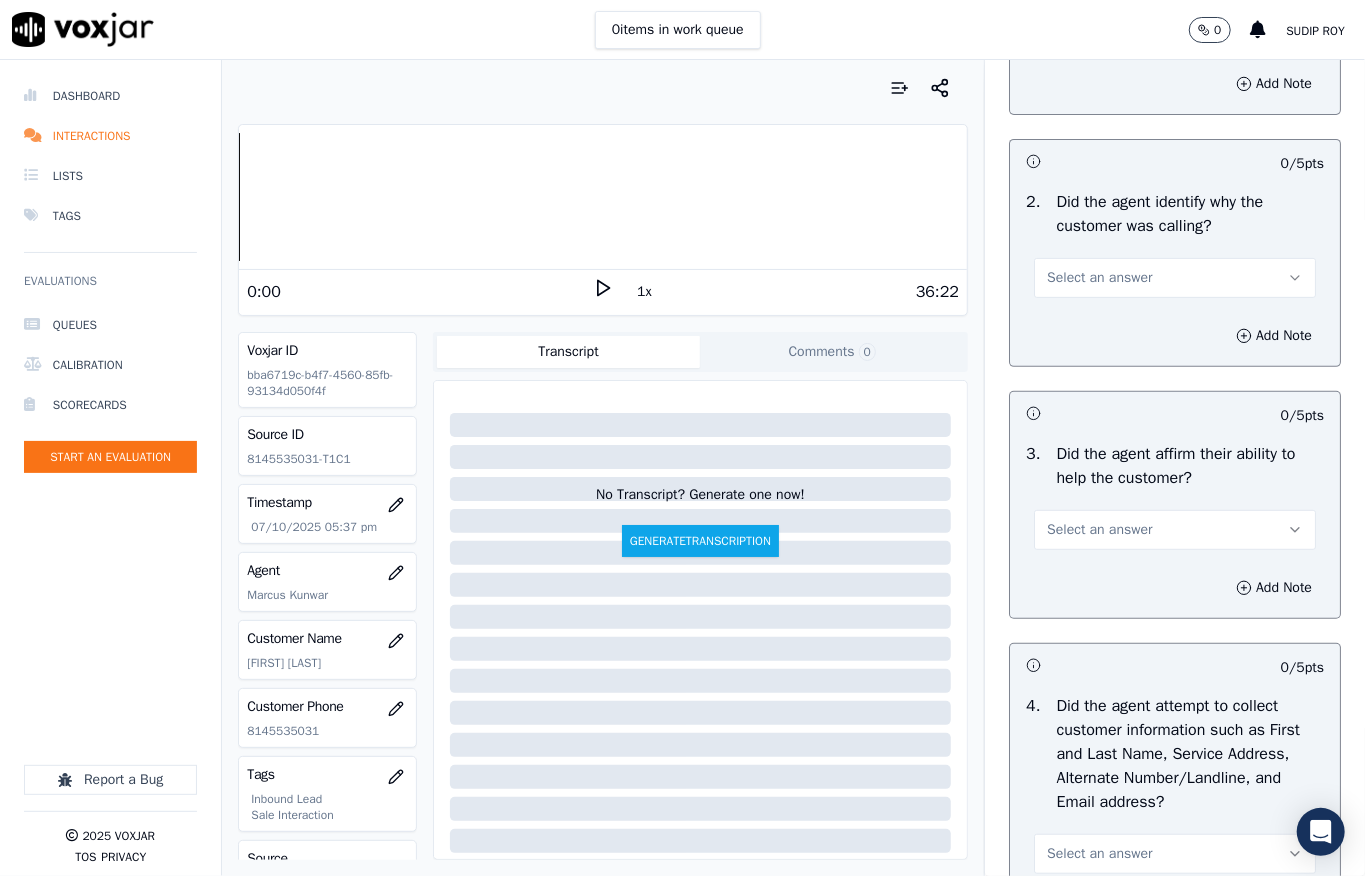 scroll, scrollTop: 400, scrollLeft: 0, axis: vertical 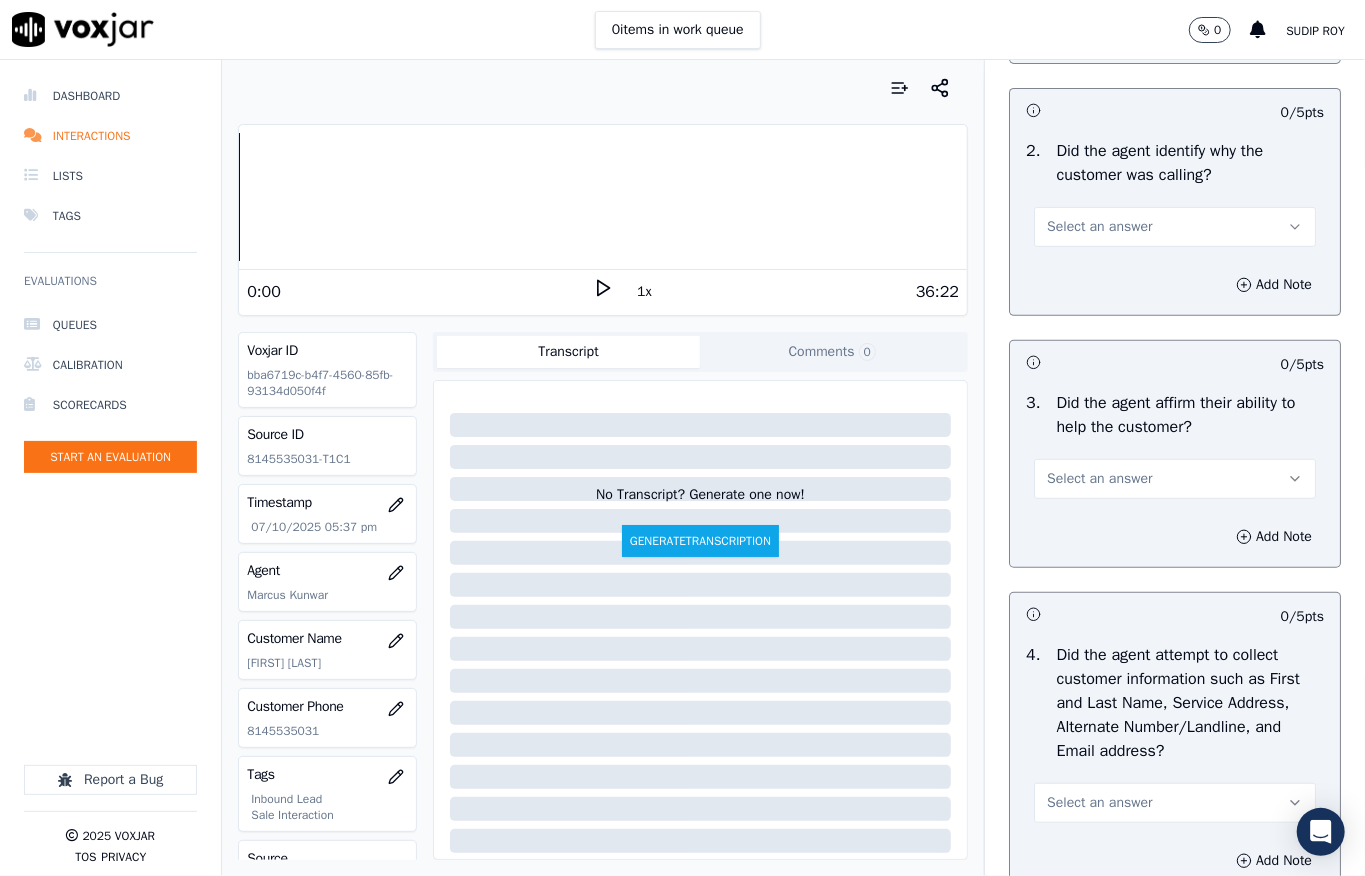 click on "Select an answer" at bounding box center [1099, 227] 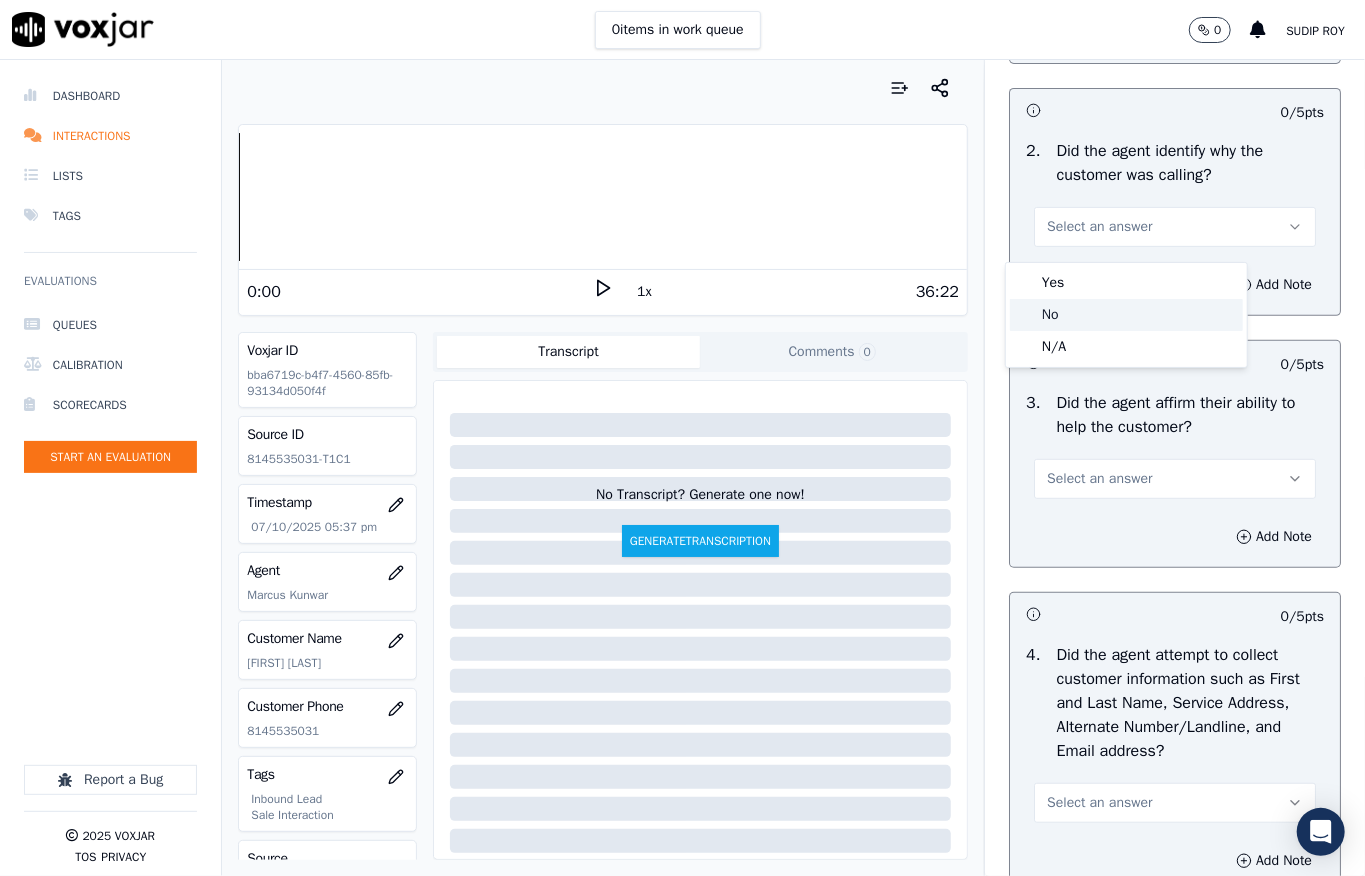 click on "No" 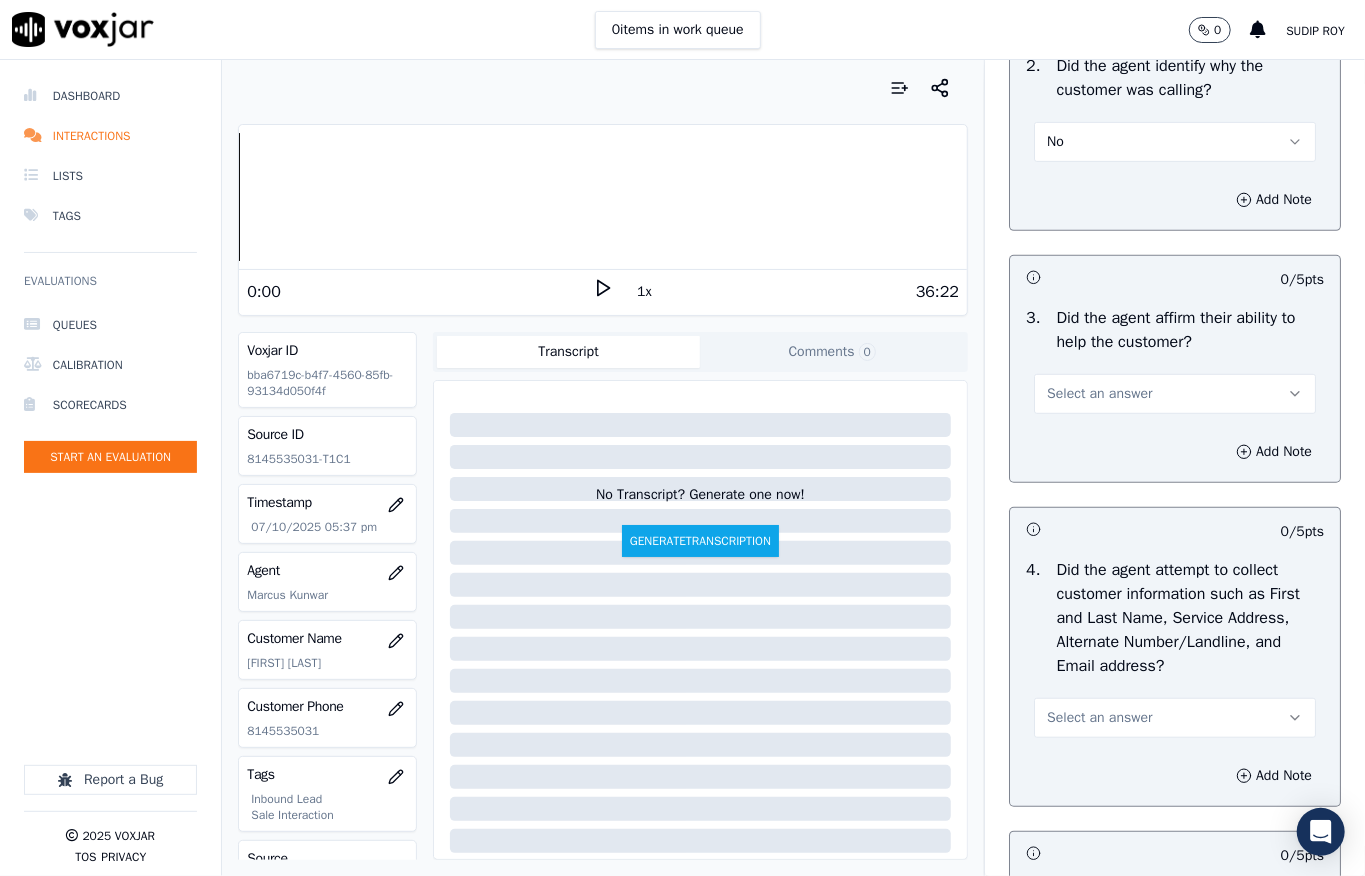 scroll, scrollTop: 533, scrollLeft: 0, axis: vertical 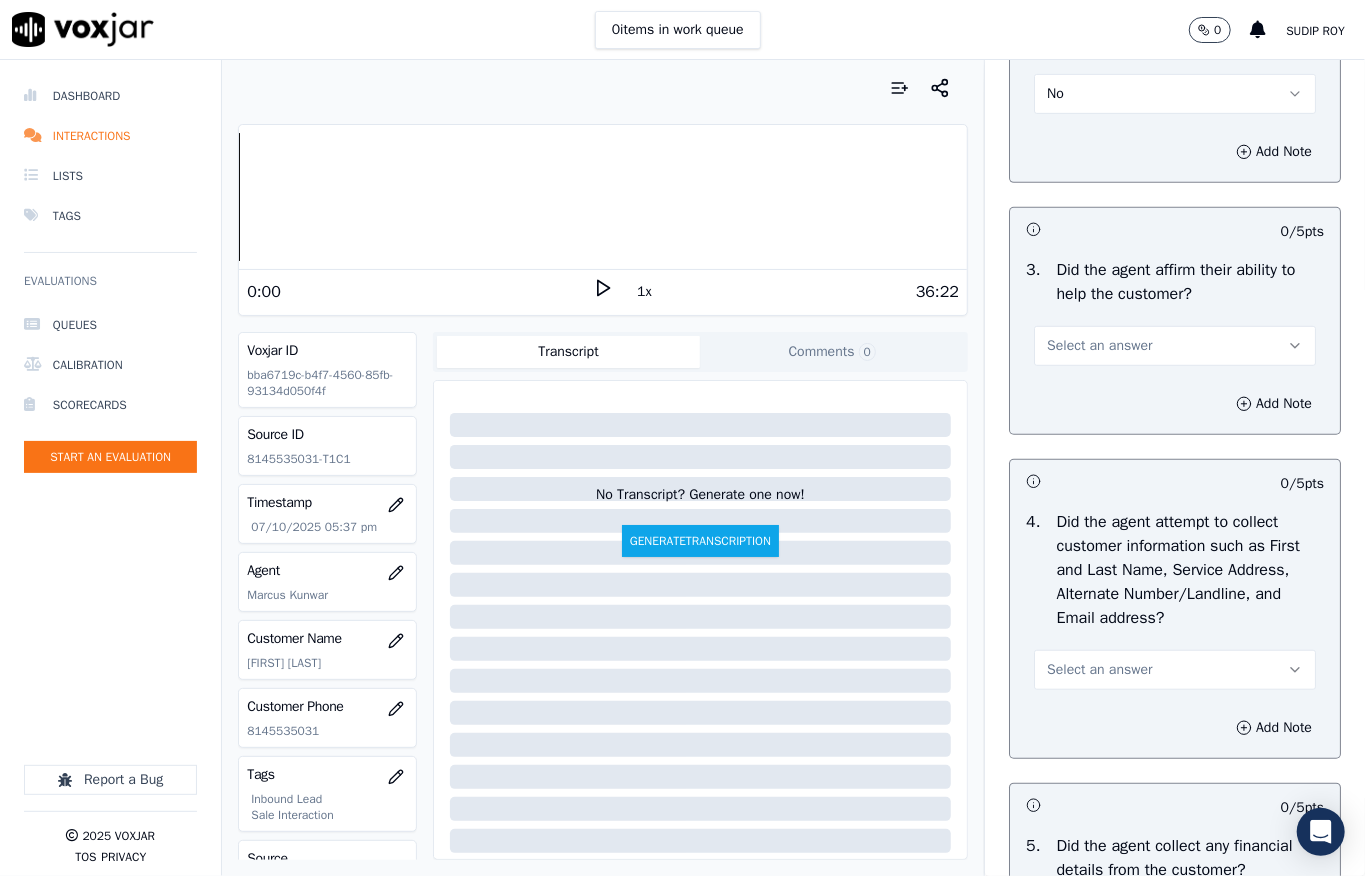 click on "Select an answer" at bounding box center [1099, 346] 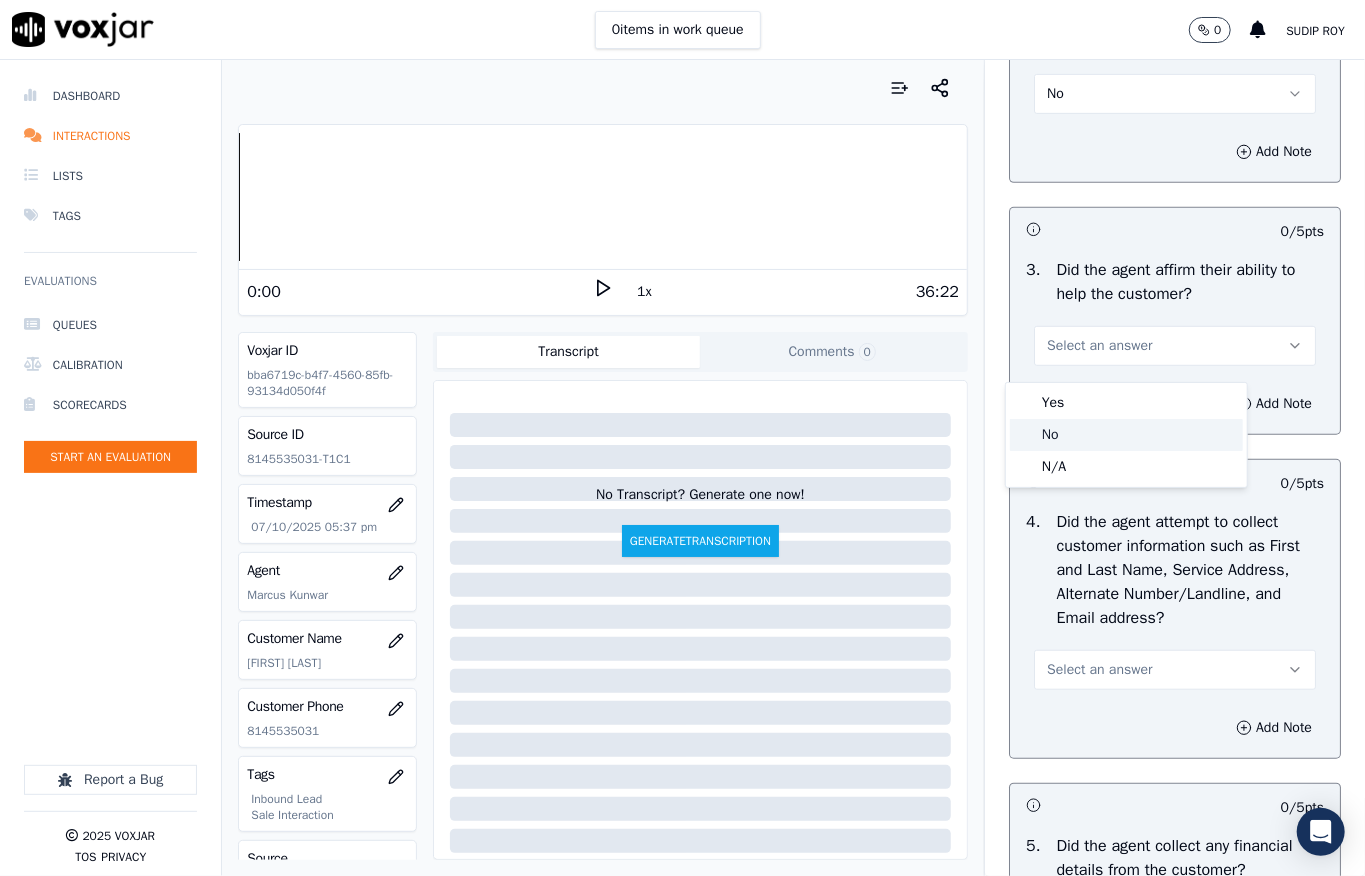 click on "No" 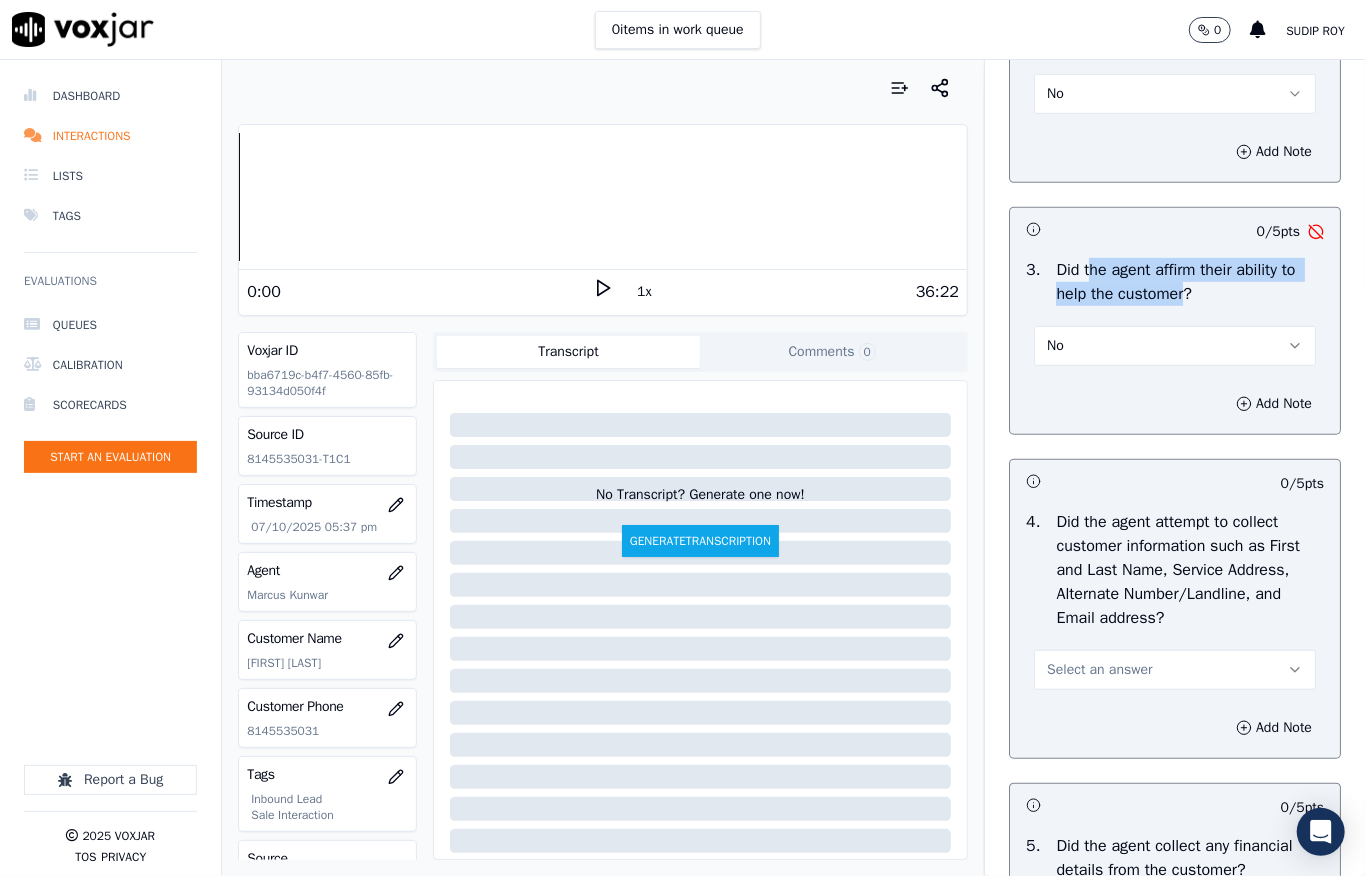 drag, startPoint x: 1060, startPoint y: 276, endPoint x: 1172, endPoint y: 305, distance: 115.69356 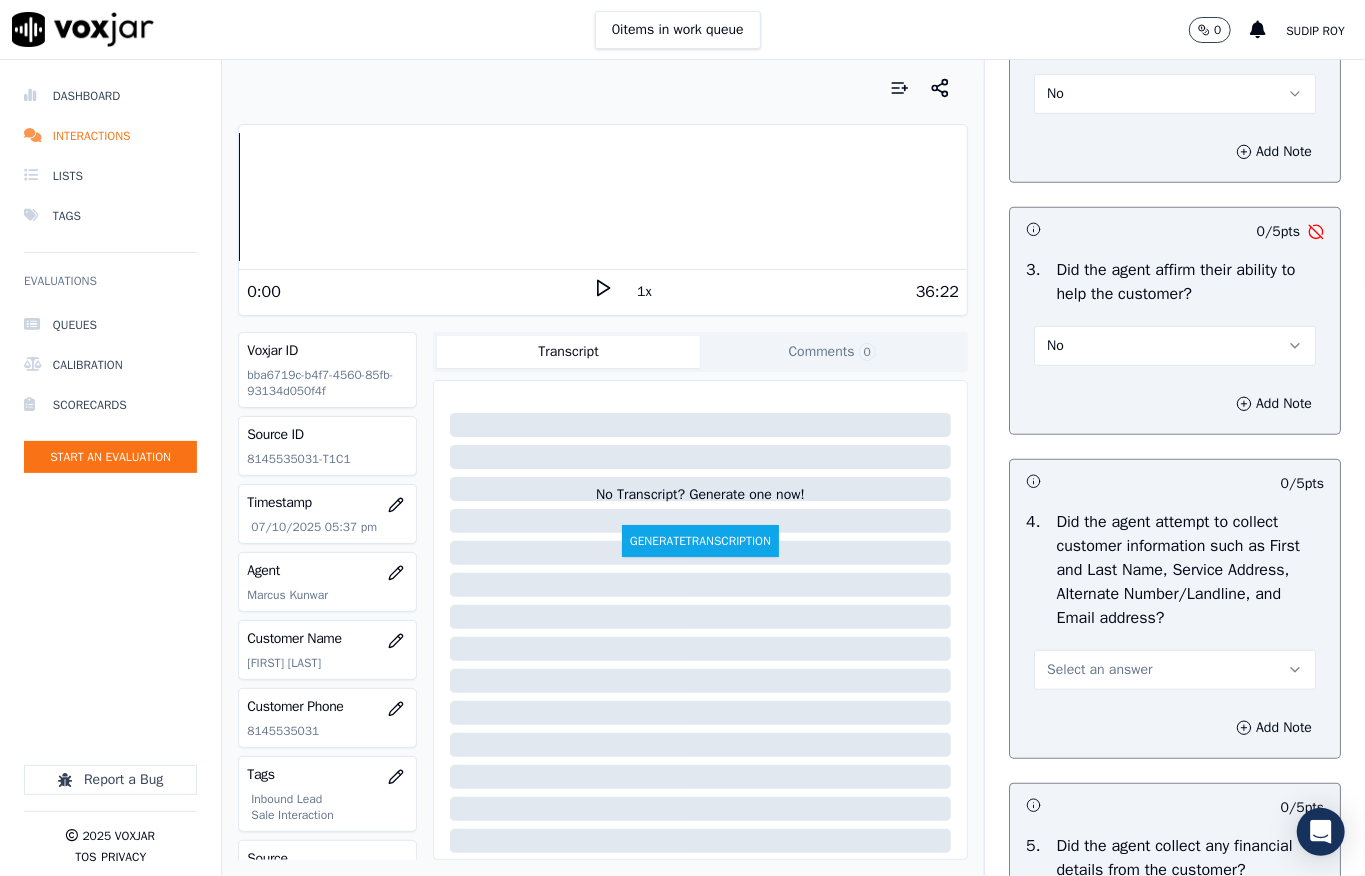 click on "No" at bounding box center [1175, 346] 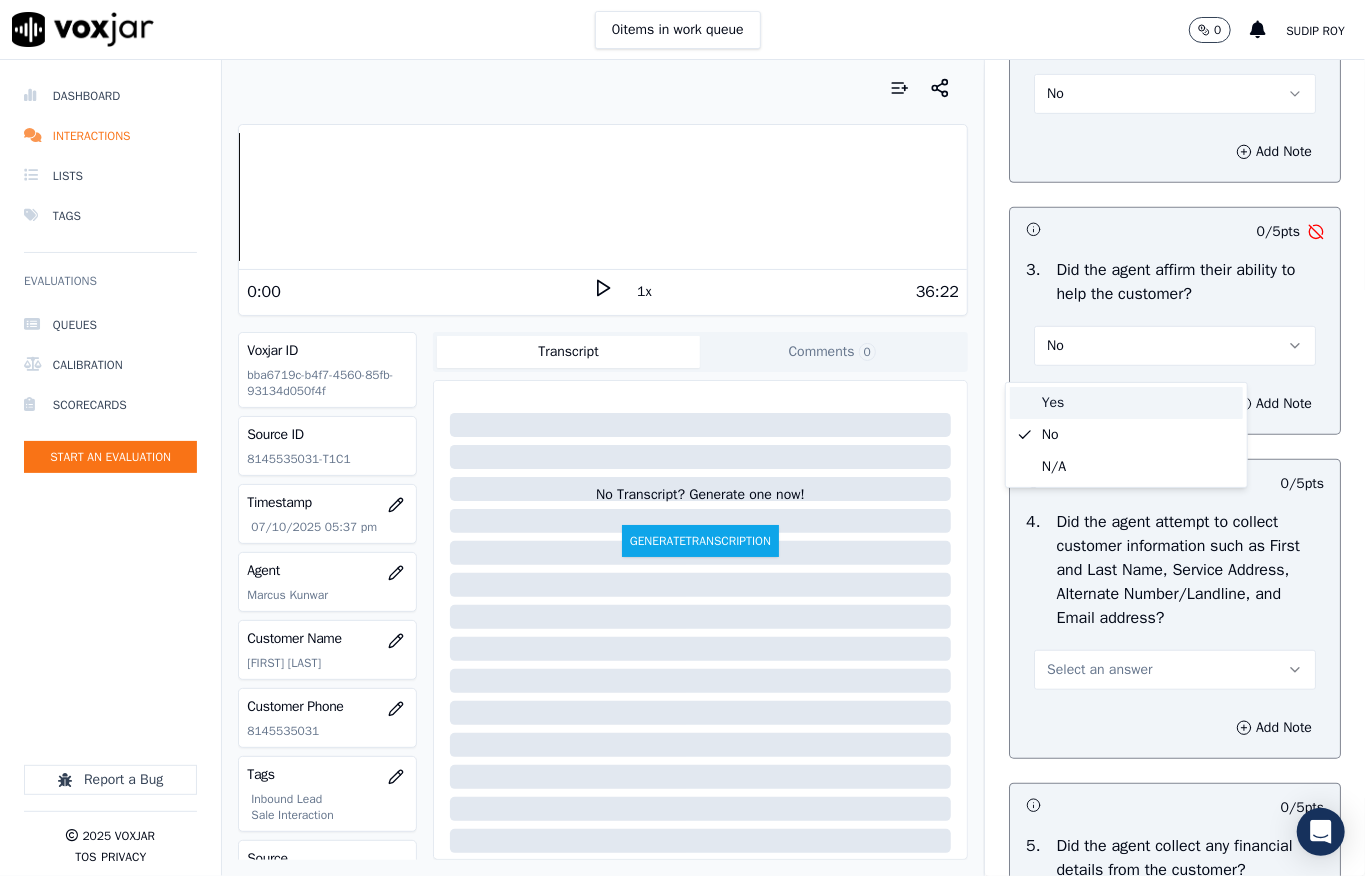 click on "Yes" at bounding box center (1126, 403) 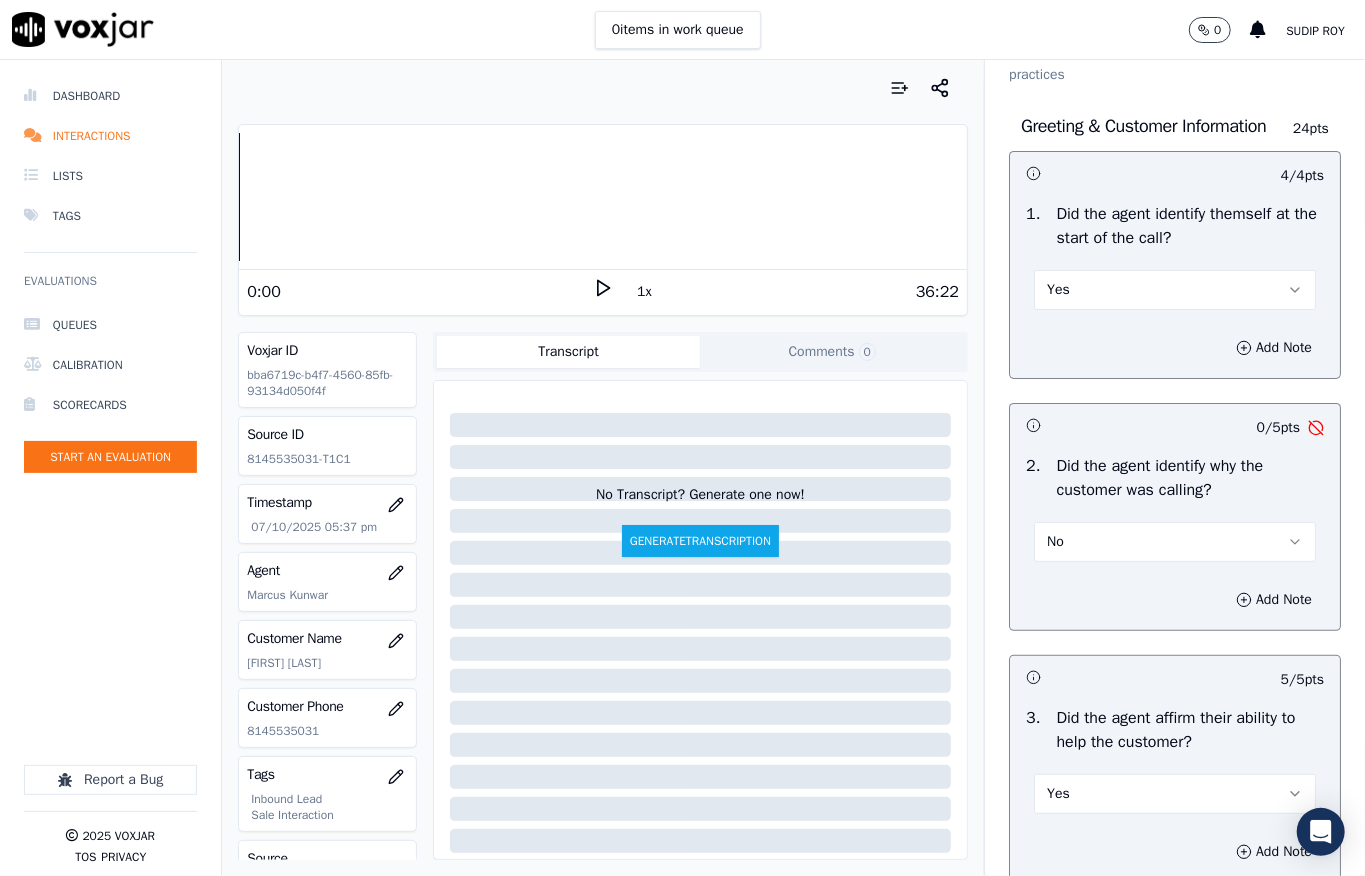 scroll, scrollTop: 133, scrollLeft: 0, axis: vertical 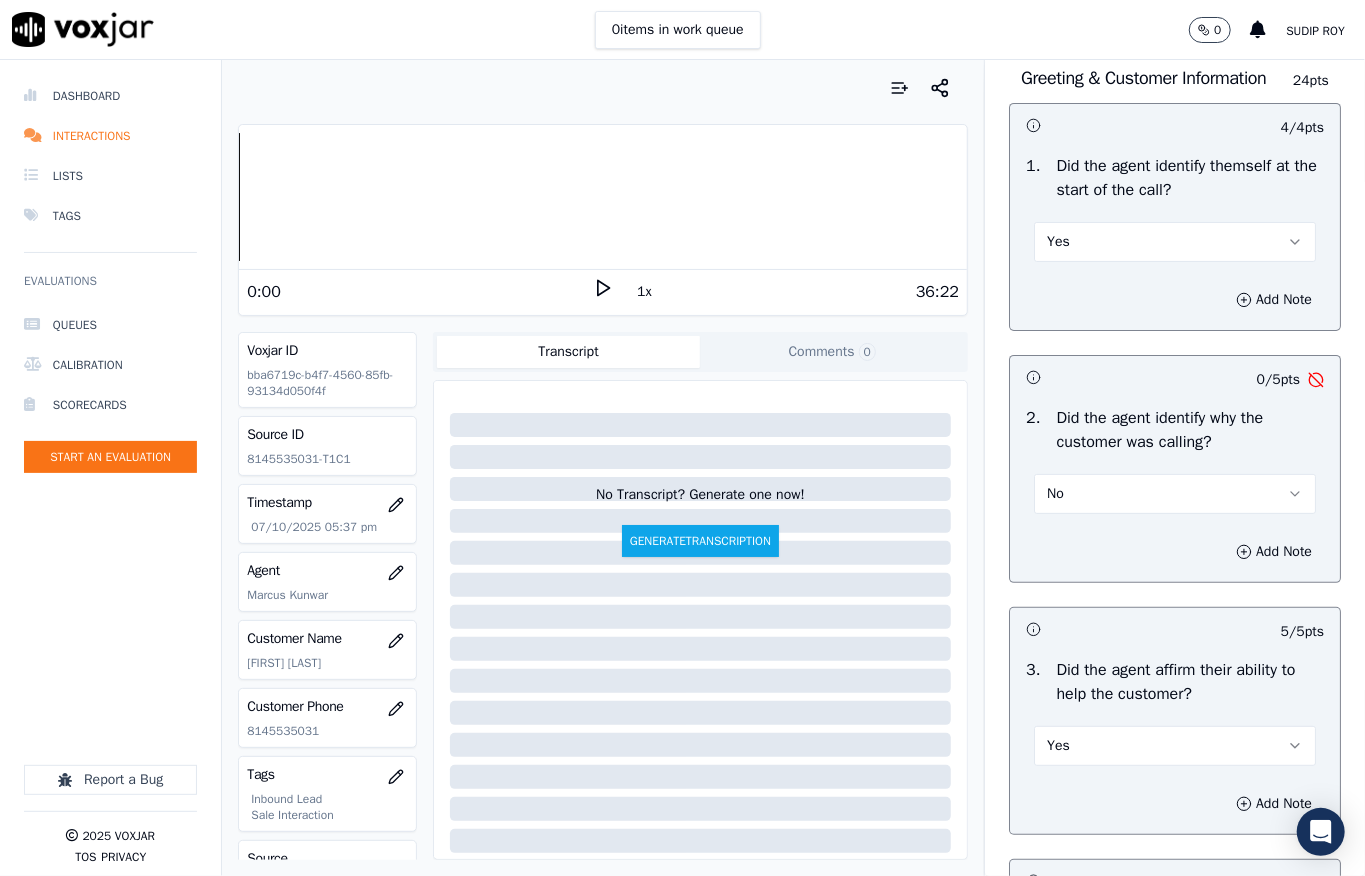 click on "No" at bounding box center (1175, 494) 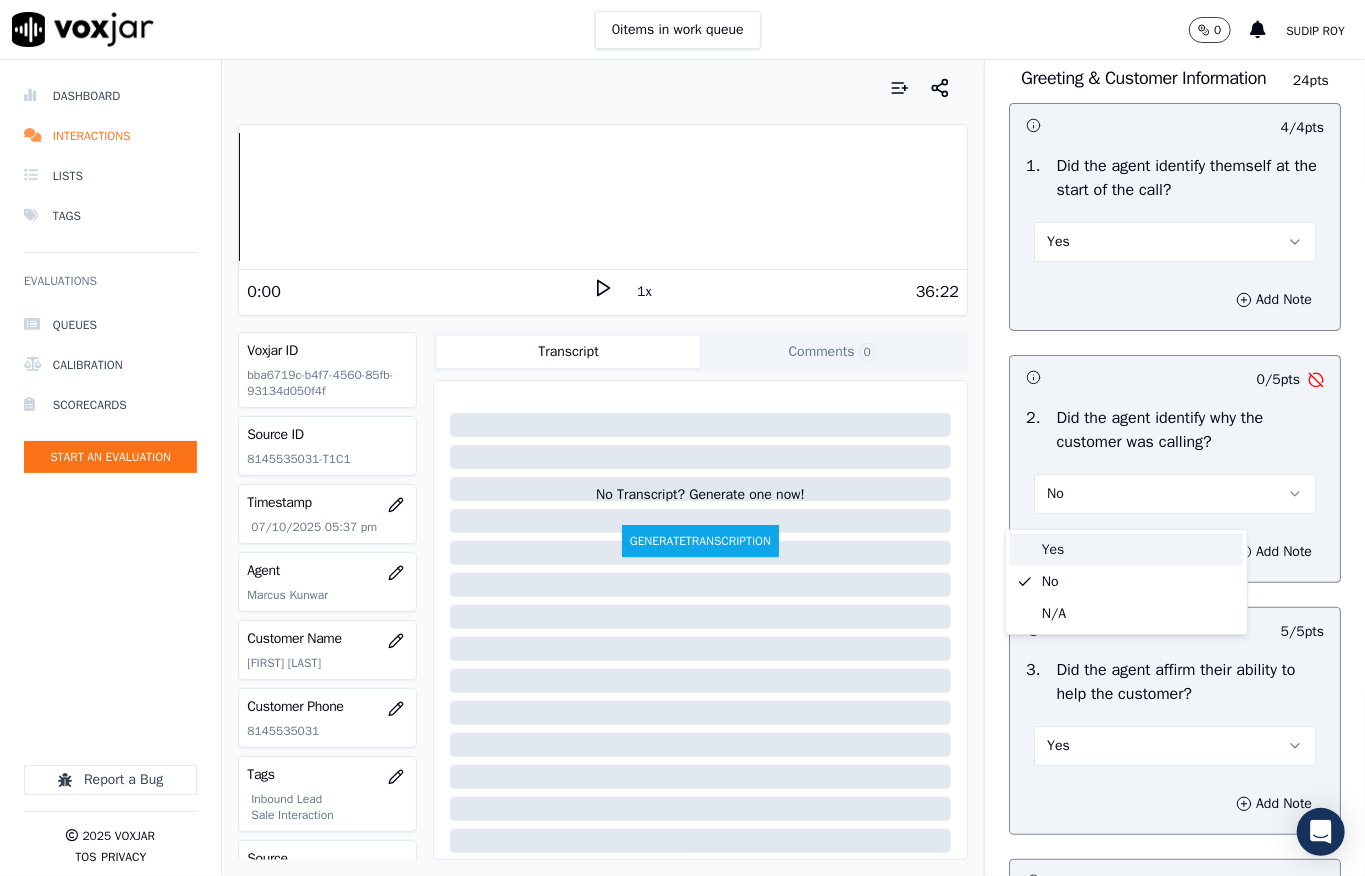 click on "Yes" at bounding box center (1126, 550) 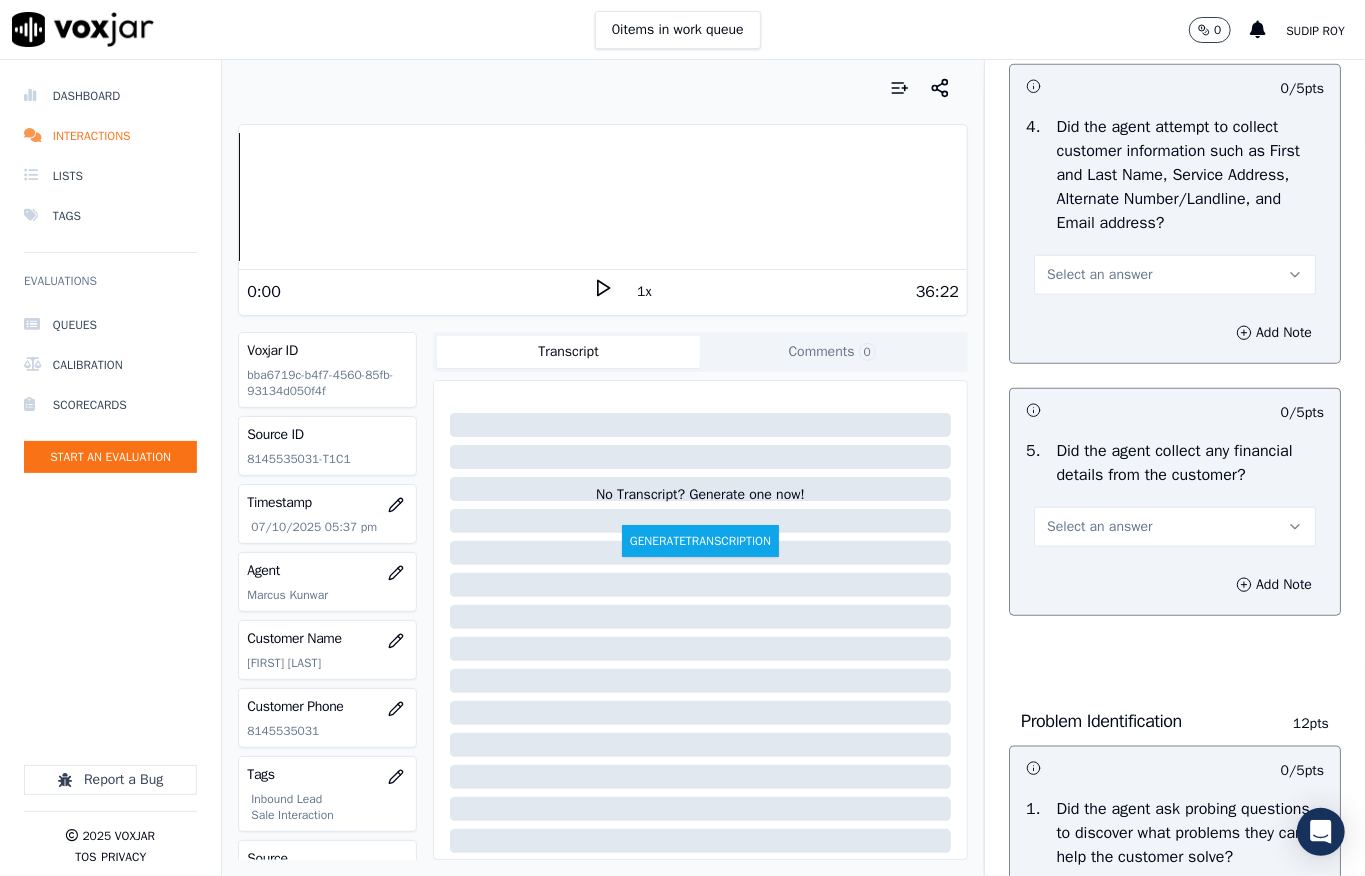 scroll, scrollTop: 933, scrollLeft: 0, axis: vertical 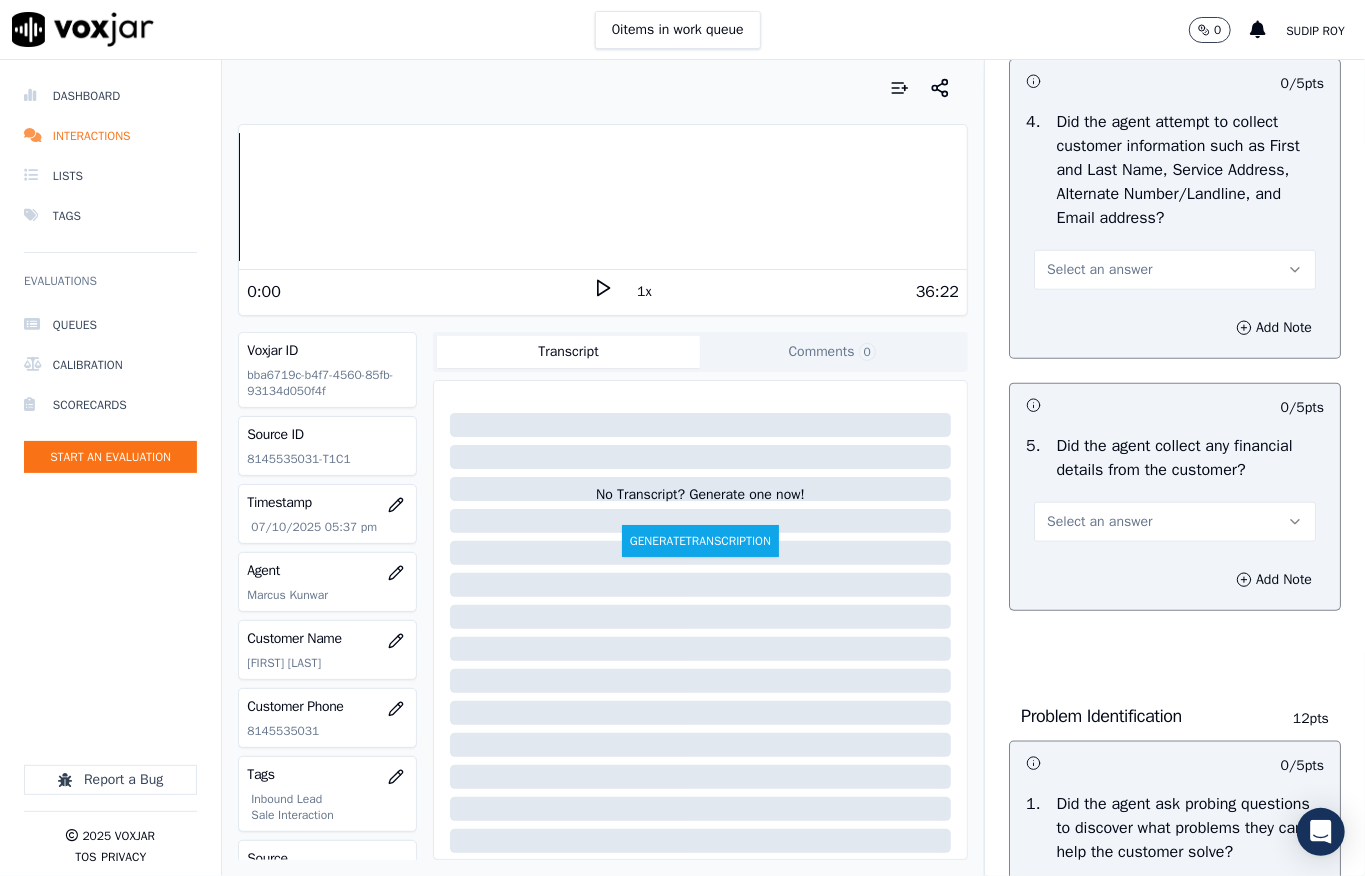 click on "Select an answer" at bounding box center (1099, 270) 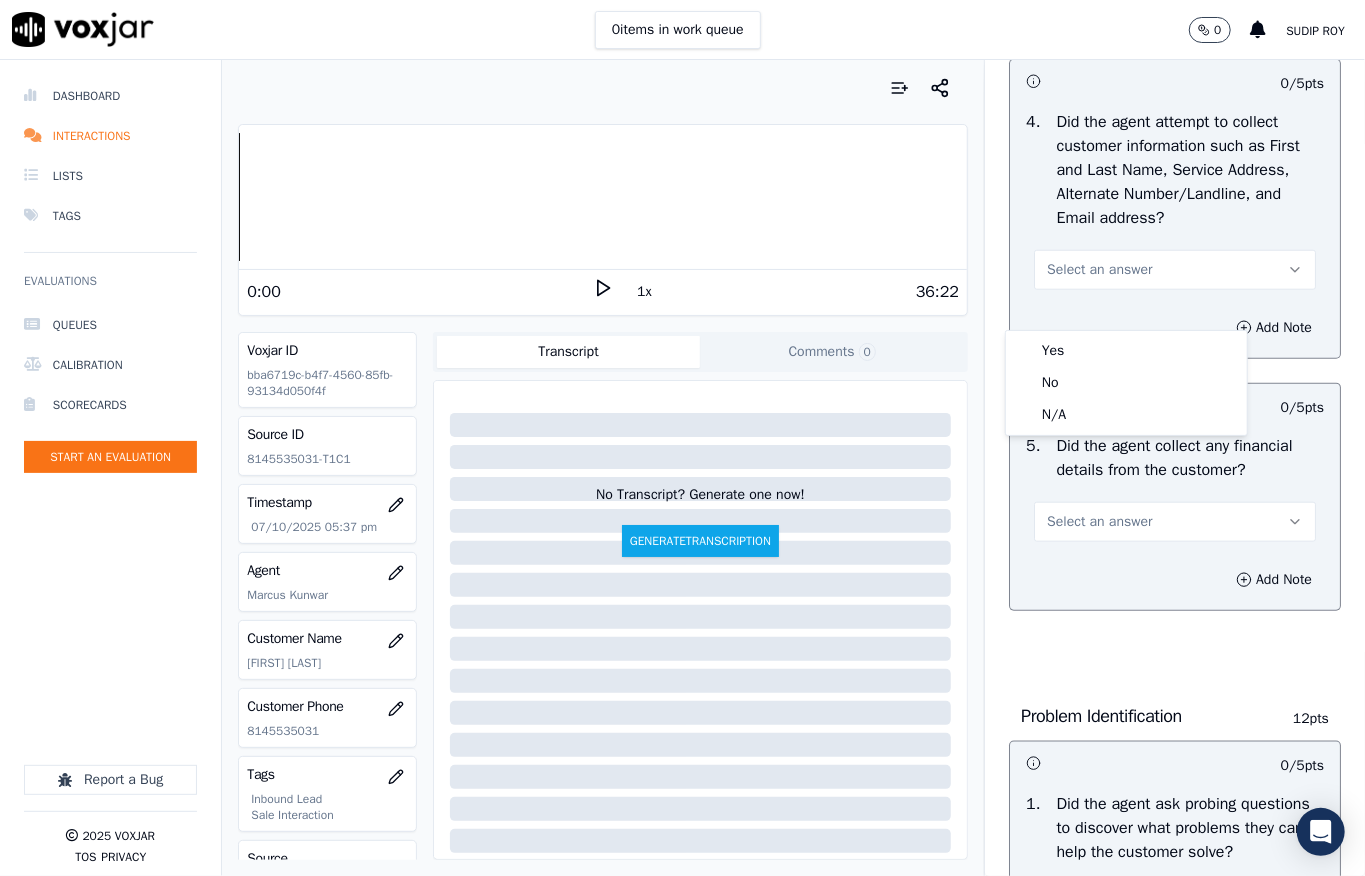 click on "Select an answer" at bounding box center [1175, 270] 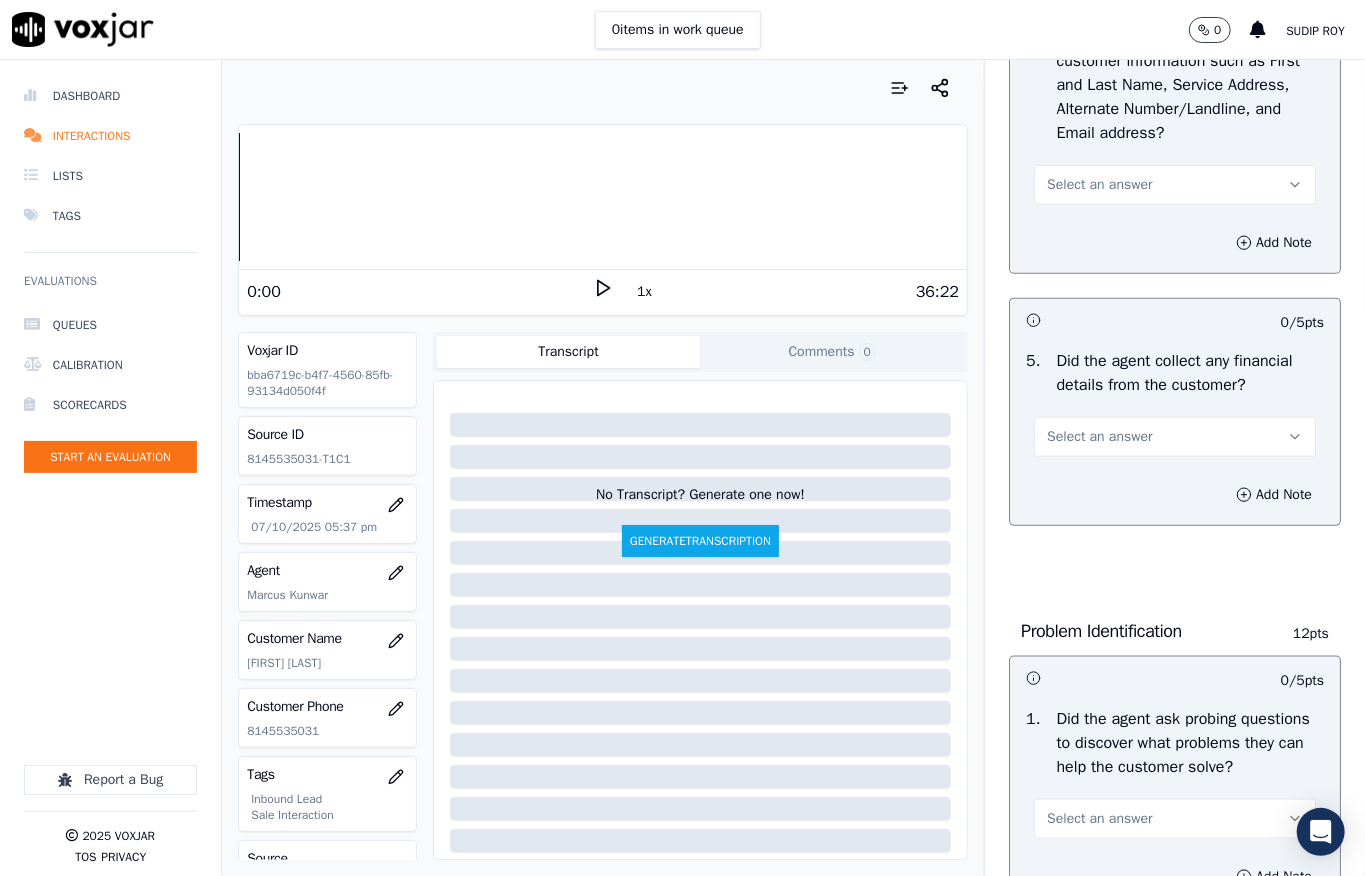scroll, scrollTop: 1066, scrollLeft: 0, axis: vertical 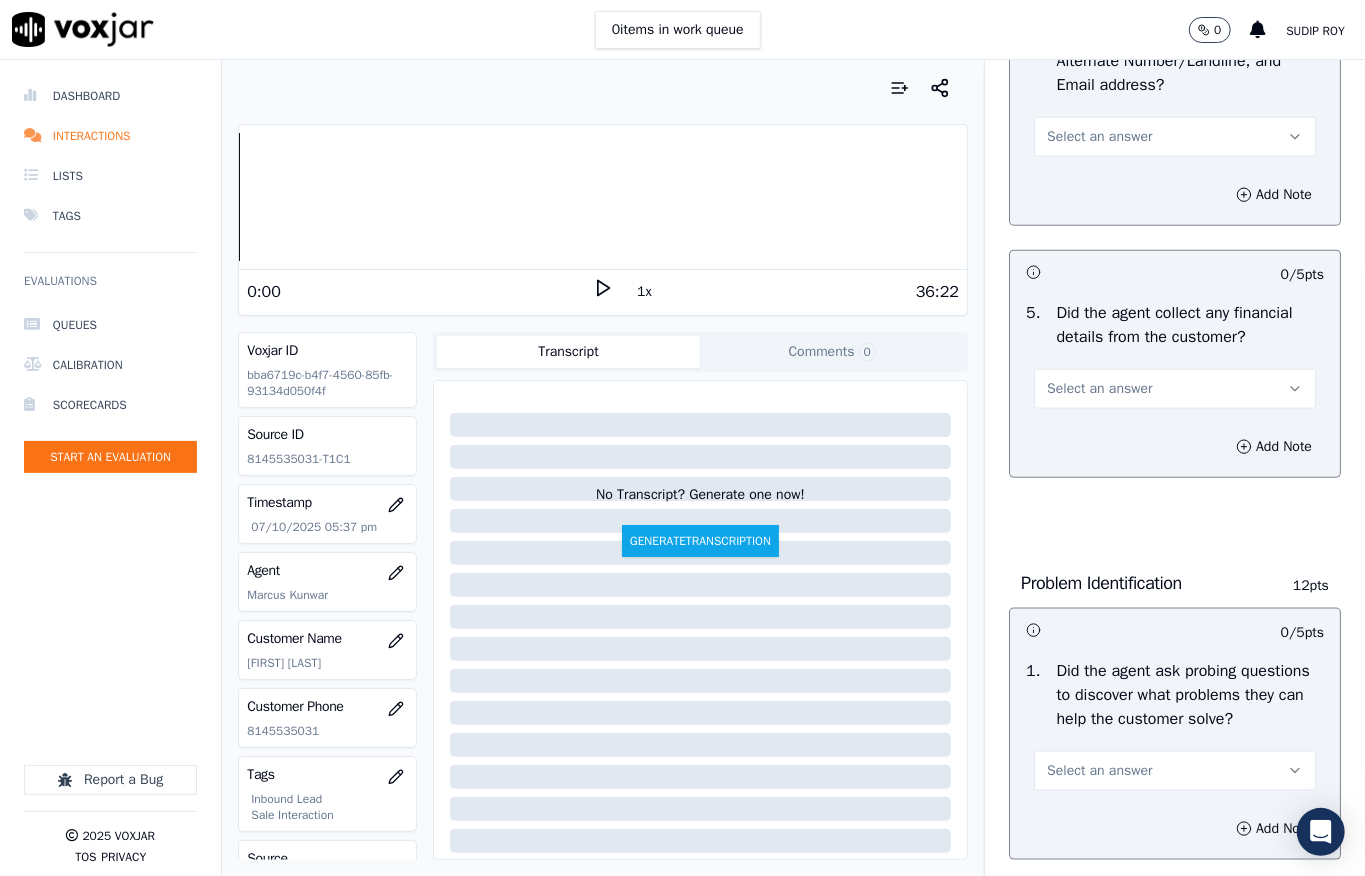click on "Select an answer" at bounding box center (1099, 389) 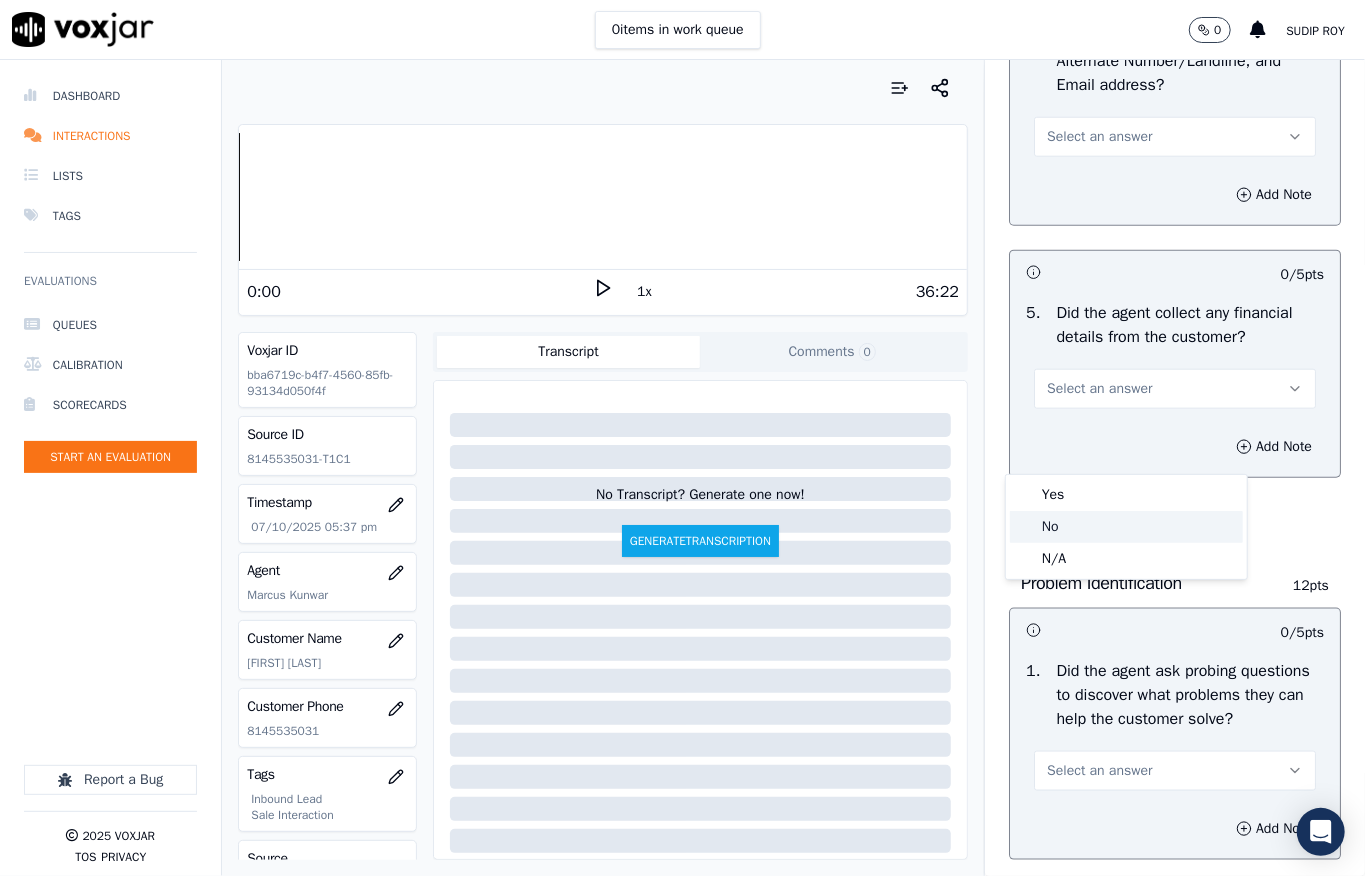 click on "No" 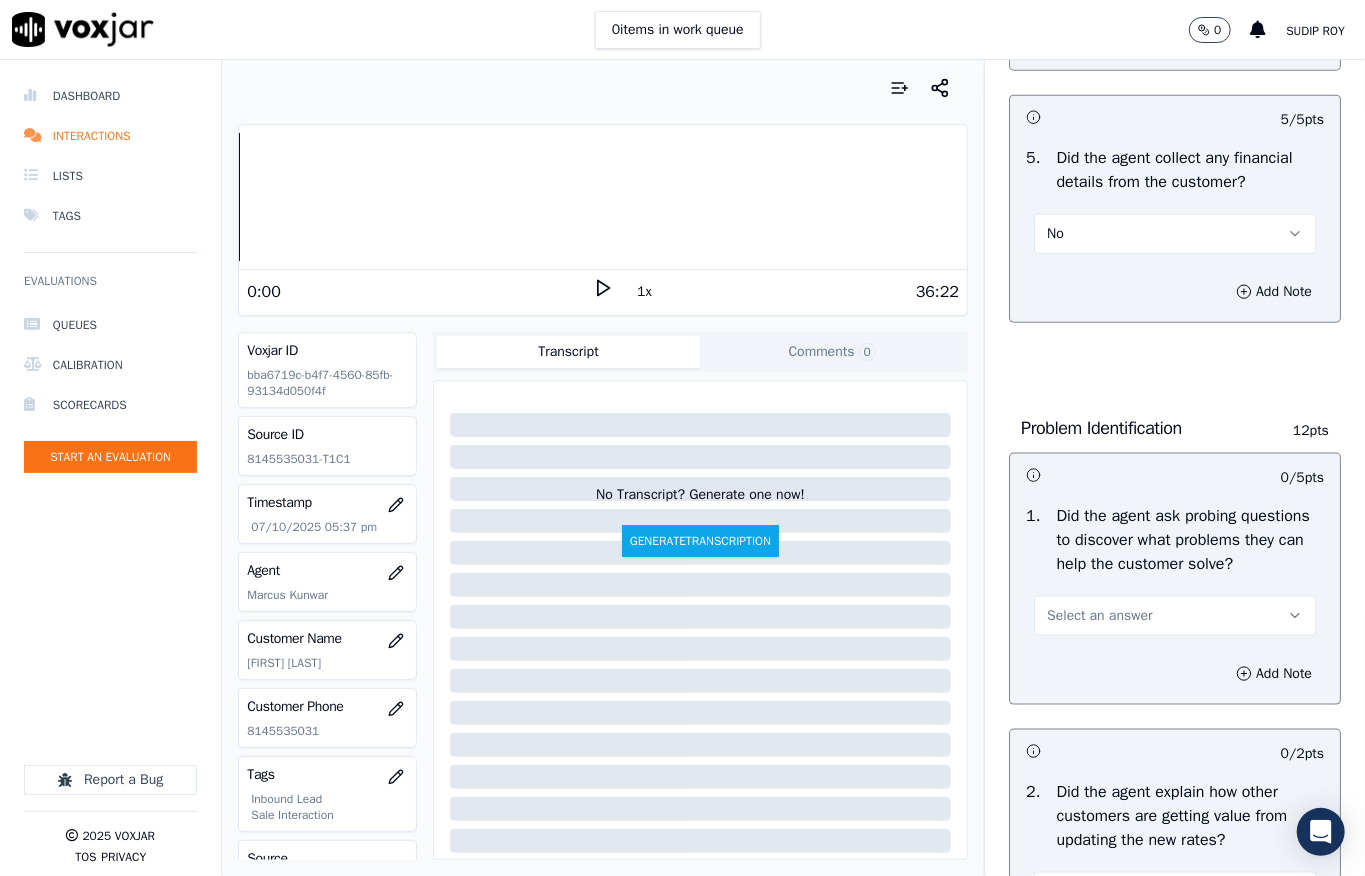 scroll, scrollTop: 1466, scrollLeft: 0, axis: vertical 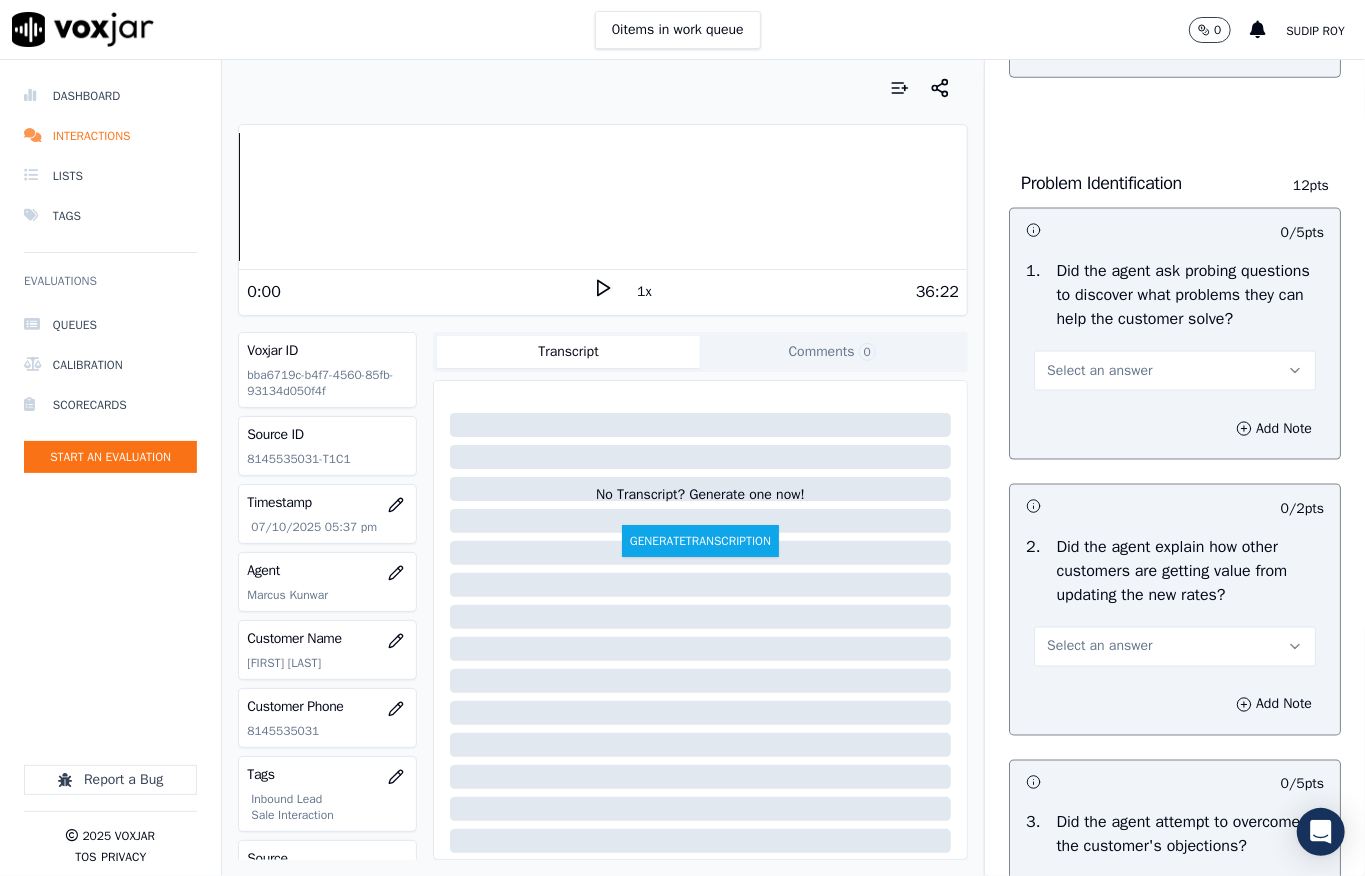 click on "Select an answer" at bounding box center (1099, 371) 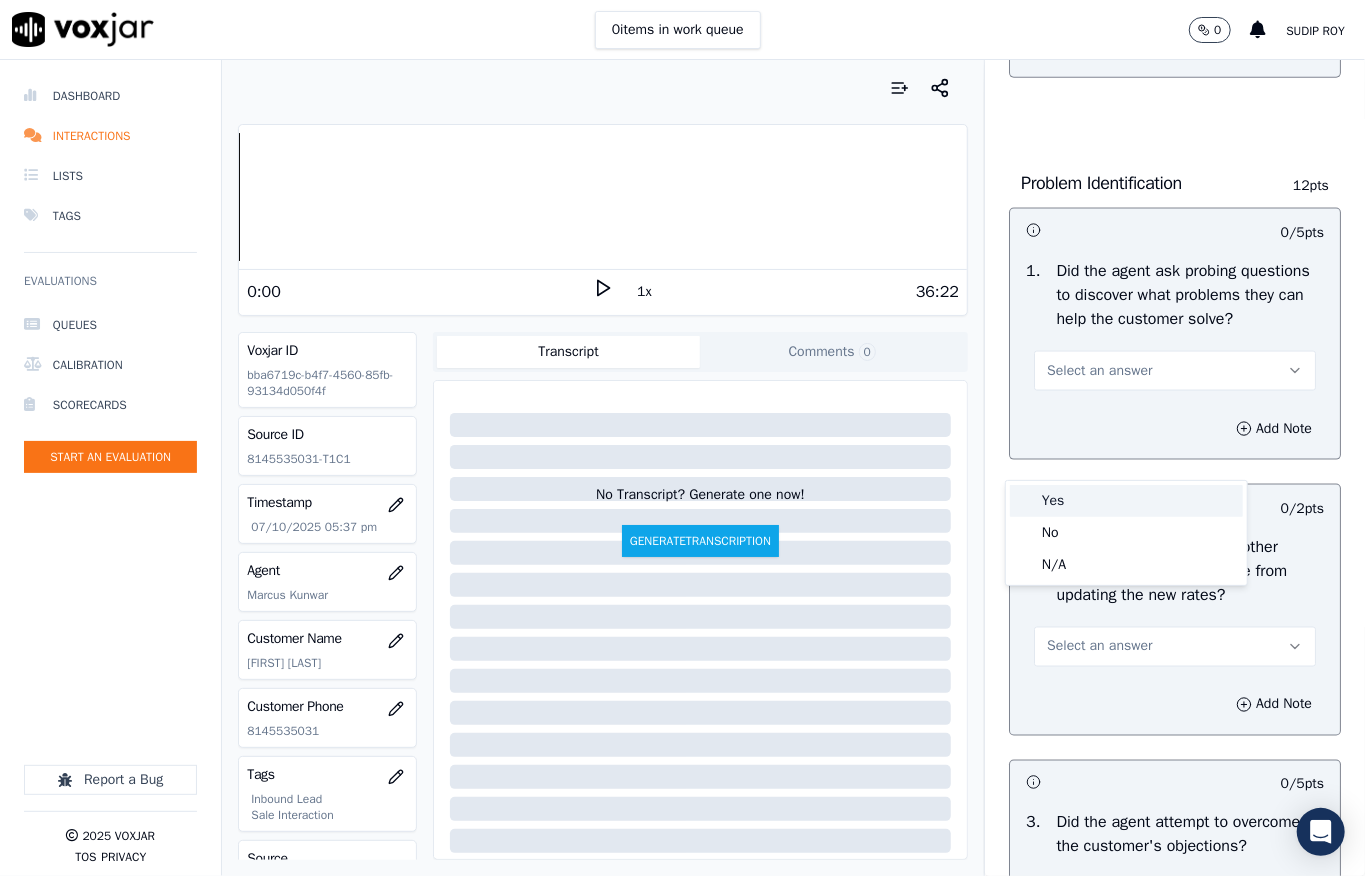 click on "Yes" at bounding box center [1126, 501] 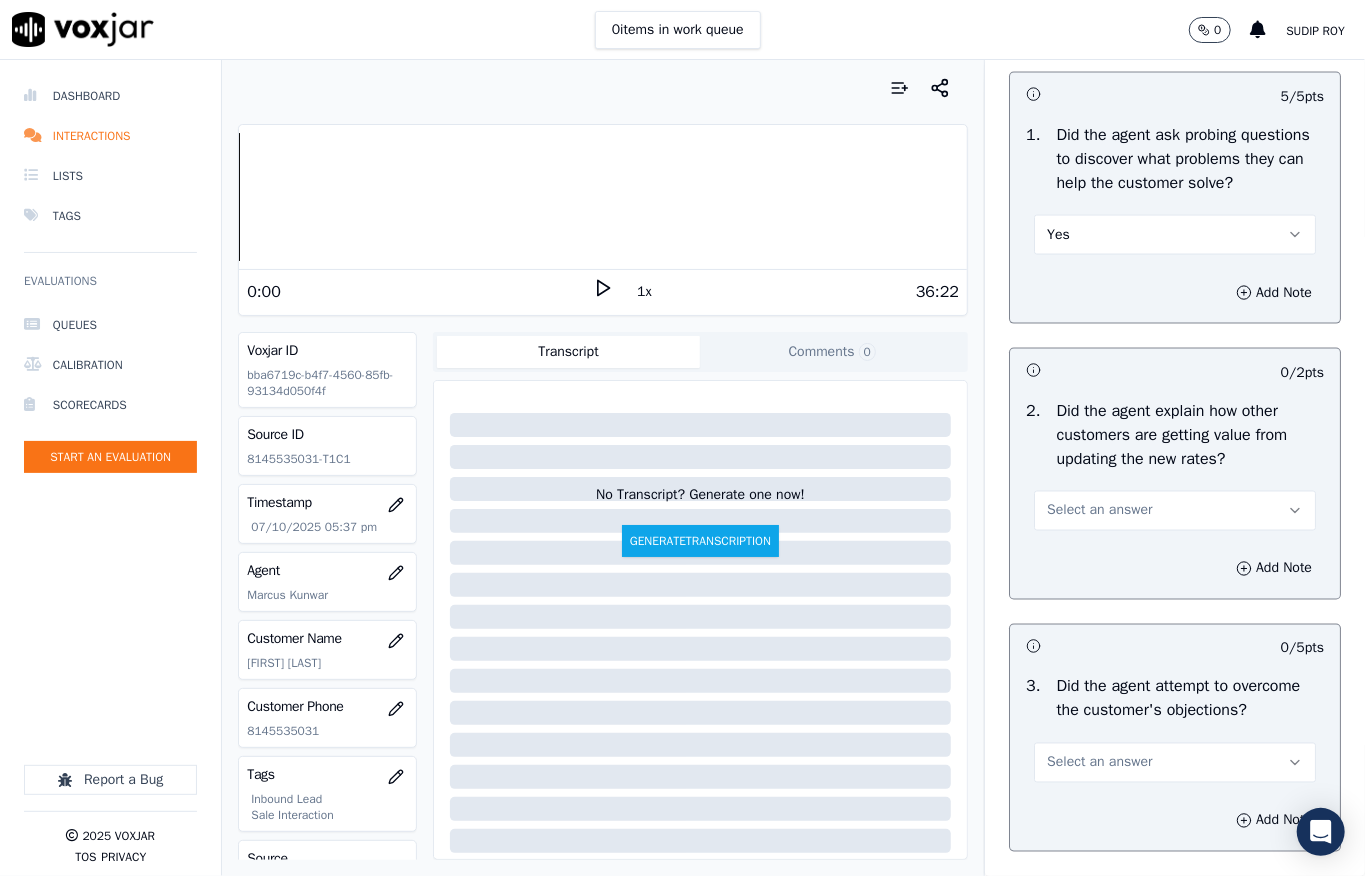 scroll, scrollTop: 1733, scrollLeft: 0, axis: vertical 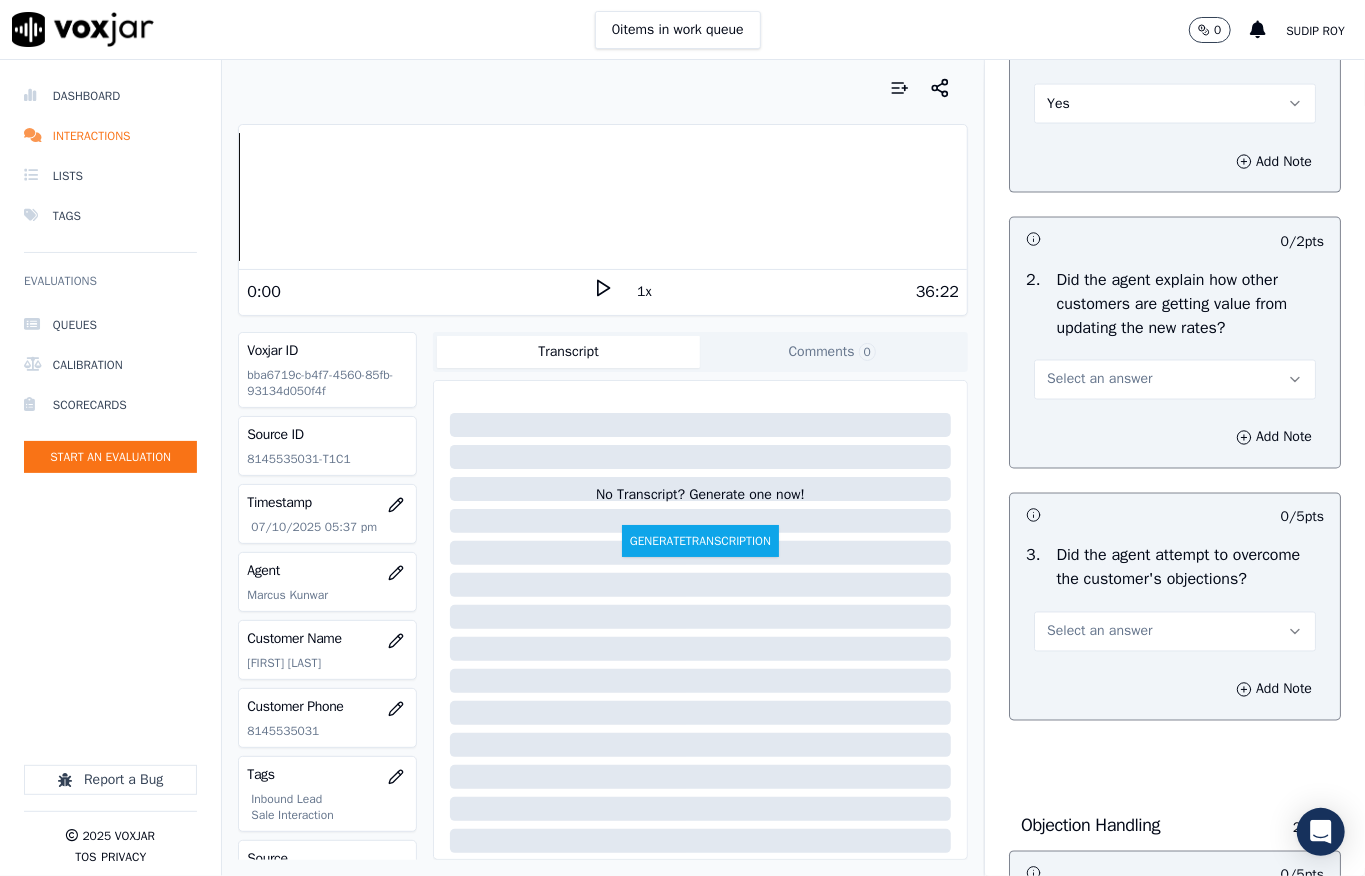 click on "Select an answer" at bounding box center [1099, 380] 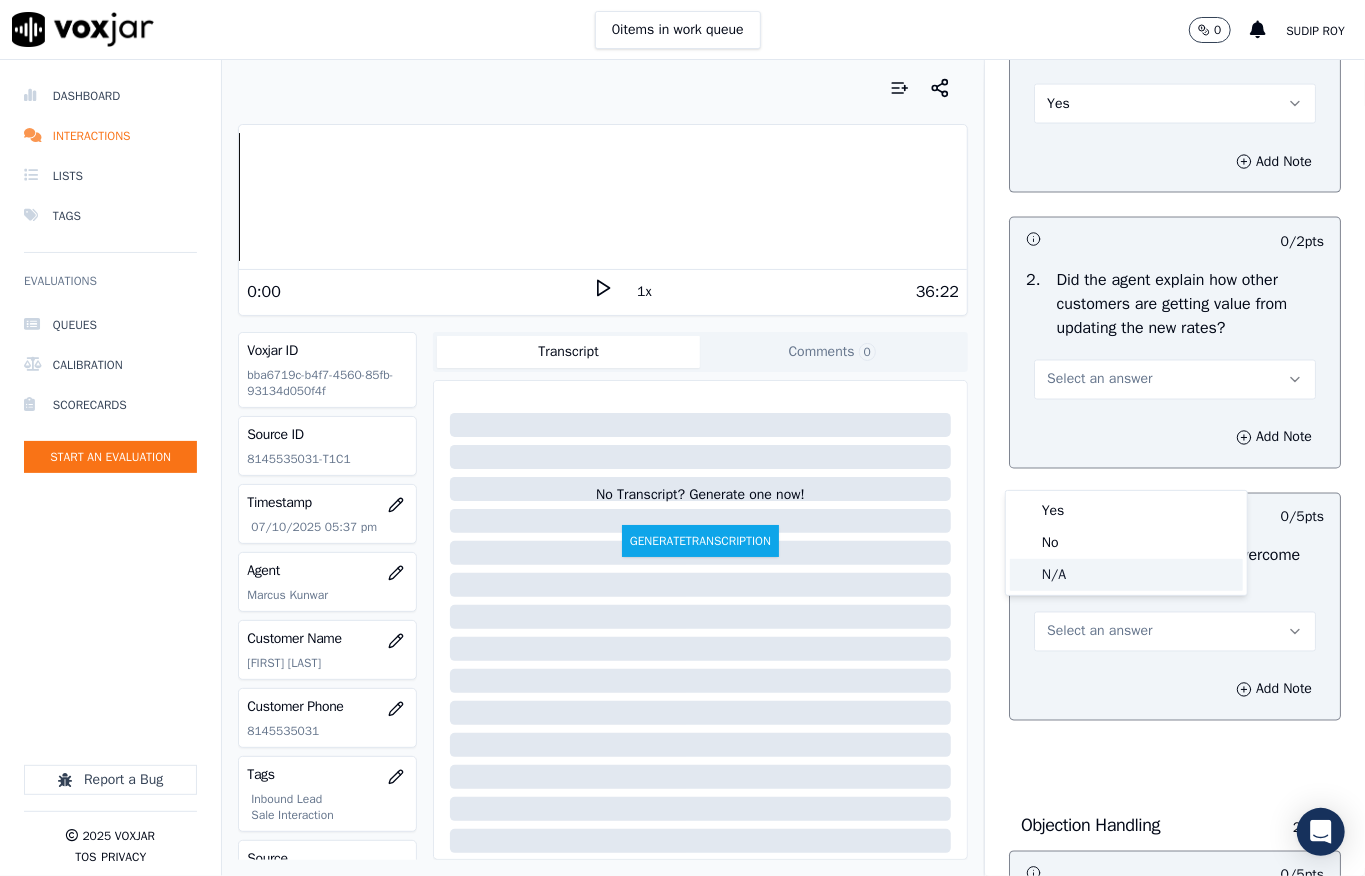 click on "N/A" 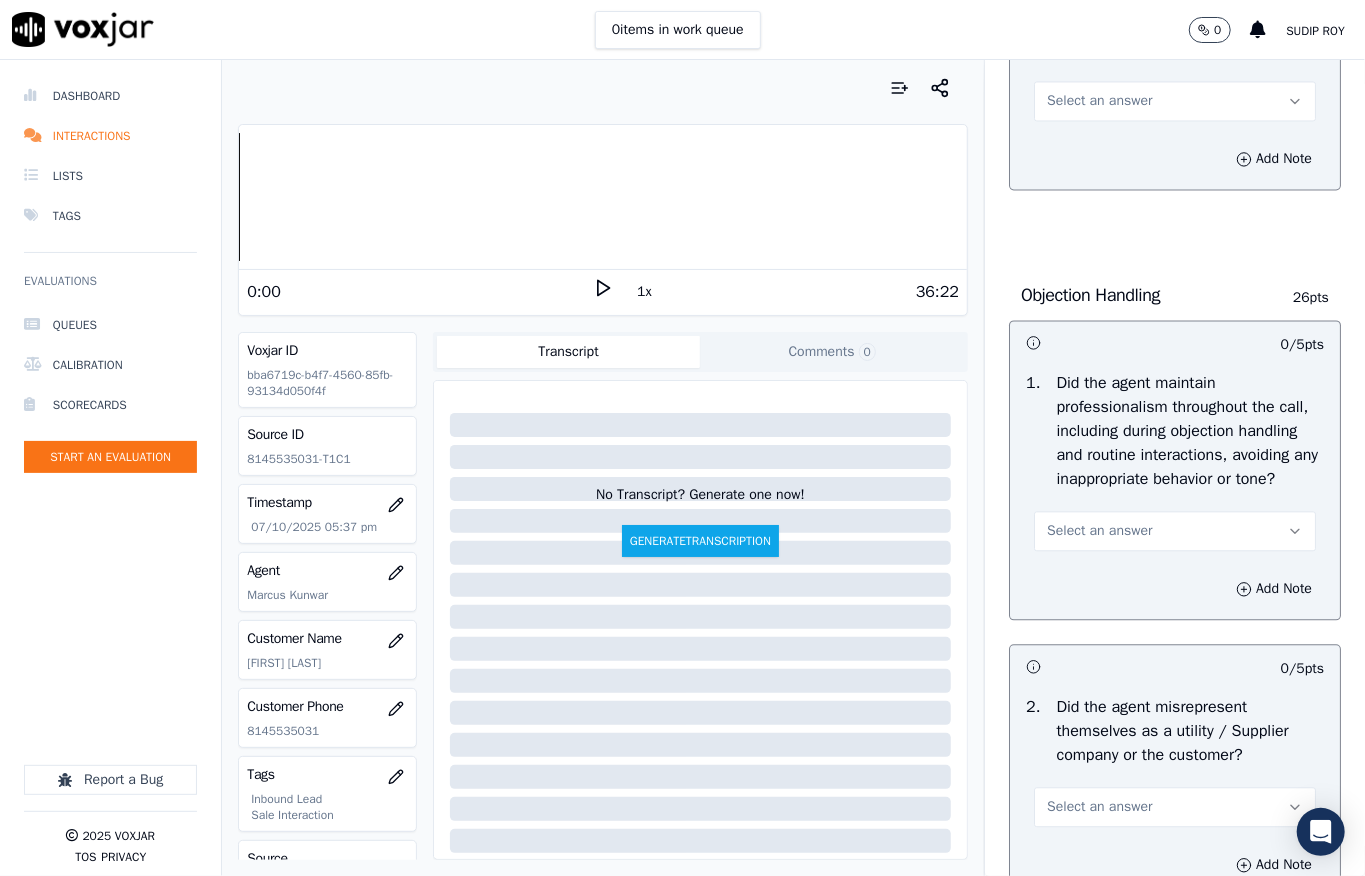 scroll, scrollTop: 2266, scrollLeft: 0, axis: vertical 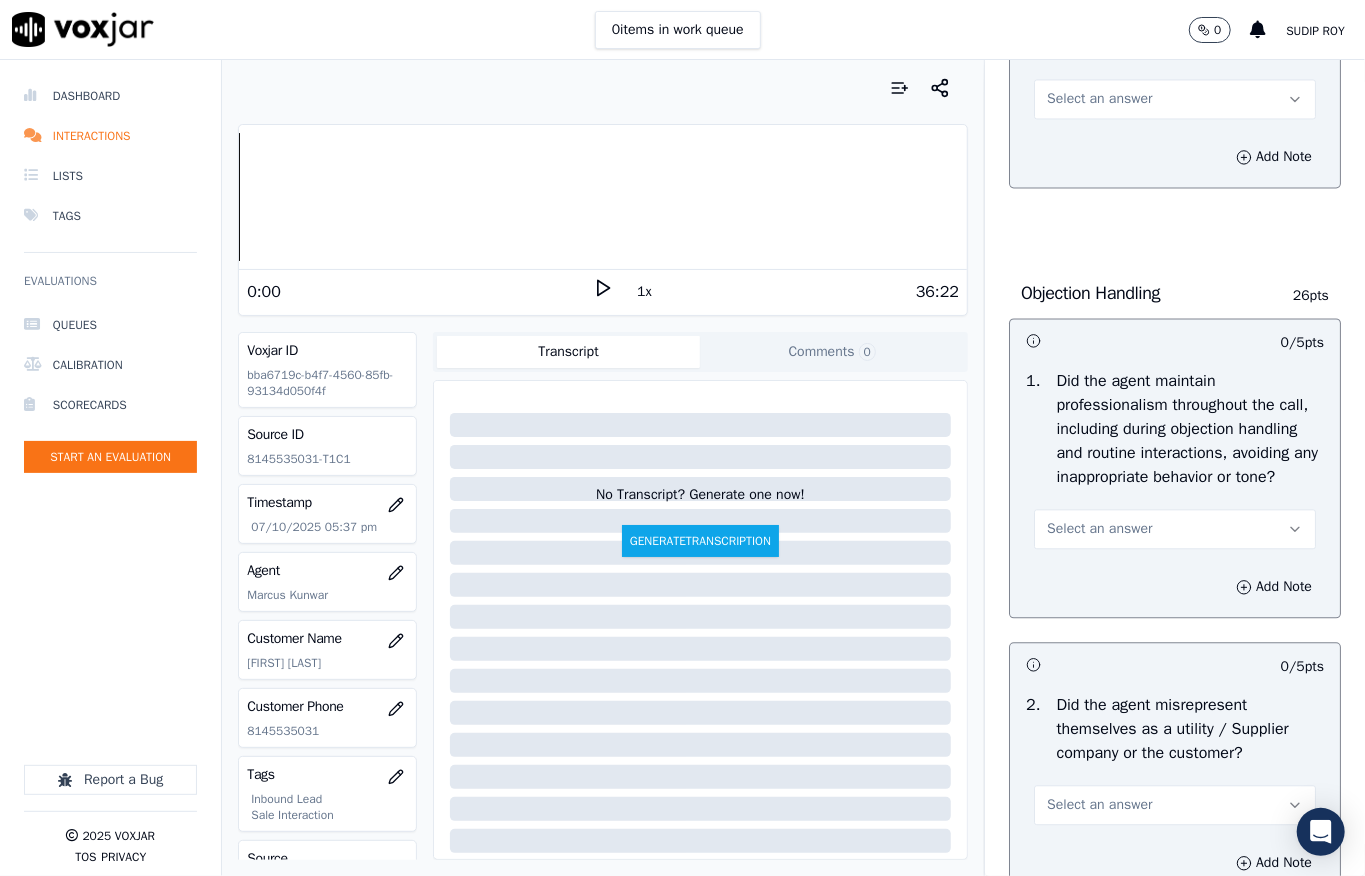 click on "Select an answer" at bounding box center (1099, 99) 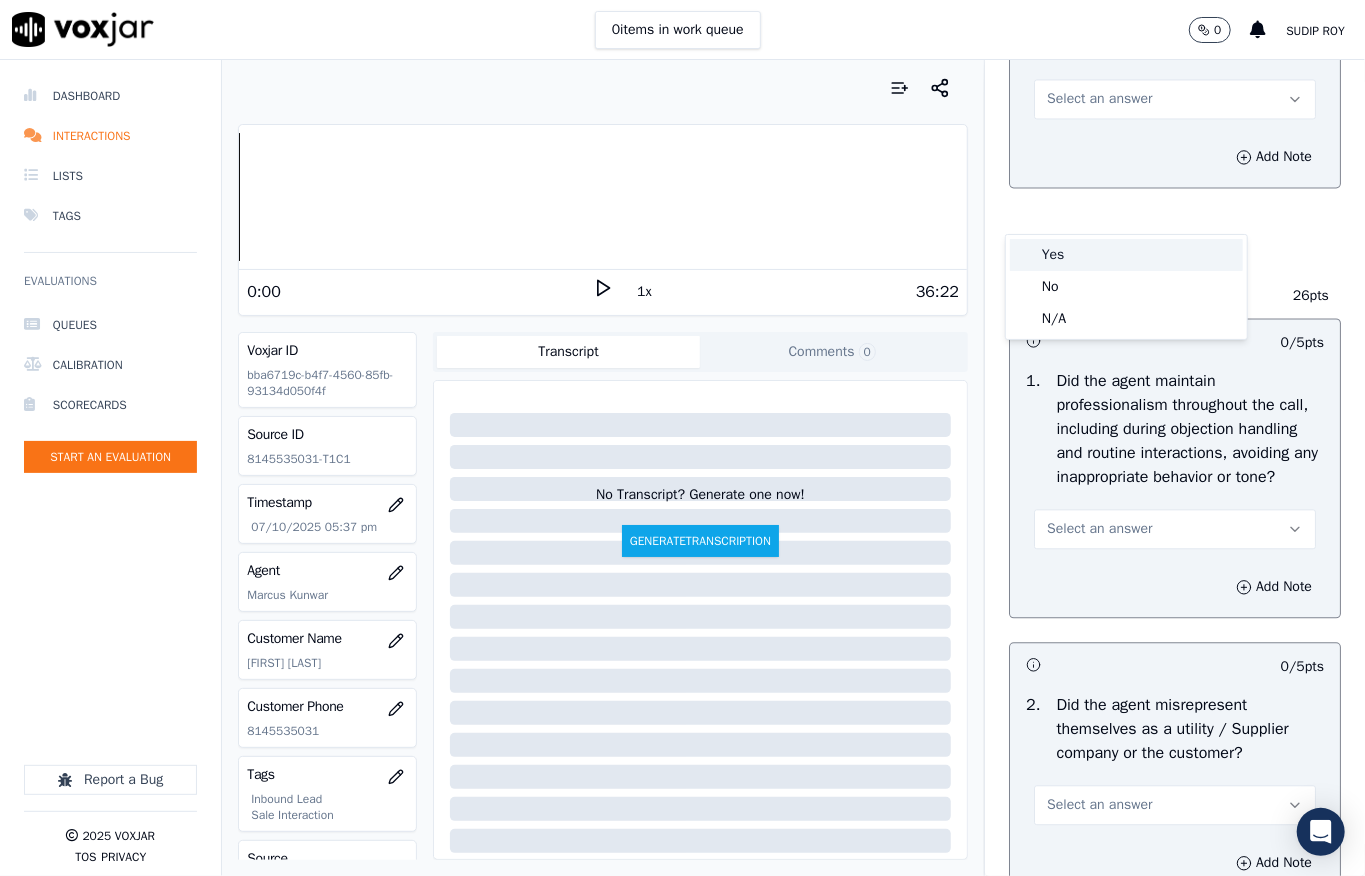 click on "Yes" at bounding box center [1126, 255] 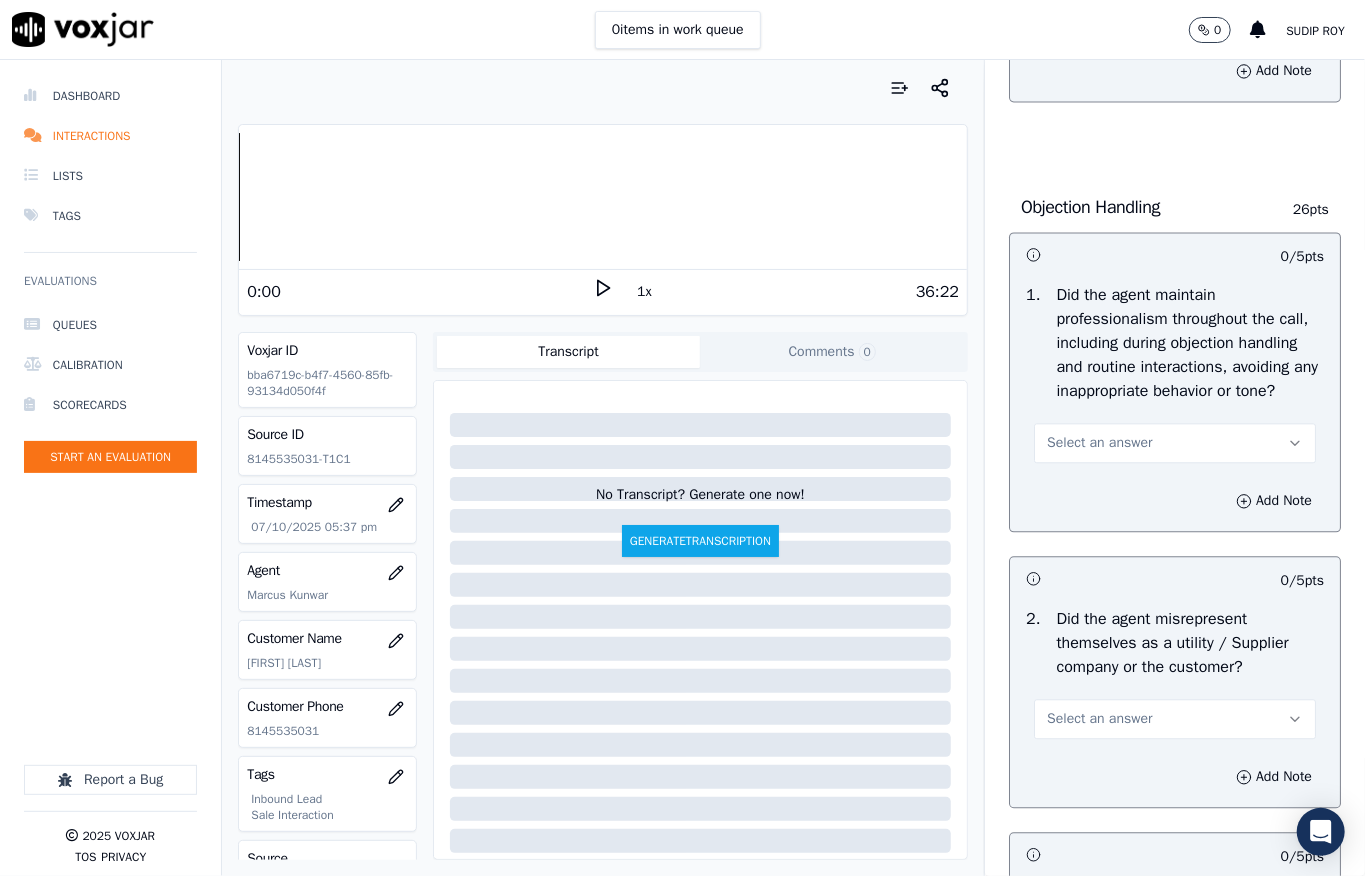scroll, scrollTop: 2400, scrollLeft: 0, axis: vertical 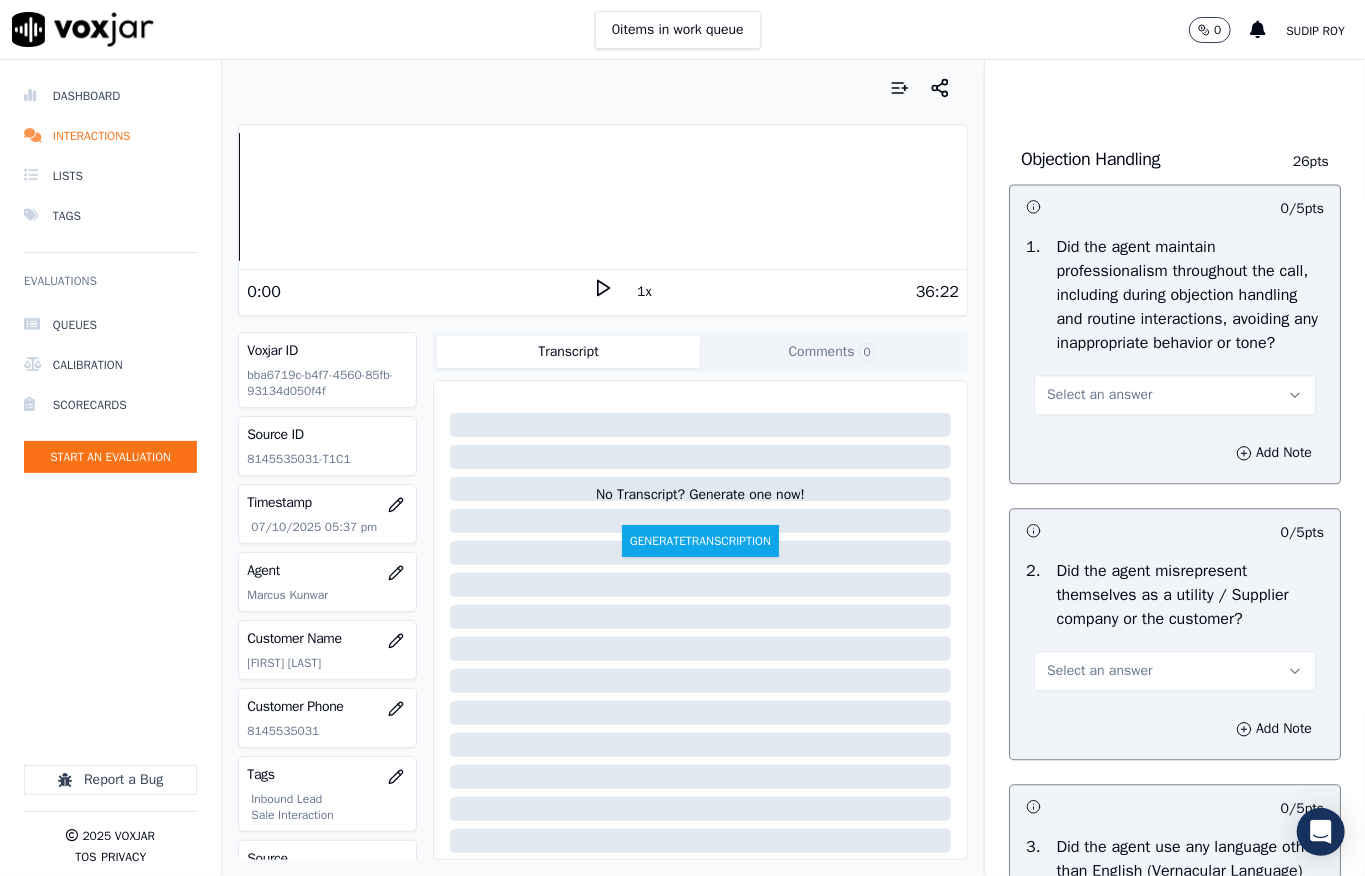 drag, startPoint x: 1094, startPoint y: 532, endPoint x: 1088, endPoint y: 550, distance: 18.973665 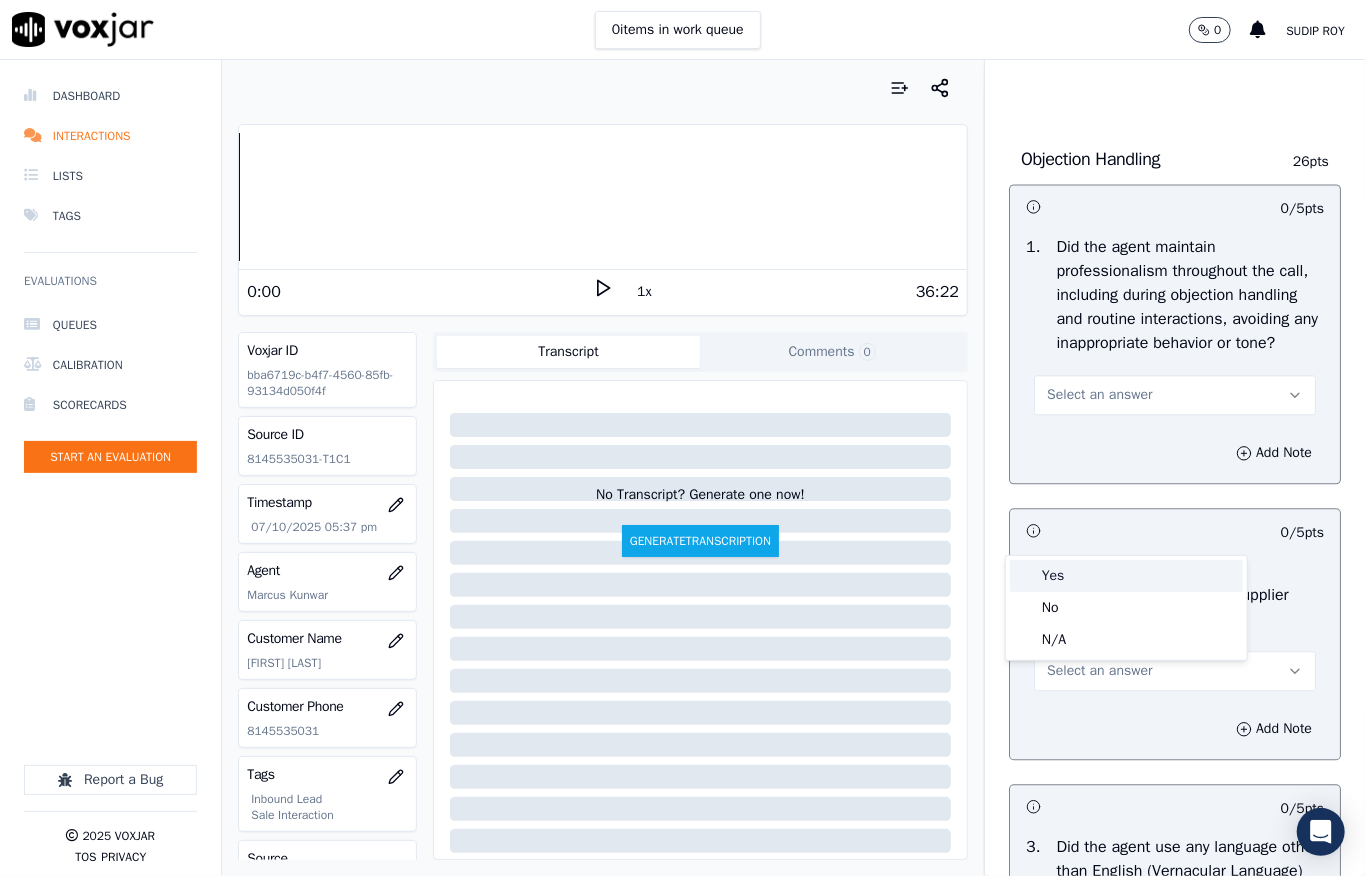 click on "Yes" at bounding box center [1126, 576] 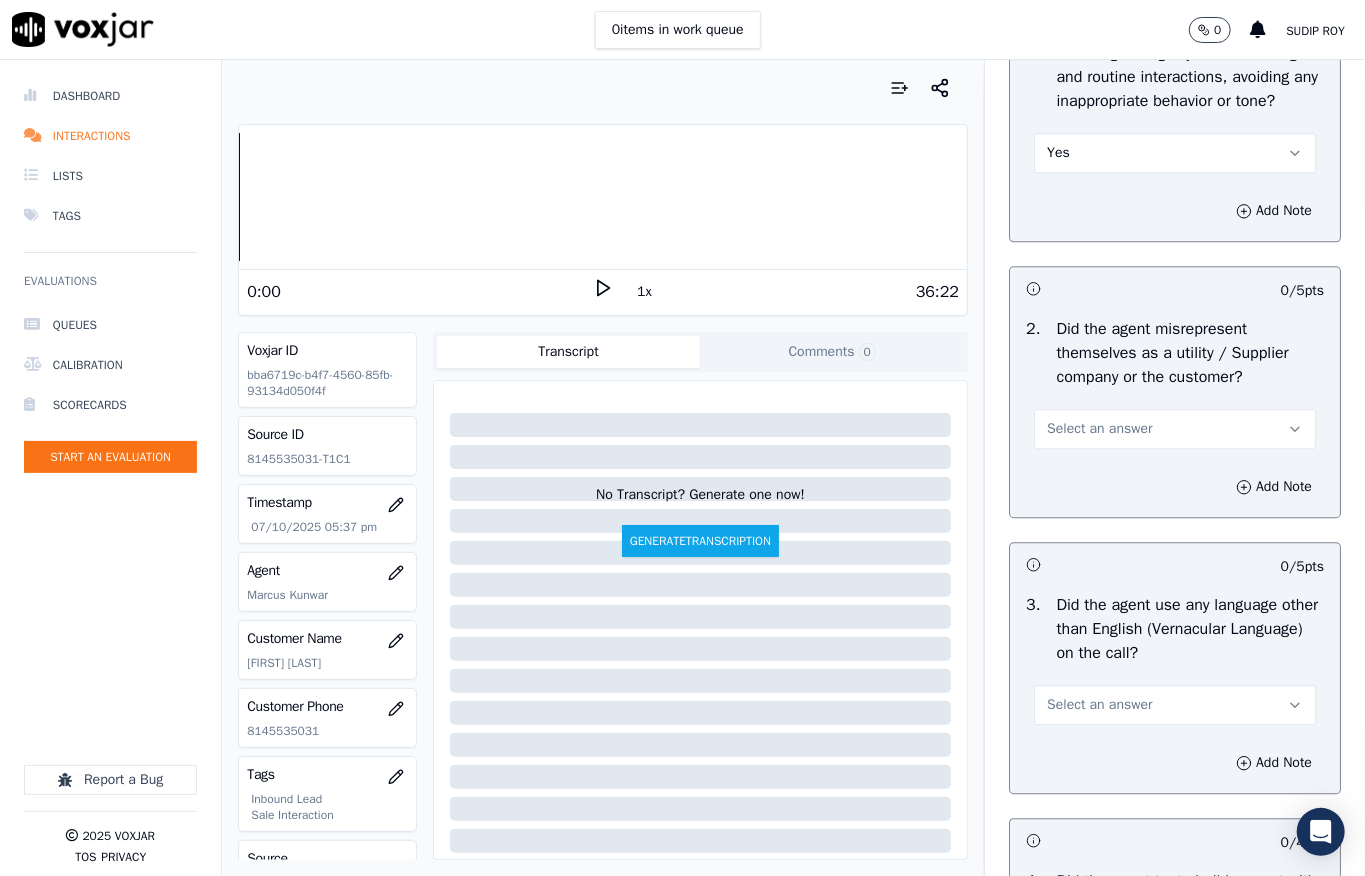 scroll, scrollTop: 2666, scrollLeft: 0, axis: vertical 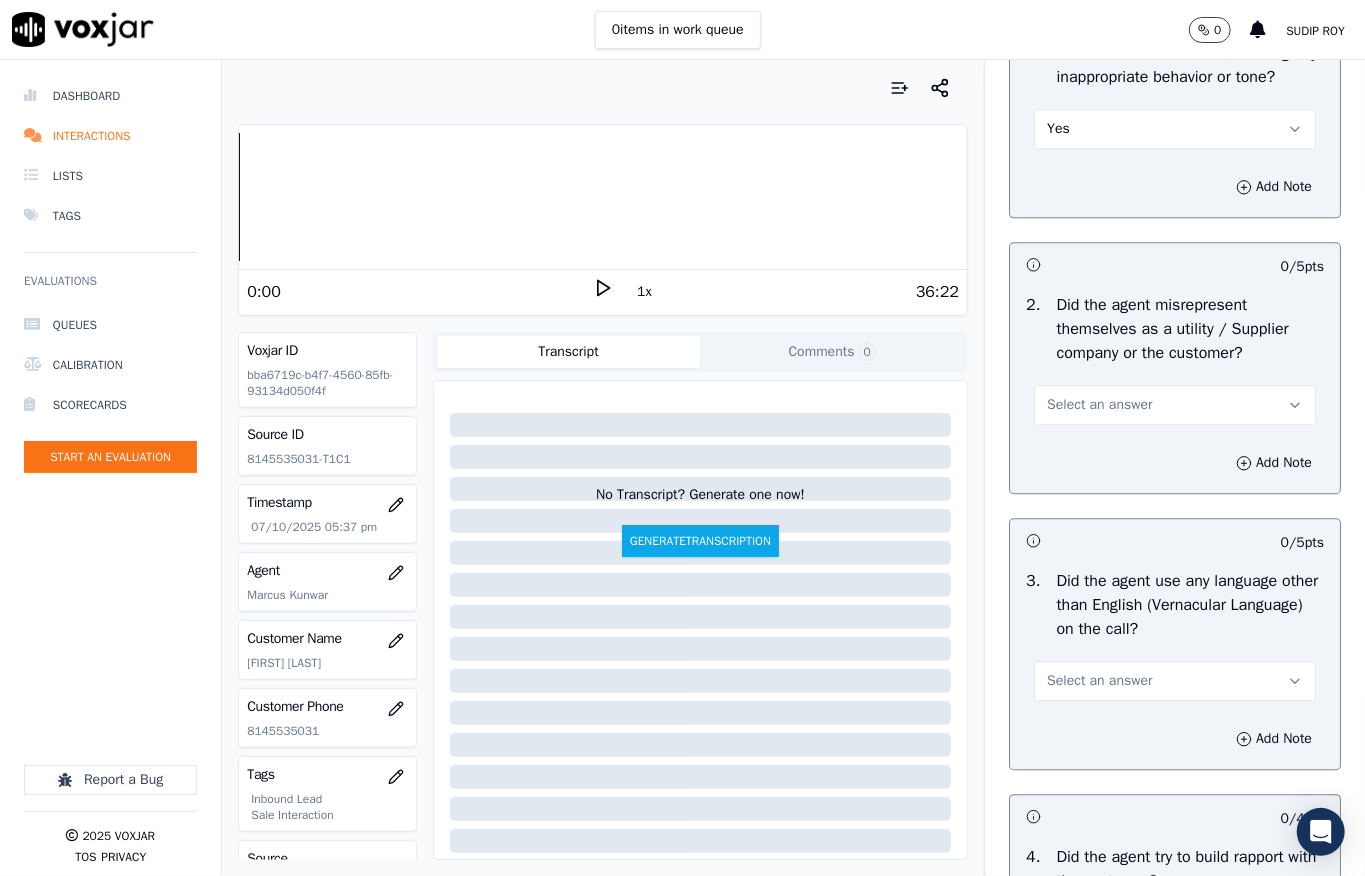click on "Select an answer" at bounding box center [1099, 405] 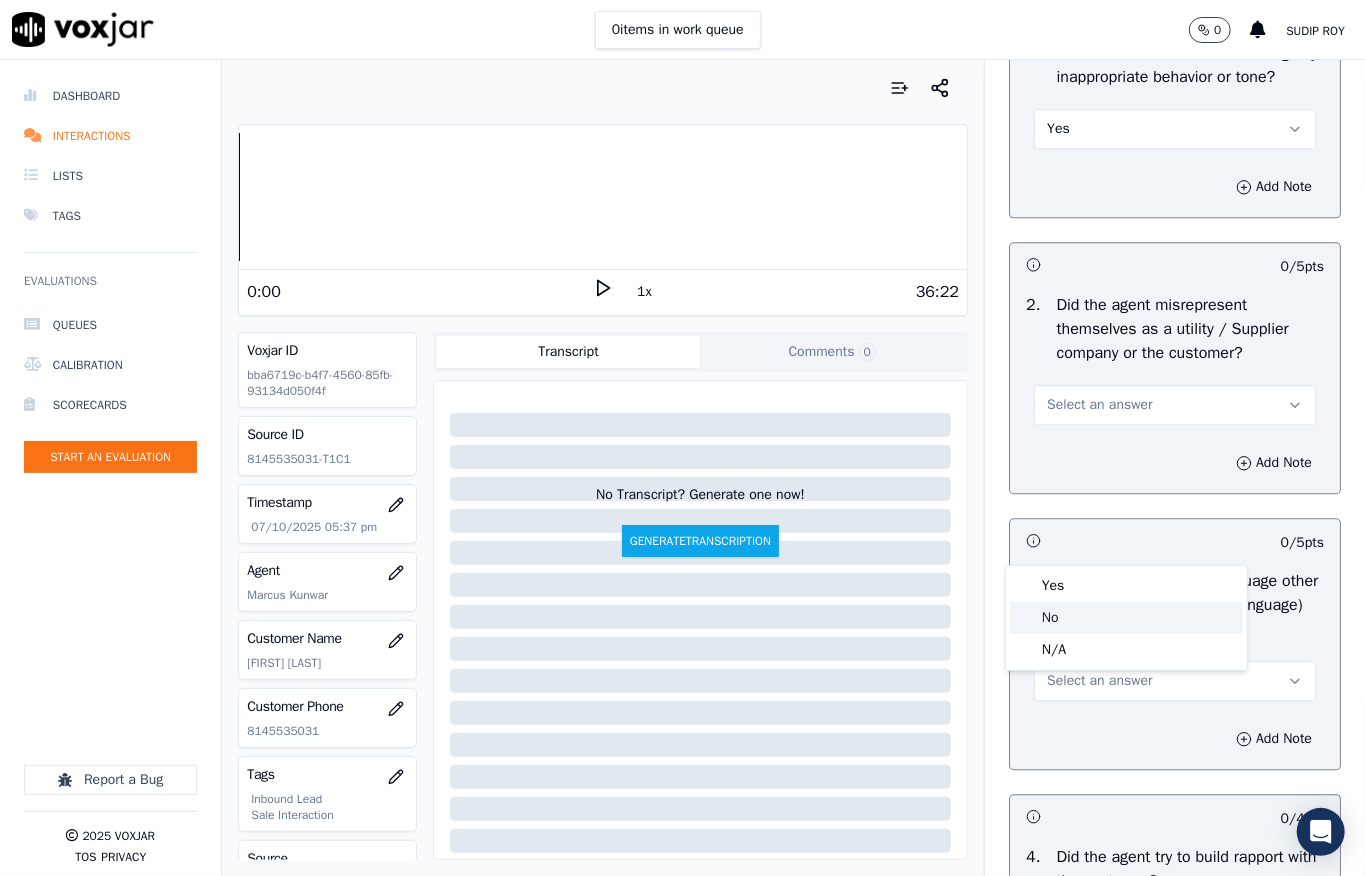 click on "No" 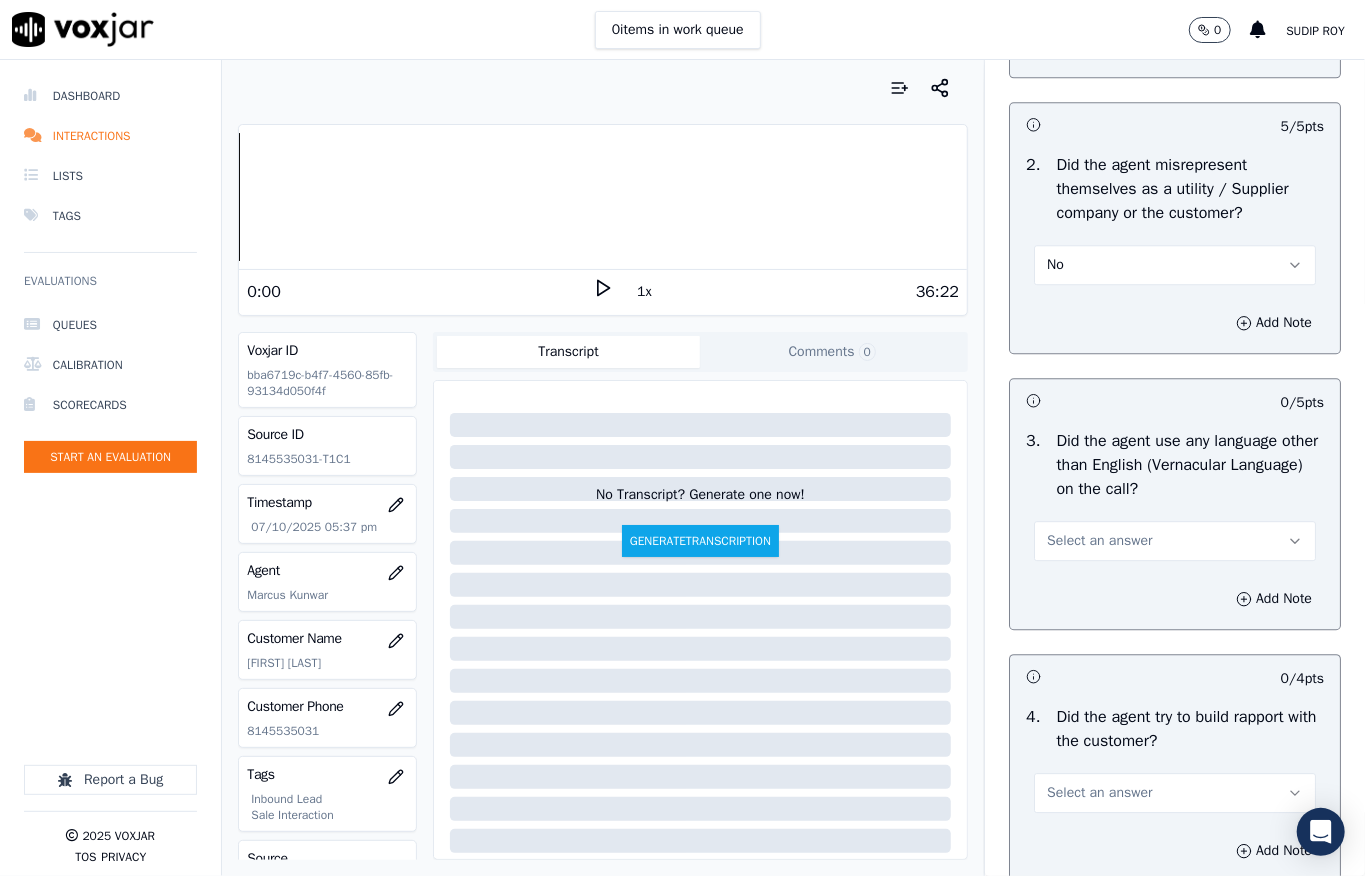 scroll, scrollTop: 3066, scrollLeft: 0, axis: vertical 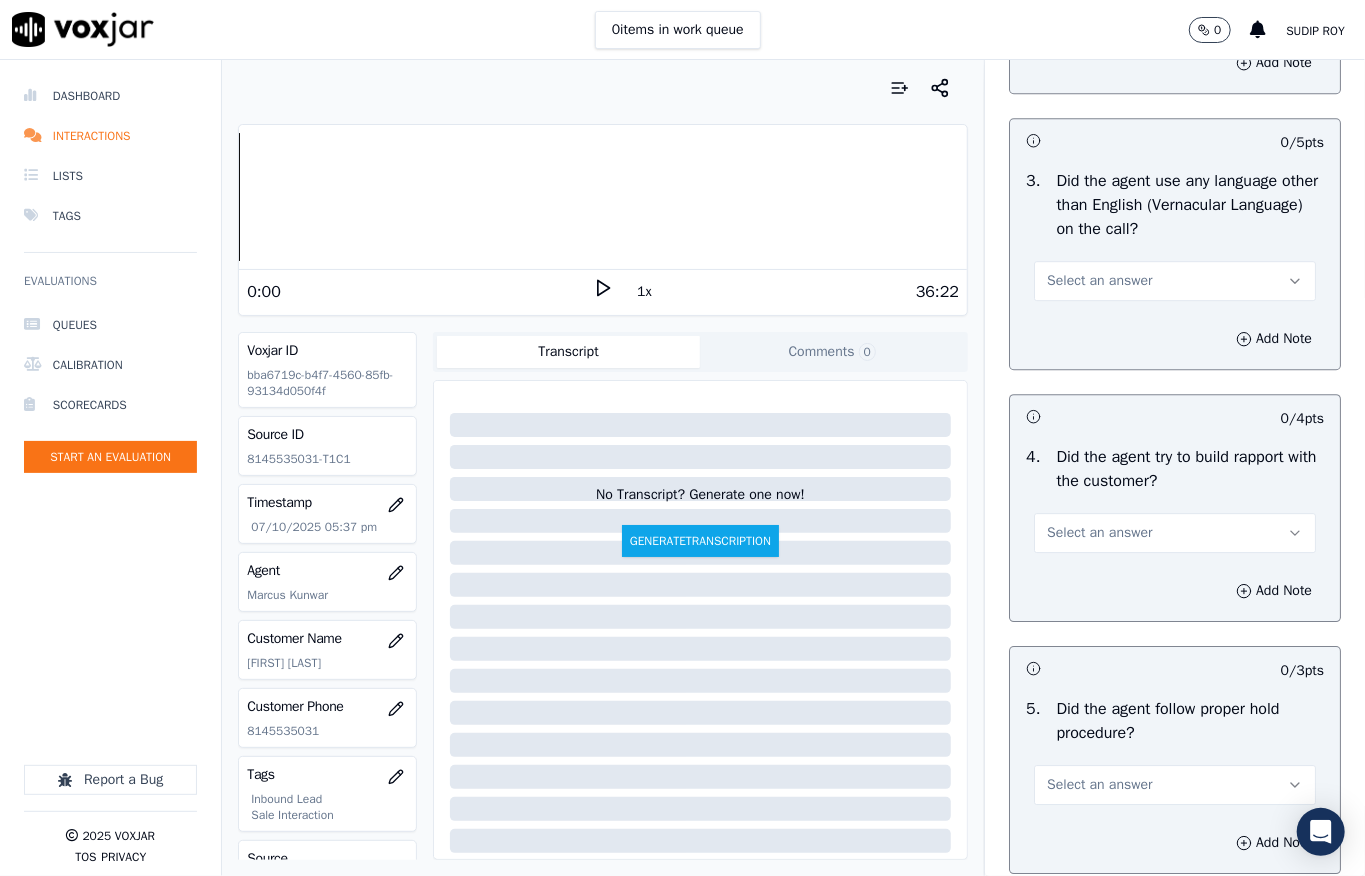 click on "Select an answer" at bounding box center (1099, 281) 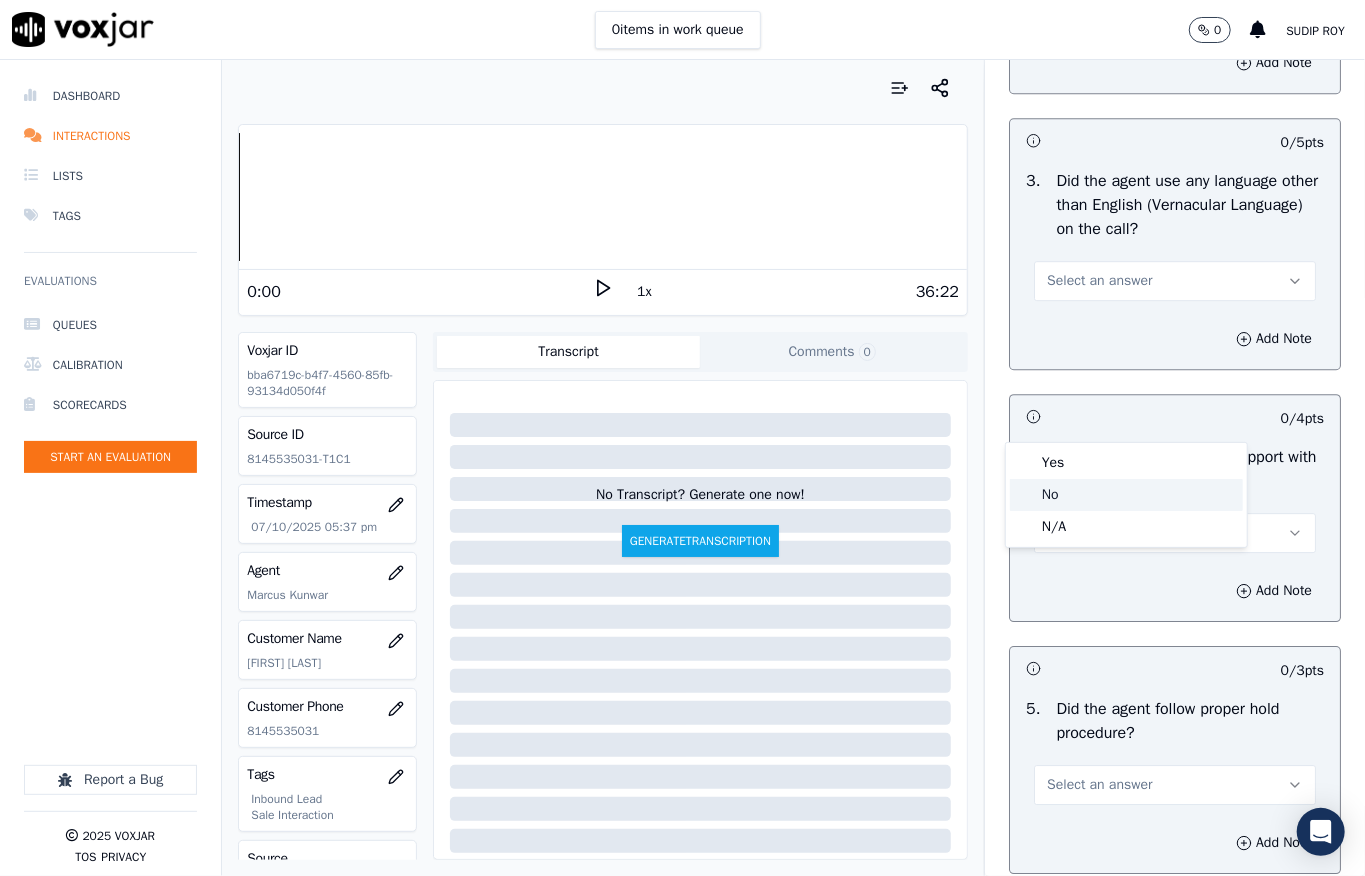 click on "No" 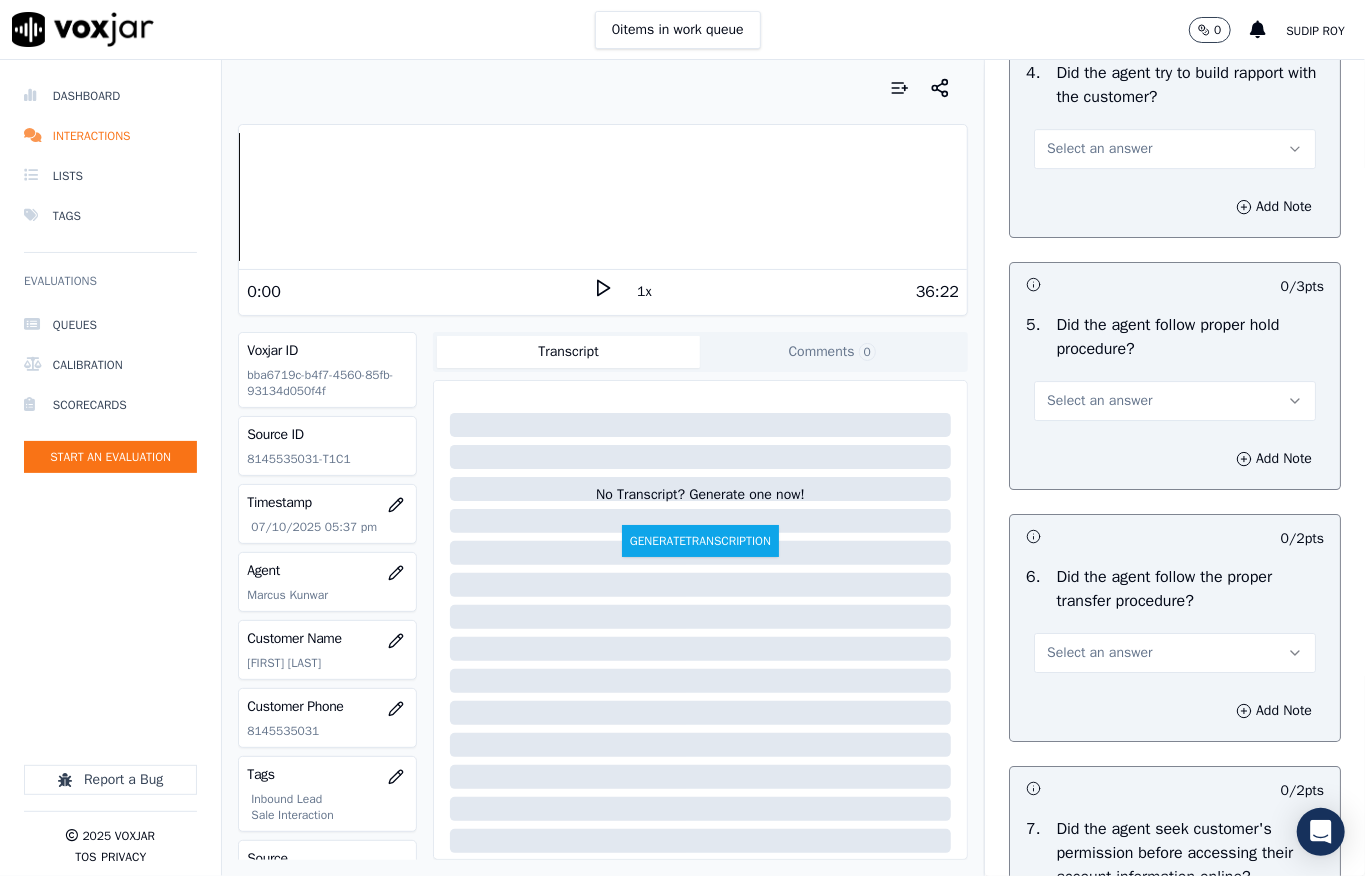 scroll, scrollTop: 3466, scrollLeft: 0, axis: vertical 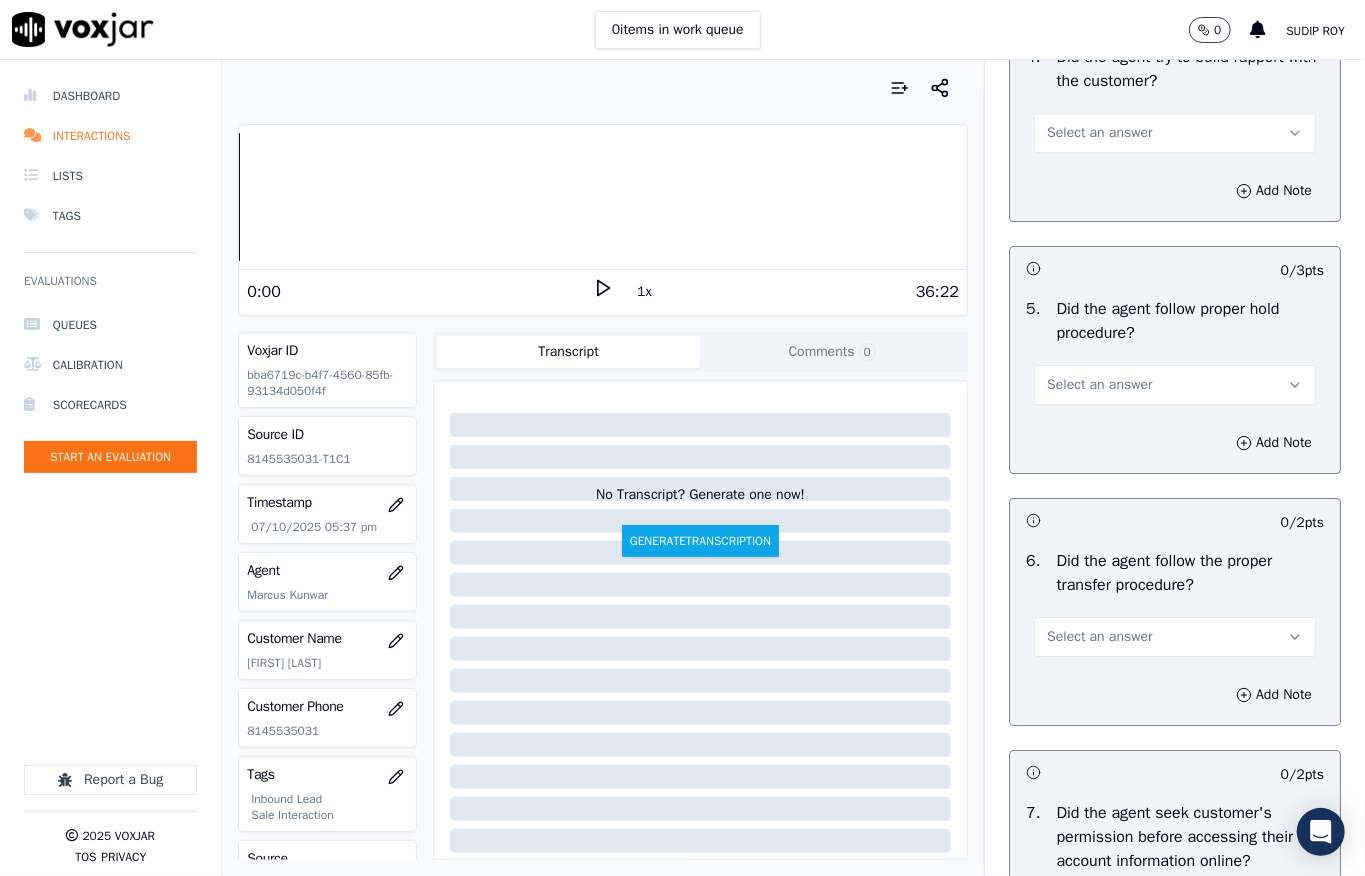 click on "Select an answer" at bounding box center [1099, 133] 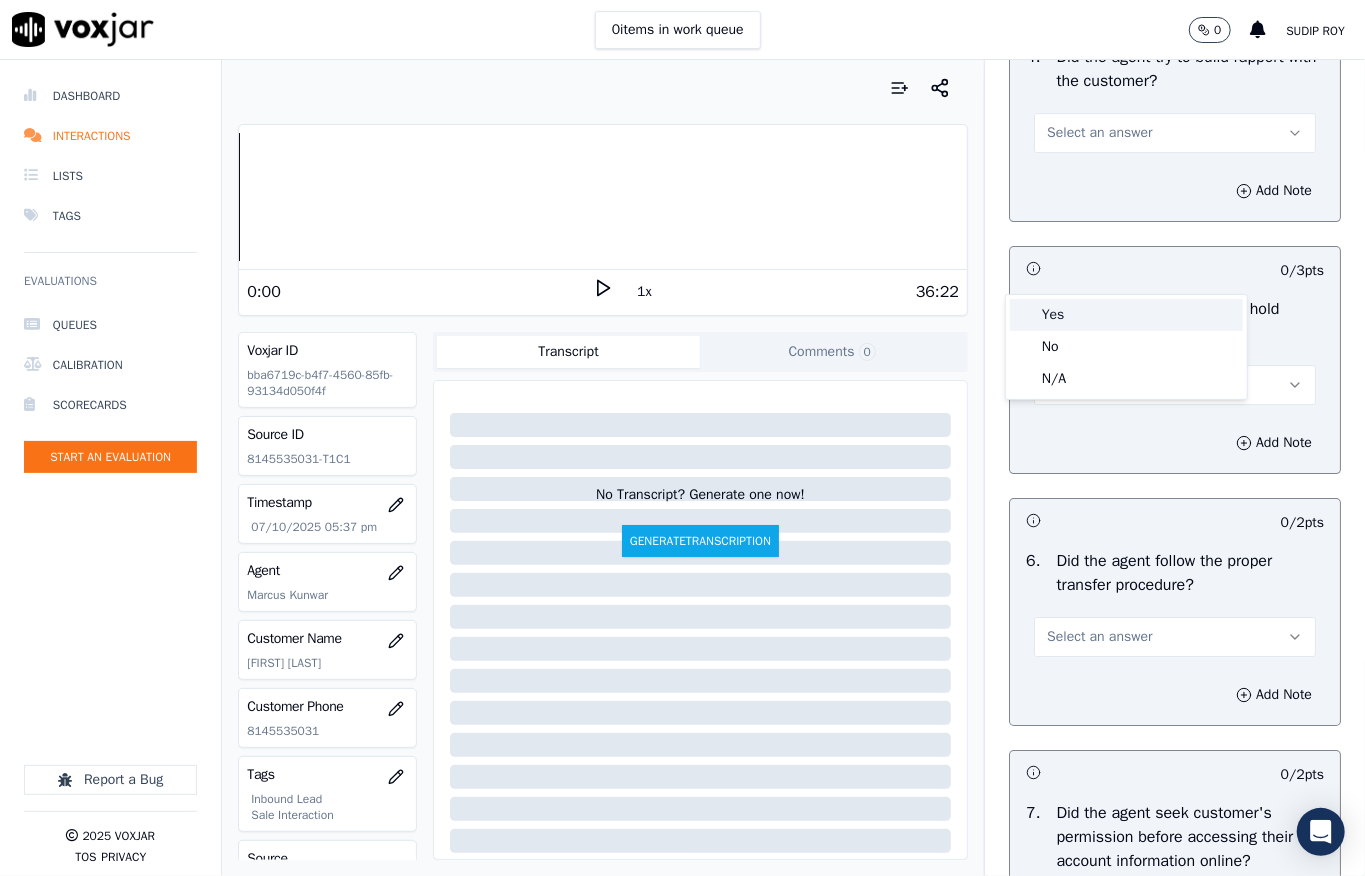 click on "Yes" at bounding box center [1126, 315] 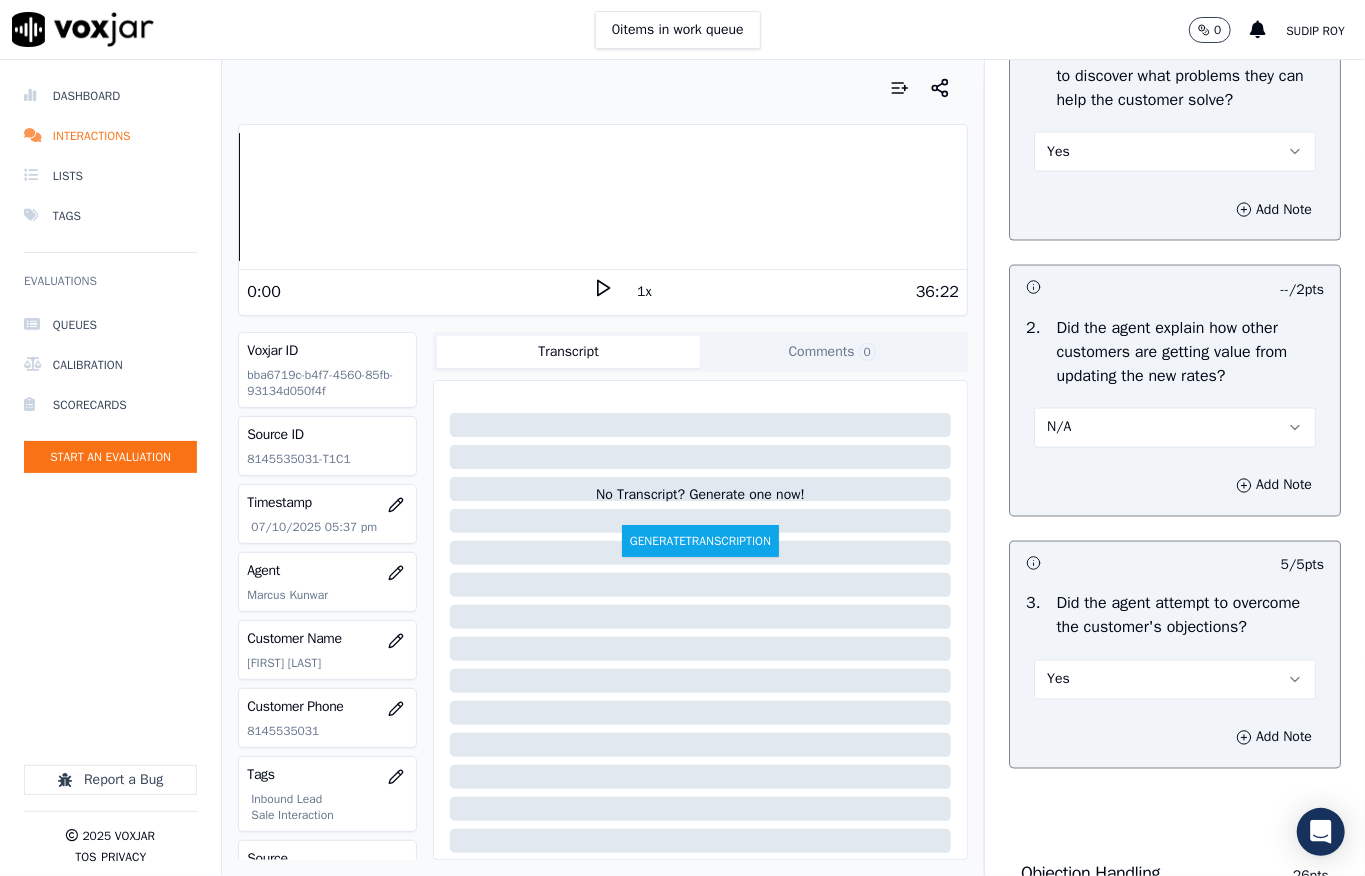 scroll, scrollTop: 1733, scrollLeft: 0, axis: vertical 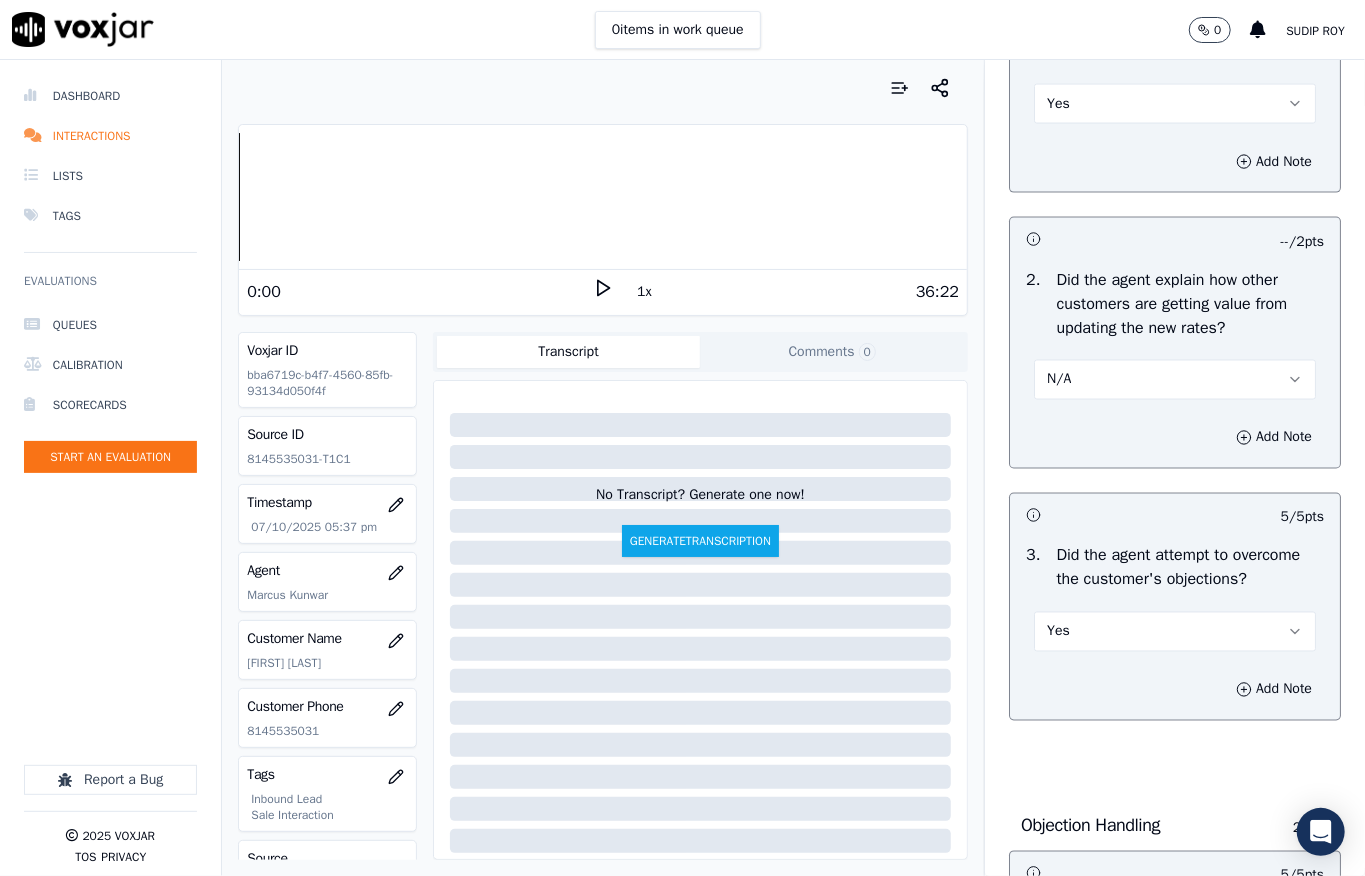 click on "N/A" at bounding box center (1175, 380) 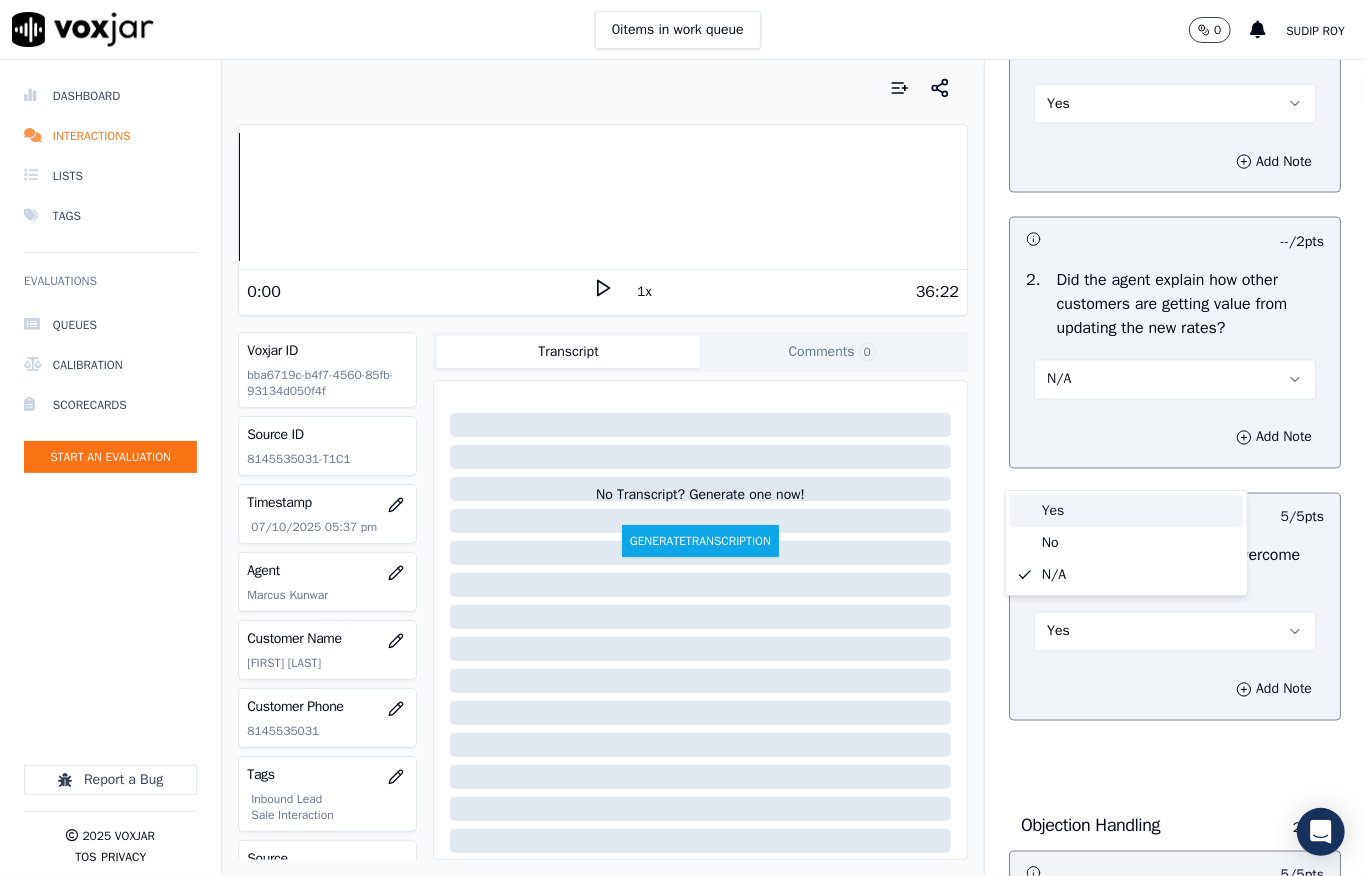 click on "Yes" at bounding box center (1126, 511) 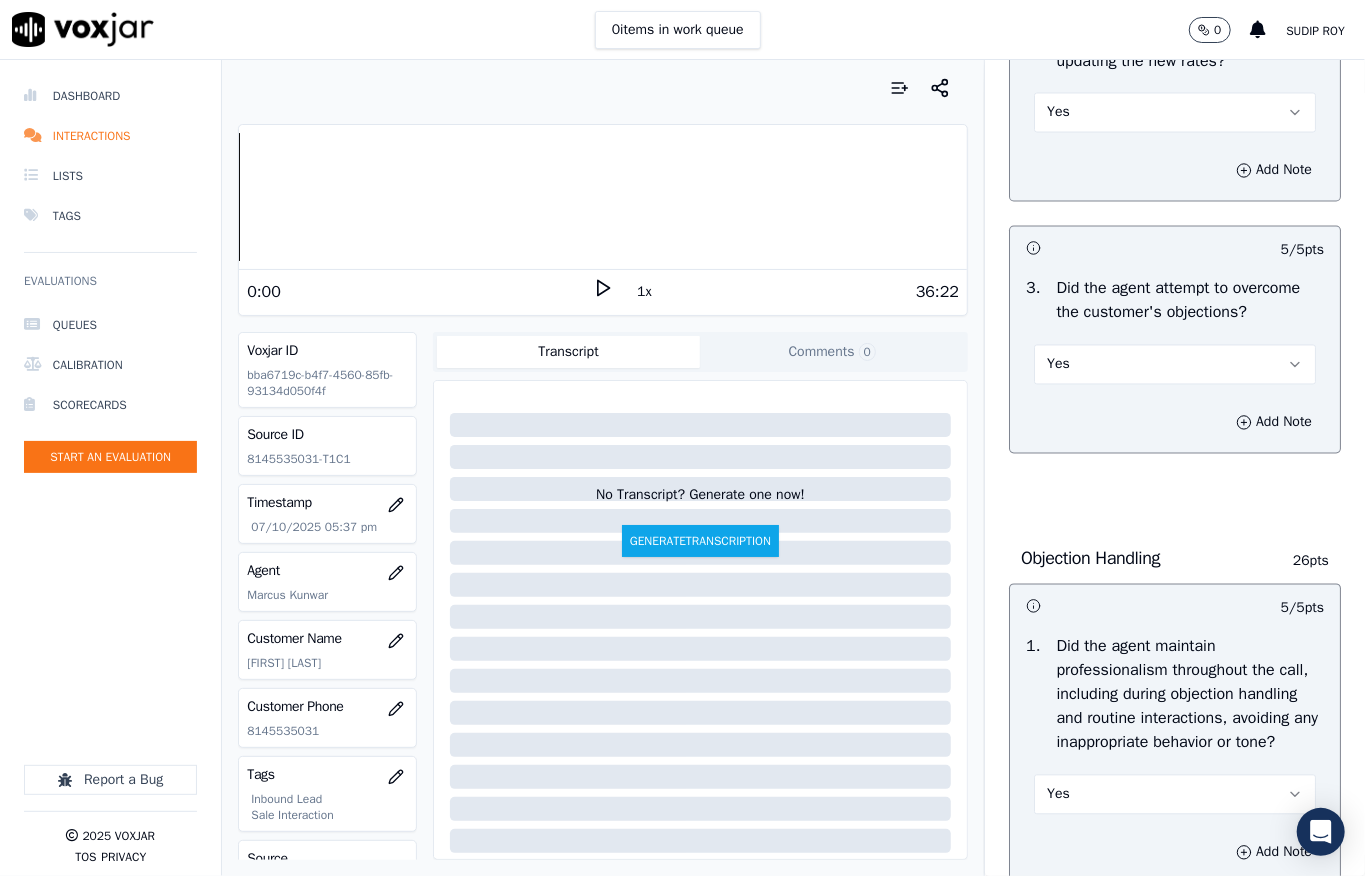 scroll, scrollTop: 6237, scrollLeft: 0, axis: vertical 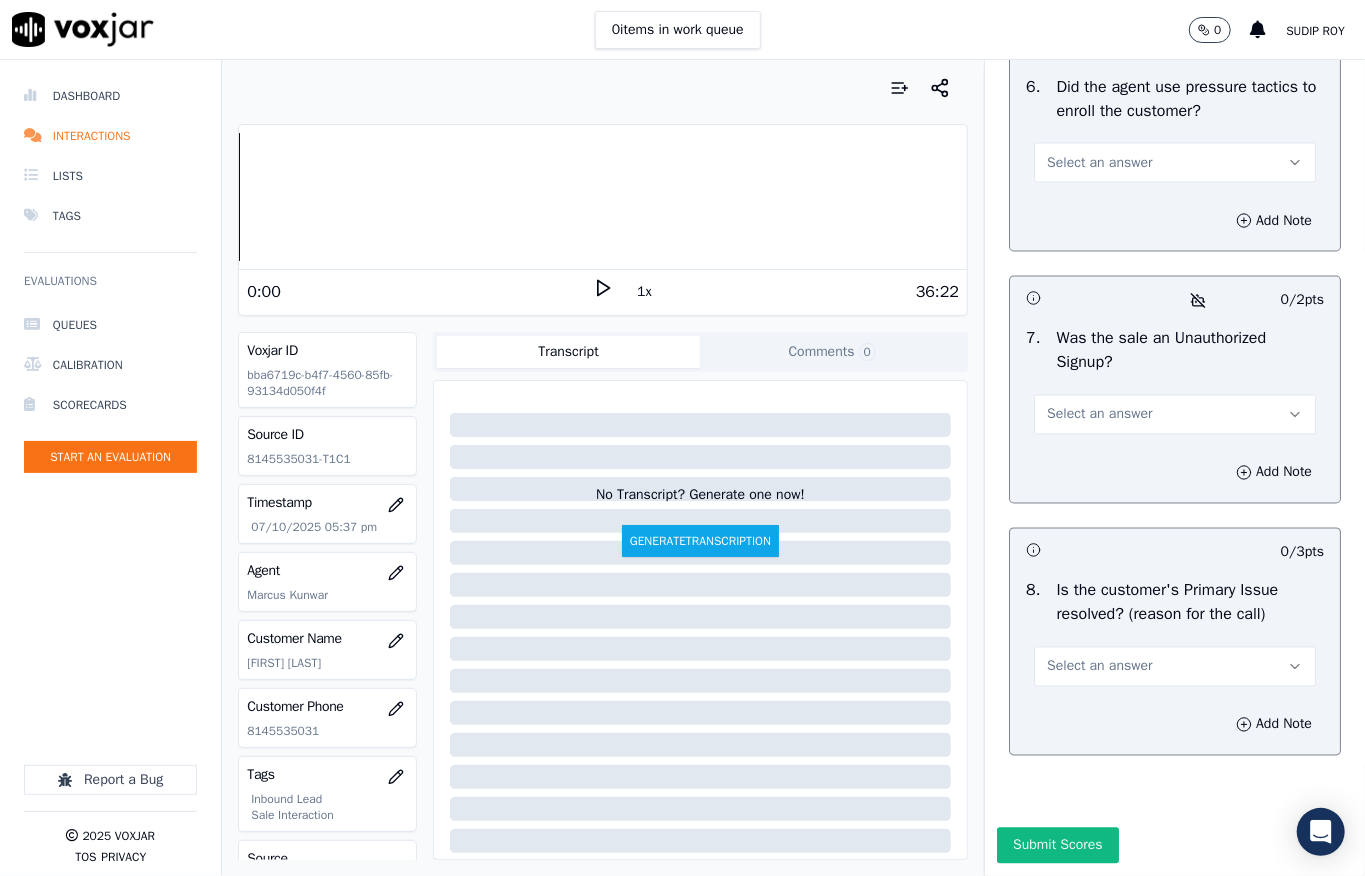 click on "Select an answer" at bounding box center [1099, 415] 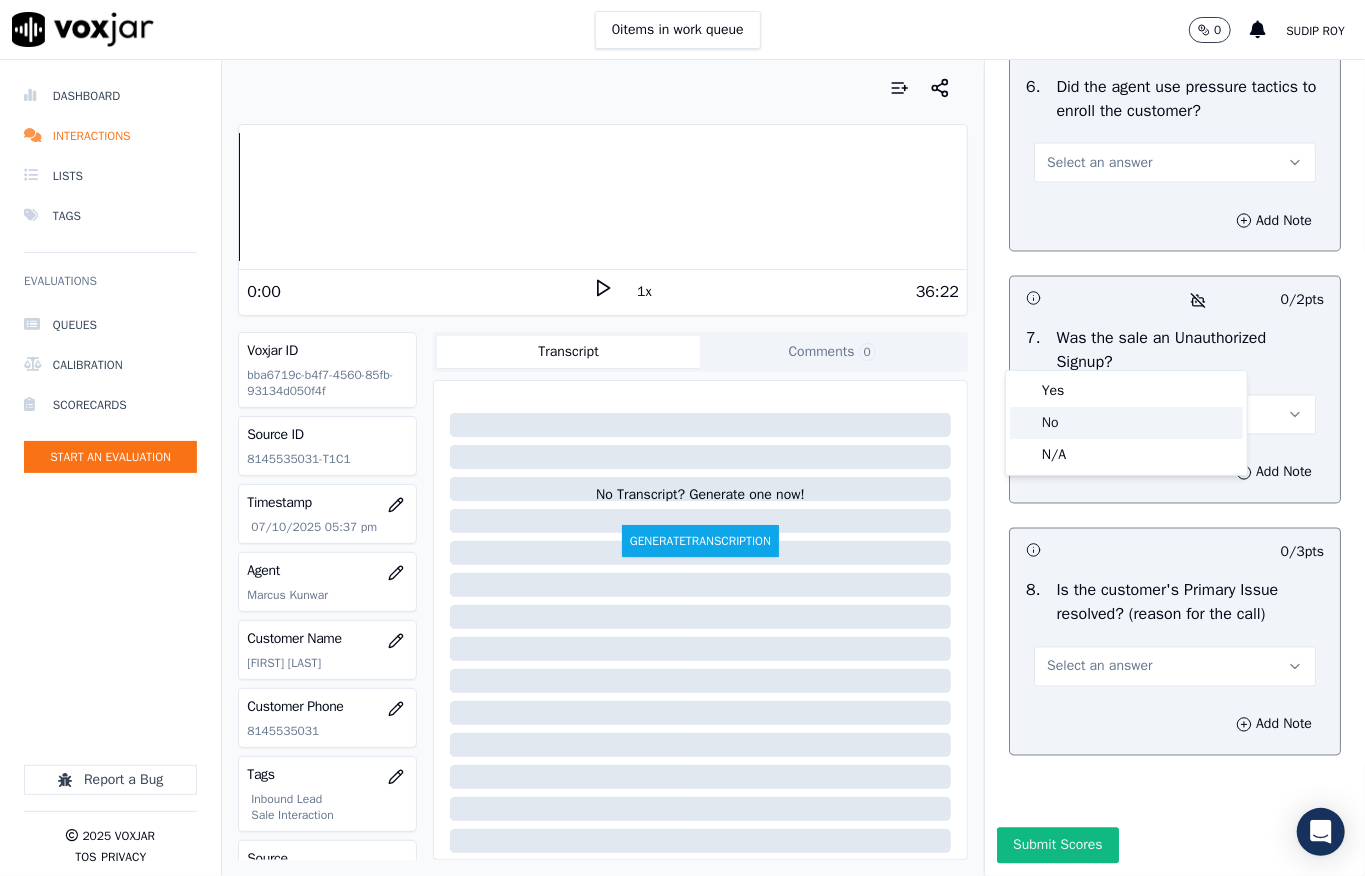click on "No" 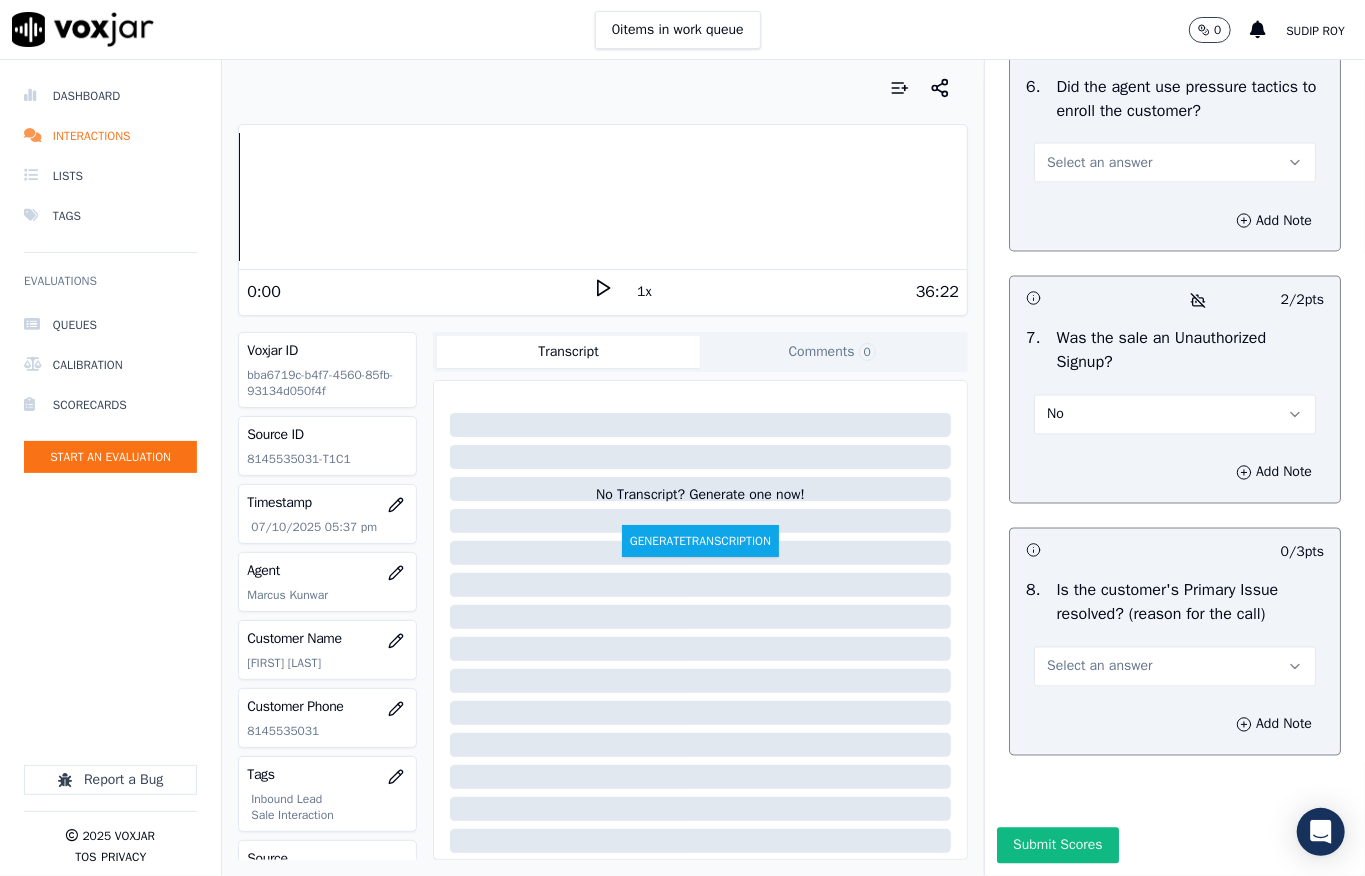 click on "Select an answer" at bounding box center (1099, 667) 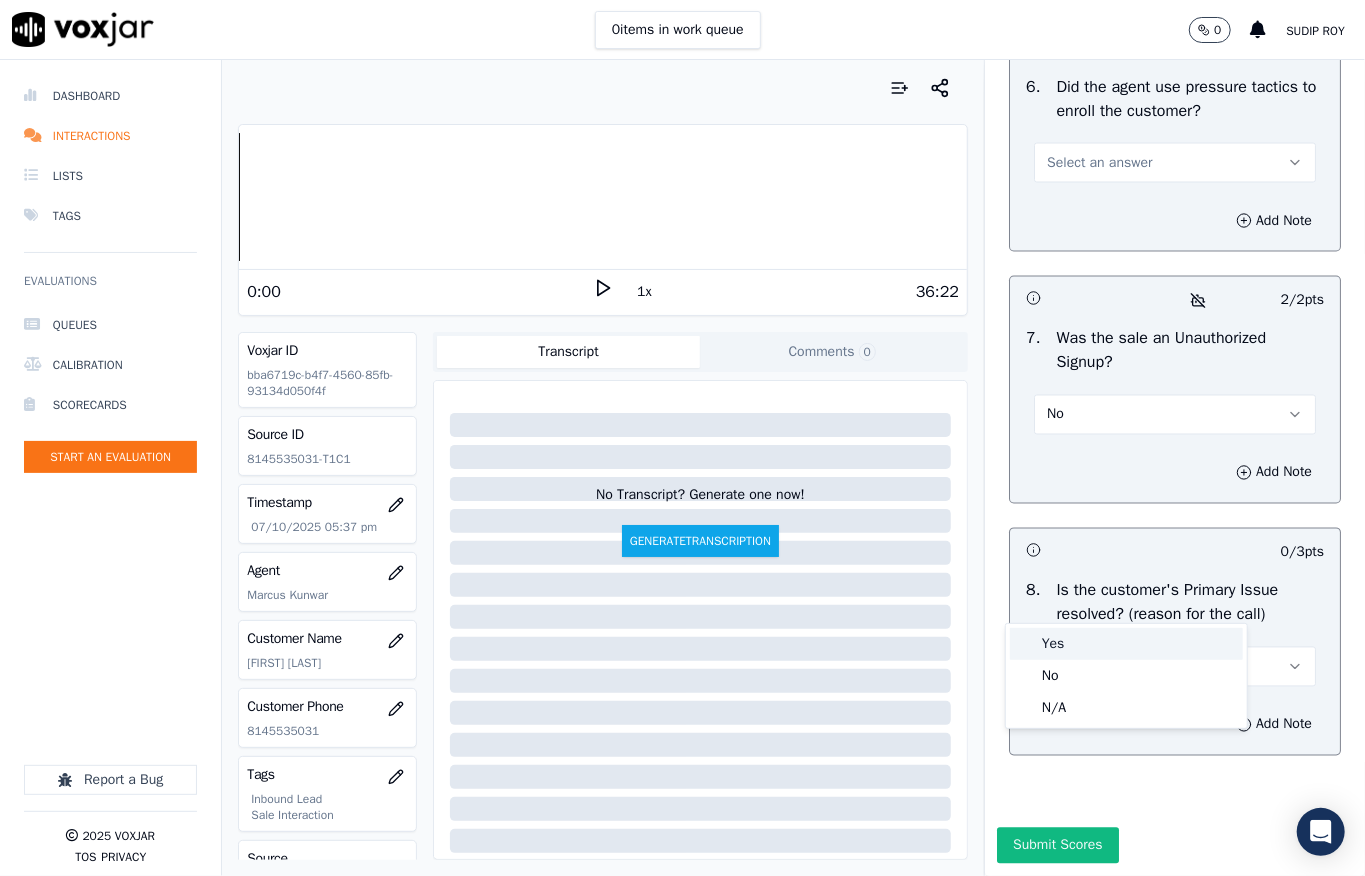 click on "Yes" at bounding box center (1126, 644) 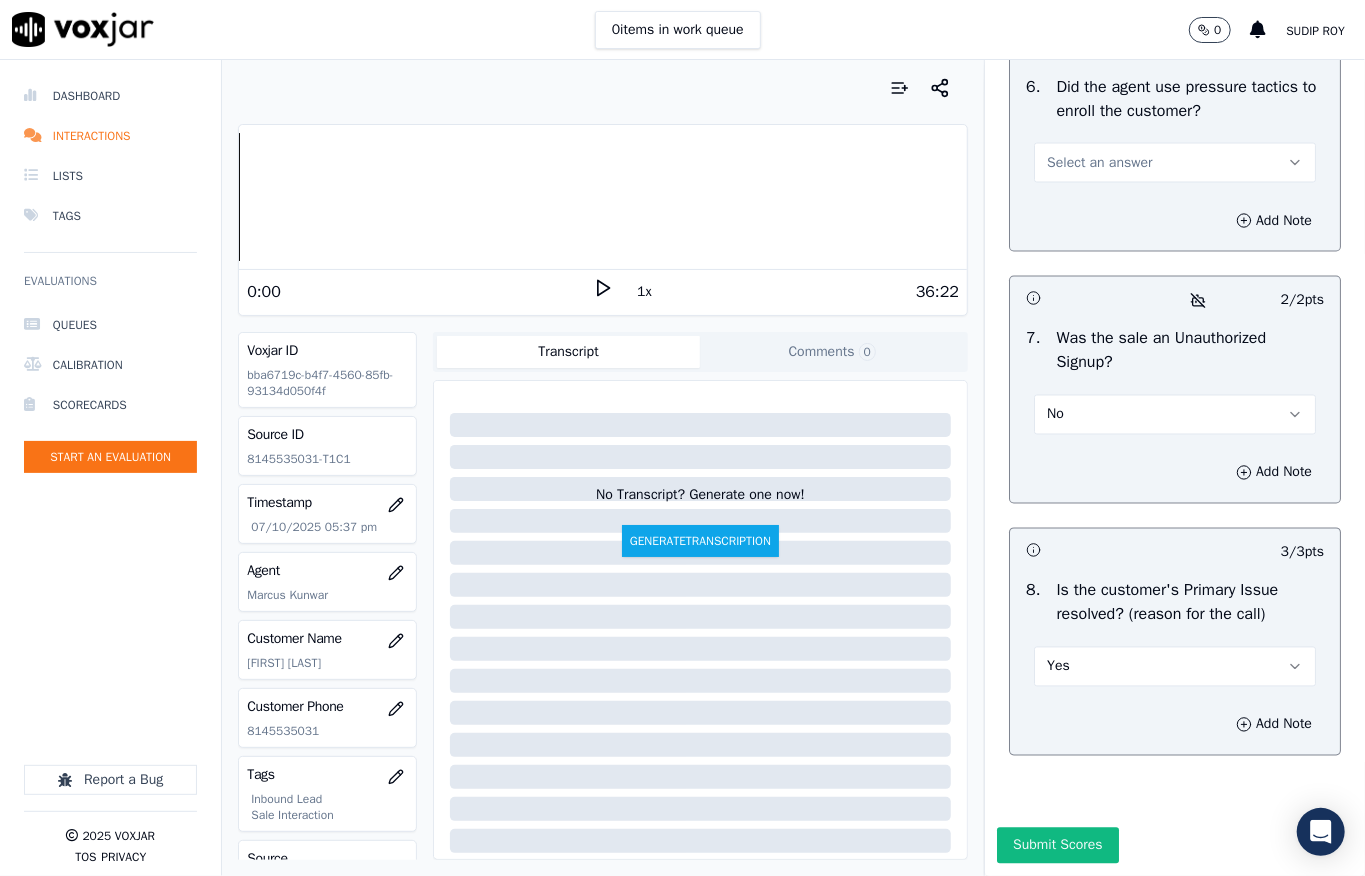 scroll, scrollTop: 5970, scrollLeft: 0, axis: vertical 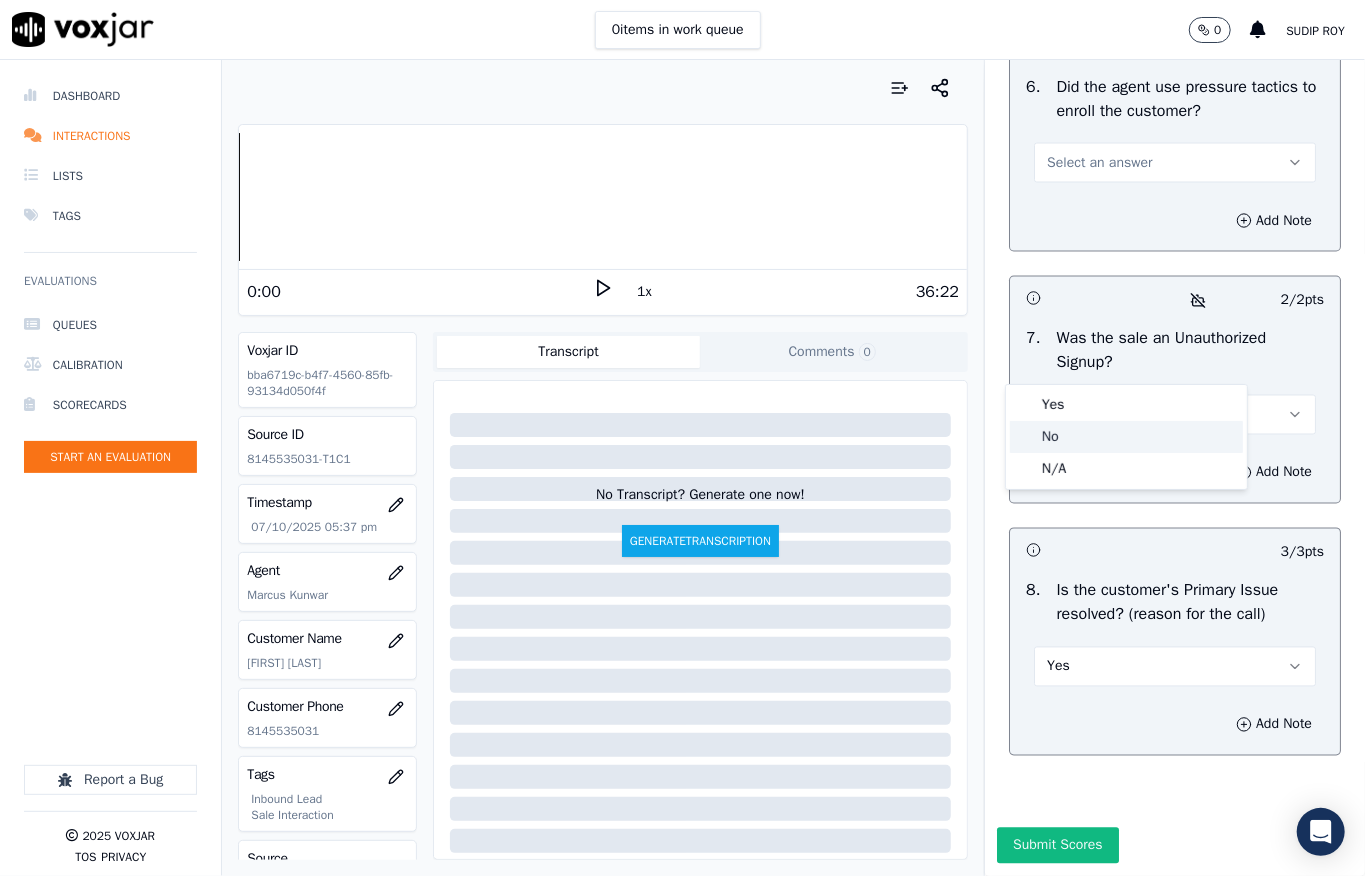 click on "No" 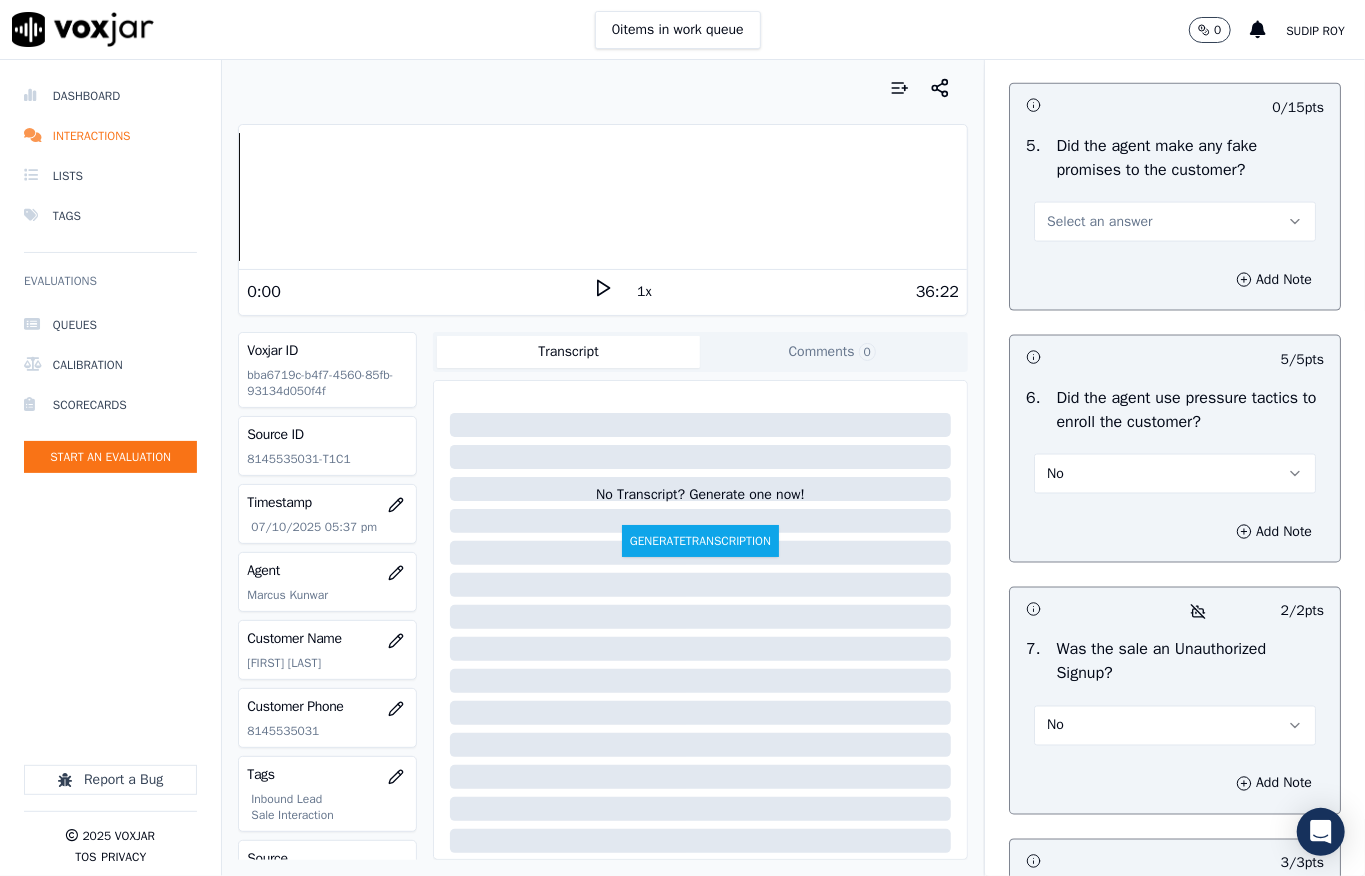 scroll, scrollTop: 5570, scrollLeft: 0, axis: vertical 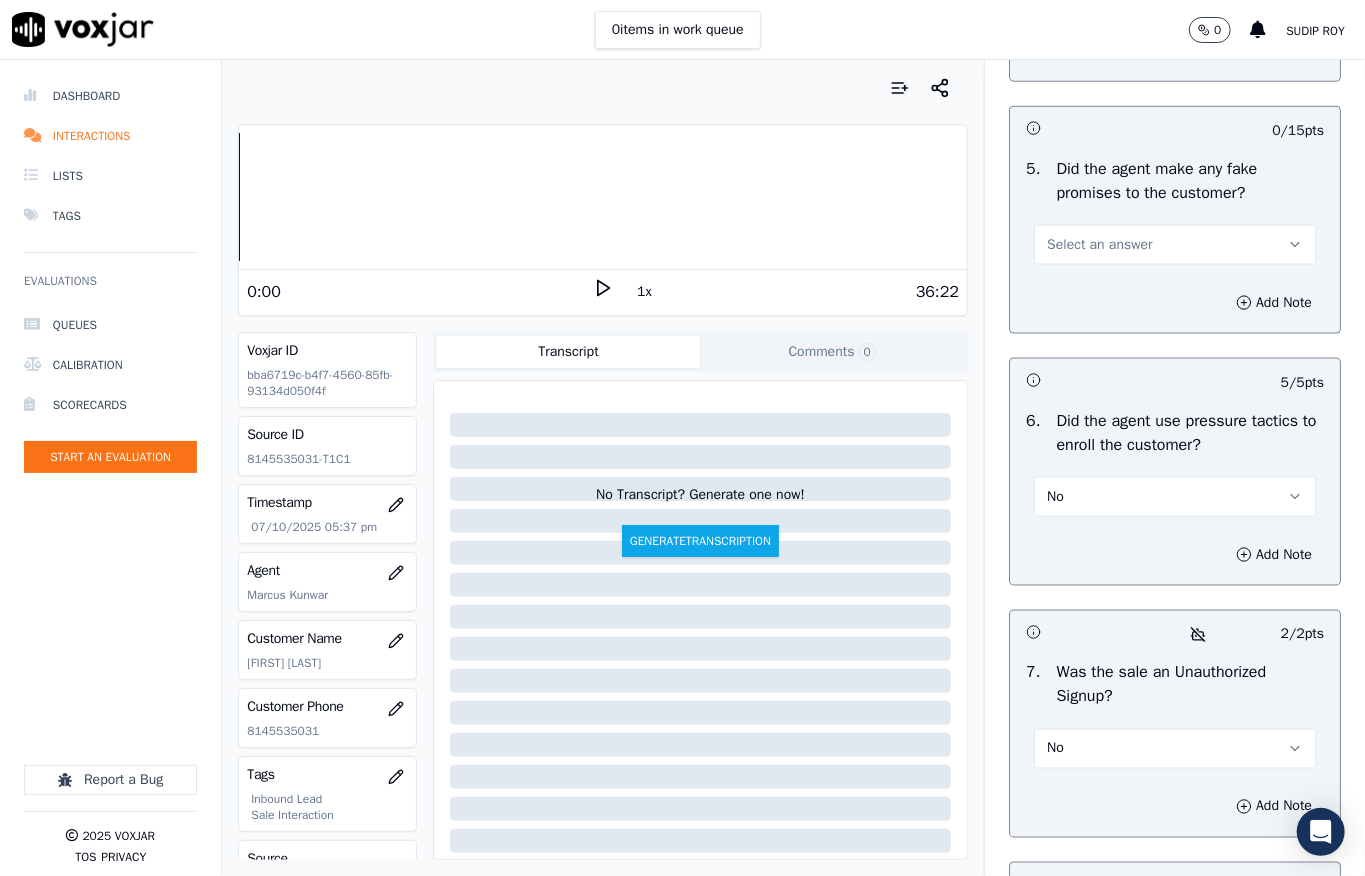 click on "Select an answer" at bounding box center [1099, 245] 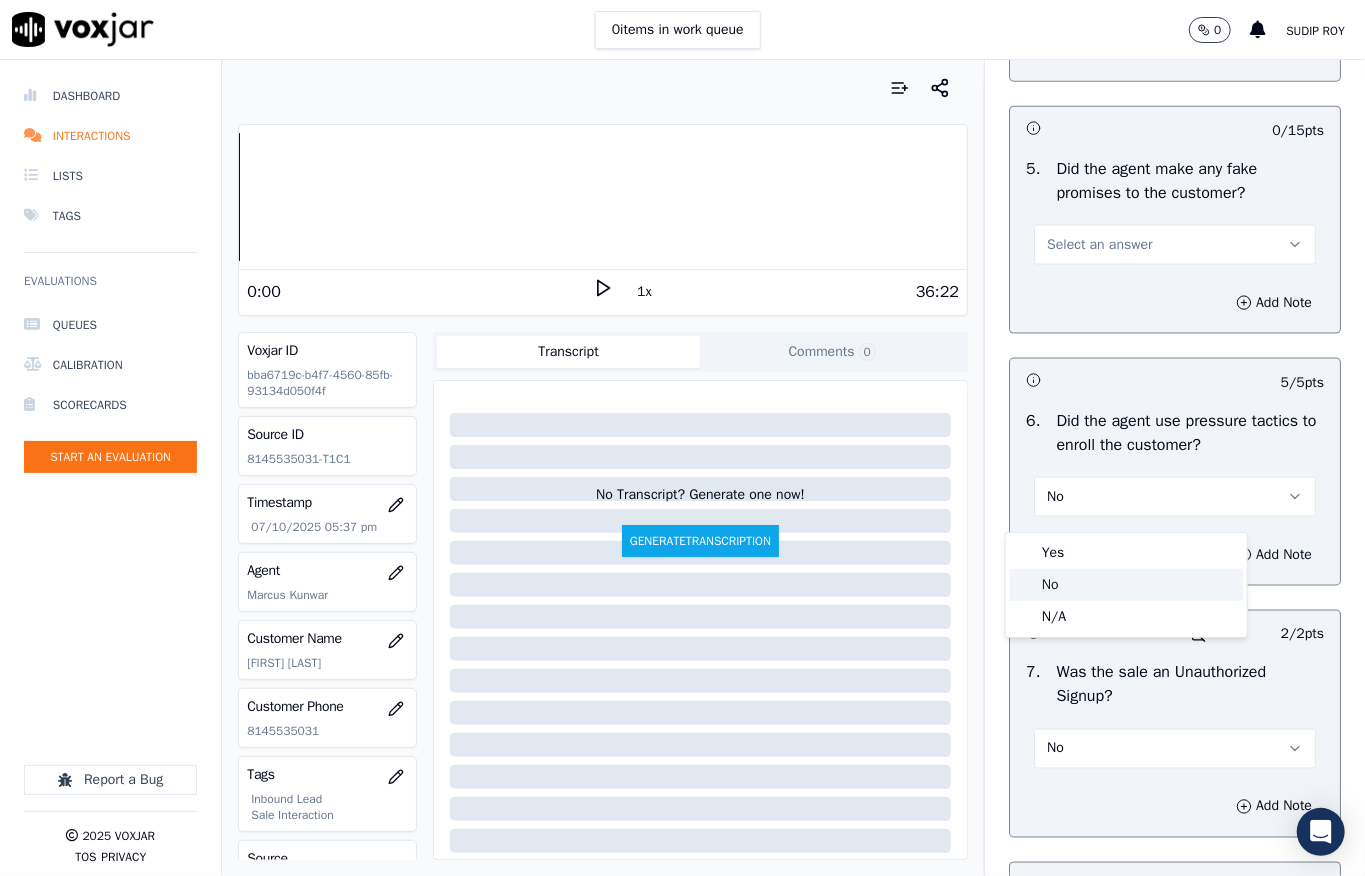 click on "No" 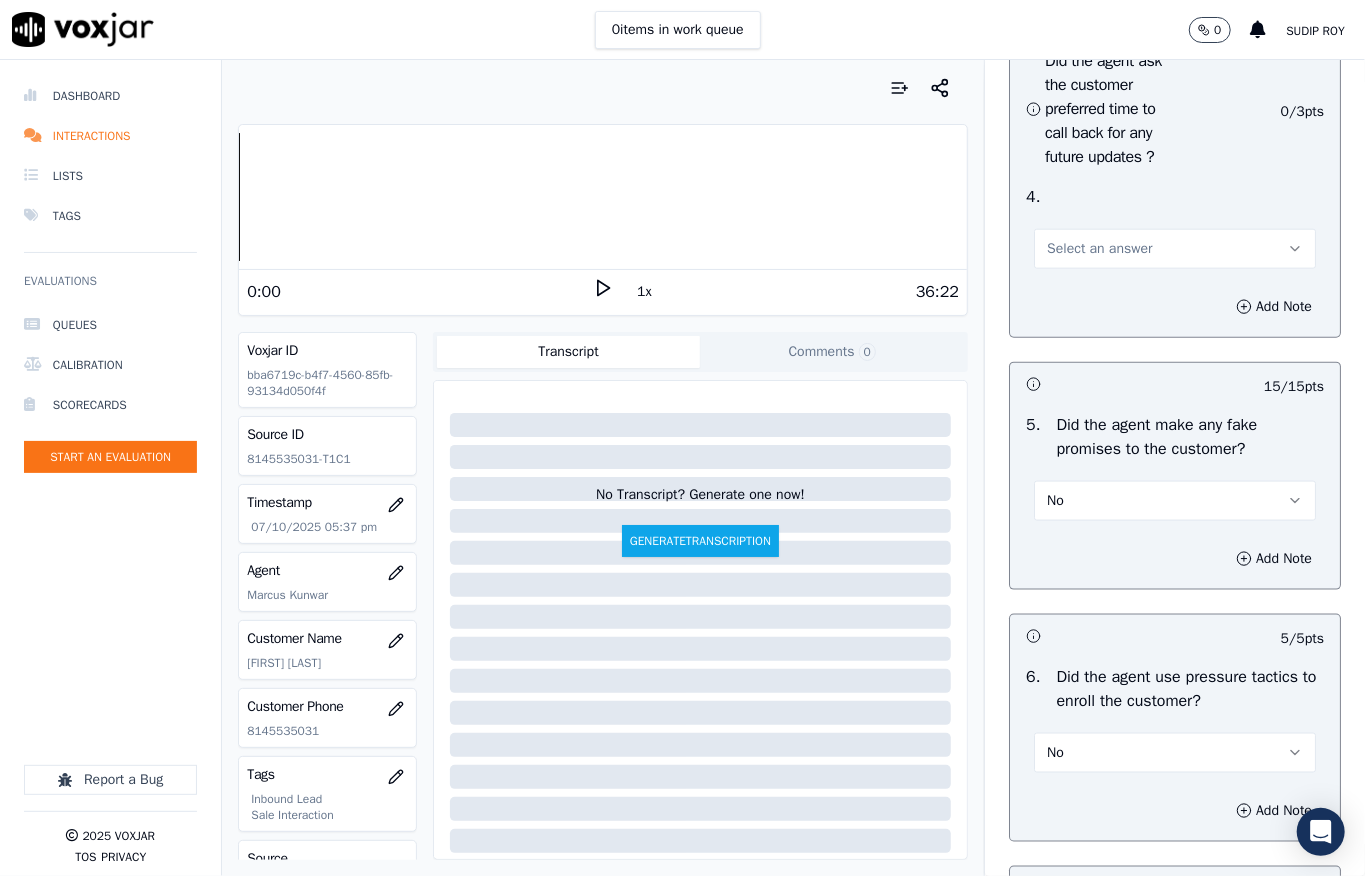 scroll, scrollTop: 5304, scrollLeft: 0, axis: vertical 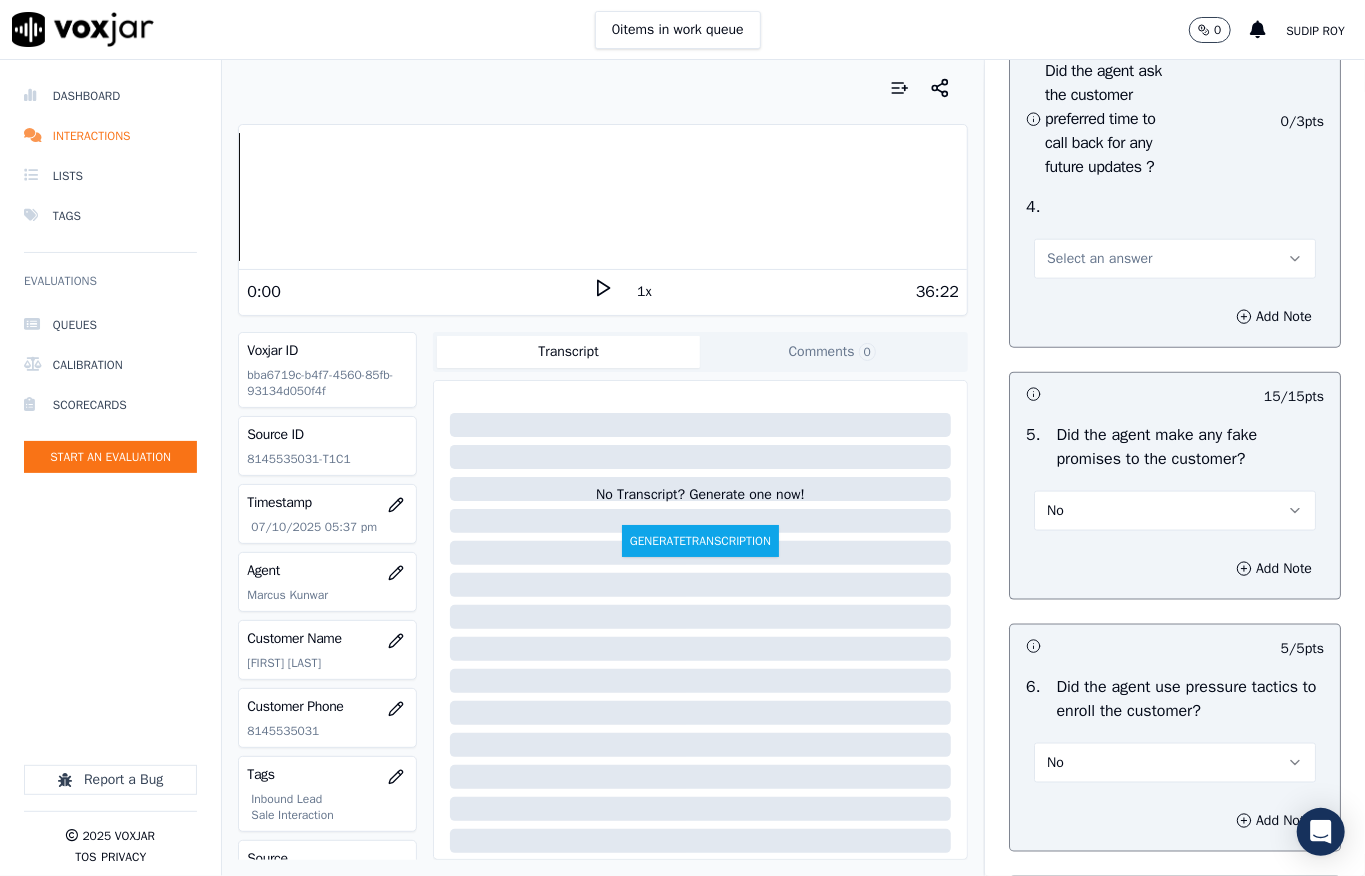 click on "Select an answer" at bounding box center (1175, 259) 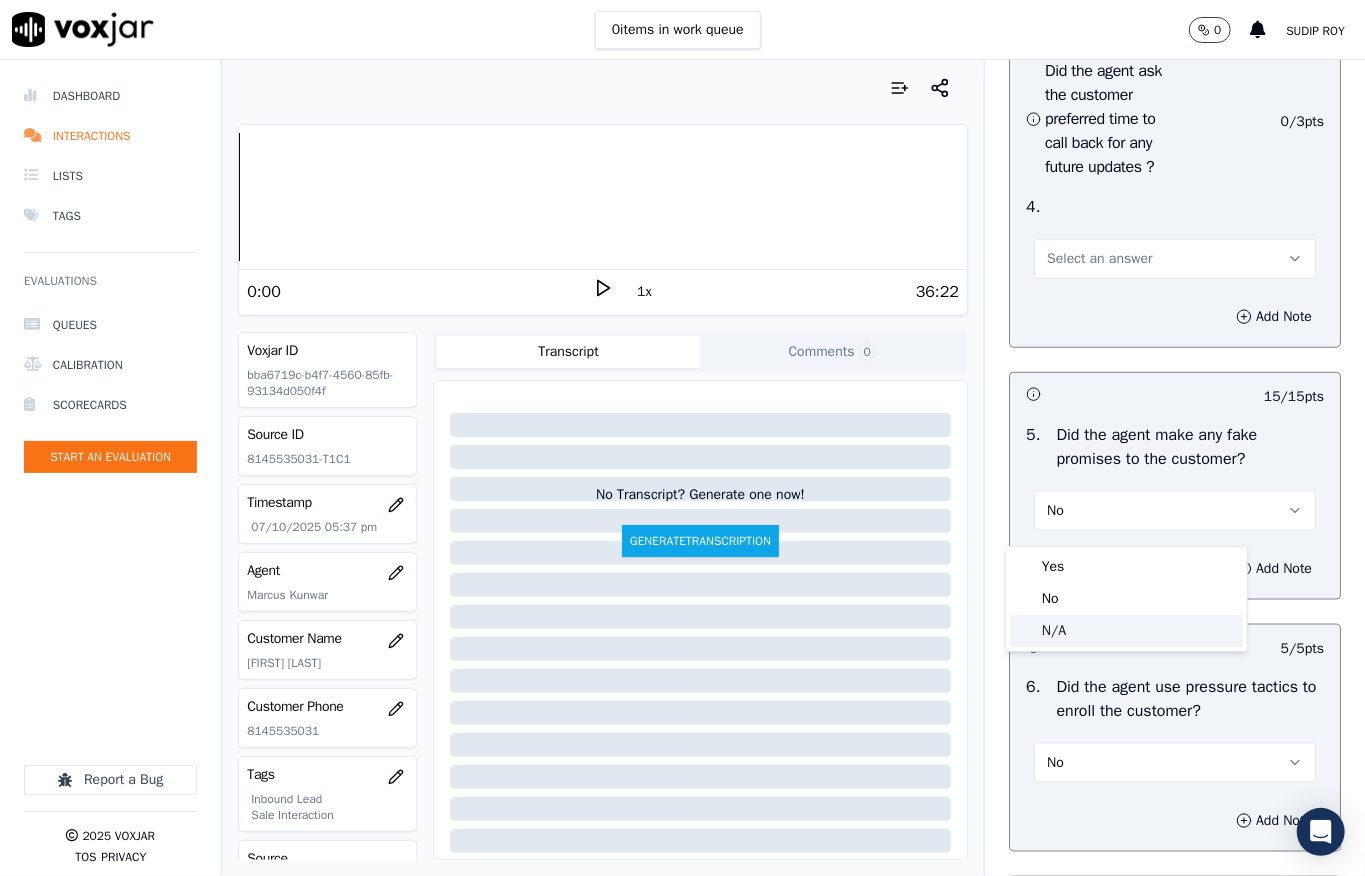 click on "N/A" 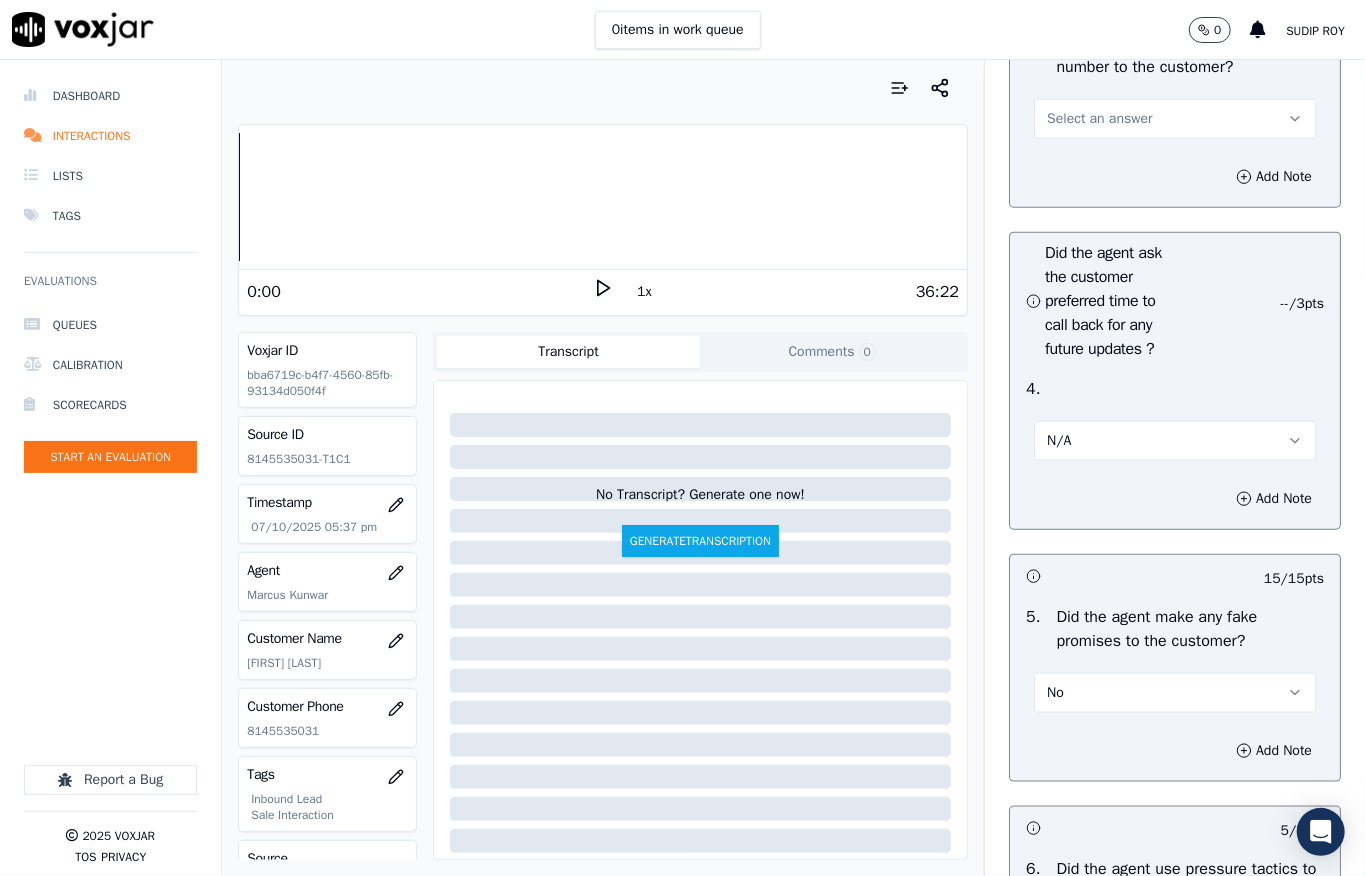 scroll, scrollTop: 5170, scrollLeft: 0, axis: vertical 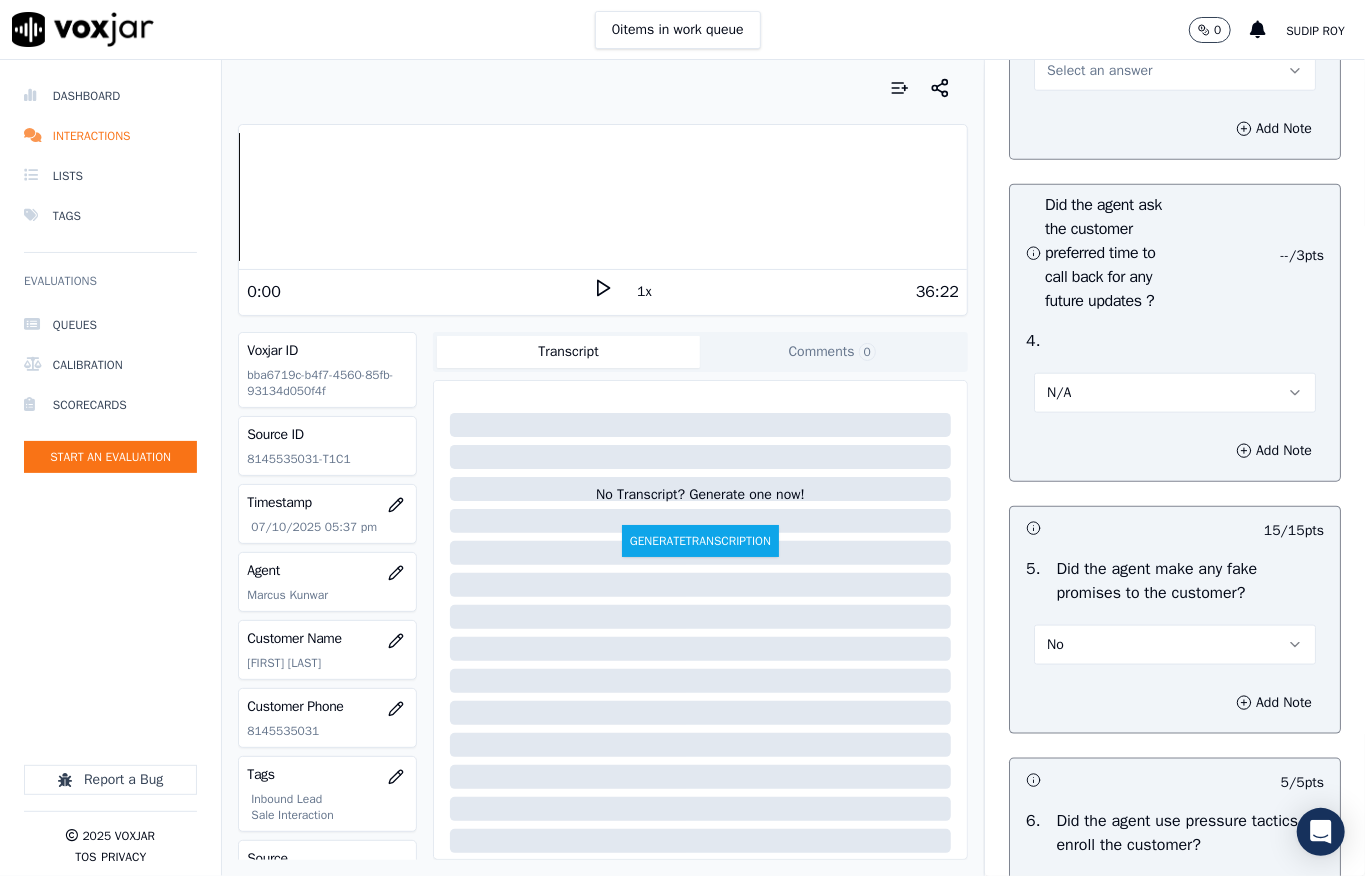 drag, startPoint x: 1056, startPoint y: 638, endPoint x: 1057, endPoint y: 652, distance: 14.035668 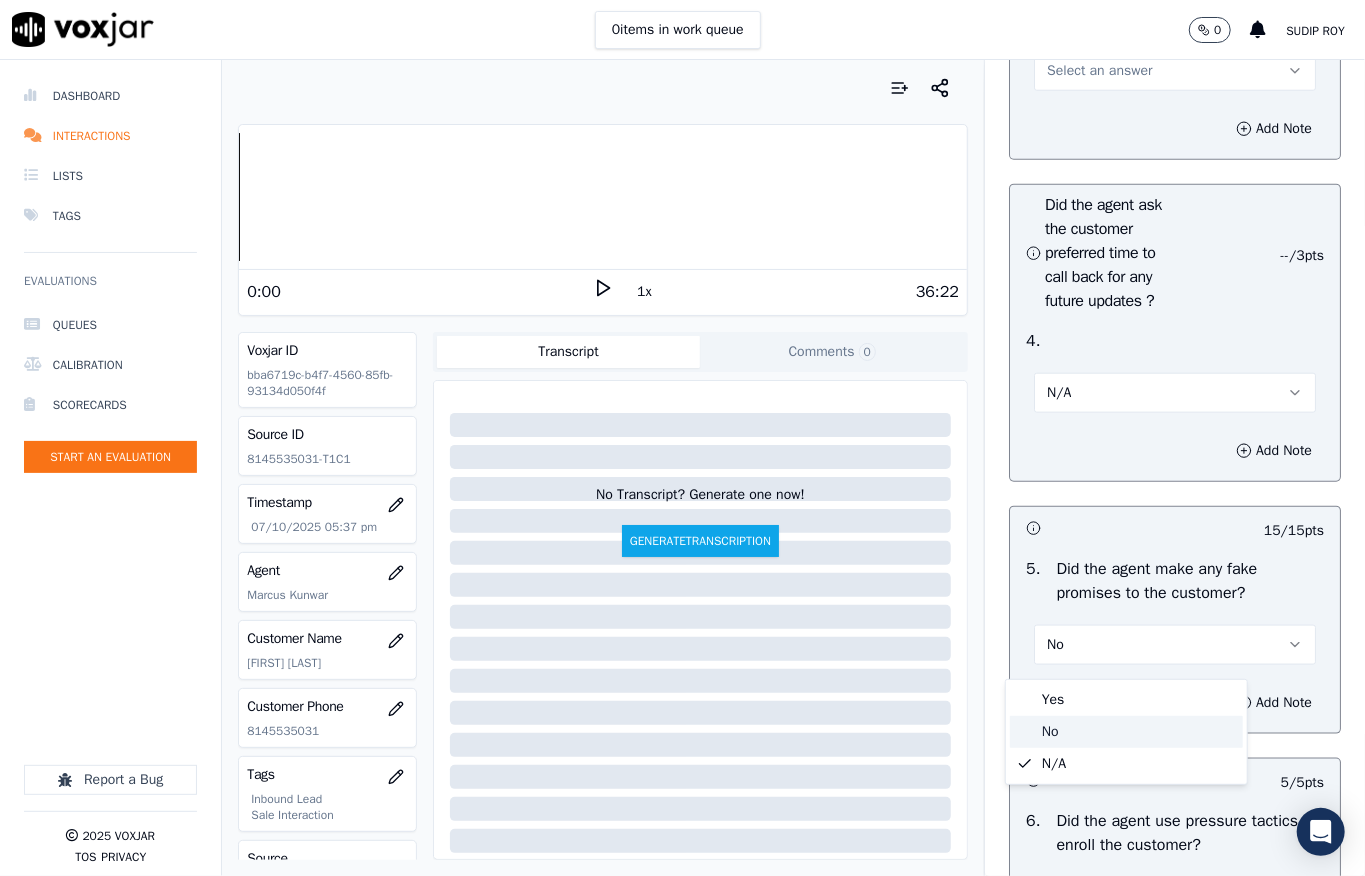 click on "No" 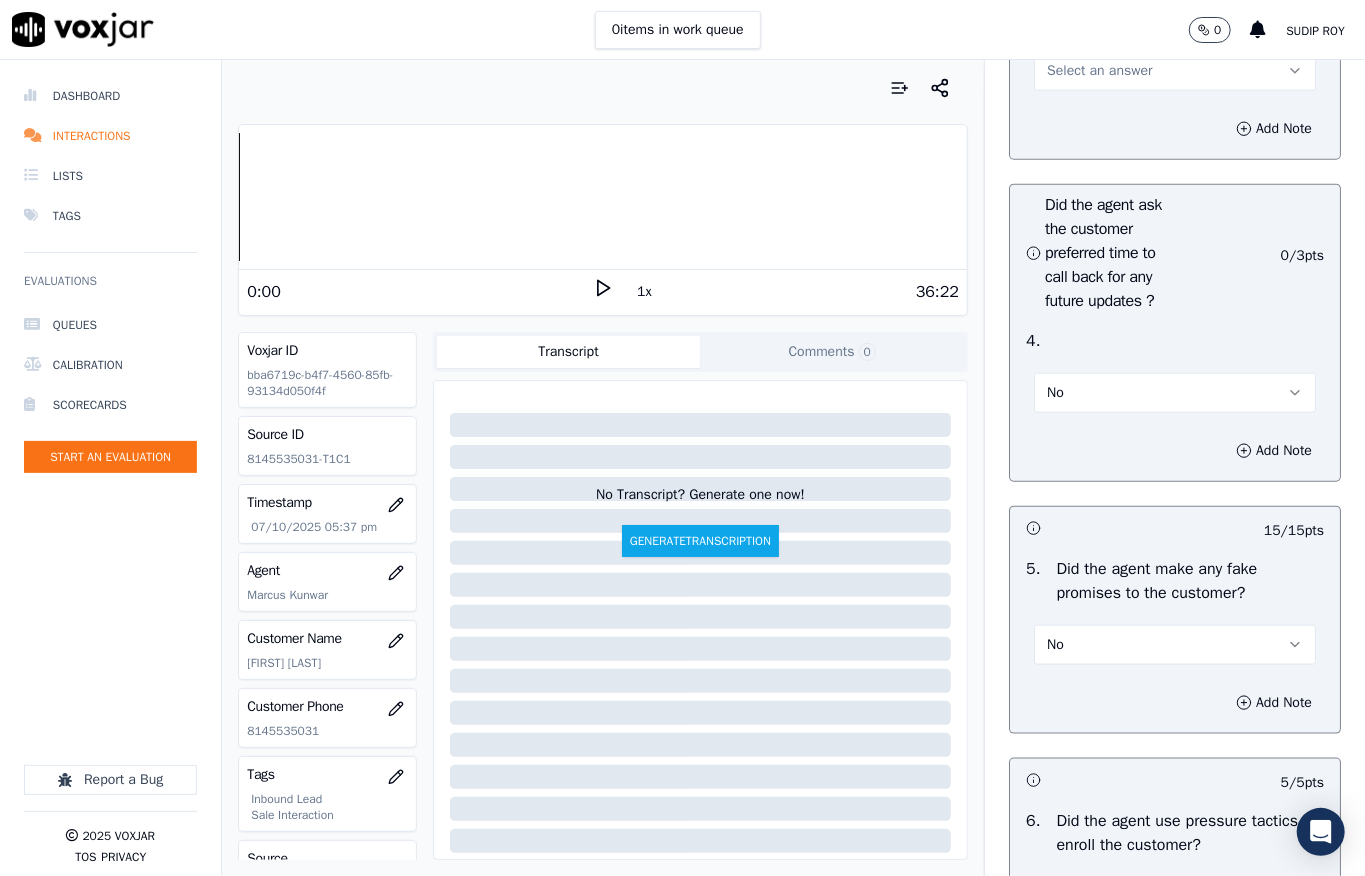 scroll, scrollTop: 5037, scrollLeft: 0, axis: vertical 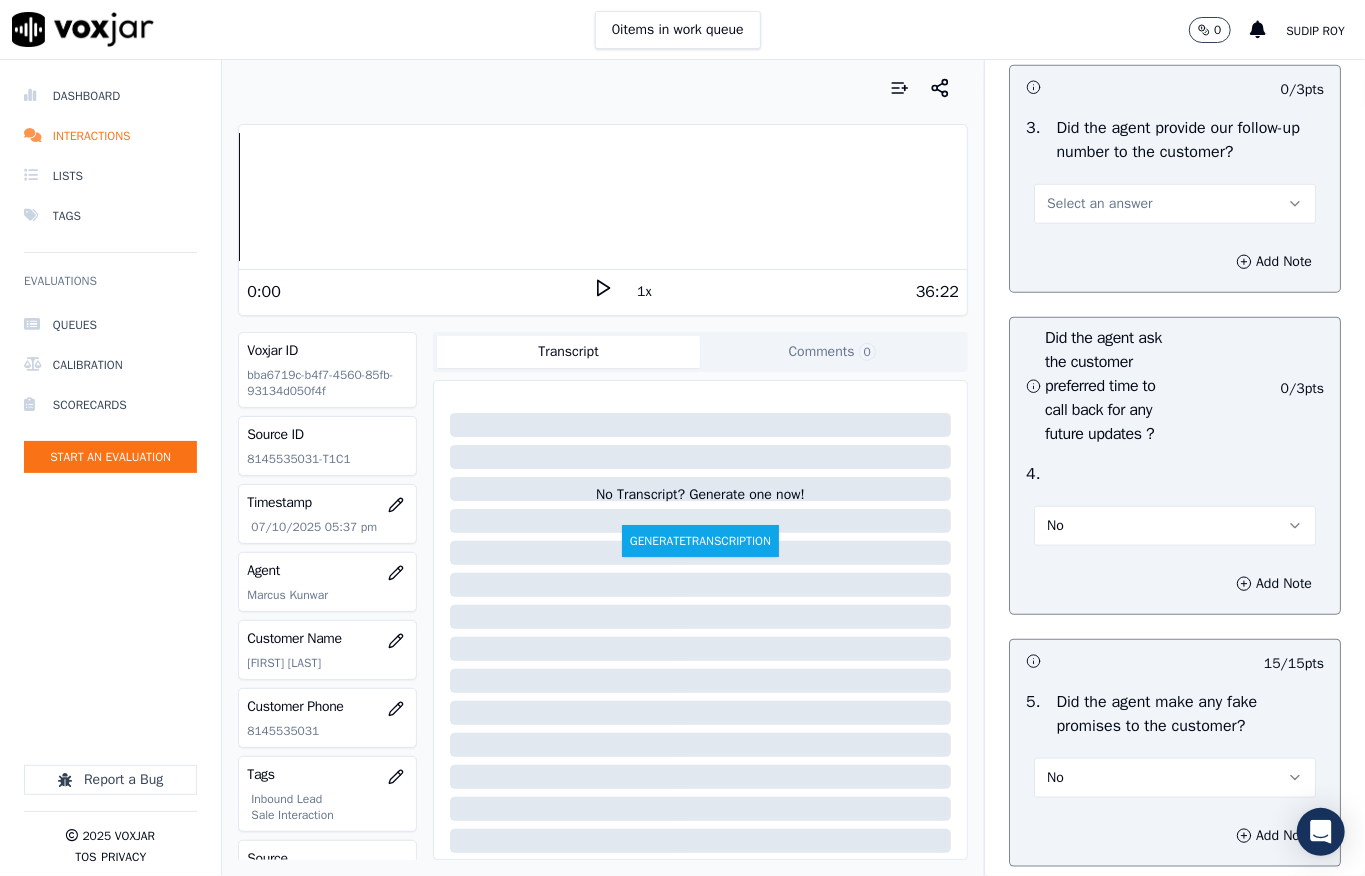 click on "Select an answer" at bounding box center [1099, 204] 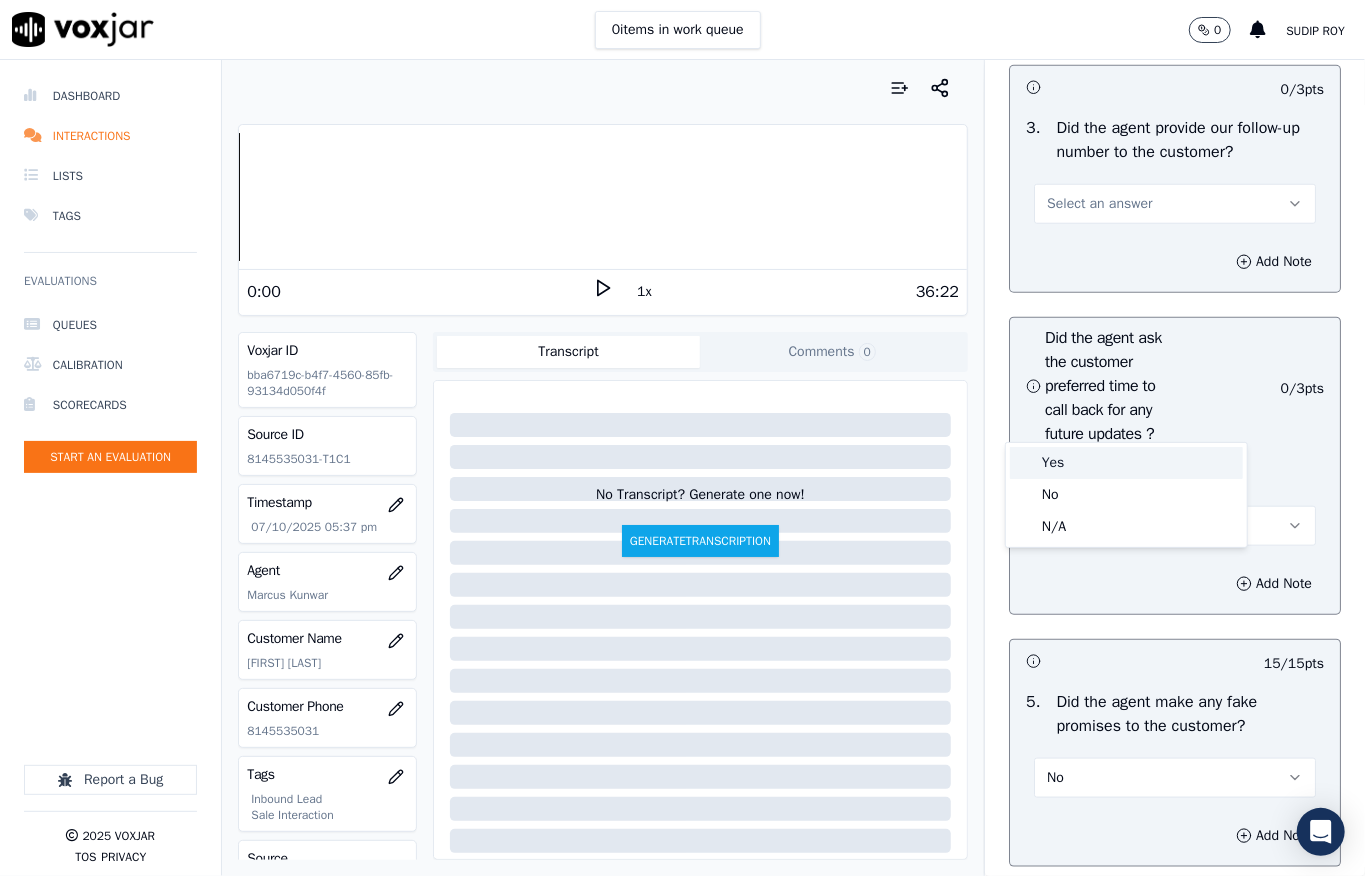 click on "Yes" at bounding box center (1126, 463) 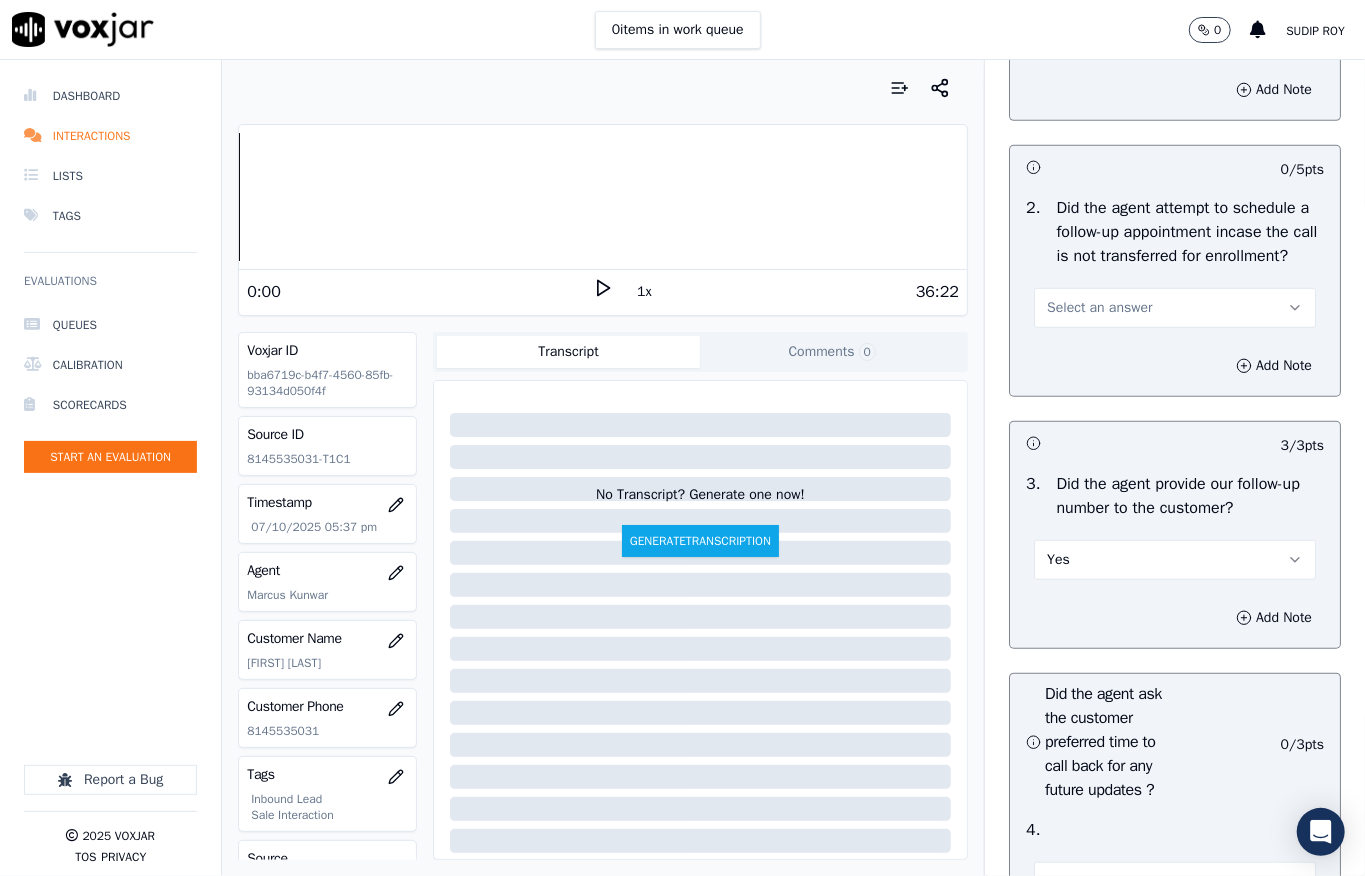 scroll, scrollTop: 4637, scrollLeft: 0, axis: vertical 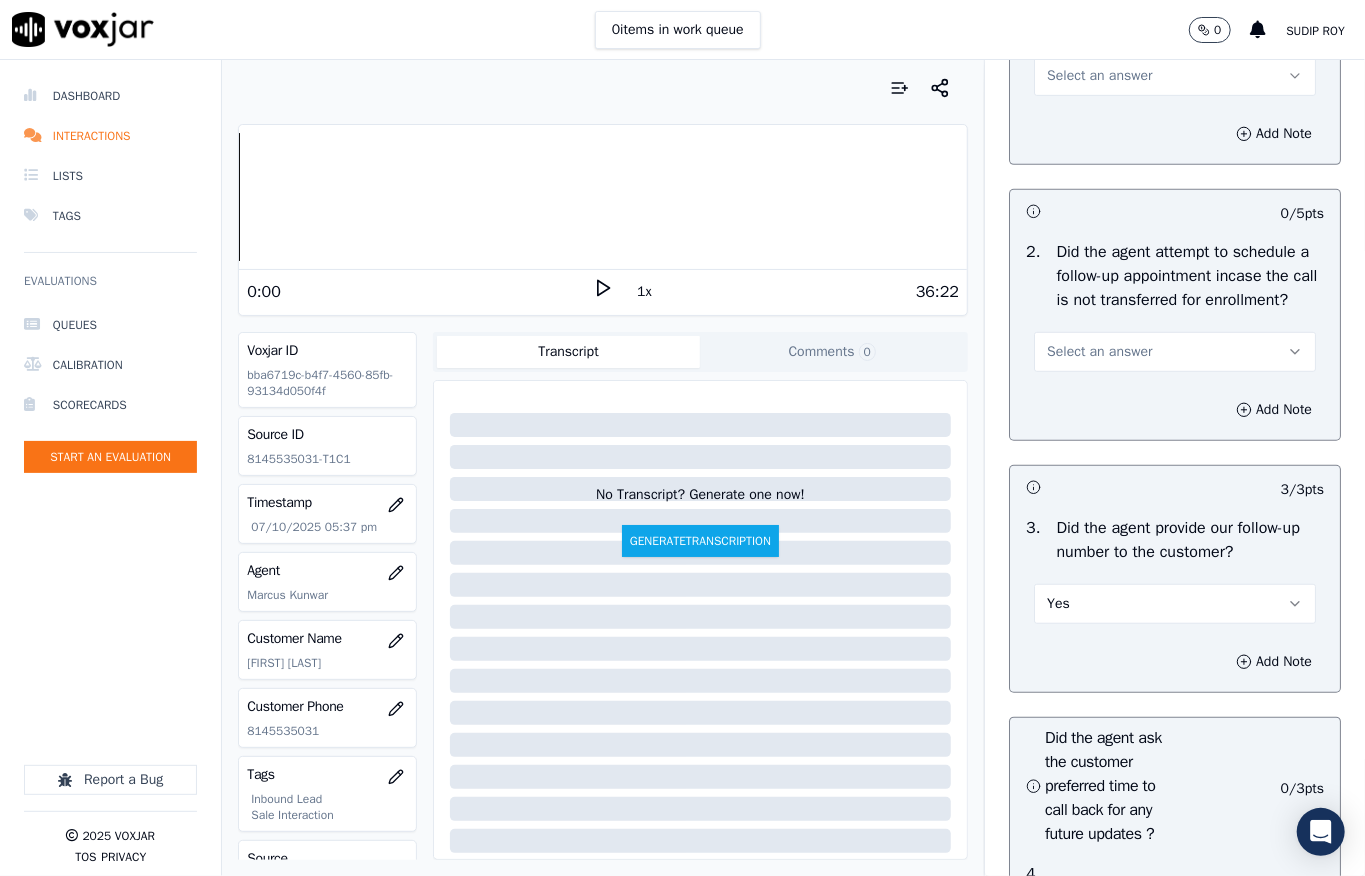 click on "Select an answer" at bounding box center [1099, 352] 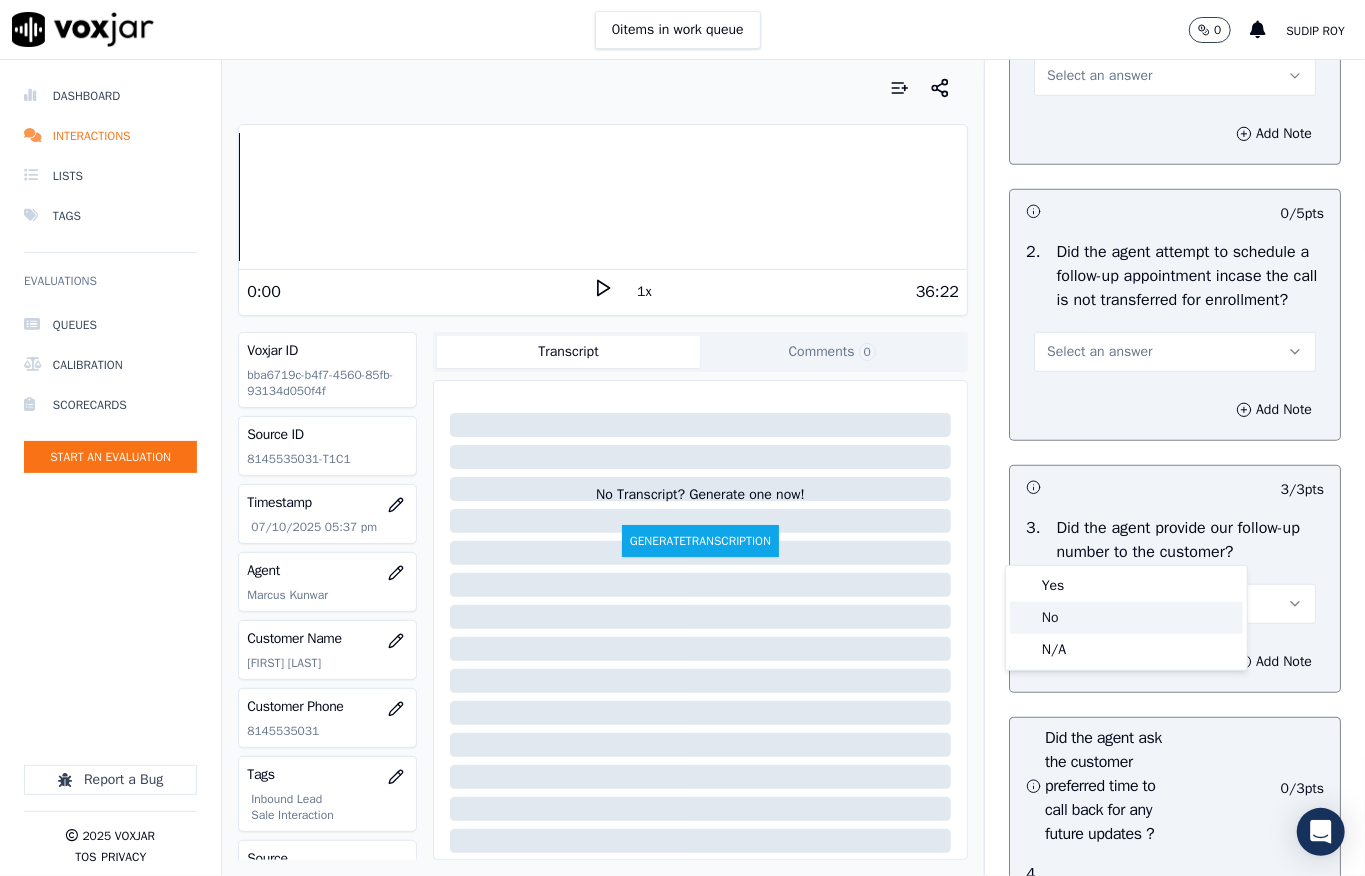 click on "No" 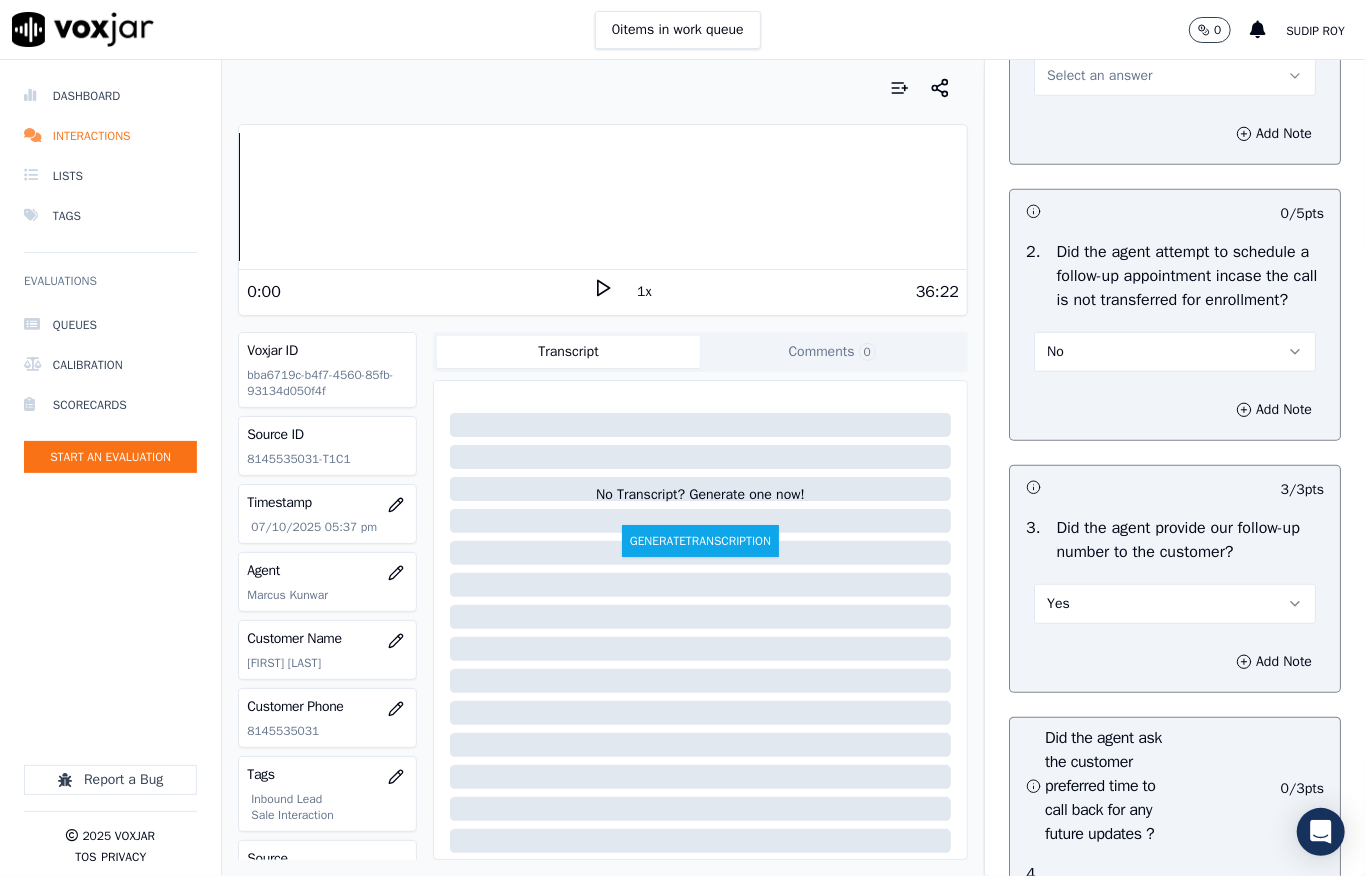 click on "No" at bounding box center [1175, 352] 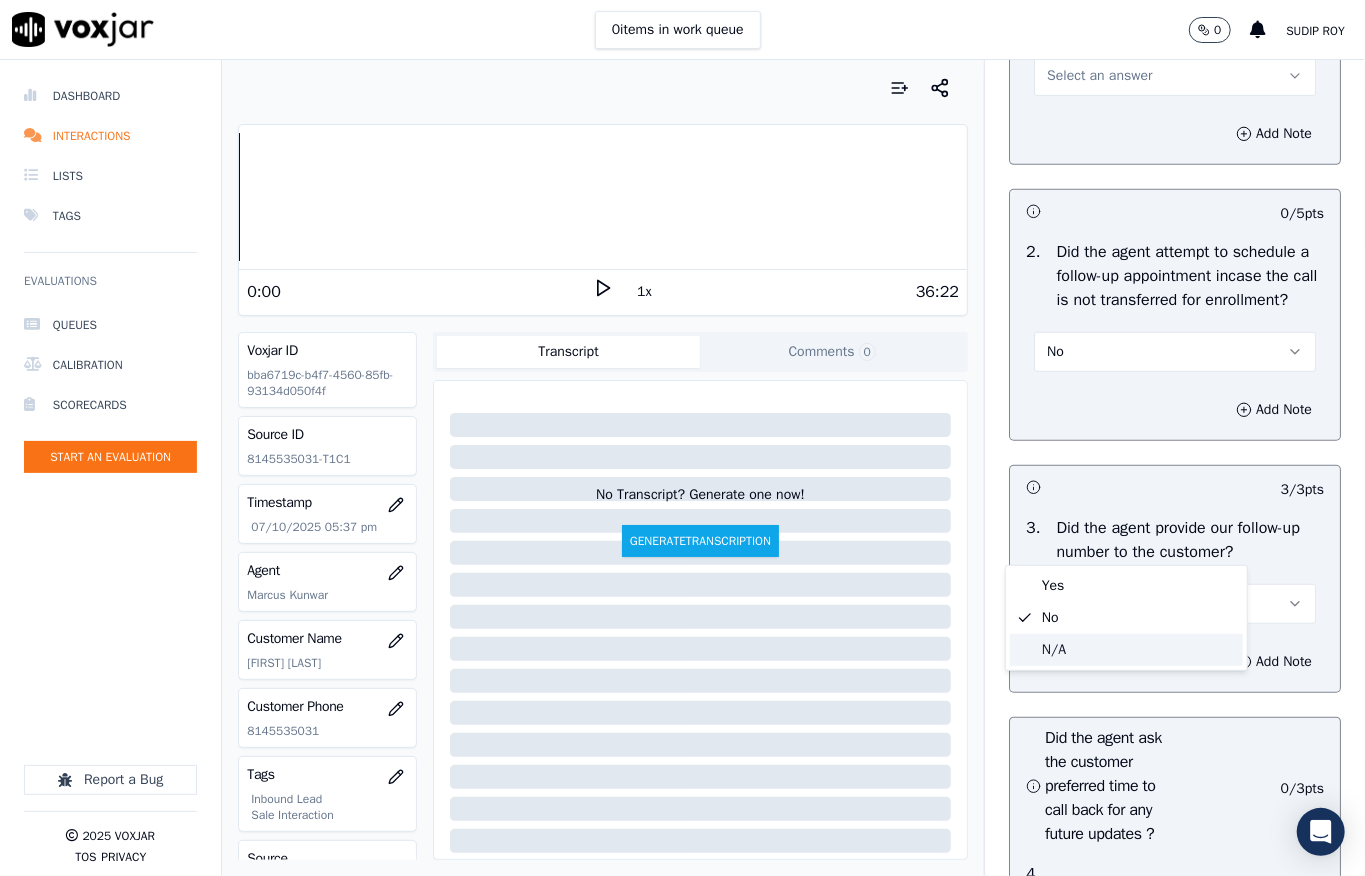 click on "N/A" 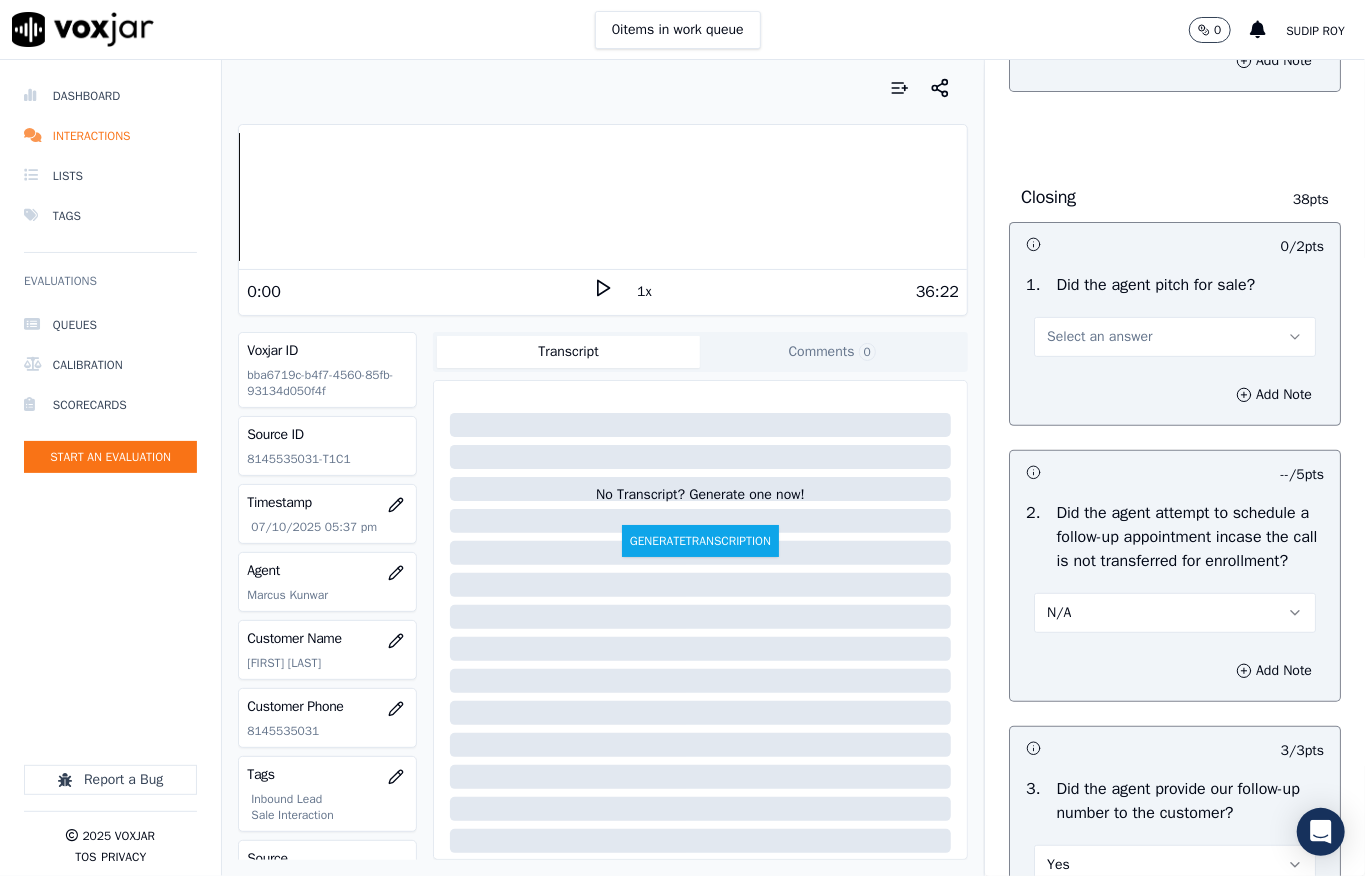 scroll, scrollTop: 4370, scrollLeft: 0, axis: vertical 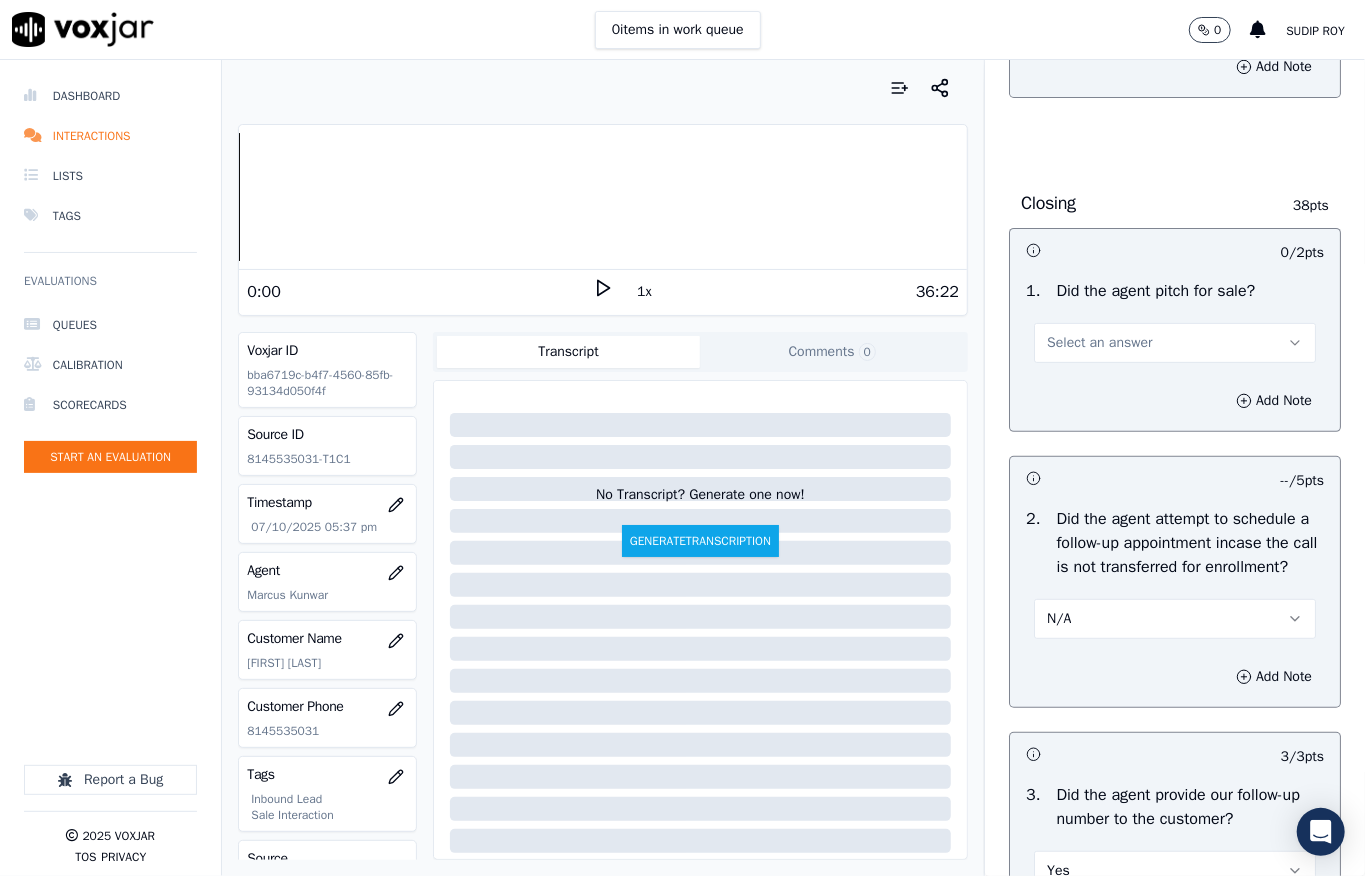 click on "Select an answer" at bounding box center (1099, 343) 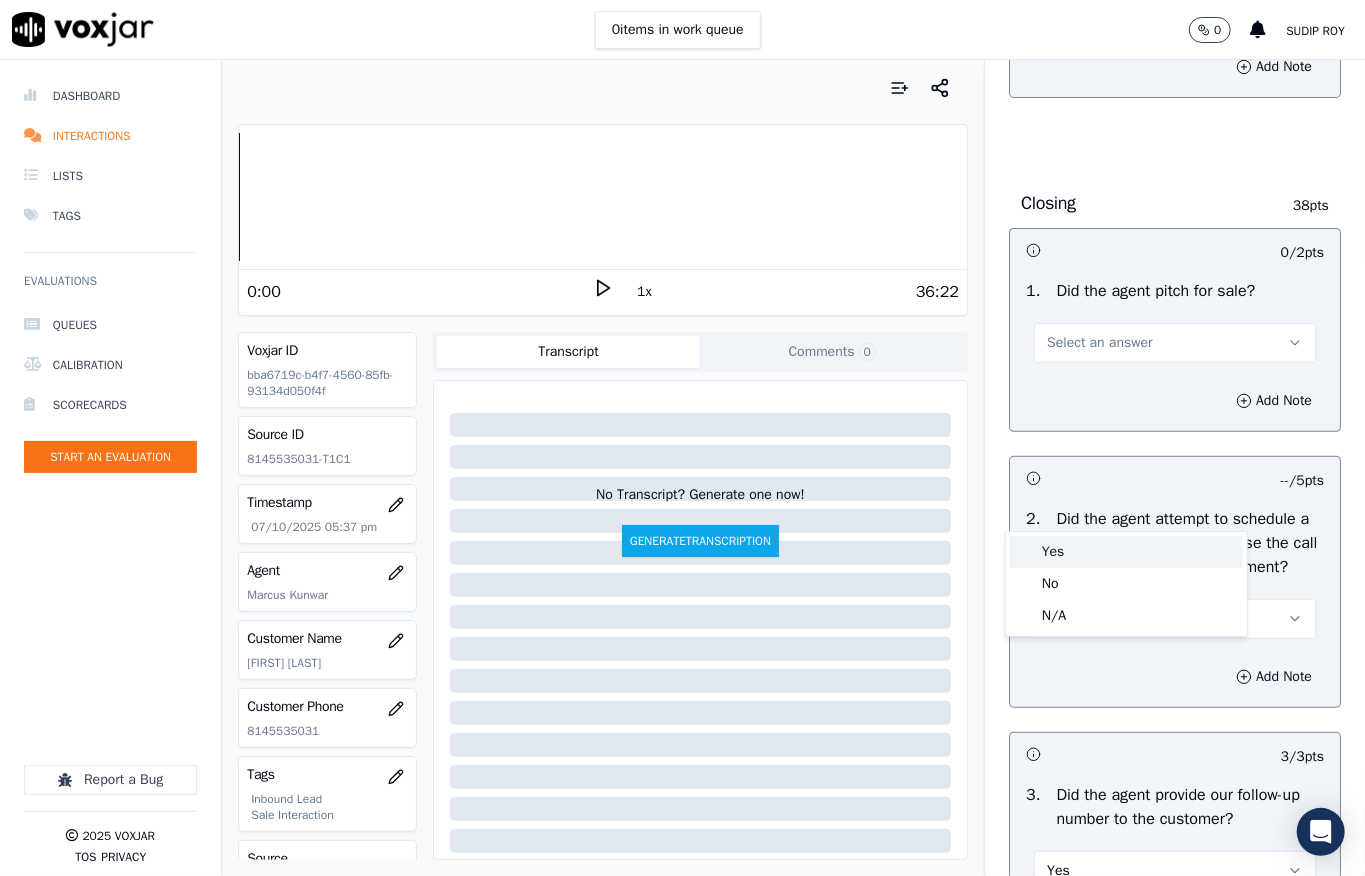 click on "Yes" at bounding box center (1126, 552) 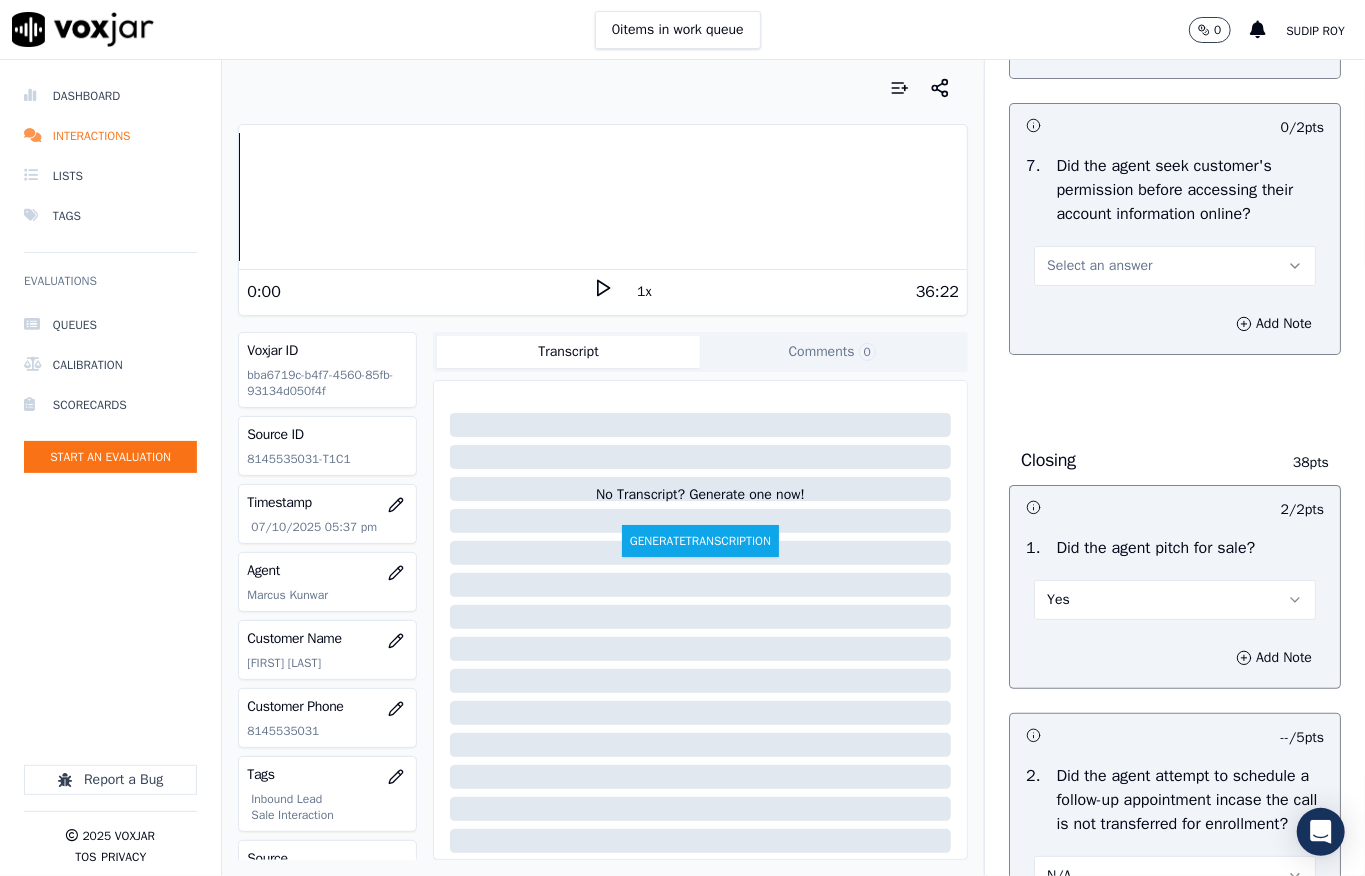 scroll, scrollTop: 4104, scrollLeft: 0, axis: vertical 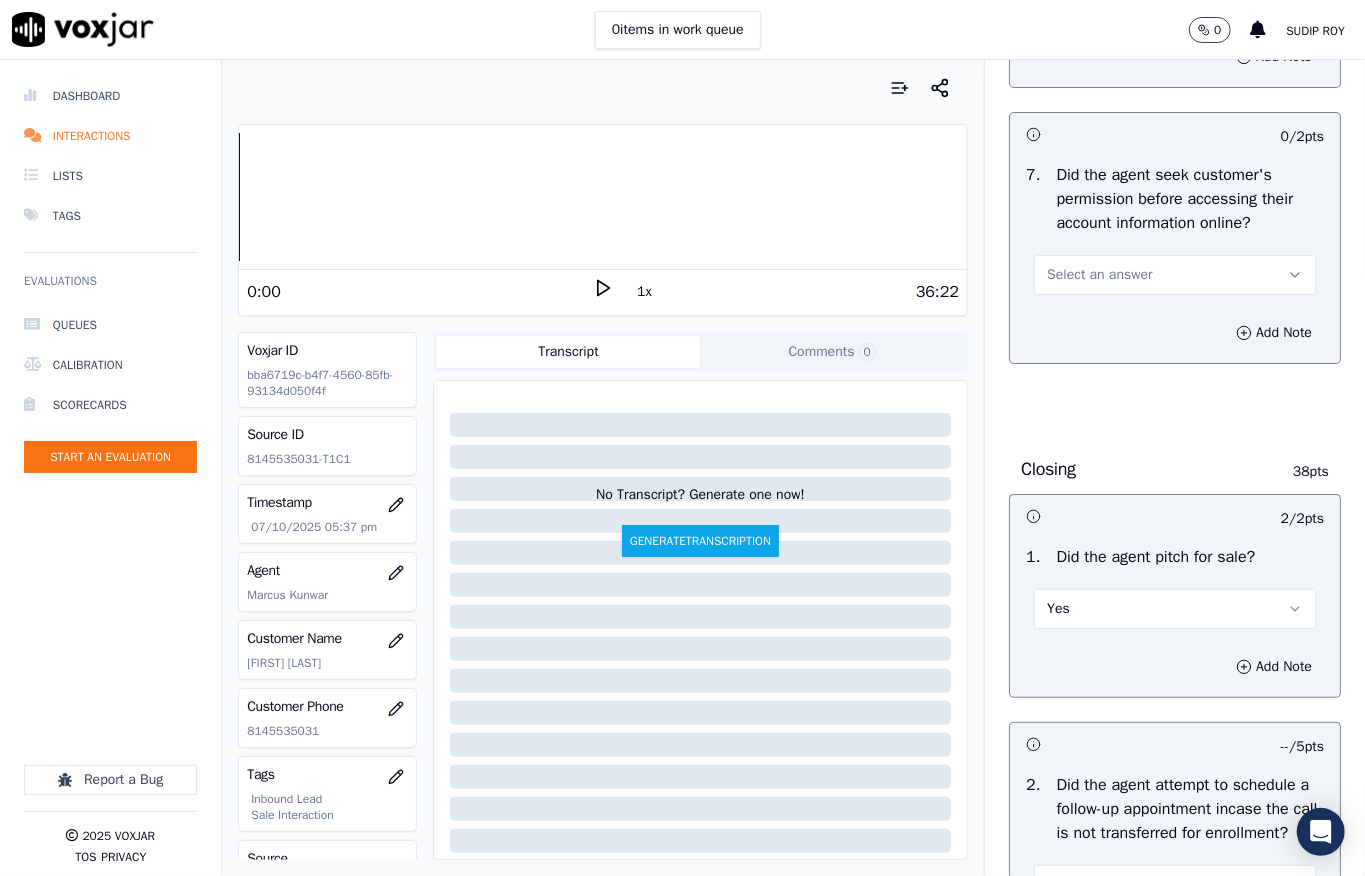 click on "Select an answer" at bounding box center (1099, 275) 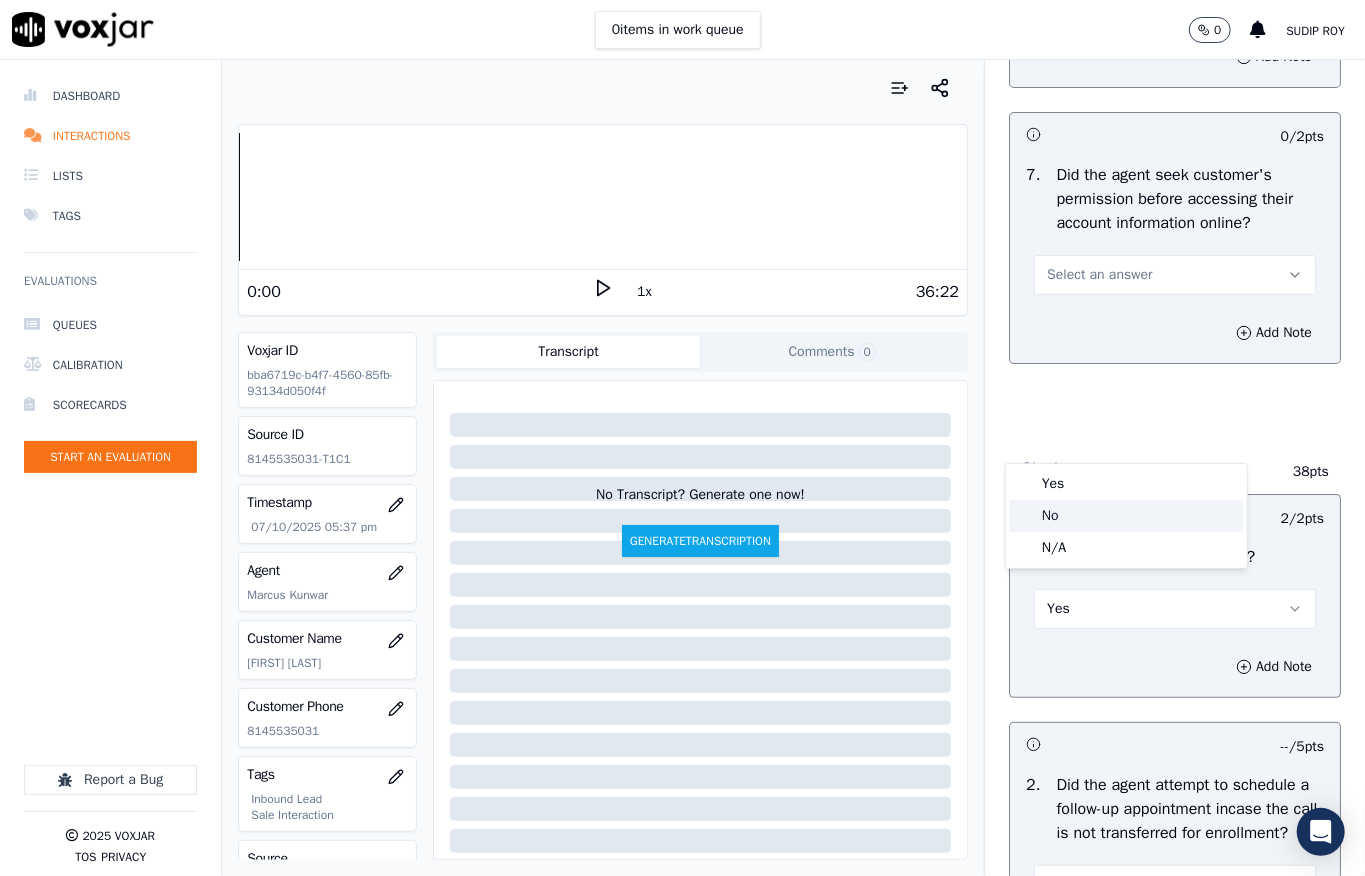 click on "No" 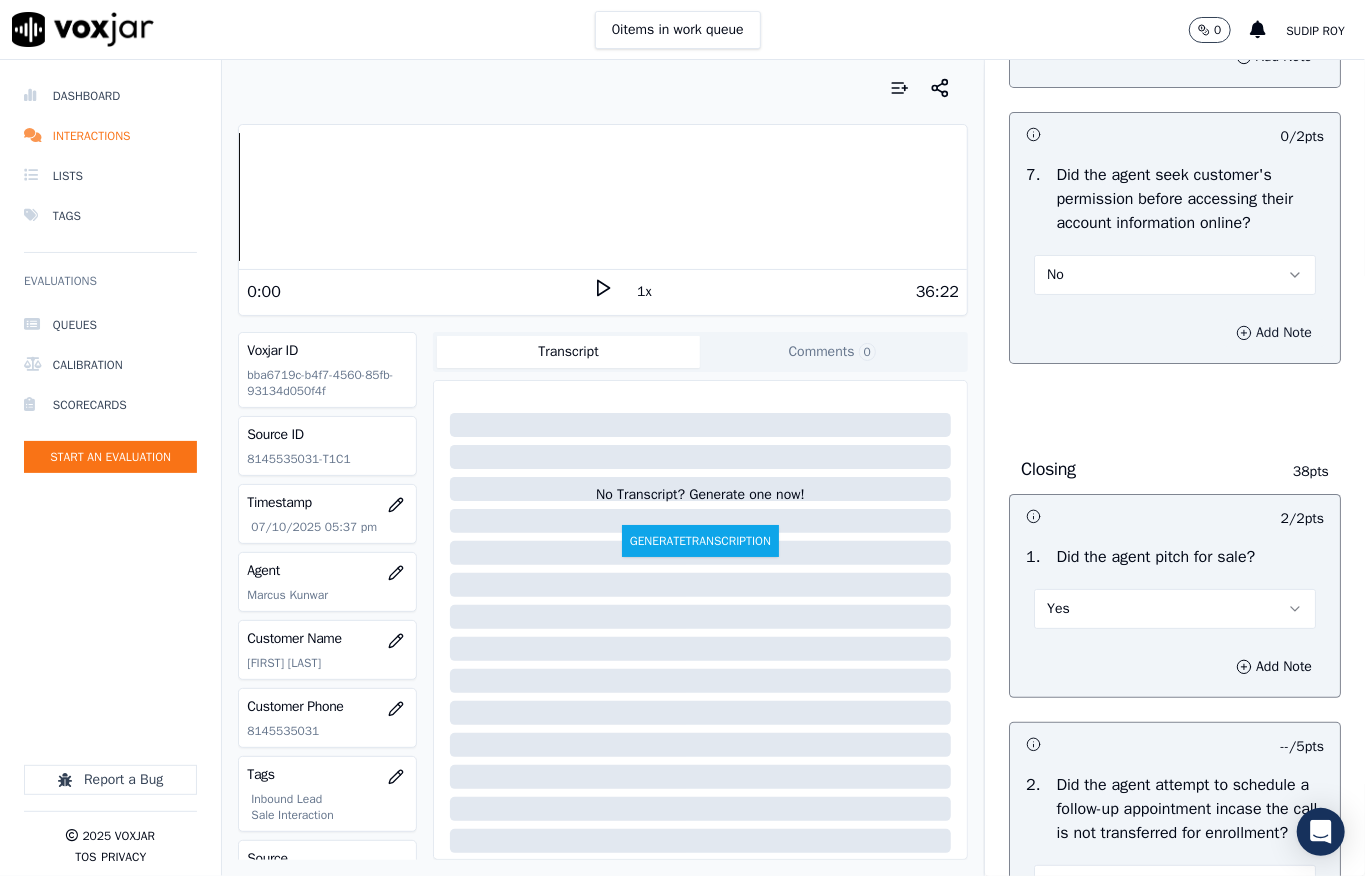 click 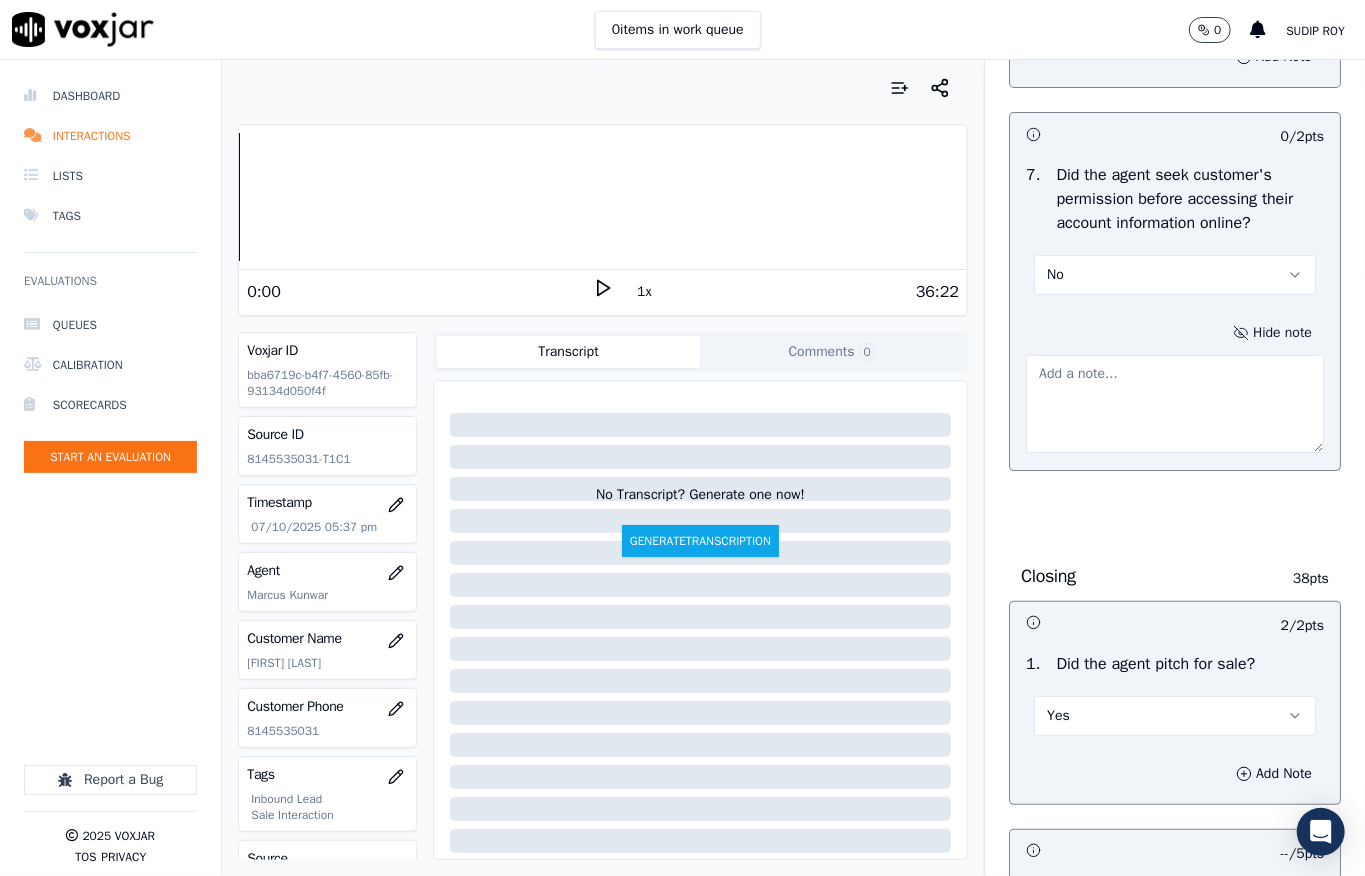 click at bounding box center [1175, 404] 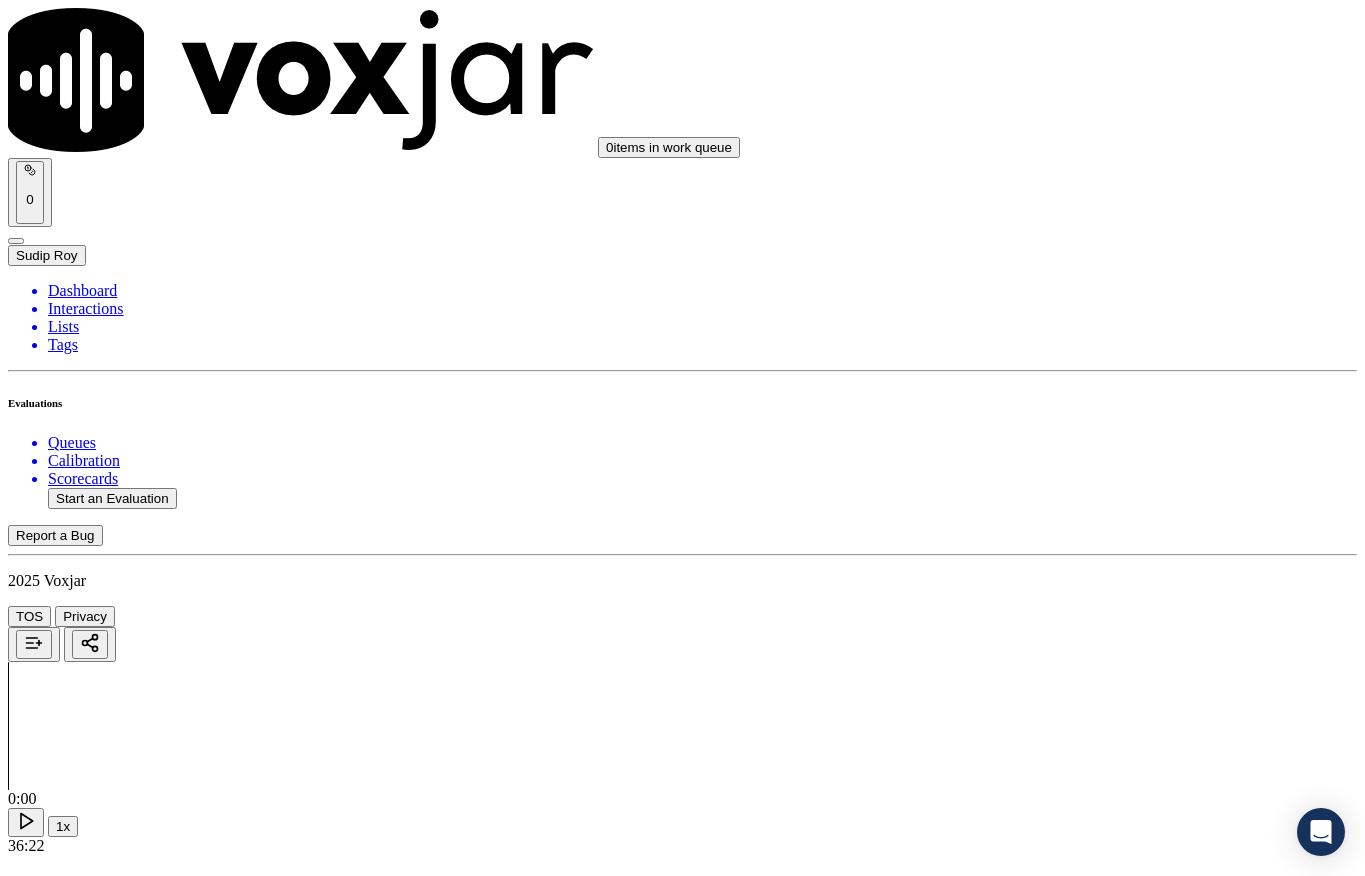 scroll, scrollTop: 0, scrollLeft: 0, axis: both 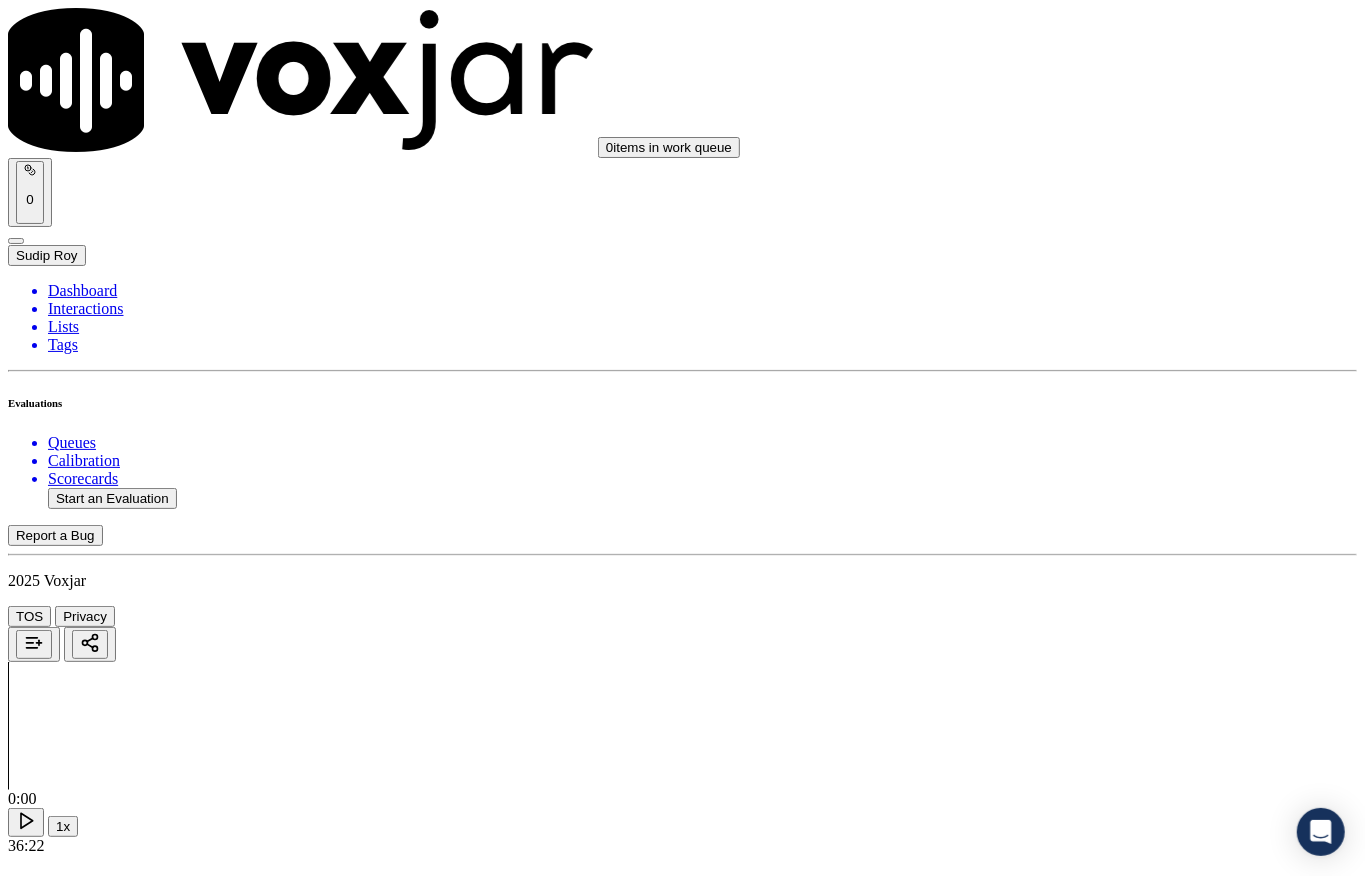 paste on "@12:35 - Agent failed to ask for permission before accessing the customer’s account //" 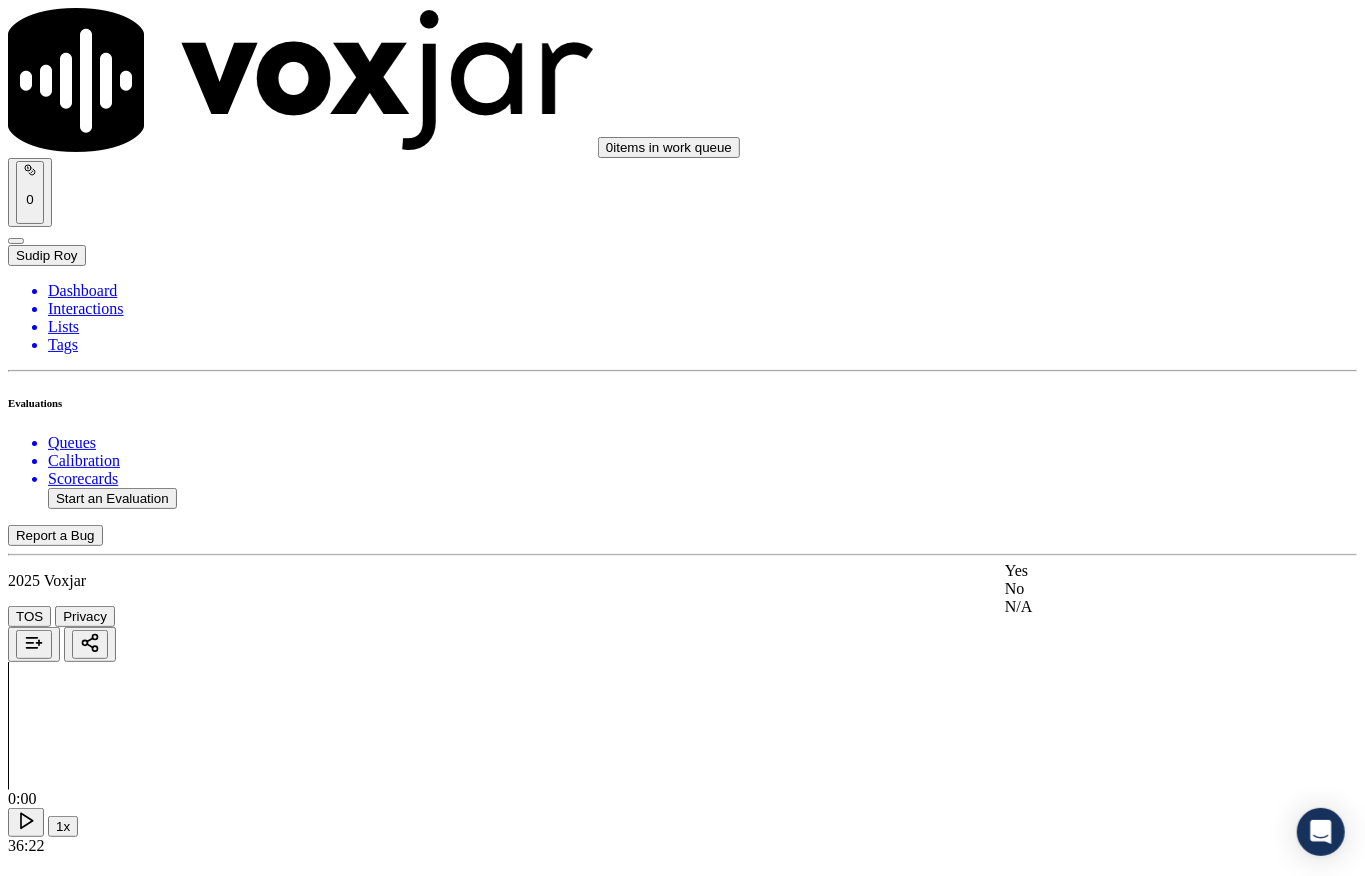 click on "Yes" at bounding box center (1126, 571) 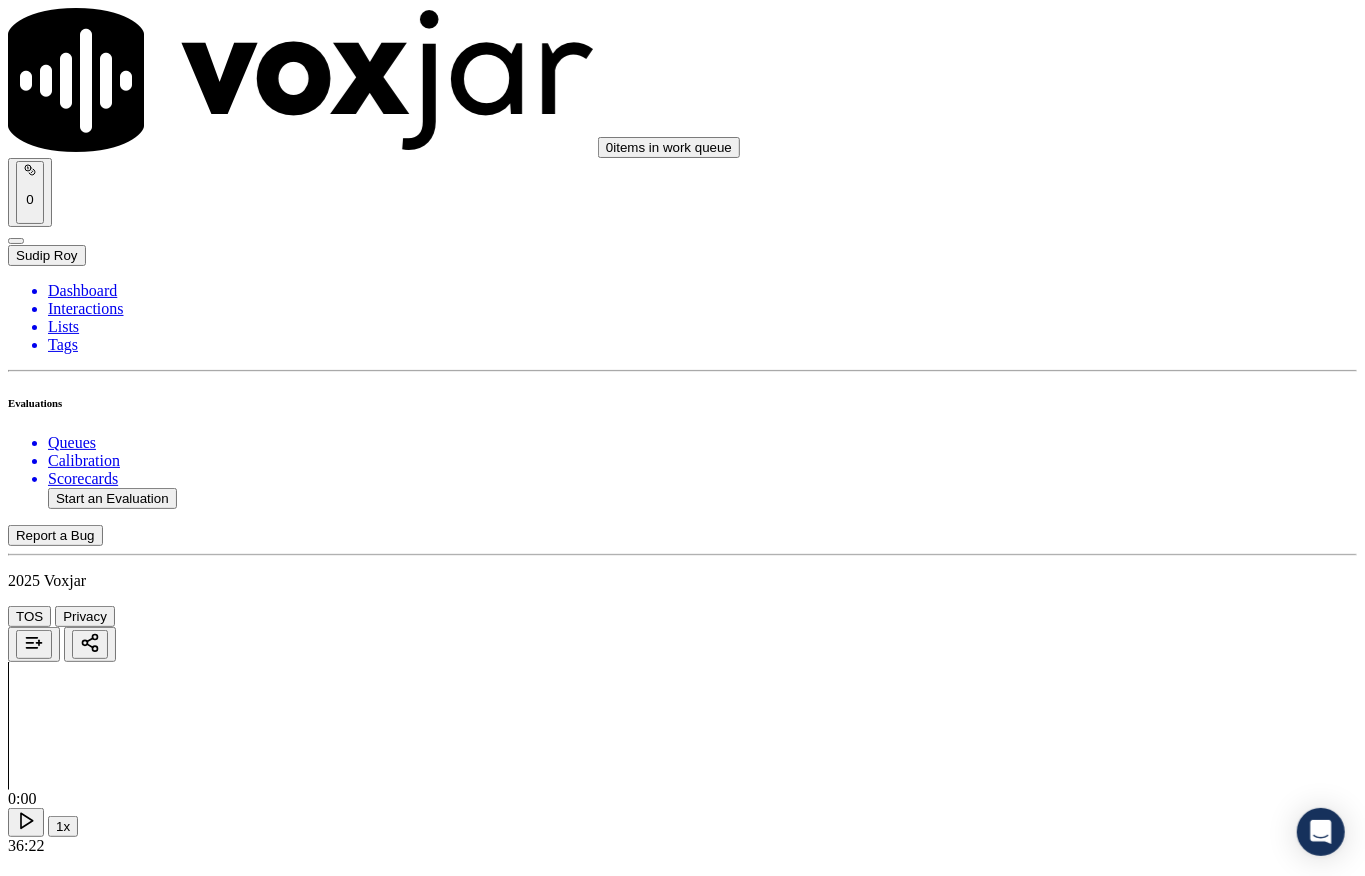 scroll, scrollTop: 3437, scrollLeft: 0, axis: vertical 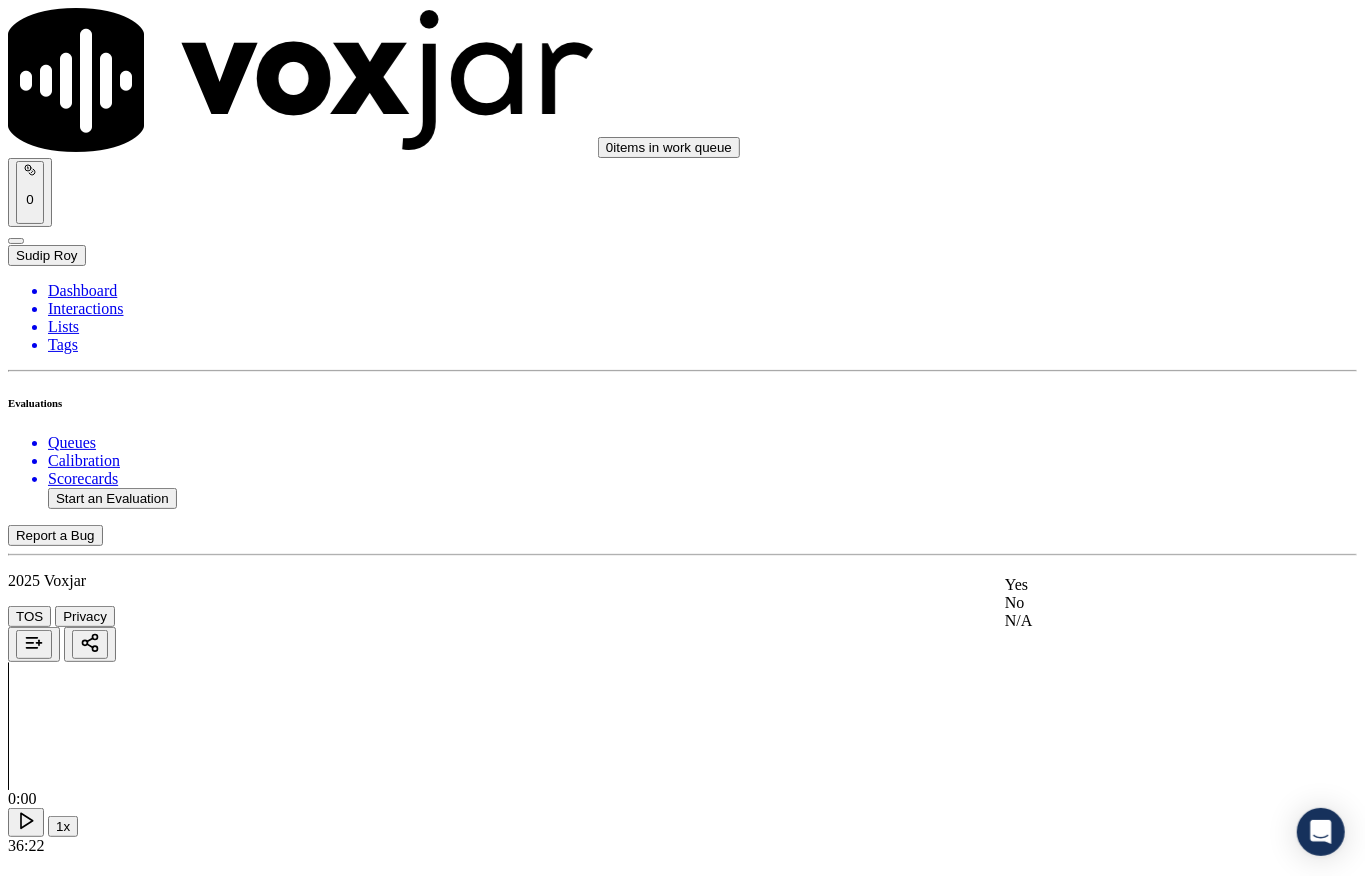 click on "Yes" at bounding box center [1126, 585] 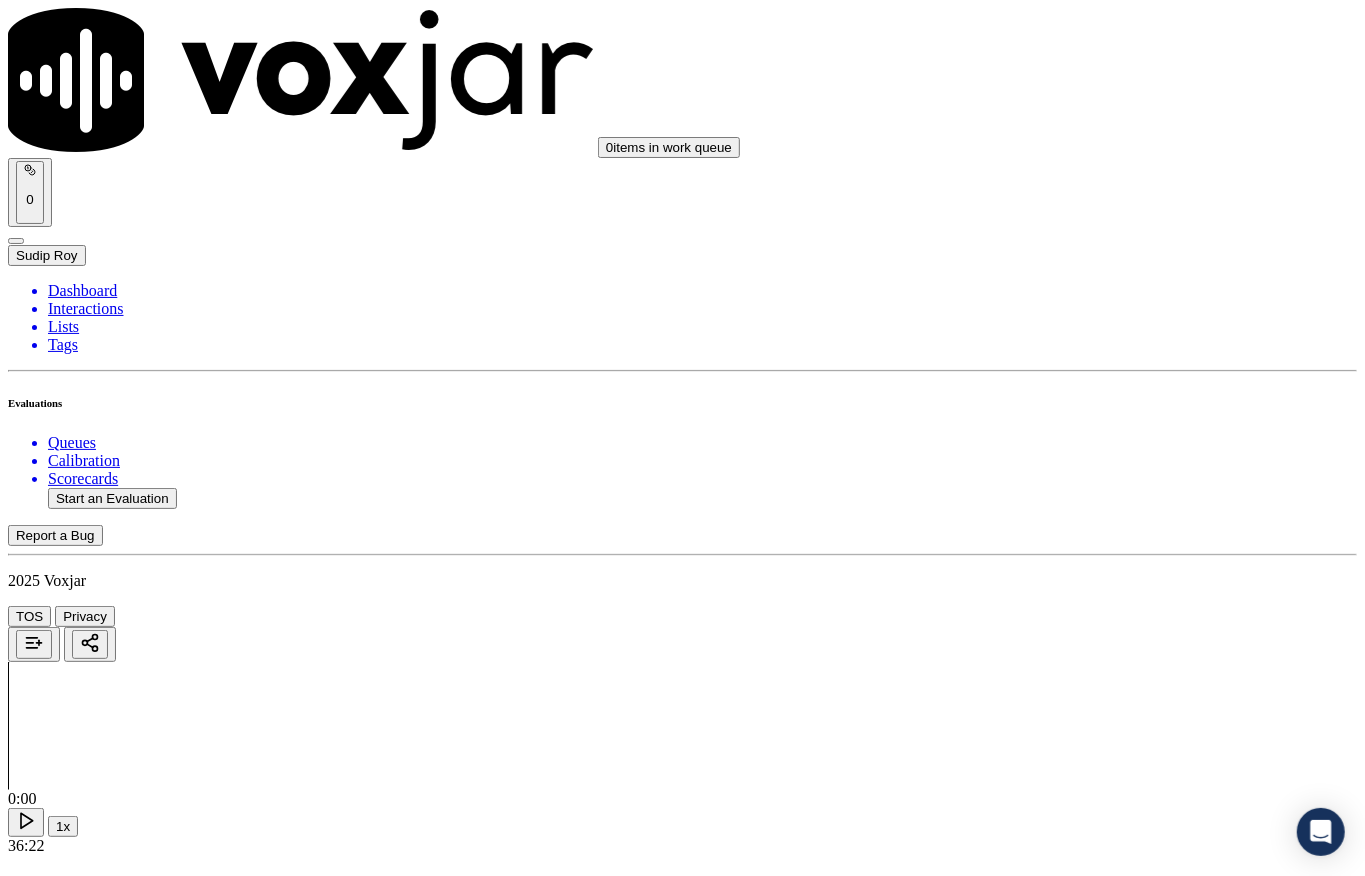 scroll, scrollTop: 933, scrollLeft: 0, axis: vertical 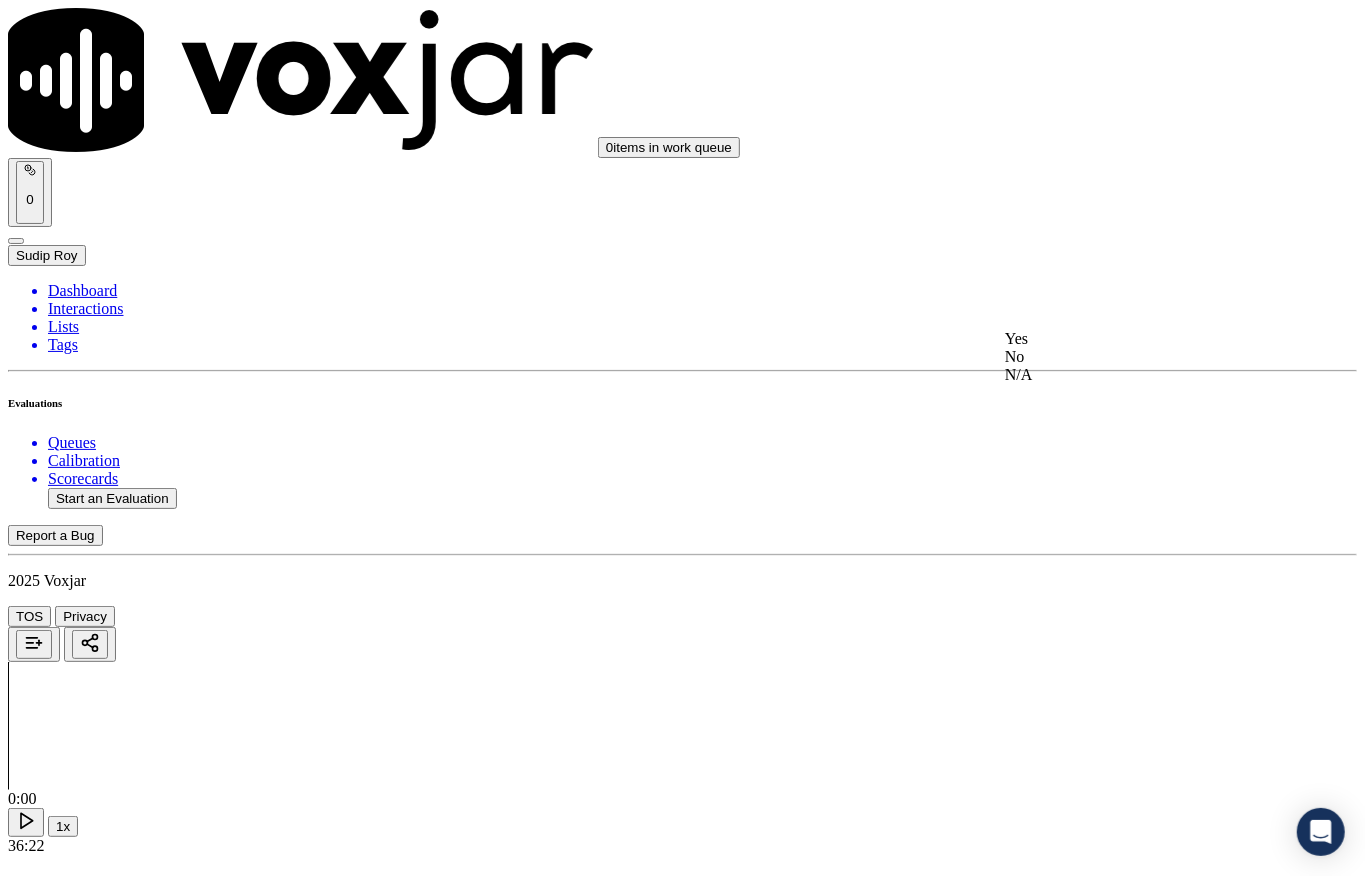 drag, startPoint x: 1061, startPoint y: 376, endPoint x: 1073, endPoint y: 377, distance: 12.0415945 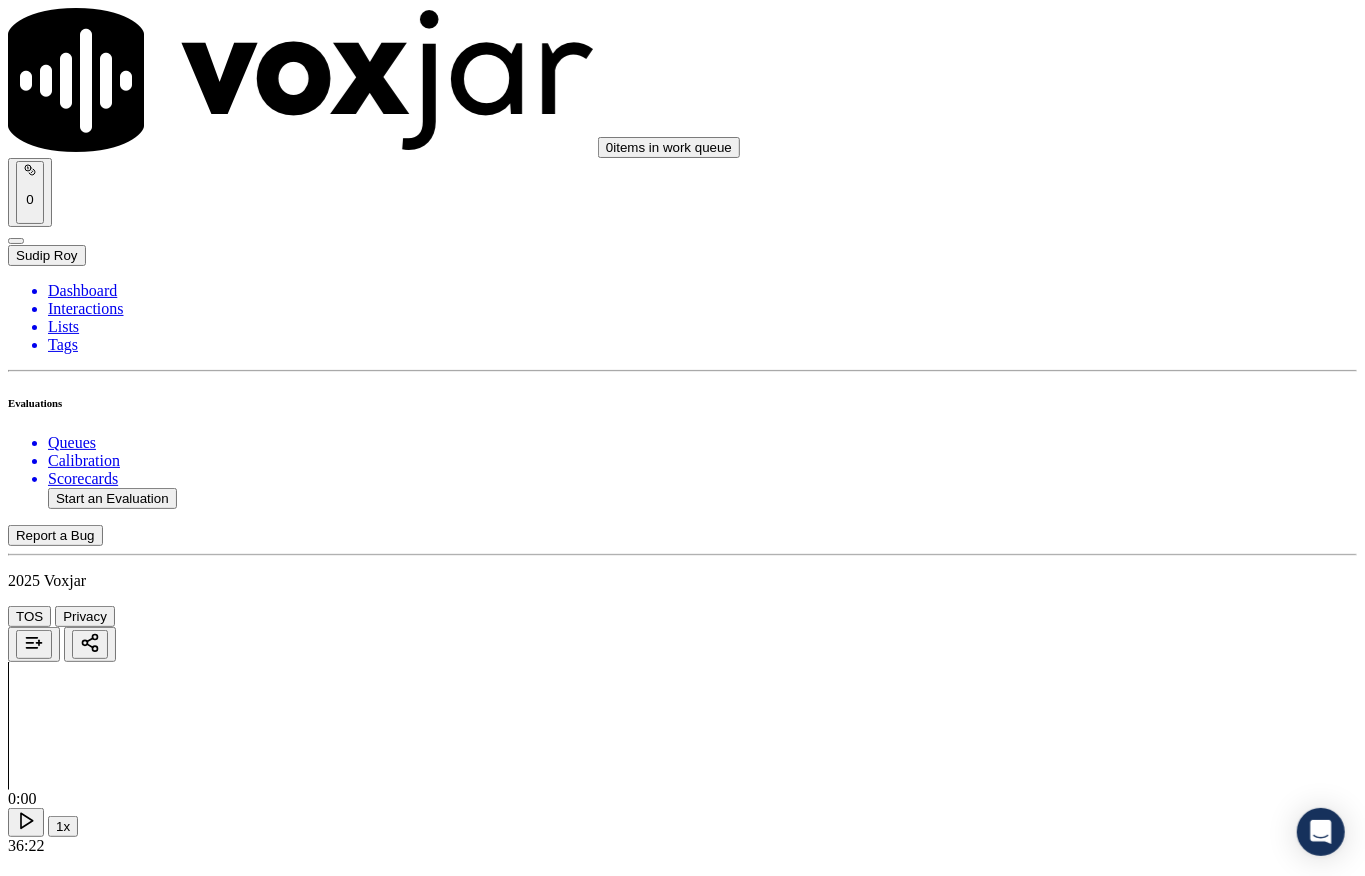 click on "Add Note" at bounding box center [52, 3182] 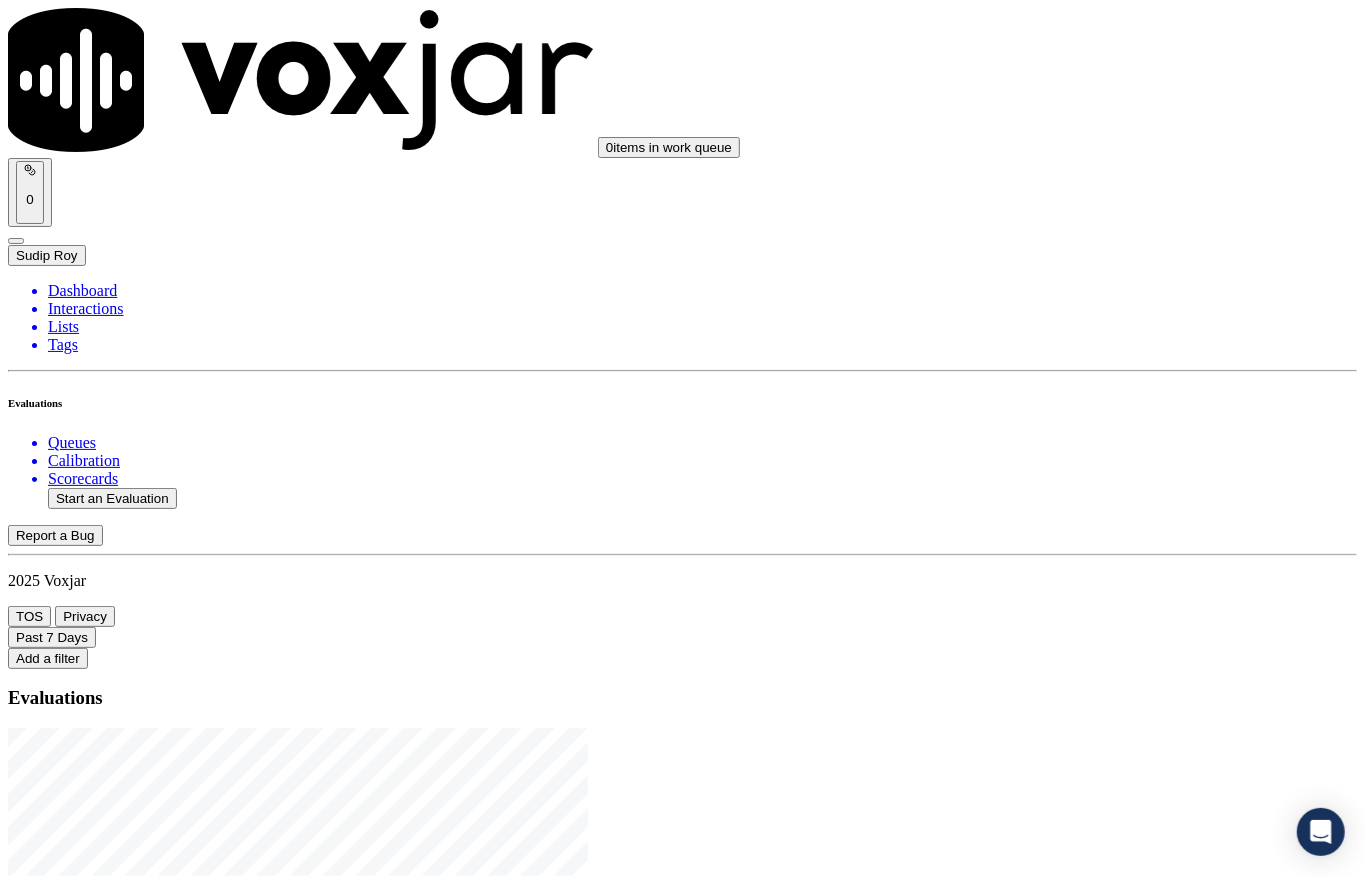 click on "Start an Evaluation" 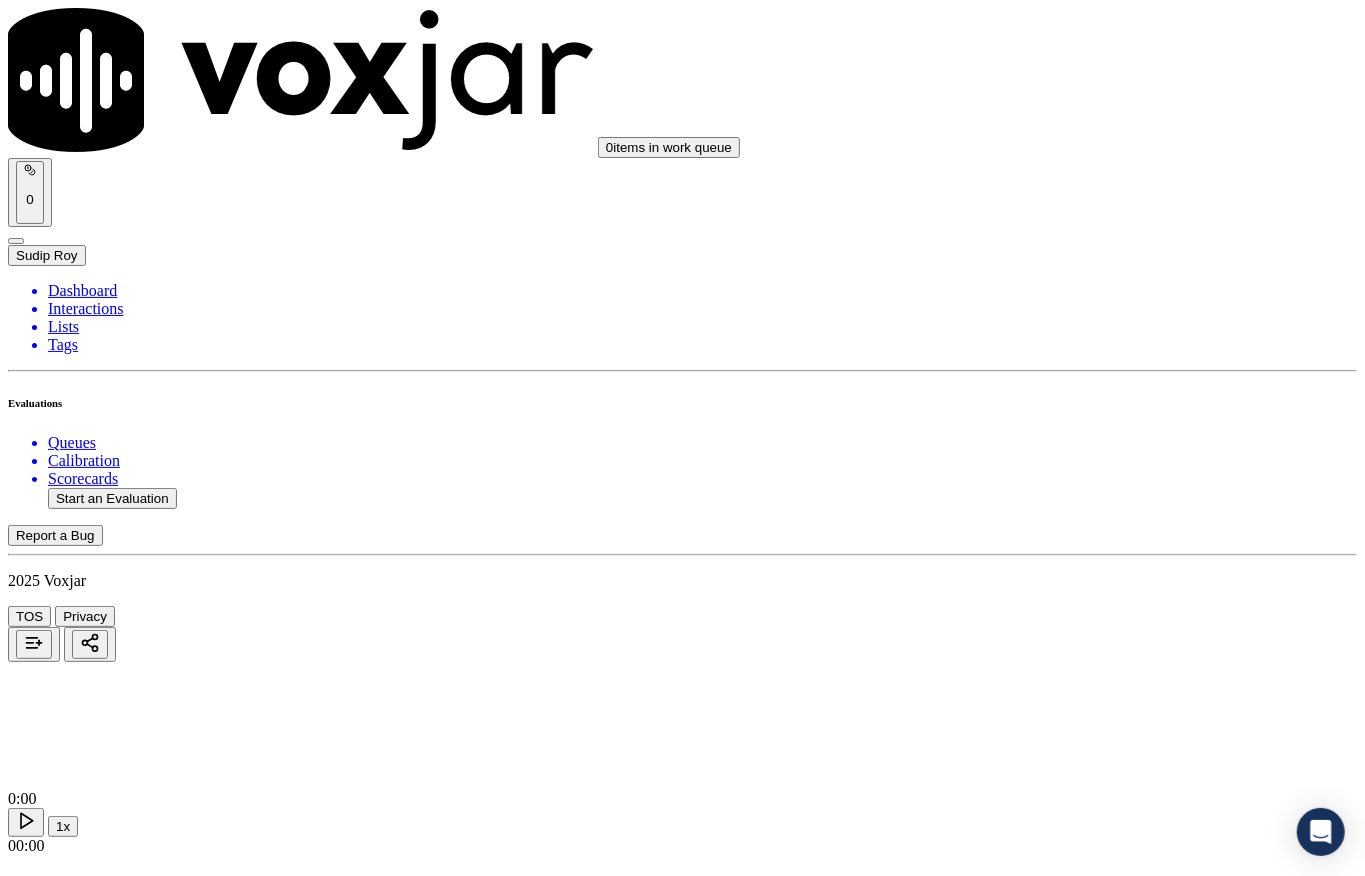 click 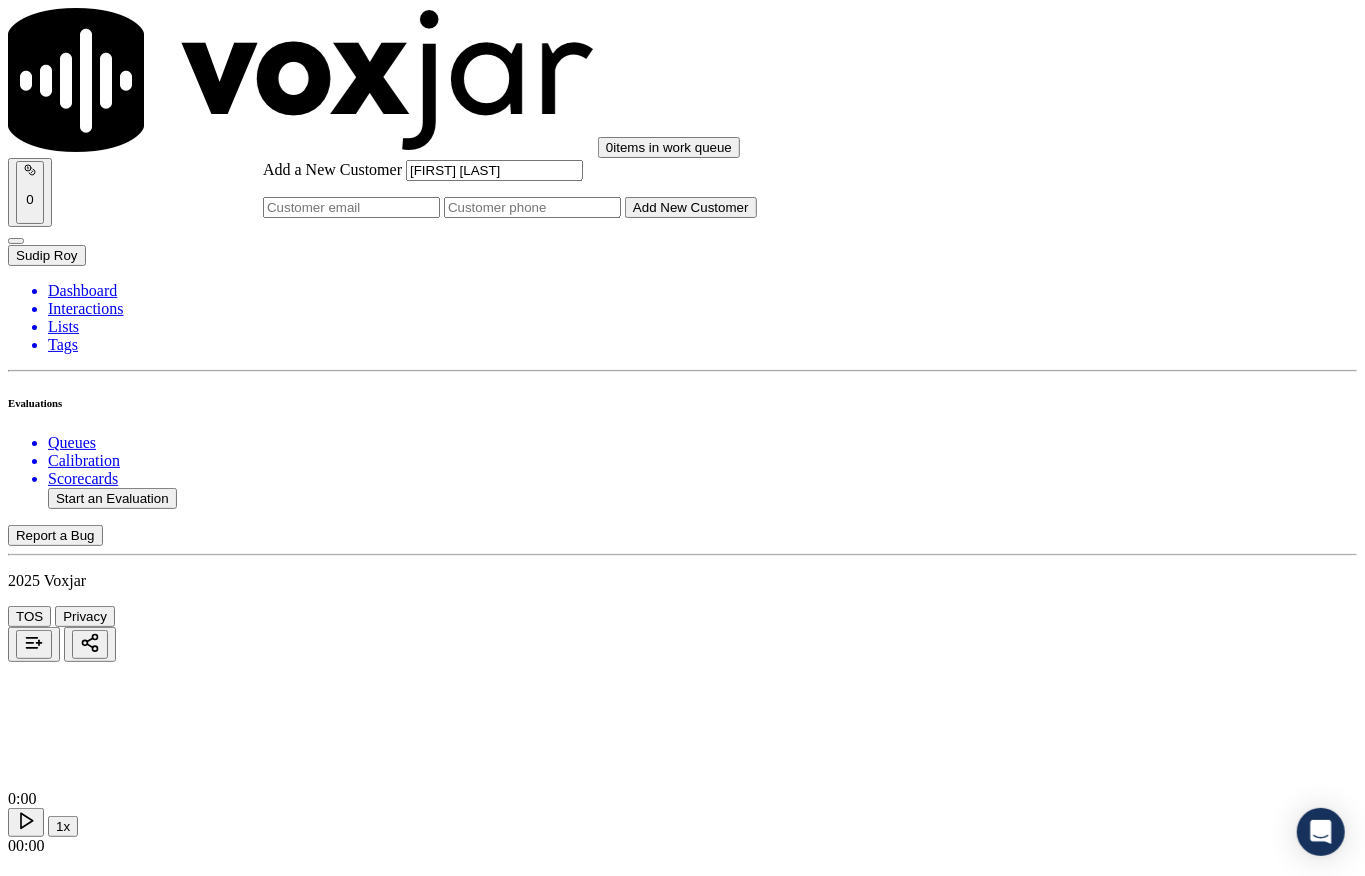 type on "[FIRST] [LAST]" 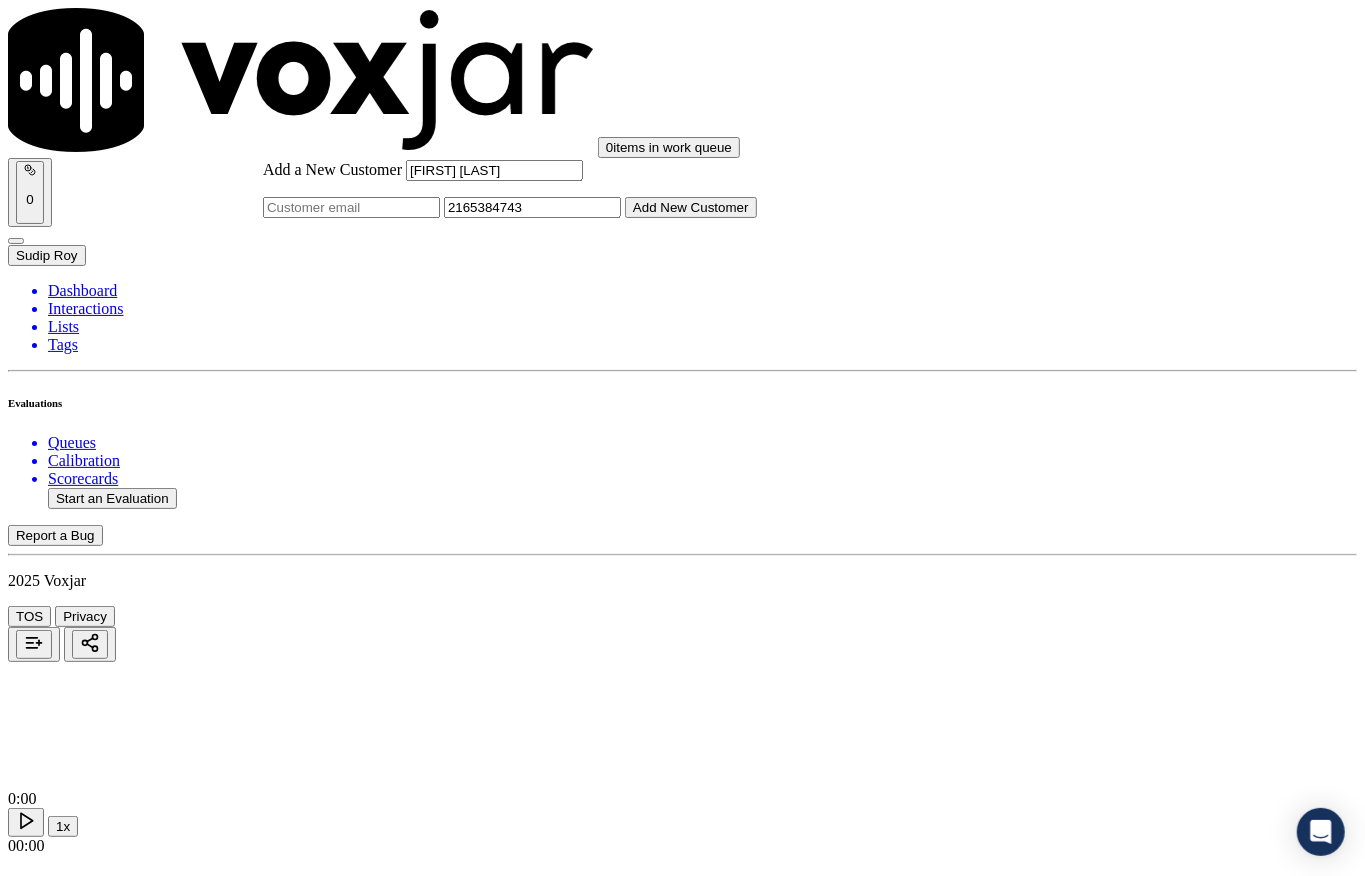 type on "2165384743" 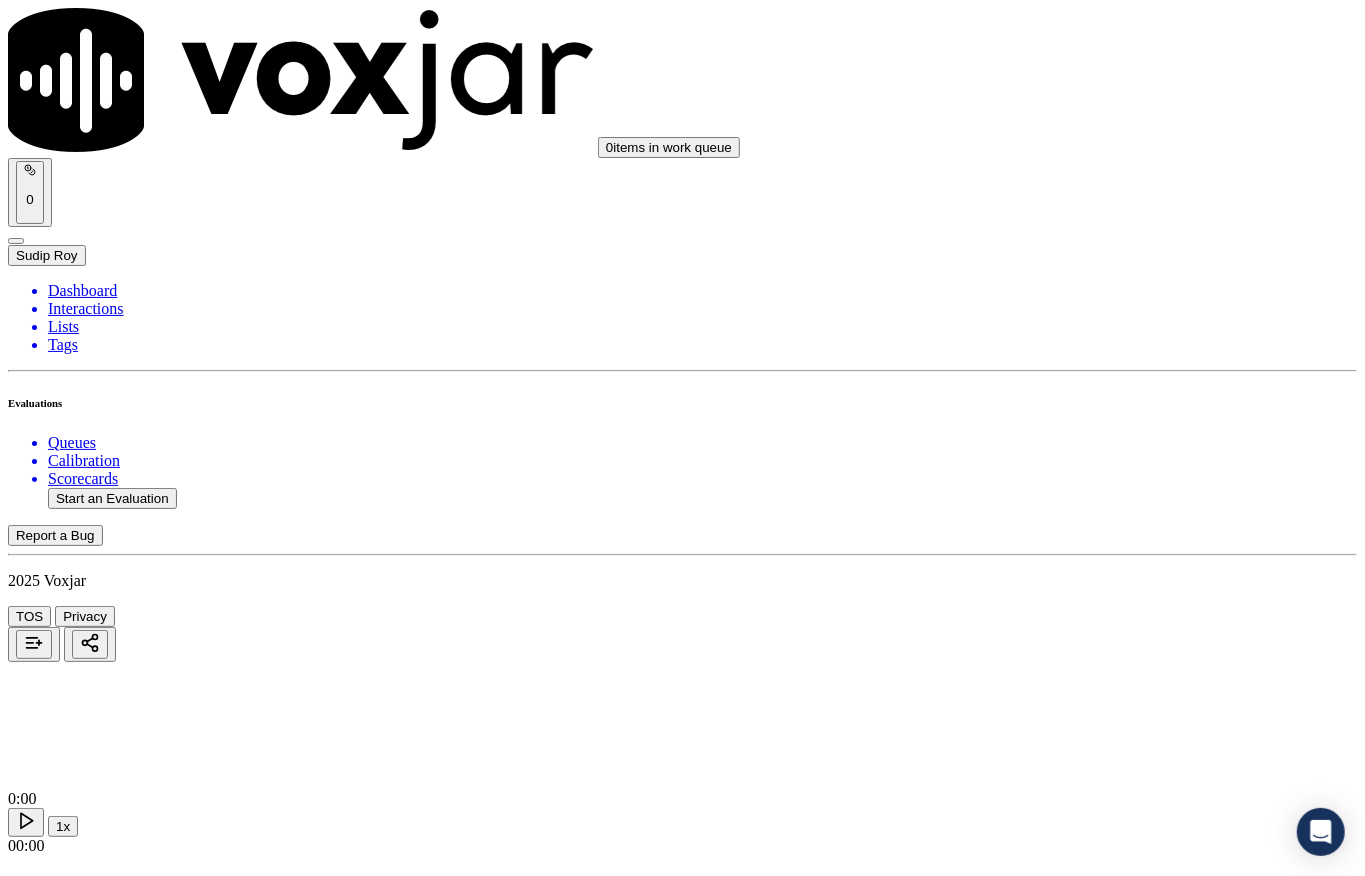 click on "[FIRST] [LAST]" at bounding box center (682, 2232) 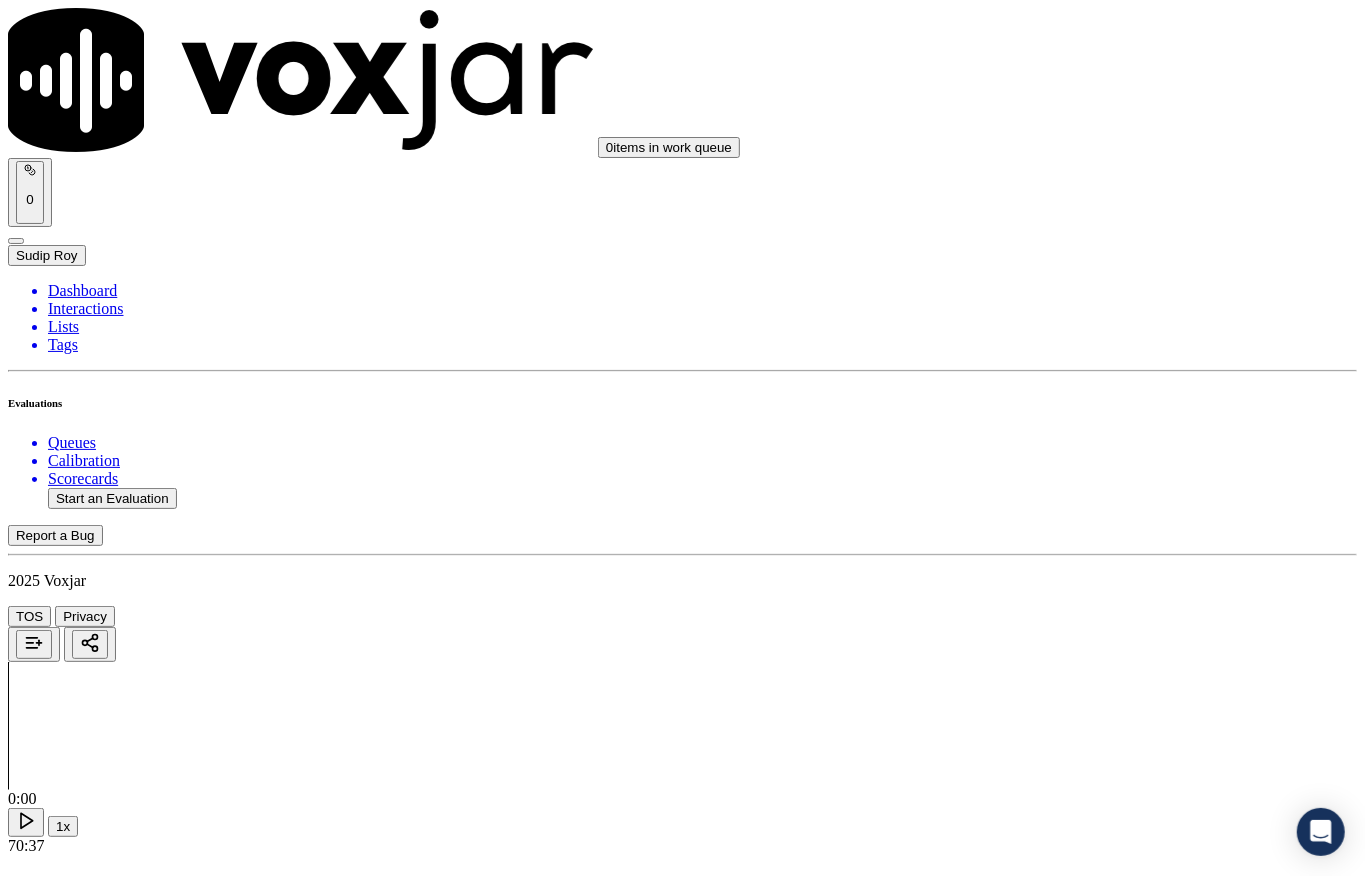 click on "Connect This Customer" at bounding box center (86, 5769) 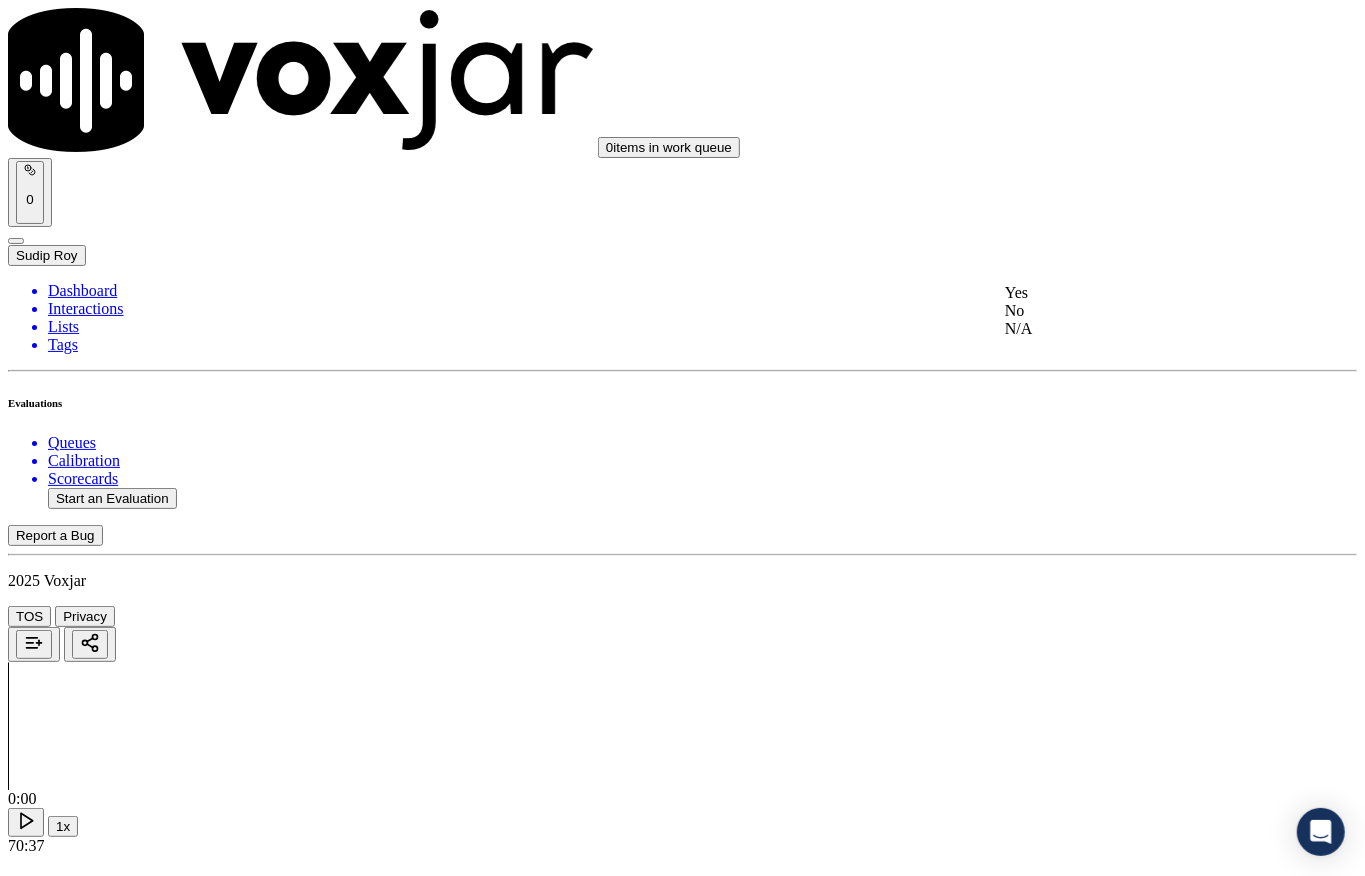 click on "Yes" at bounding box center (1126, 293) 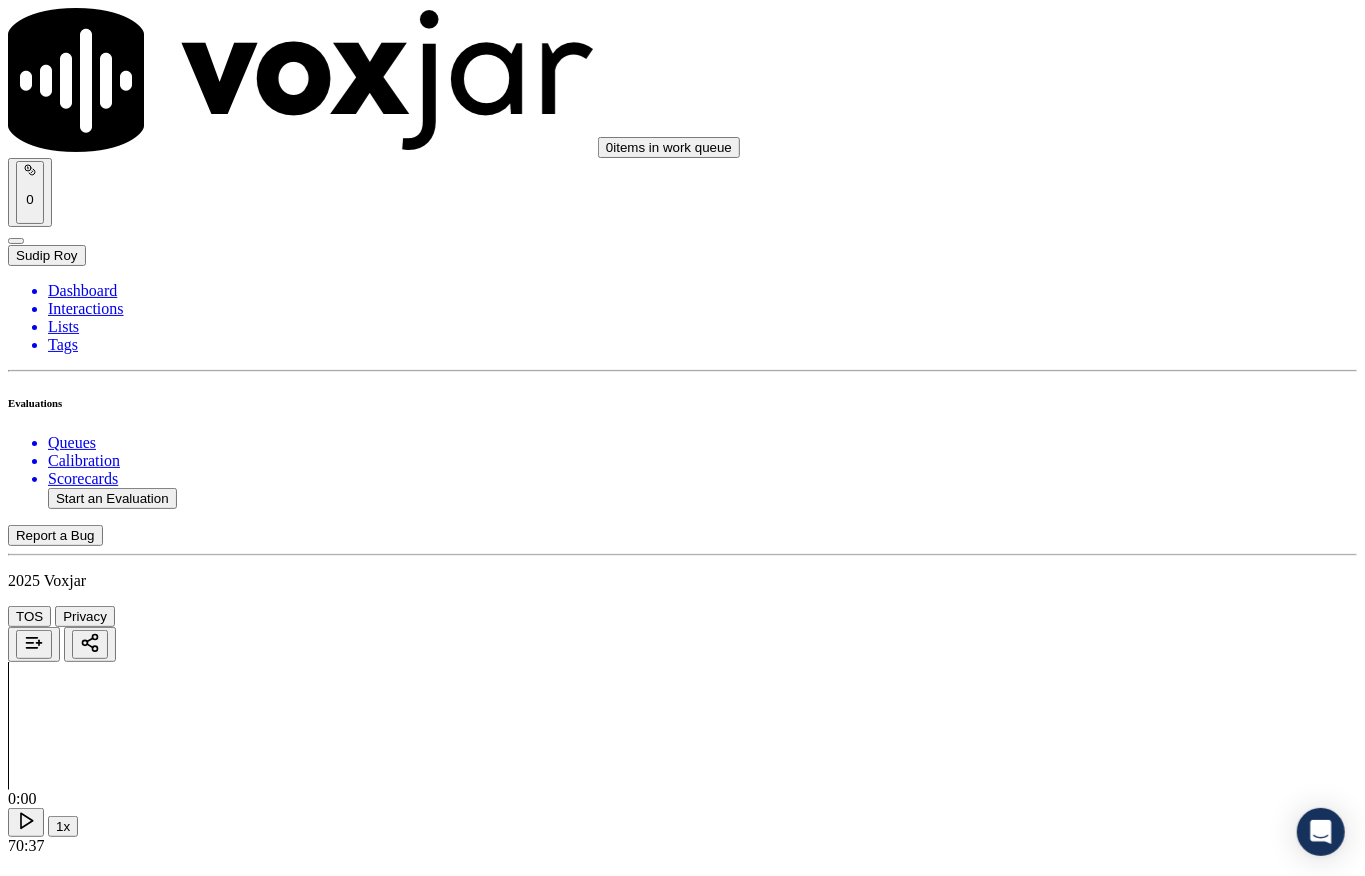 scroll, scrollTop: 0, scrollLeft: 0, axis: both 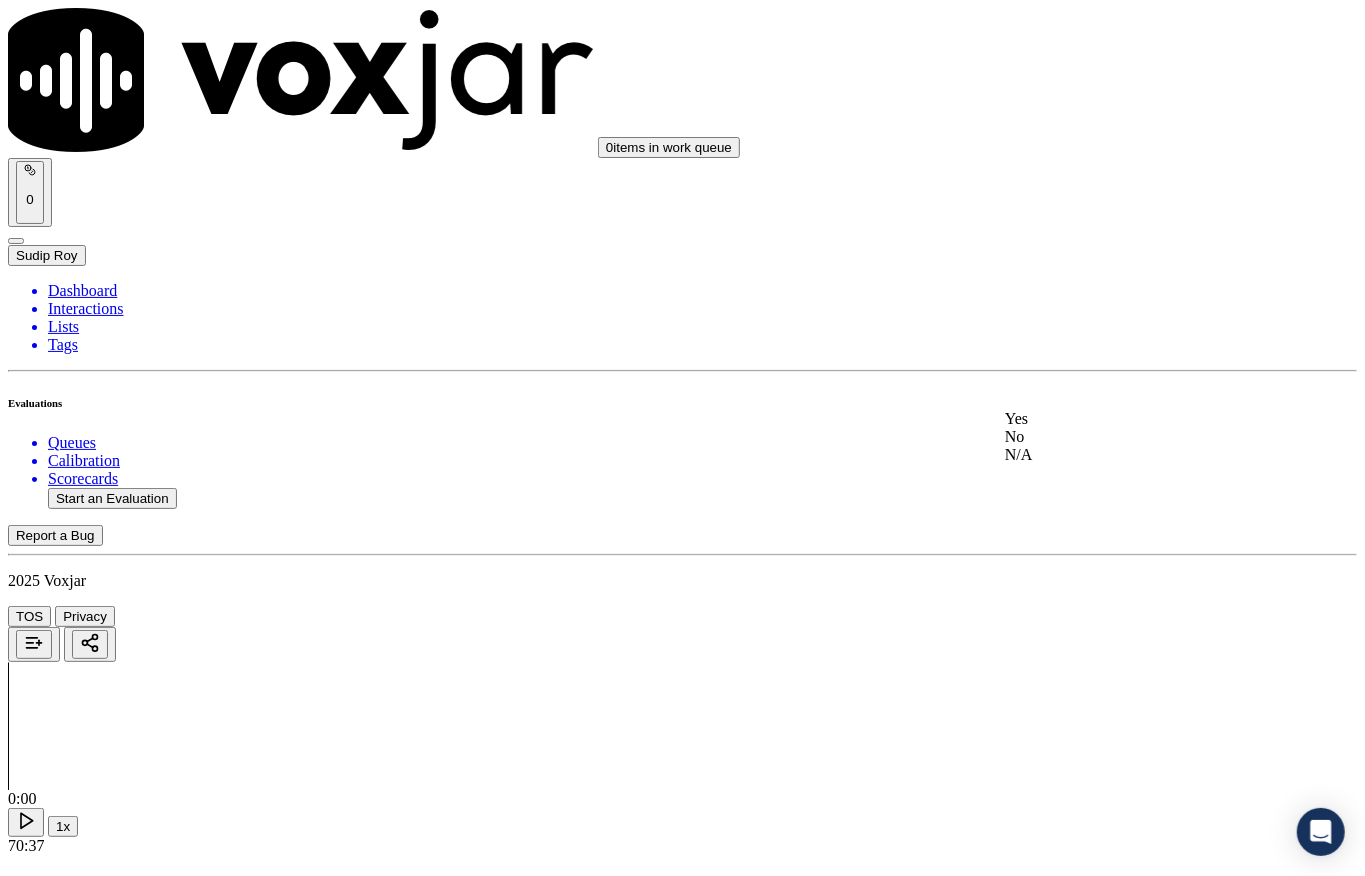 click on "Yes" at bounding box center [1126, 419] 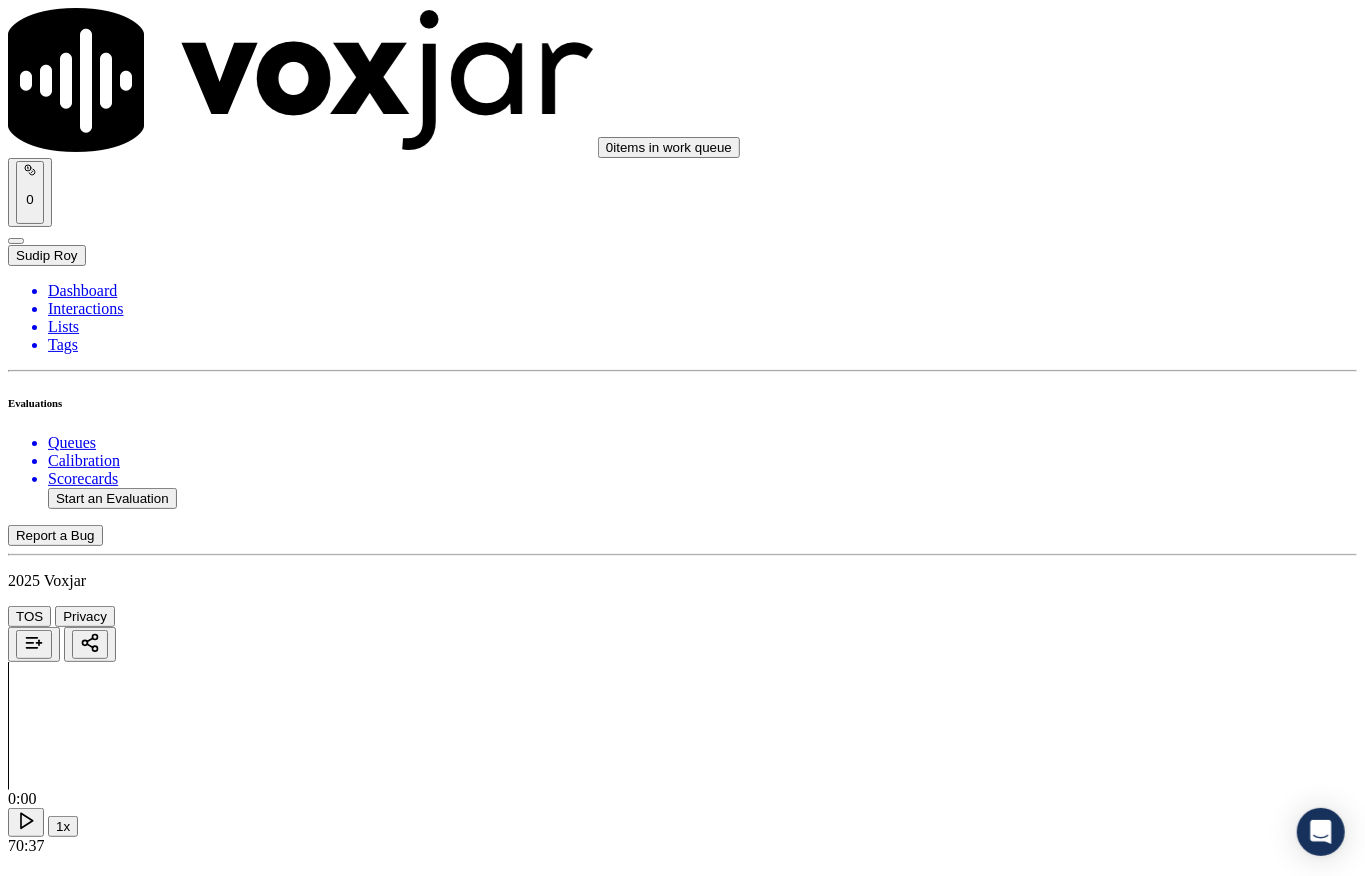 scroll, scrollTop: 133, scrollLeft: 0, axis: vertical 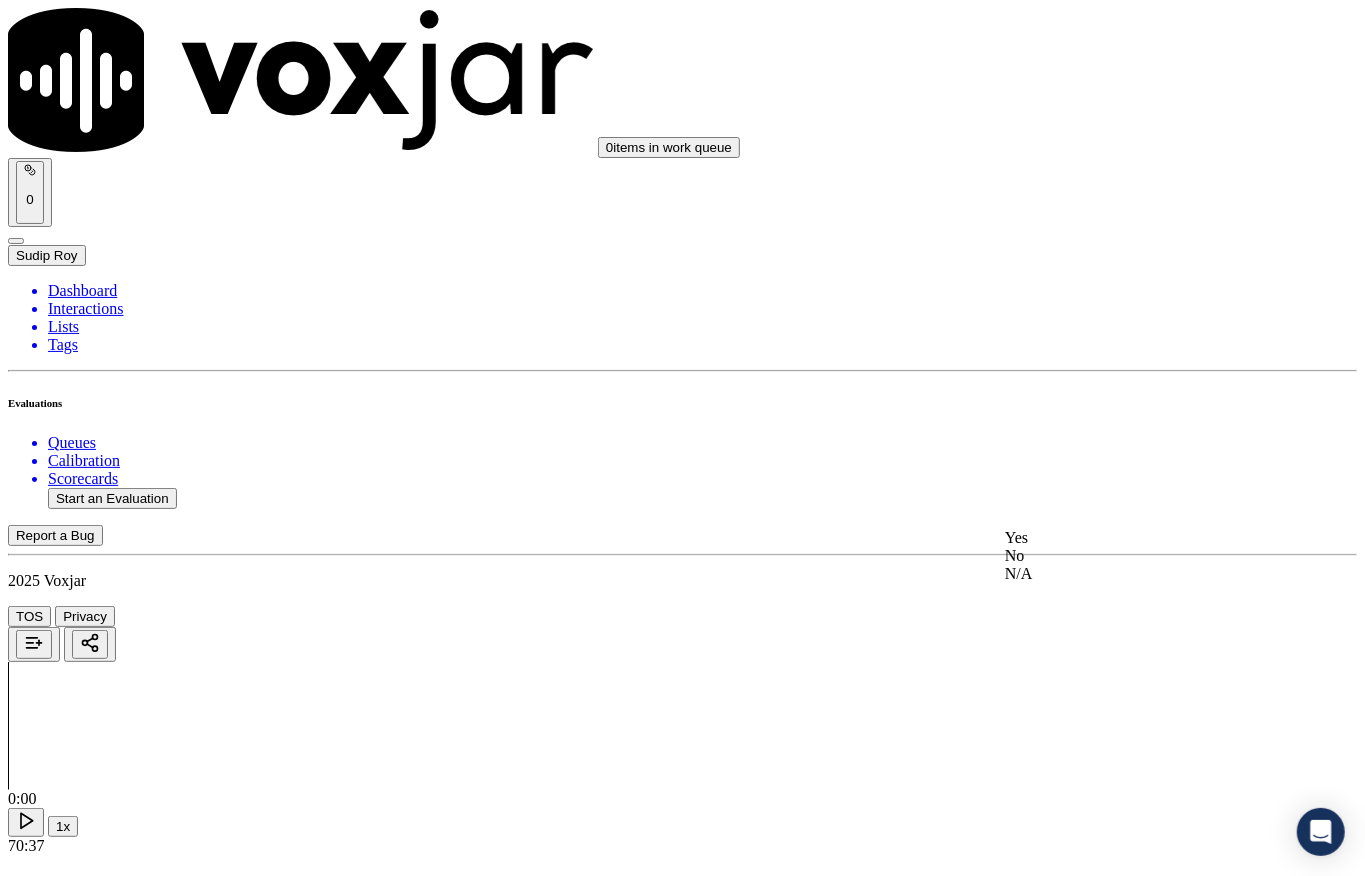click on "Yes" at bounding box center (1126, 538) 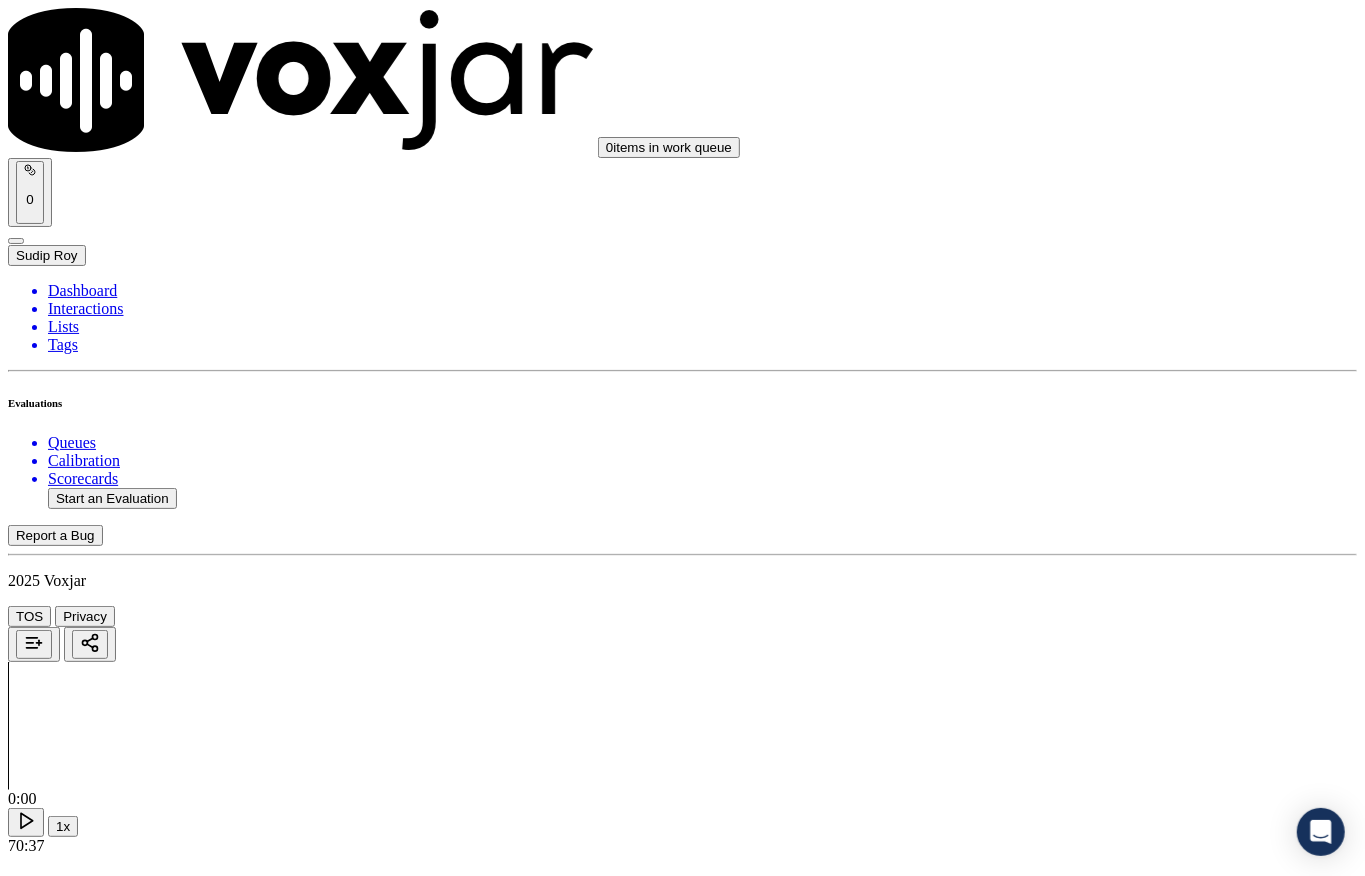 scroll, scrollTop: 400, scrollLeft: 0, axis: vertical 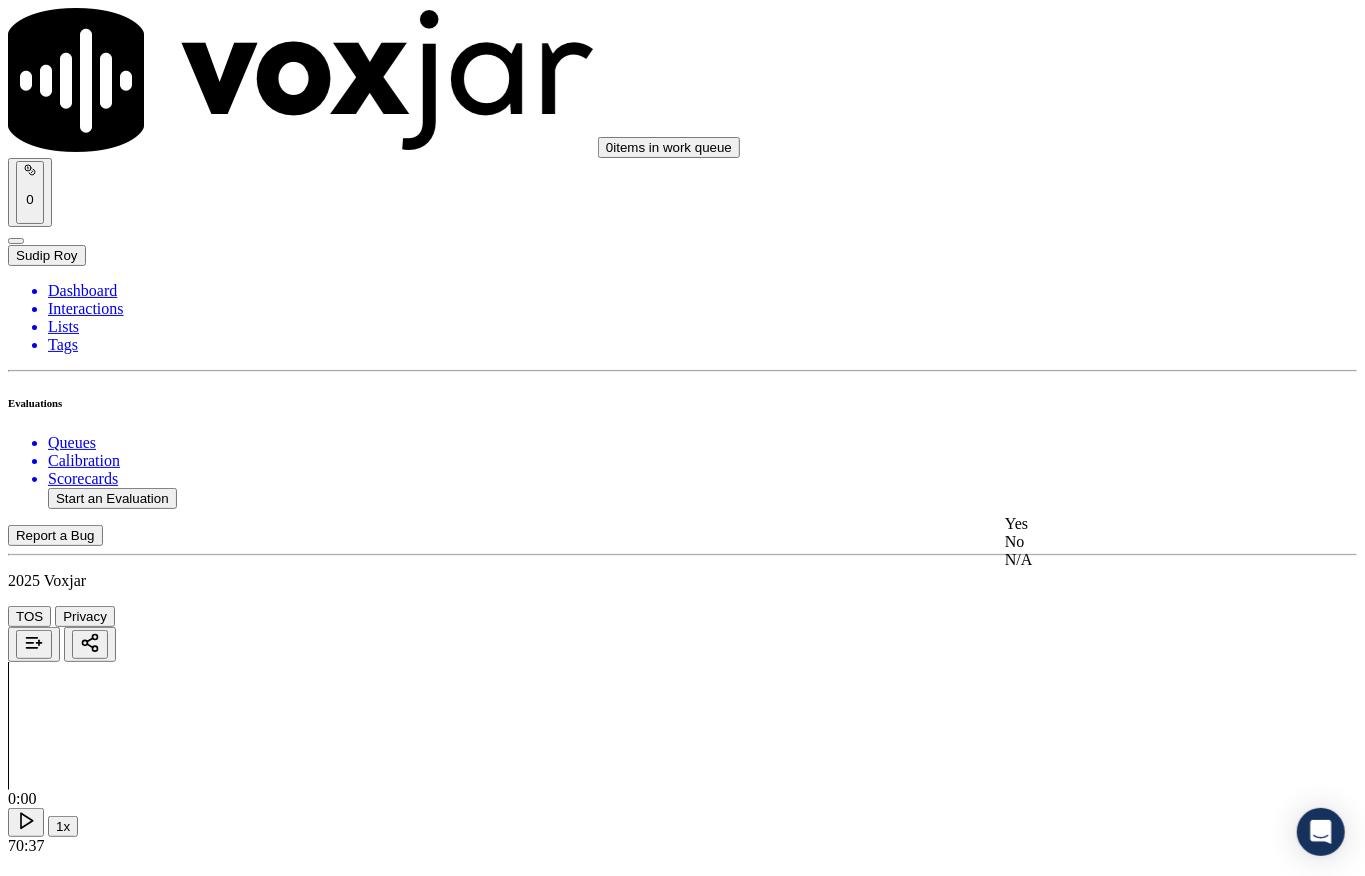click on "Yes" at bounding box center [1126, 524] 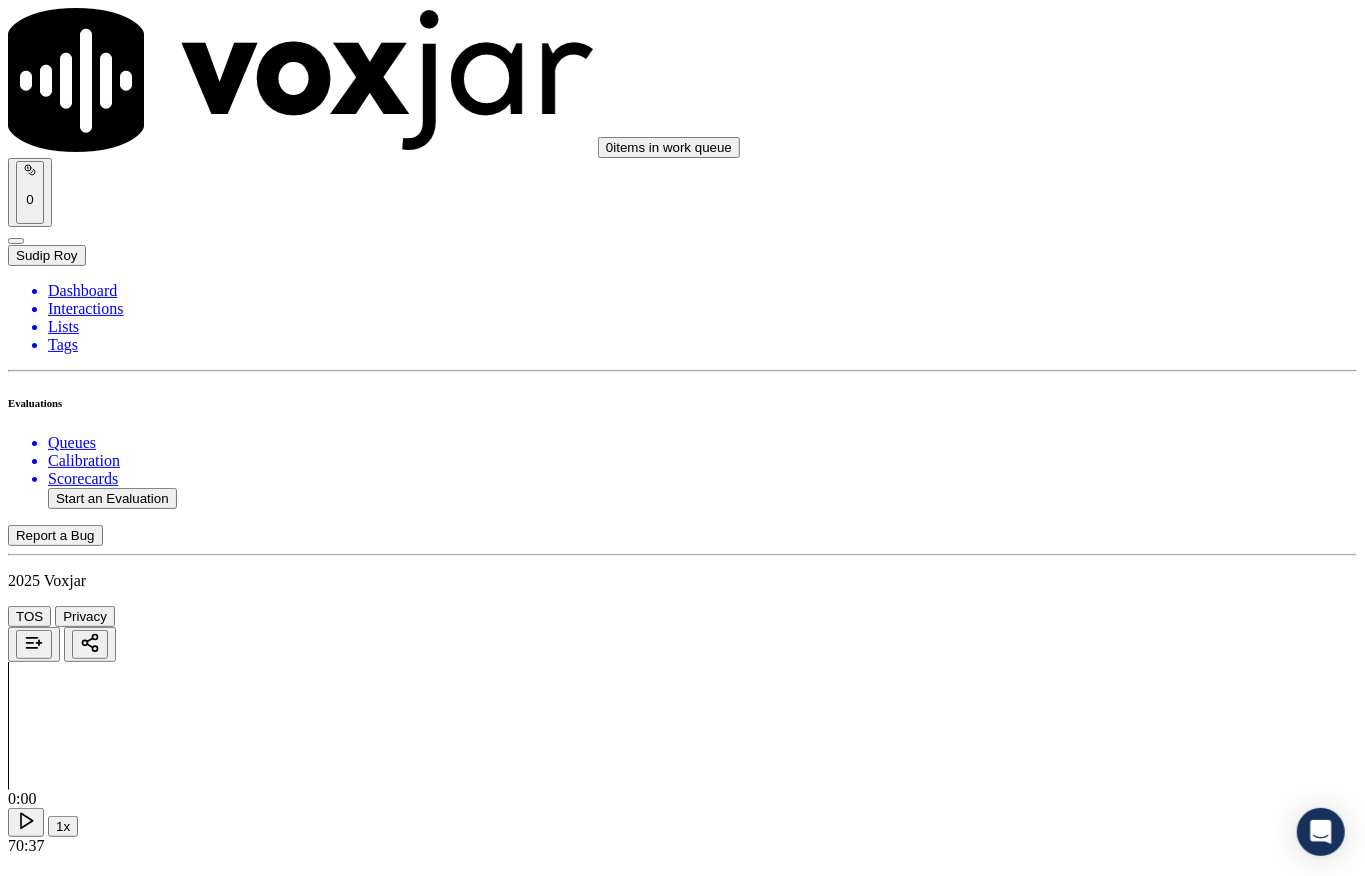 scroll, scrollTop: 1333, scrollLeft: 0, axis: vertical 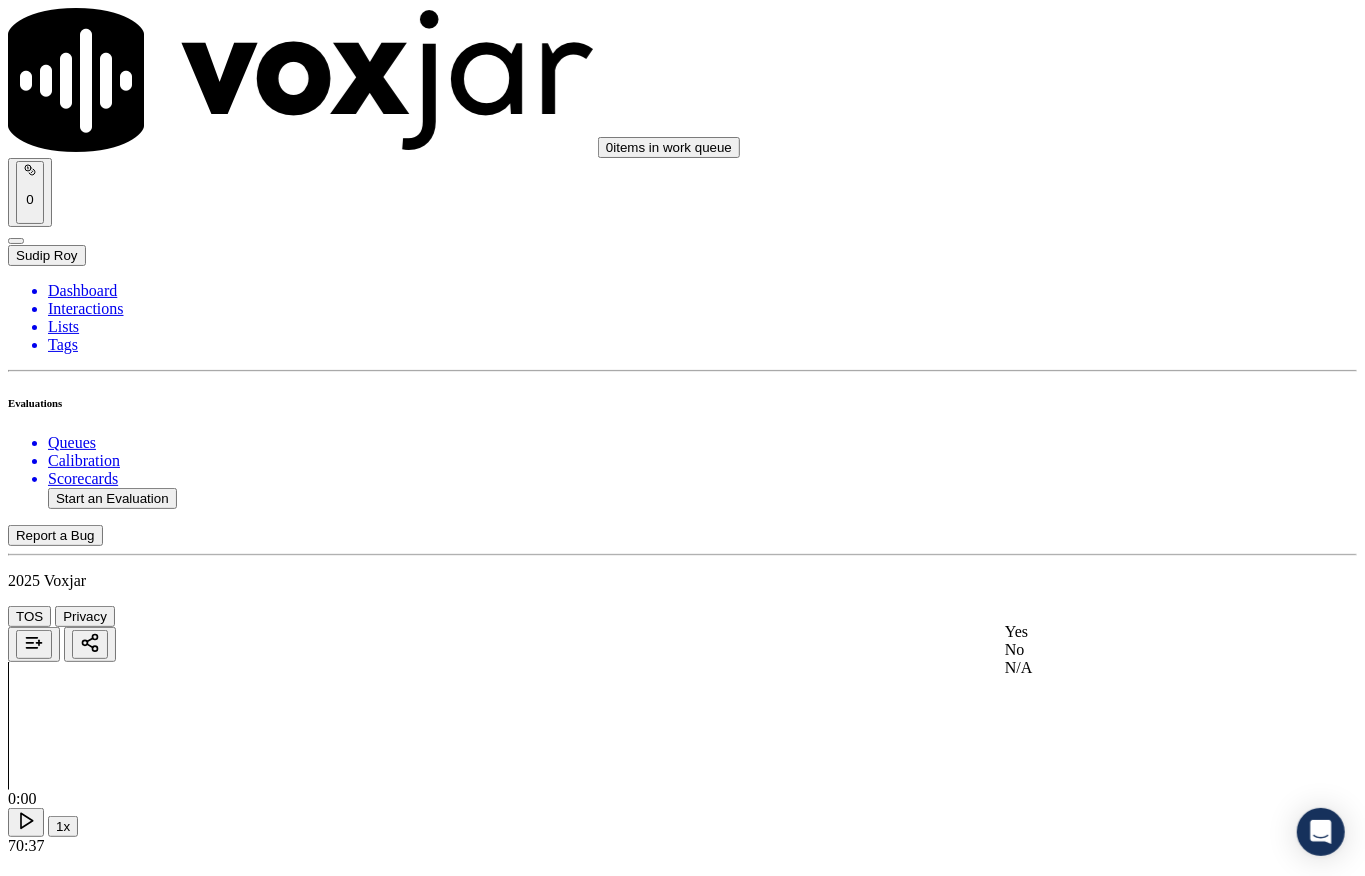 click on "Yes" at bounding box center [1126, 632] 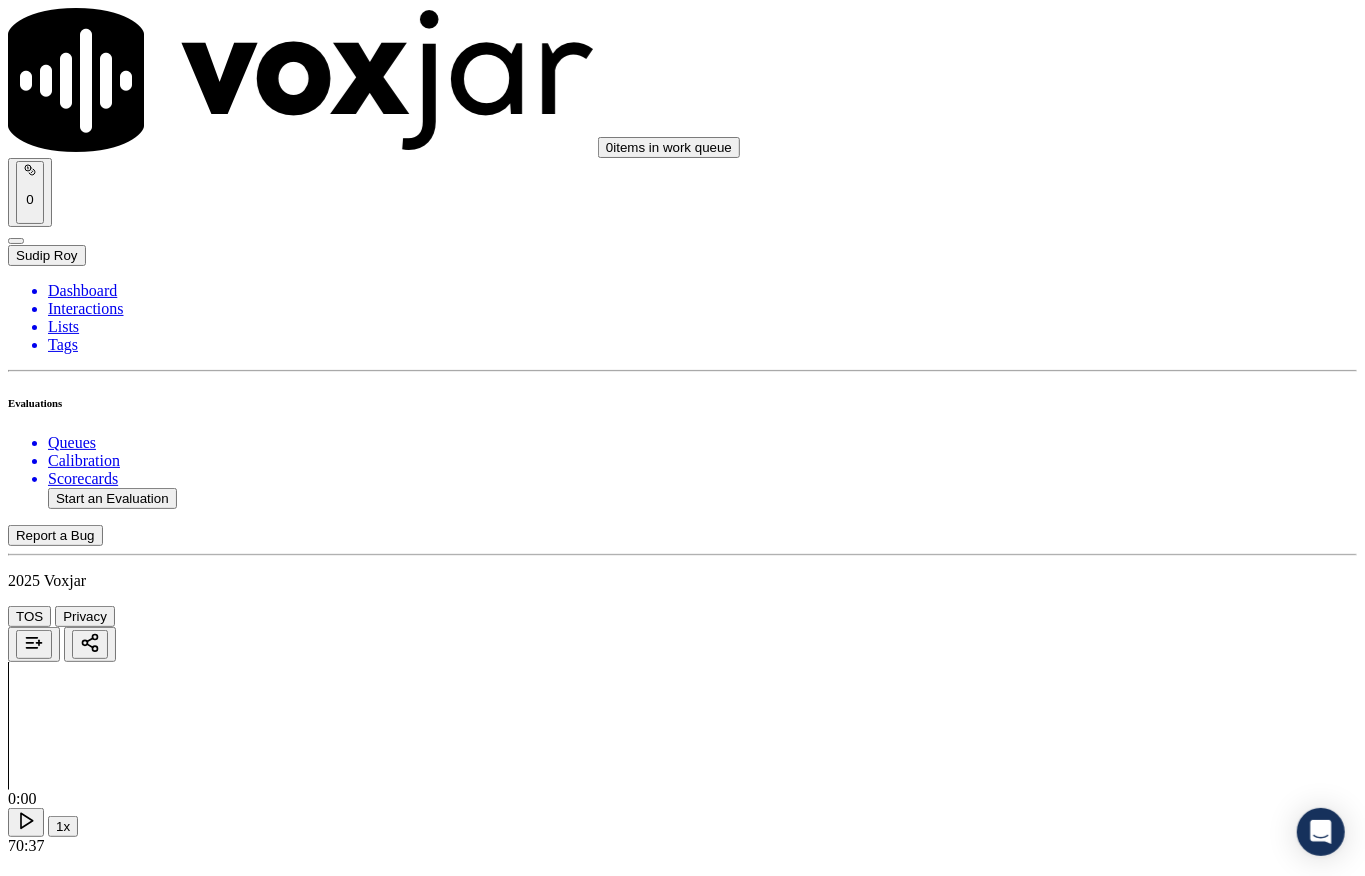 click on "Select an answer" at bounding box center [67, 7620] 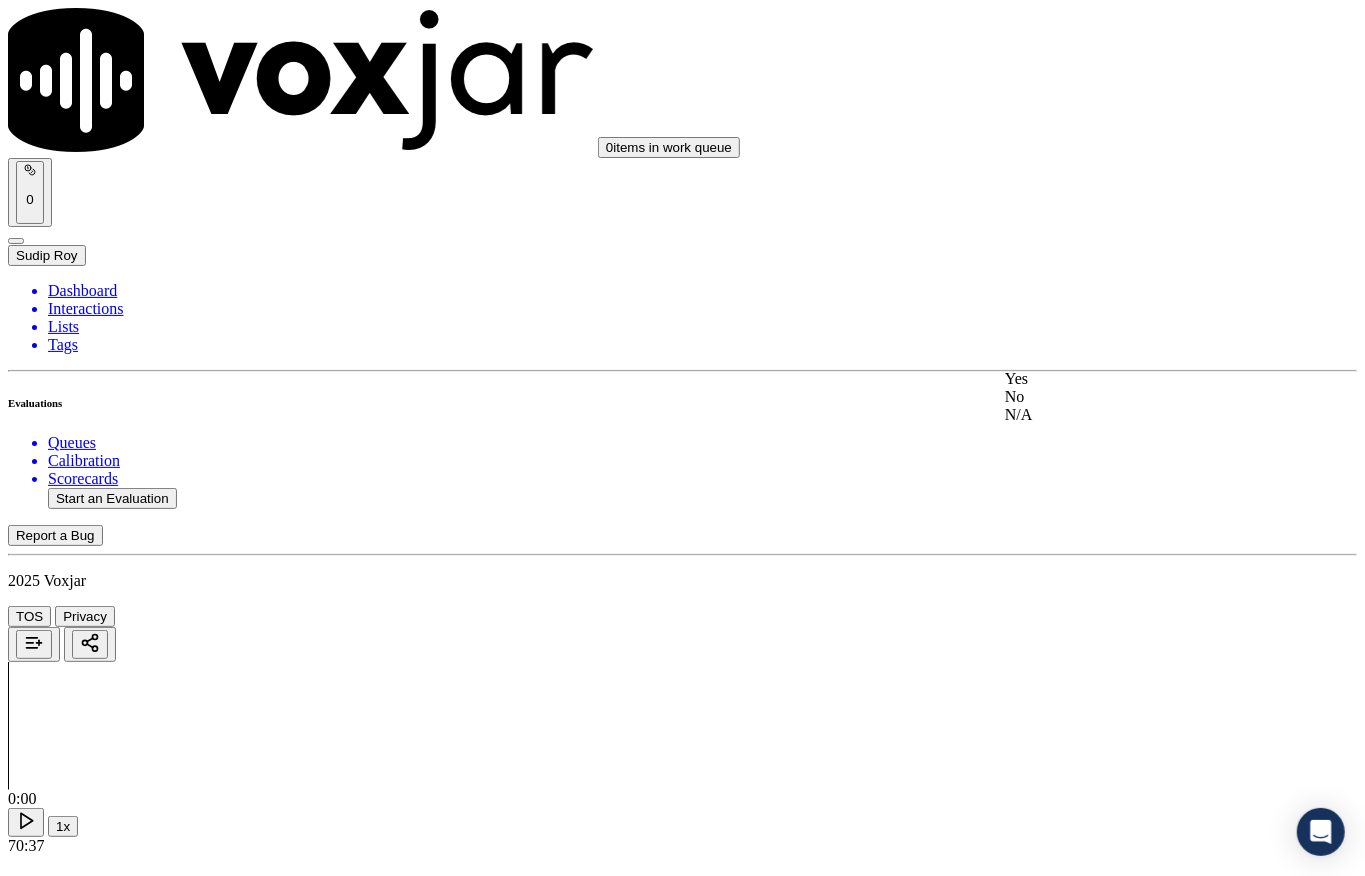click on "No" 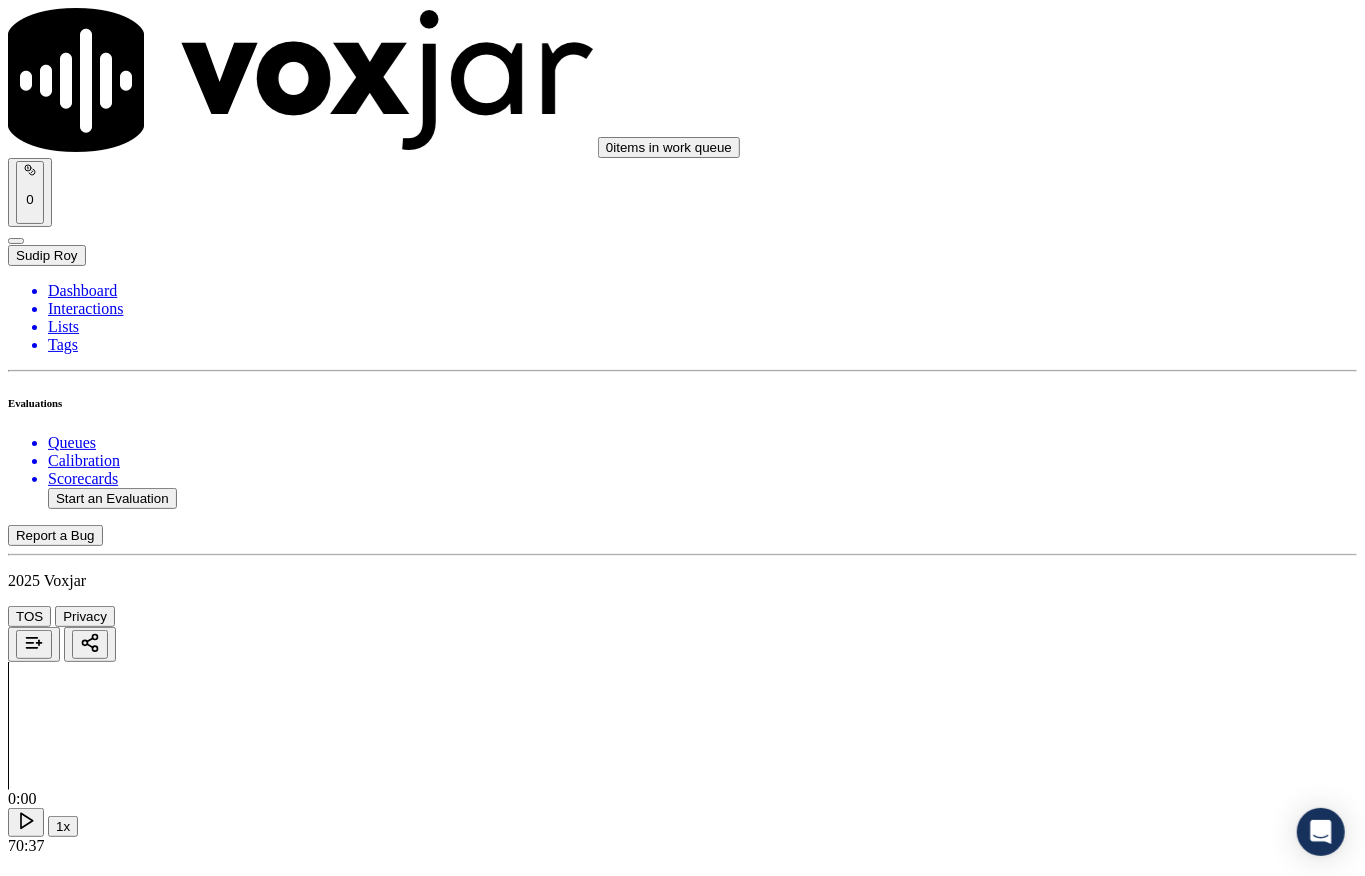 scroll, scrollTop: 5970, scrollLeft: 0, axis: vertical 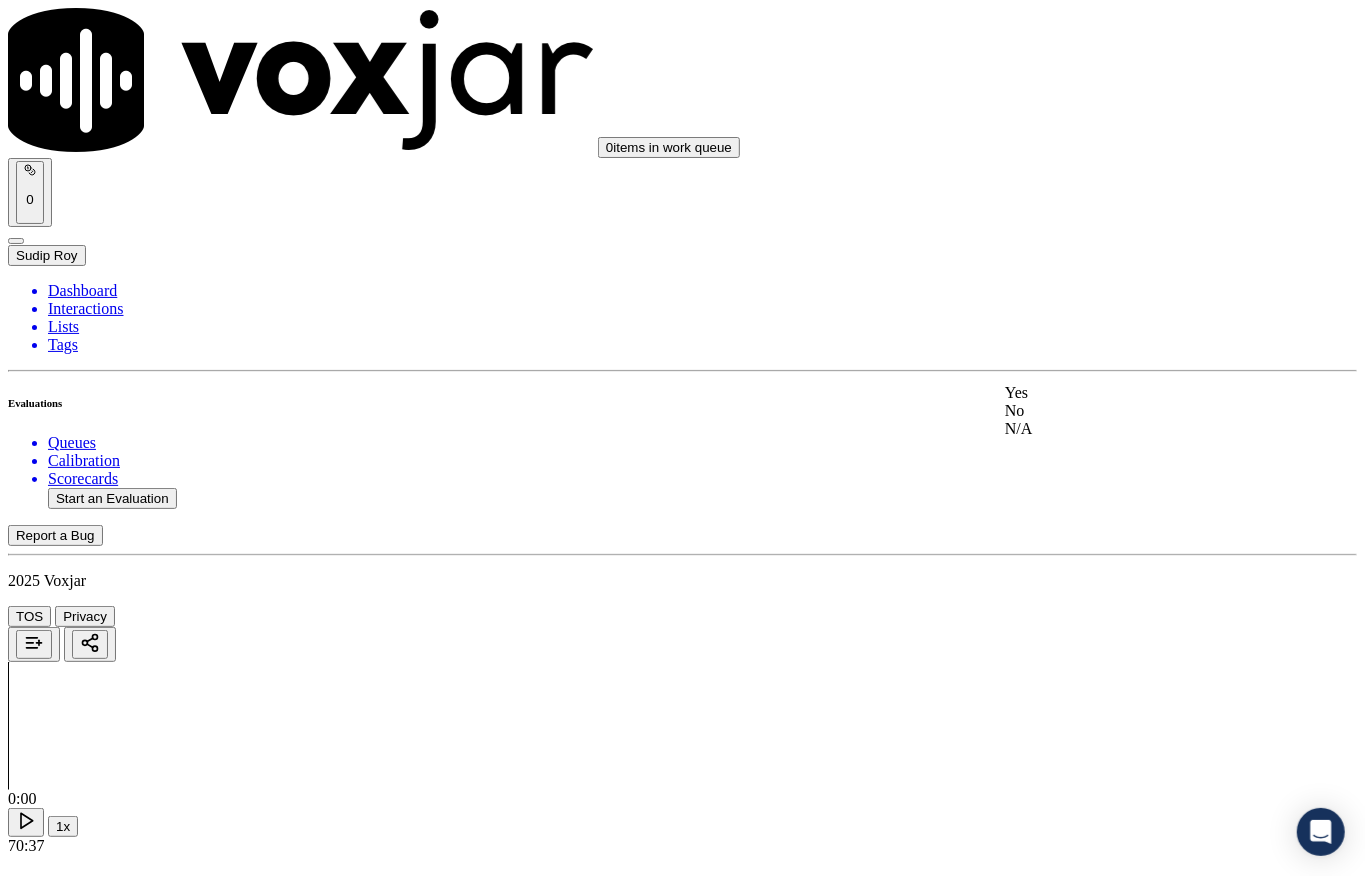 click on "Yes" at bounding box center (1126, 393) 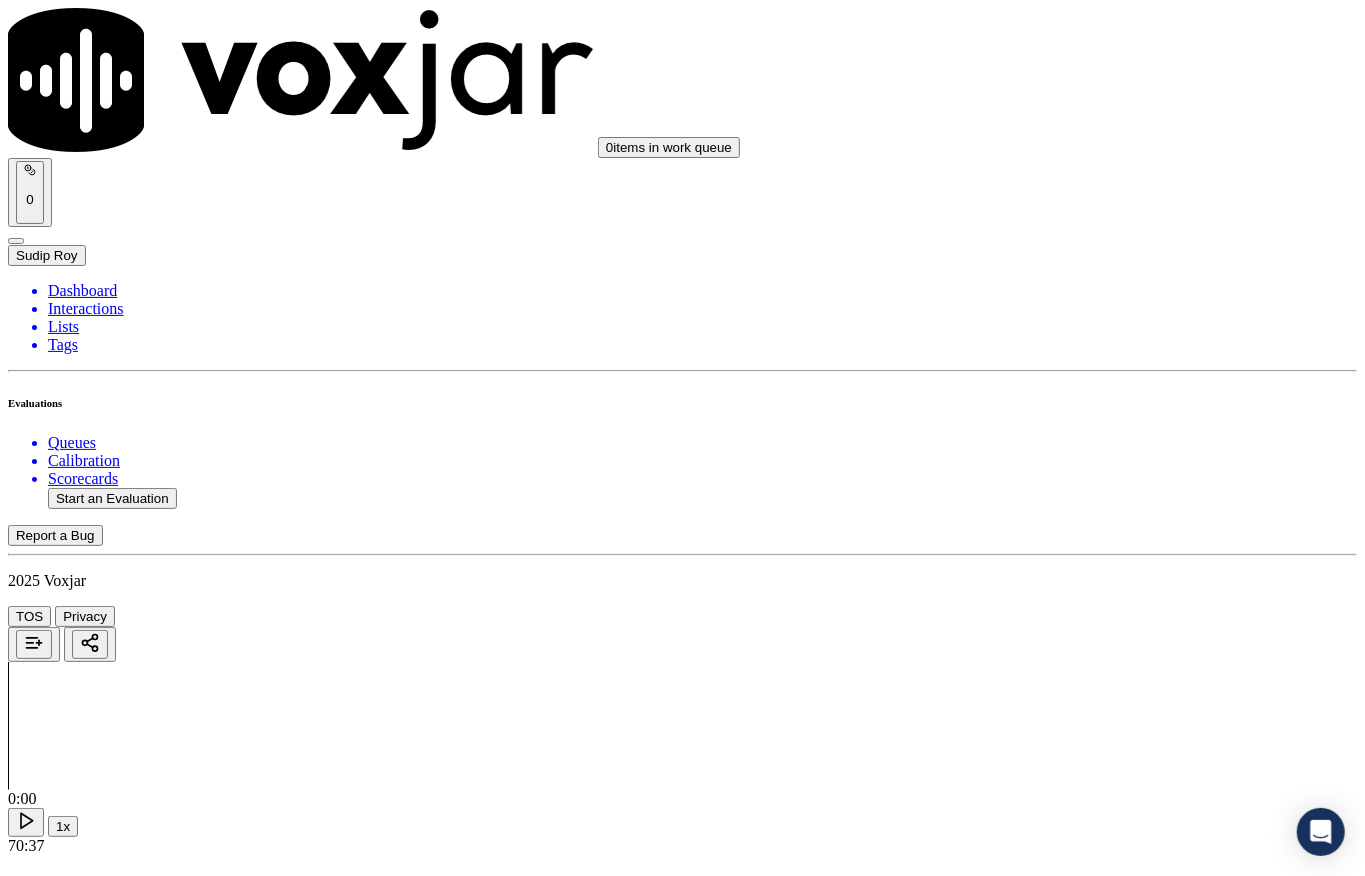 click on "Yes" at bounding box center [28, 7357] 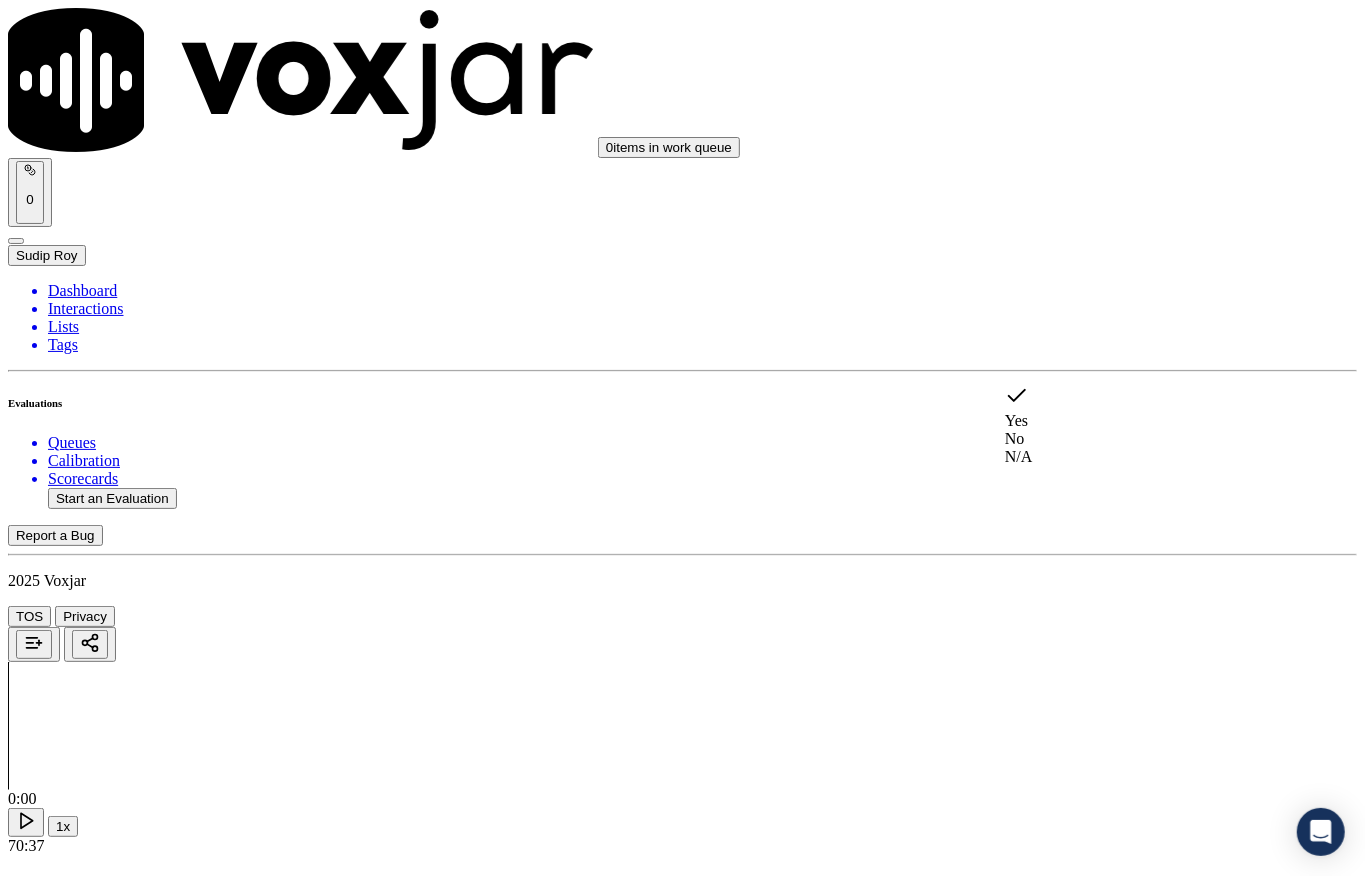 click on "No" 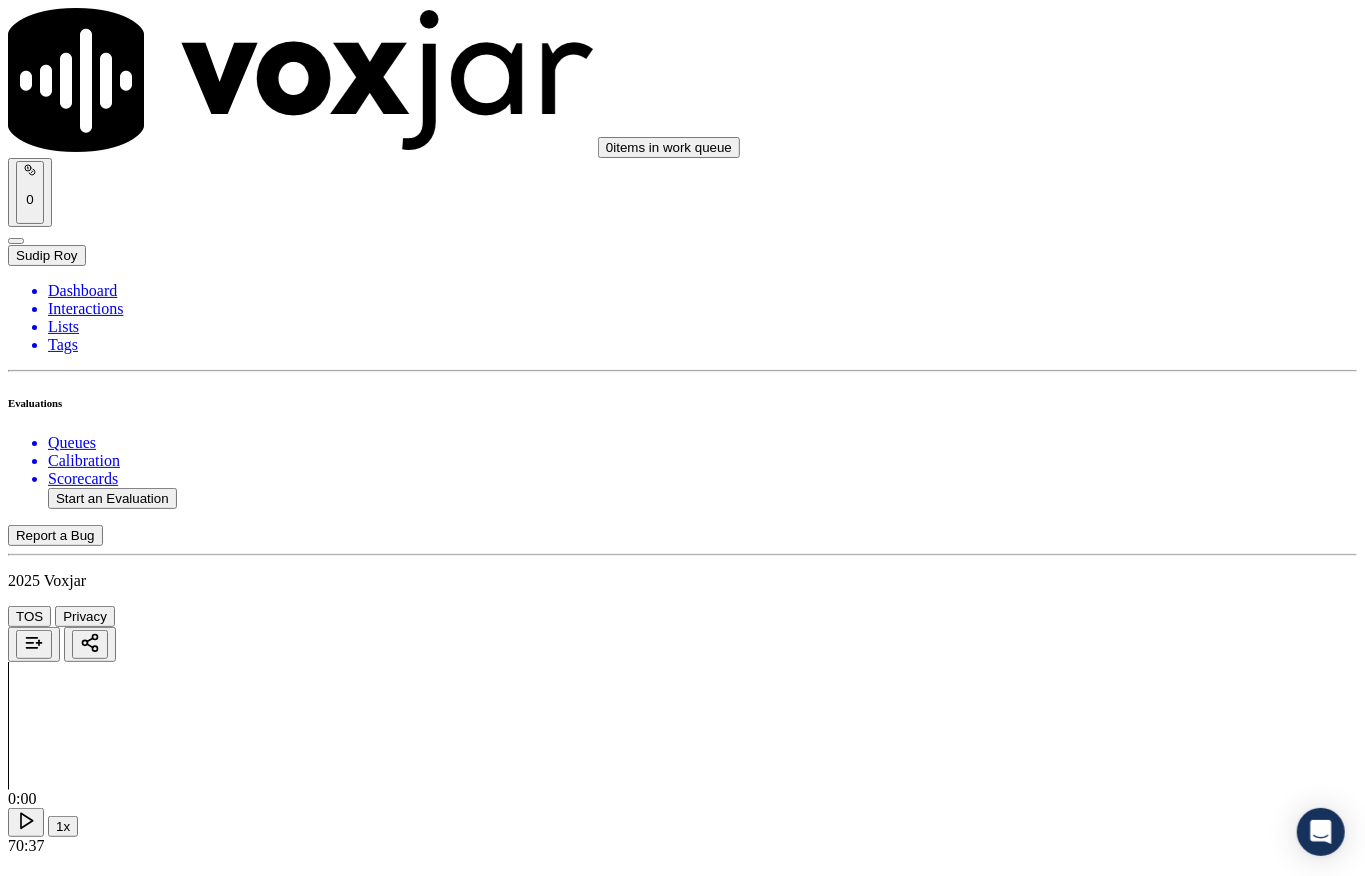 scroll, scrollTop: 5570, scrollLeft: 0, axis: vertical 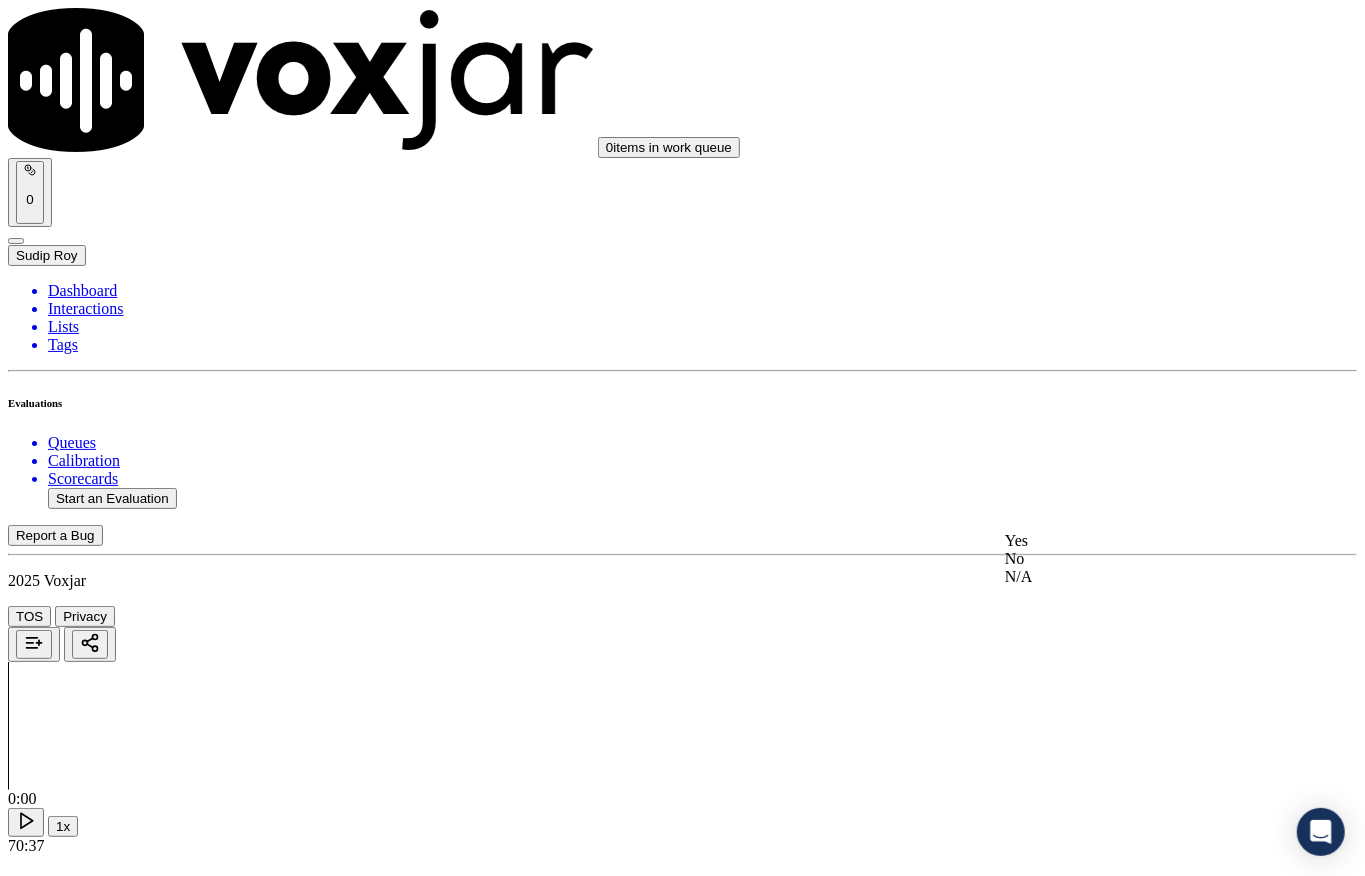 click on "No" 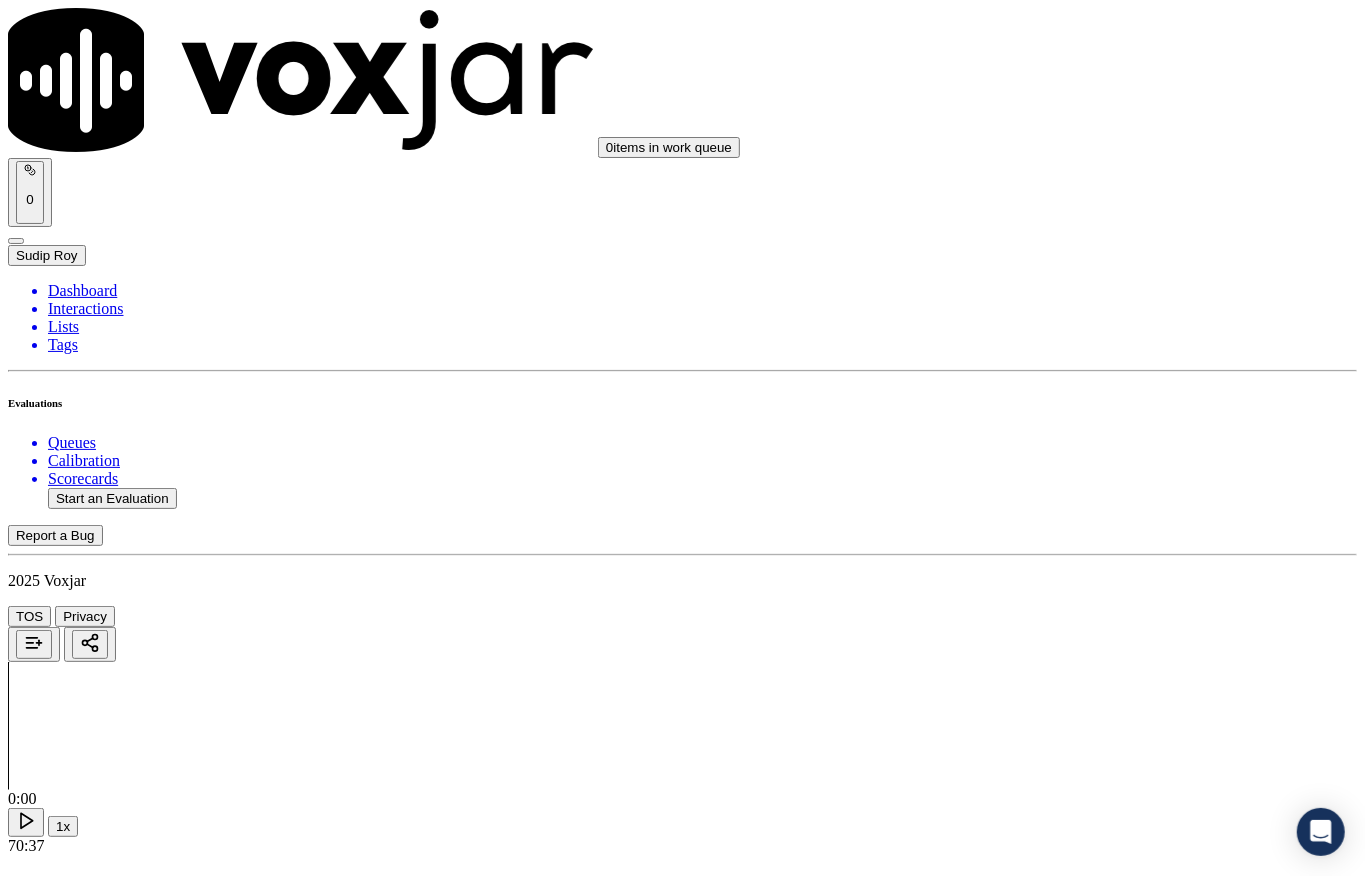 scroll, scrollTop: 5304, scrollLeft: 0, axis: vertical 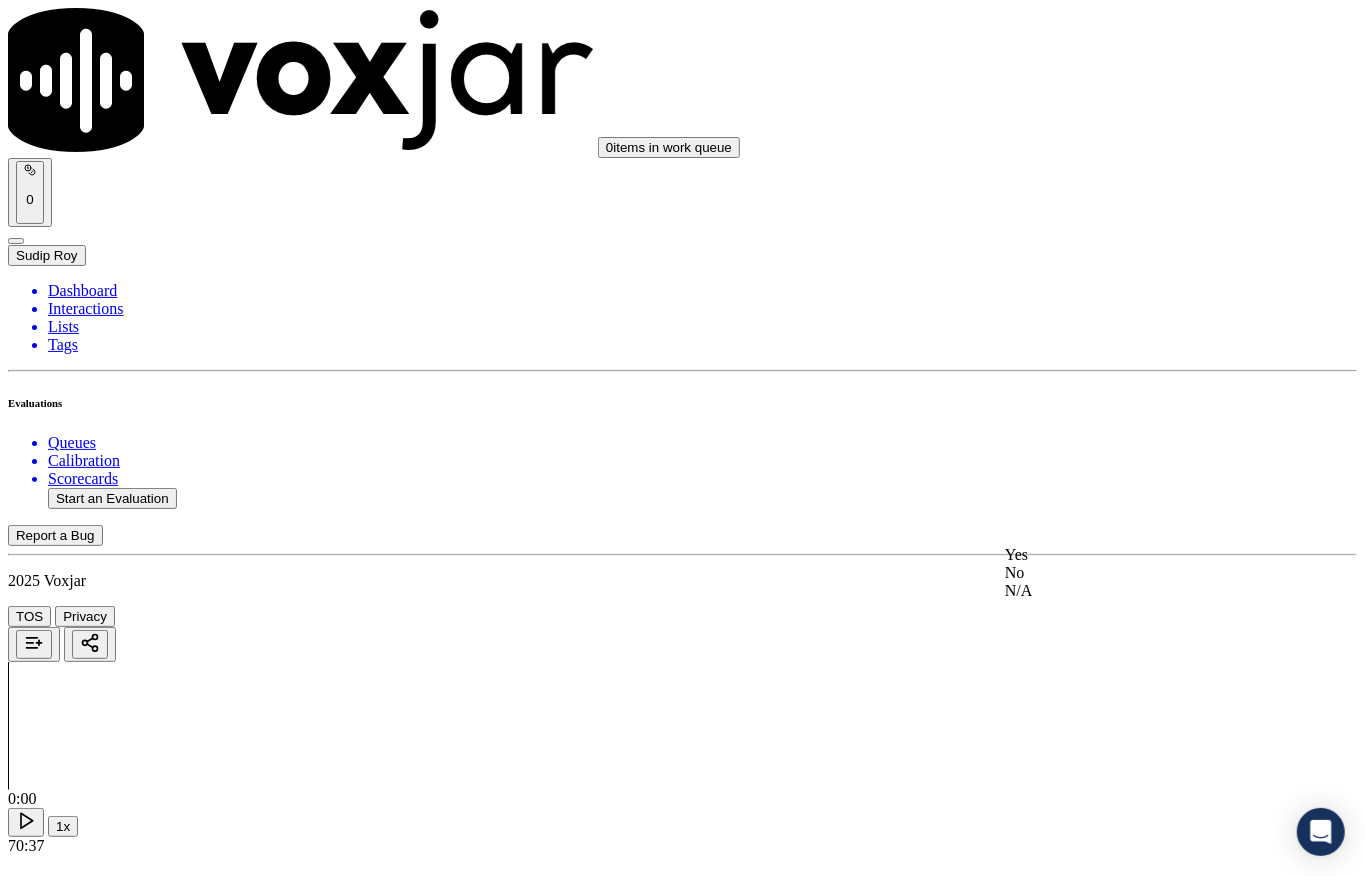 click on "No" 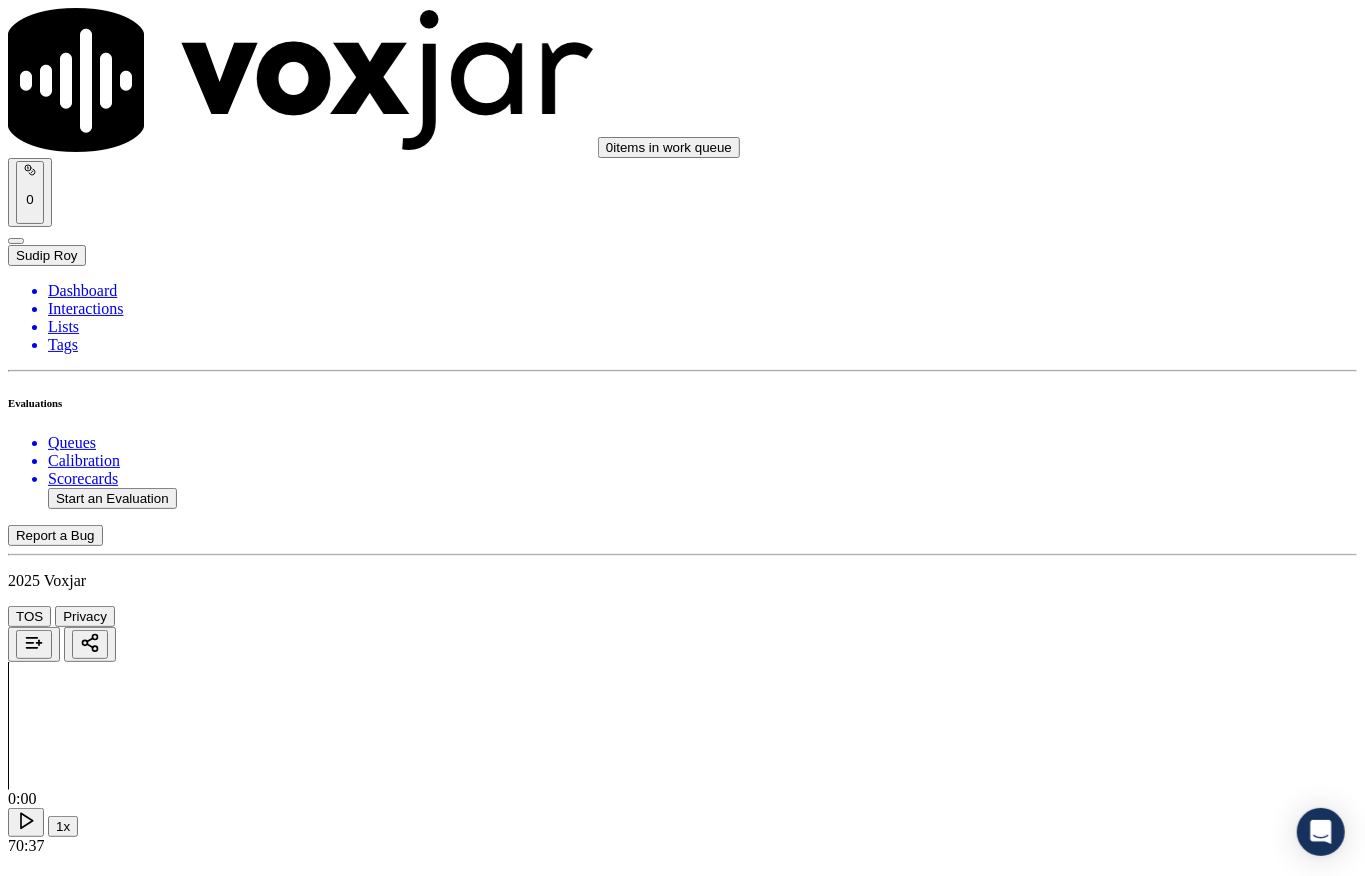 scroll, scrollTop: 5037, scrollLeft: 0, axis: vertical 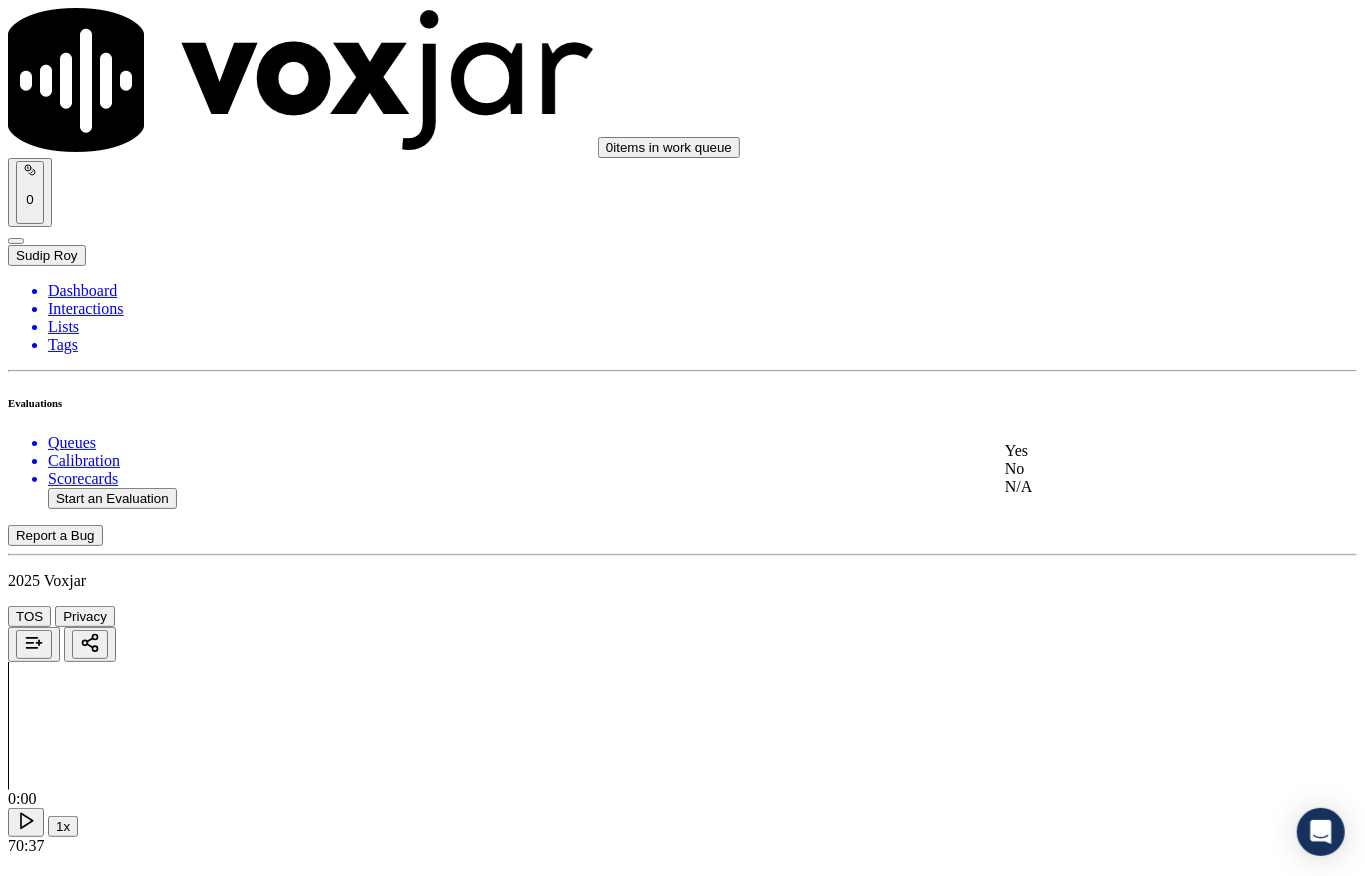 click on "Yes" at bounding box center [1126, 451] 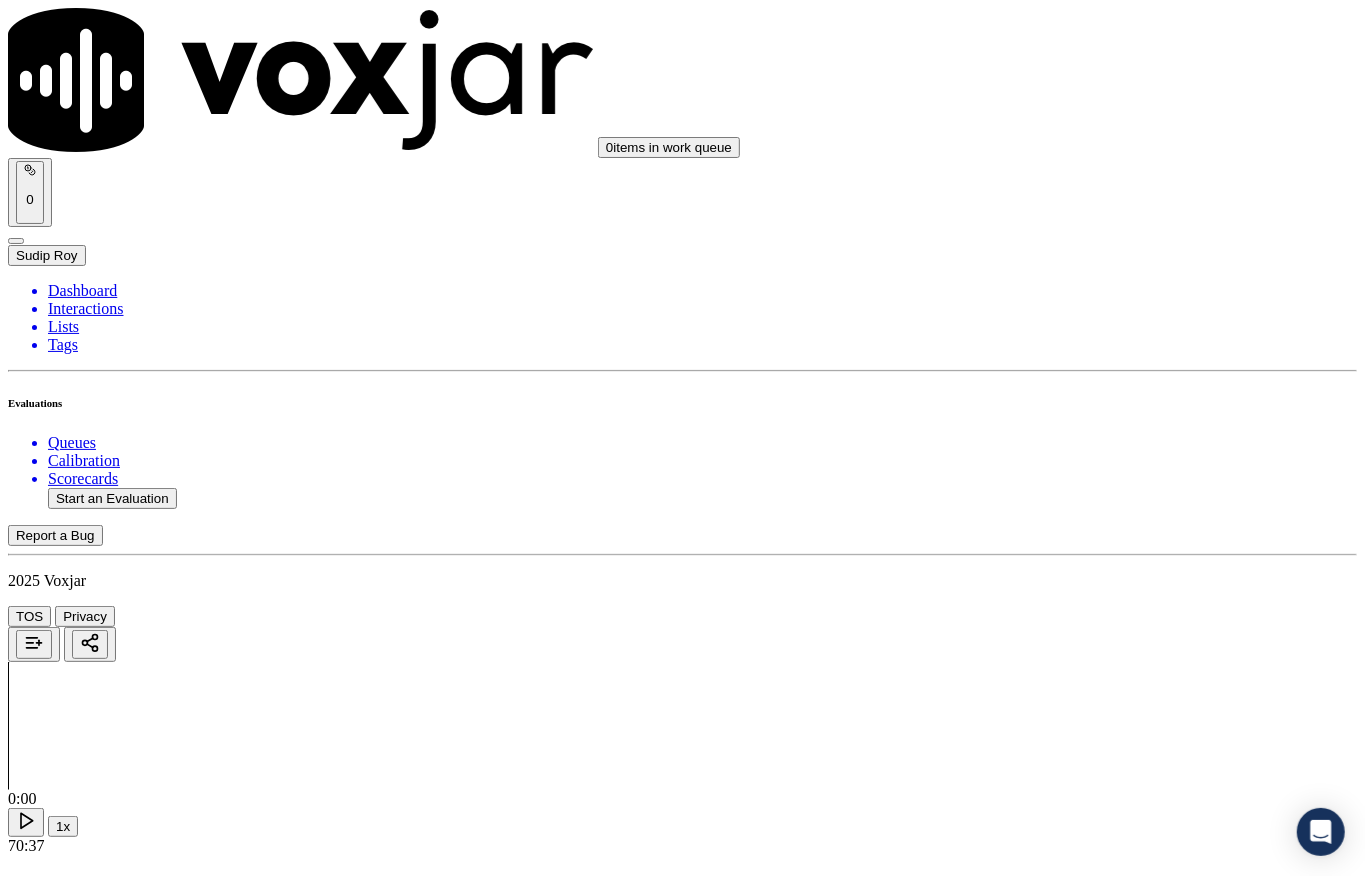 scroll, scrollTop: 4770, scrollLeft: 0, axis: vertical 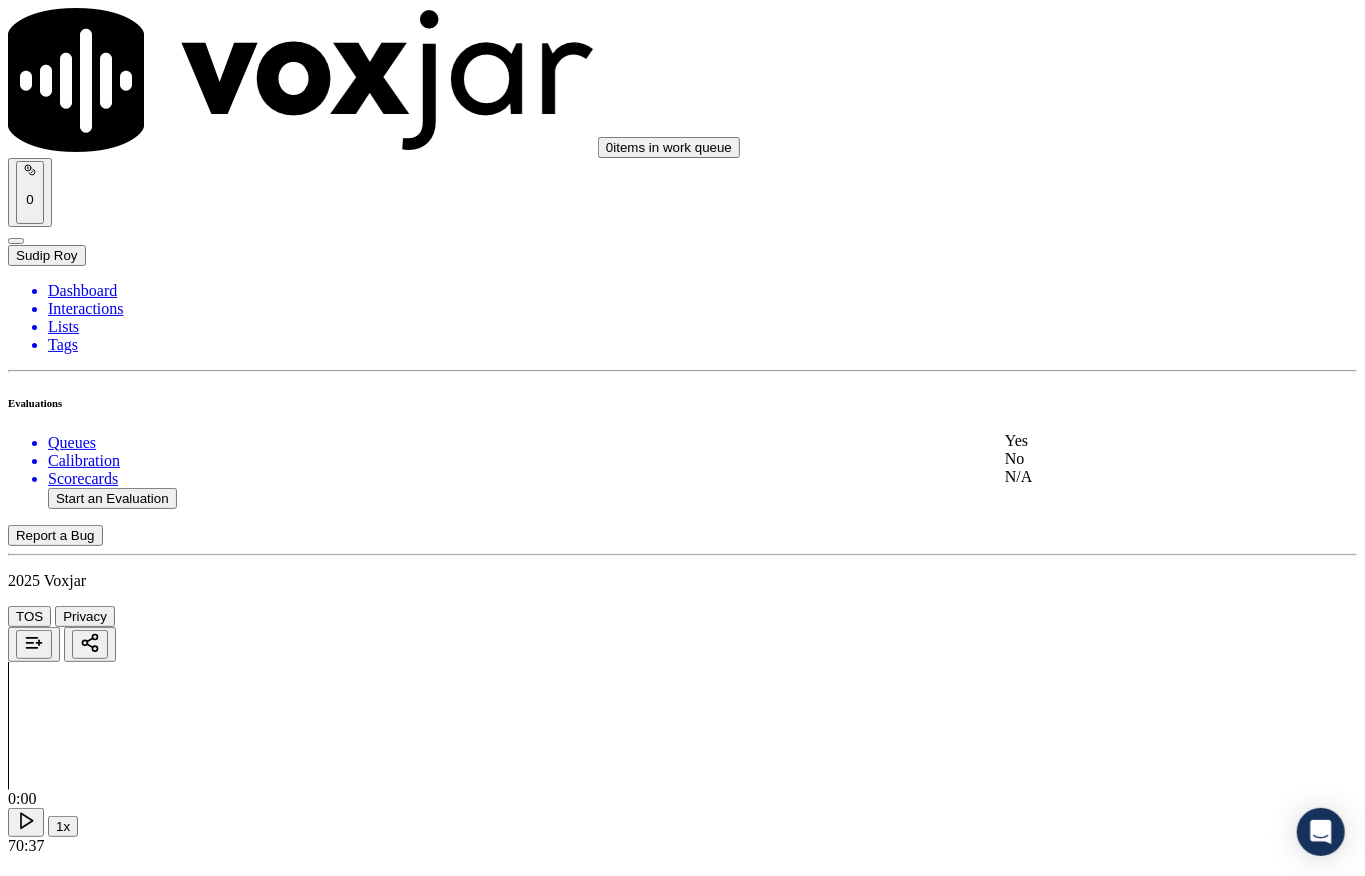 click on "No" 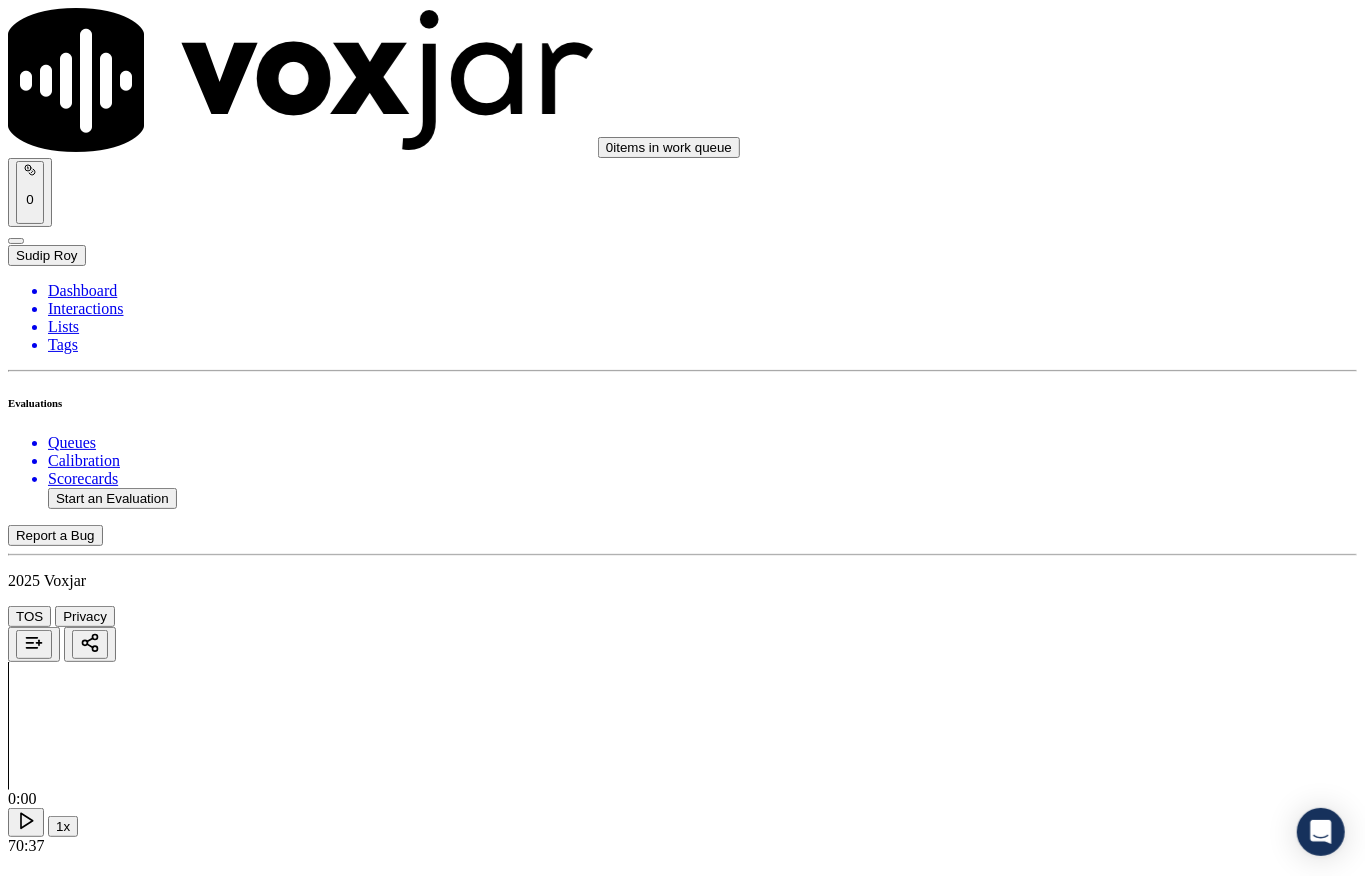 scroll, scrollTop: 4637, scrollLeft: 0, axis: vertical 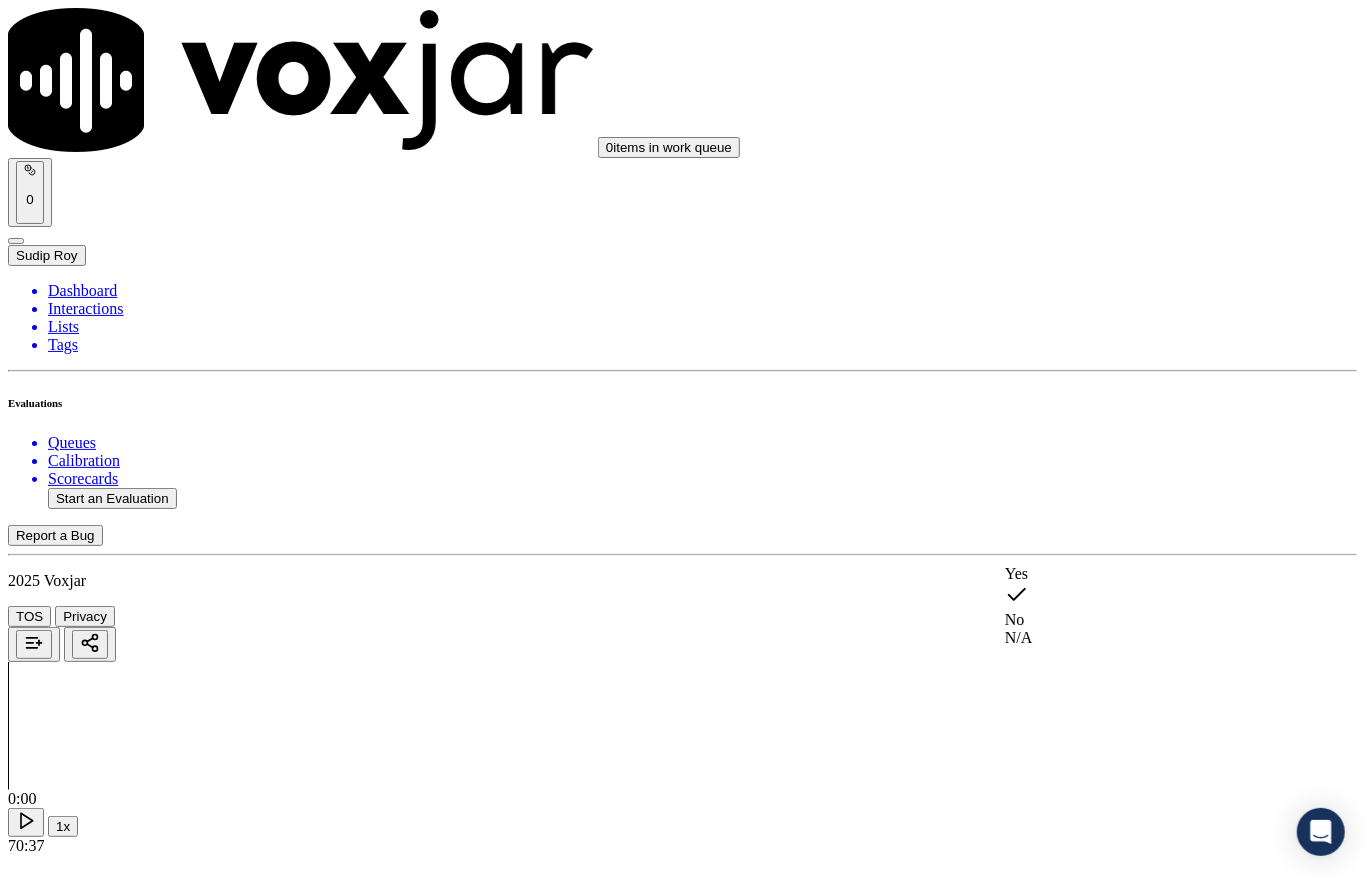 click on "N/A" 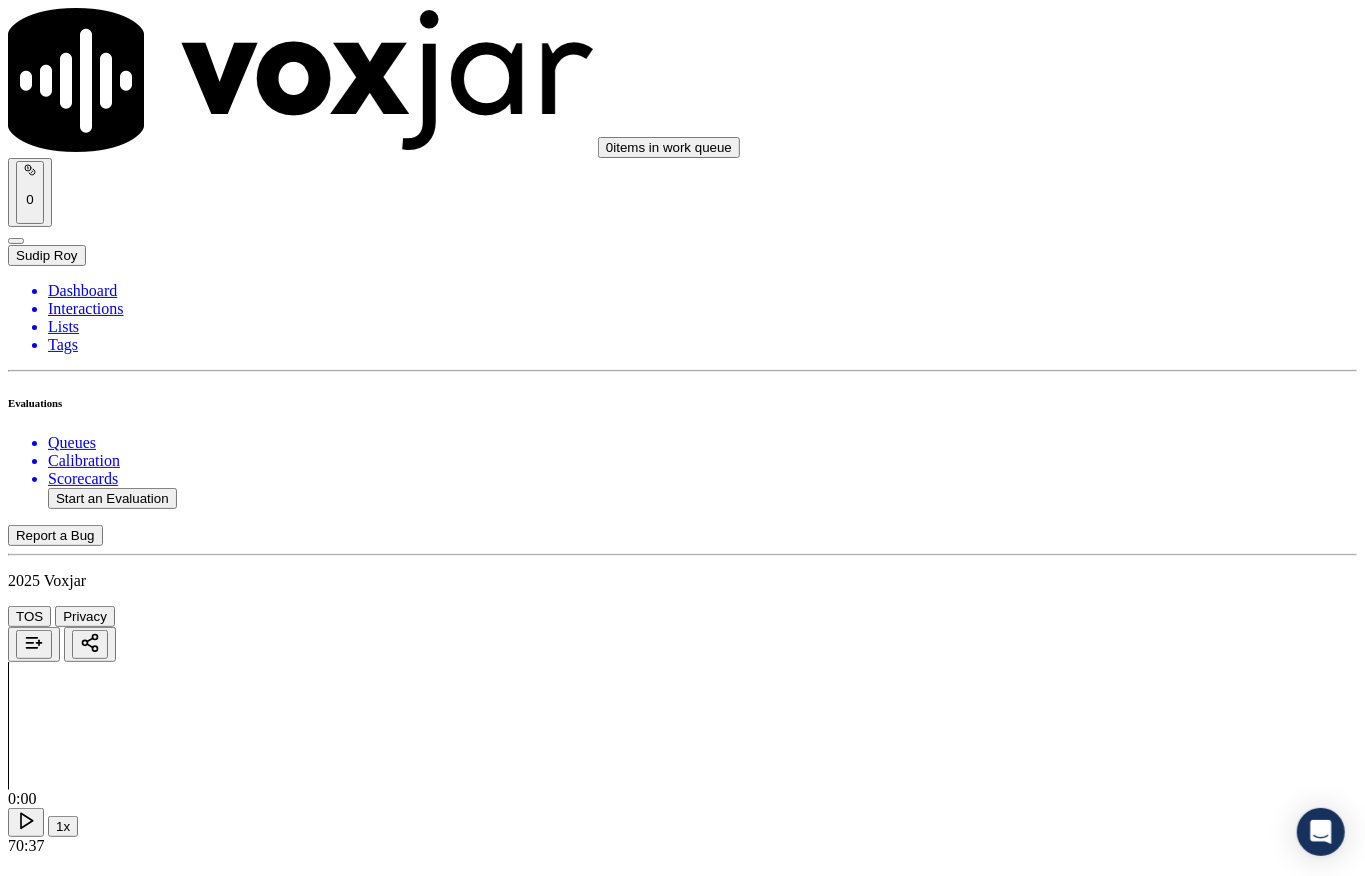 scroll, scrollTop: 4370, scrollLeft: 0, axis: vertical 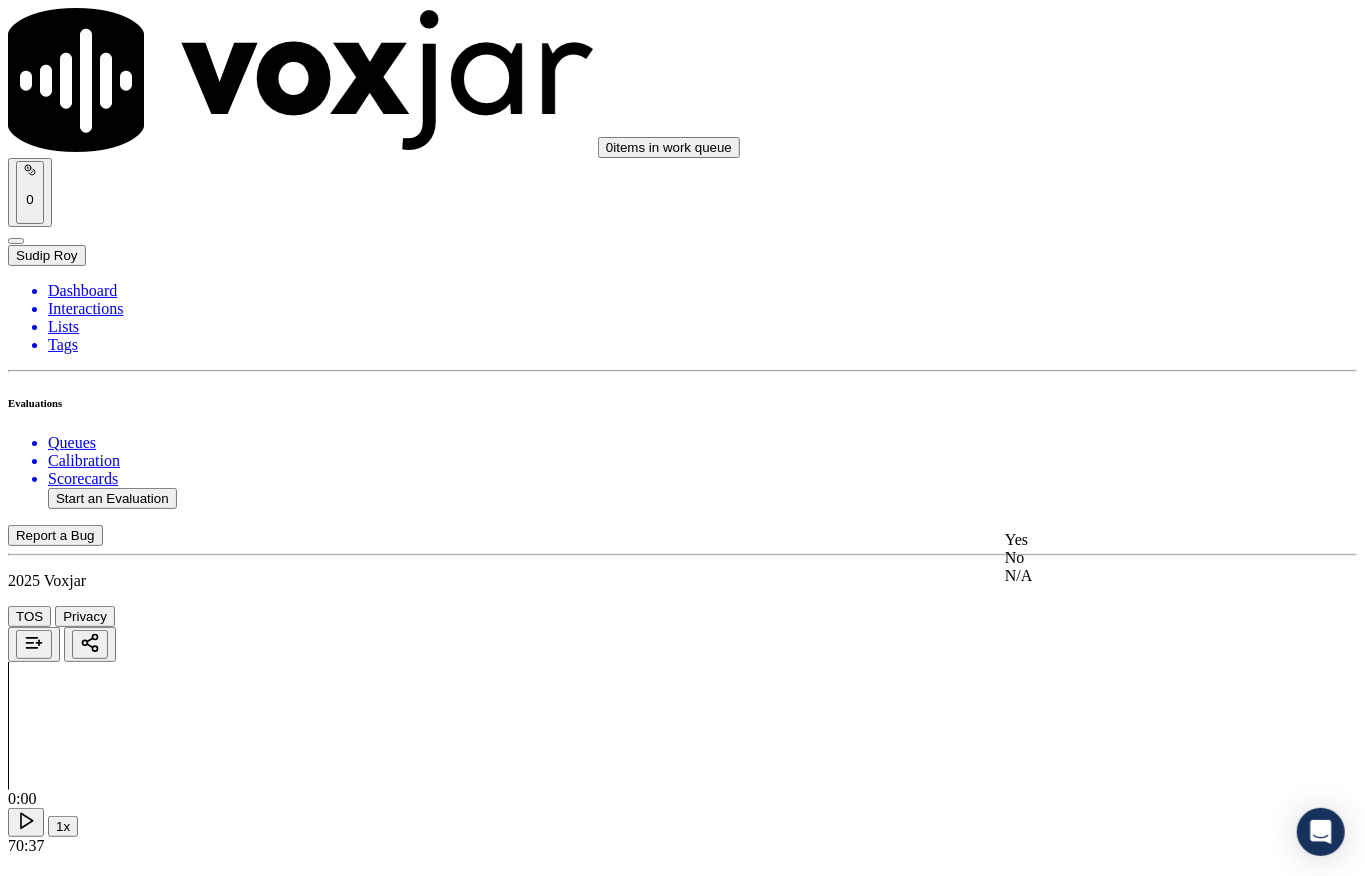 click on "Yes" at bounding box center (1126, 540) 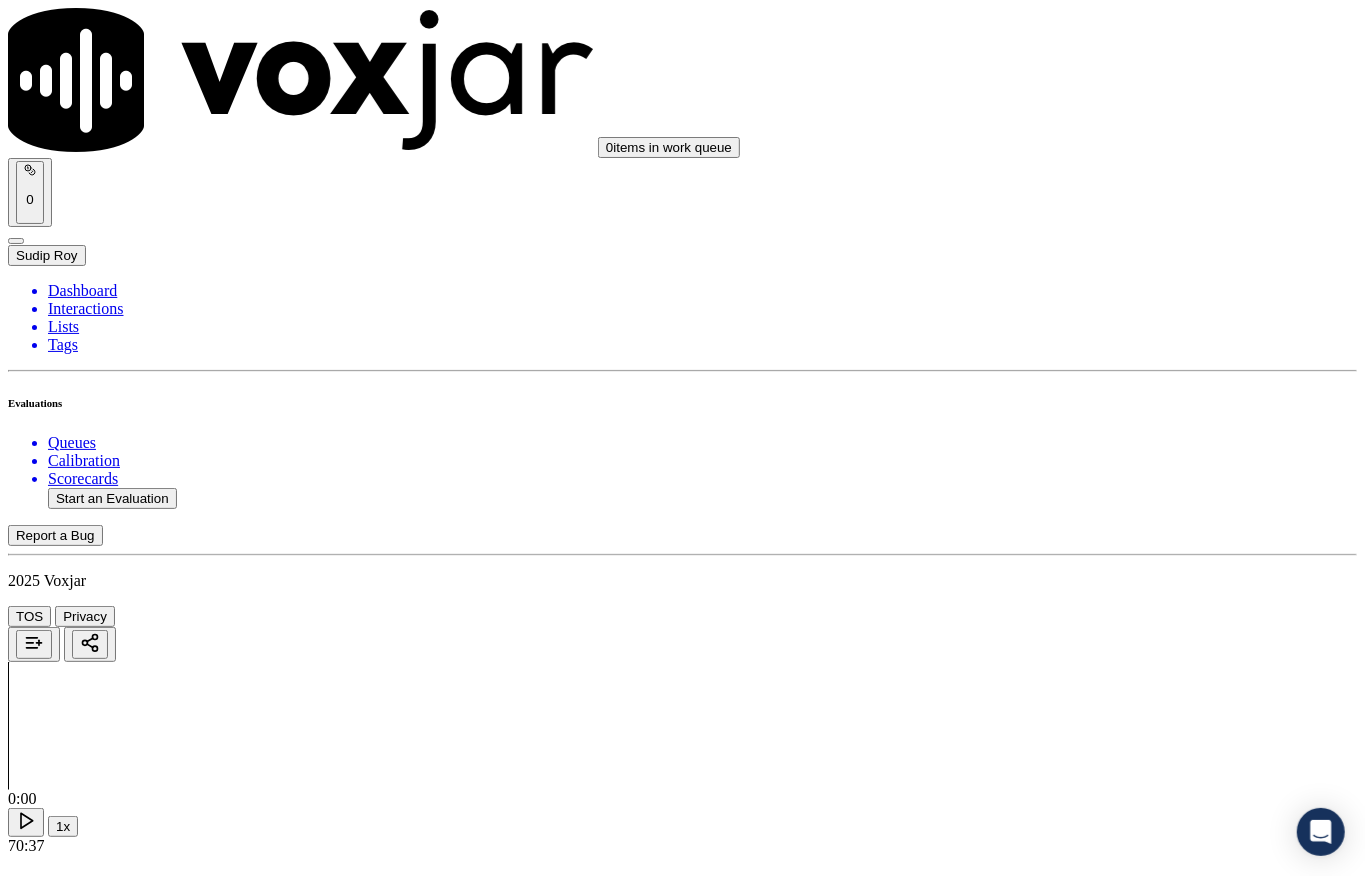 scroll, scrollTop: 3970, scrollLeft: 0, axis: vertical 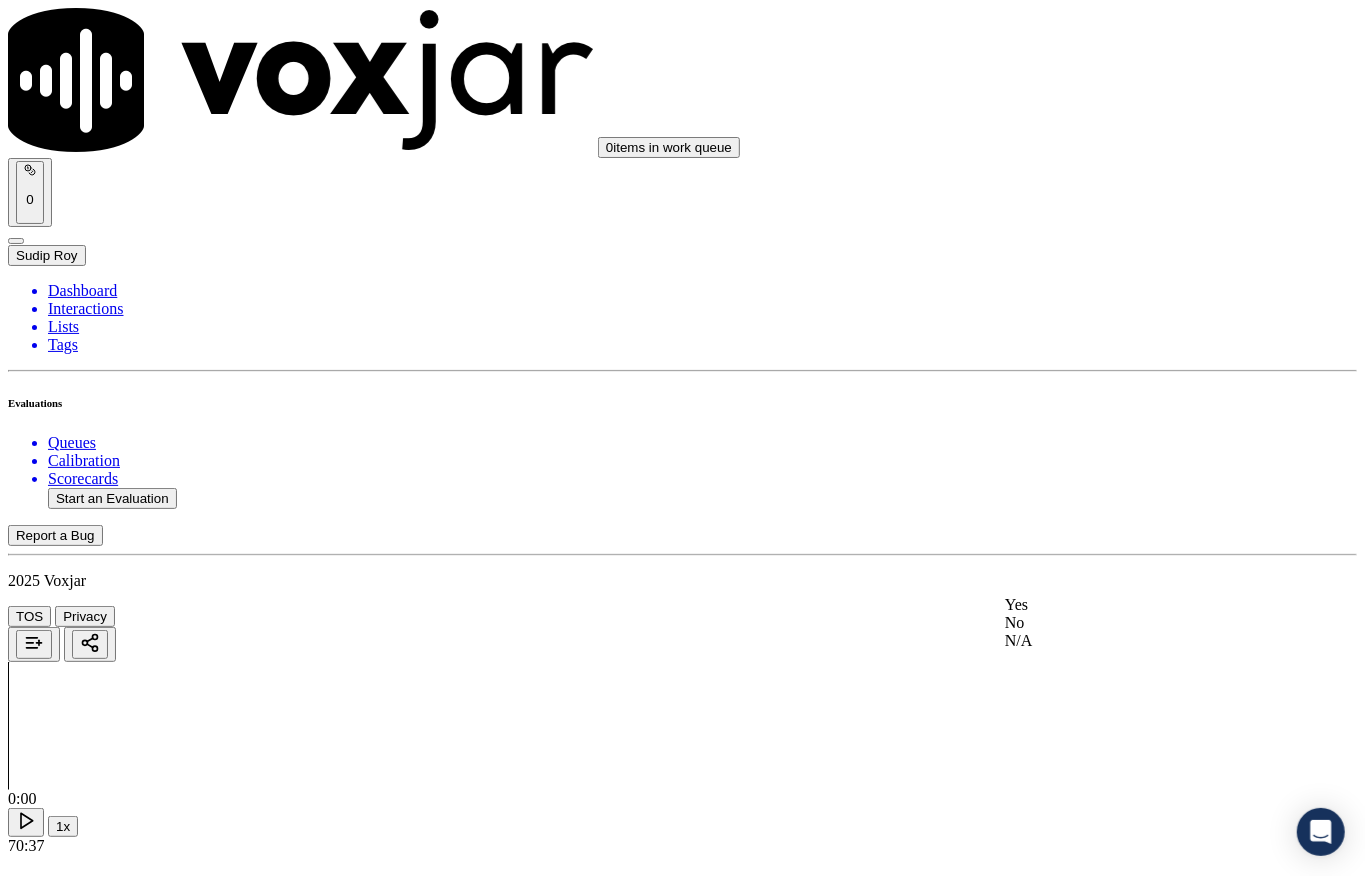 click on "Yes" at bounding box center (1126, 605) 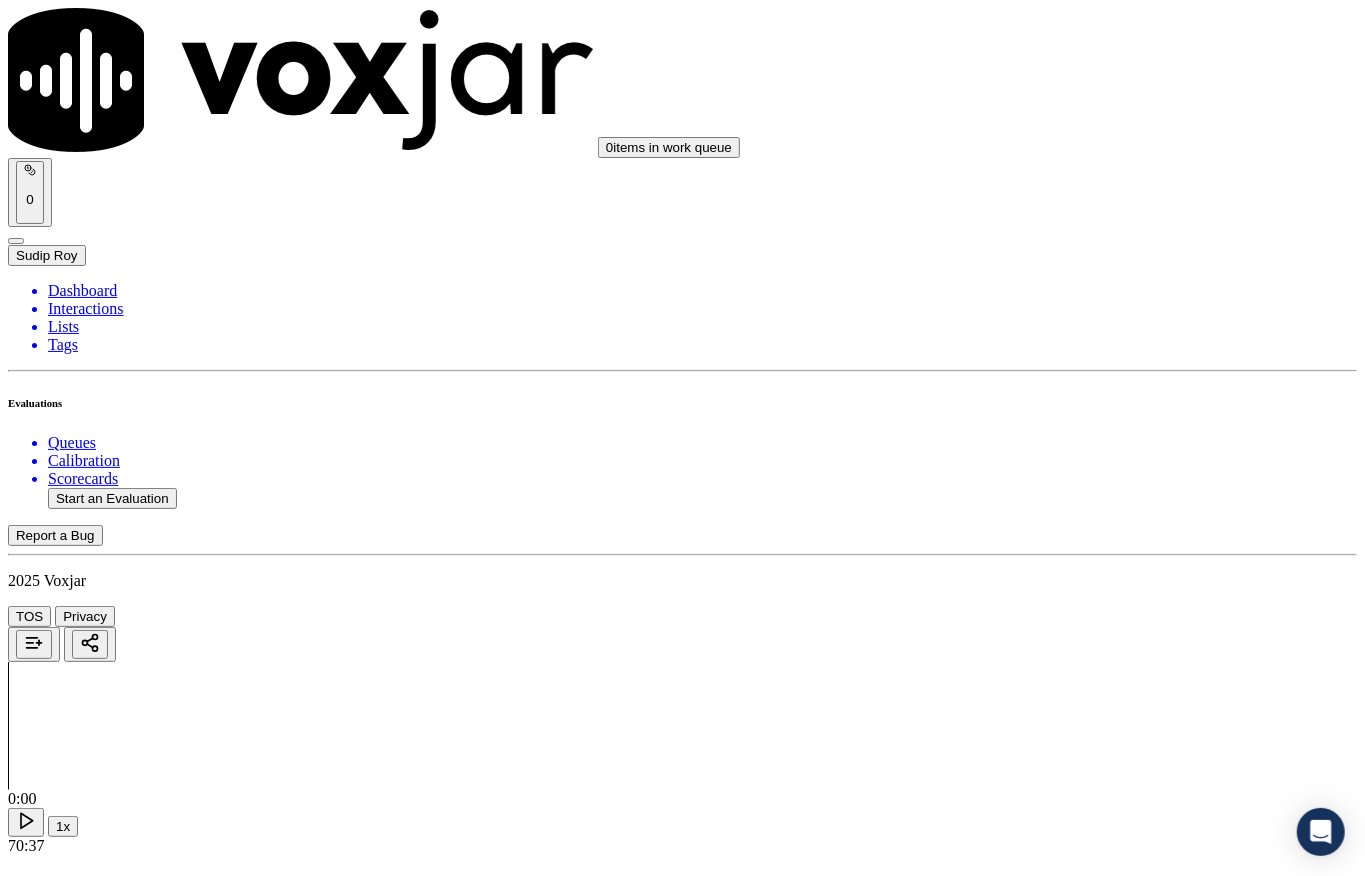 scroll, scrollTop: 3704, scrollLeft: 0, axis: vertical 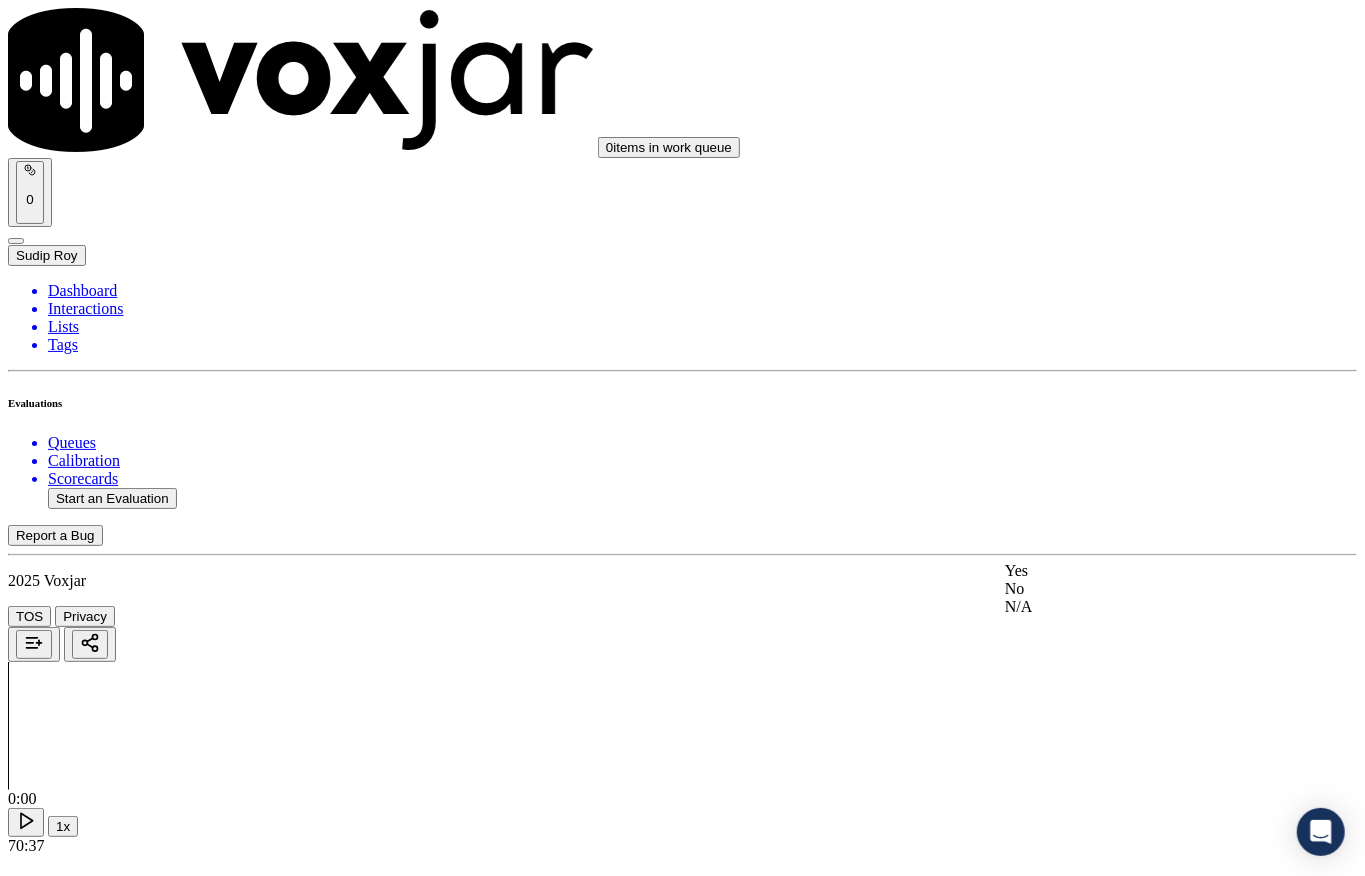 click on "Yes" at bounding box center (1126, 571) 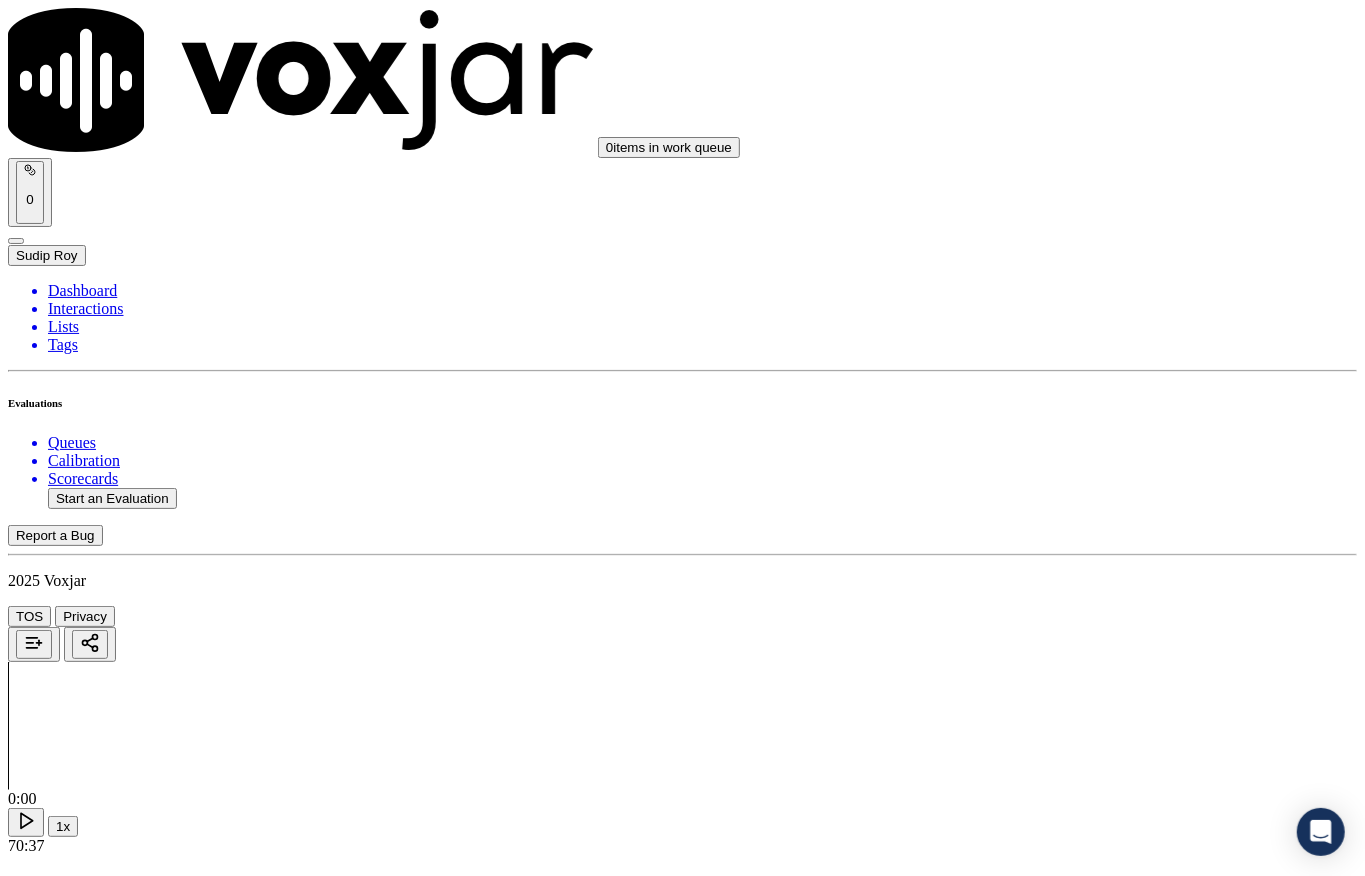 scroll, scrollTop: 3304, scrollLeft: 0, axis: vertical 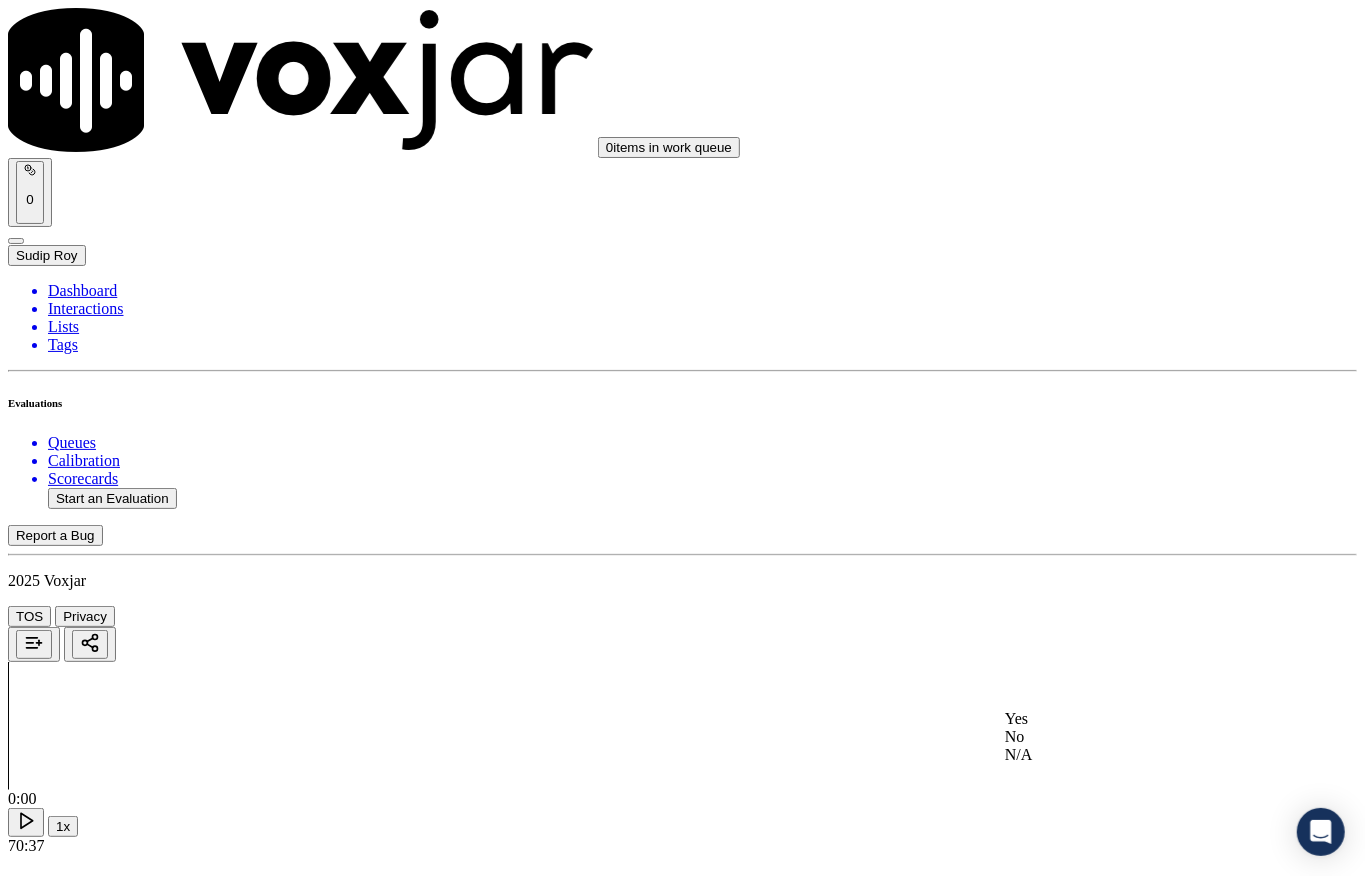 click on "Yes" at bounding box center (1126, 719) 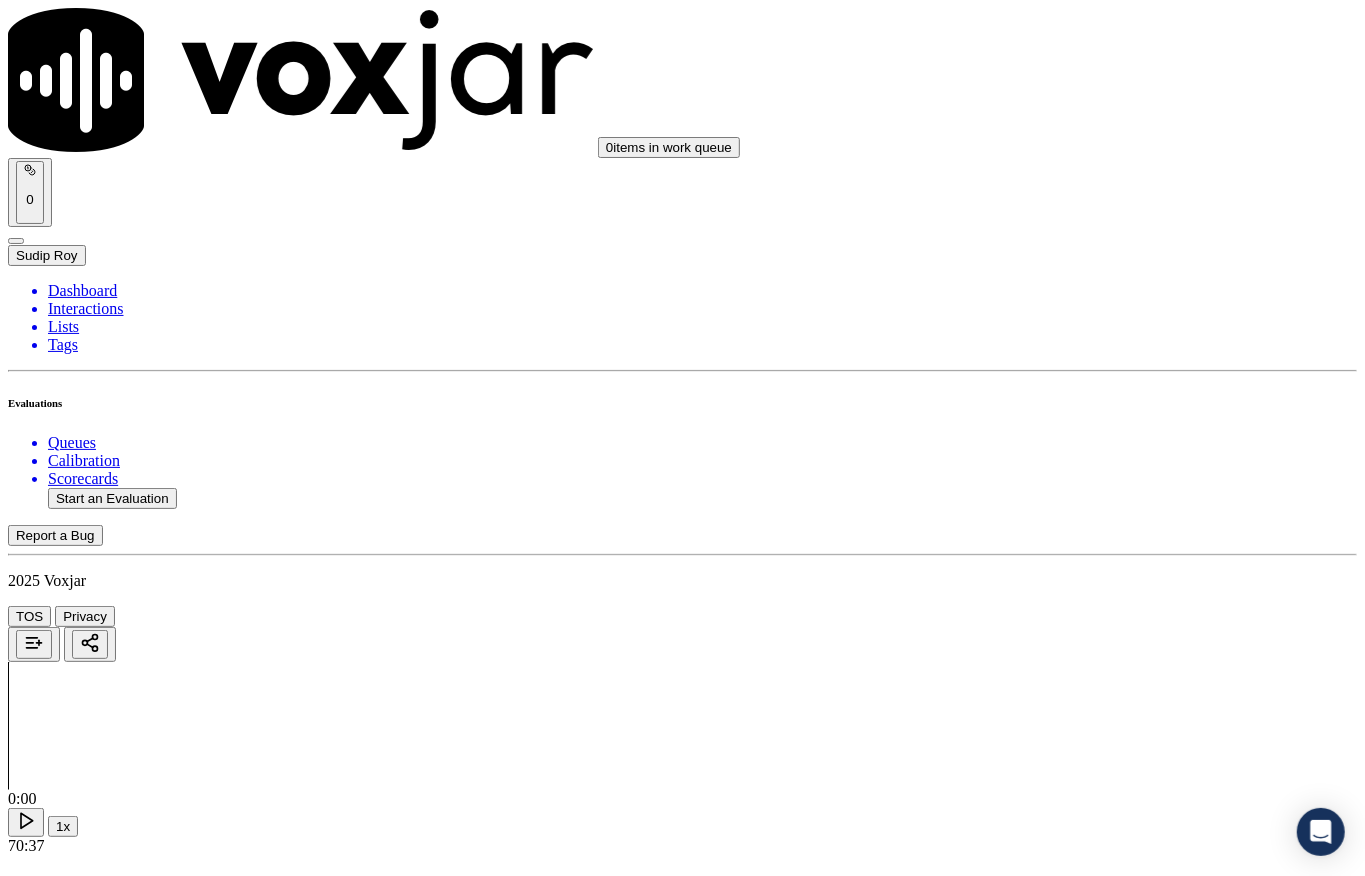 click on "Select an answer" at bounding box center [67, 5171] 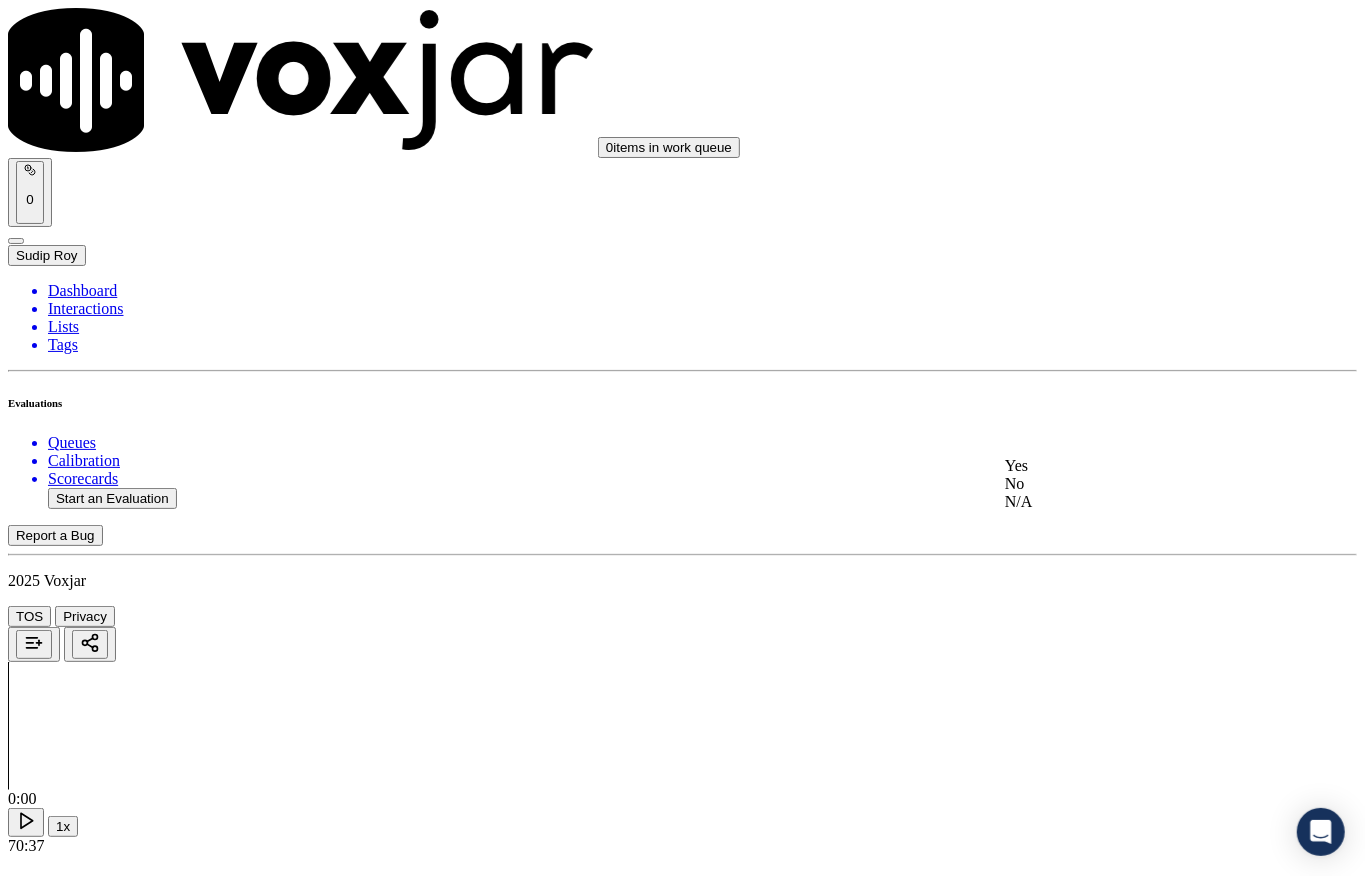 click on "No" 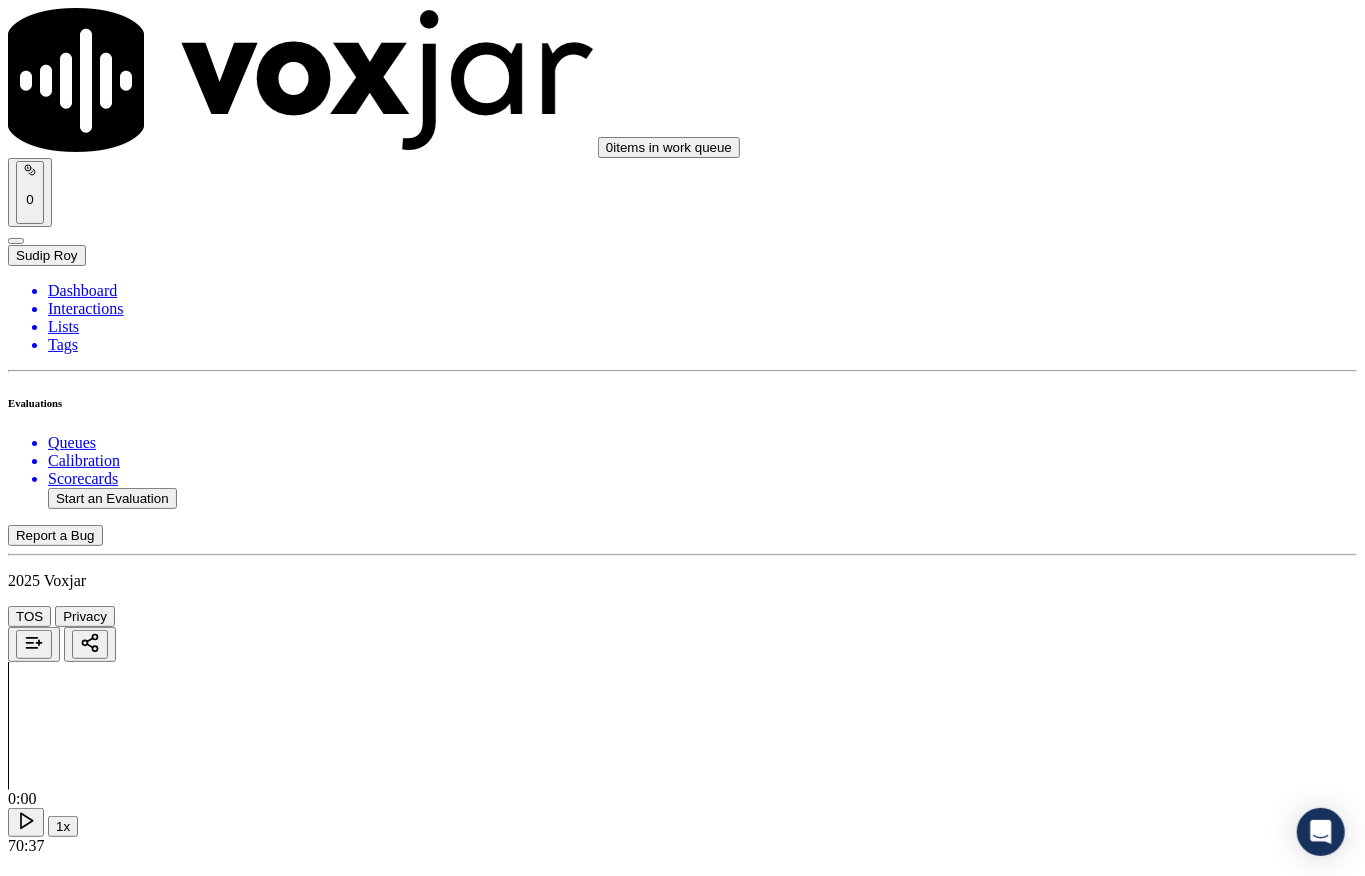scroll, scrollTop: 3304, scrollLeft: 0, axis: vertical 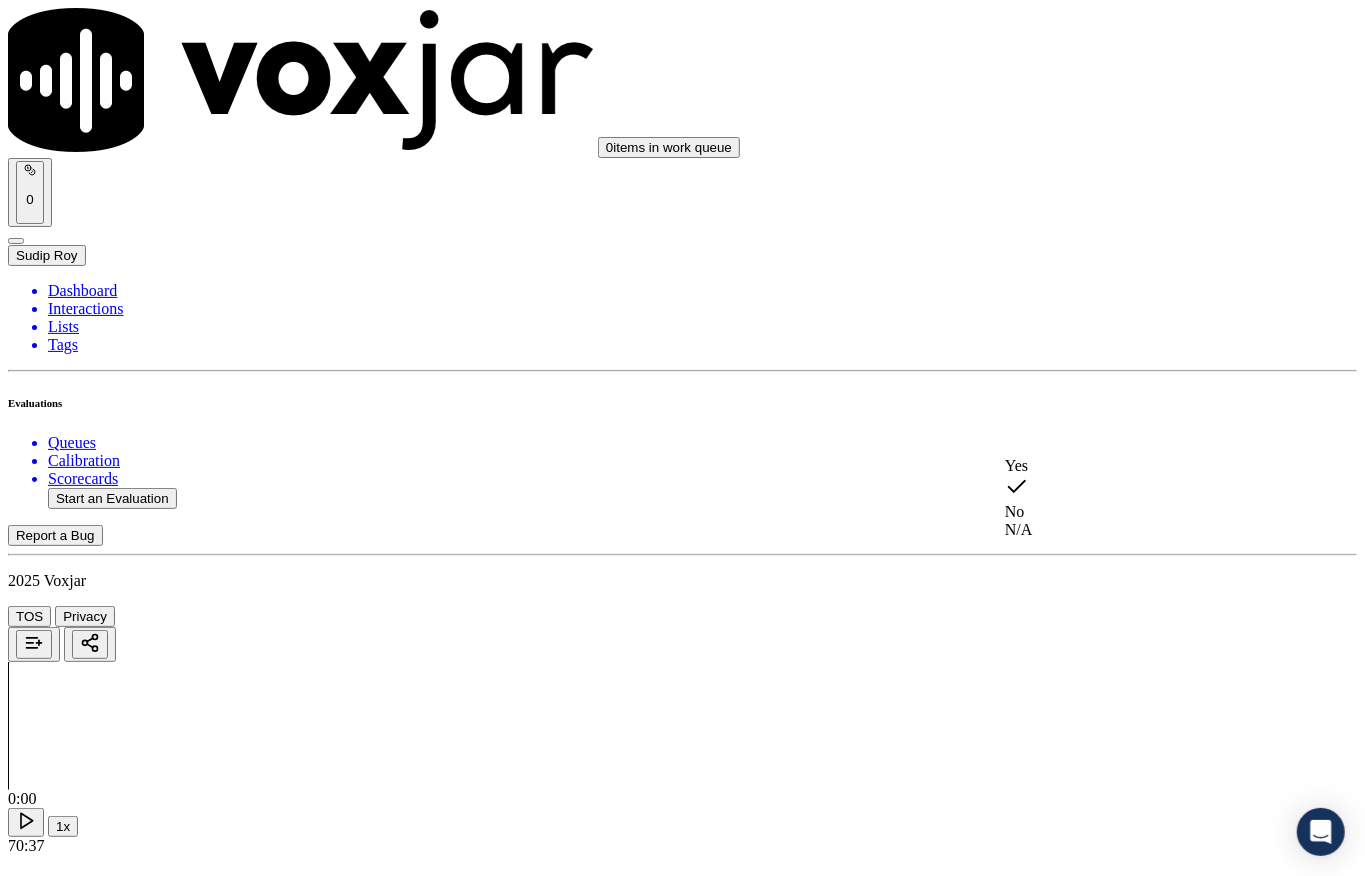 click on "Yes" at bounding box center (1126, 466) 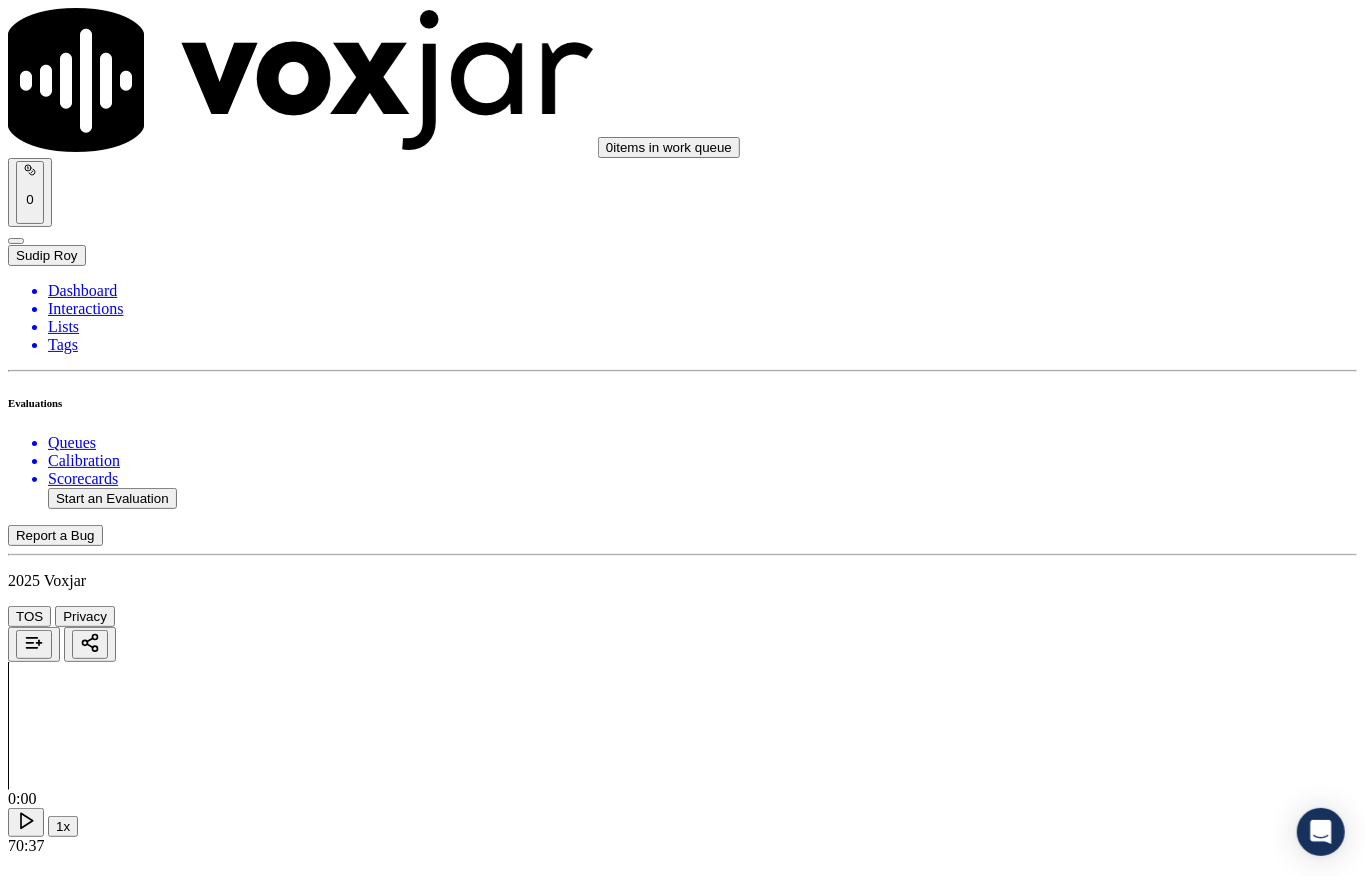 scroll, scrollTop: 3037, scrollLeft: 0, axis: vertical 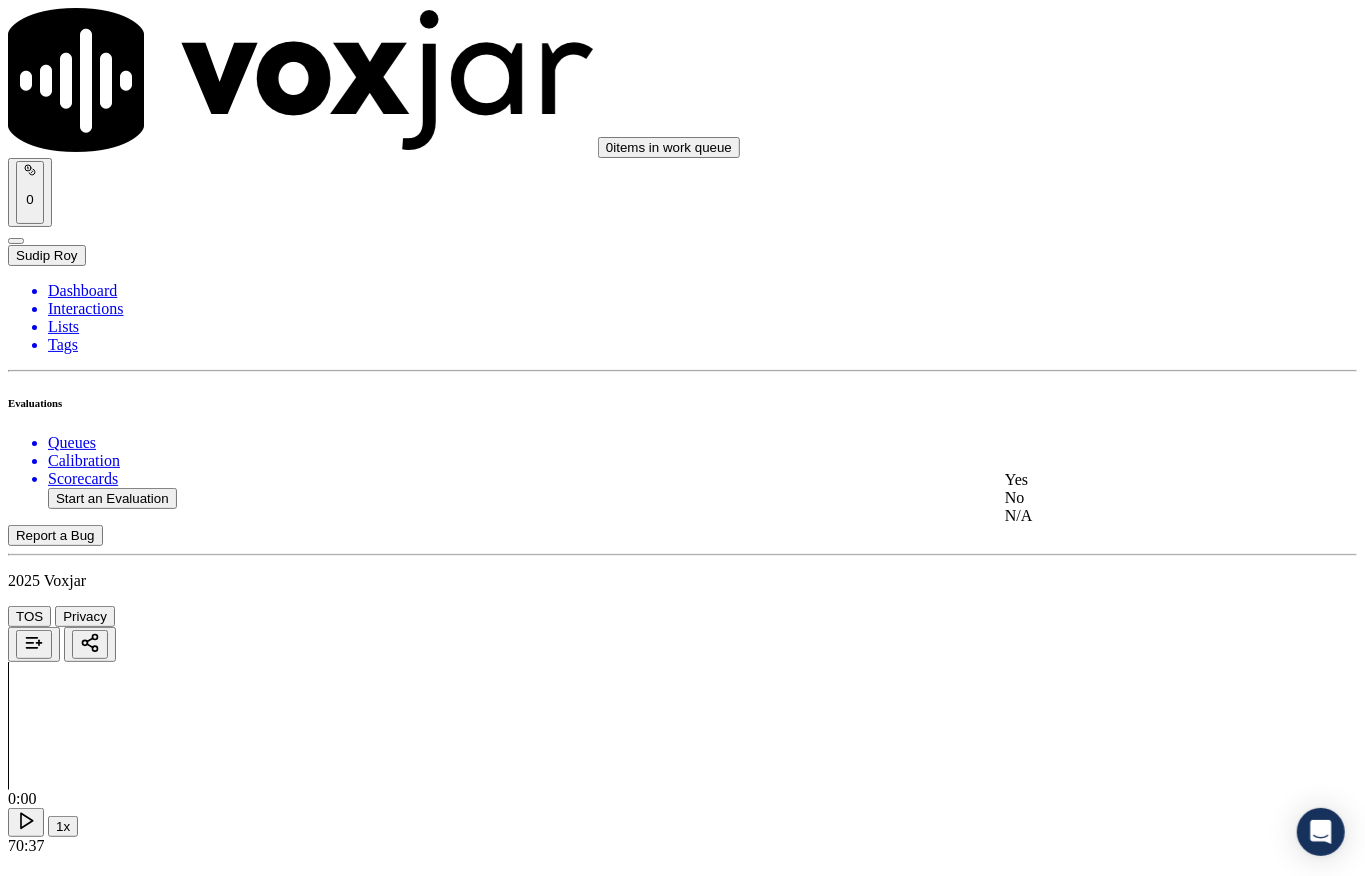 click on "3 ." at bounding box center [682, 4866] 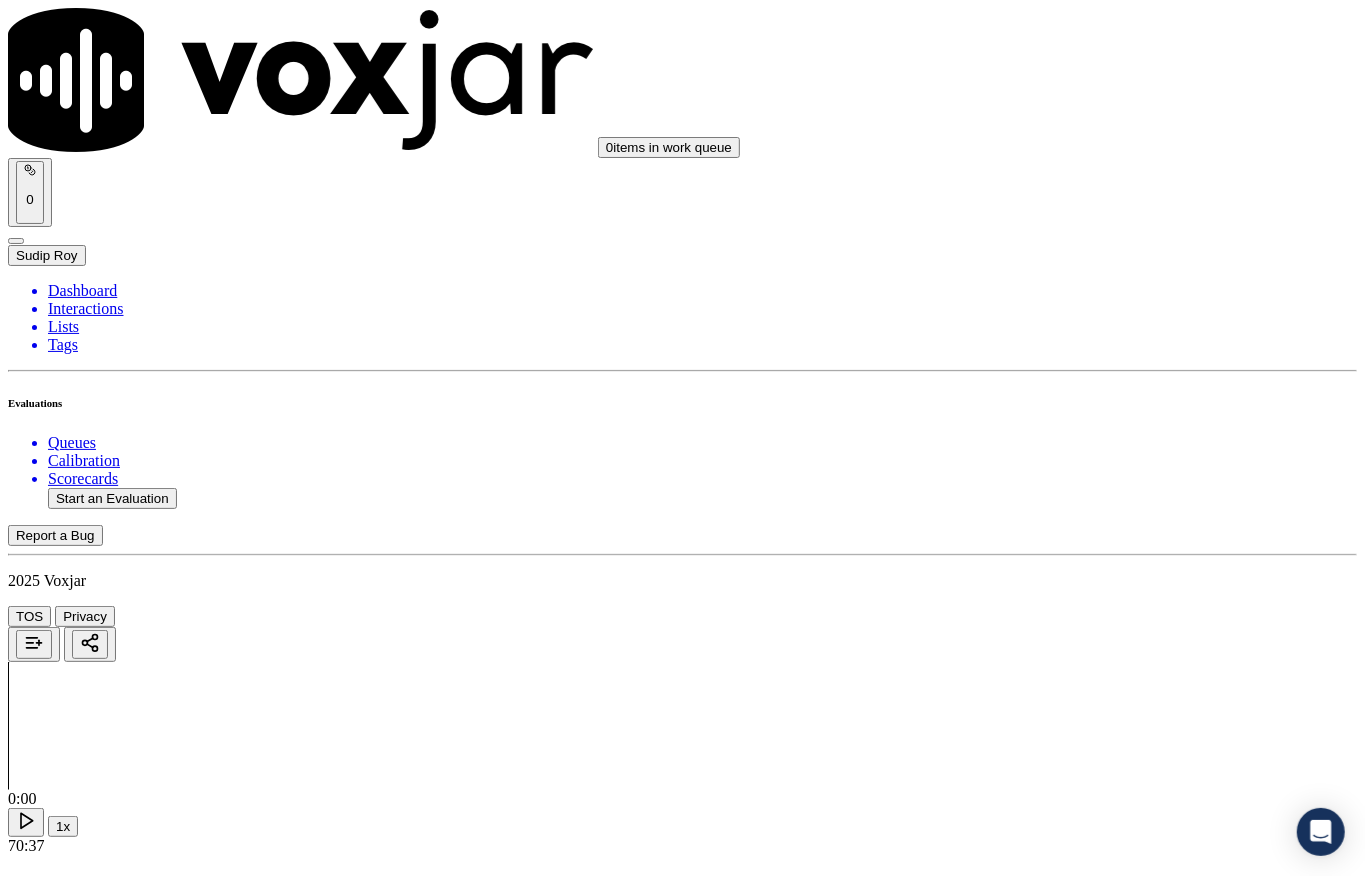 click on "Select an answer" at bounding box center (67, 4935) 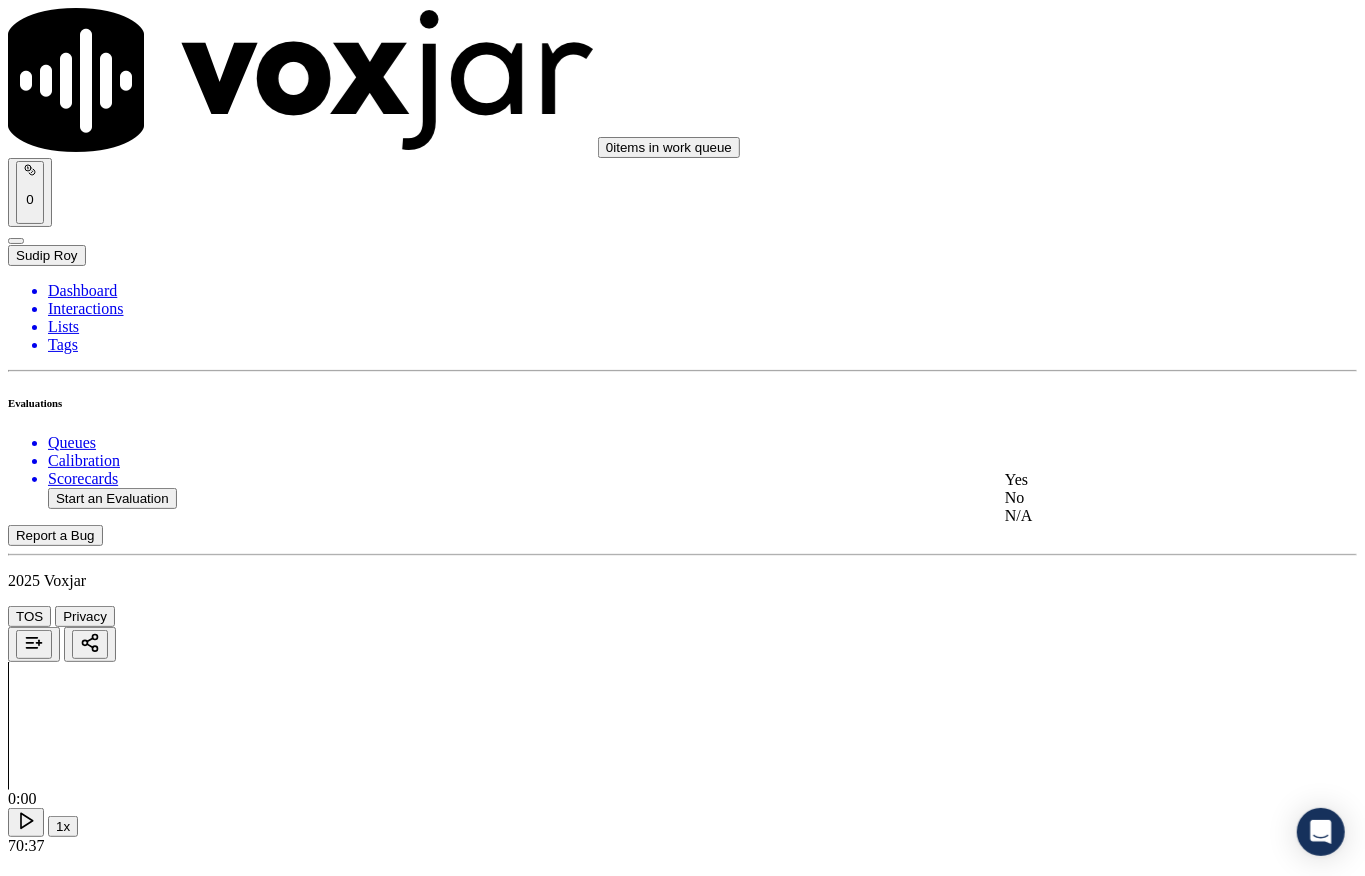 click on "Yes" at bounding box center (1126, 480) 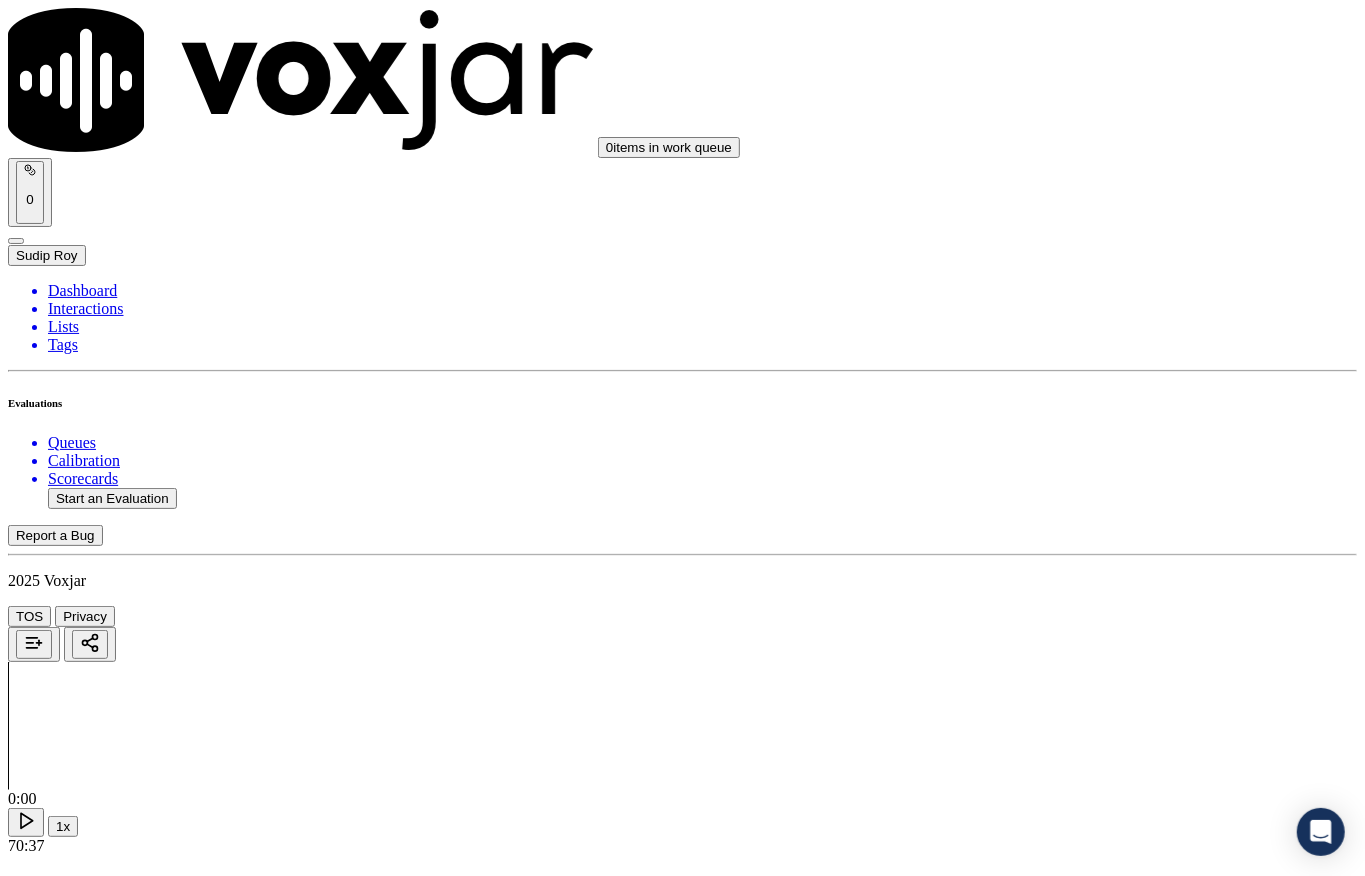 scroll, scrollTop: 2770, scrollLeft: 0, axis: vertical 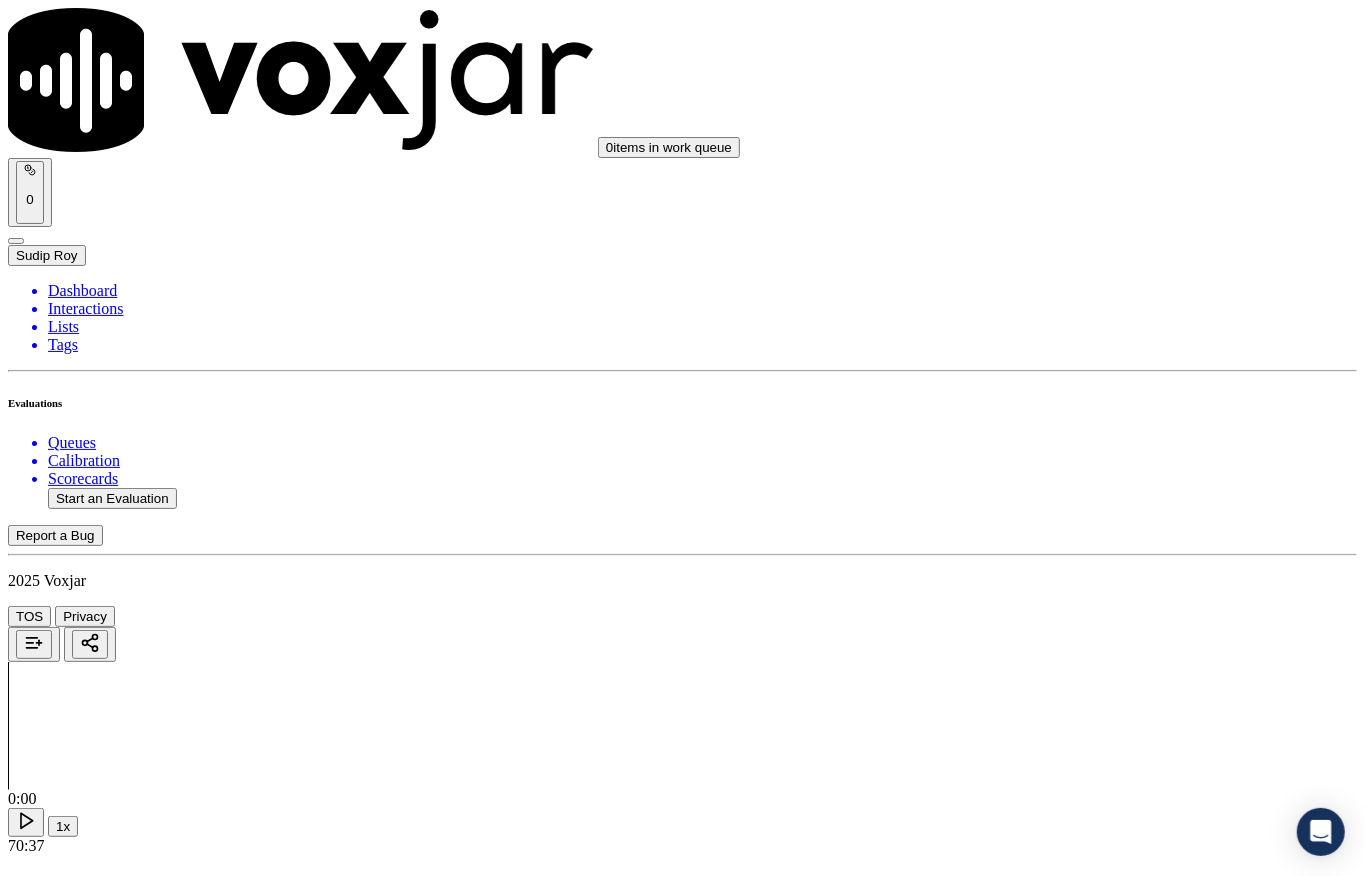 click on "Add Note" at bounding box center [682, 4749] 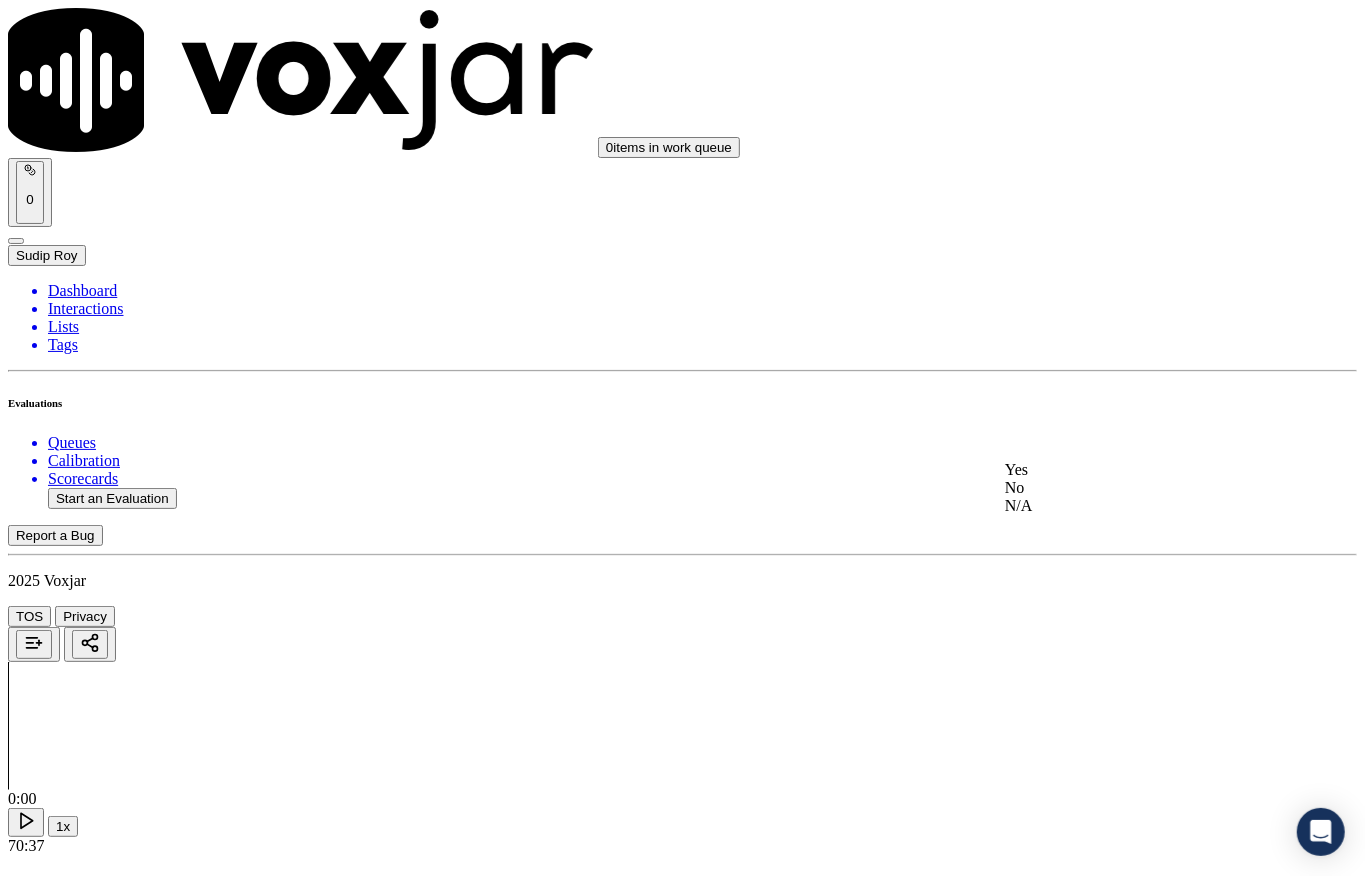 click on "No" 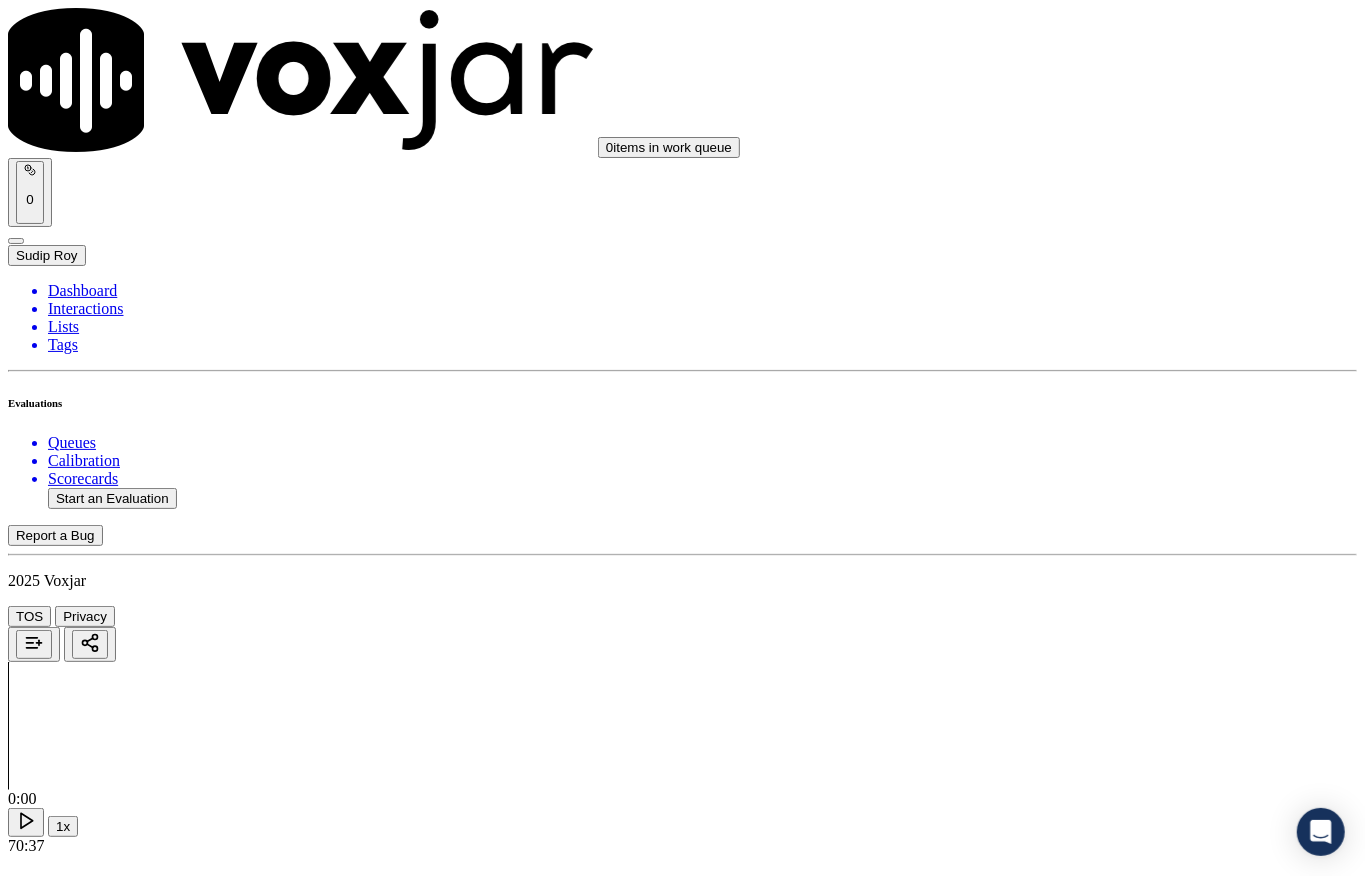 scroll, scrollTop: 2504, scrollLeft: 0, axis: vertical 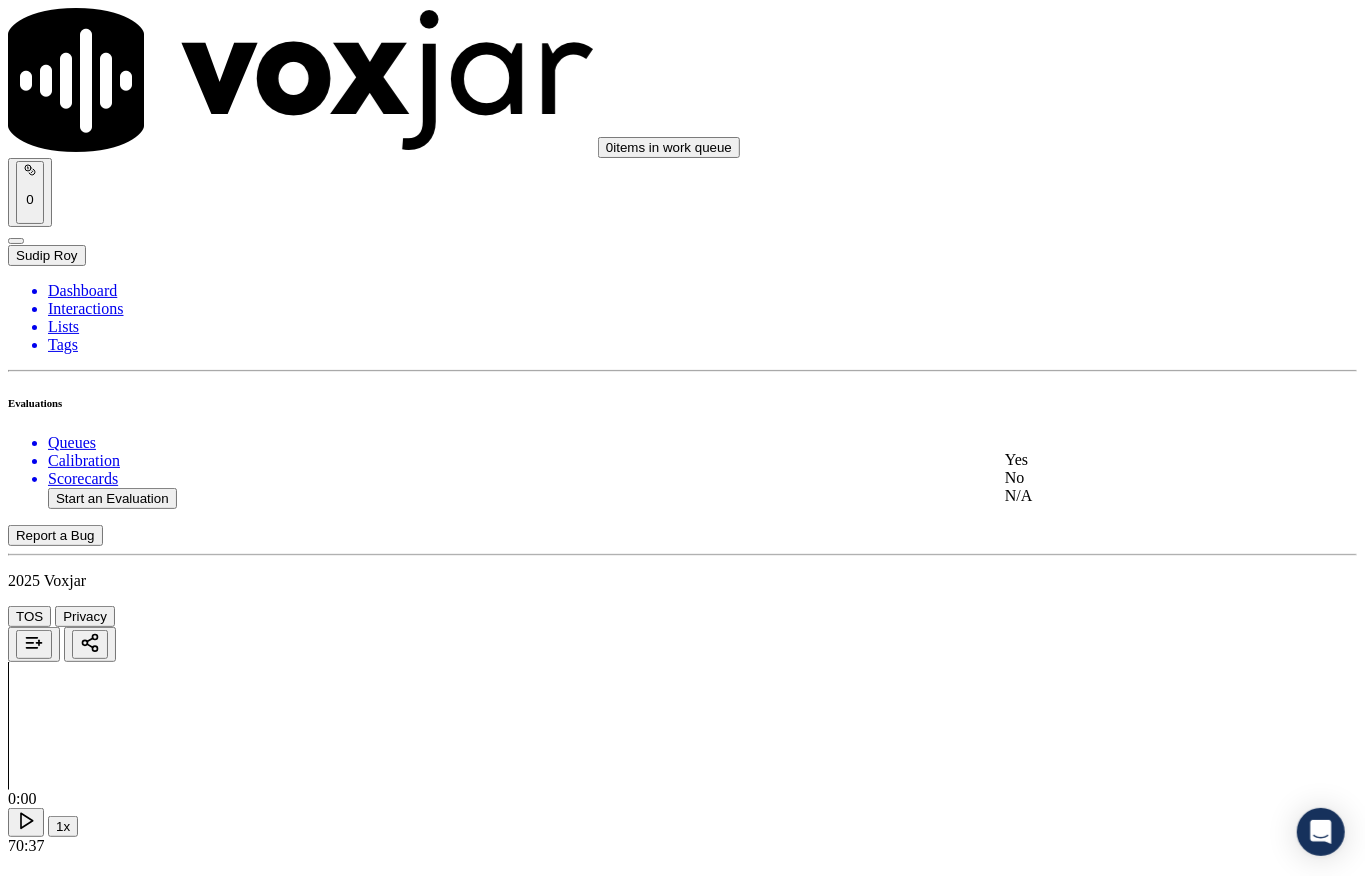 click on "Yes" at bounding box center (1126, 460) 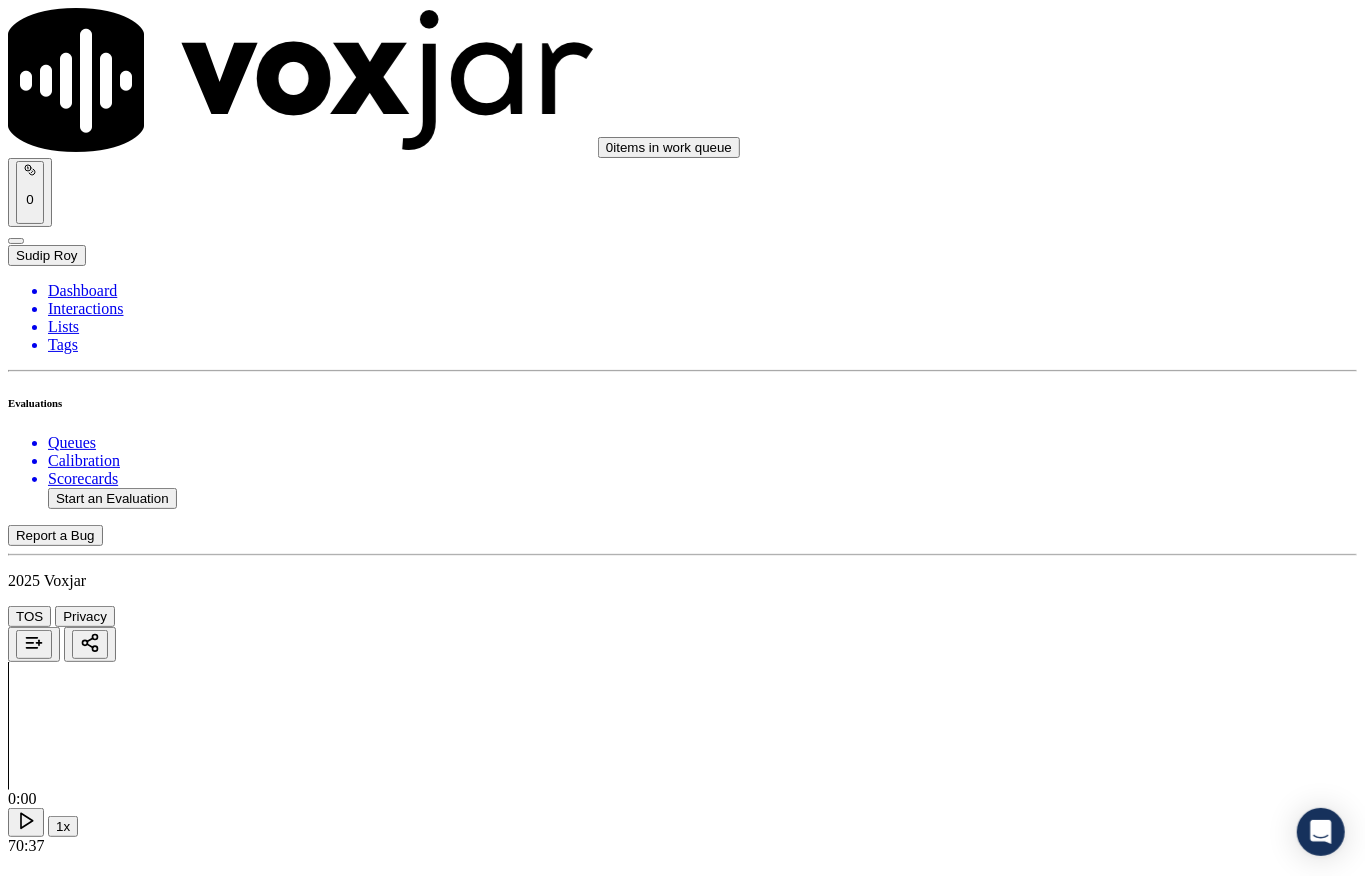 scroll, scrollTop: 2104, scrollLeft: 0, axis: vertical 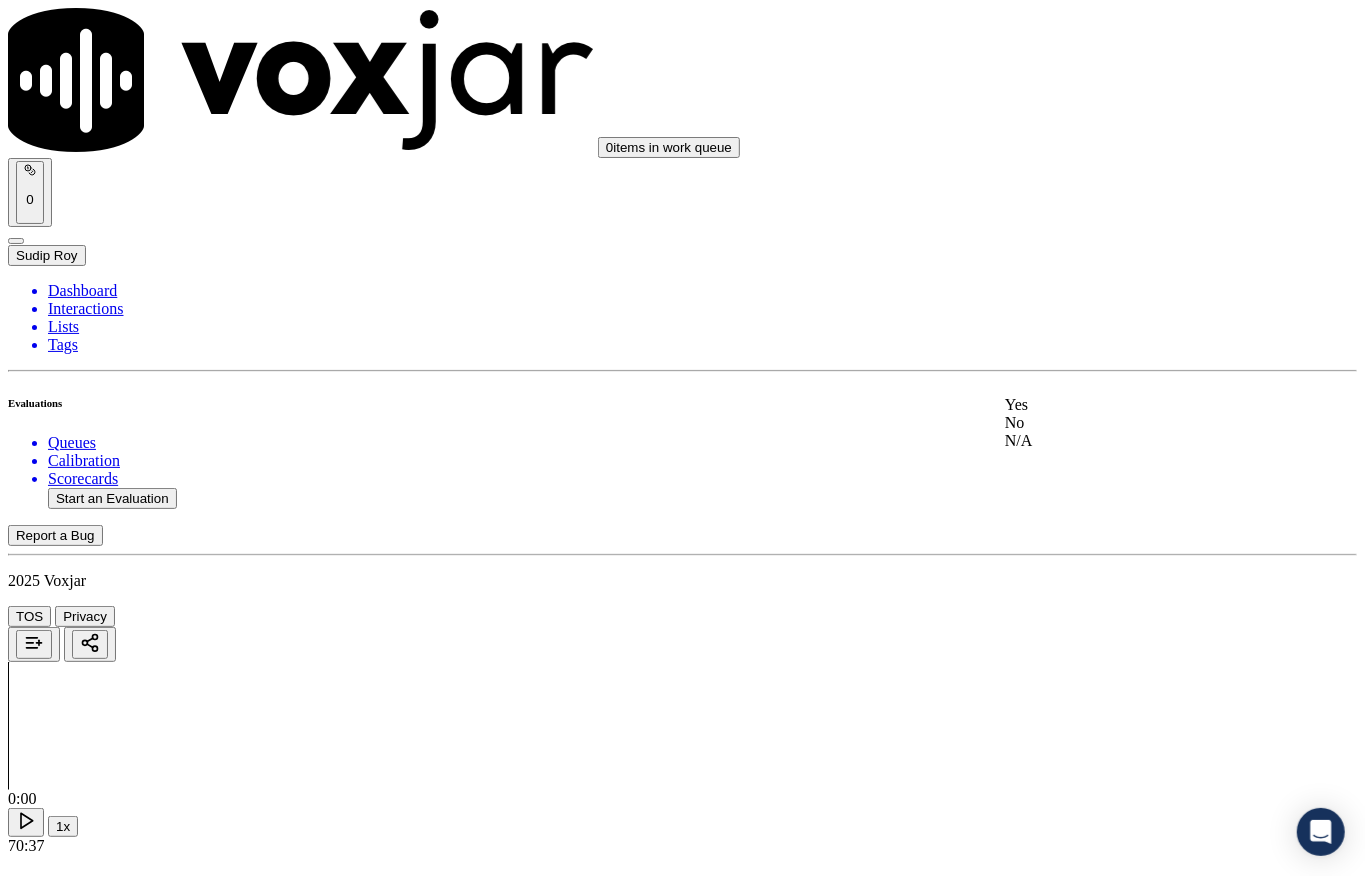 click on "Yes" at bounding box center (1126, 405) 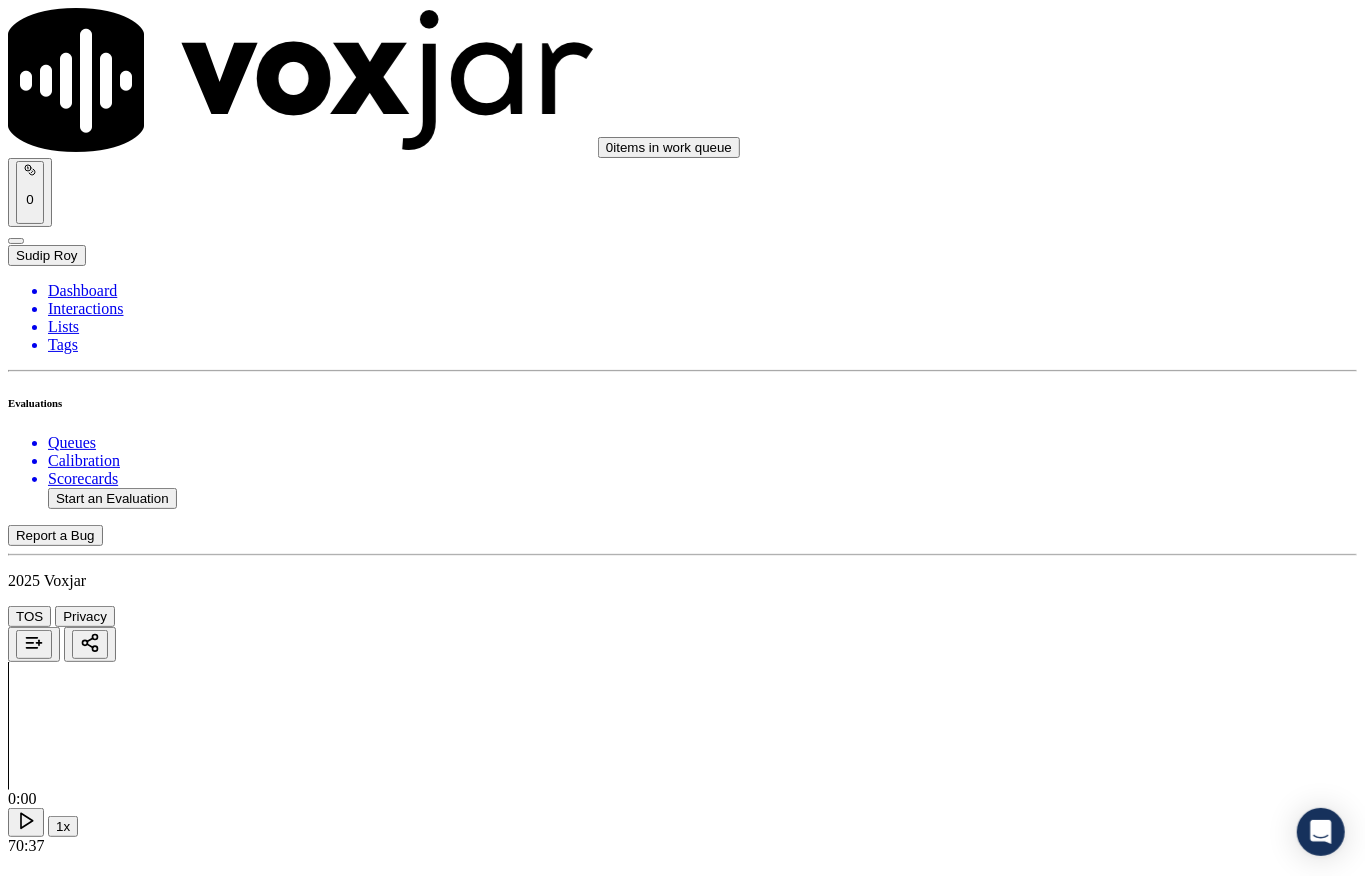 scroll, scrollTop: 1837, scrollLeft: 0, axis: vertical 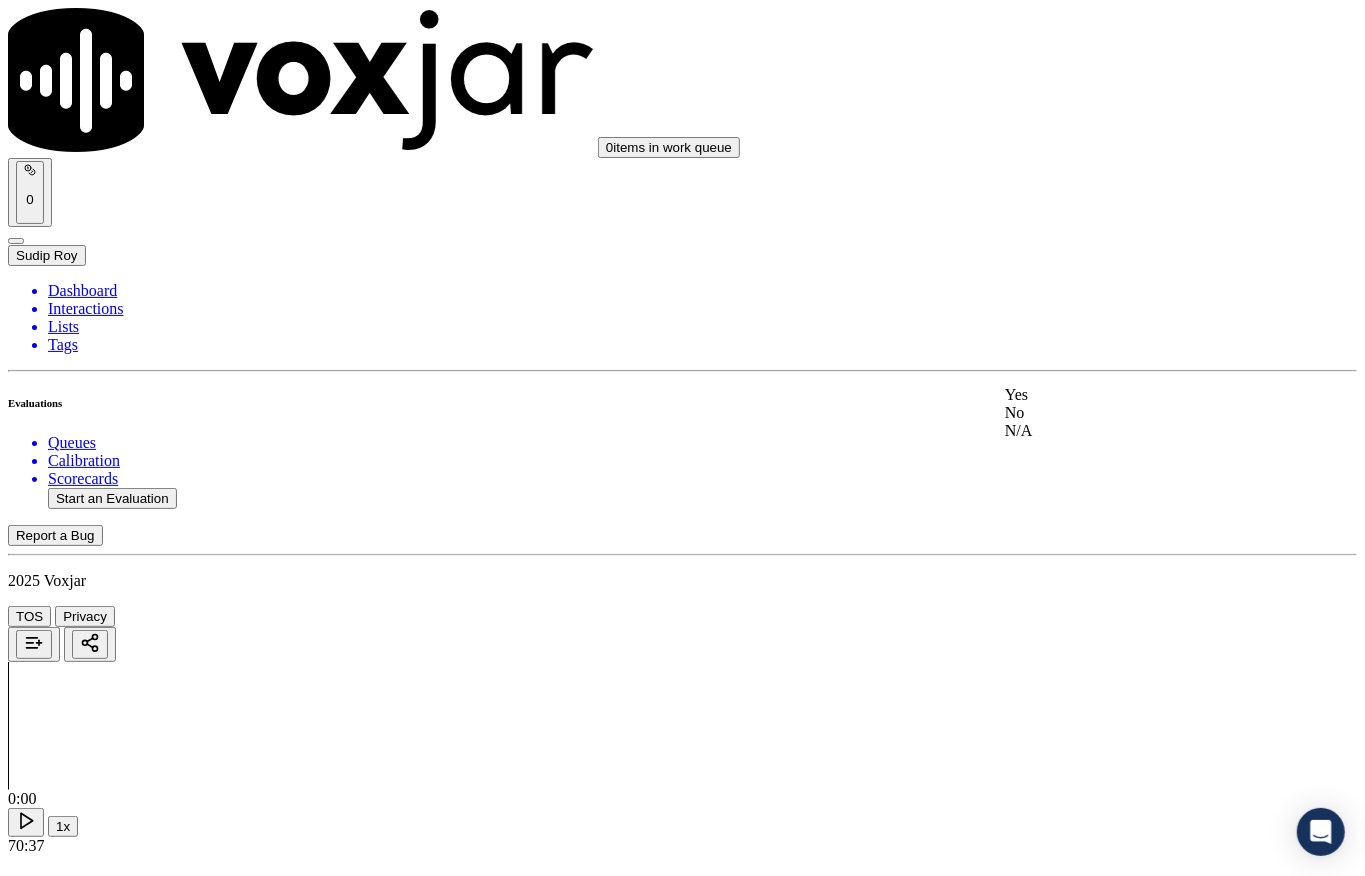 click on "N/A" 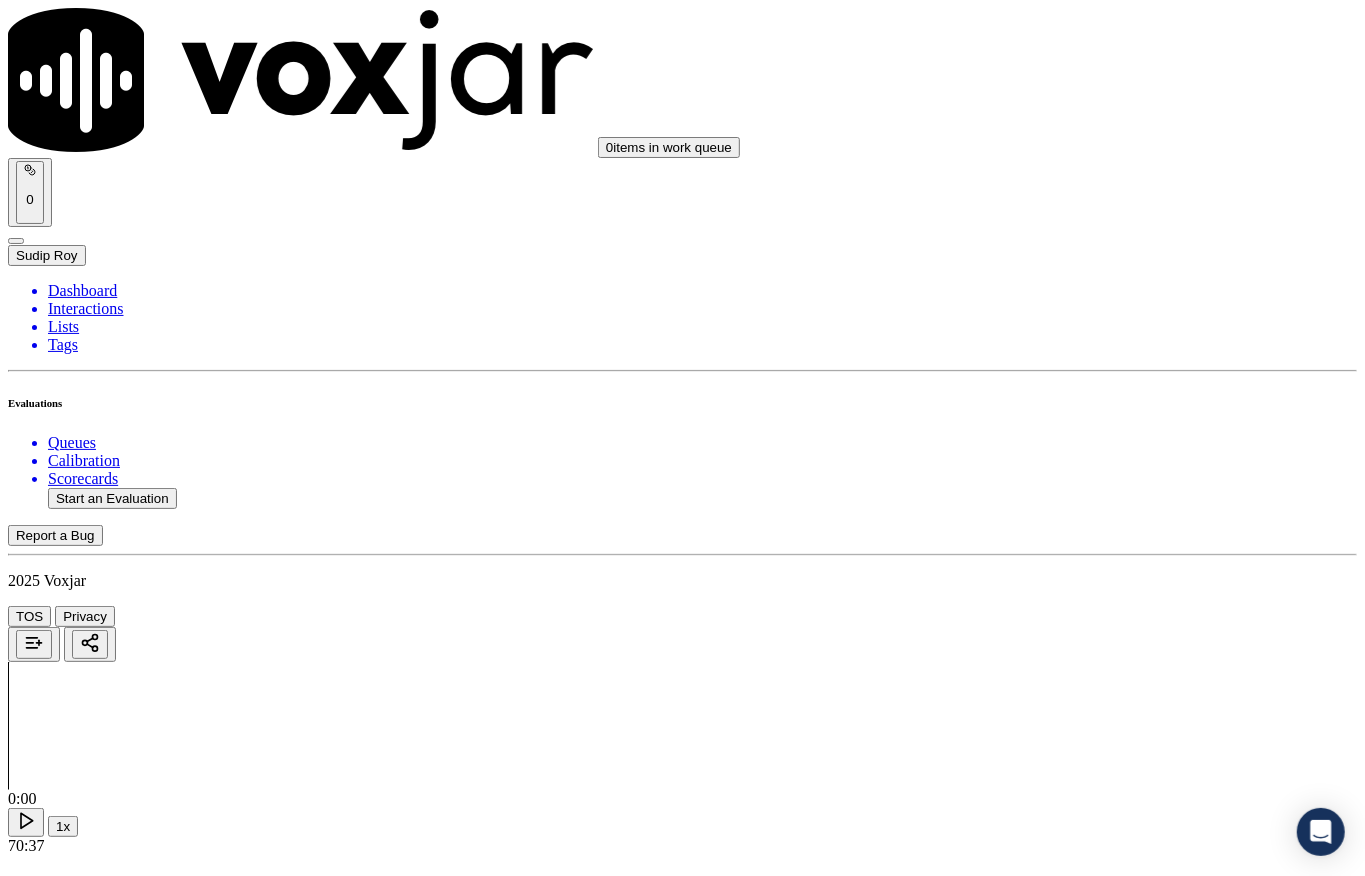 scroll, scrollTop: 1437, scrollLeft: 0, axis: vertical 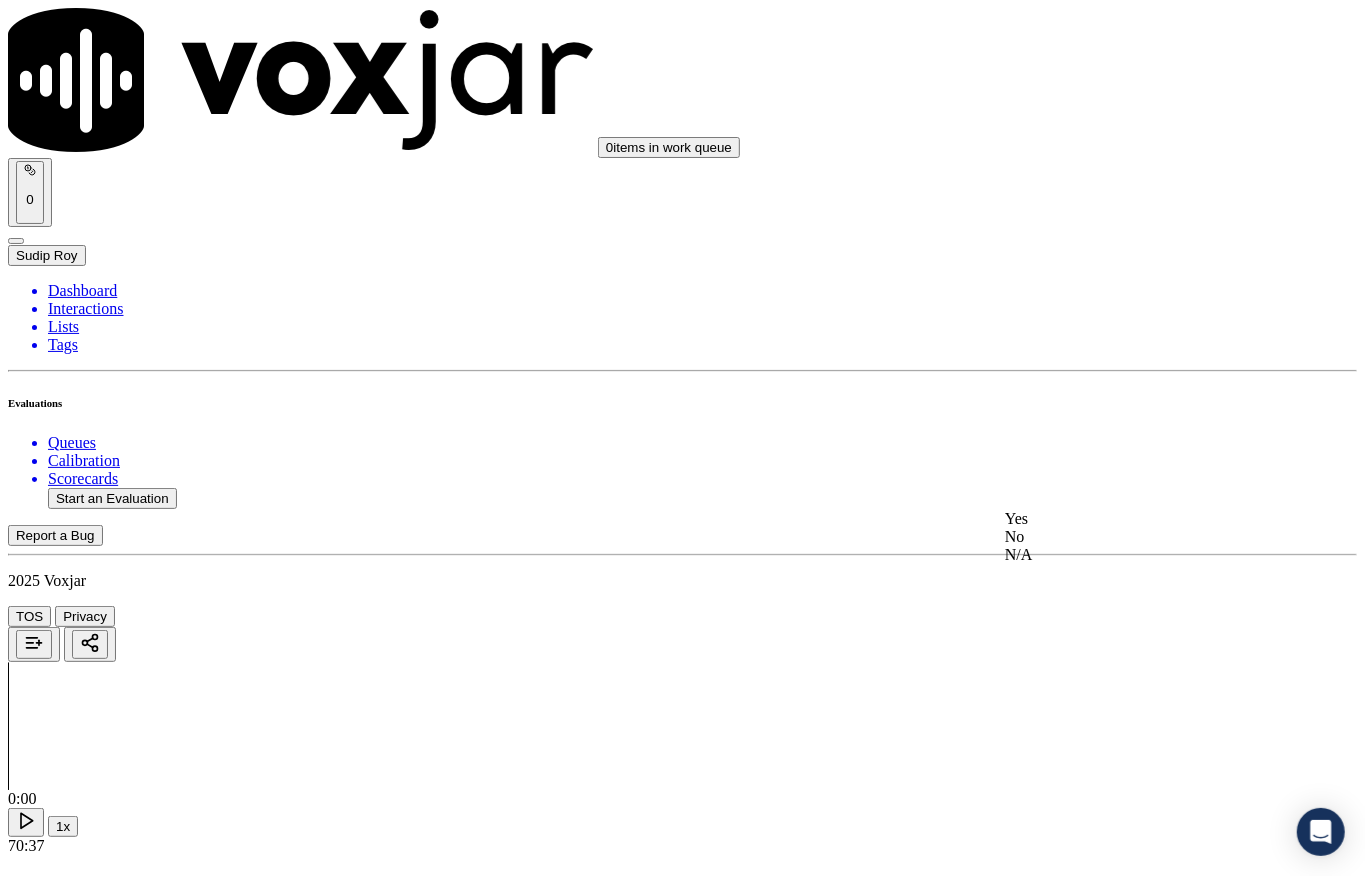 click on "Yes" at bounding box center [1126, 519] 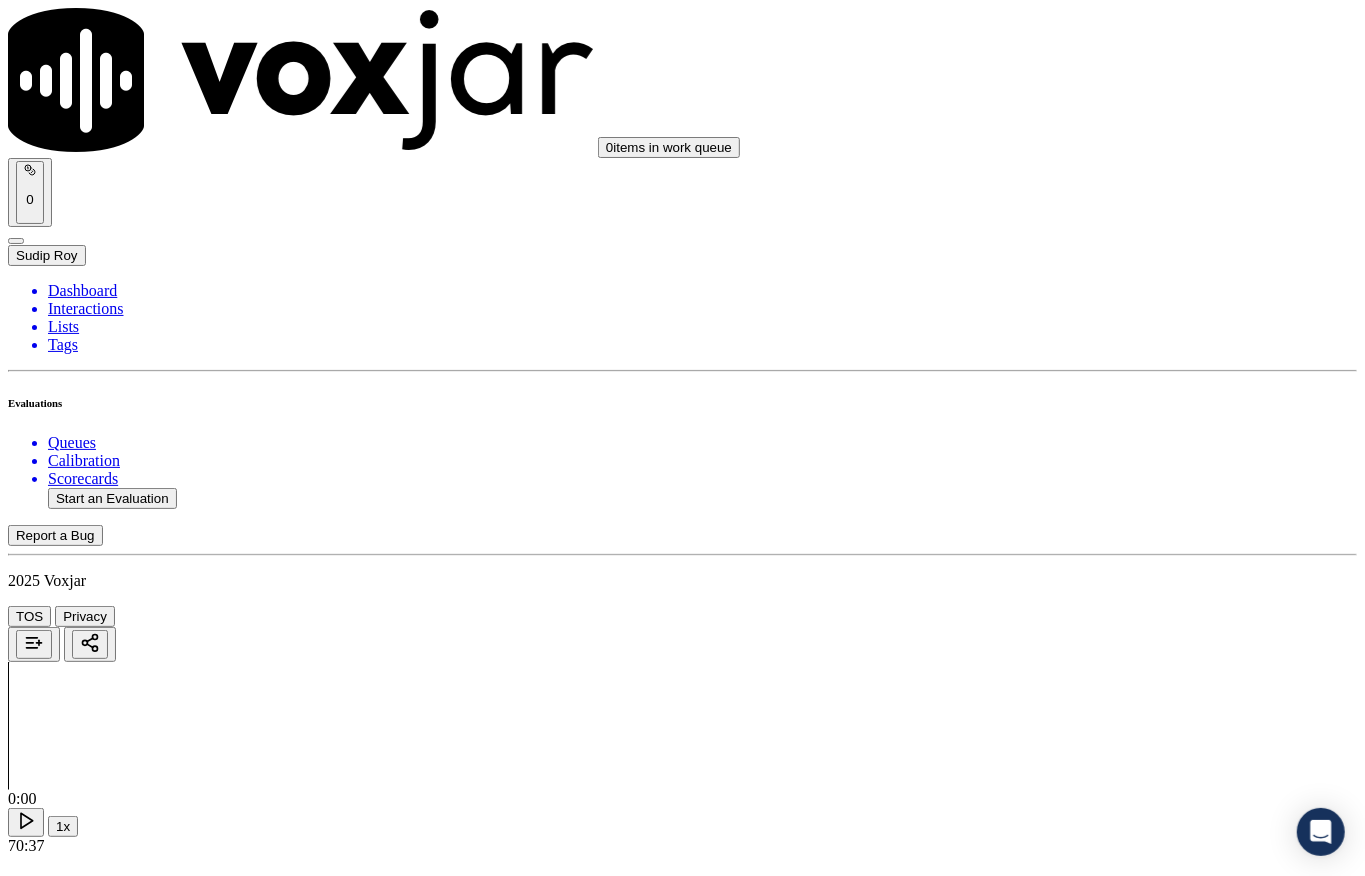 scroll, scrollTop: 1570, scrollLeft: 0, axis: vertical 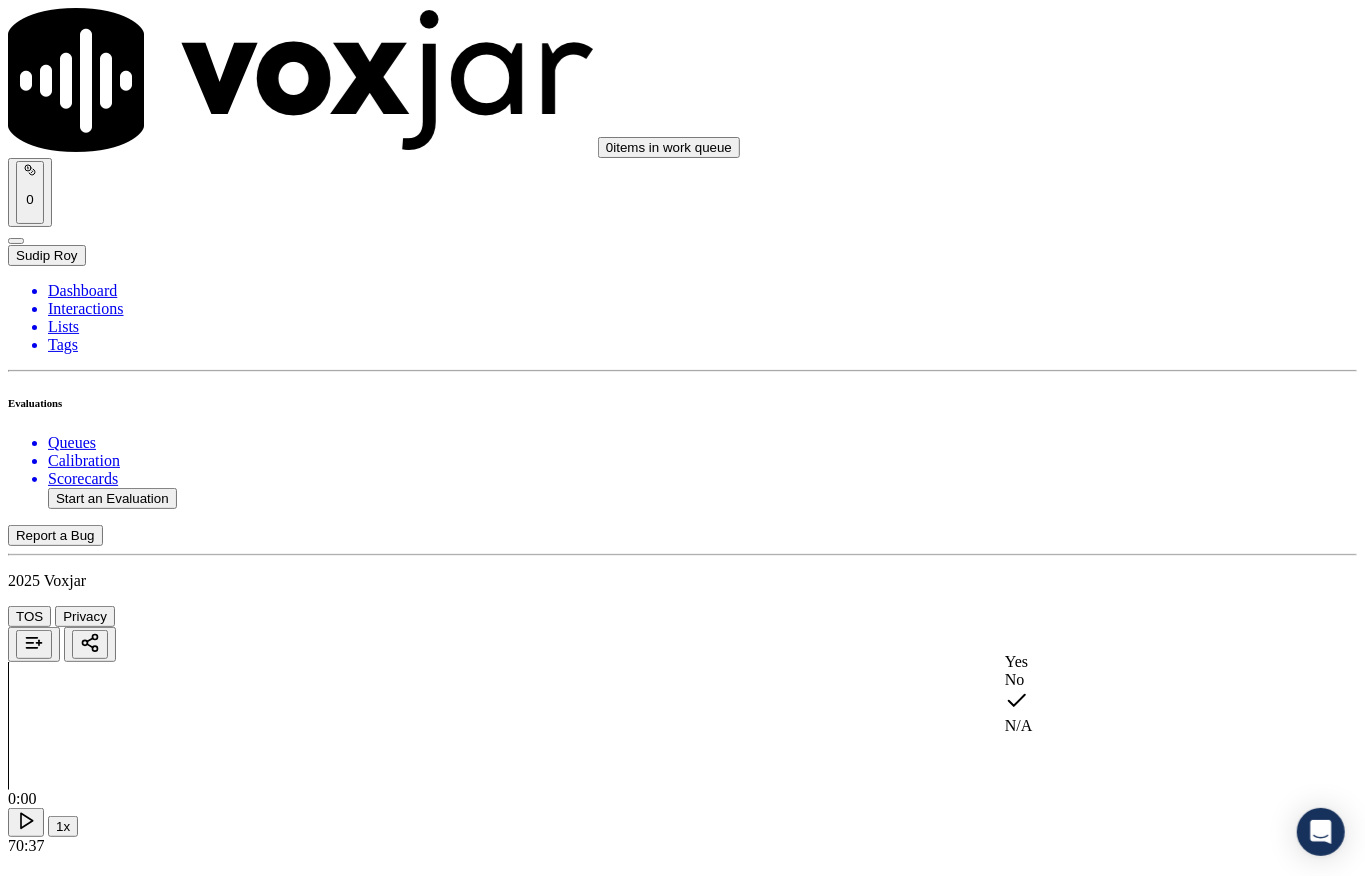 click on "Yes" at bounding box center [1126, 662] 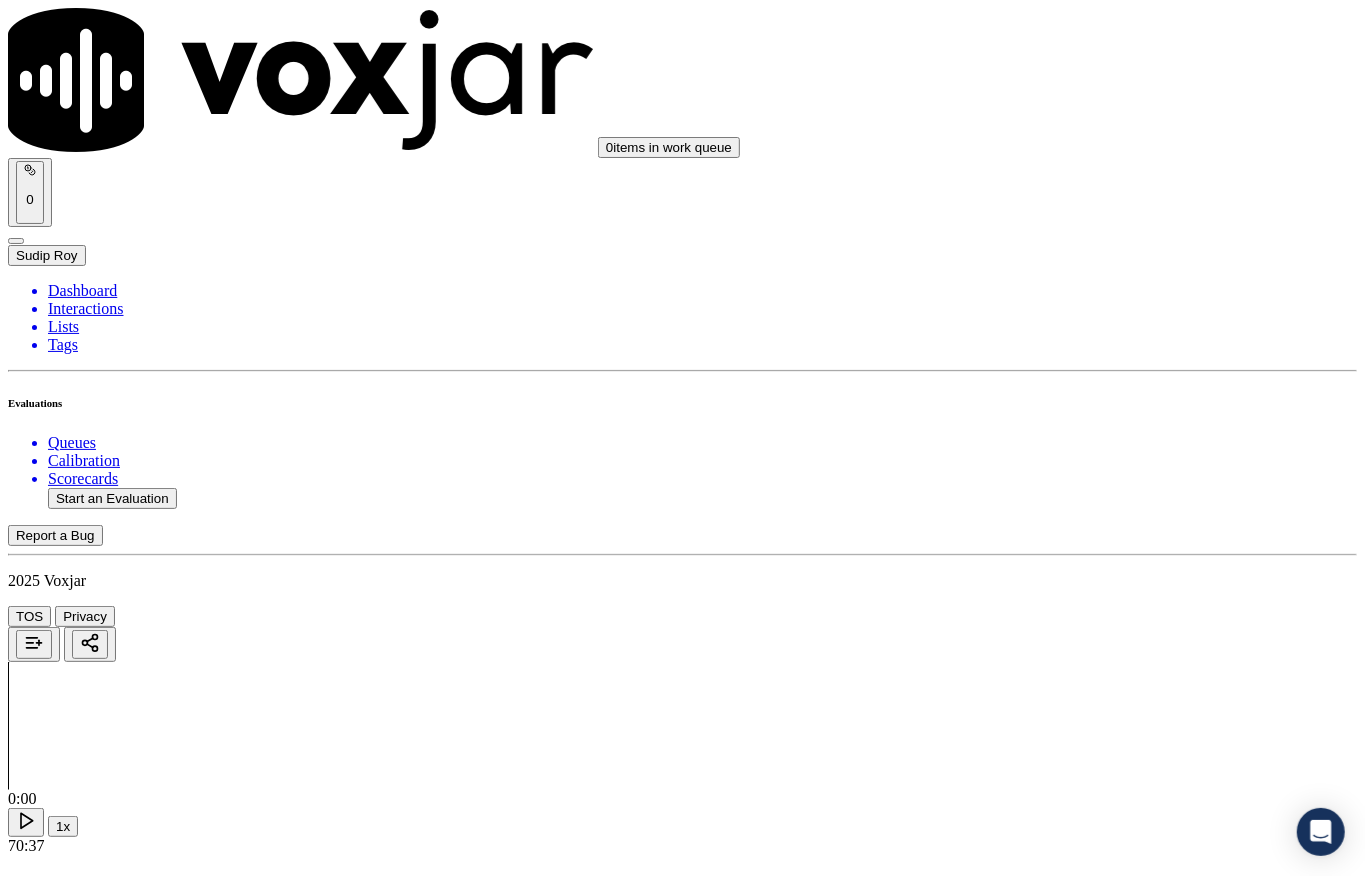 scroll, scrollTop: 1037, scrollLeft: 0, axis: vertical 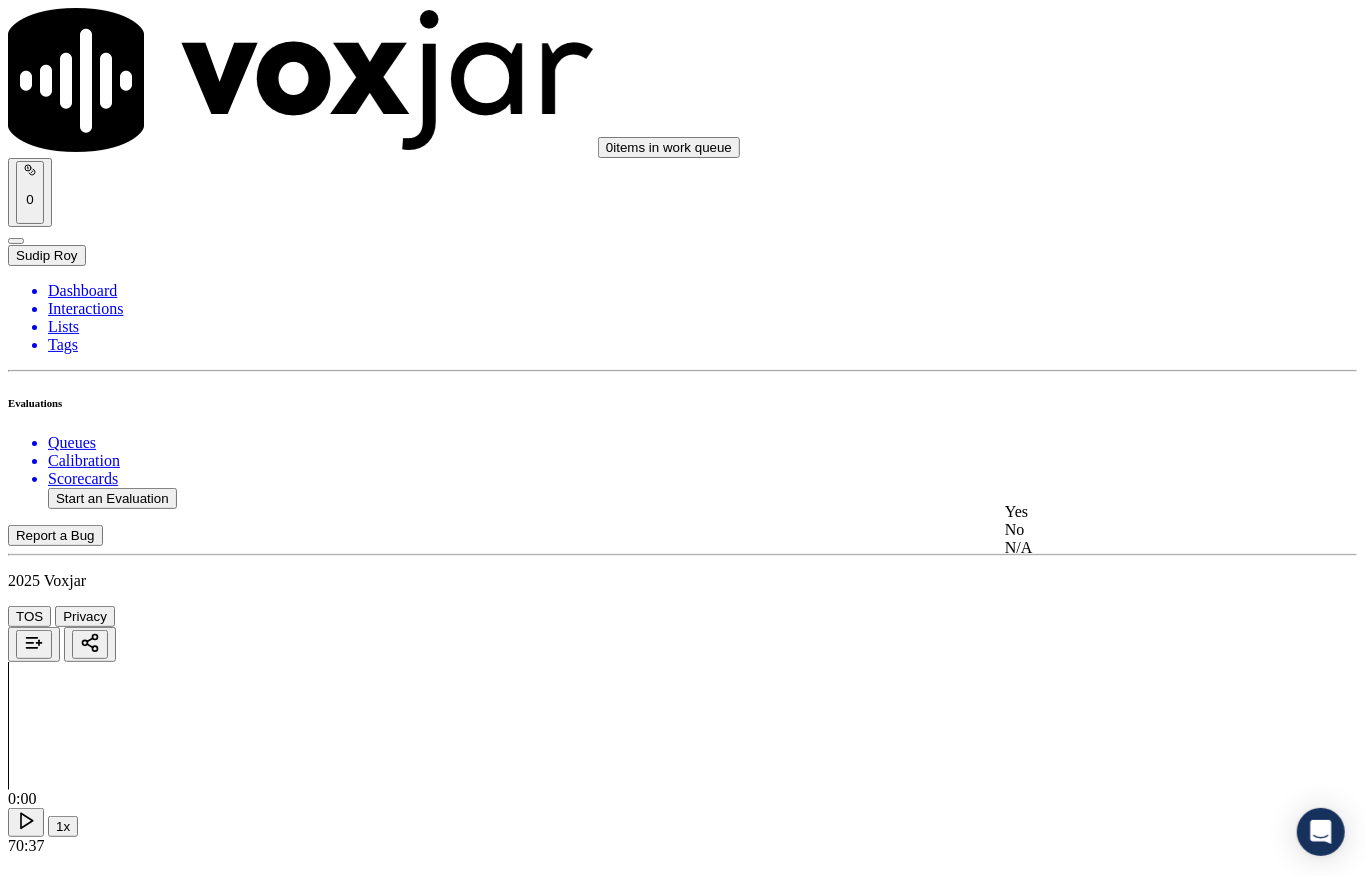 click on "Yes" at bounding box center (1126, 512) 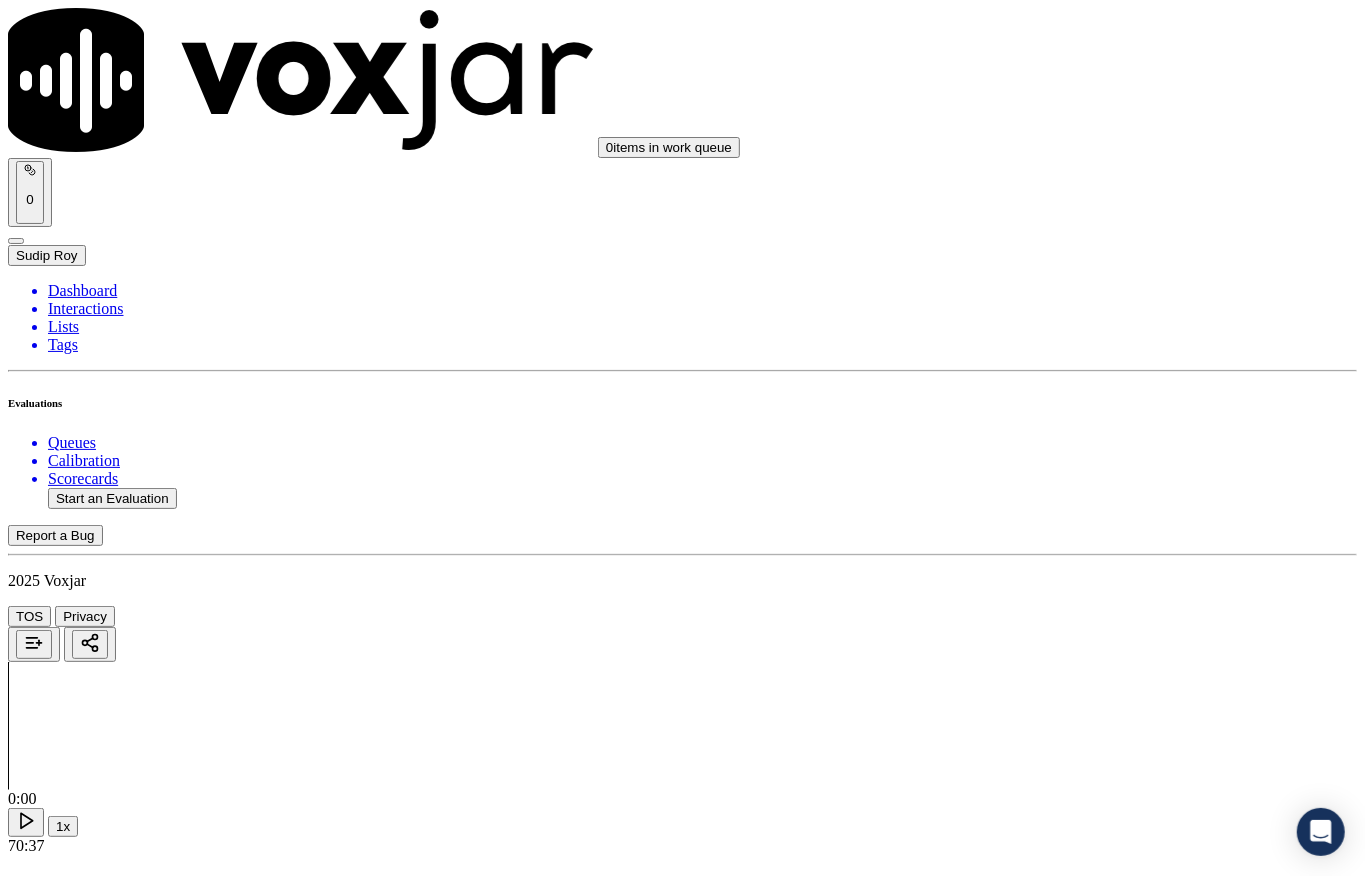 scroll, scrollTop: 904, scrollLeft: 0, axis: vertical 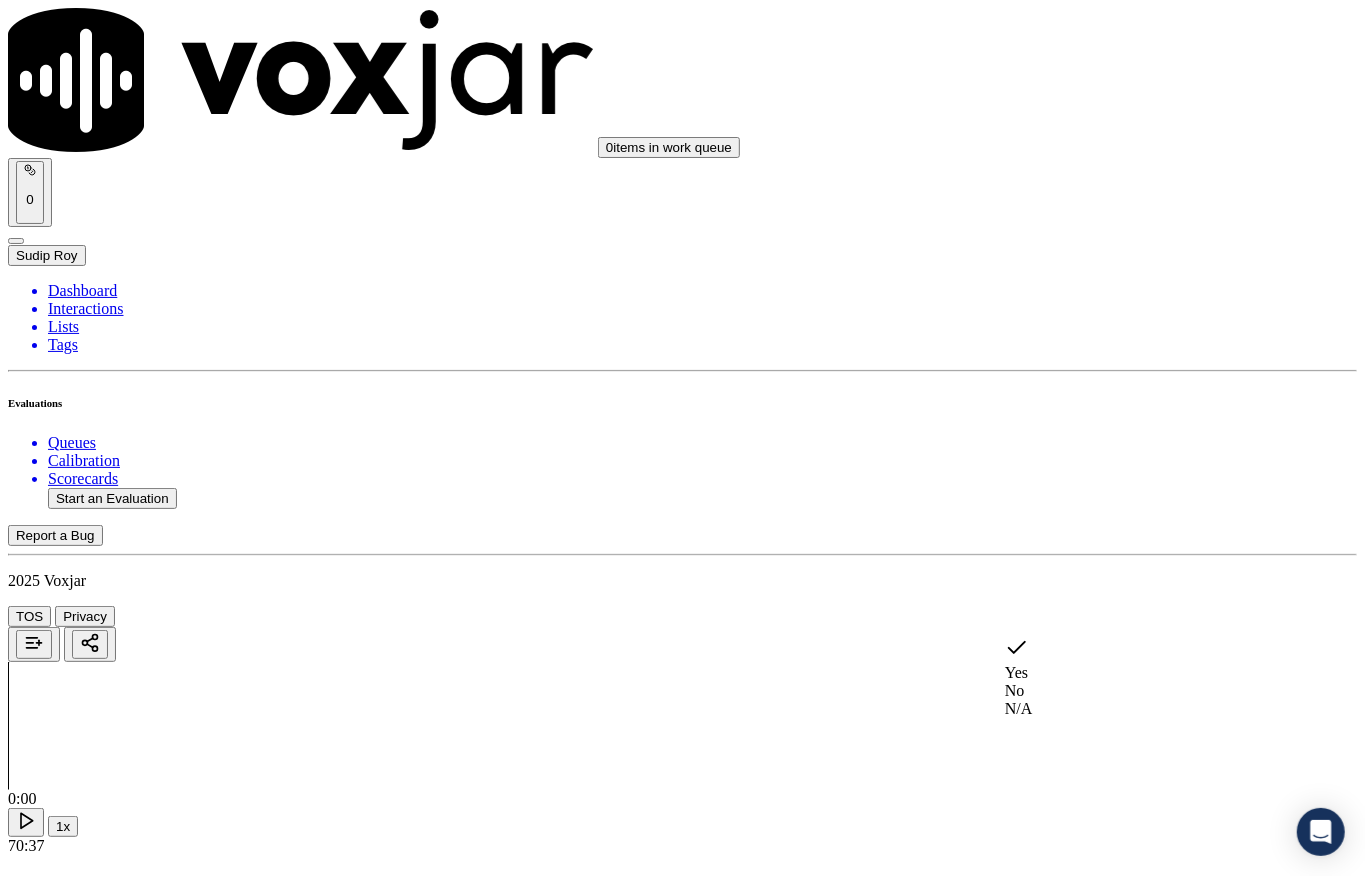click on "No" 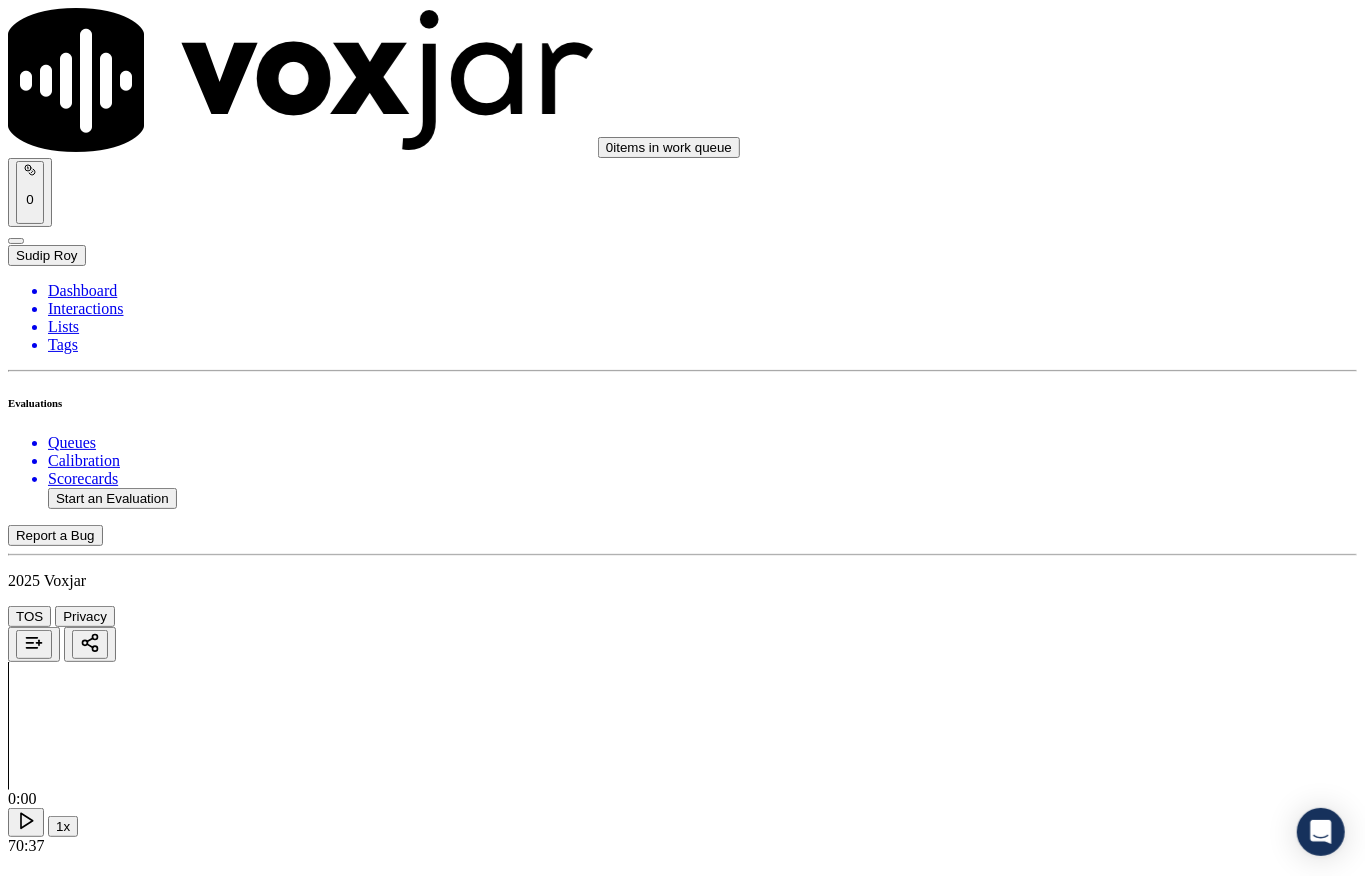scroll, scrollTop: 6237, scrollLeft: 0, axis: vertical 